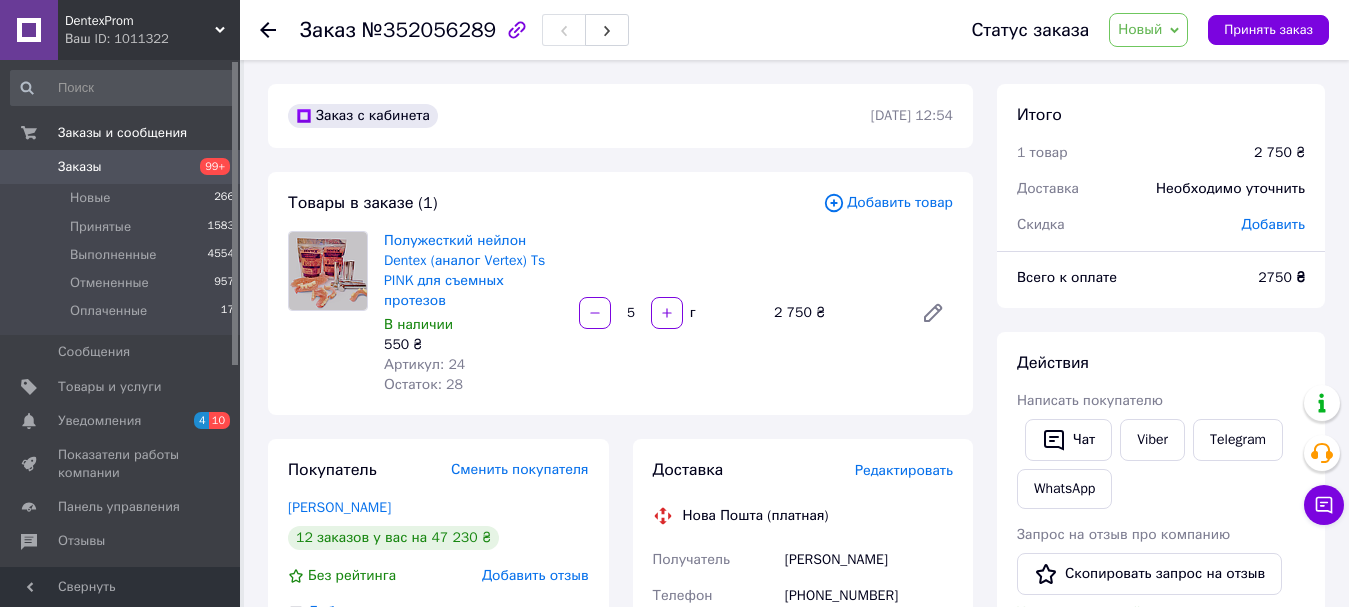scroll, scrollTop: 0, scrollLeft: 0, axis: both 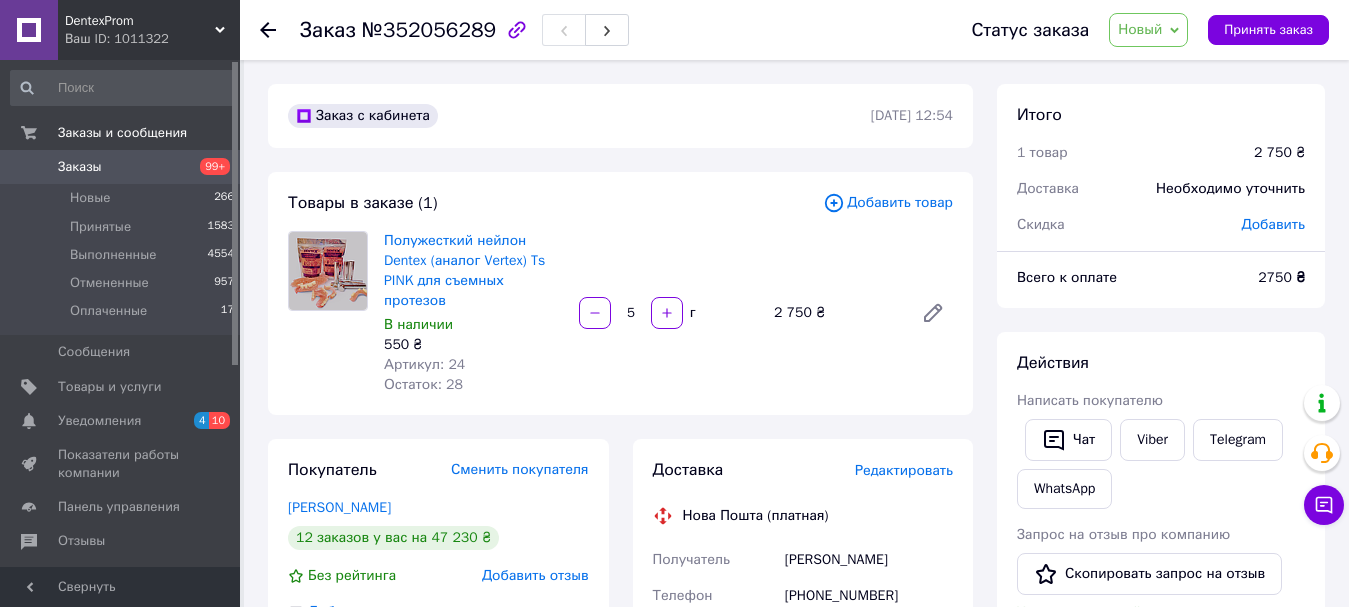 click on "Заказы" at bounding box center (121, 167) 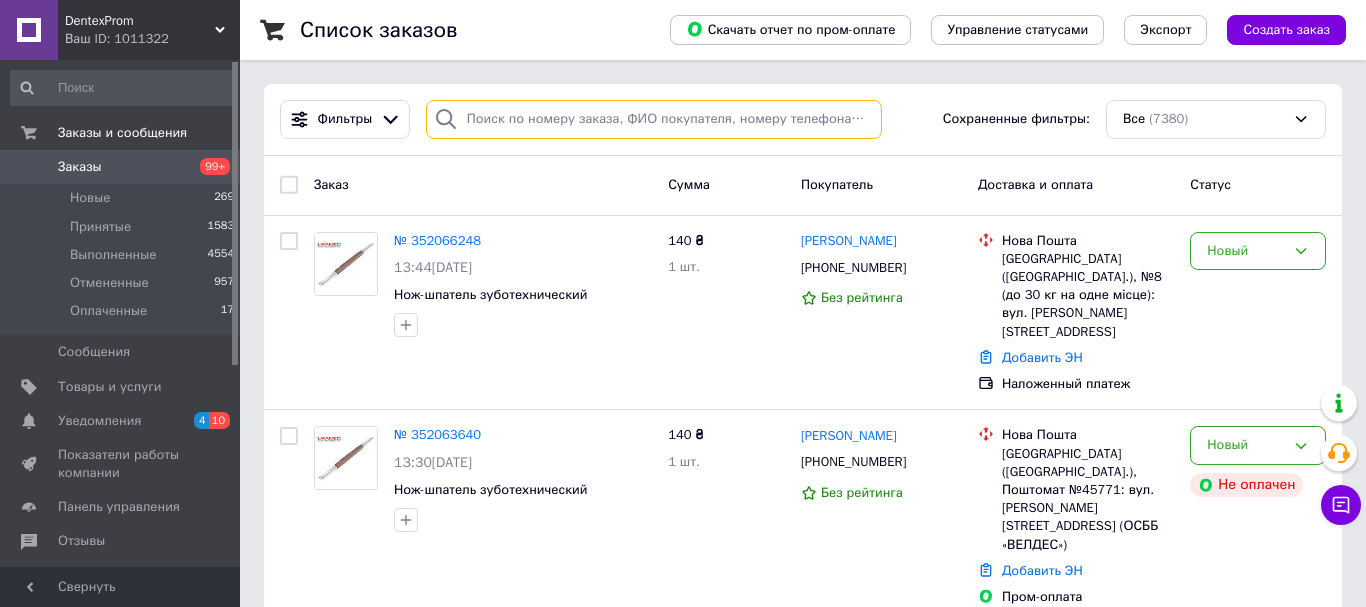 click at bounding box center (654, 119) 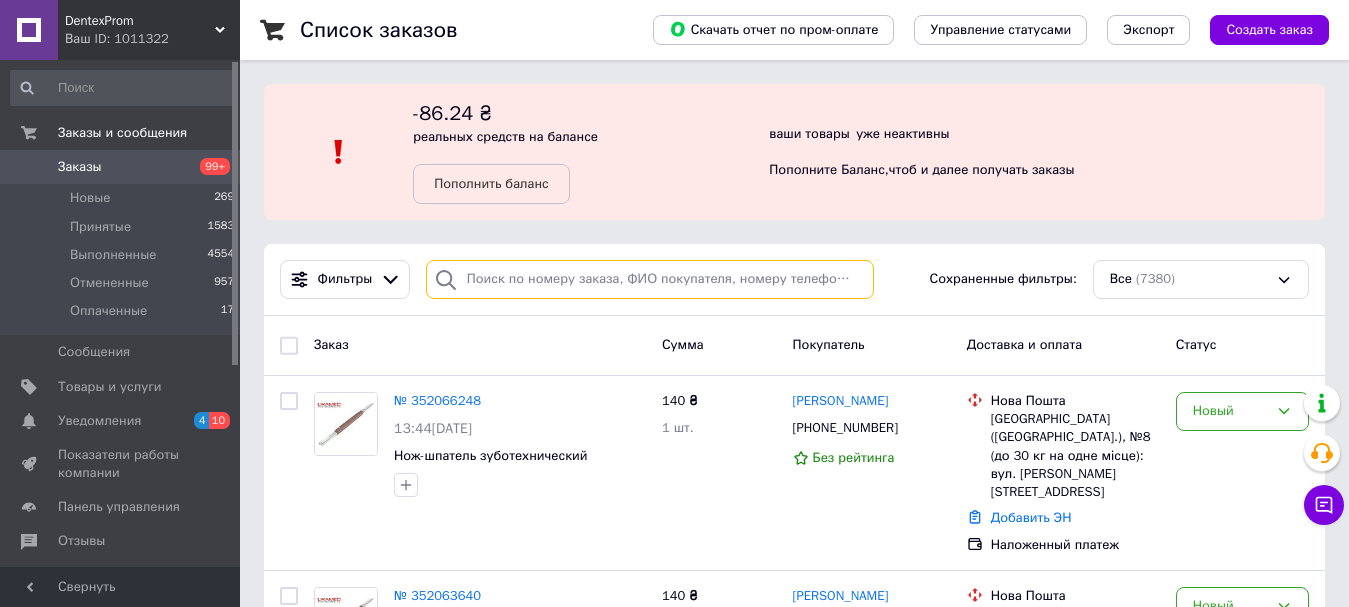 drag, startPoint x: 517, startPoint y: 115, endPoint x: 466, endPoint y: 285, distance: 177.48521 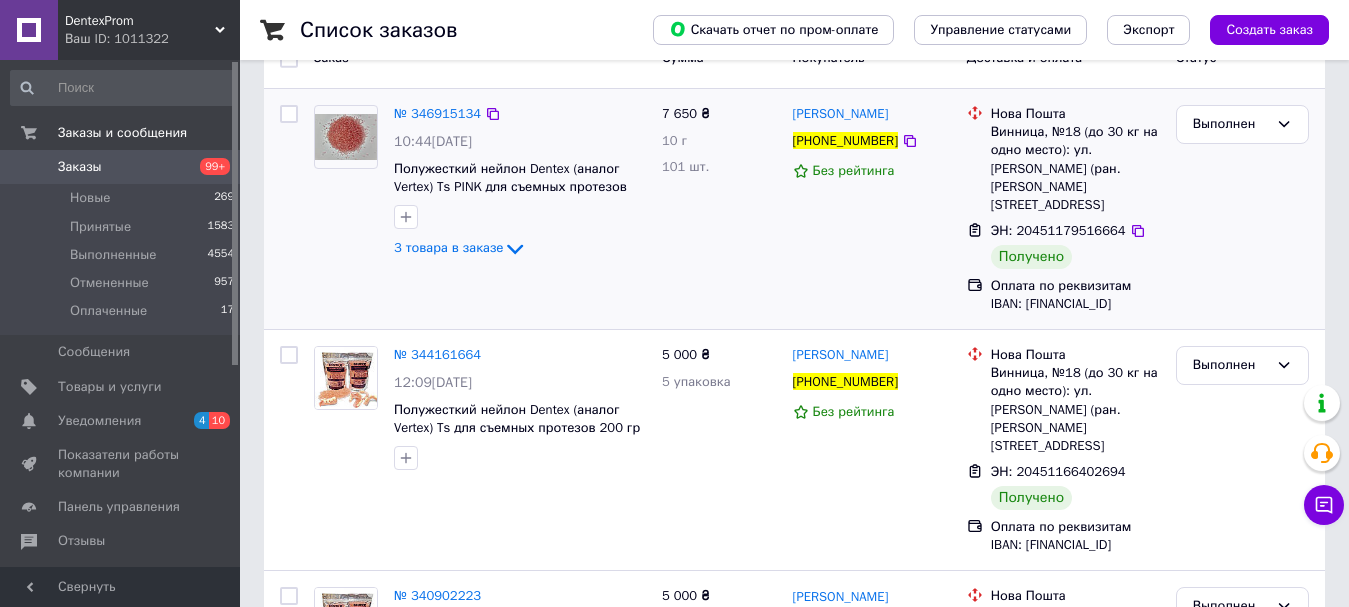 scroll, scrollTop: 300, scrollLeft: 0, axis: vertical 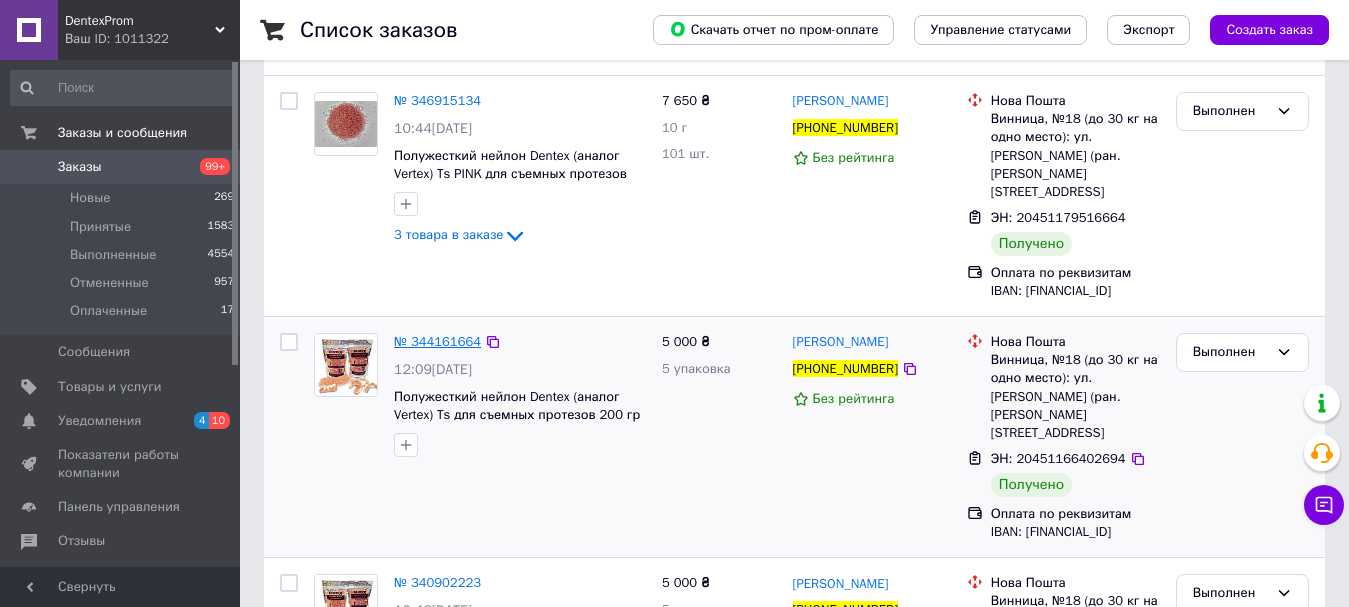 type on "[PHONE_NUMBER]" 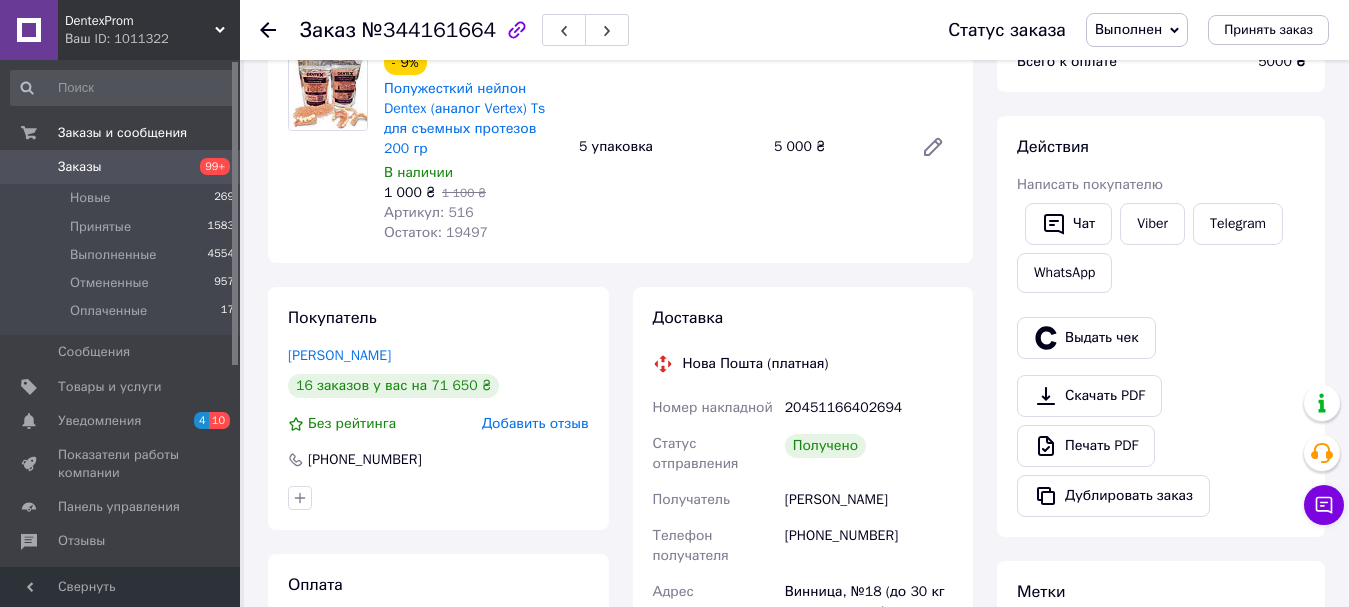 scroll, scrollTop: 500, scrollLeft: 0, axis: vertical 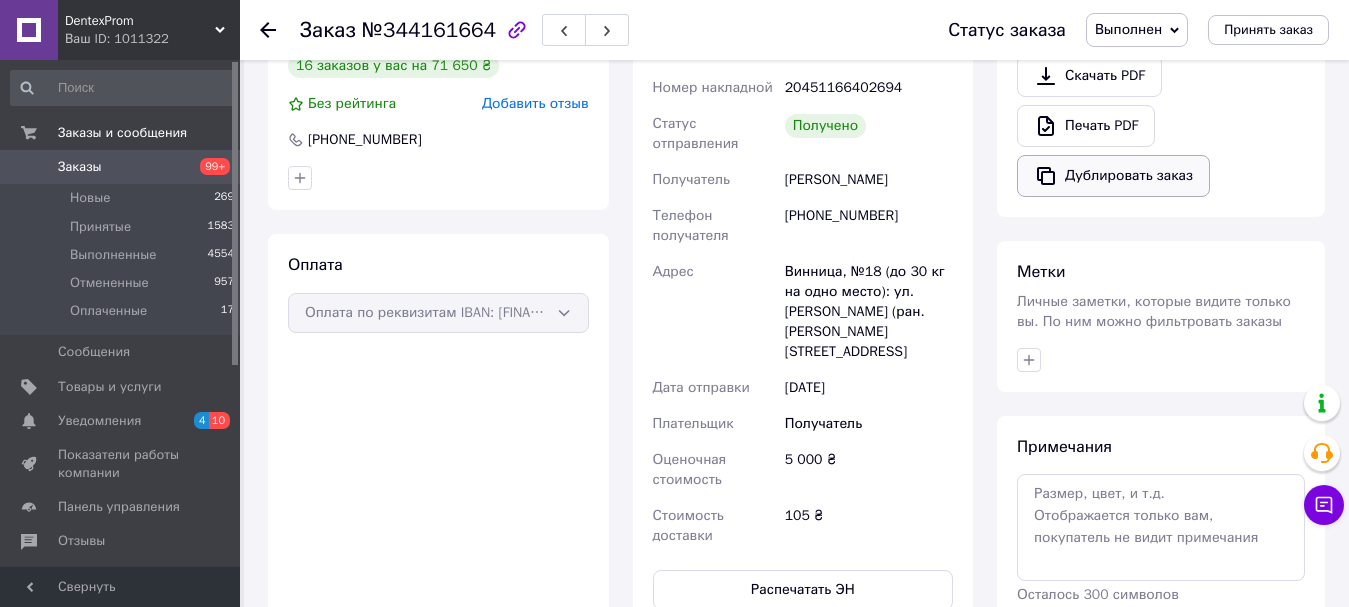 click on "Дублировать заказ" at bounding box center [1113, 176] 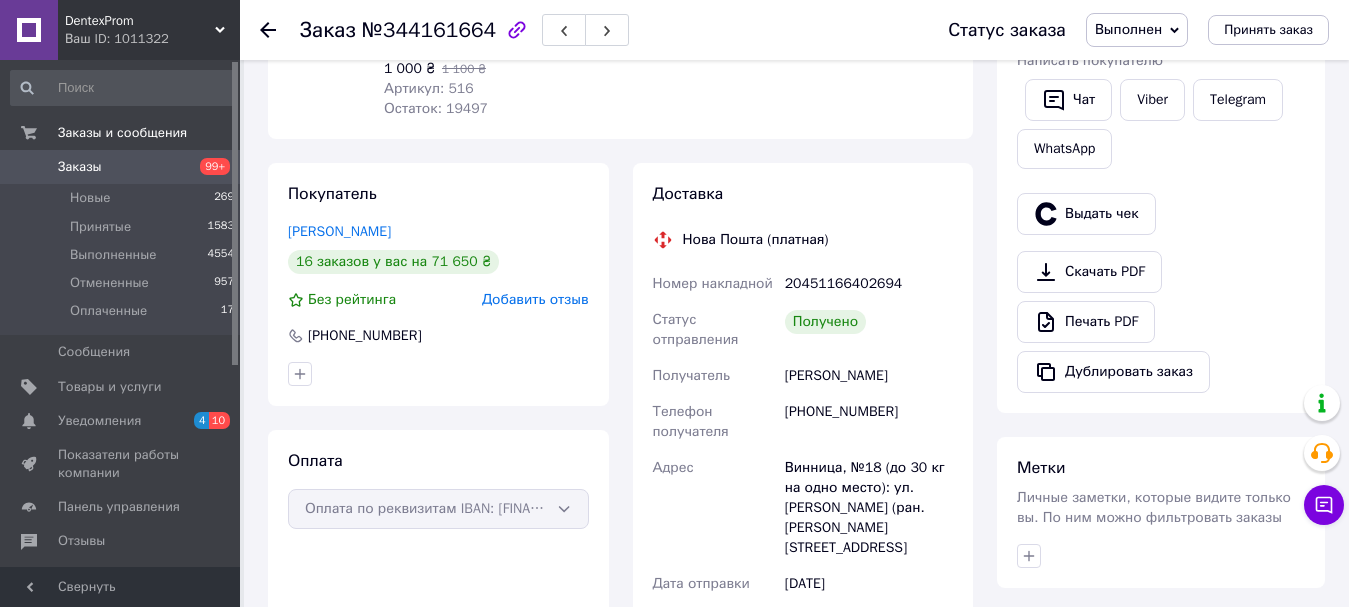 scroll, scrollTop: 0, scrollLeft: 0, axis: both 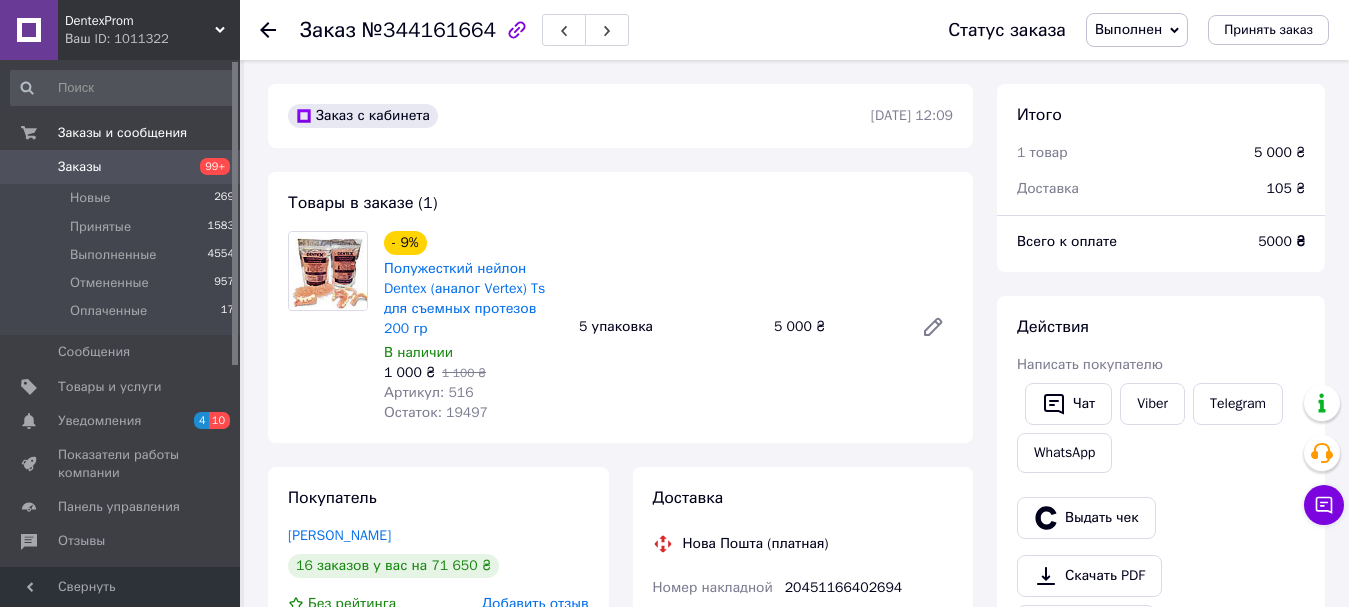 click on "Заказы" at bounding box center (121, 167) 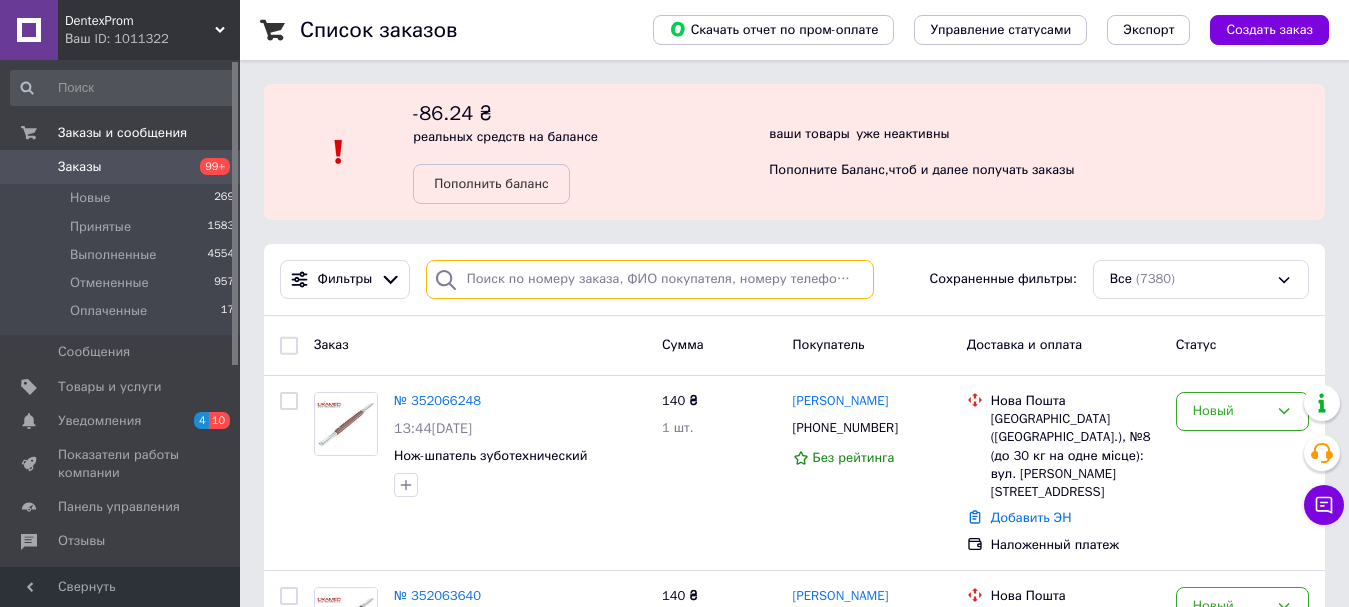 click at bounding box center [650, 279] 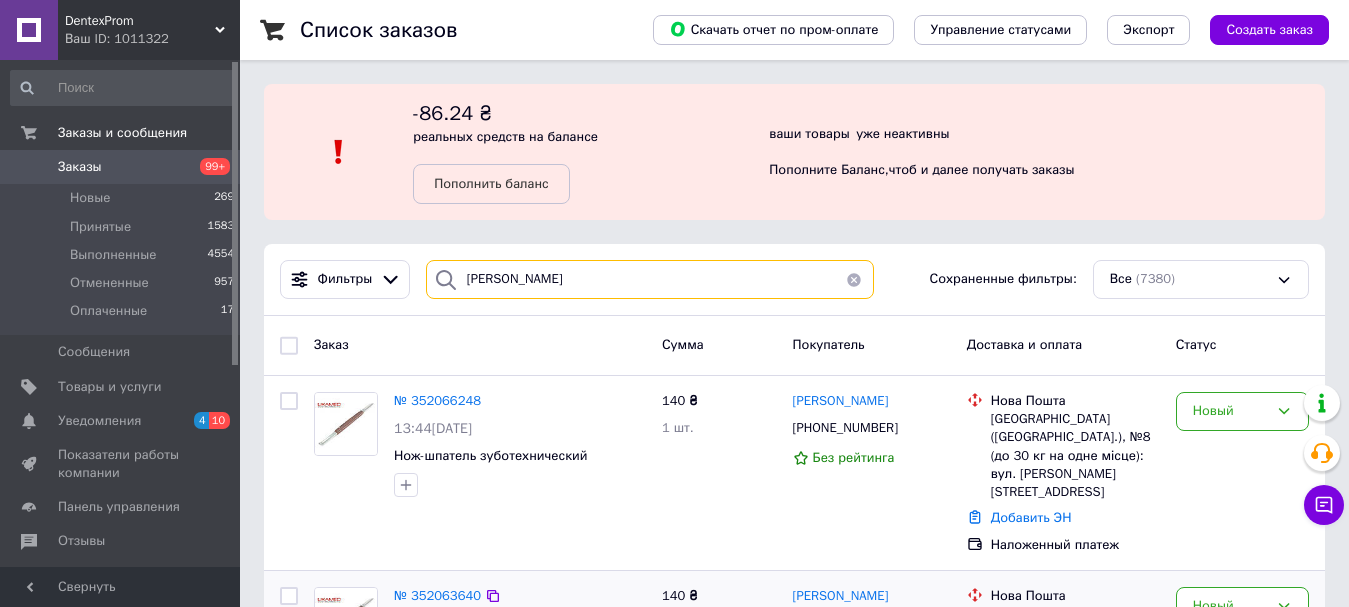 type on "ігор белозор" 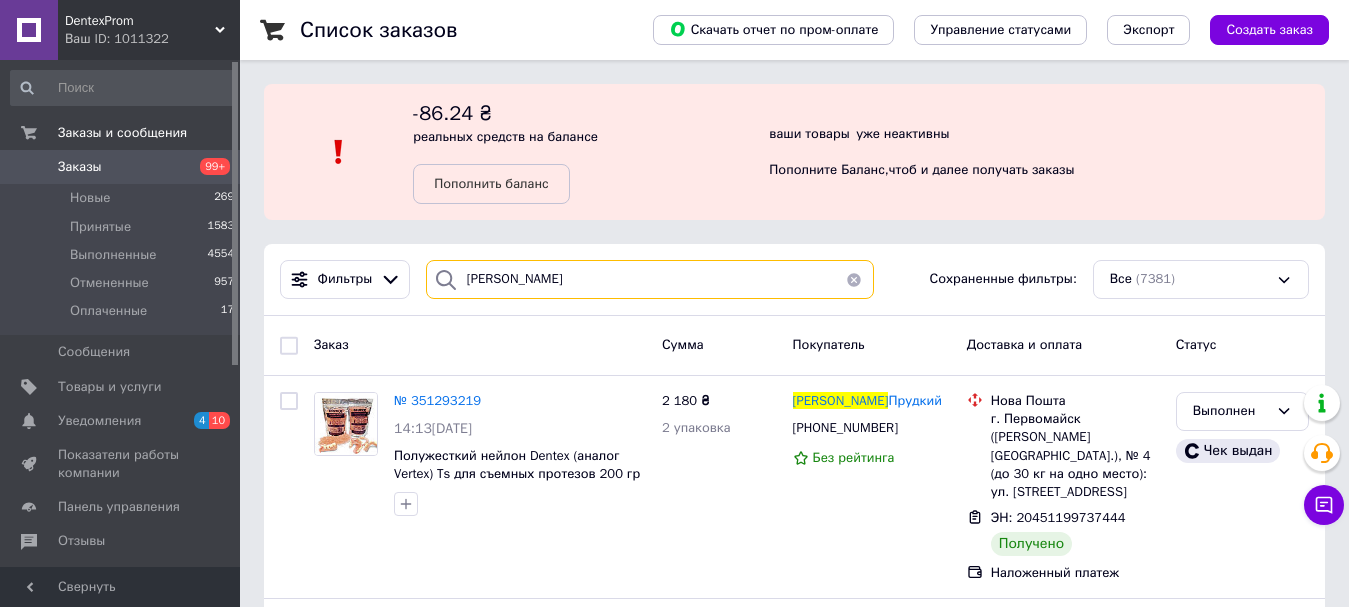 click on "ігор белозор" at bounding box center [650, 279] 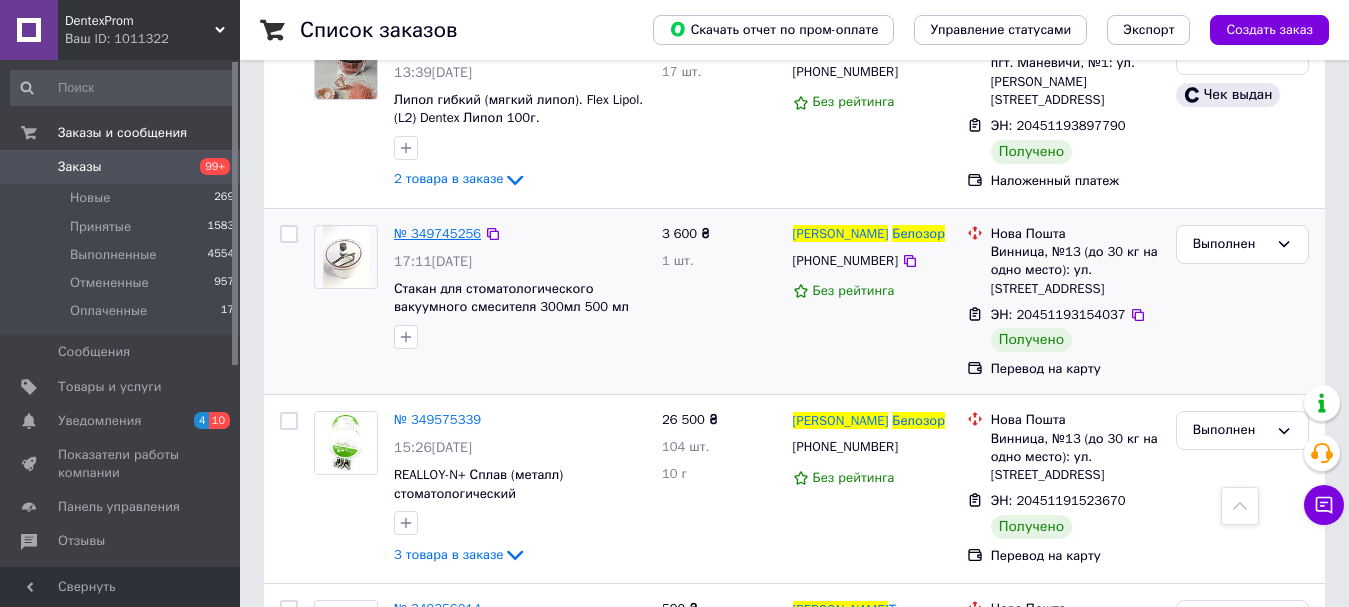 scroll, scrollTop: 1500, scrollLeft: 0, axis: vertical 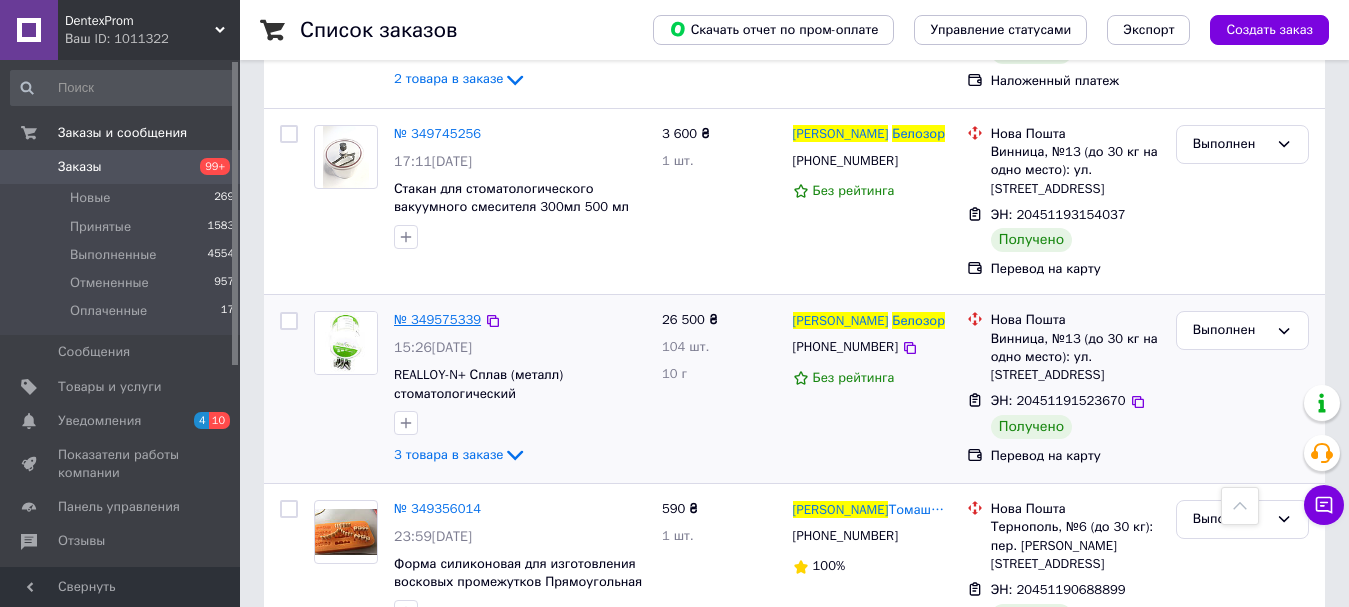 click on "№ 349575339" at bounding box center (437, 319) 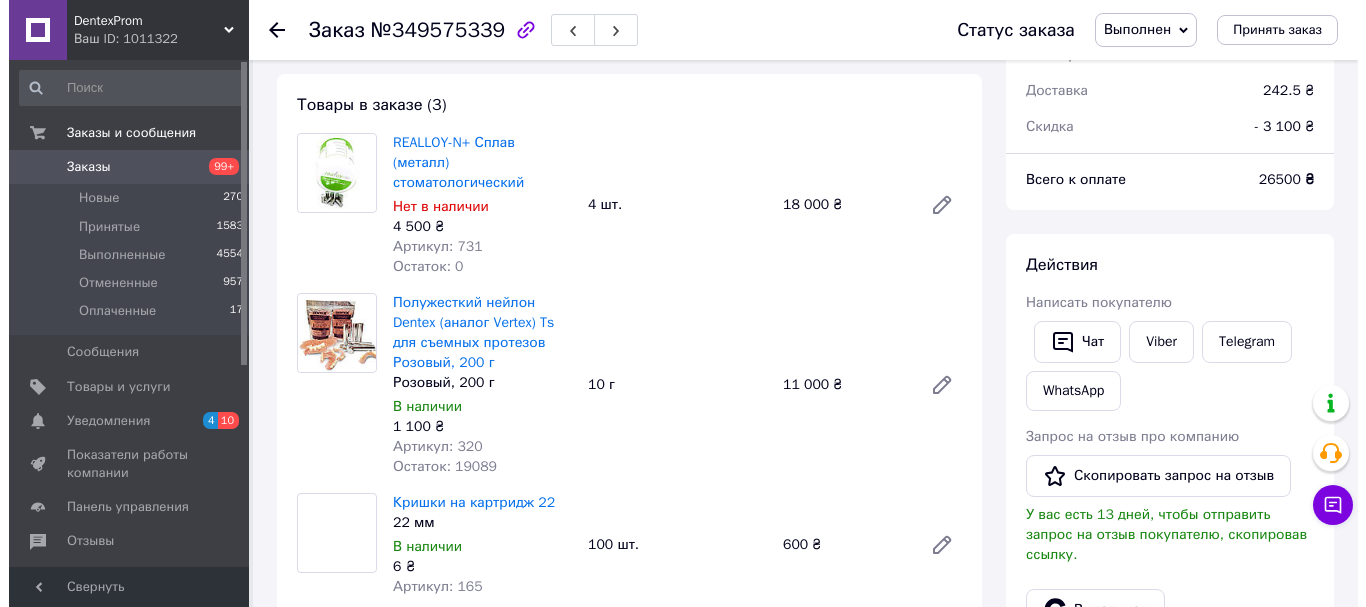 scroll, scrollTop: 200, scrollLeft: 0, axis: vertical 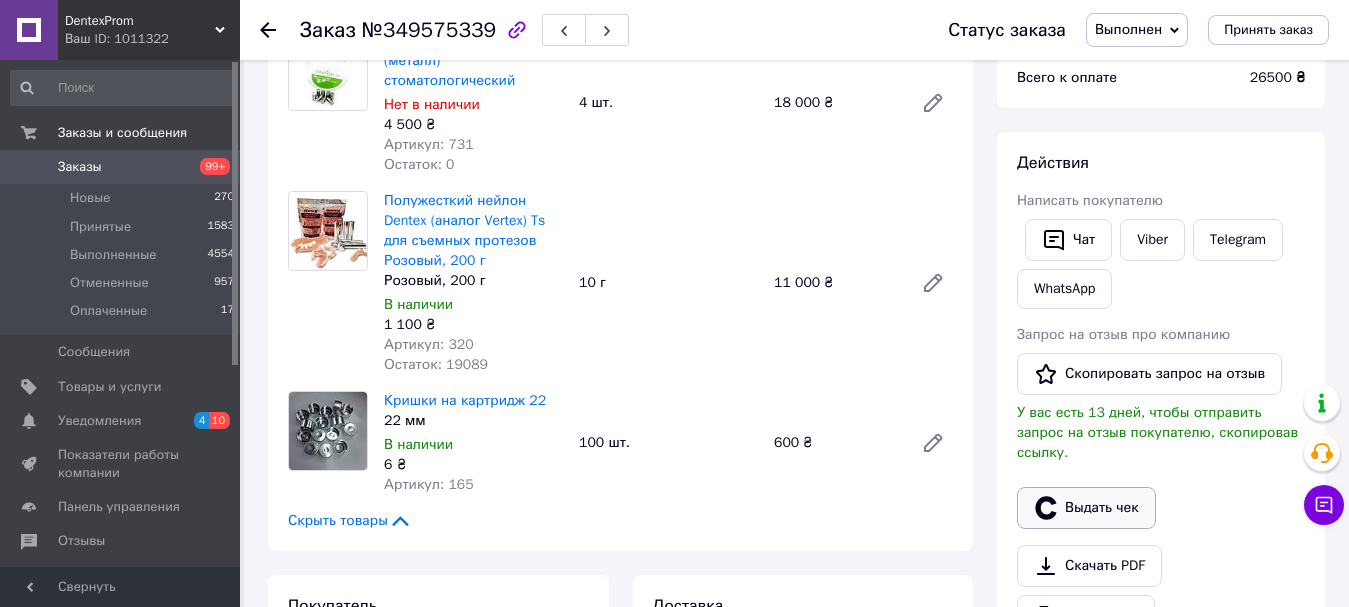 click on "Выдать чек" at bounding box center [1086, 508] 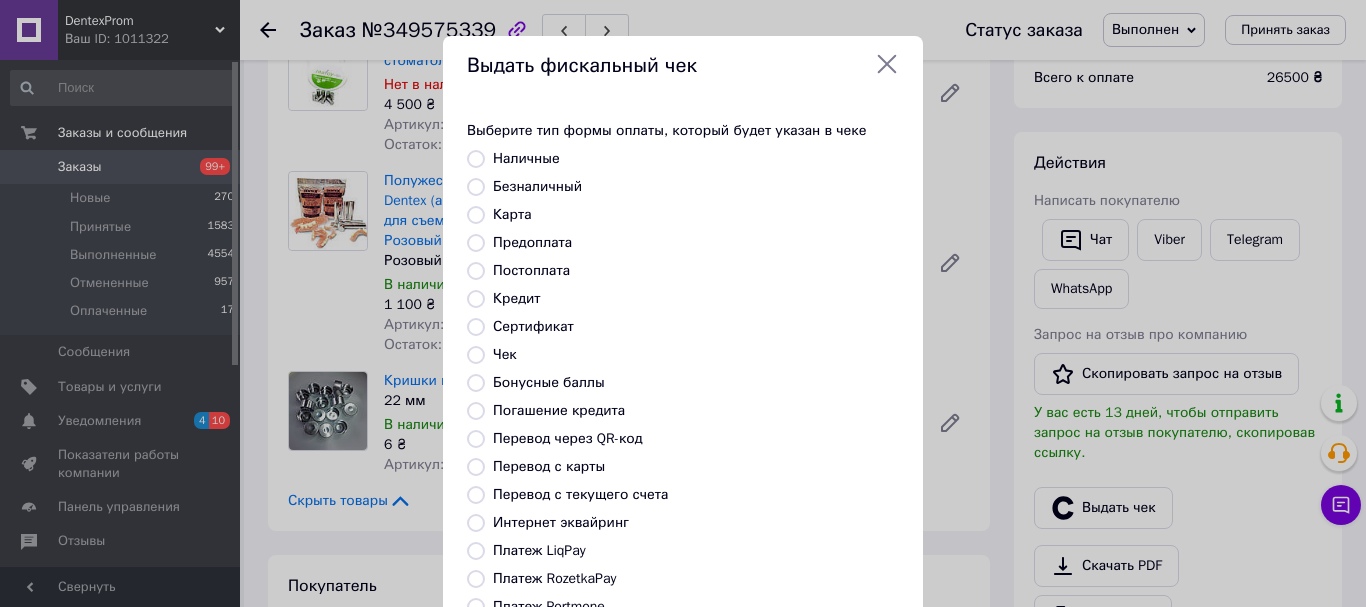click on "Безналичный" at bounding box center (537, 186) 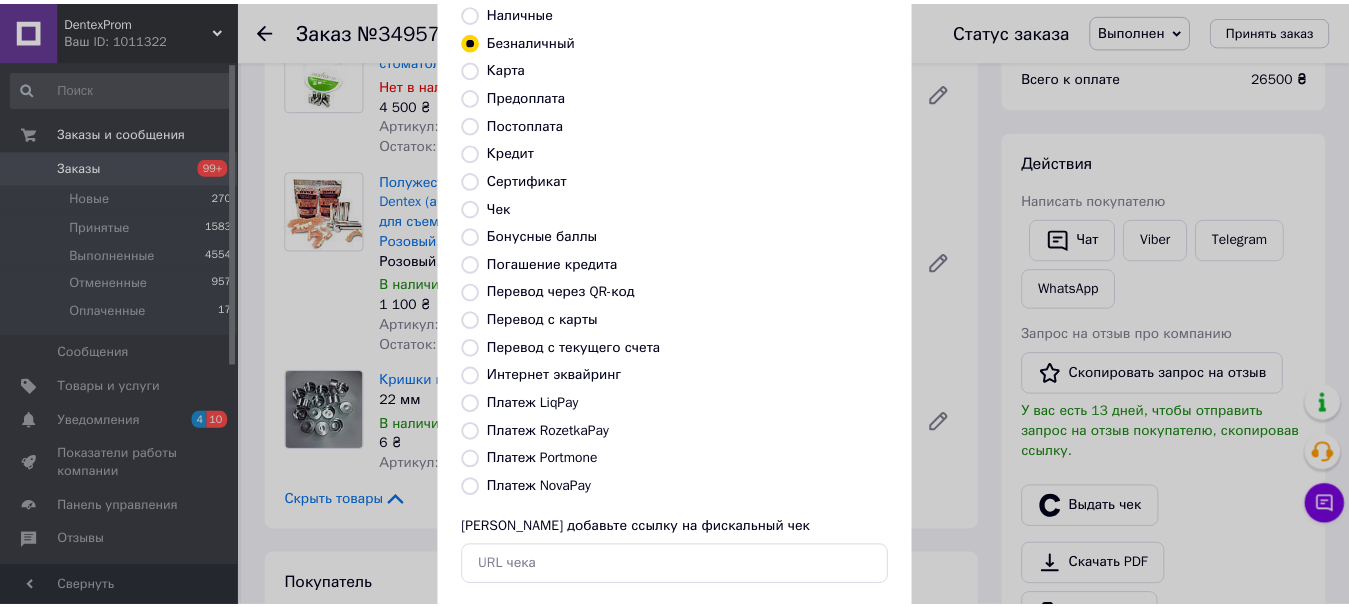 scroll, scrollTop: 252, scrollLeft: 0, axis: vertical 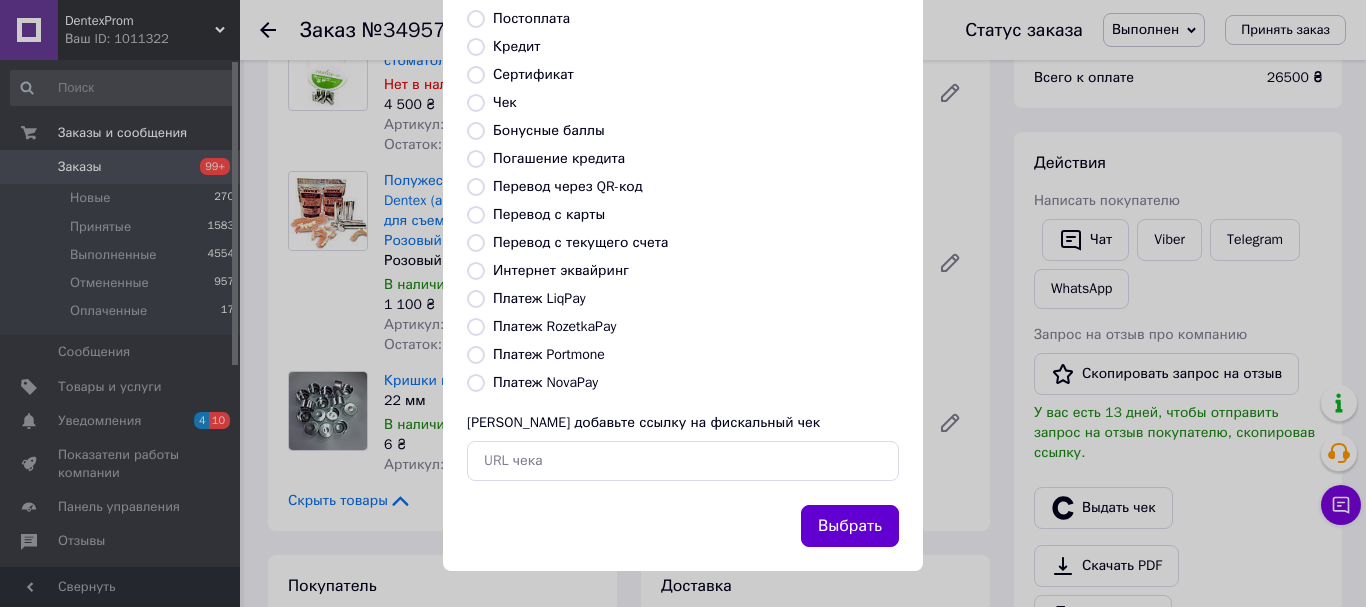 click on "Выбрать" at bounding box center (850, 526) 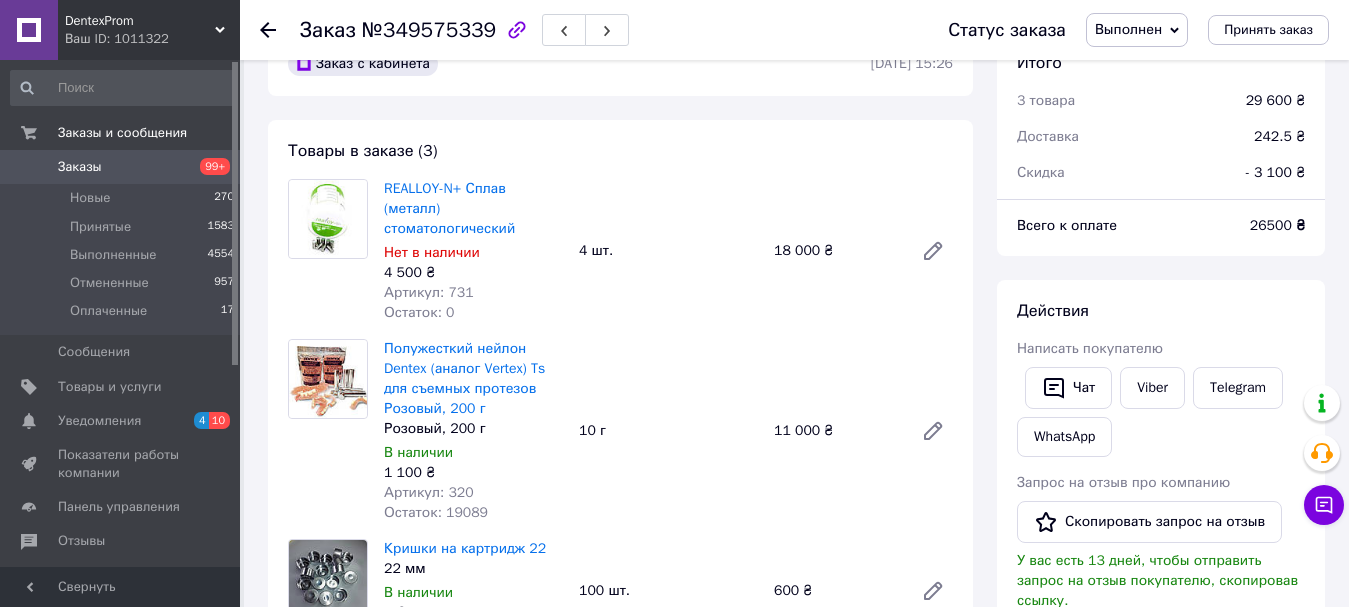 scroll, scrollTop: 0, scrollLeft: 0, axis: both 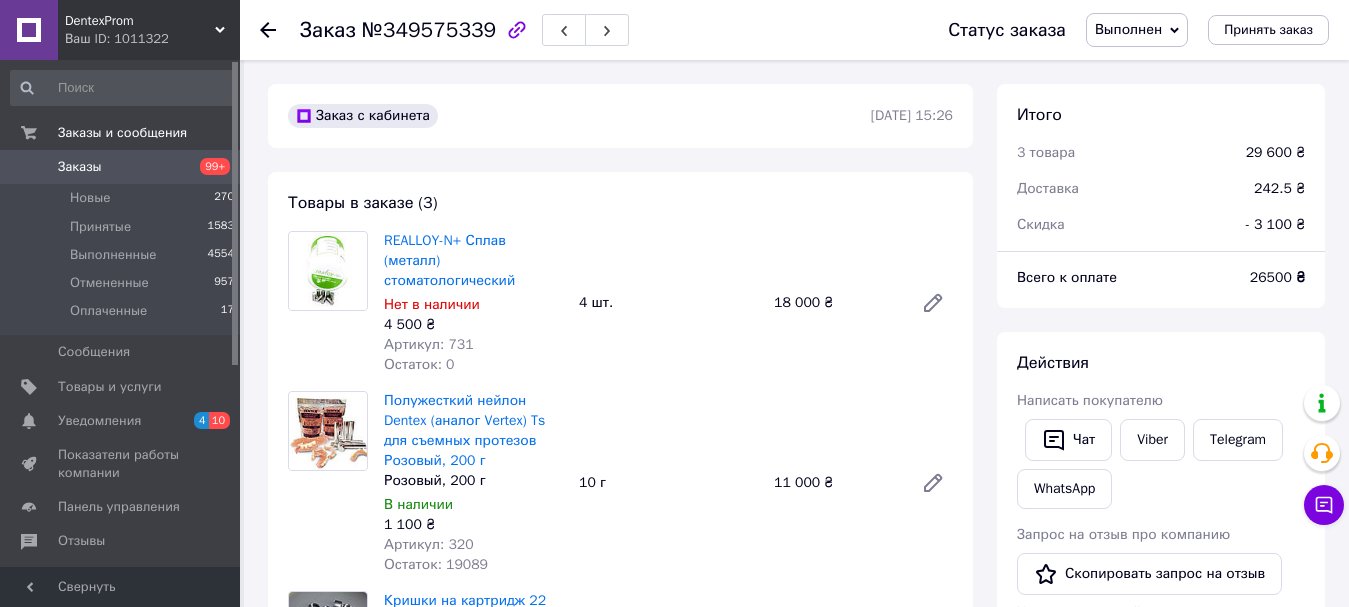 click on "Заказы 99+" at bounding box center [123, 167] 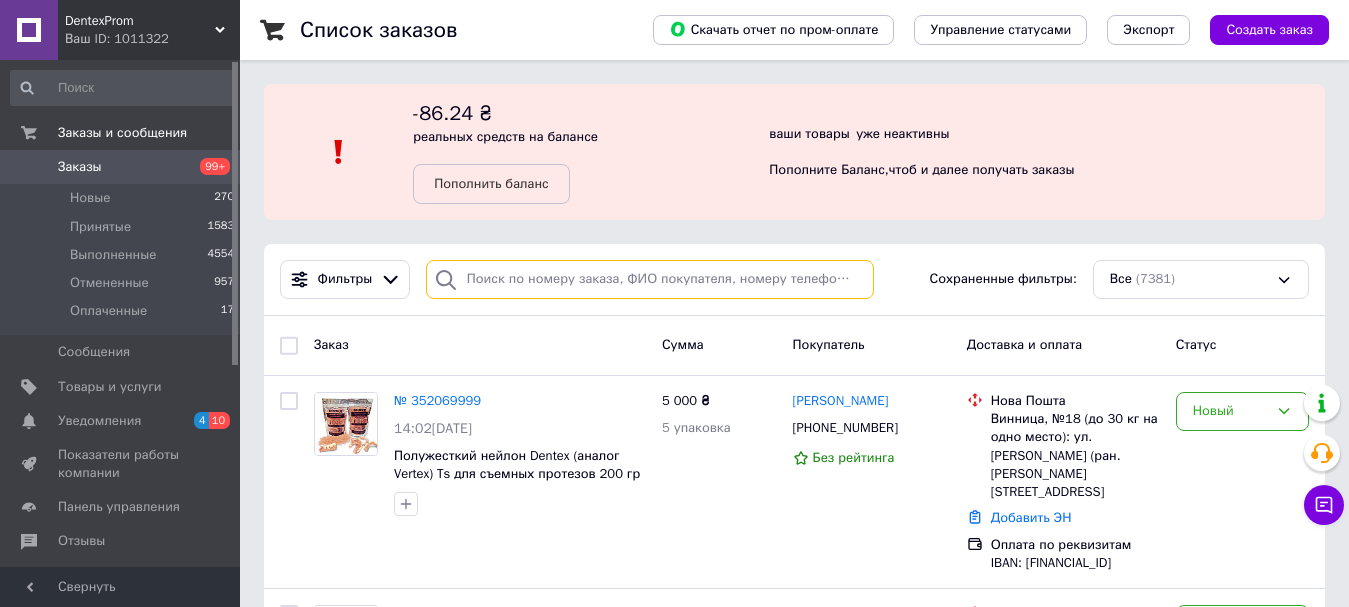 drag, startPoint x: 577, startPoint y: 142, endPoint x: 494, endPoint y: 270, distance: 152.5549 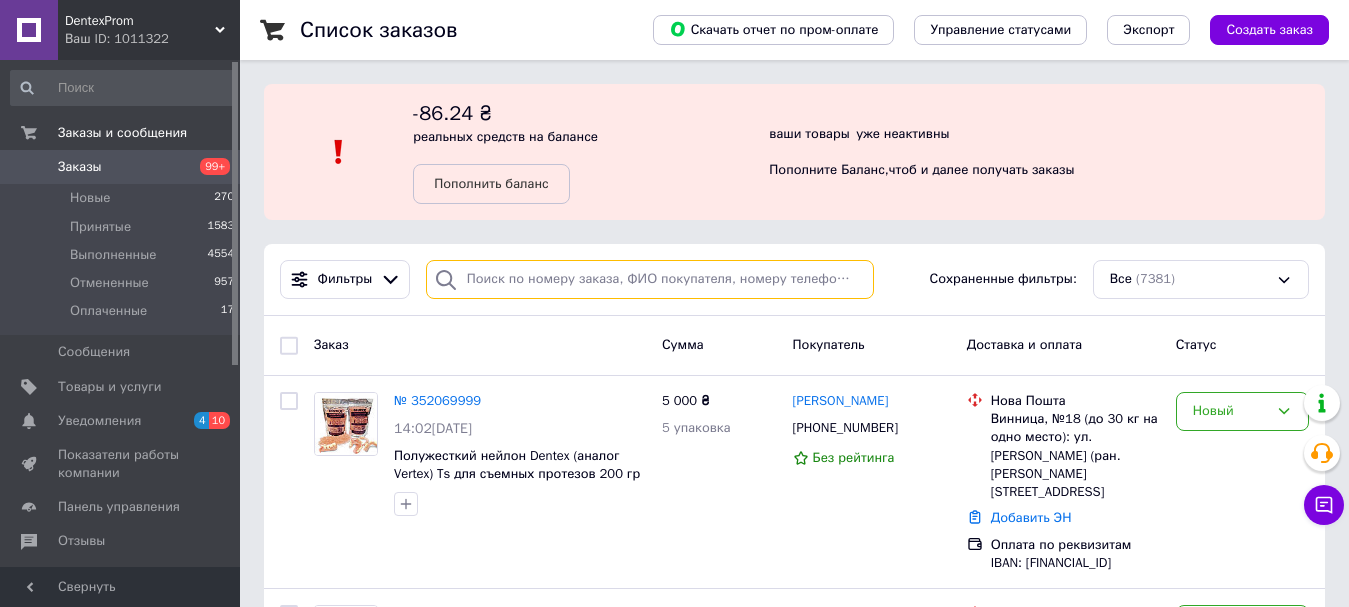 paste on "0962429737" 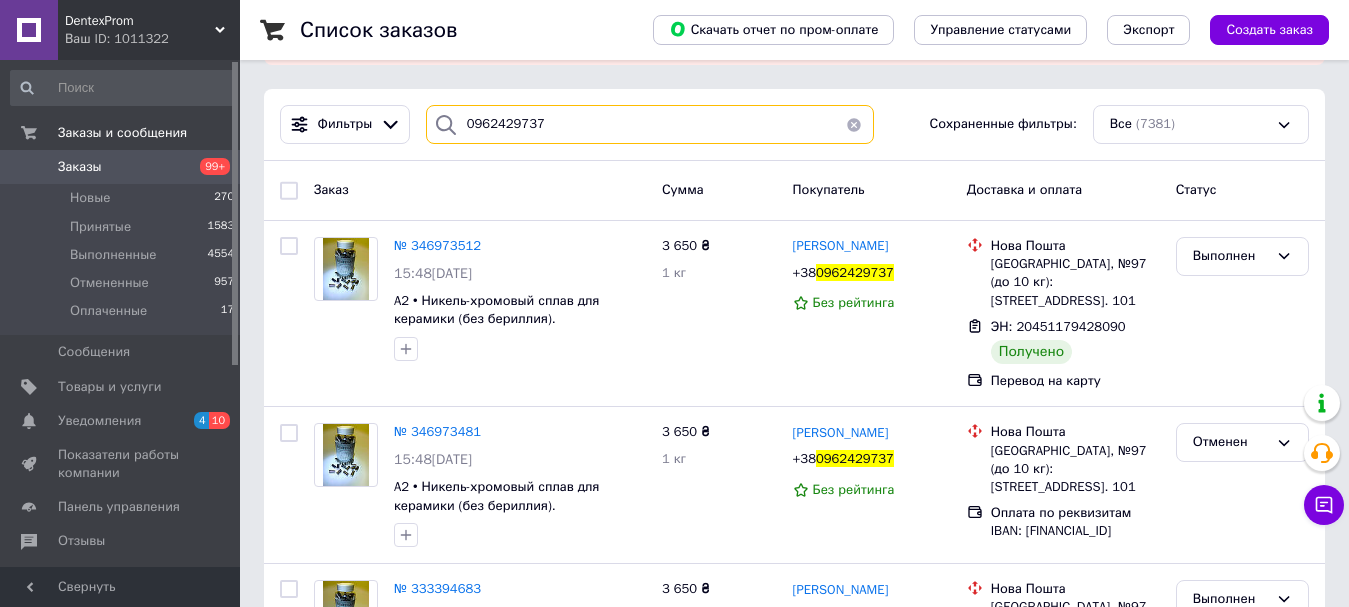 scroll, scrollTop: 200, scrollLeft: 0, axis: vertical 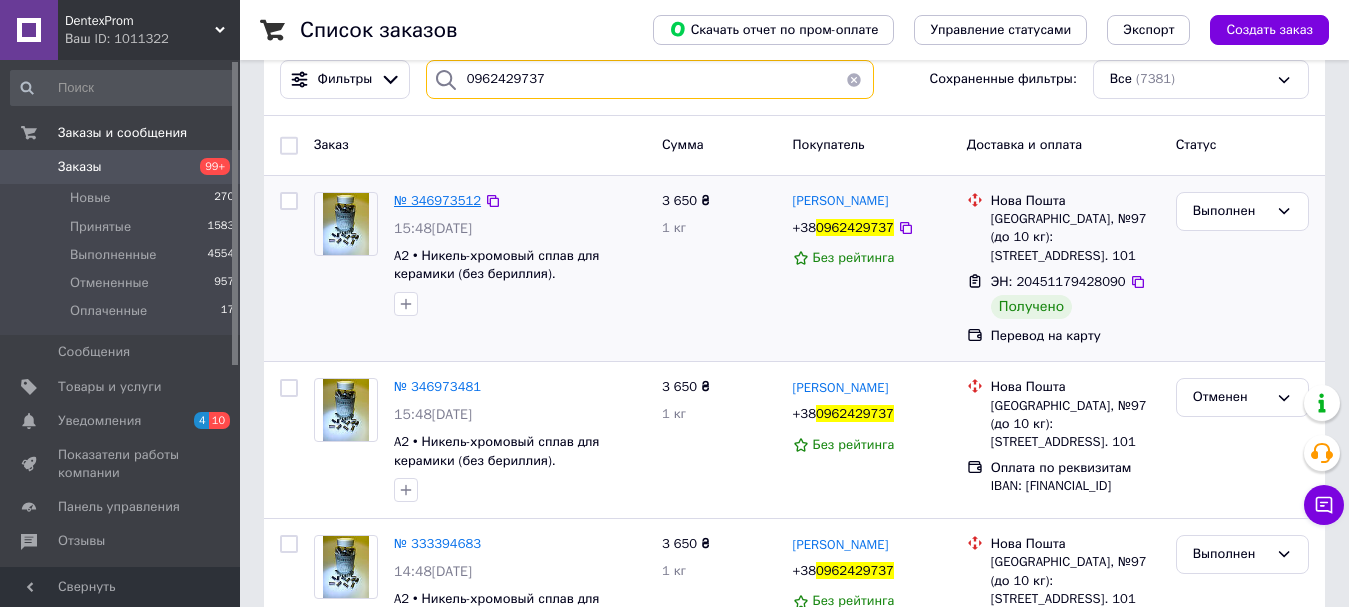 type on "0962429737" 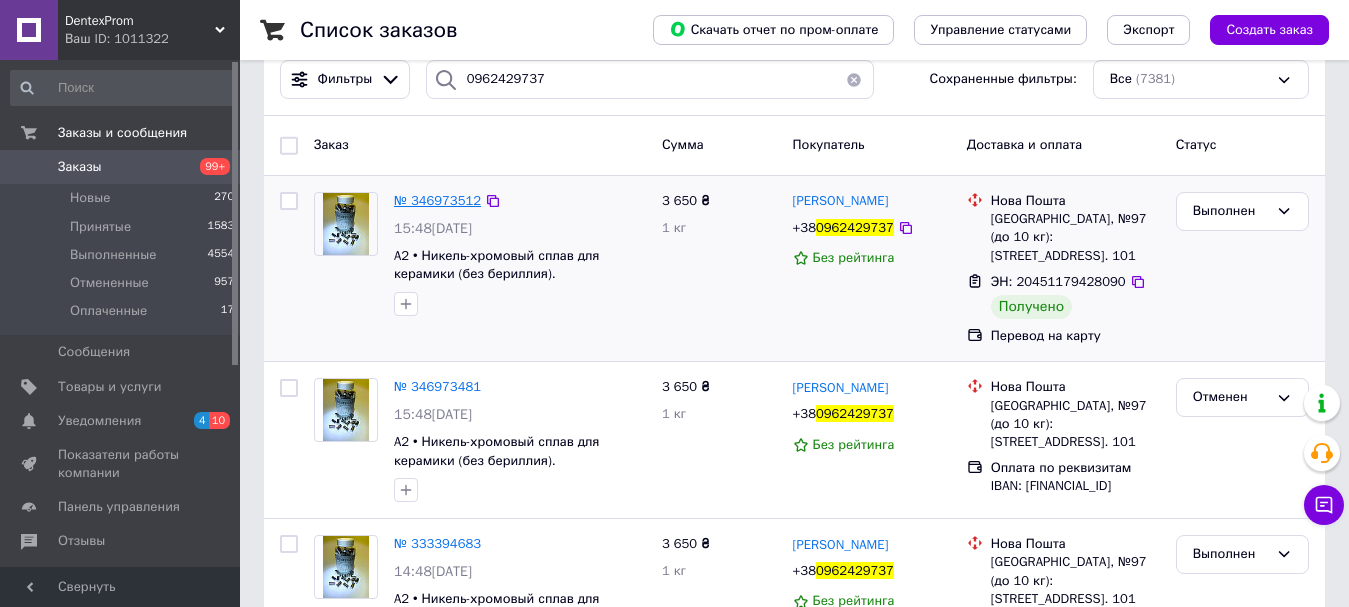 click on "№ 346973512" at bounding box center (437, 200) 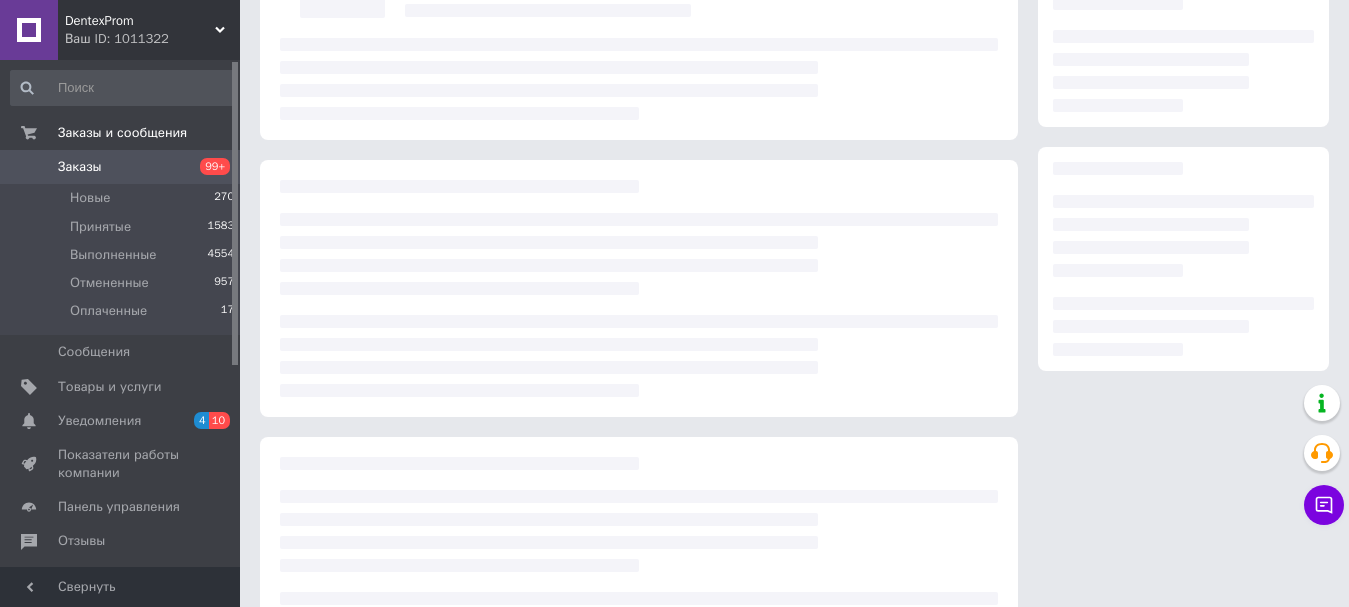 scroll, scrollTop: 0, scrollLeft: 0, axis: both 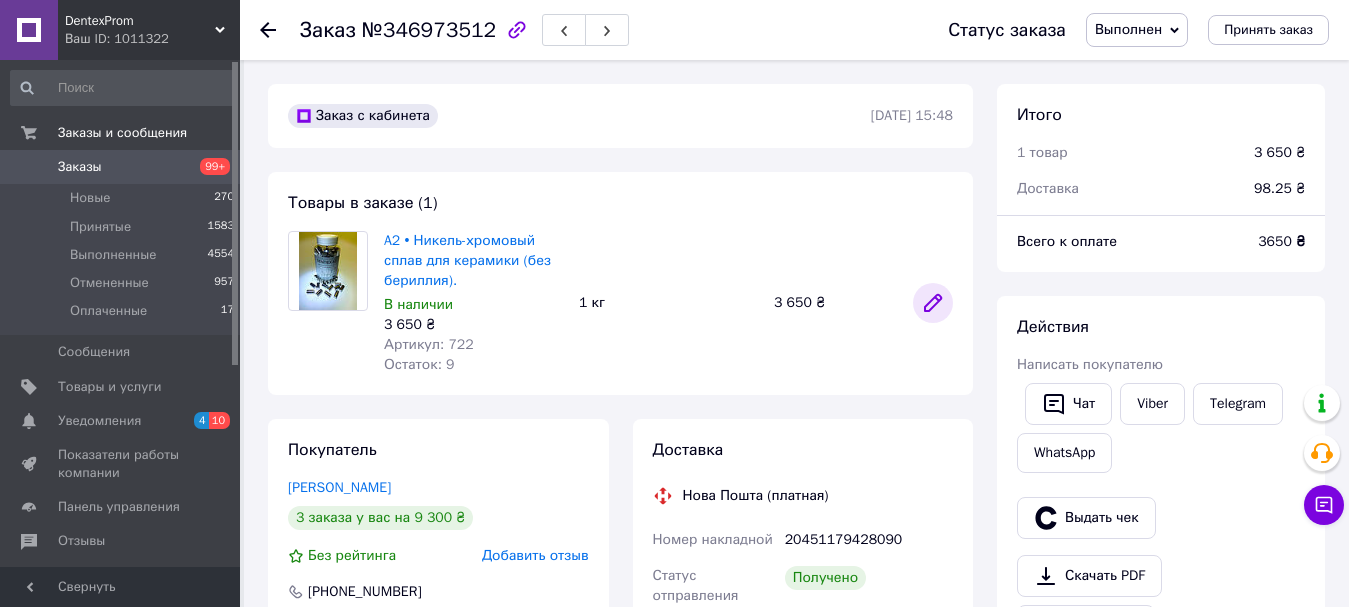 click 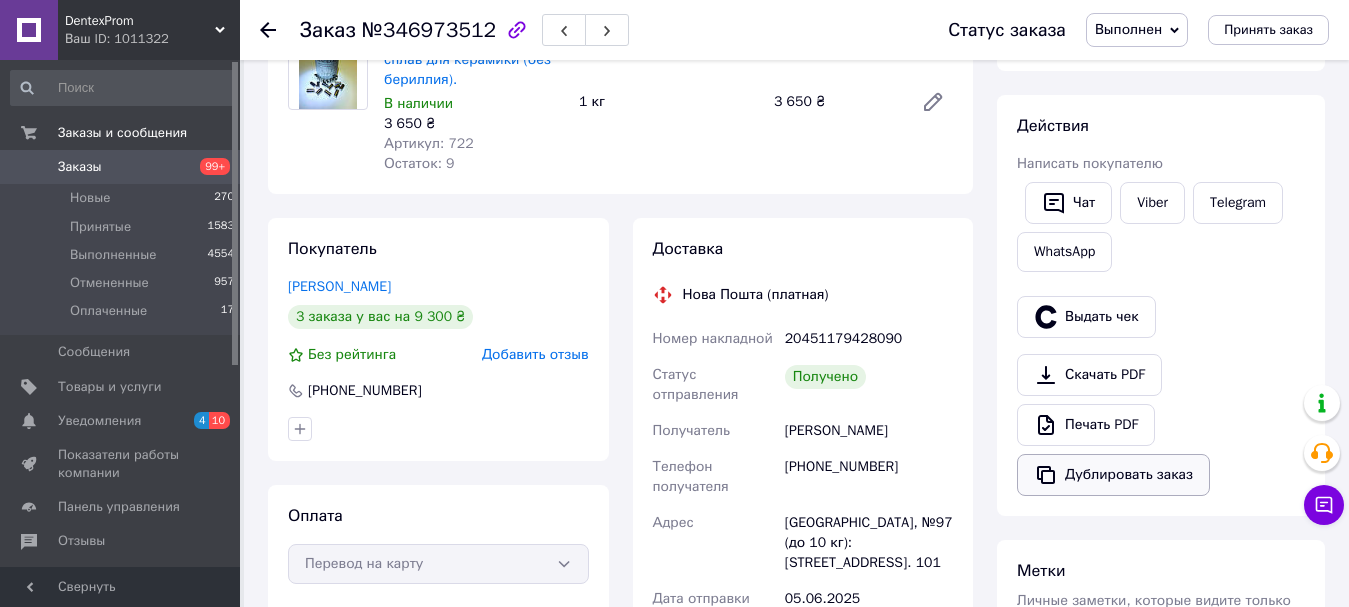 scroll, scrollTop: 300, scrollLeft: 0, axis: vertical 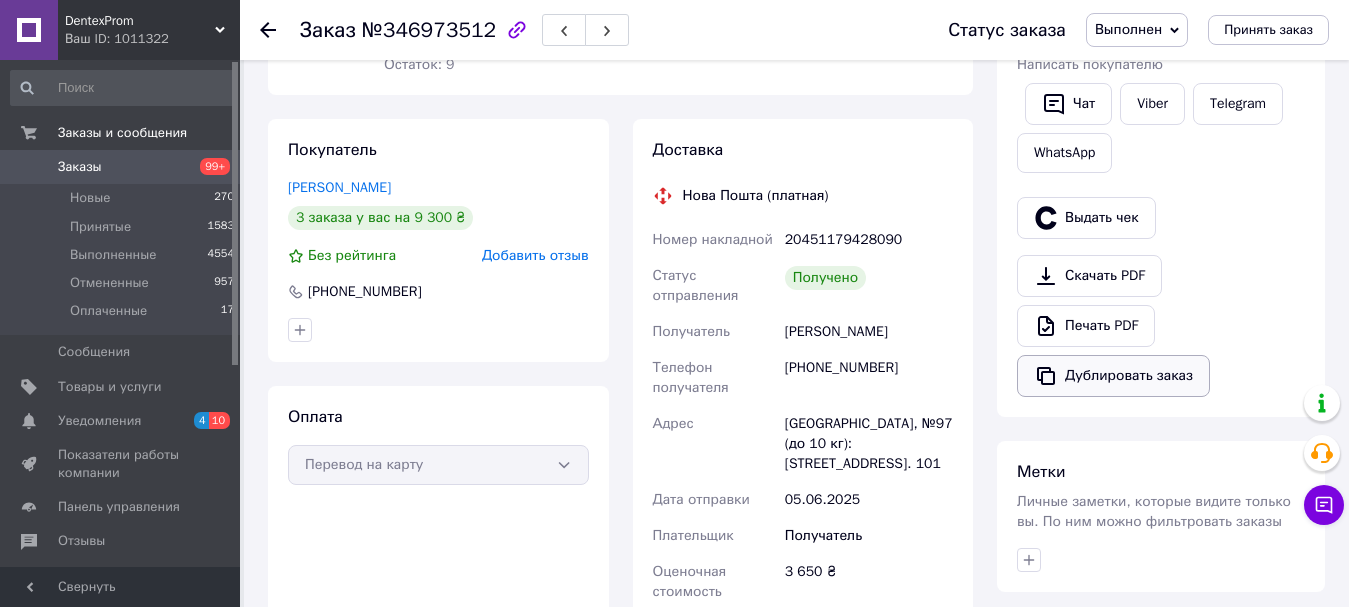 click on "Дублировать заказ" at bounding box center [1113, 376] 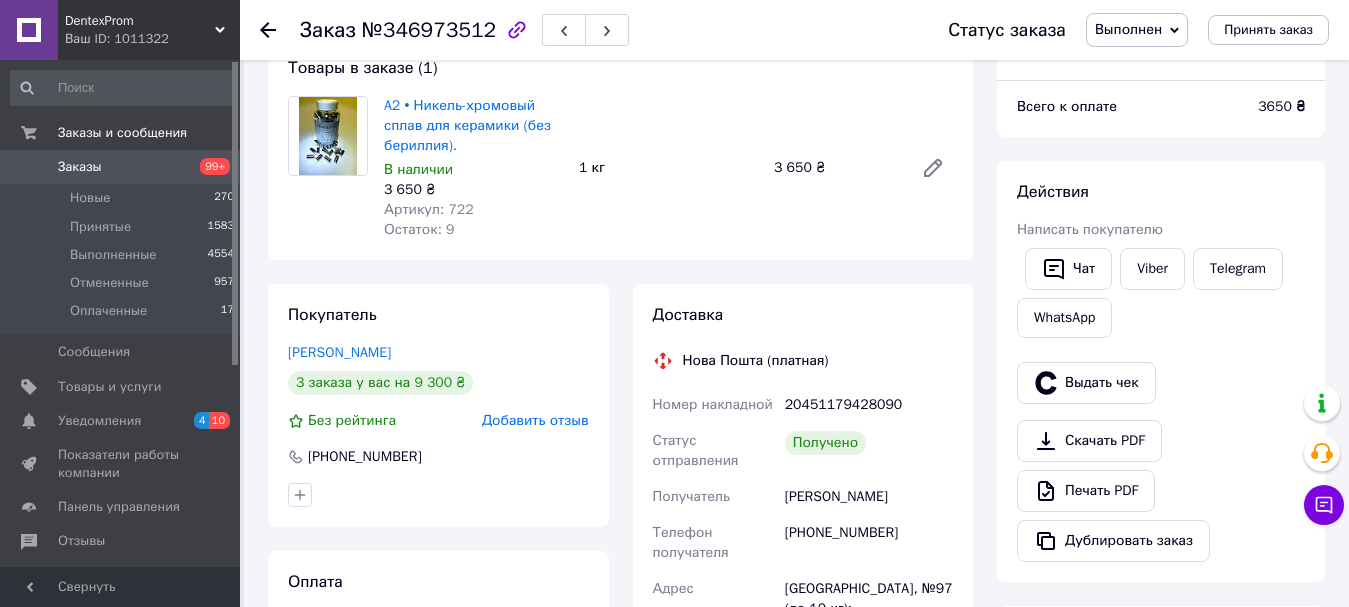 scroll, scrollTop: 0, scrollLeft: 0, axis: both 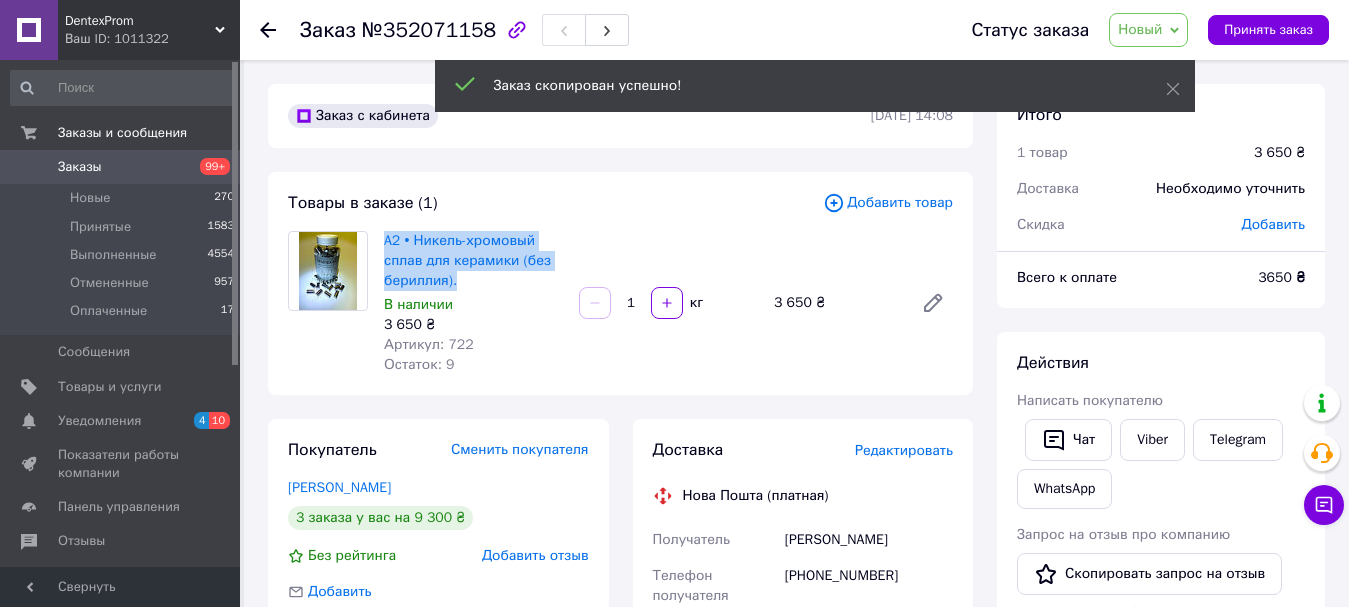 drag, startPoint x: 472, startPoint y: 286, endPoint x: 381, endPoint y: 240, distance: 101.96568 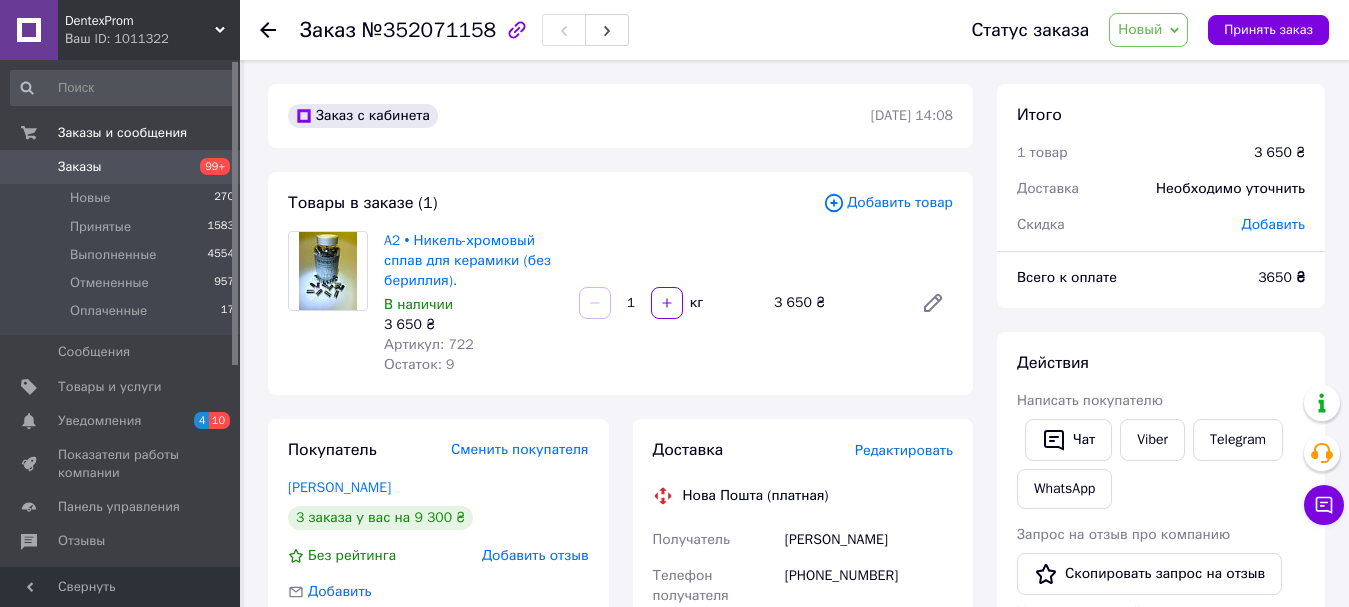 click on "Заказ с кабинета" at bounding box center [577, 116] 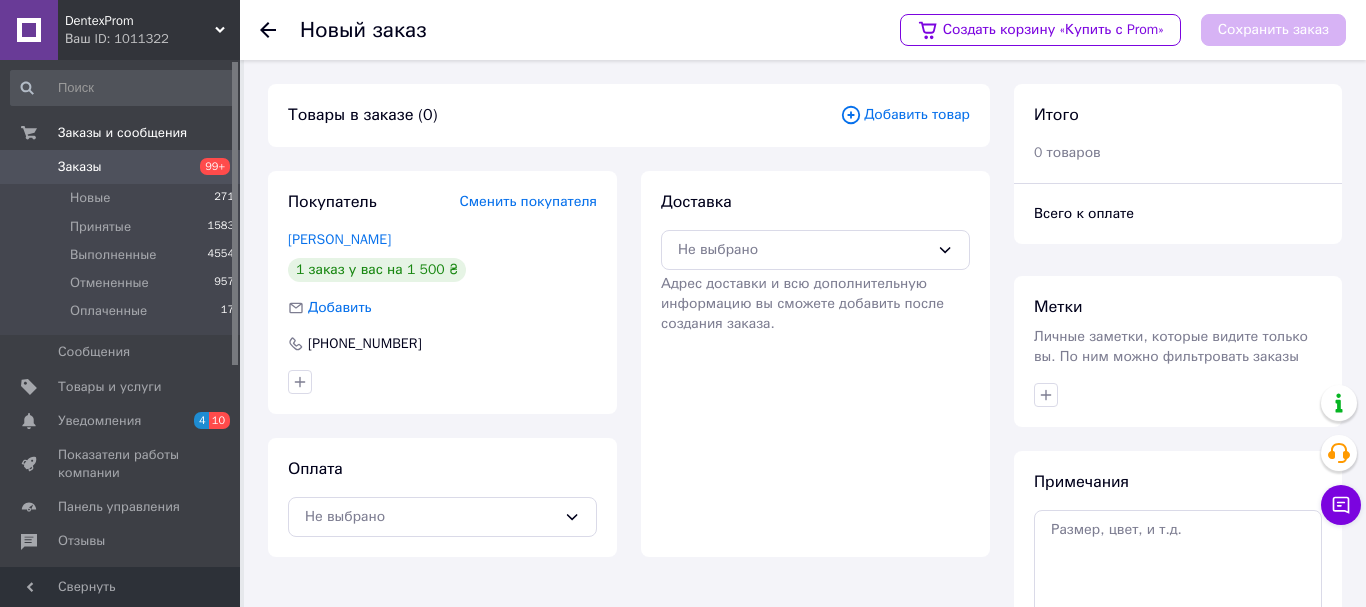scroll, scrollTop: 0, scrollLeft: 0, axis: both 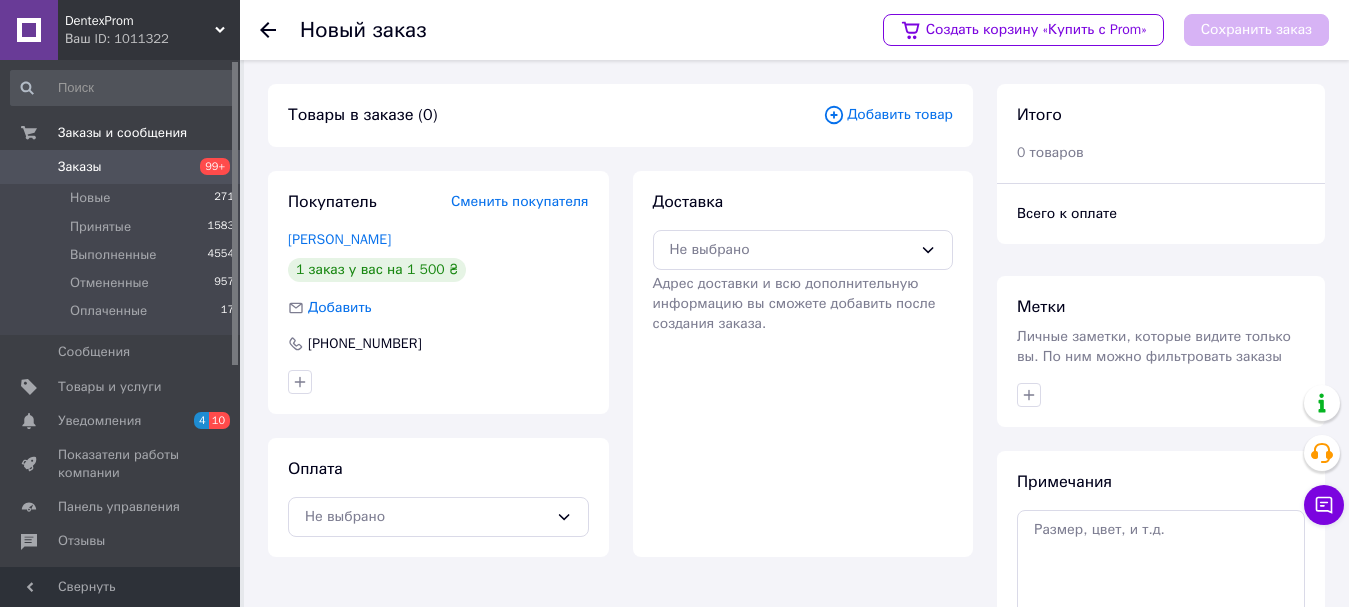 click on "Добавить товар" at bounding box center [888, 115] 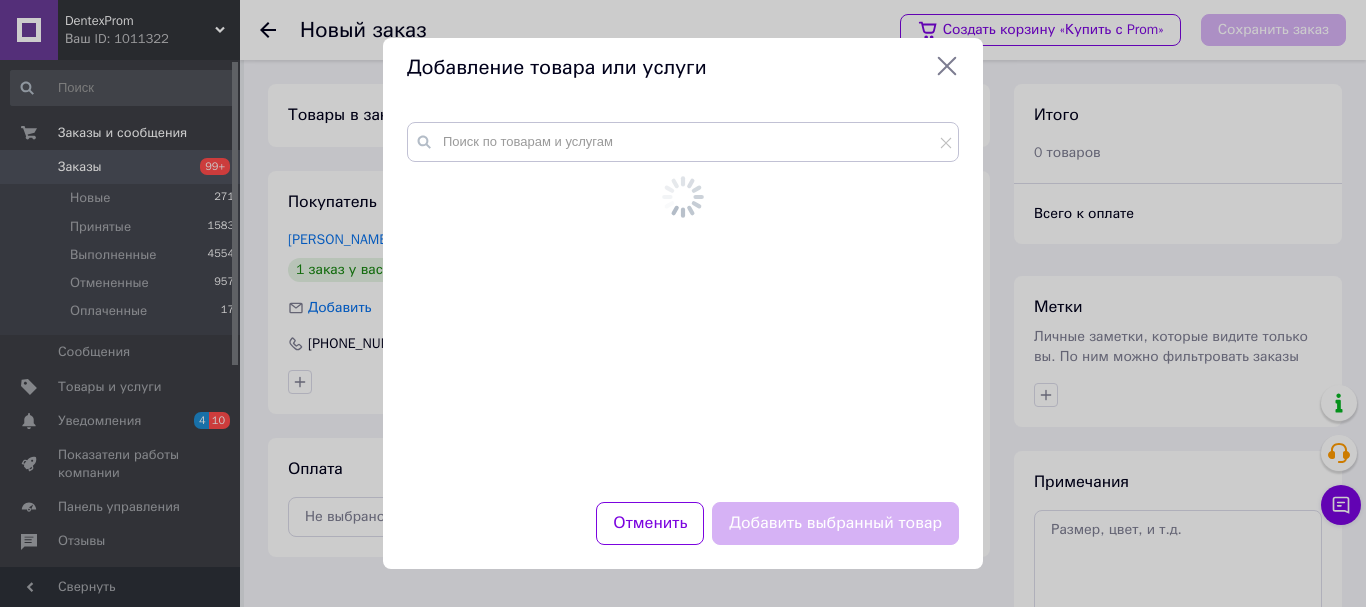 click at bounding box center [683, 300] 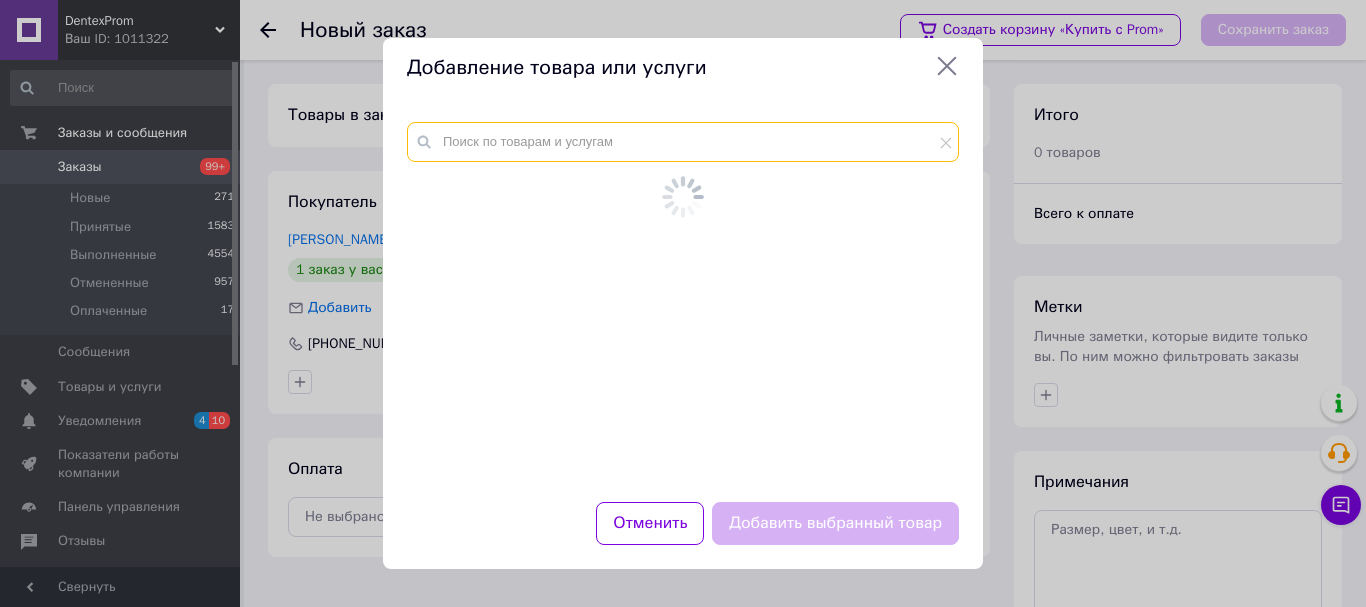 click at bounding box center [683, 142] 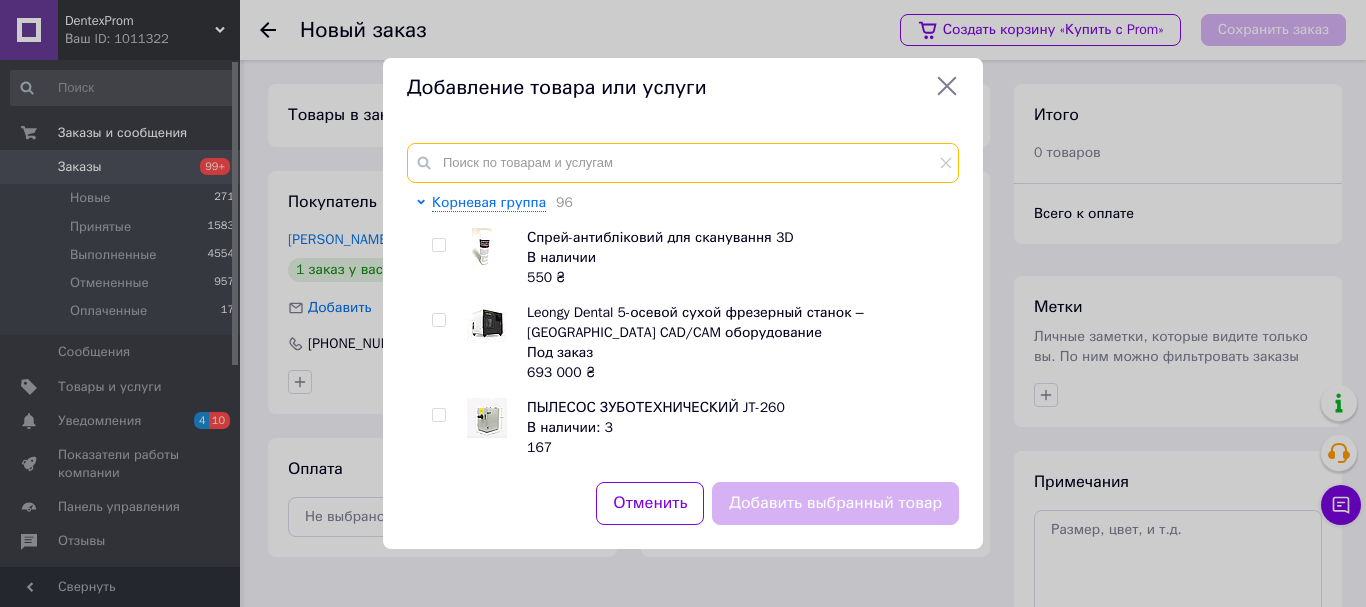 click at bounding box center [683, 163] 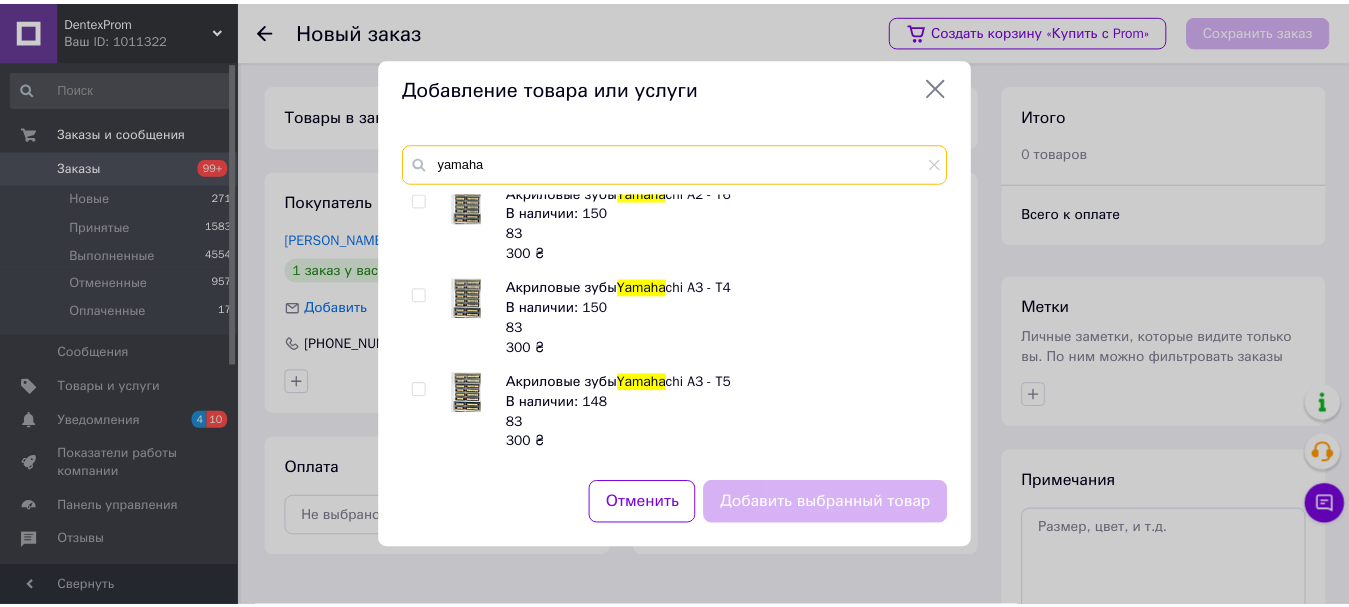 scroll, scrollTop: 300, scrollLeft: 0, axis: vertical 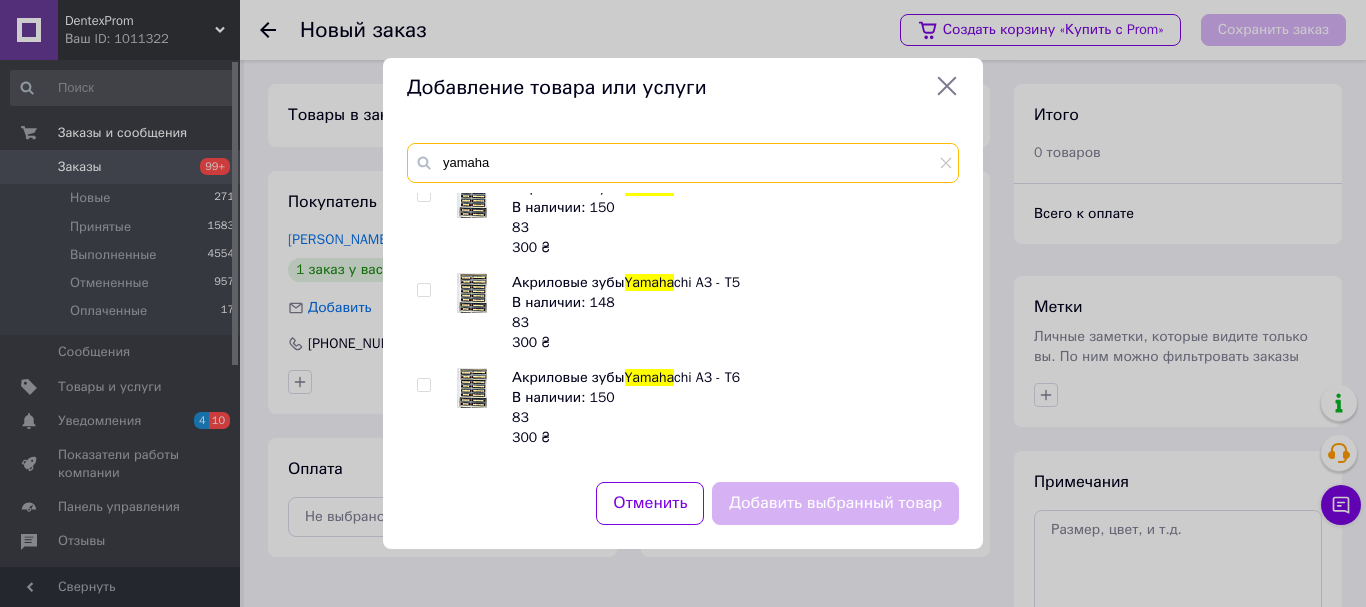 type on "yamaha" 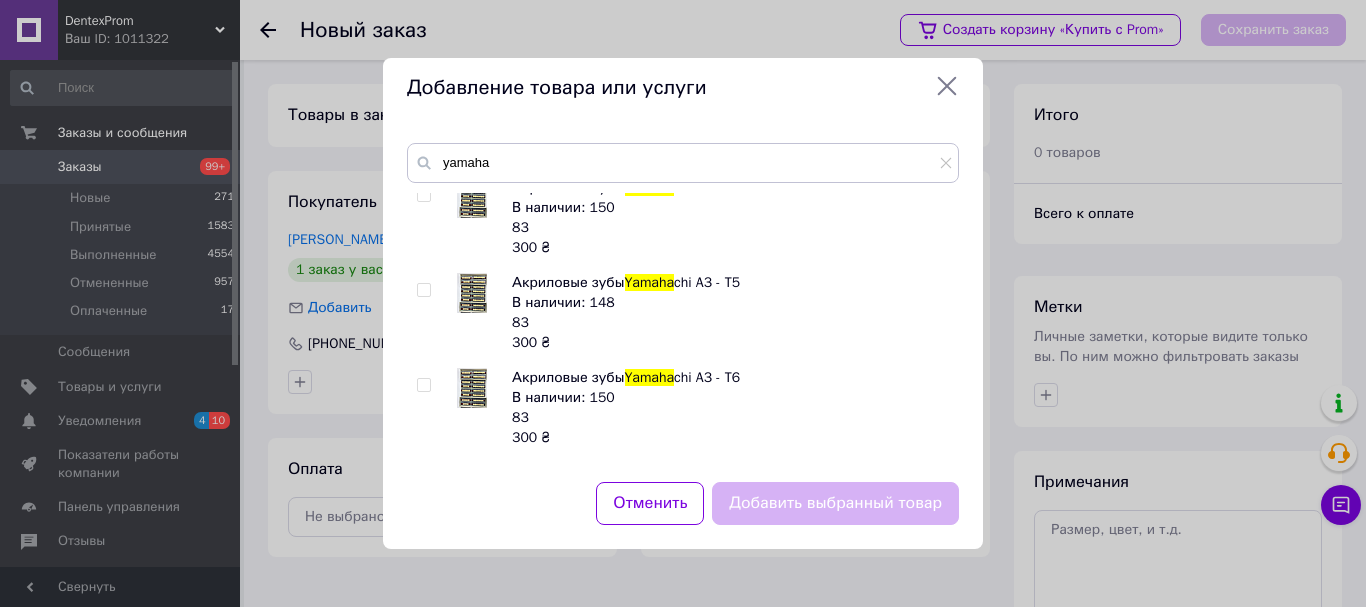 click on "Акриловые зубы  Yamaha chi A2 - T4 В наличии: 100 83 300   ₴ Акриловые зубы  Yamaha chi A2 - T5 В наличии: 150 83 300   ₴ Акриловые зубы  Yamaha chi A2 - T6 В наличии: 150 83 300   ₴ Акриловые зубы  Yamaha chi A3 - T4 В наличии: 150 83 300   ₴ Акриловые зубы  Yamaha chi A3 - T5 В наличии: 148 83 300   ₴ Акриловые зубы  Yamaha chi A3 - T6 В наличии: 150 83 300   ₴ Акриловые зубы  Yamaha chi A3.5 - T4 В наличии: 50 83 300   ₴ Акриловые зубы  Yamaha chi A3.5 - T5 В наличии: 100 83 300   ₴ Акриловые зубы  Yamaha chi A3.5 - T6 В наличии: 50 83 300   ₴" at bounding box center [682, 325] 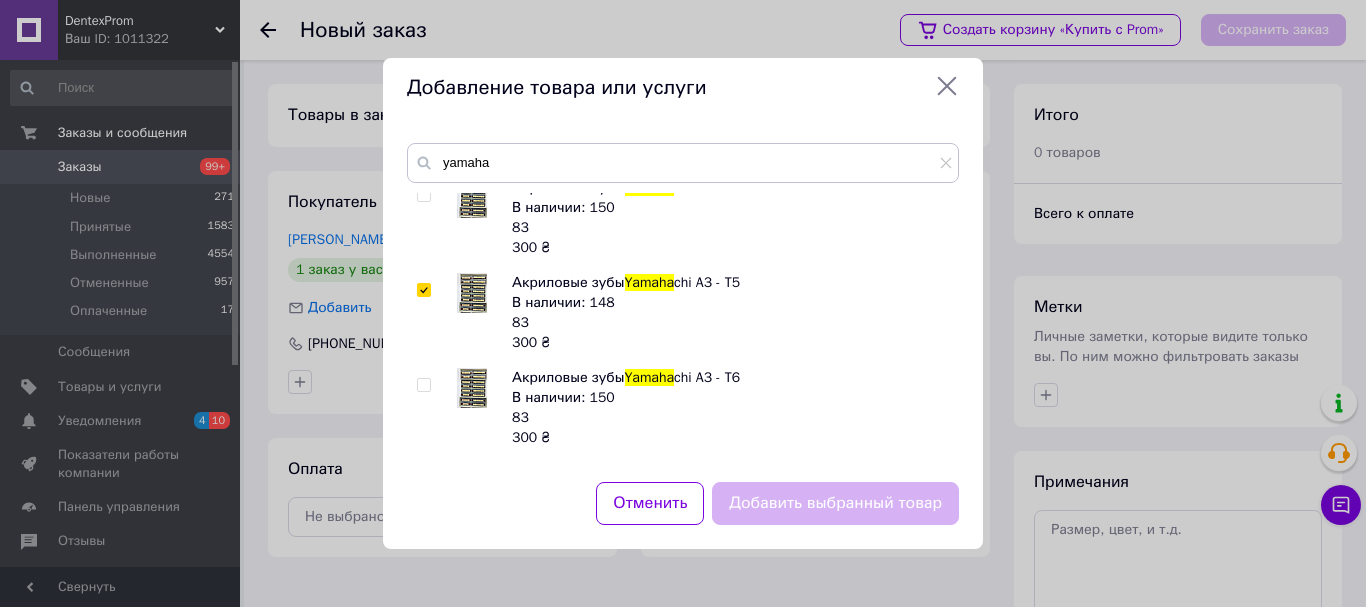 checkbox on "true" 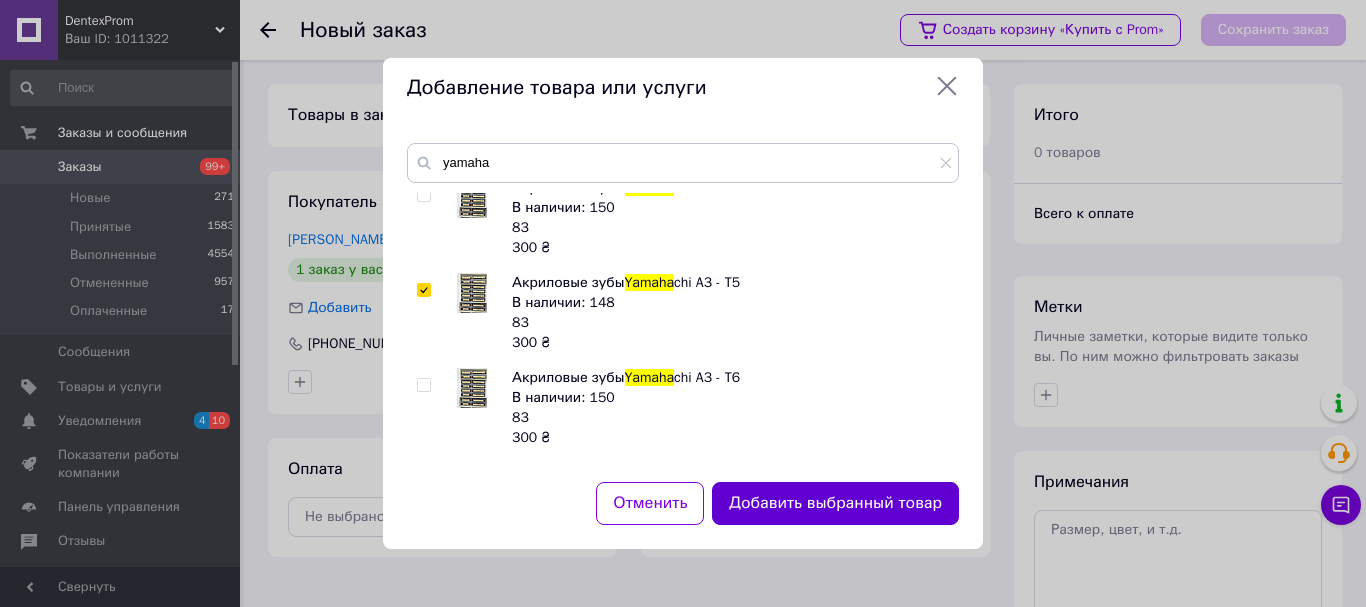 click on "Добавить выбранный товар" at bounding box center [835, 503] 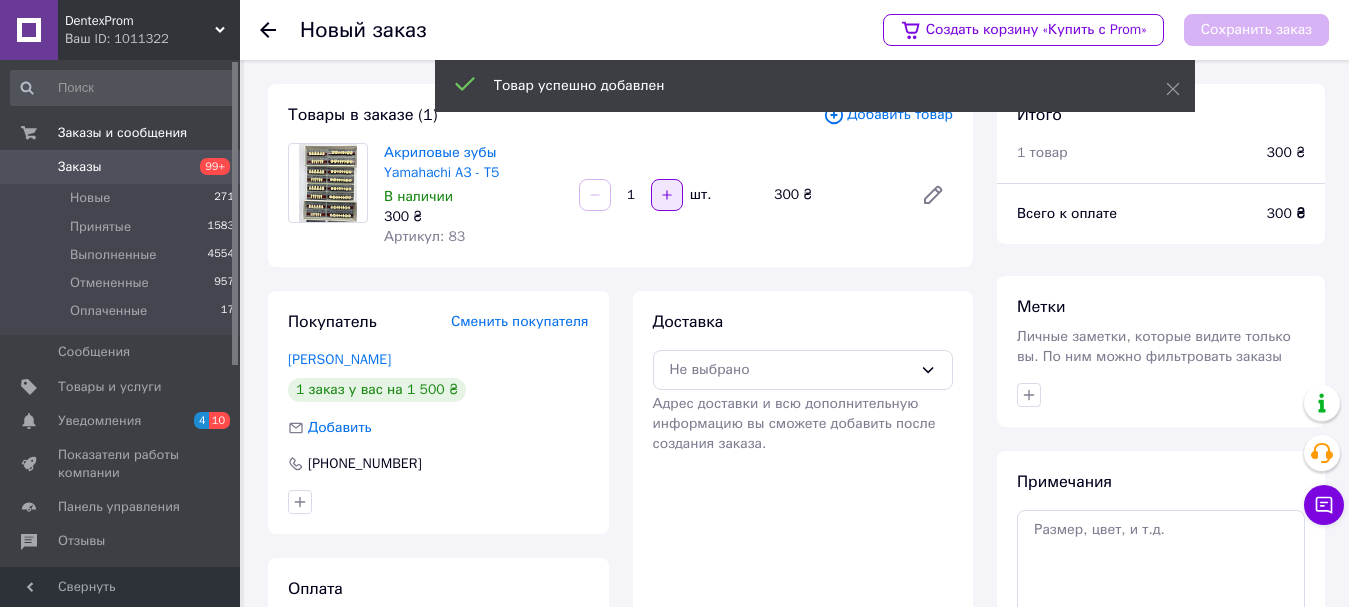 click 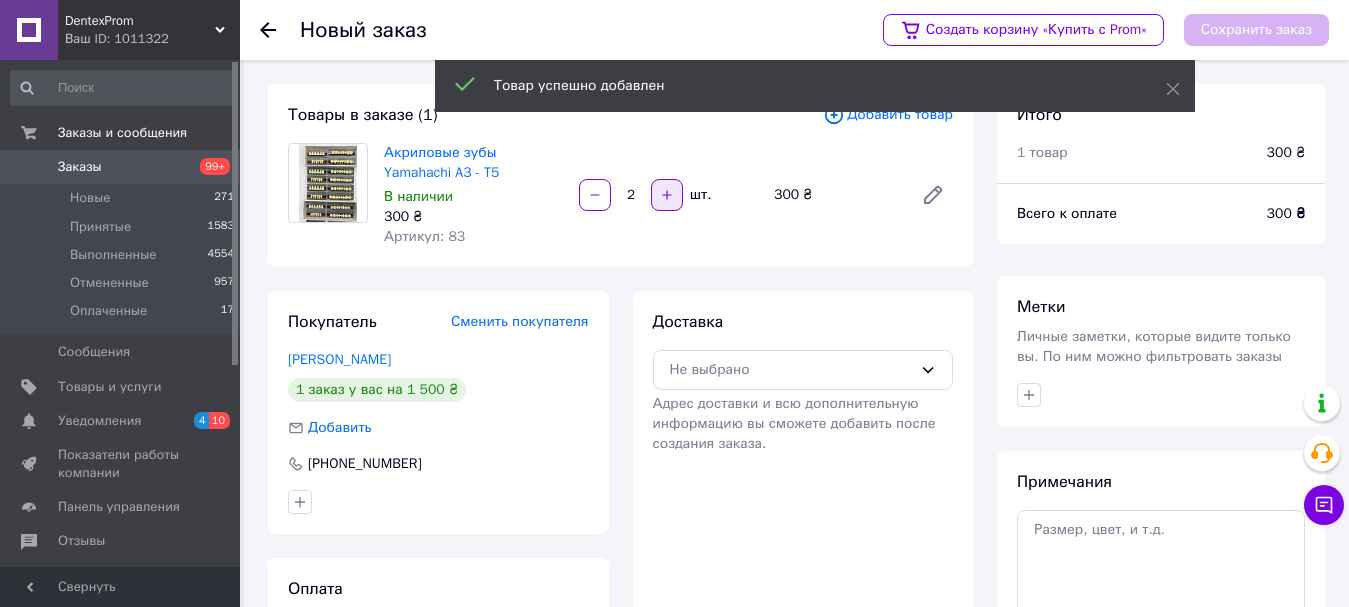click 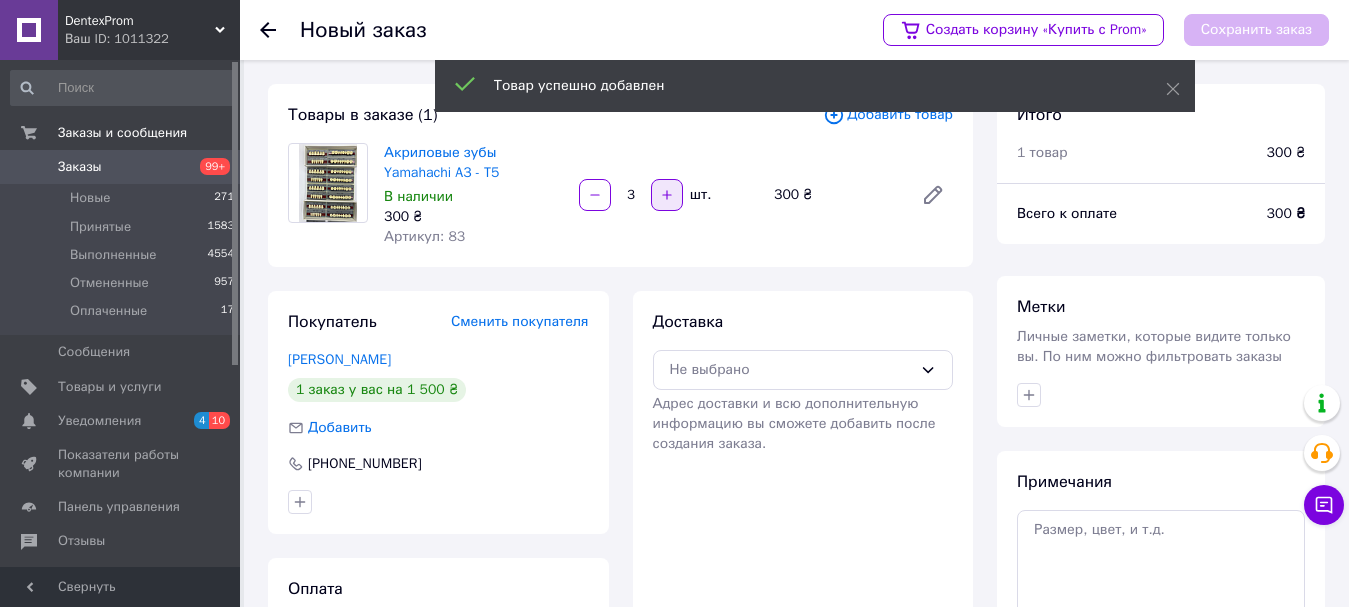 click 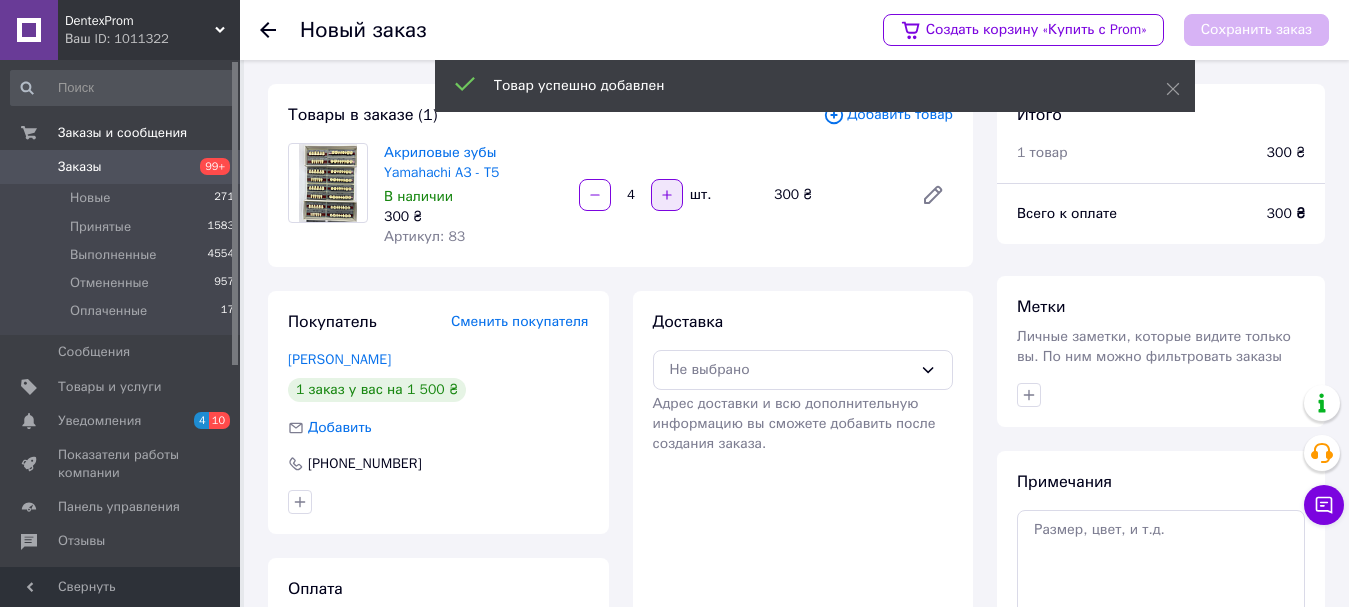 click 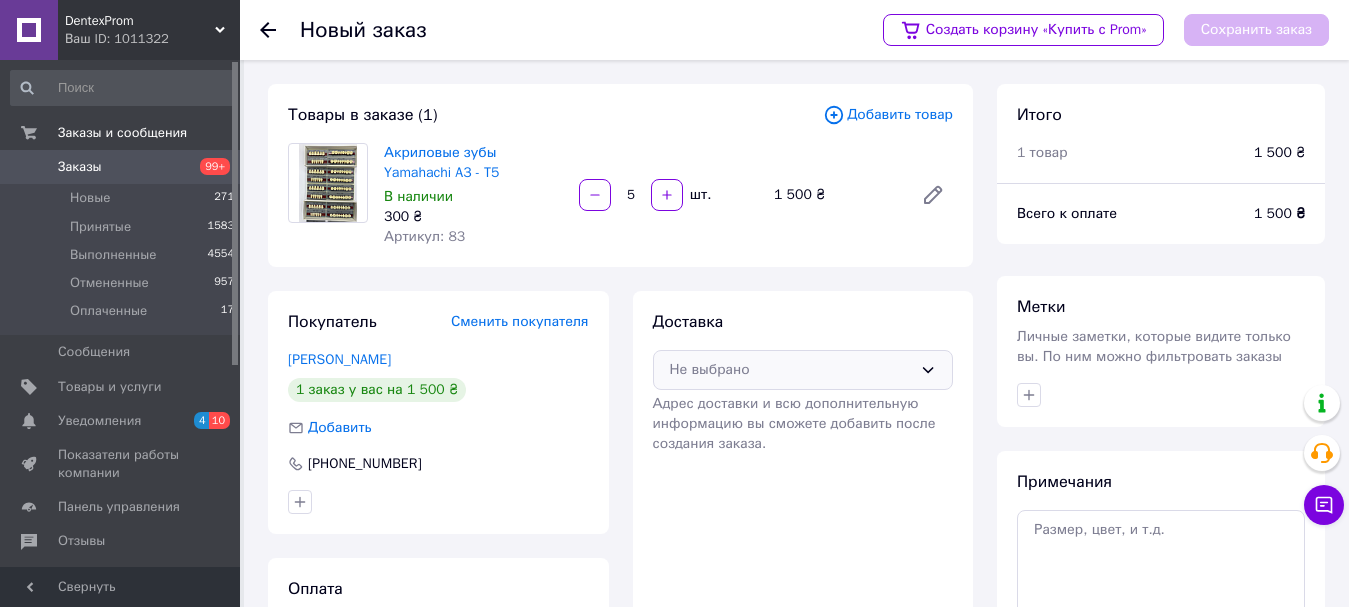 scroll, scrollTop: 100, scrollLeft: 0, axis: vertical 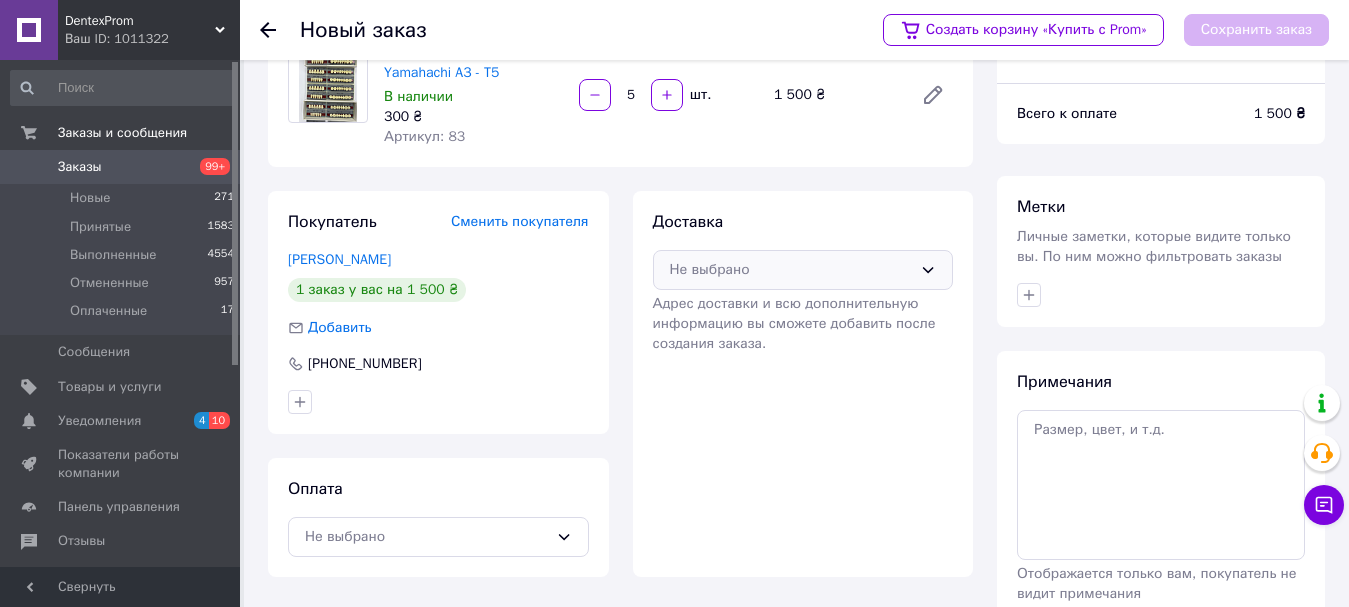 click on "Не выбрано" at bounding box center (791, 270) 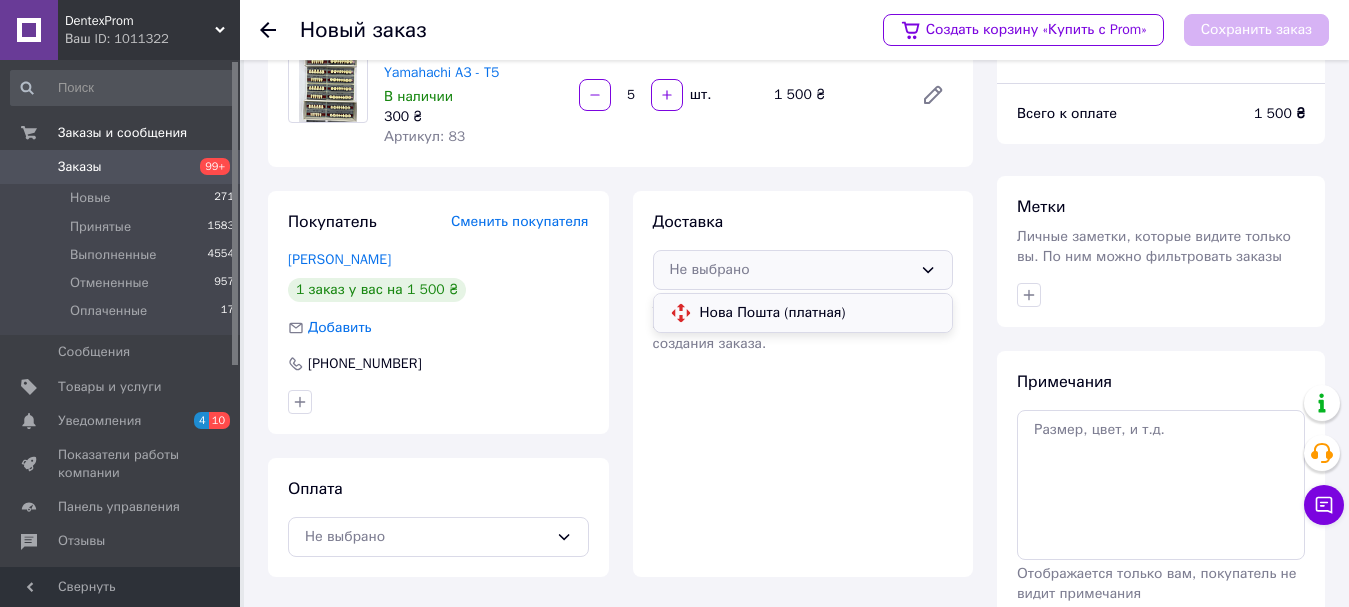 click on "Нова Пошта (платная)" at bounding box center (818, 313) 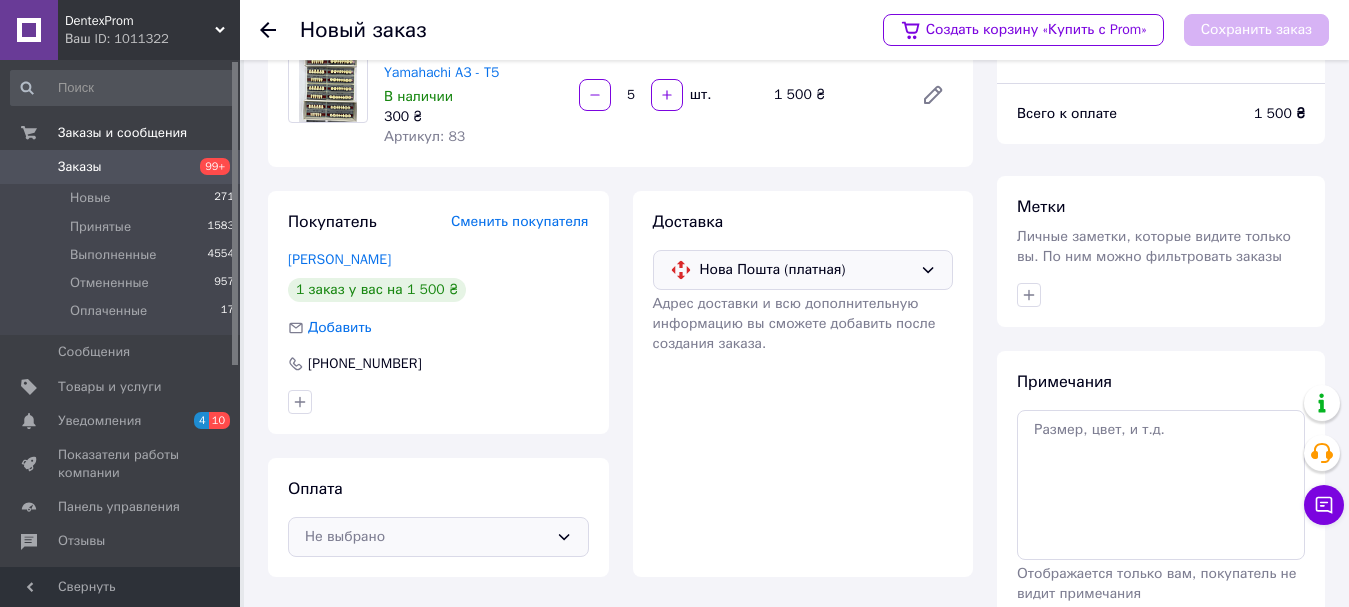 click on "Не выбрано" at bounding box center (426, 537) 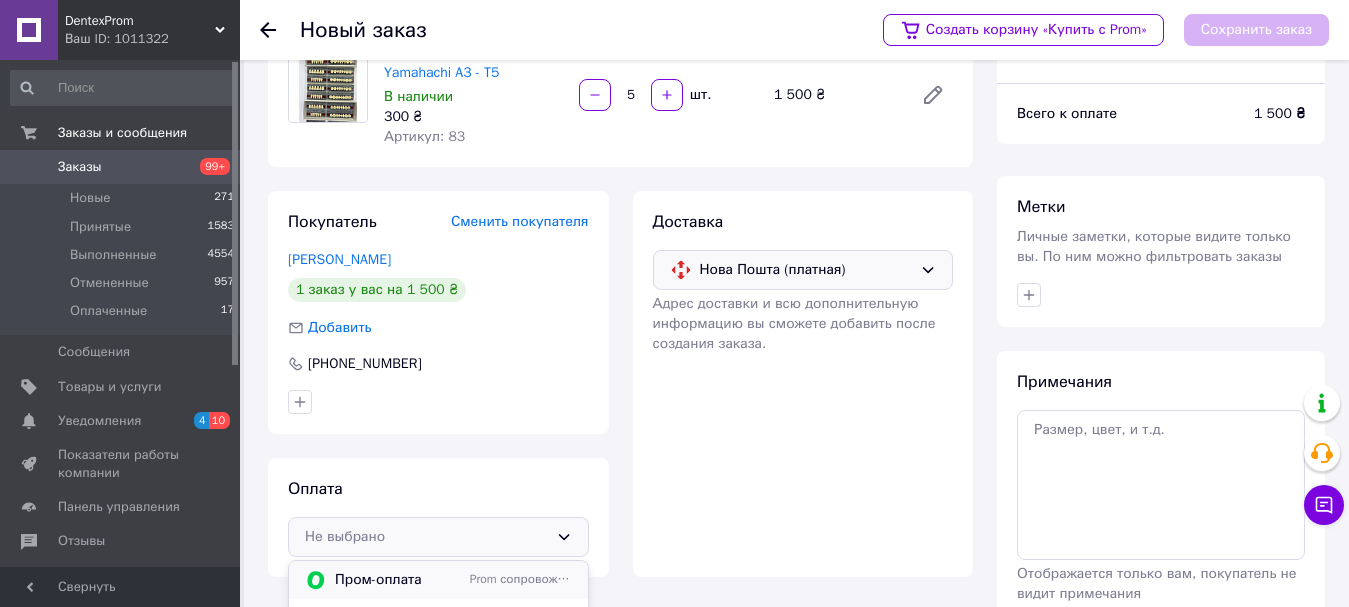 scroll, scrollTop: 217, scrollLeft: 0, axis: vertical 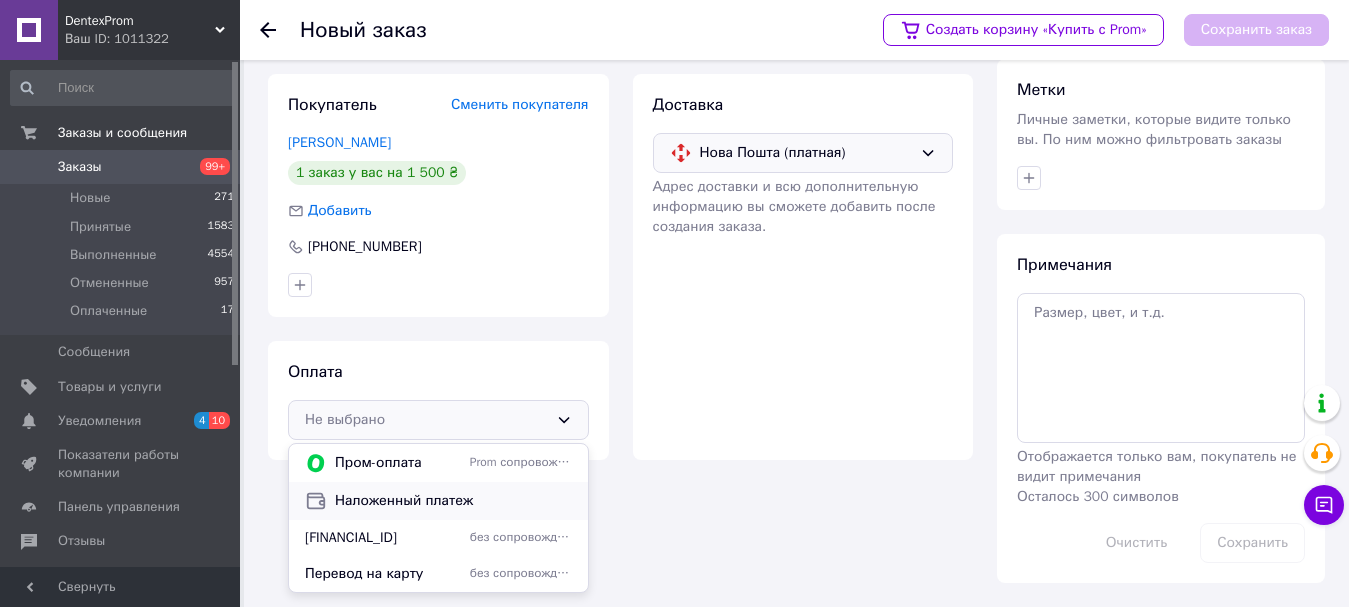 click on "Наложенный платеж" at bounding box center (453, 501) 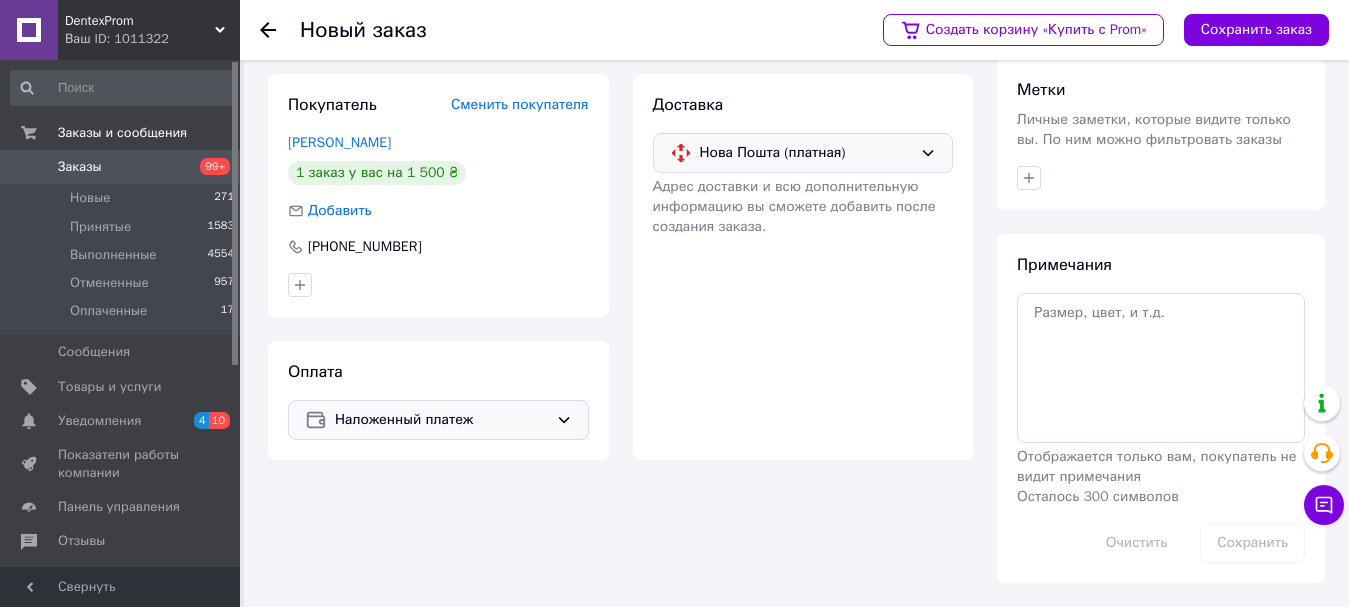 click on "Оплата Наложенный платеж" at bounding box center (438, 400) 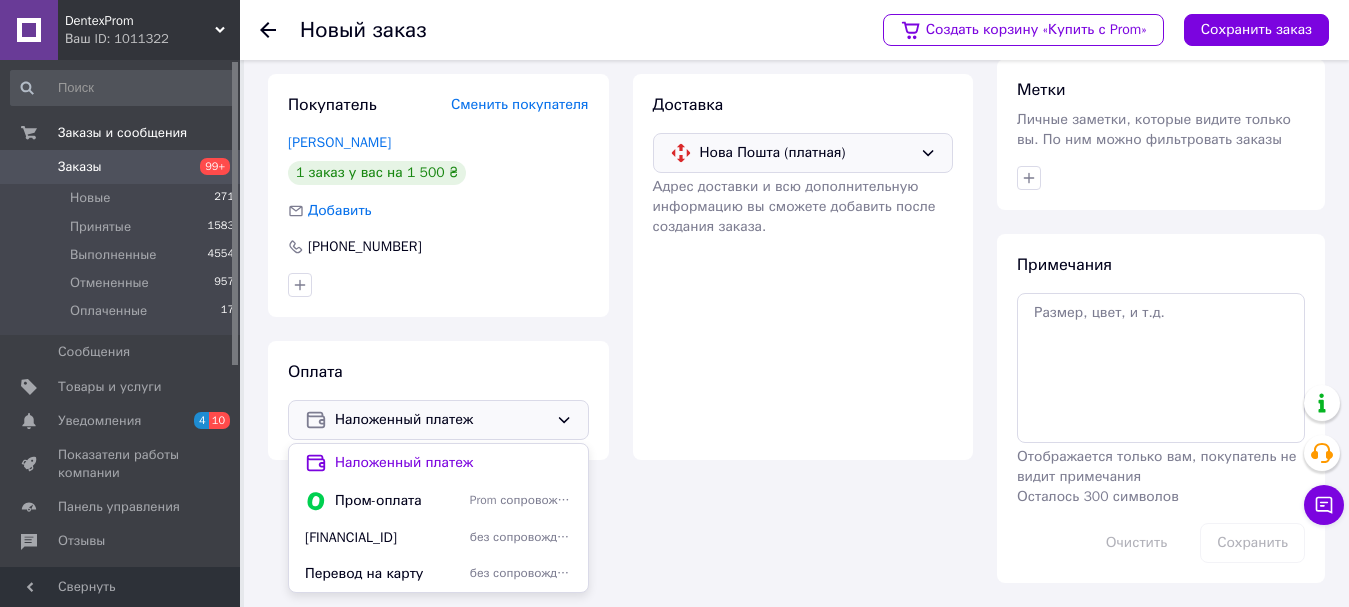 click on "Наложенный платеж" at bounding box center (441, 420) 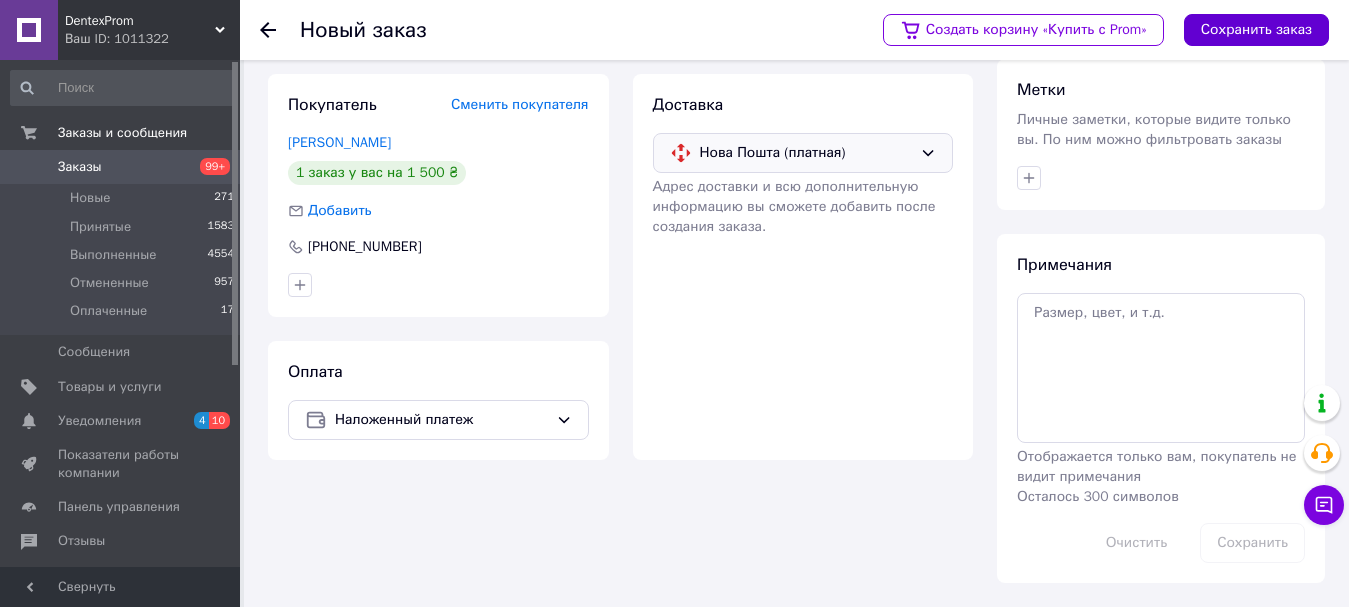 click on "Сохранить заказ" at bounding box center [1256, 30] 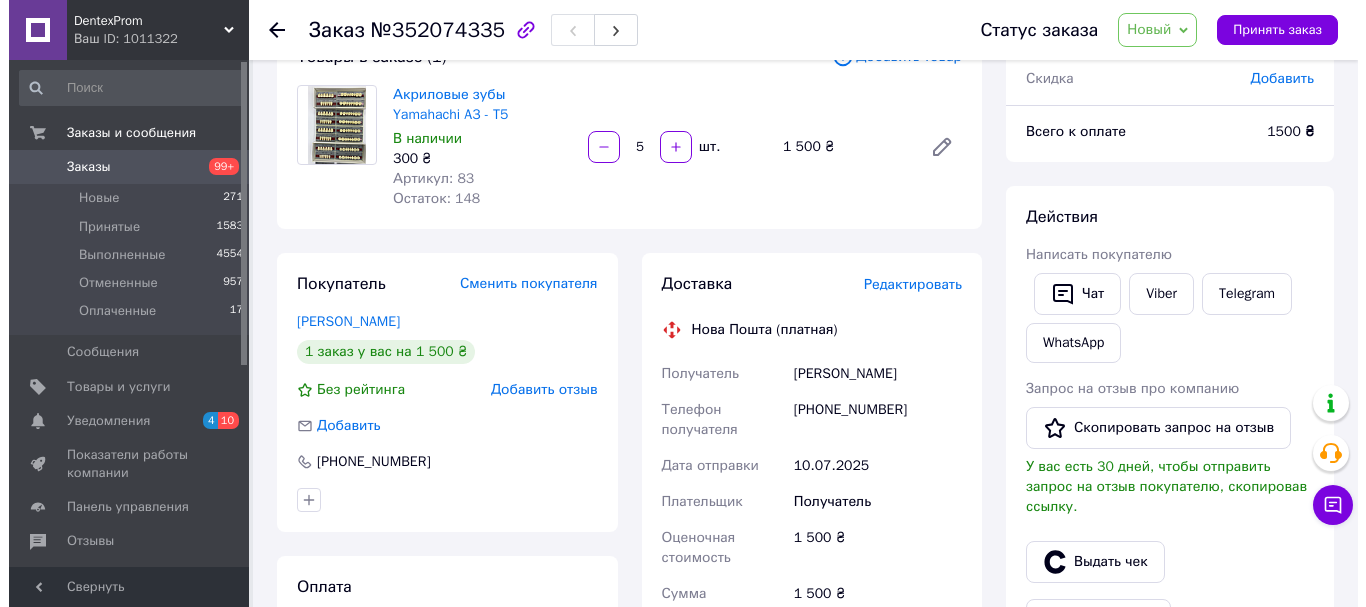 scroll, scrollTop: 300, scrollLeft: 0, axis: vertical 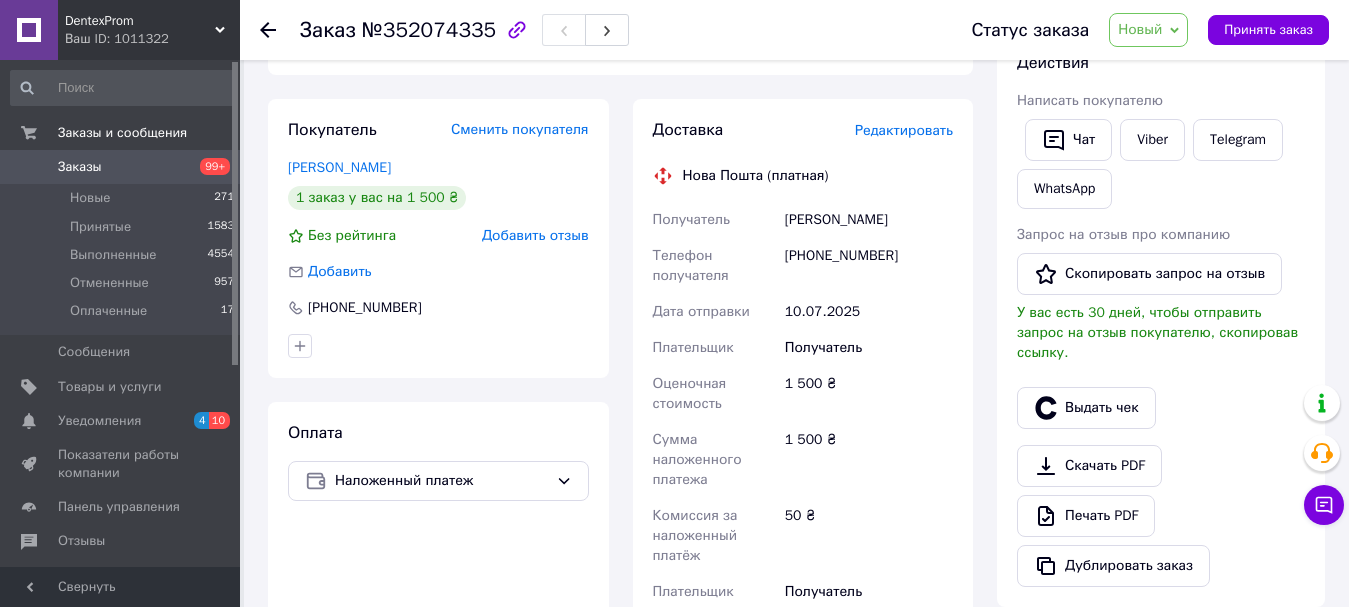click on "Редактировать" at bounding box center [904, 130] 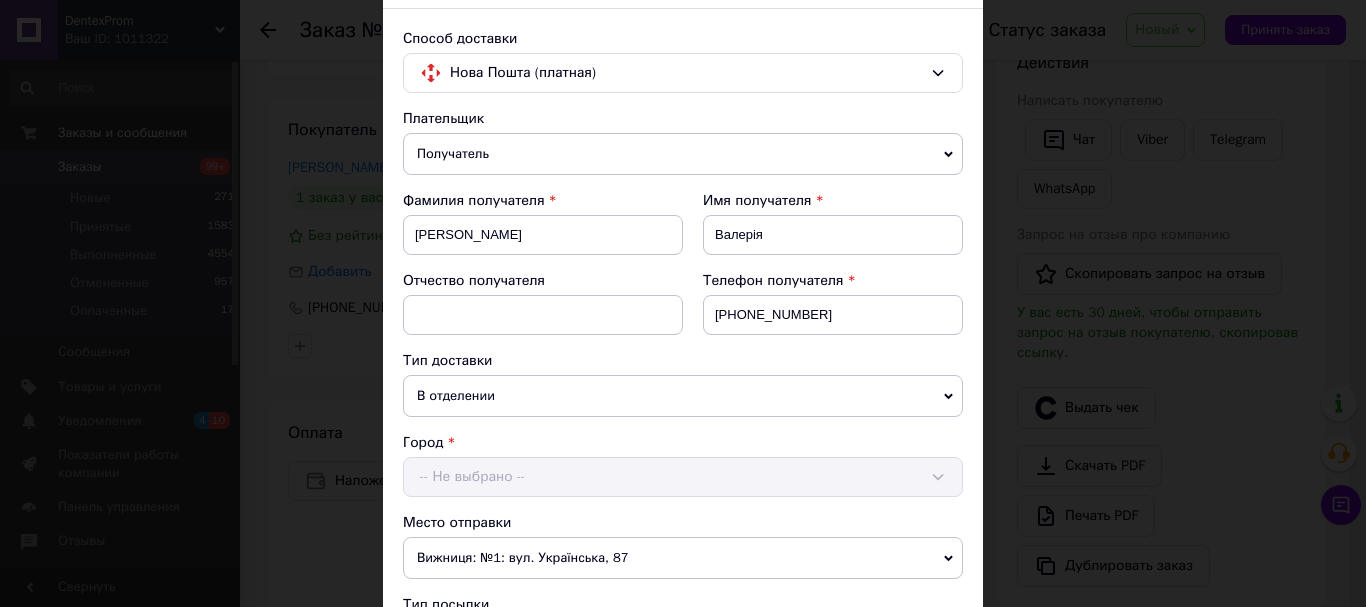 scroll, scrollTop: 200, scrollLeft: 0, axis: vertical 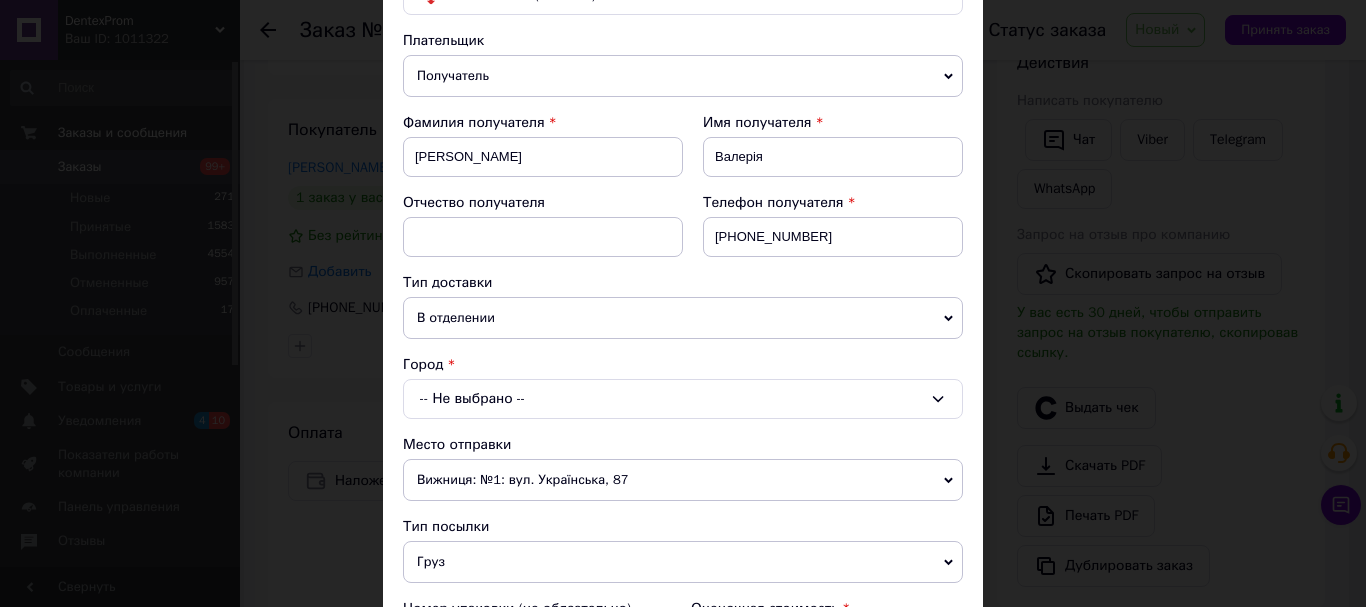 click on "-- Не выбрано --" at bounding box center (683, 399) 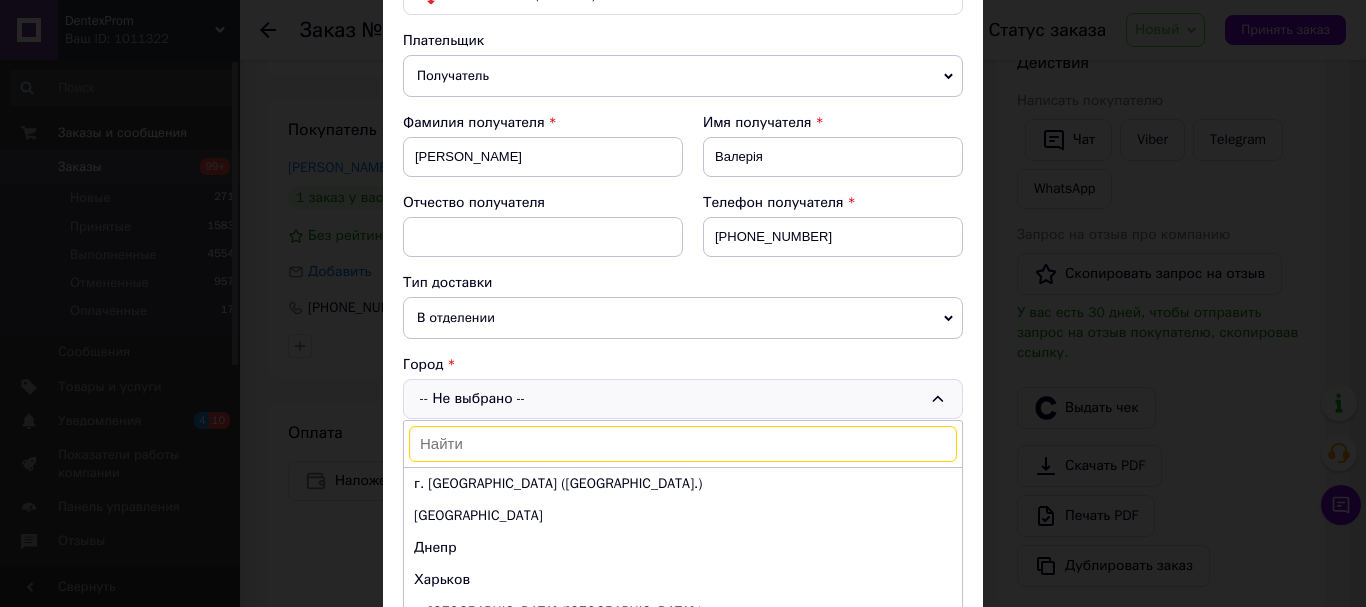 type on "p" 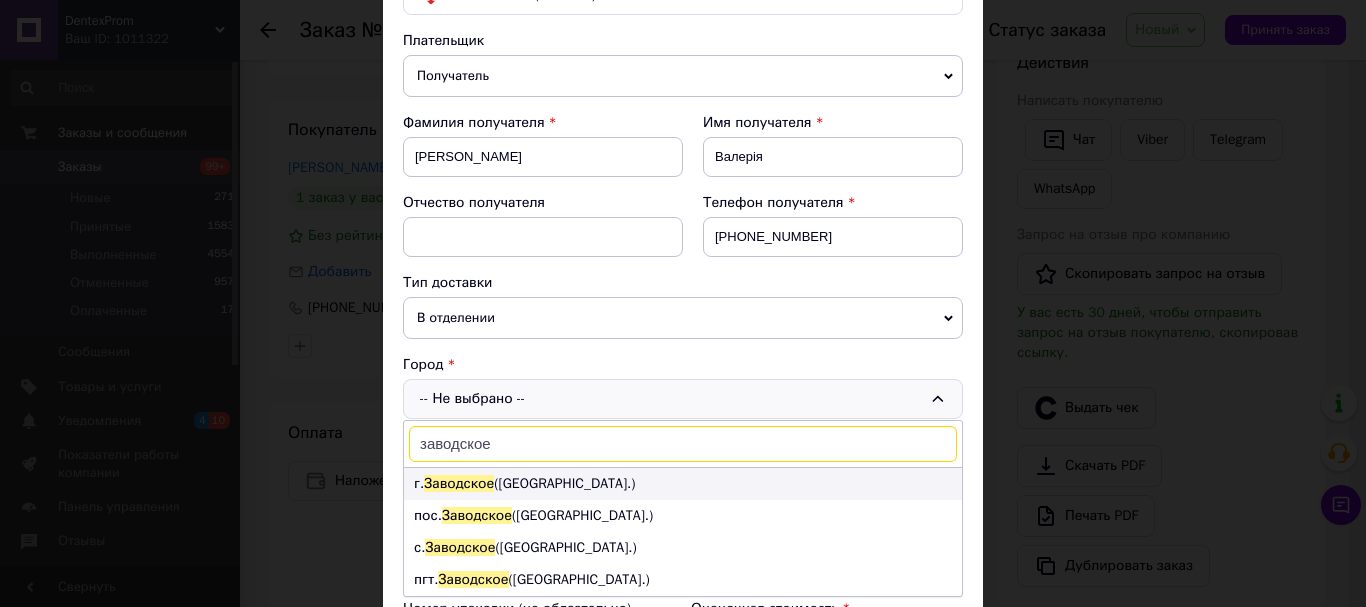 type on "заводское" 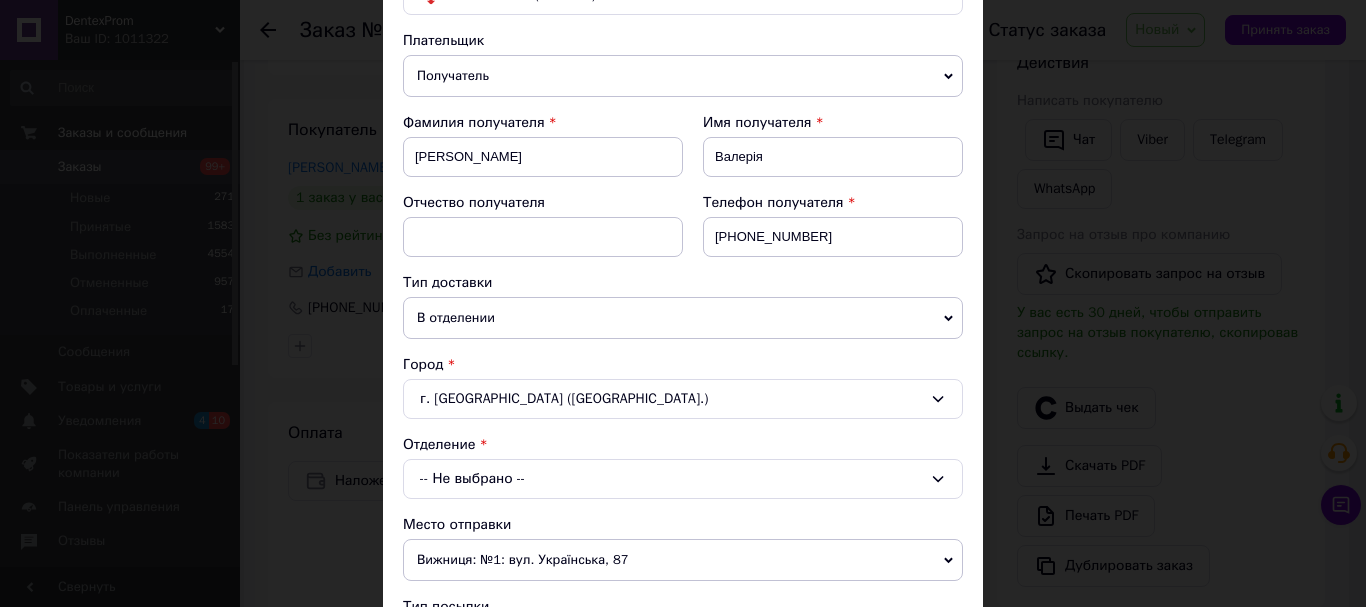 click on "-- Не выбрано --" at bounding box center (683, 479) 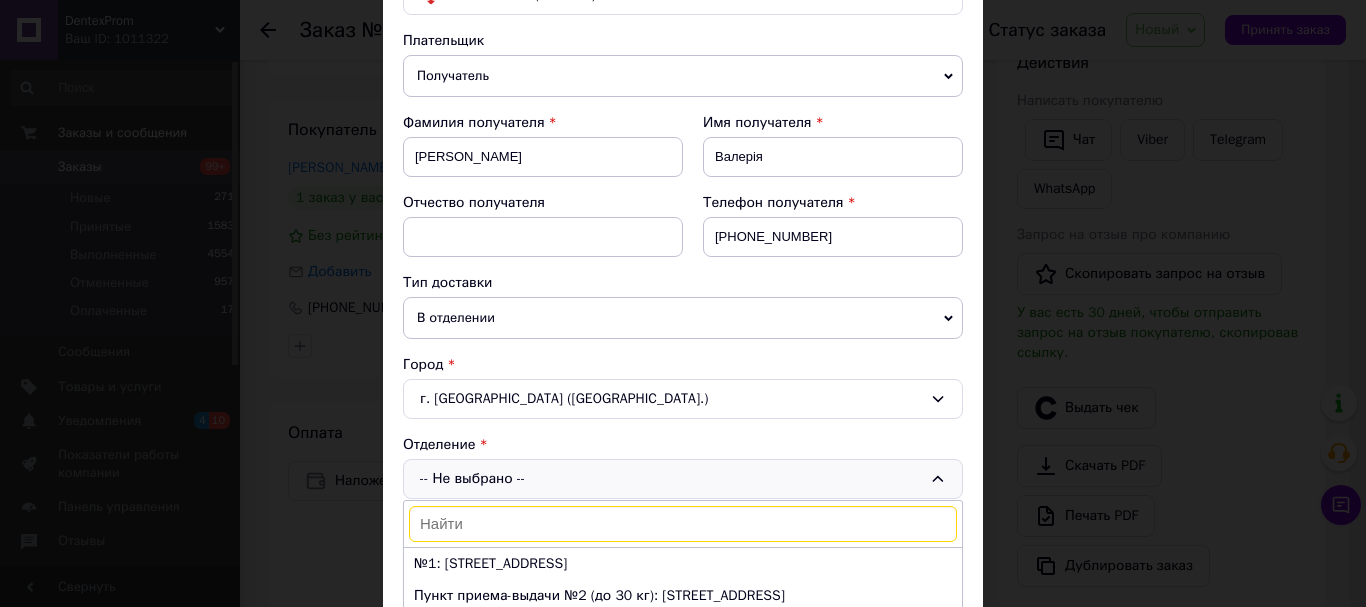 drag, startPoint x: 499, startPoint y: 556, endPoint x: 517, endPoint y: 544, distance: 21.633308 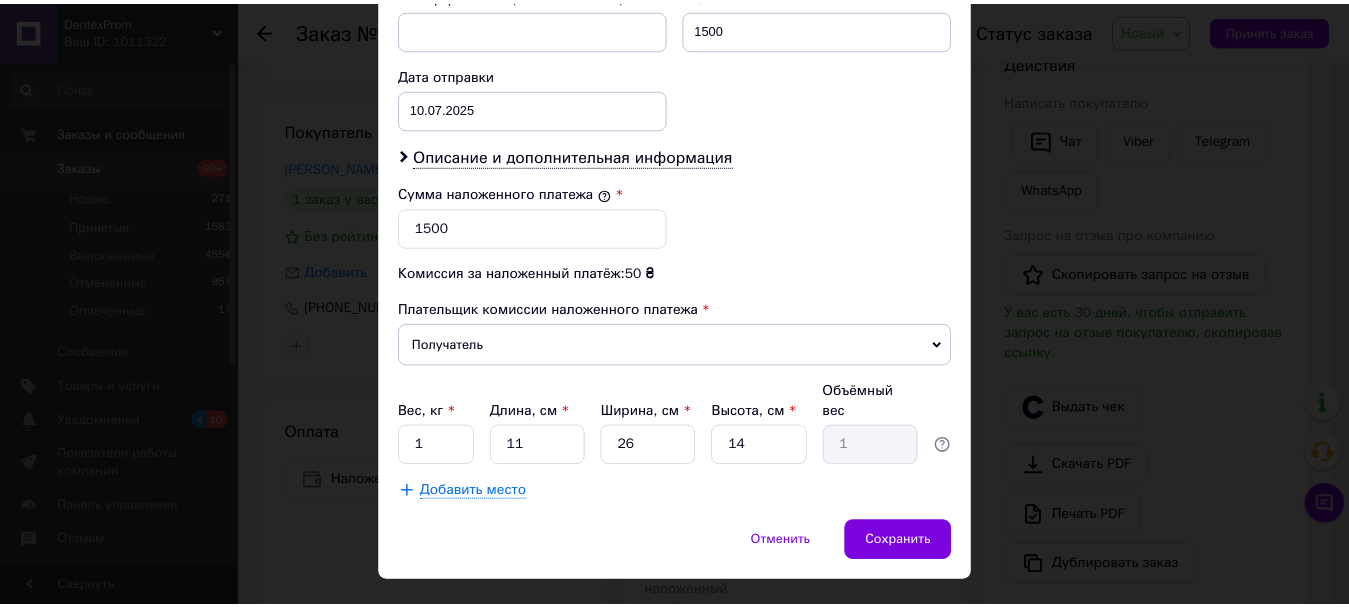 scroll, scrollTop: 900, scrollLeft: 0, axis: vertical 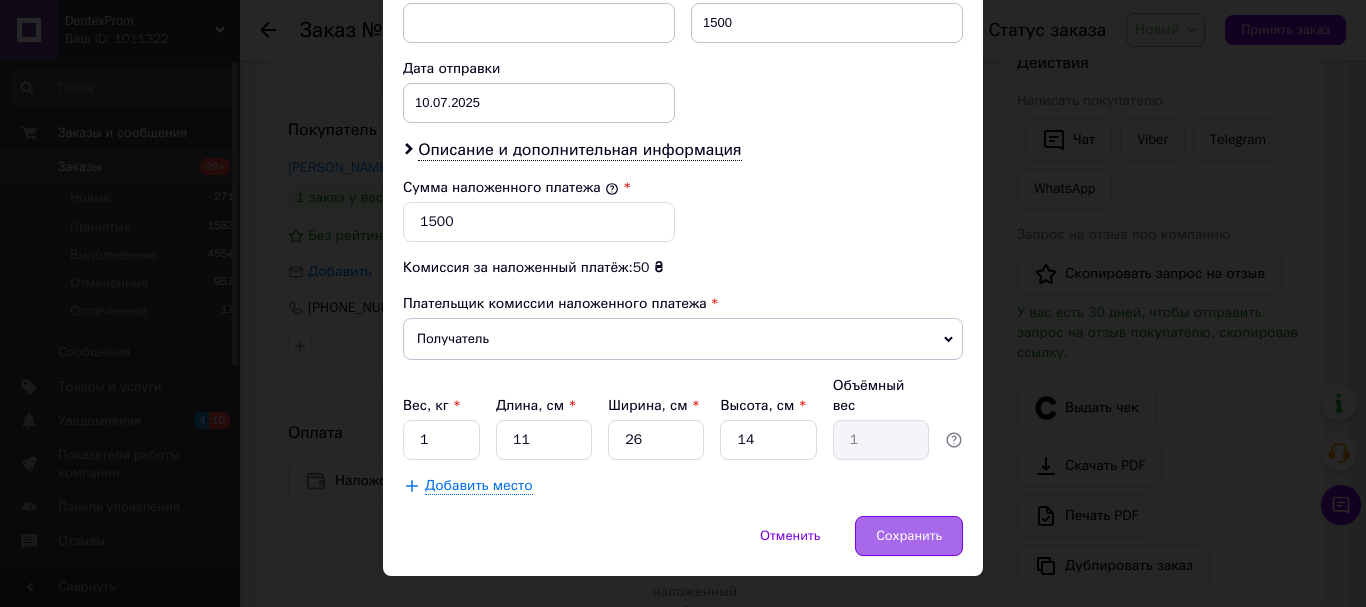 click on "Сохранить" at bounding box center [909, 536] 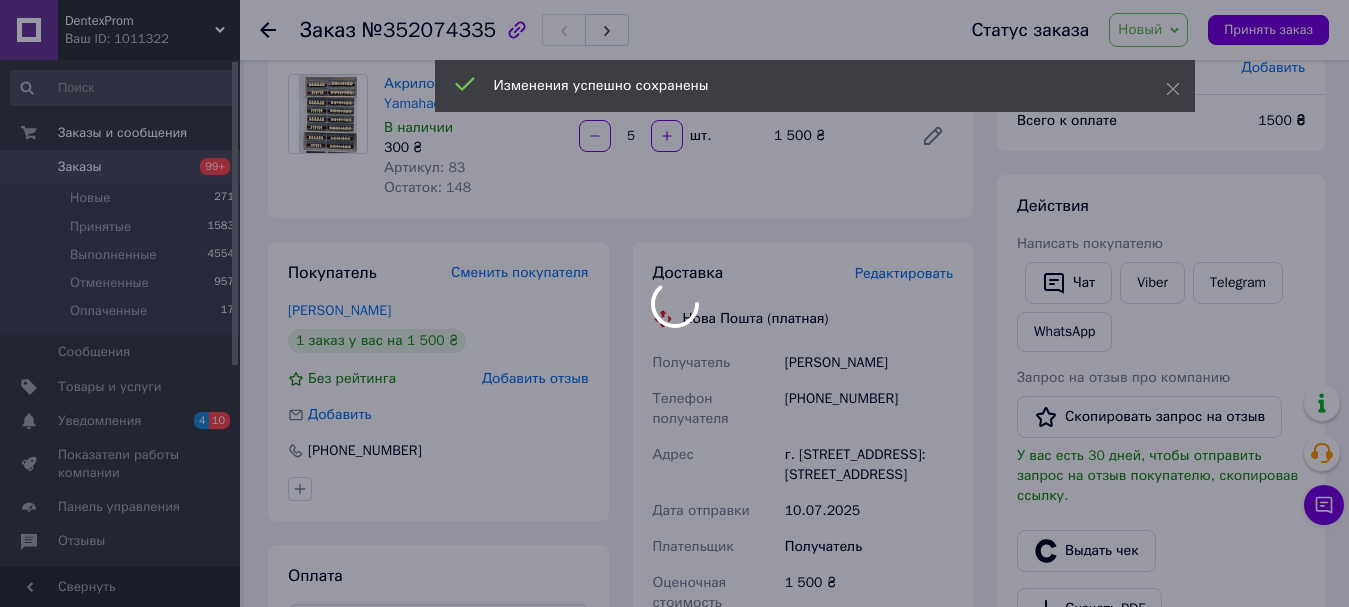scroll, scrollTop: 0, scrollLeft: 0, axis: both 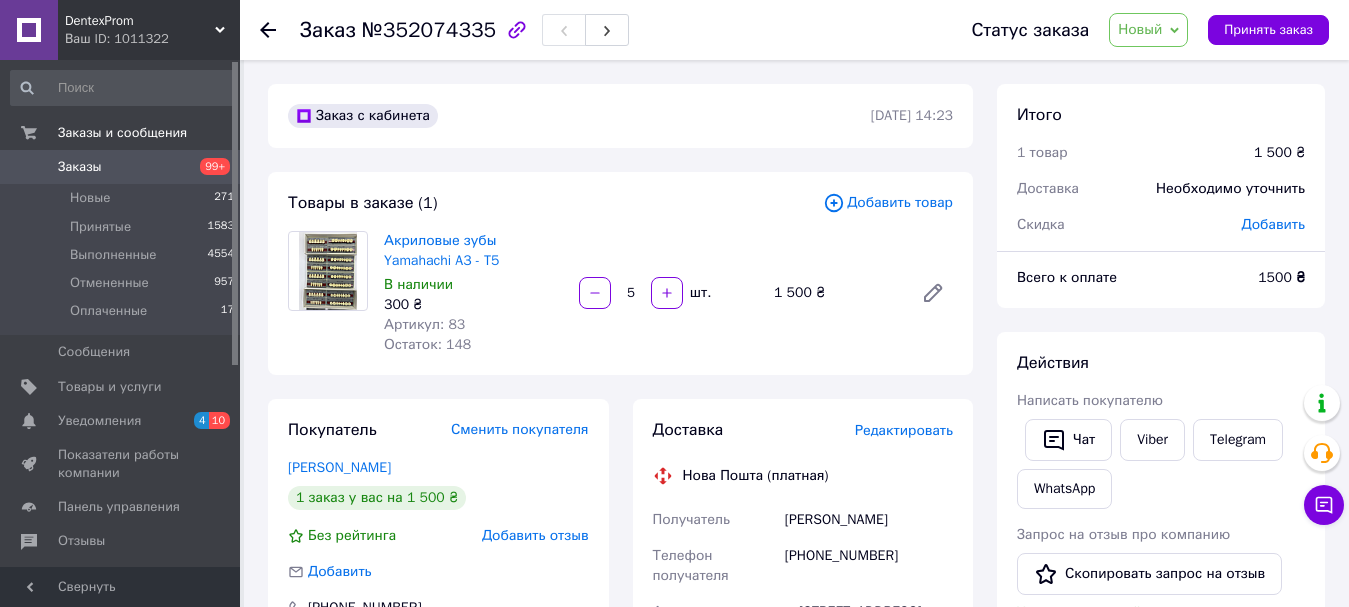 click on "Добавить" at bounding box center [1273, 224] 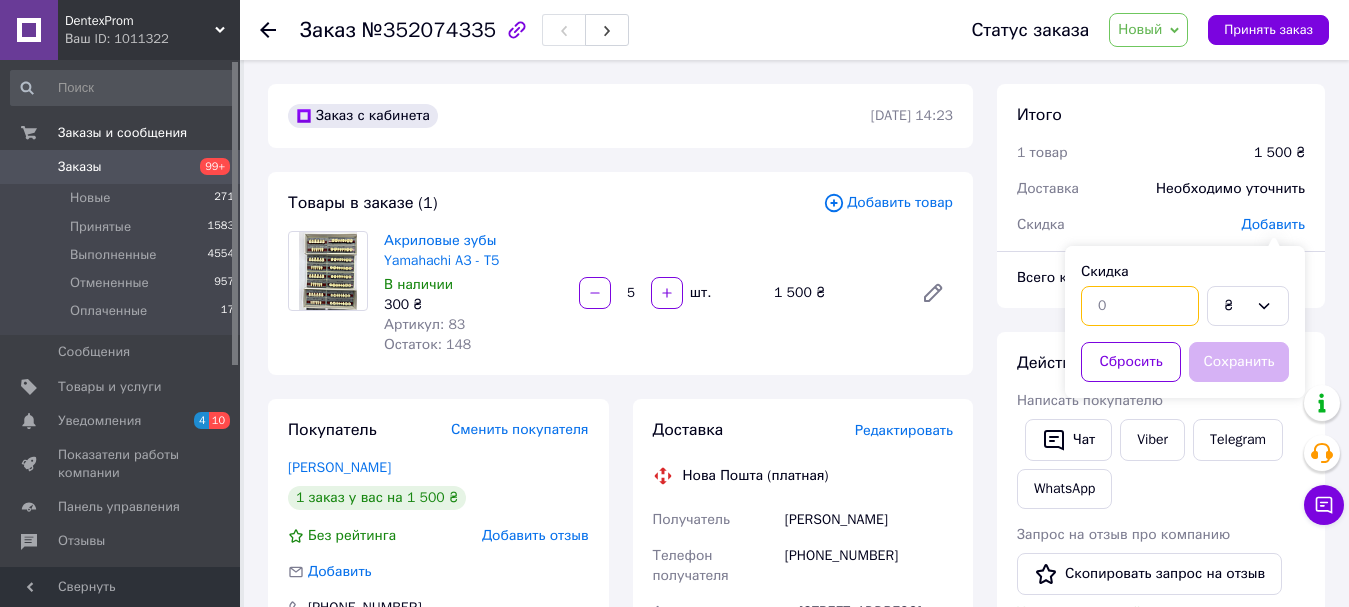 drag, startPoint x: 1146, startPoint y: 294, endPoint x: 1139, endPoint y: 313, distance: 20.248457 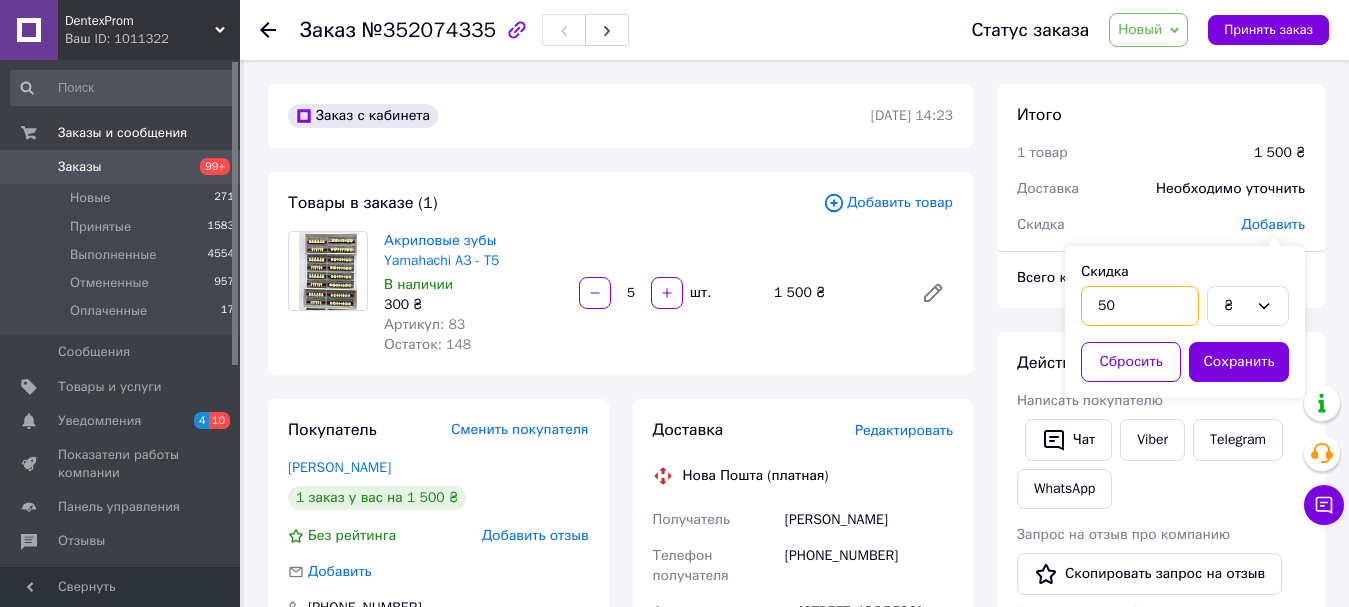 type on "50" 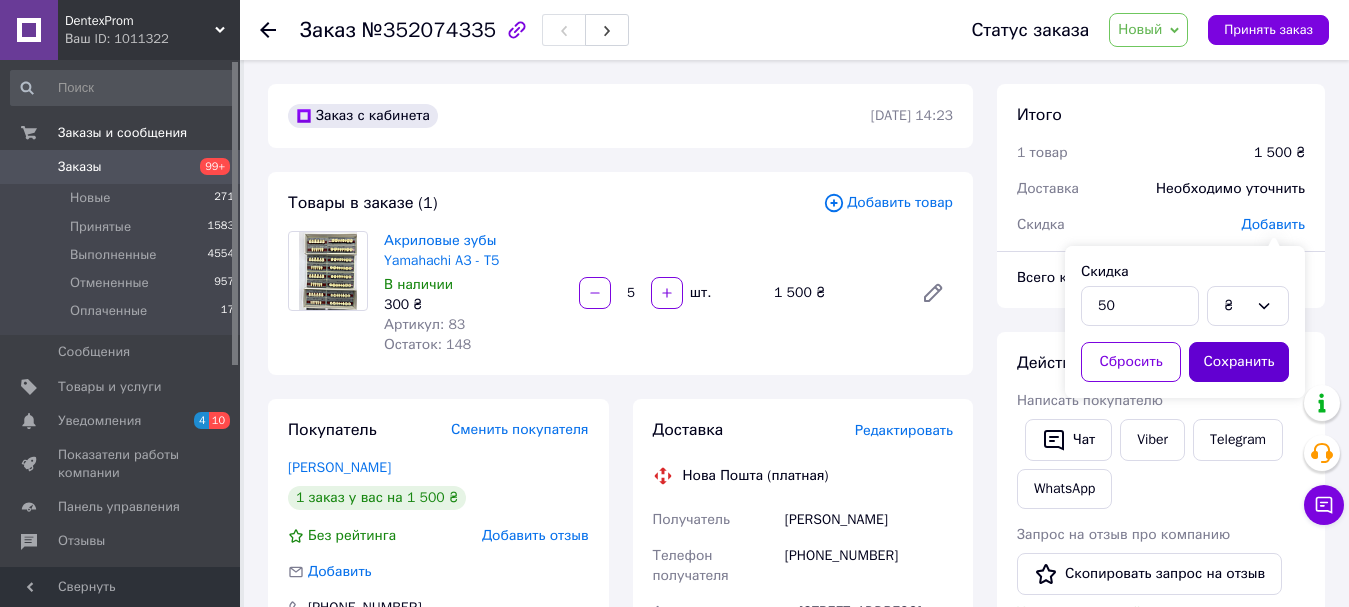click on "Сохранить" at bounding box center (1239, 362) 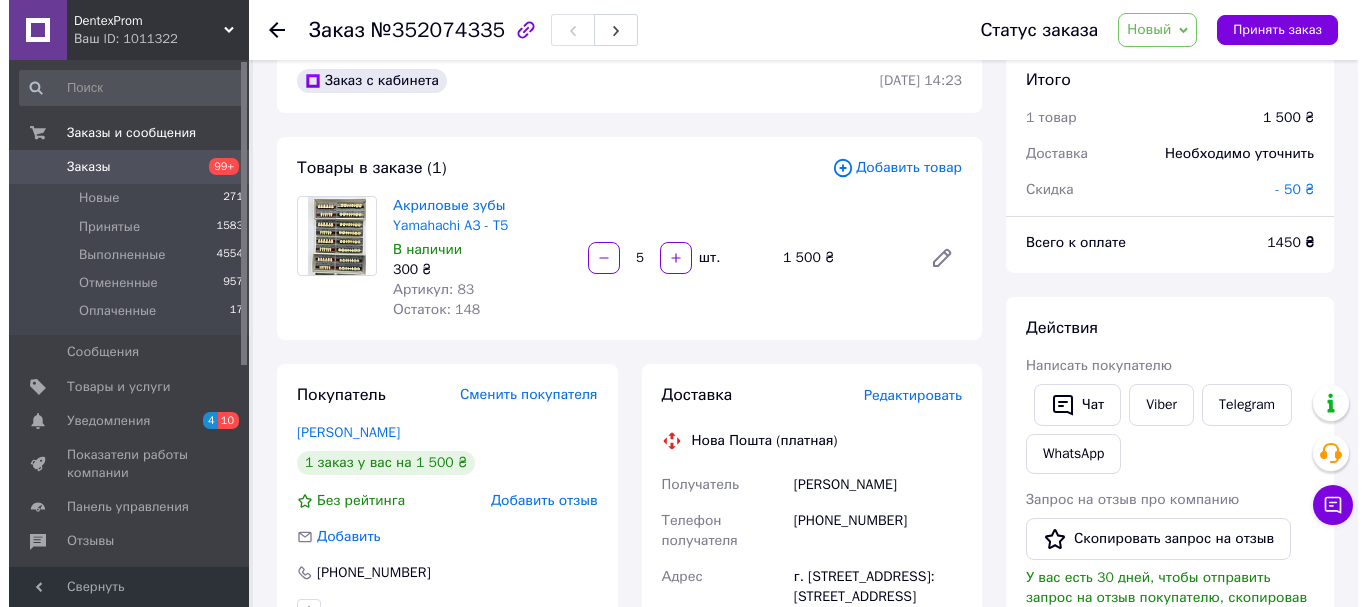 scroll, scrollTop: 0, scrollLeft: 0, axis: both 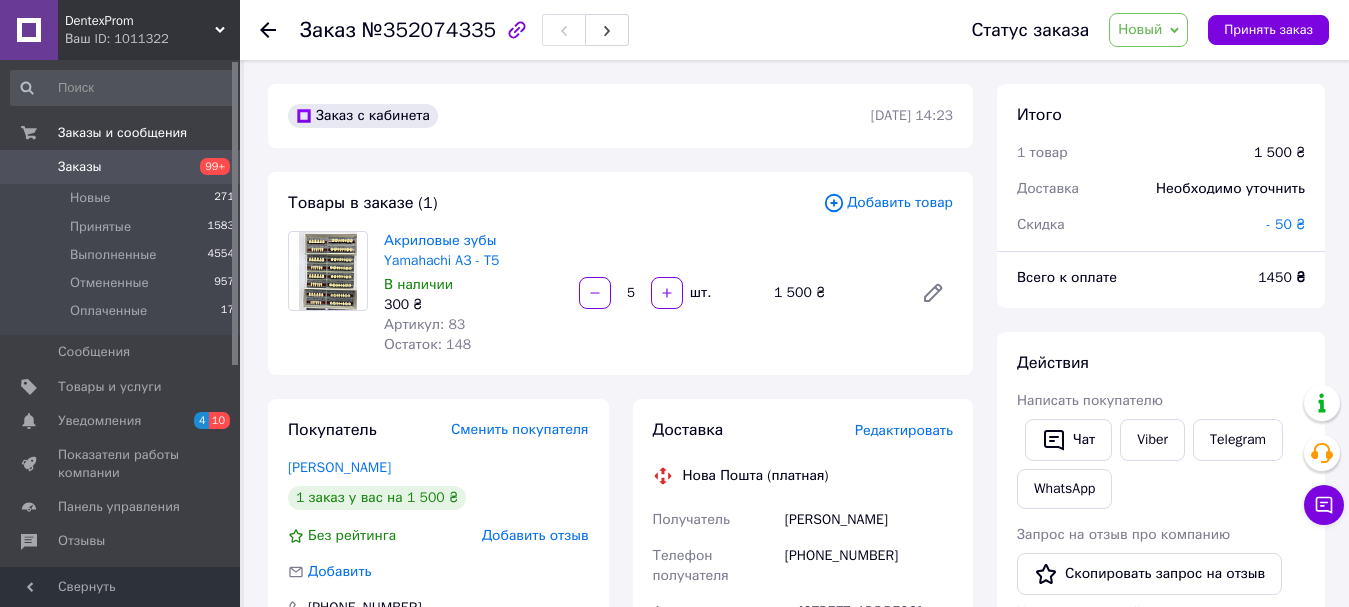 click on "Заказы 99+" at bounding box center (123, 167) 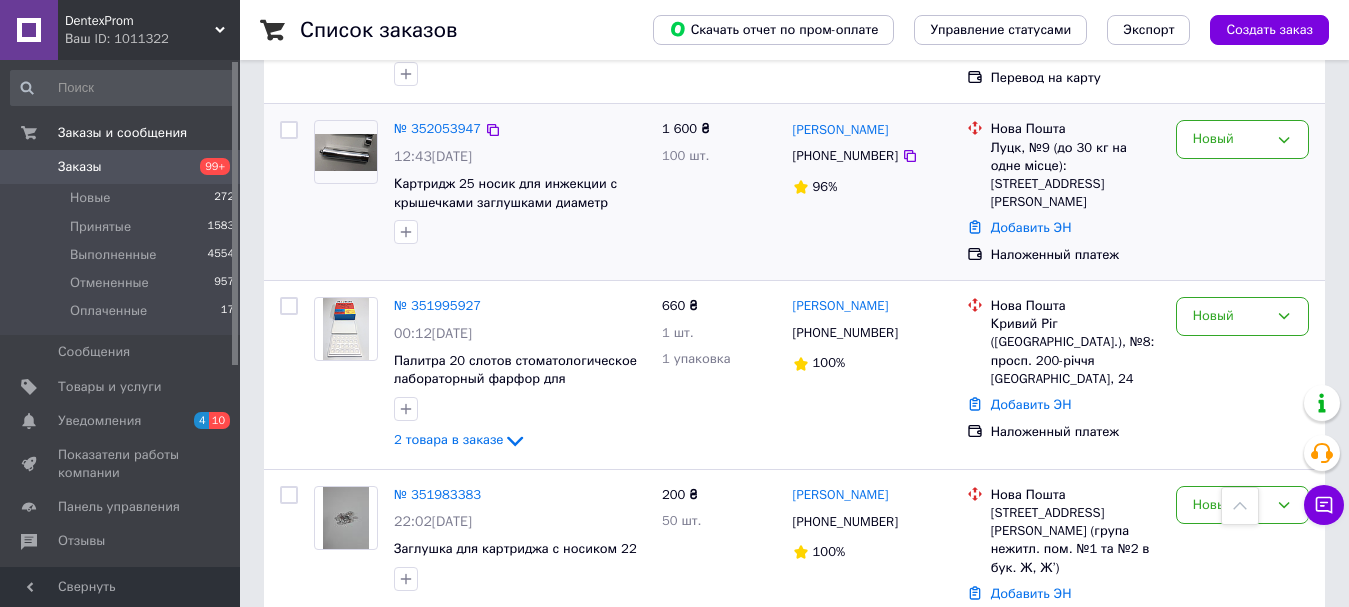 scroll, scrollTop: 1360, scrollLeft: 0, axis: vertical 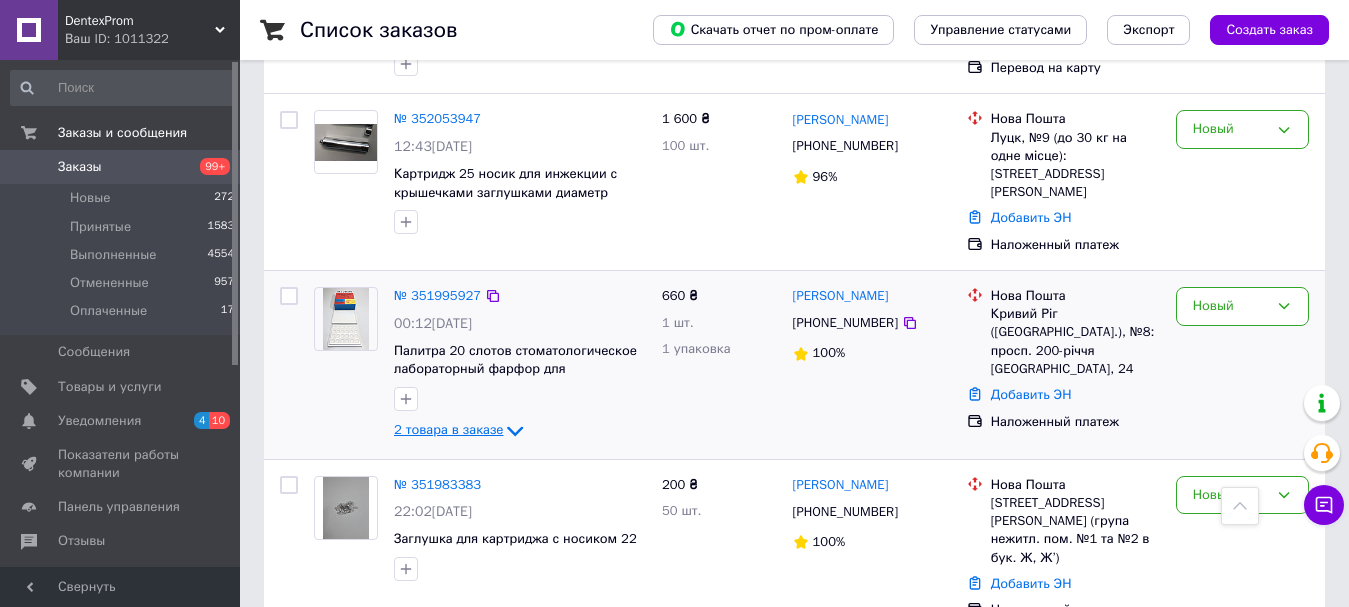 click on "2 товара в заказе" at bounding box center (448, 429) 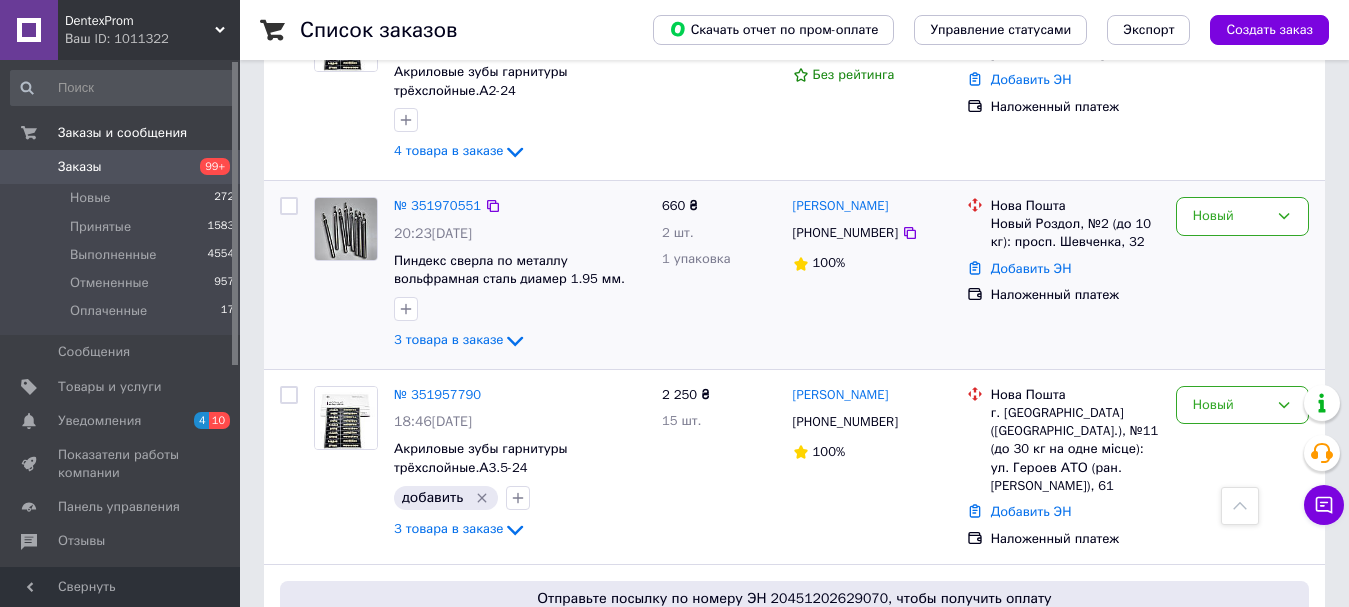 scroll, scrollTop: 2360, scrollLeft: 0, axis: vertical 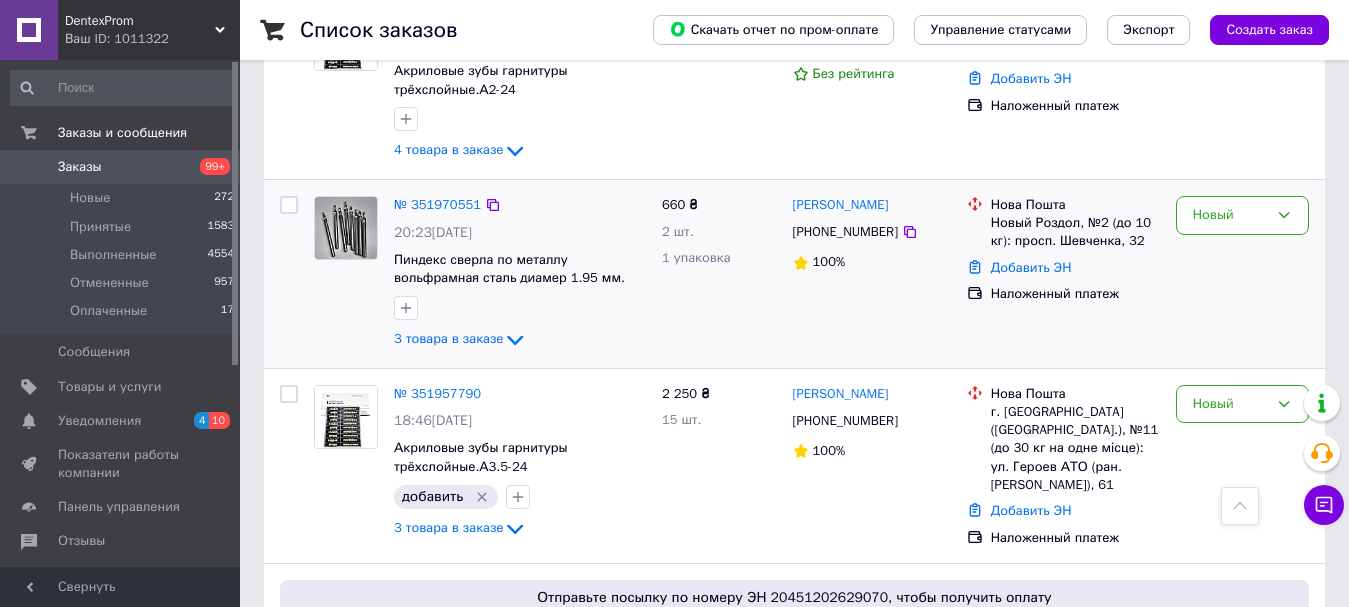 click on "№ 351970551 20:23, 09.07.2025 Пиндекс сверла по металлу вольфрамная сталь диамер 1.95 мм. длина 39мм 3 товара в заказе" at bounding box center [520, 274] 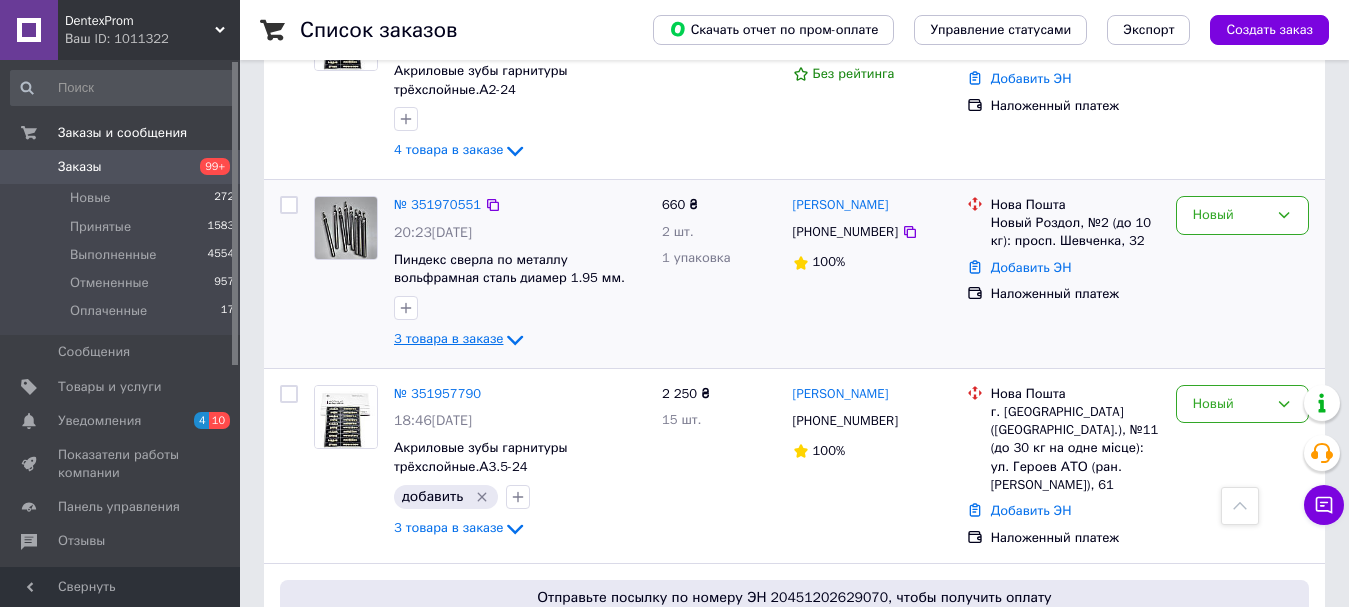 click on "3 товара в заказе" at bounding box center (448, 339) 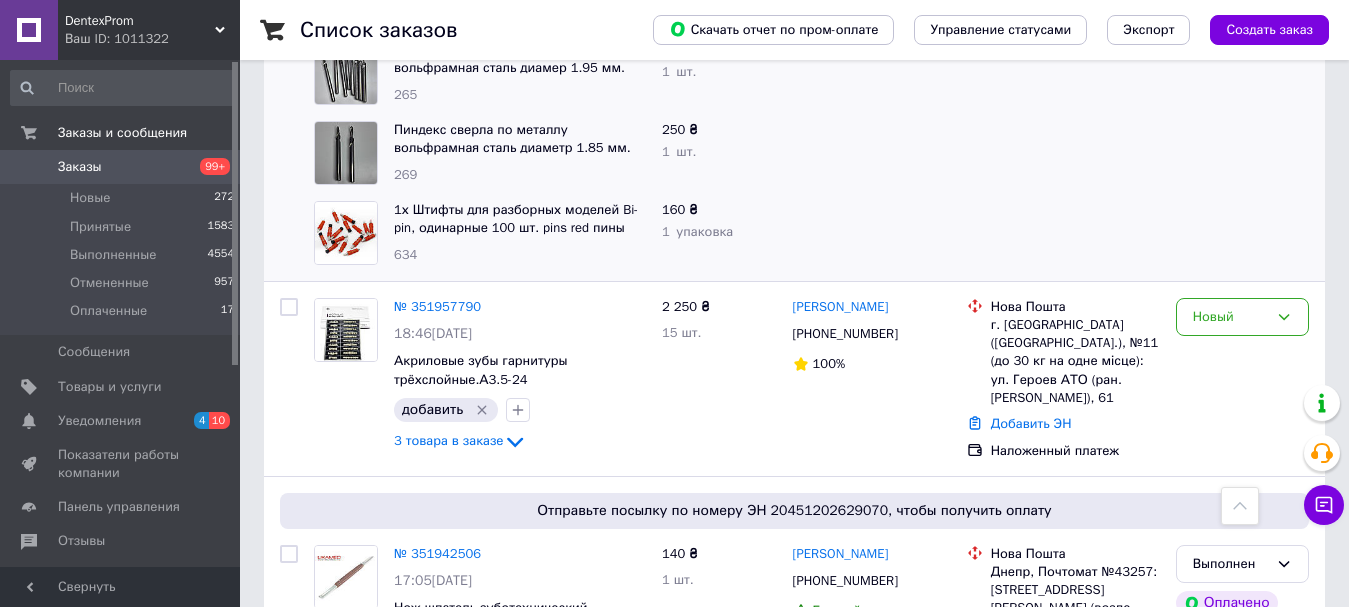 scroll, scrollTop: 2760, scrollLeft: 0, axis: vertical 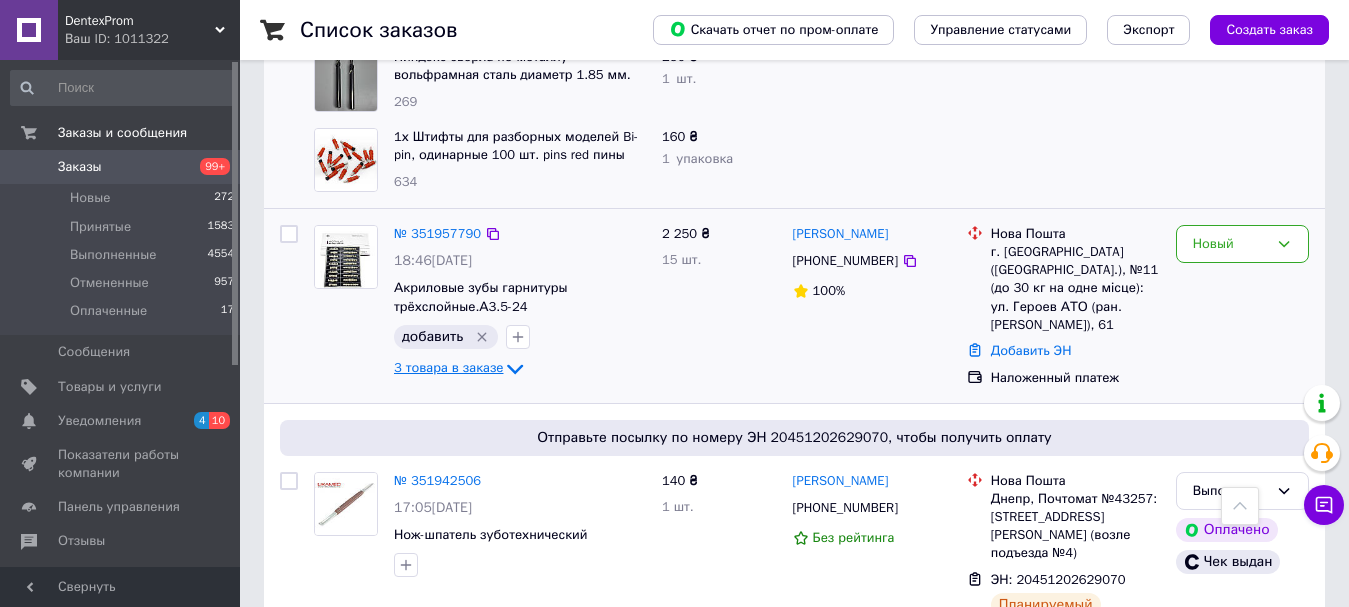 click on "3 товара в заказе" at bounding box center [448, 367] 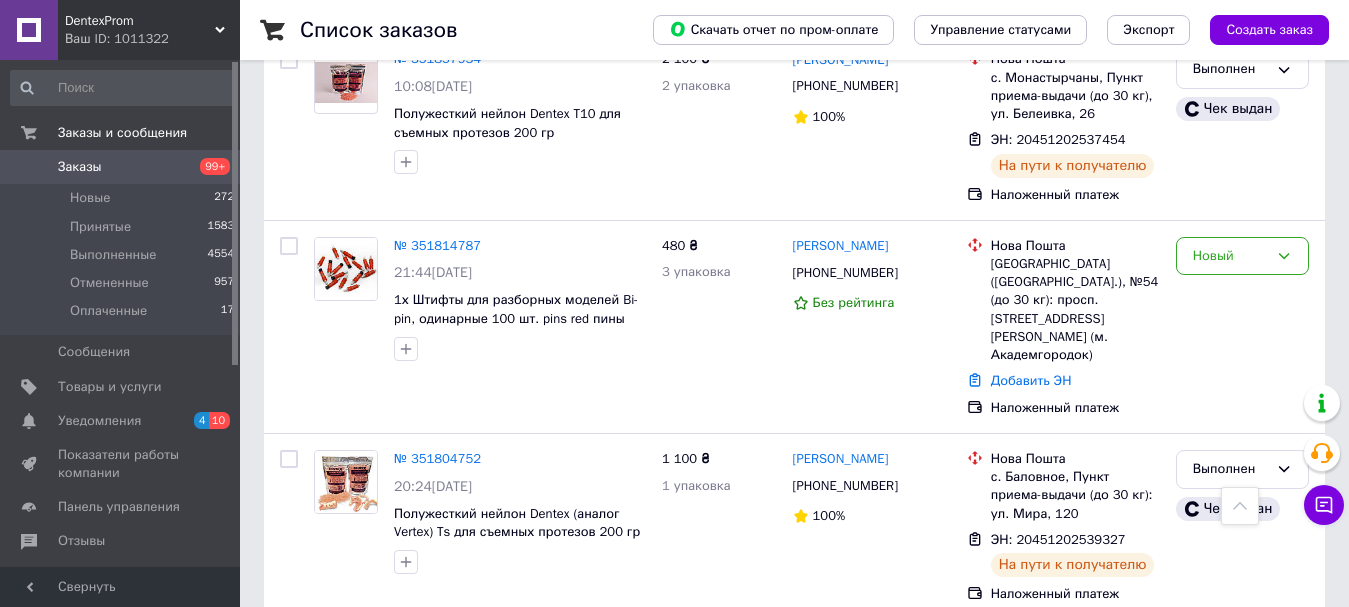 scroll, scrollTop: 4960, scrollLeft: 0, axis: vertical 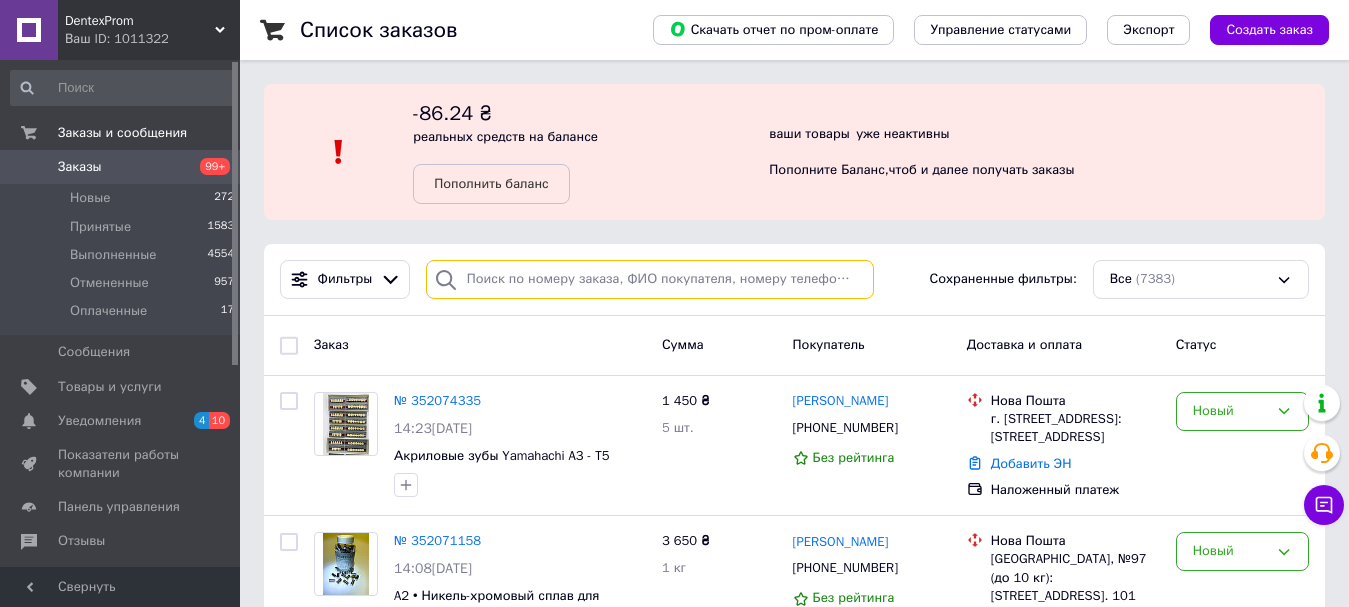 click at bounding box center [650, 279] 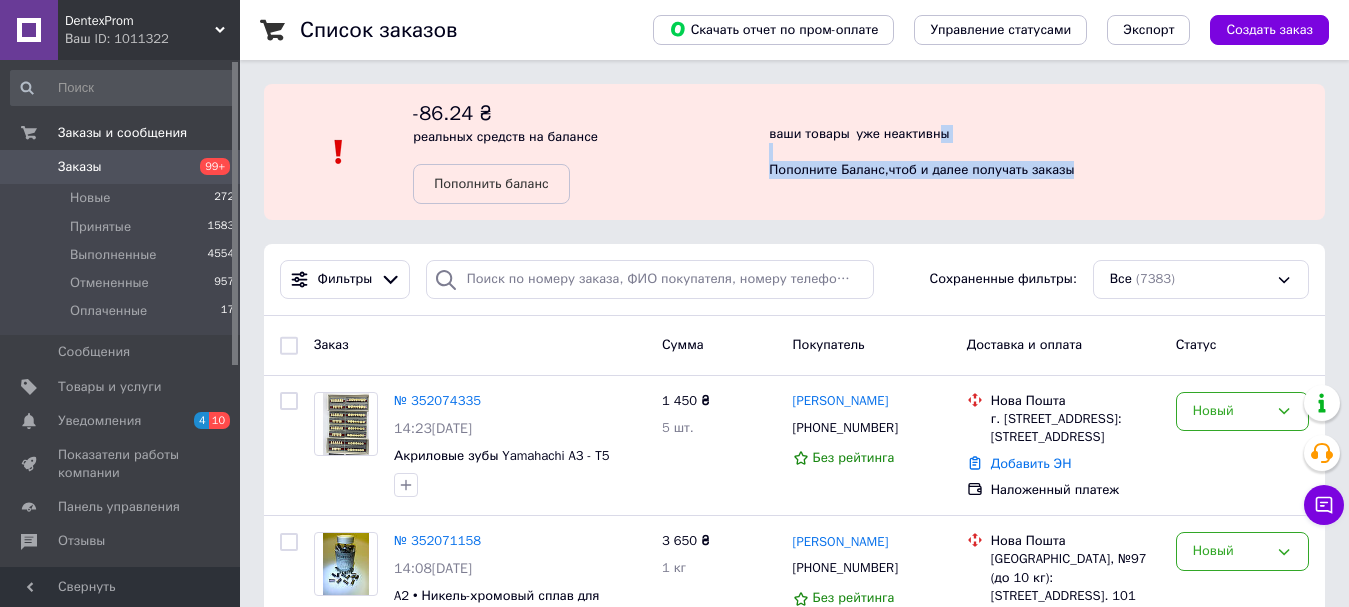 drag, startPoint x: 948, startPoint y: 108, endPoint x: 1365, endPoint y: -118, distance: 474.30475 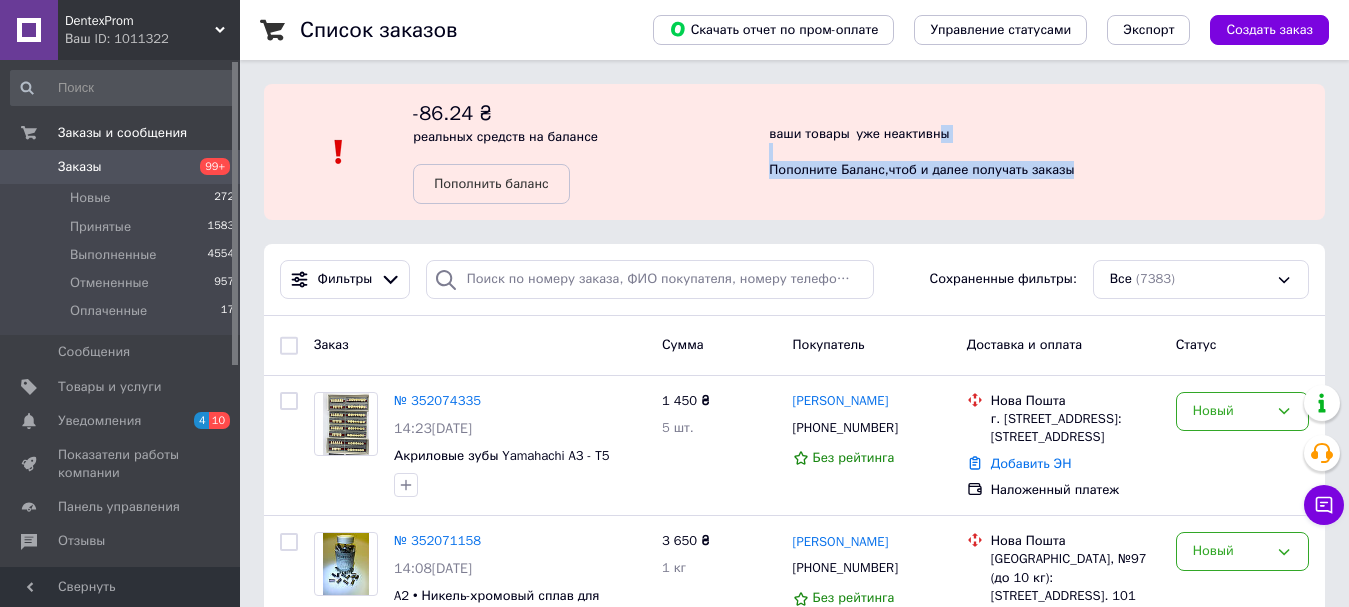 click on "ваши товары   уже неактивны Пополните Баланс ,  чтоб и далее получать заказы" at bounding box center (1047, 152) 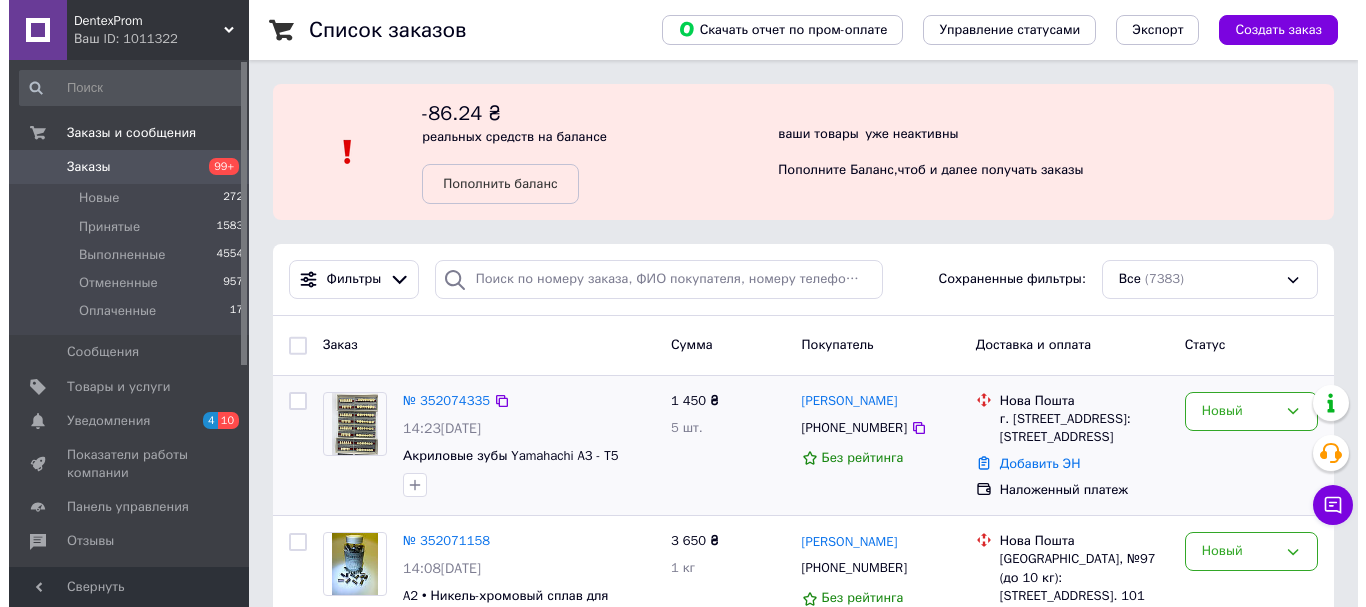scroll, scrollTop: 100, scrollLeft: 0, axis: vertical 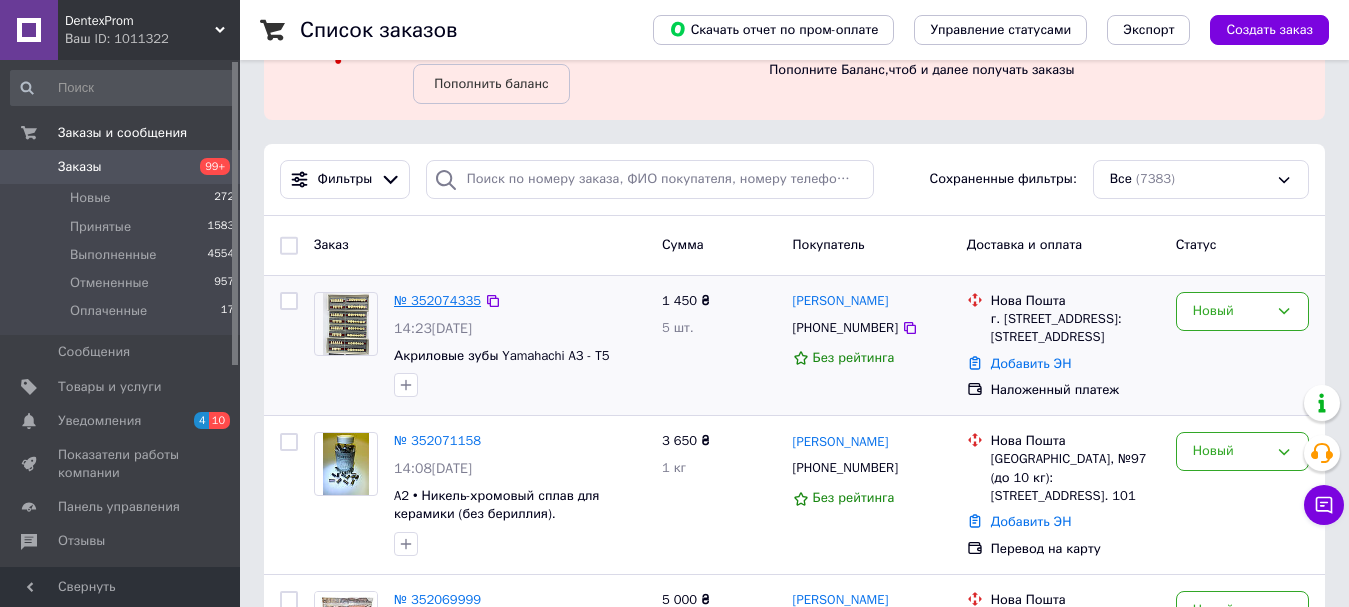 click on "№ 352074335" at bounding box center (437, 300) 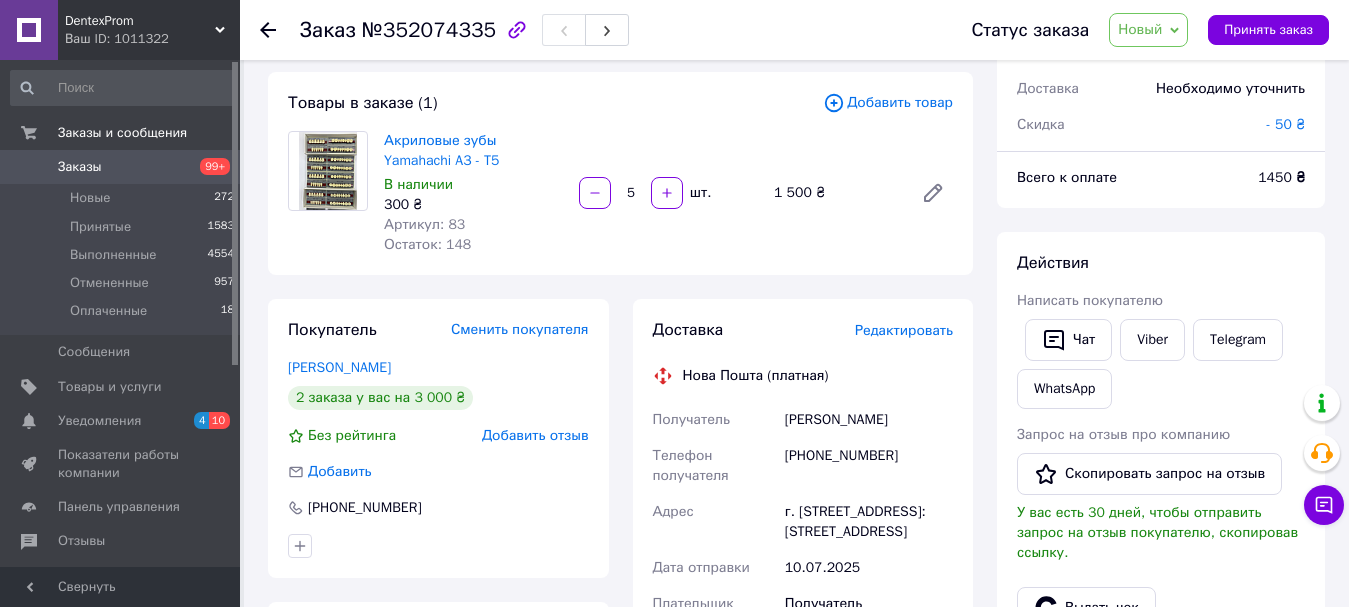 click on "Редактировать" at bounding box center [904, 330] 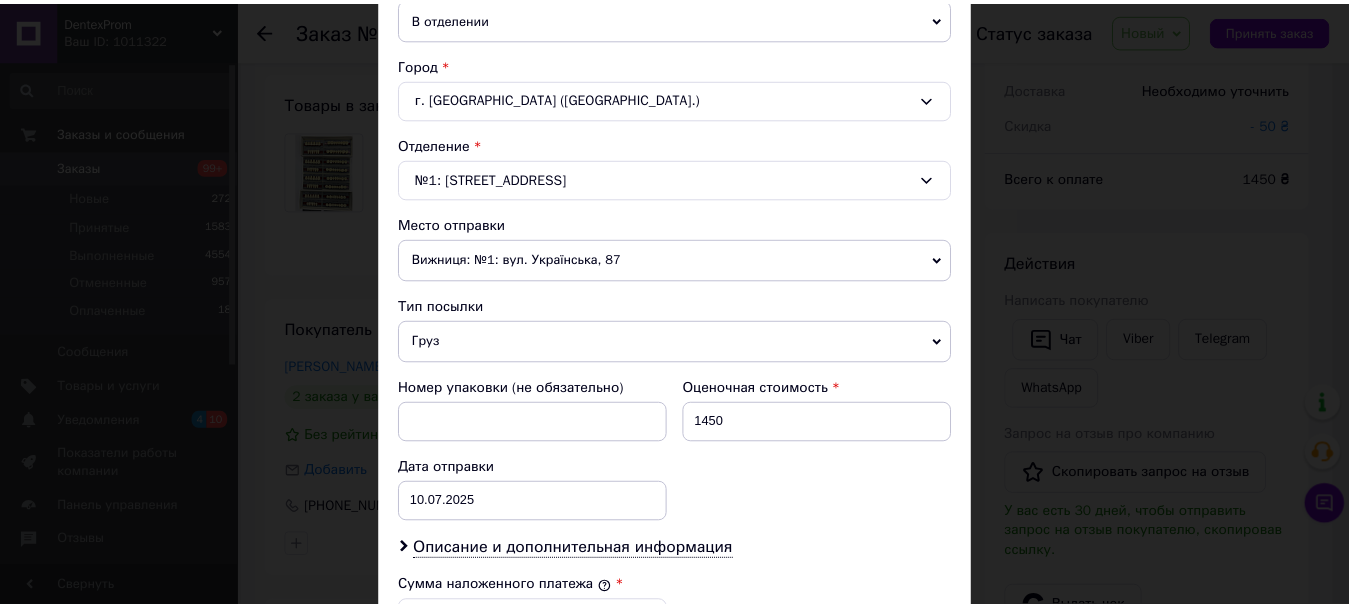scroll, scrollTop: 900, scrollLeft: 0, axis: vertical 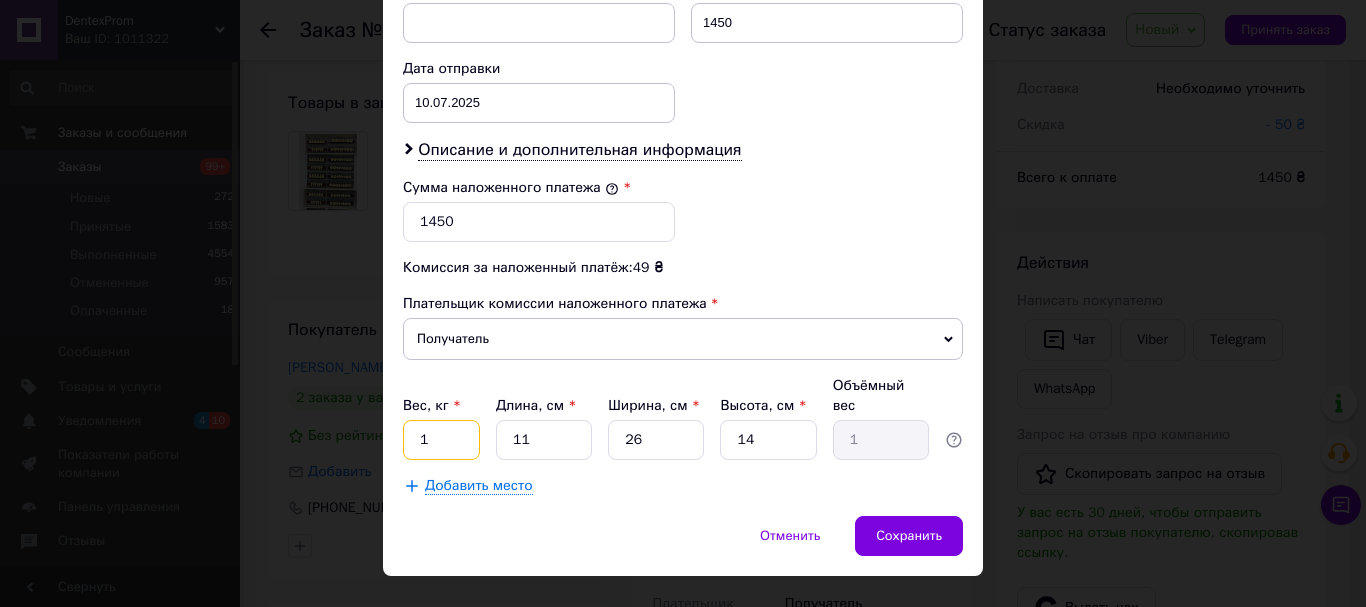 click on "1" at bounding box center [441, 440] 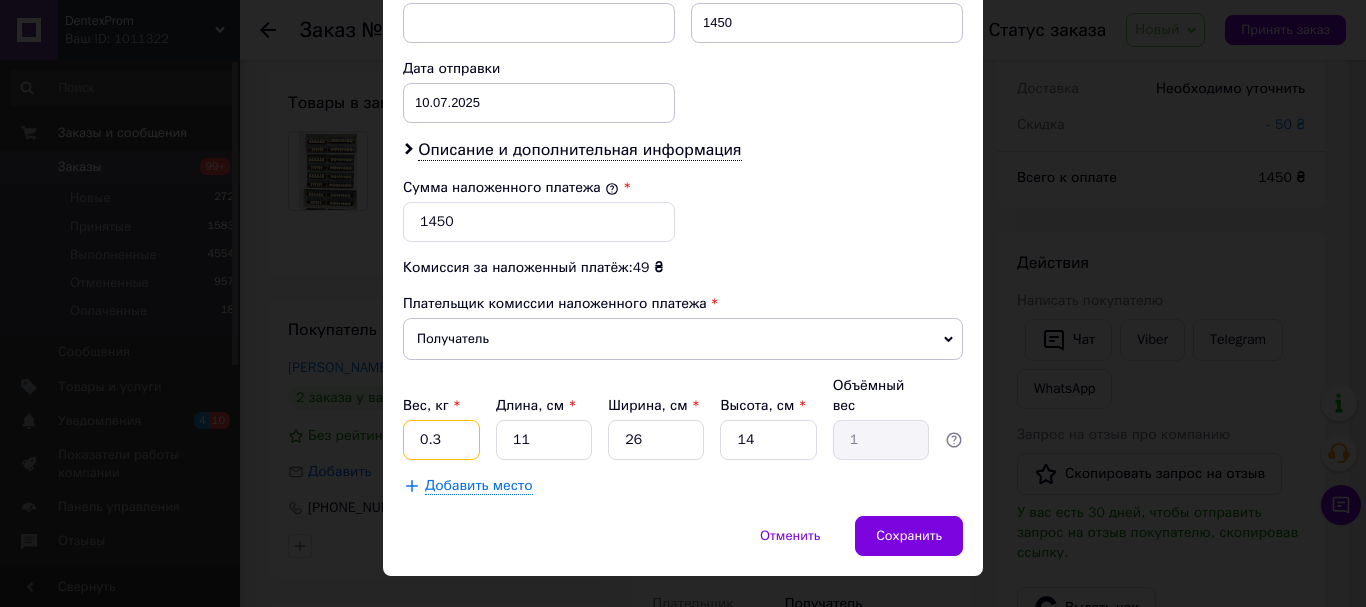 type on "0.3" 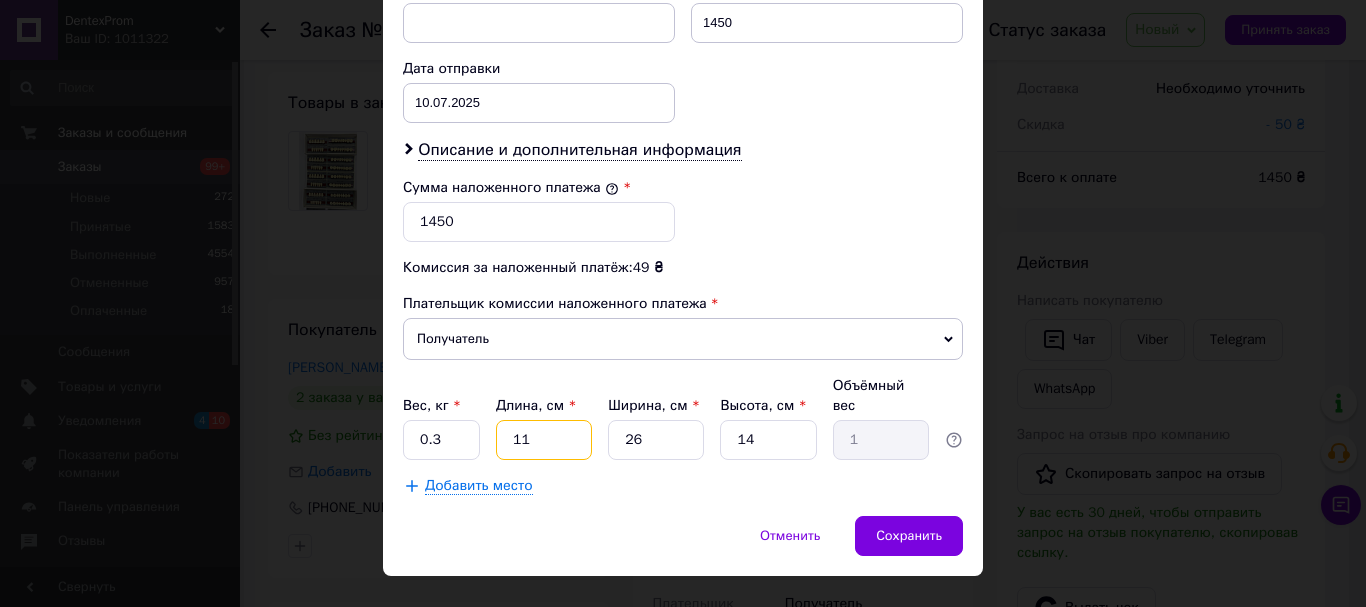 type on "1" 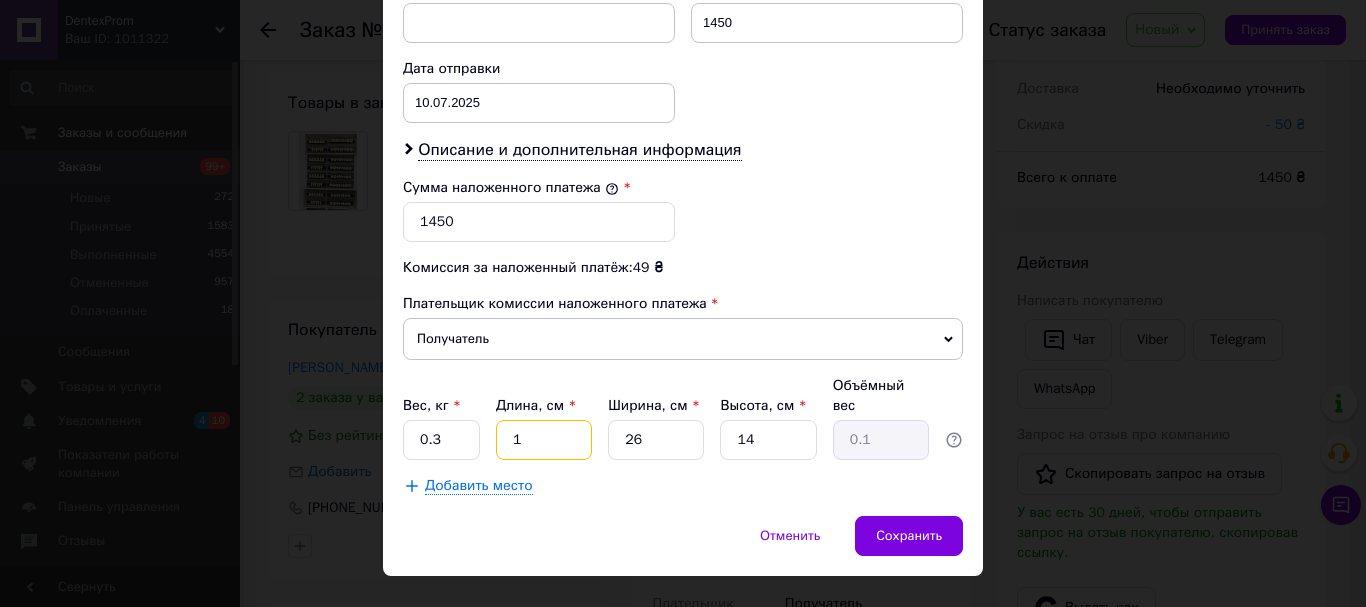 type on "13" 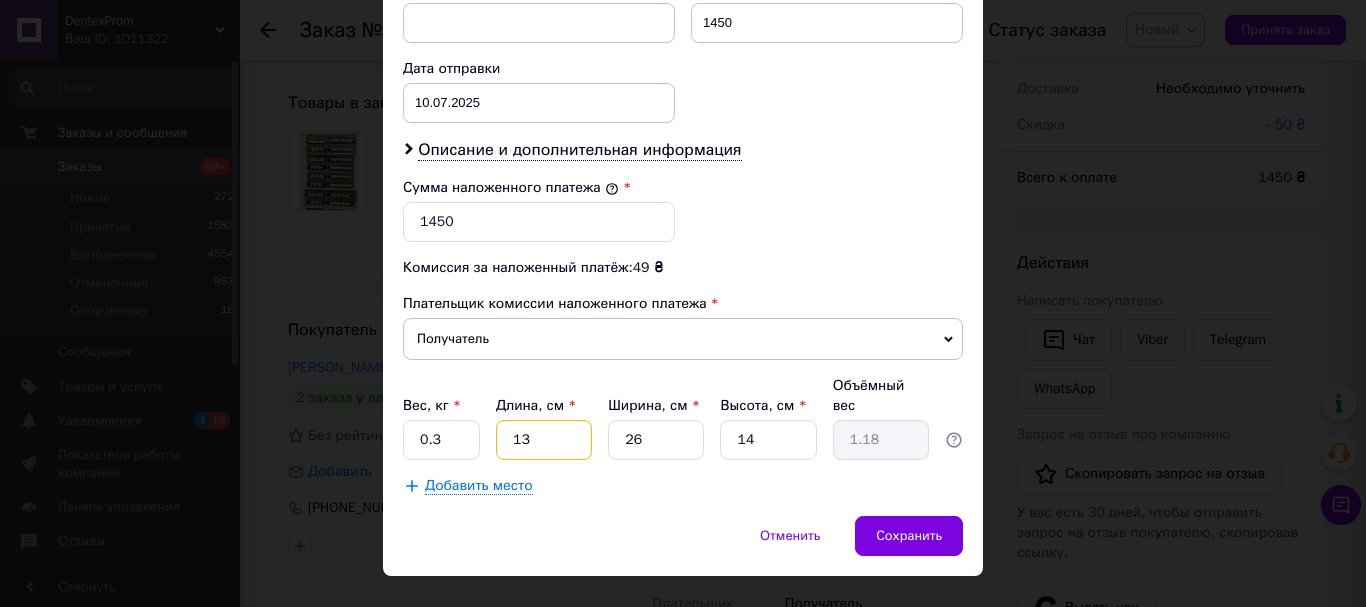 type on "13" 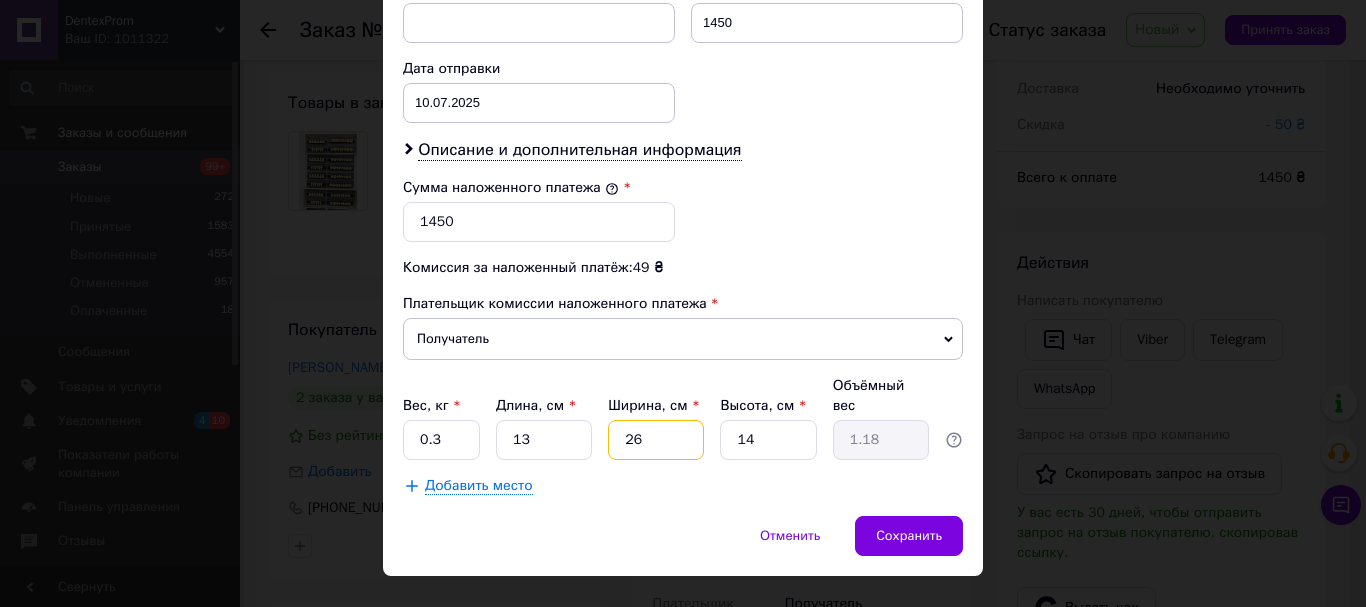 type on "1" 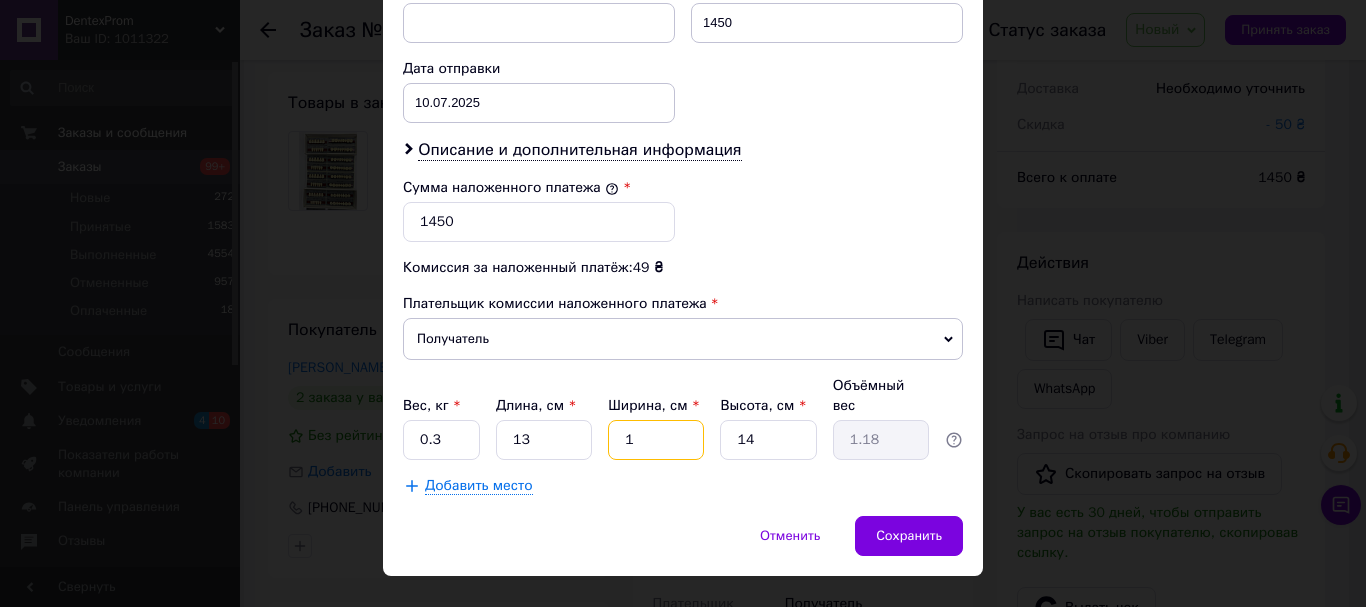 type on "0.1" 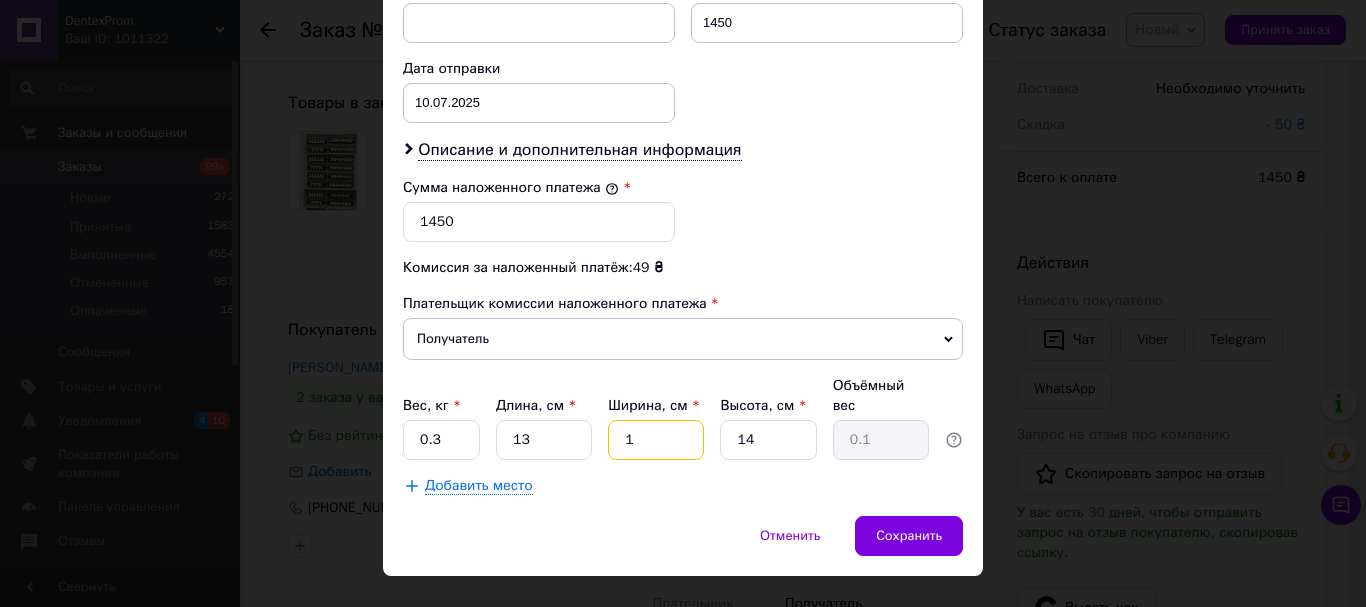 type on "17" 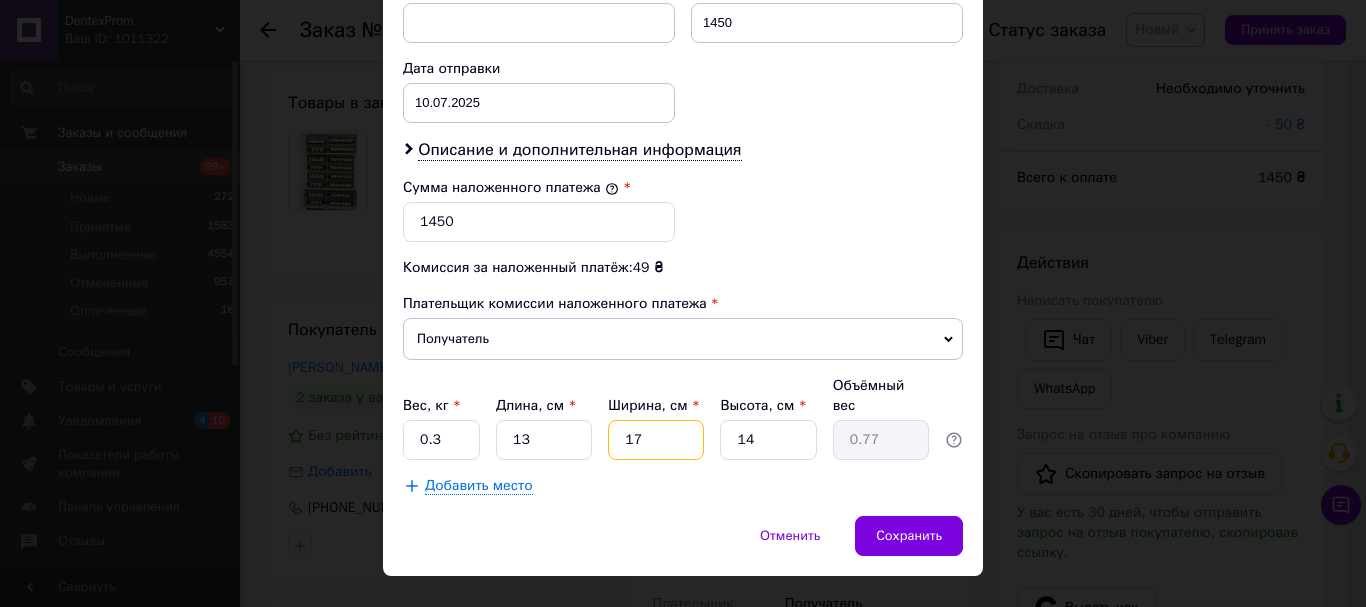 type on "17" 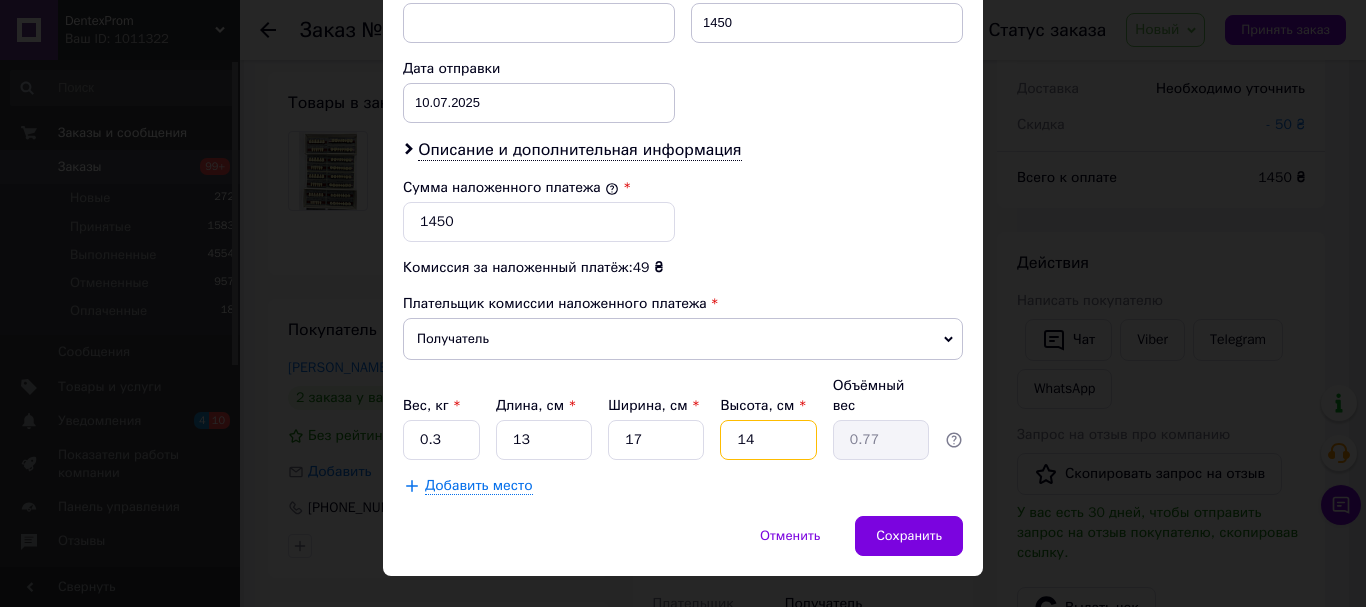 type on "1" 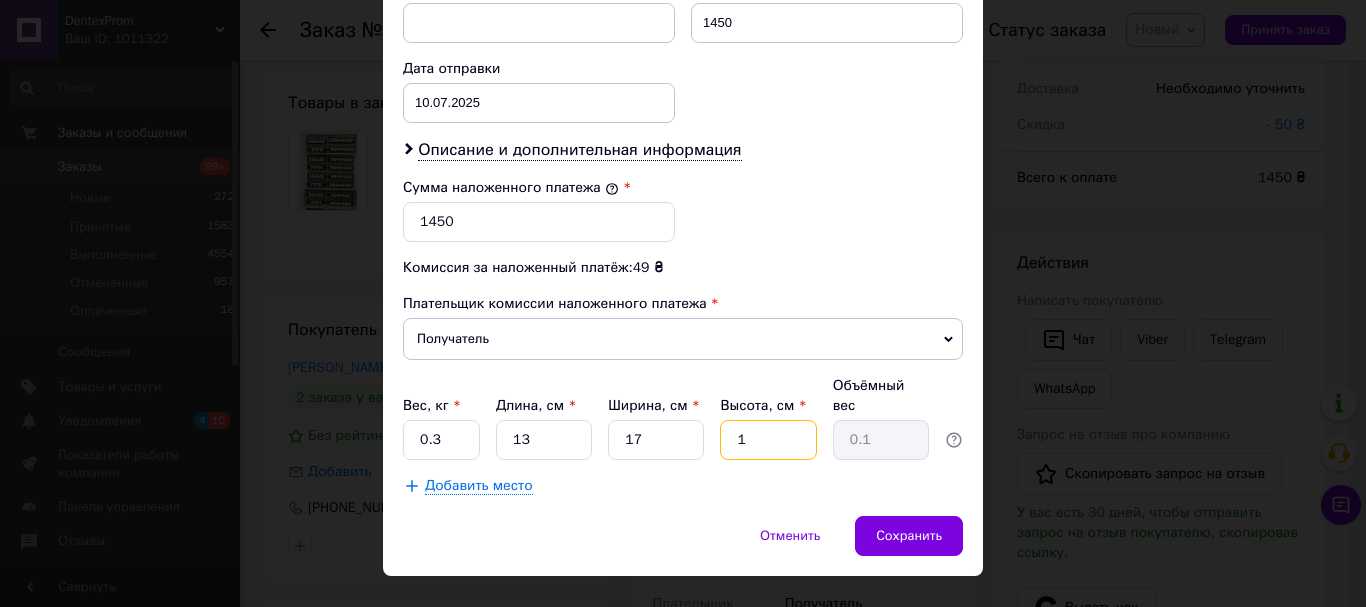 type 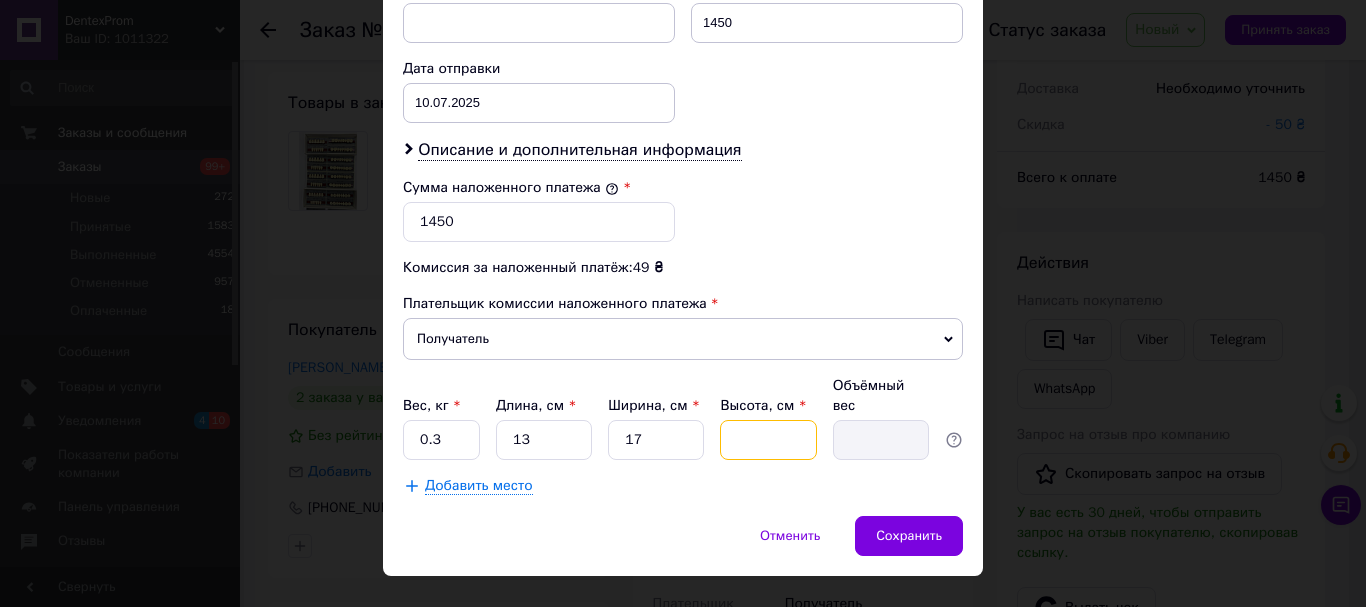 type on "9" 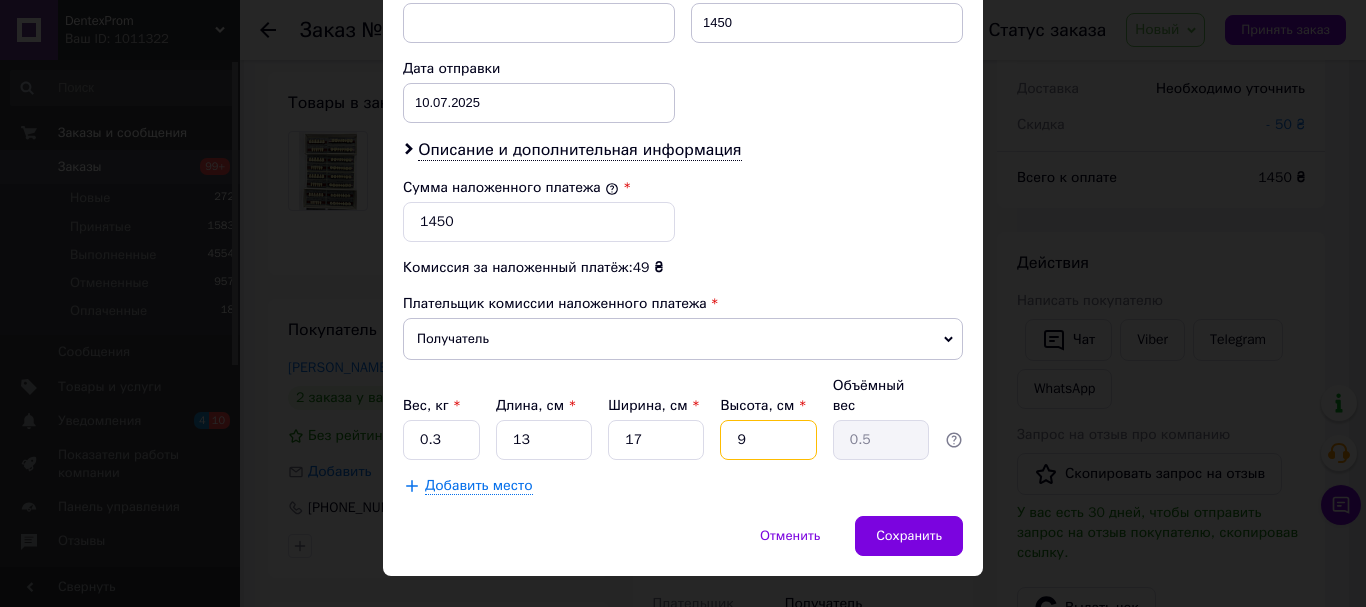 type on "9" 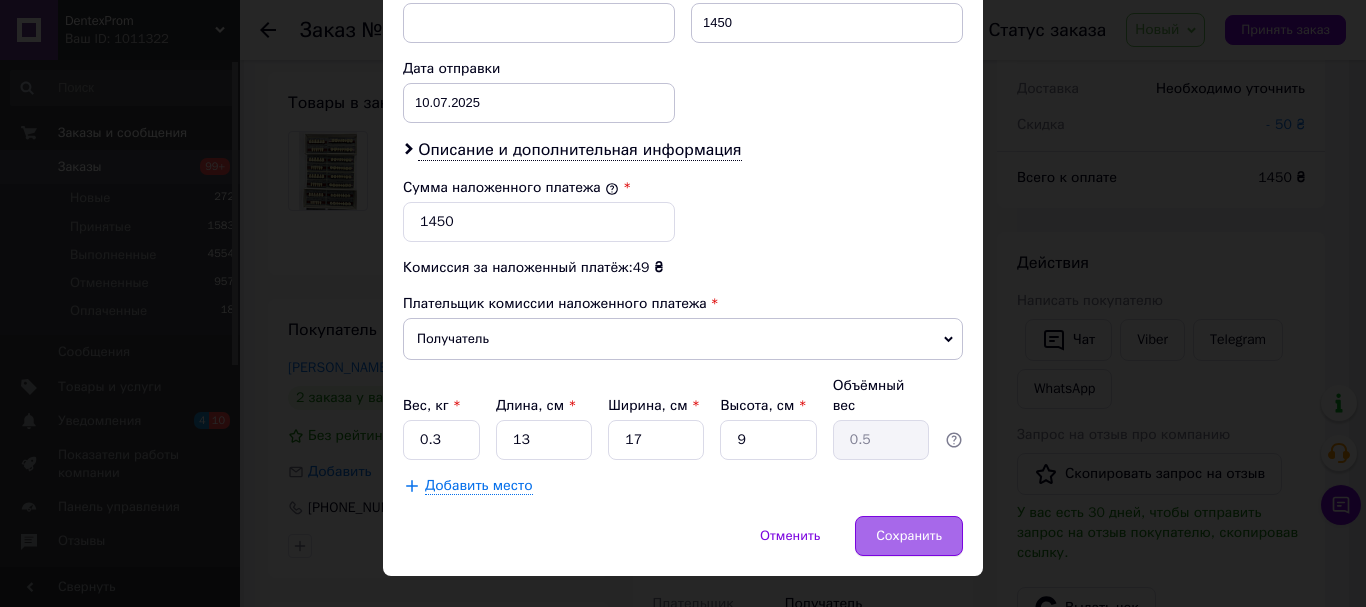 click on "Сохранить" at bounding box center [909, 536] 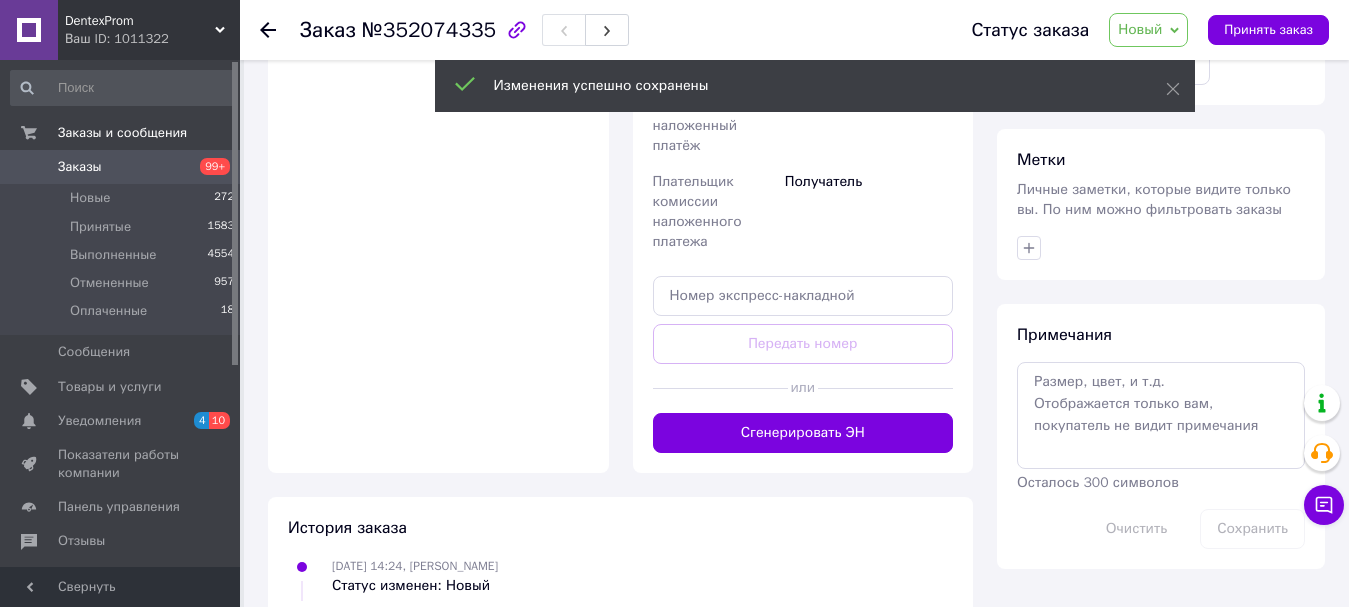 scroll, scrollTop: 800, scrollLeft: 0, axis: vertical 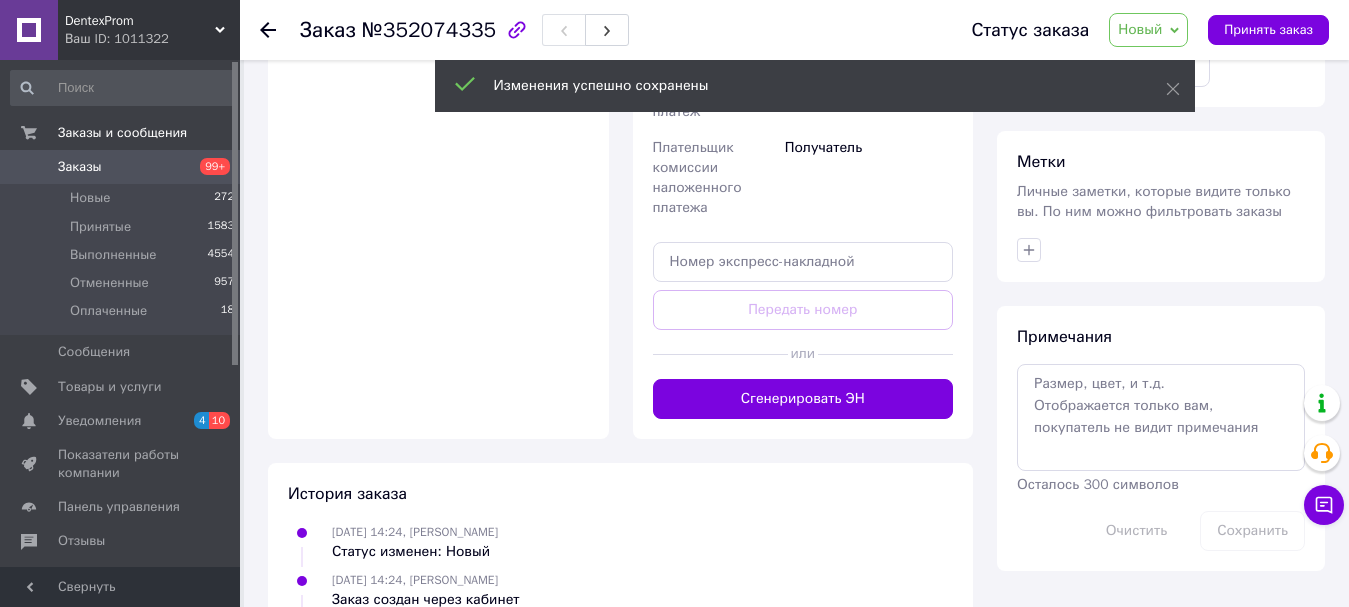 click at bounding box center (885, 354) 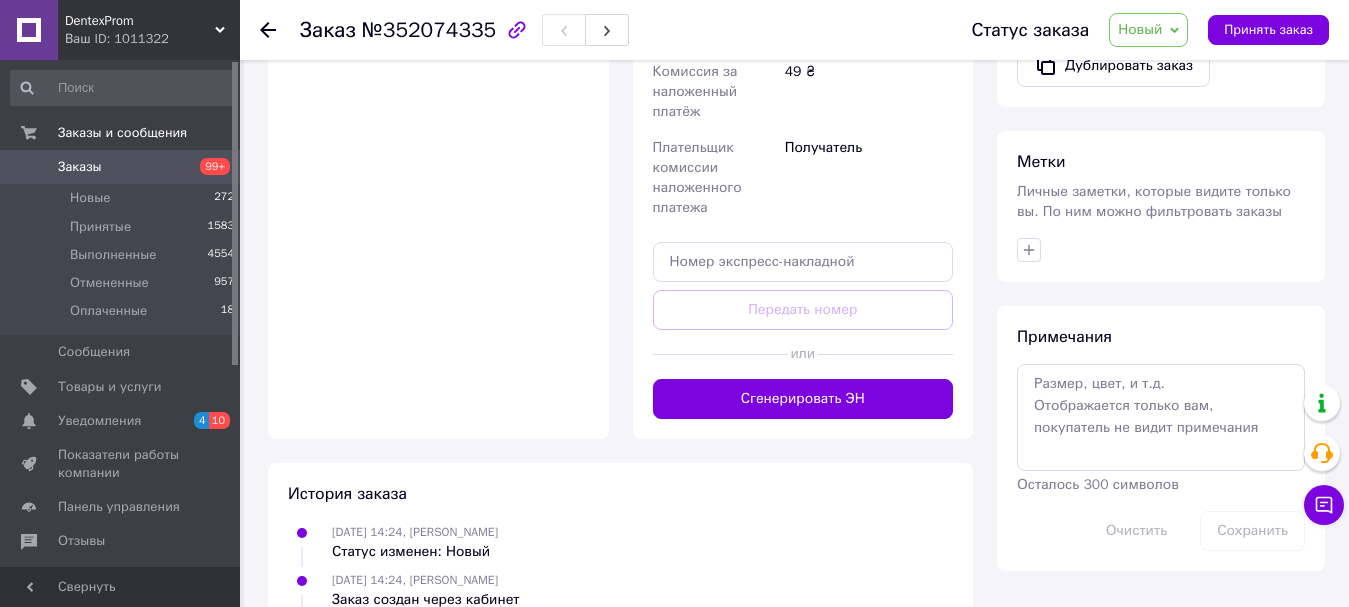 click on "Сгенерировать ЭН" at bounding box center [803, 399] 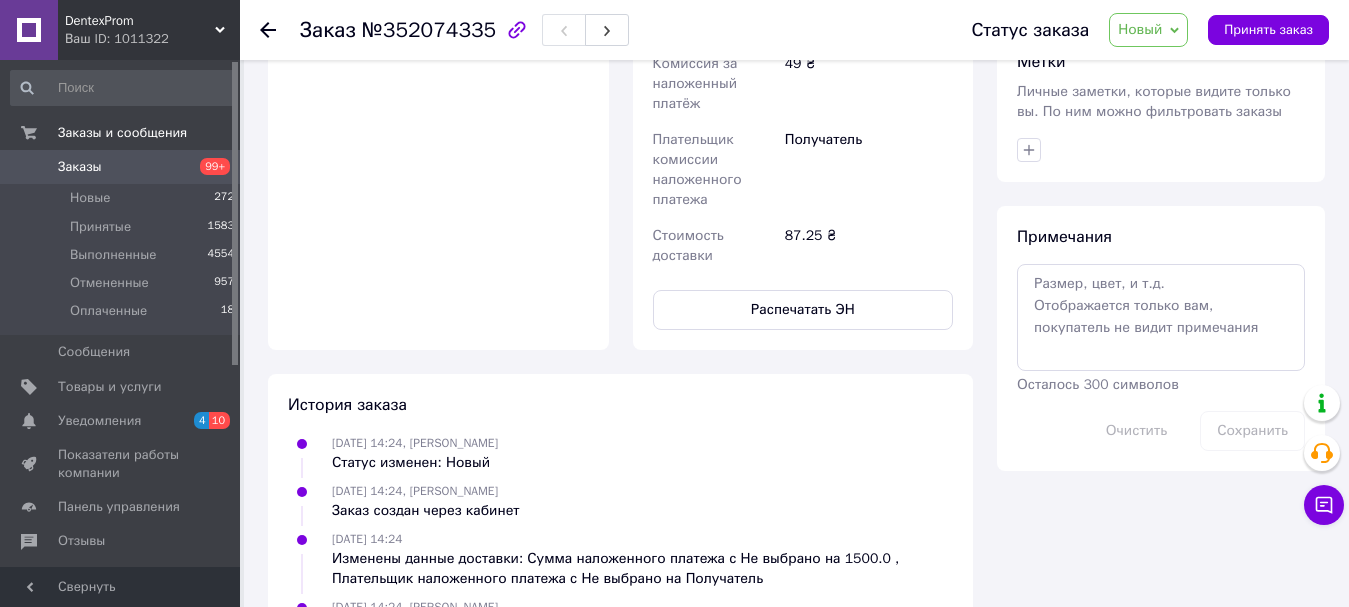 scroll, scrollTop: 700, scrollLeft: 0, axis: vertical 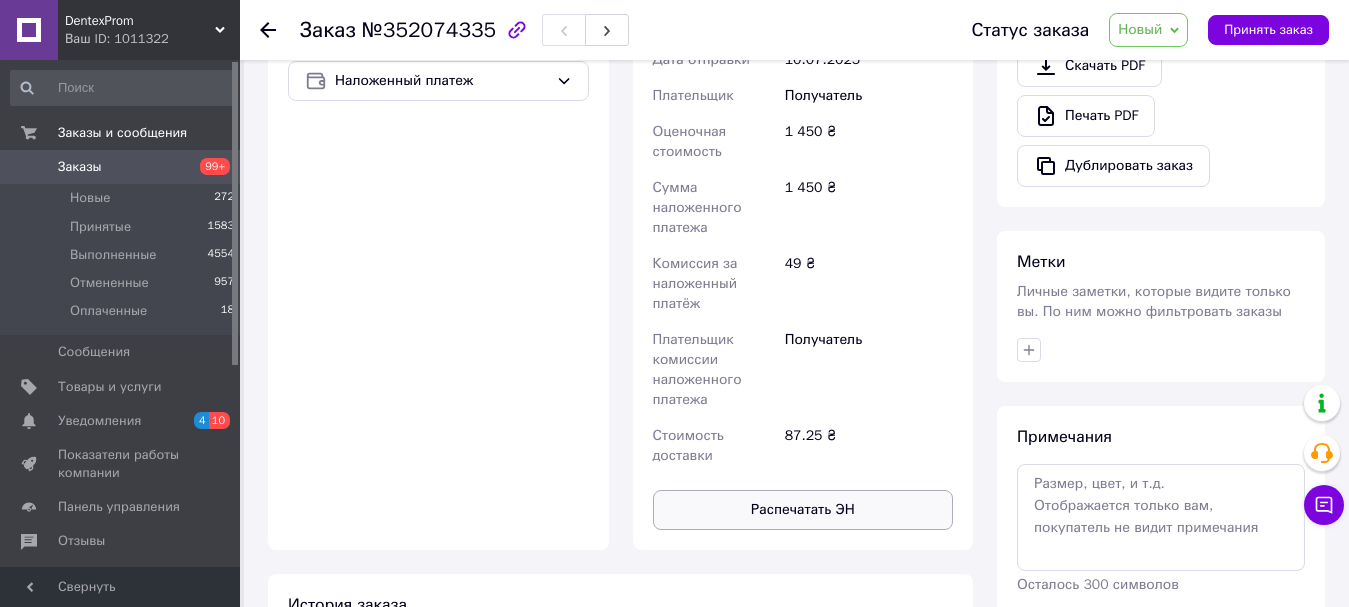 click on "Распечатать ЭН" at bounding box center [803, 510] 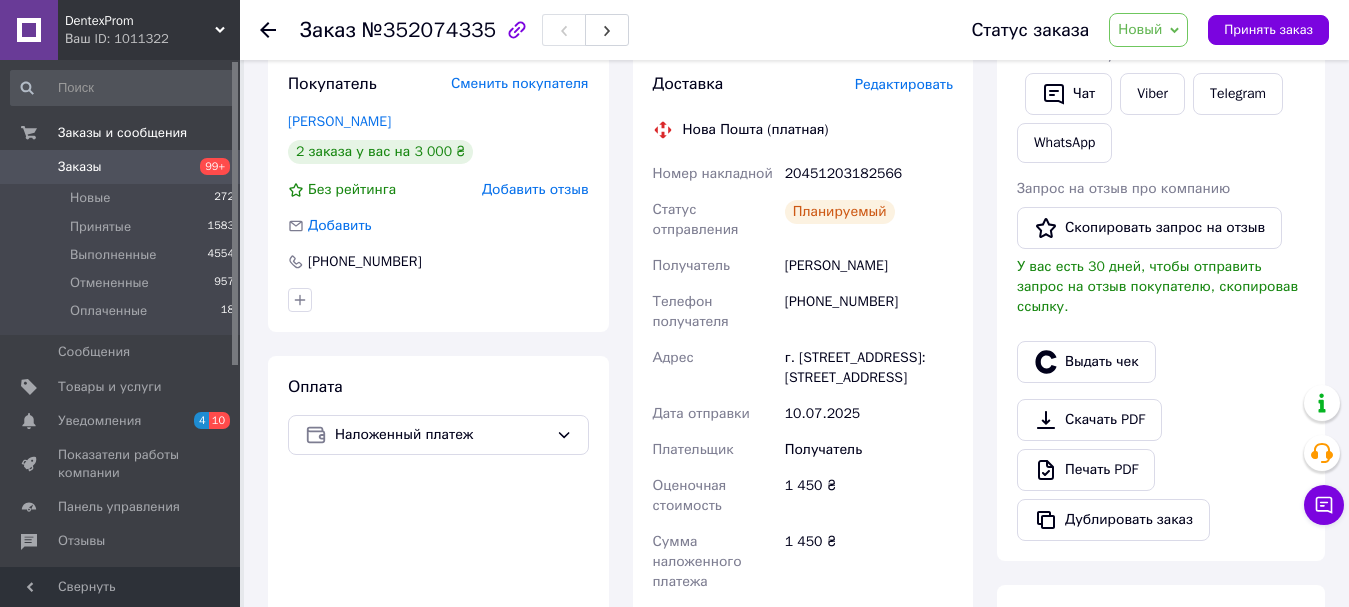 scroll, scrollTop: 300, scrollLeft: 0, axis: vertical 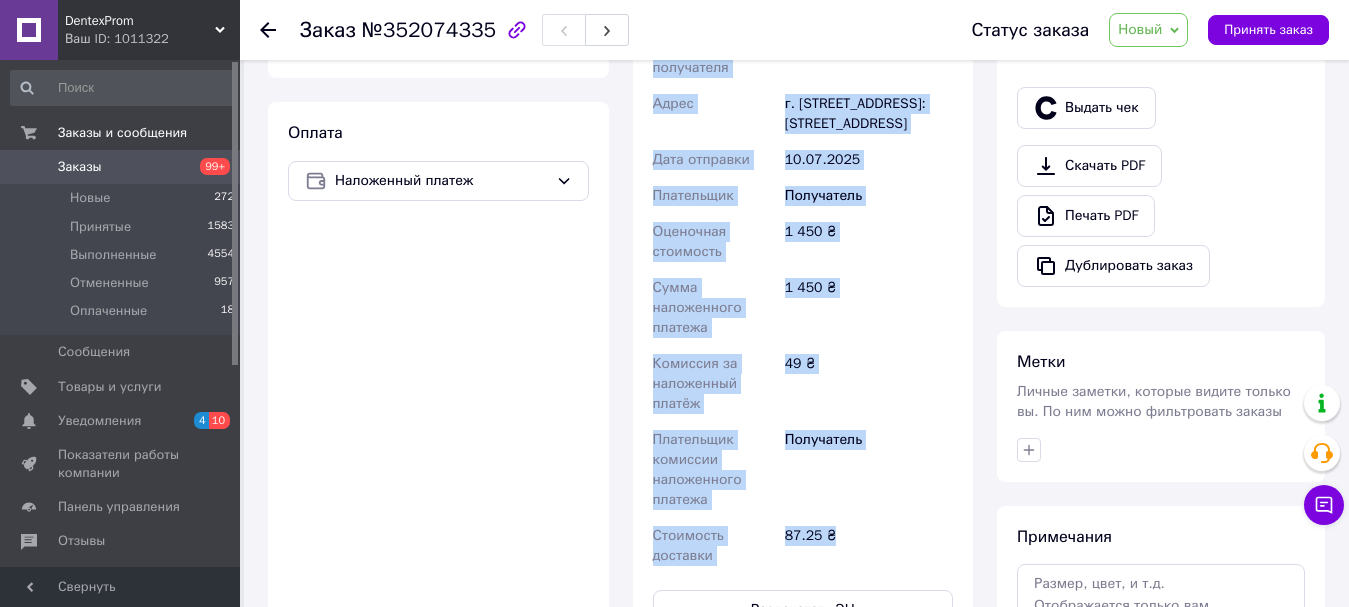 drag, startPoint x: 684, startPoint y: 169, endPoint x: 866, endPoint y: 538, distance: 411.4426 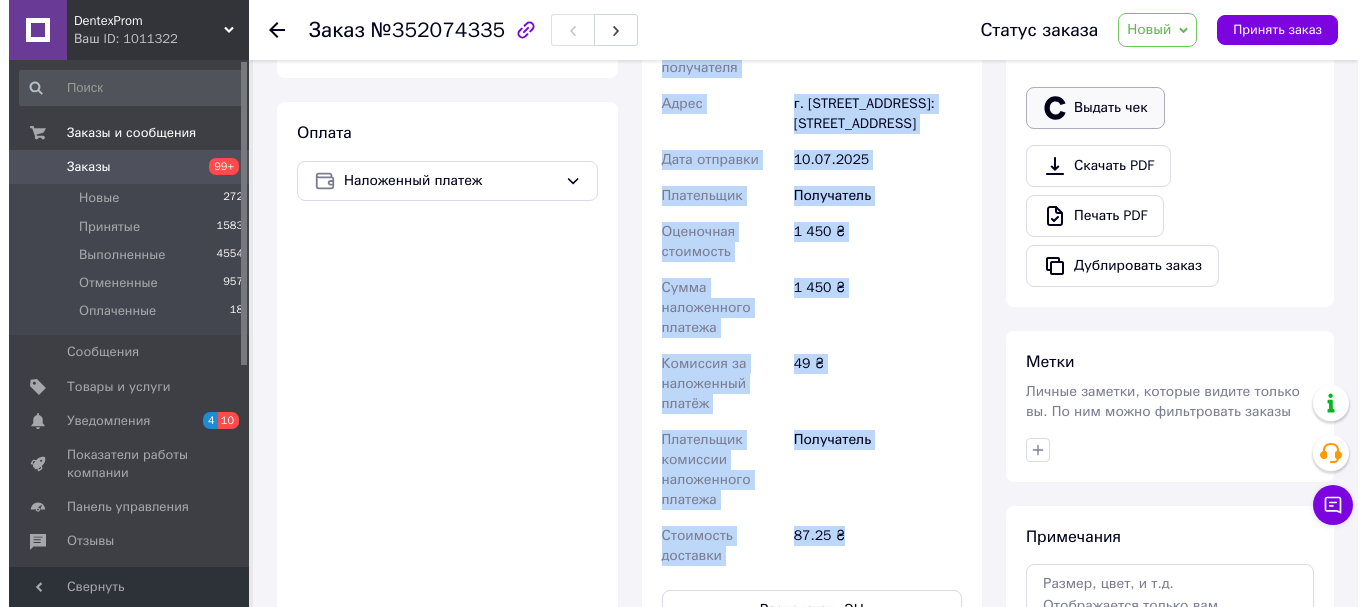 scroll, scrollTop: 400, scrollLeft: 0, axis: vertical 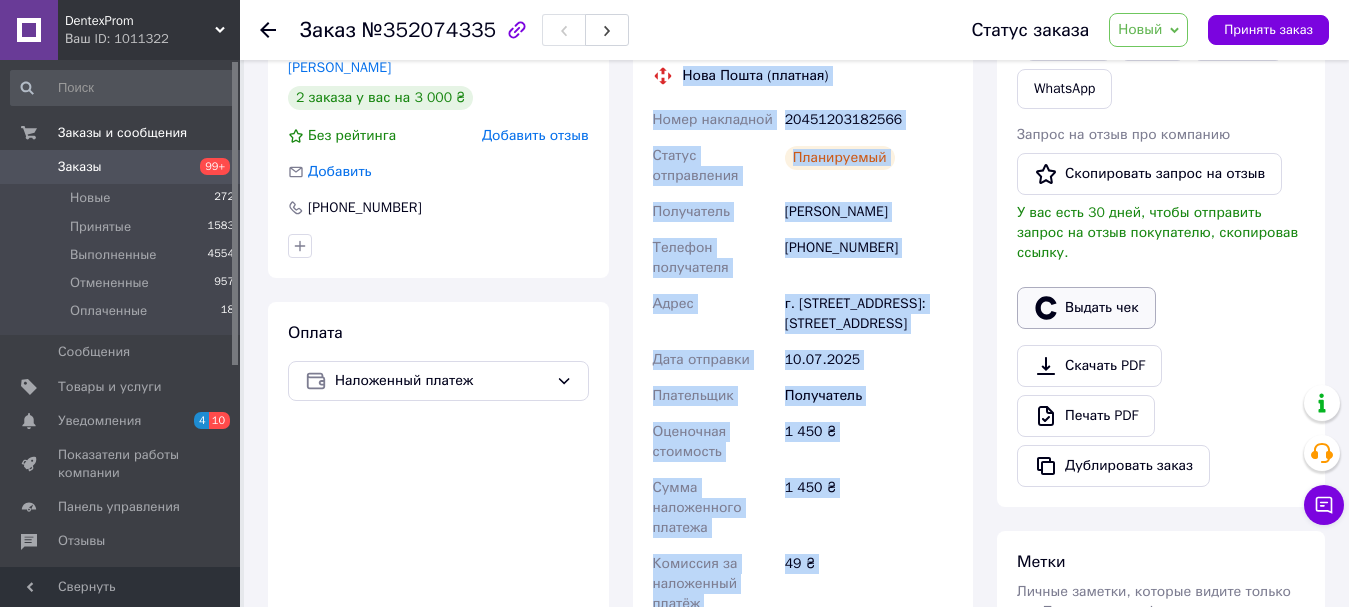 click on "Выдать чек" at bounding box center [1086, 308] 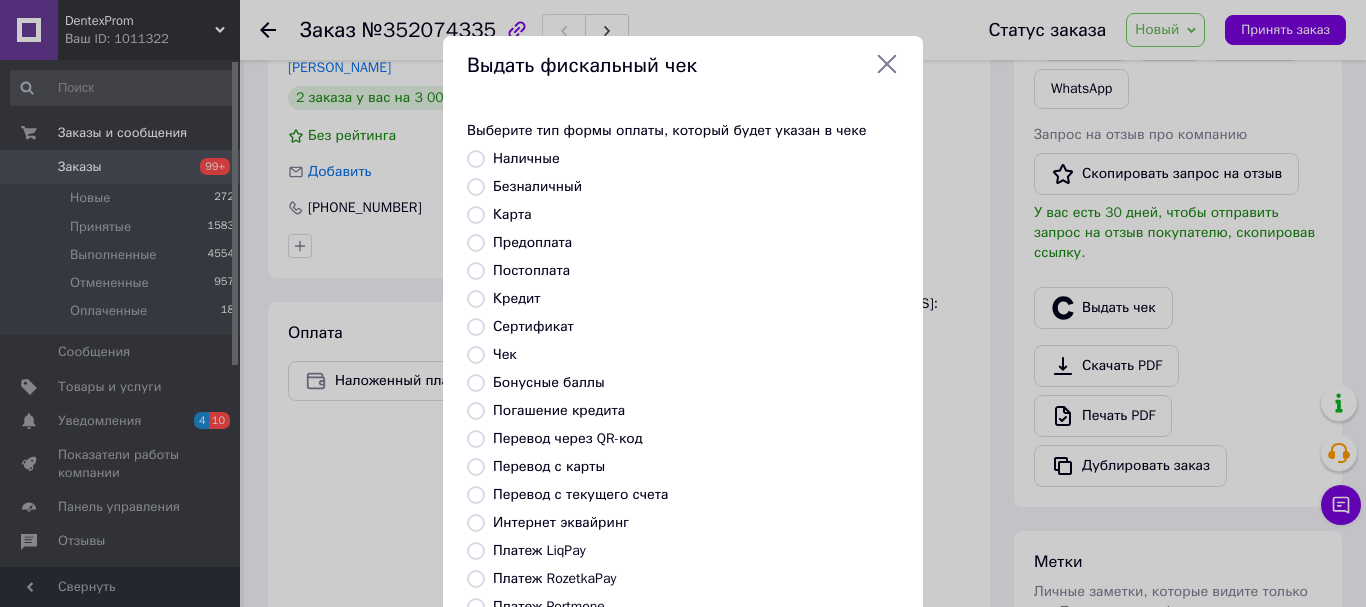 click on "Постоплата" at bounding box center (531, 270) 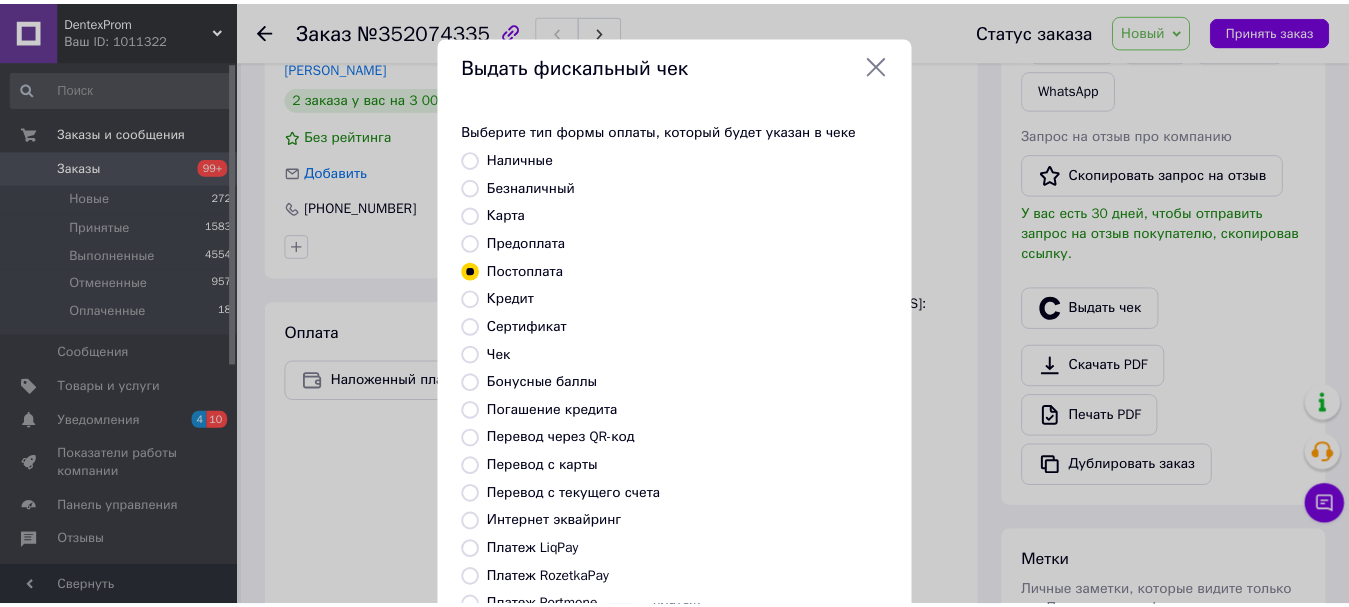 scroll, scrollTop: 252, scrollLeft: 0, axis: vertical 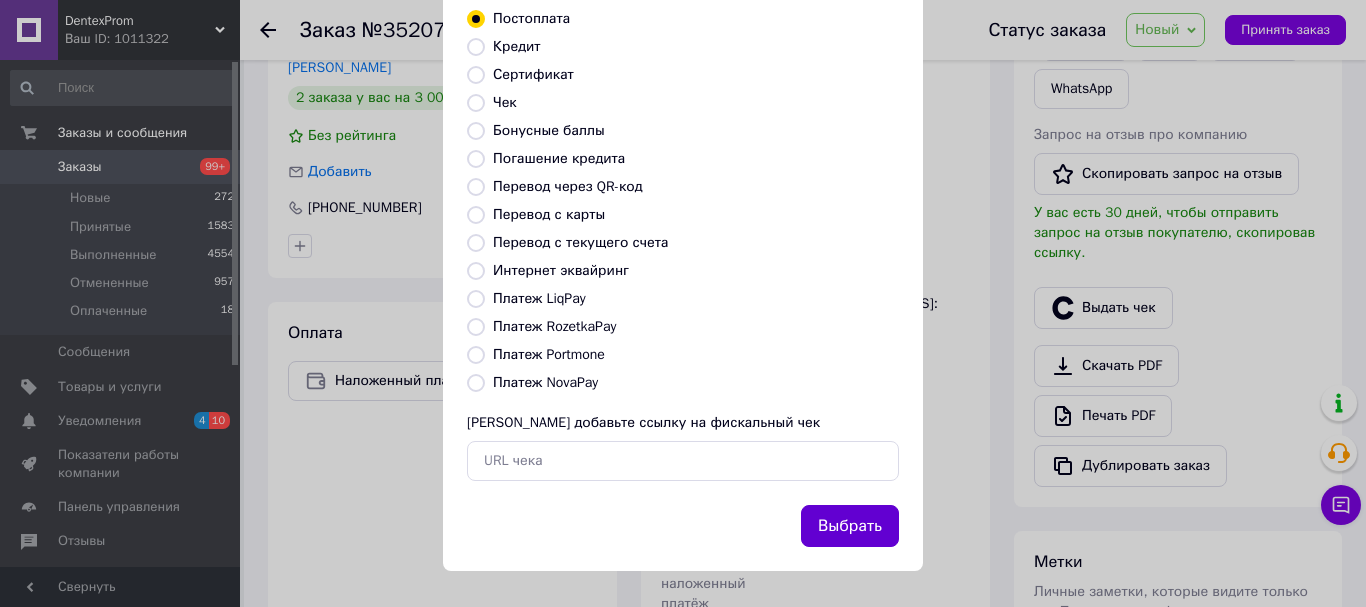 click on "Выбрать" at bounding box center [850, 526] 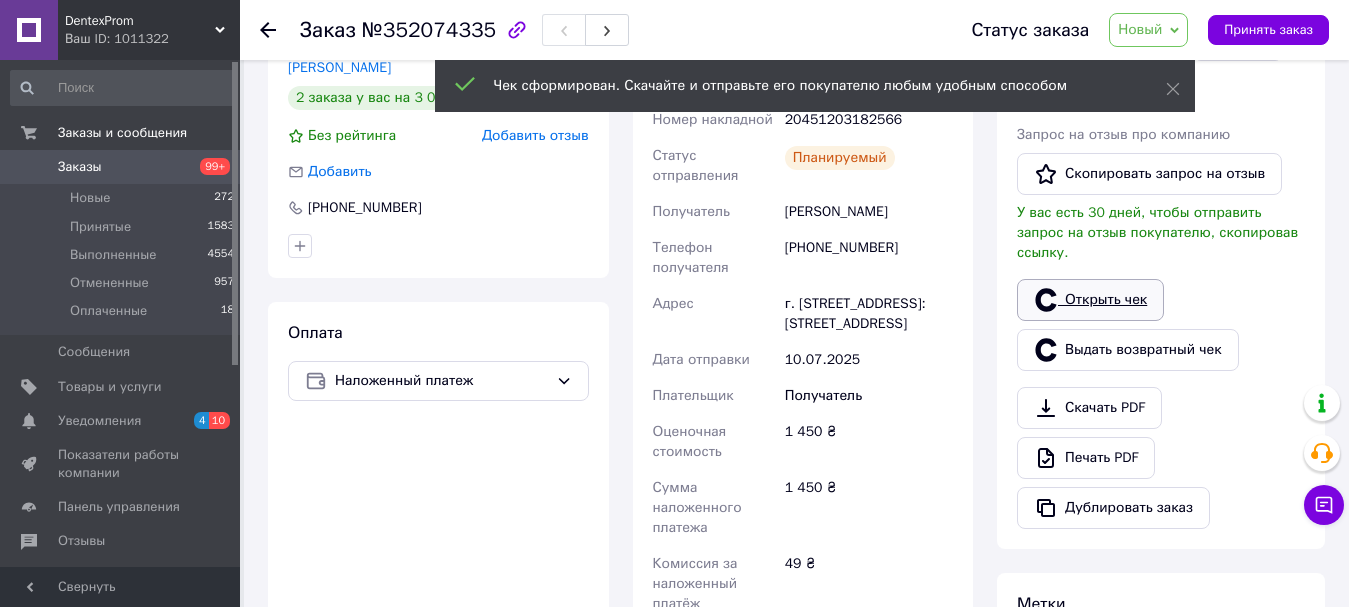 scroll, scrollTop: 100, scrollLeft: 0, axis: vertical 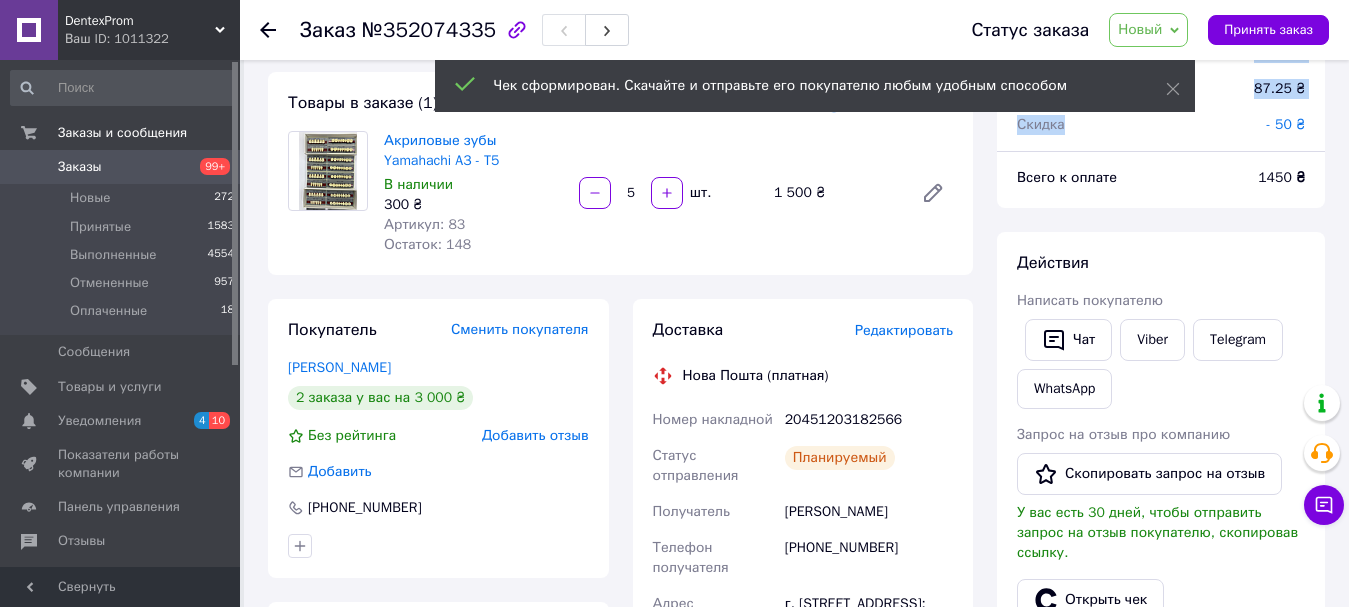 drag, startPoint x: 1227, startPoint y: 56, endPoint x: 1325, endPoint y: -111, distance: 193.63109 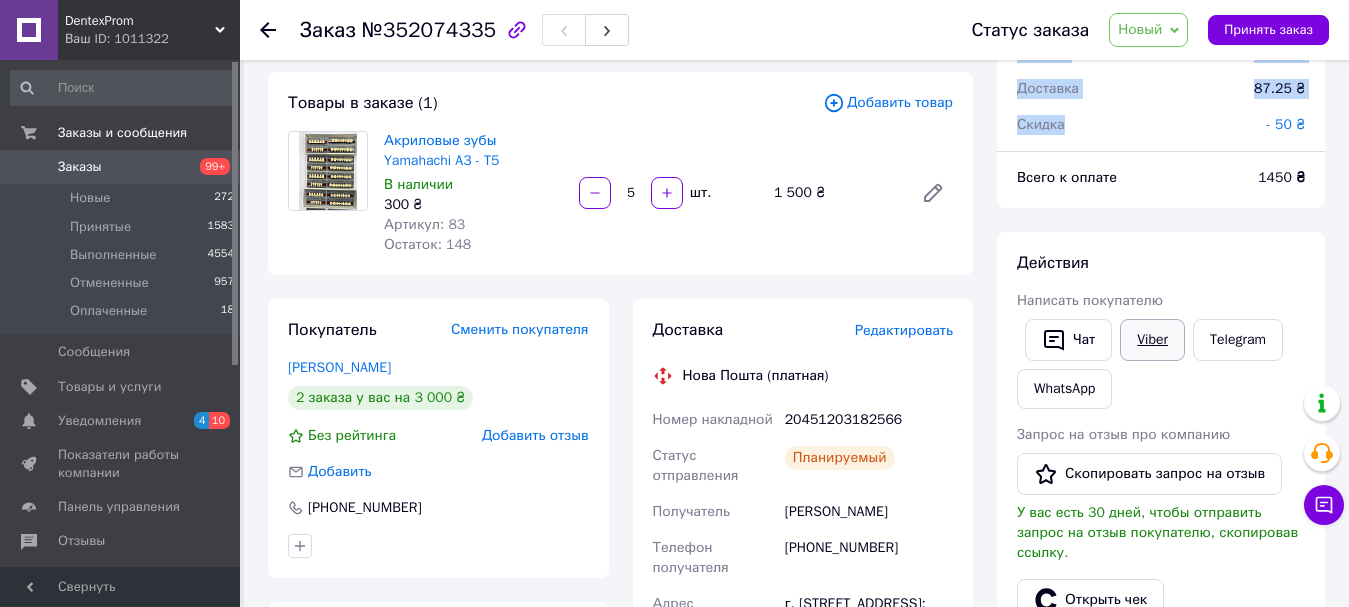 click on "Viber" at bounding box center (1152, 340) 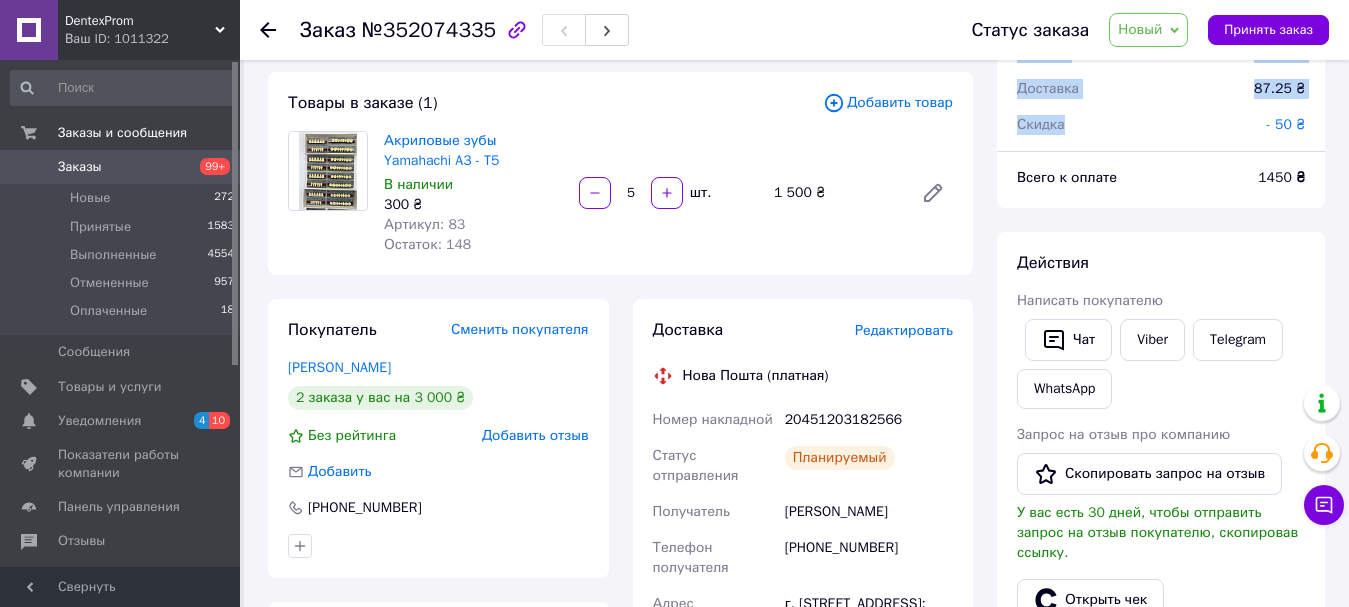 click on "Новый" at bounding box center [1148, 30] 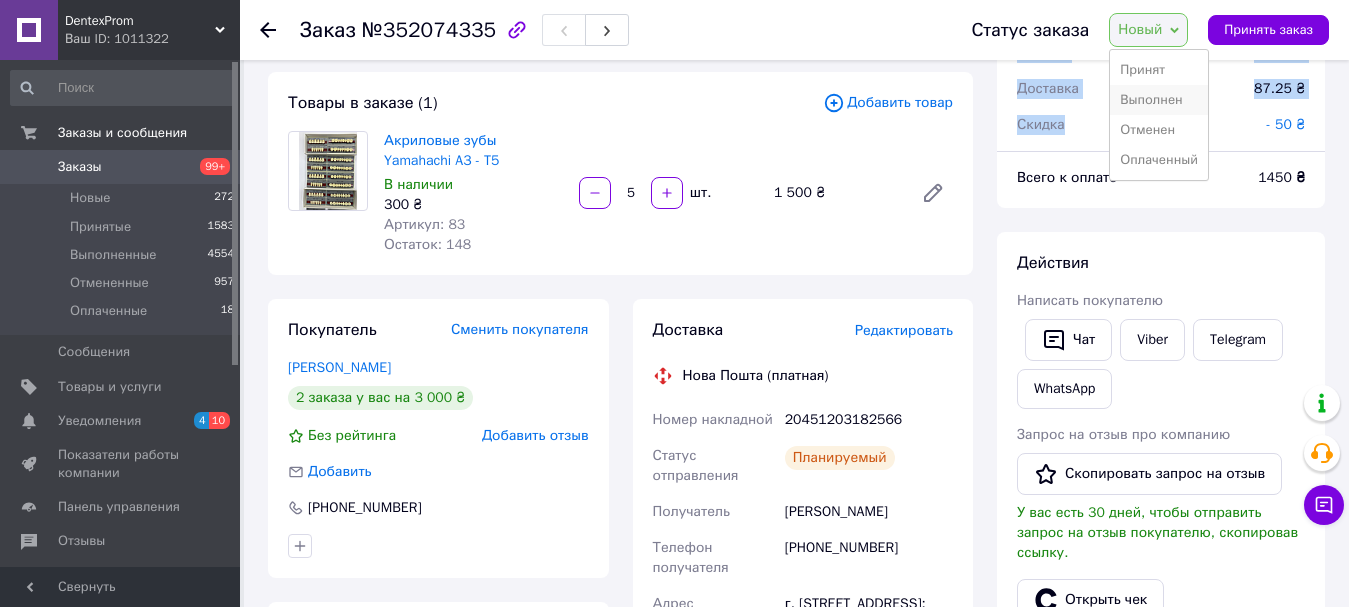 click on "Выполнен" at bounding box center [1159, 100] 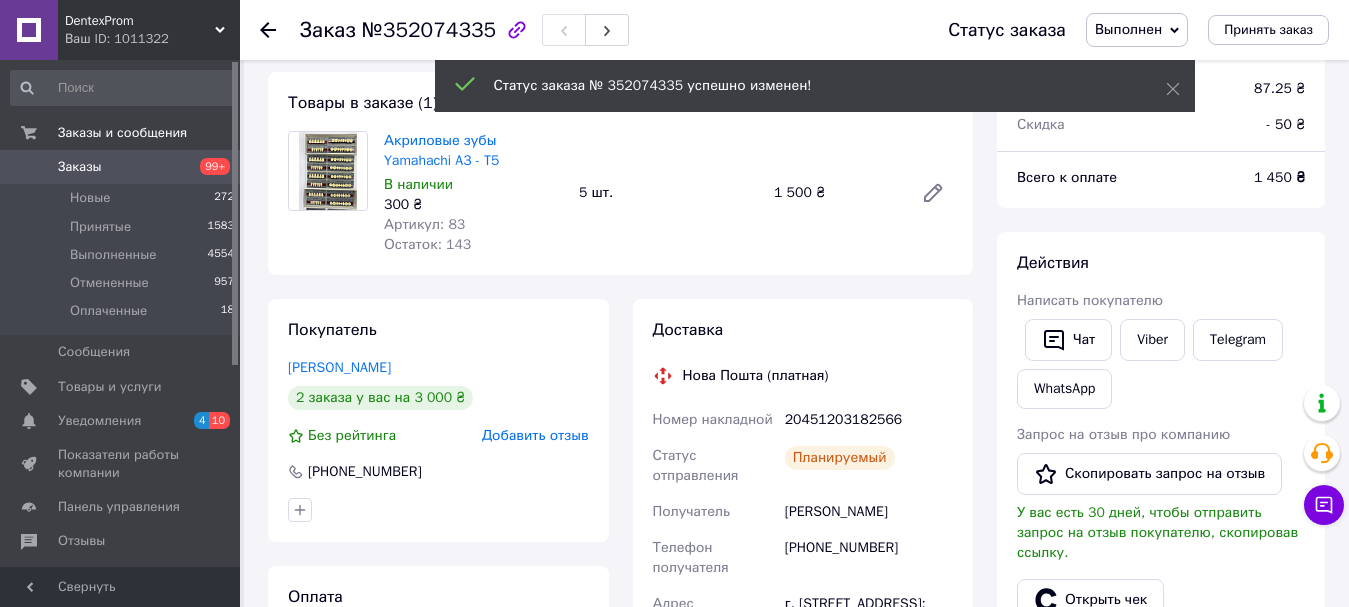 scroll, scrollTop: 52, scrollLeft: 0, axis: vertical 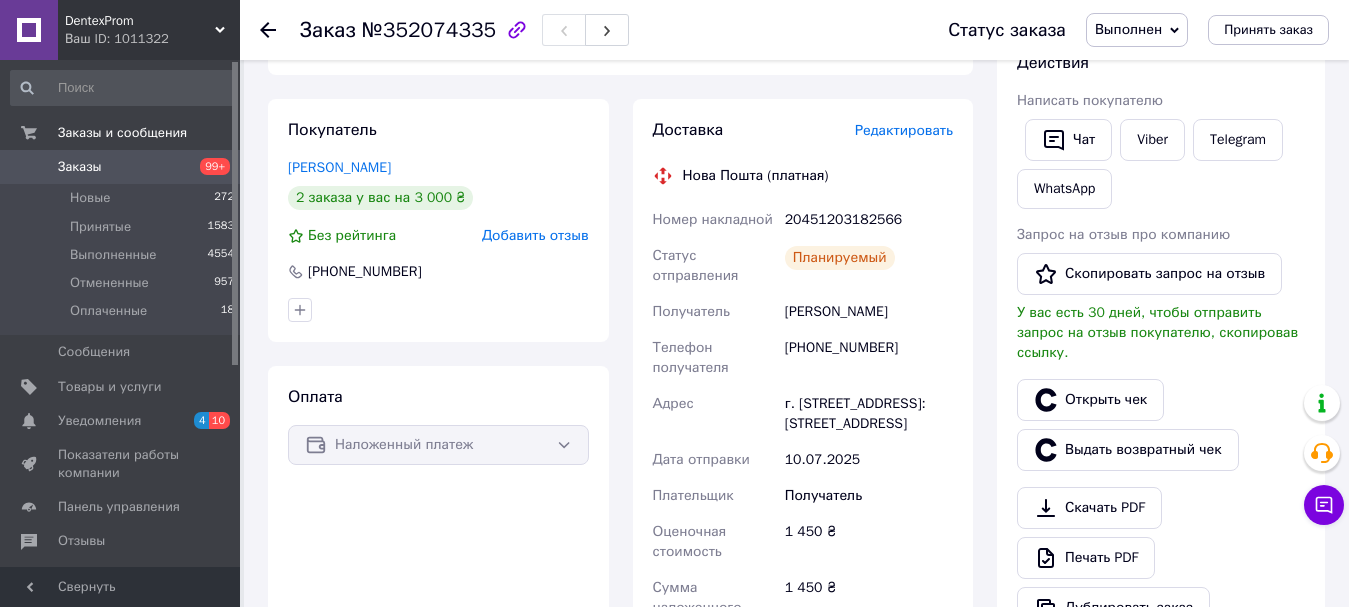 click on "Планируемый" at bounding box center [869, 266] 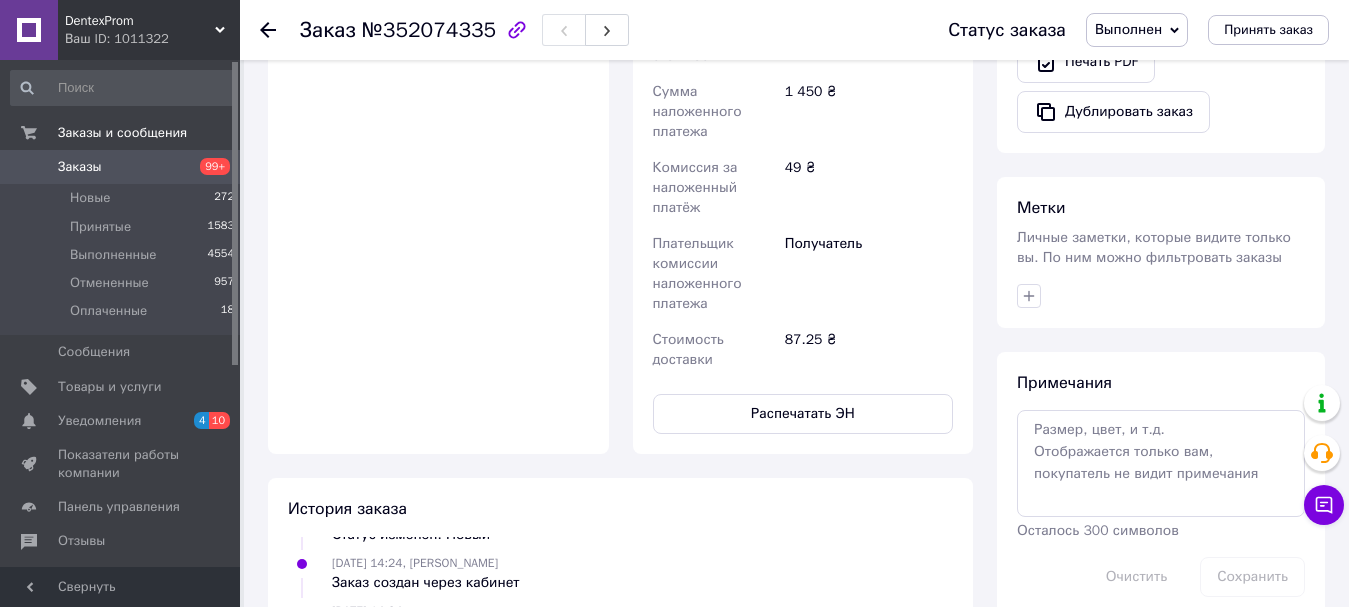 scroll, scrollTop: 800, scrollLeft: 0, axis: vertical 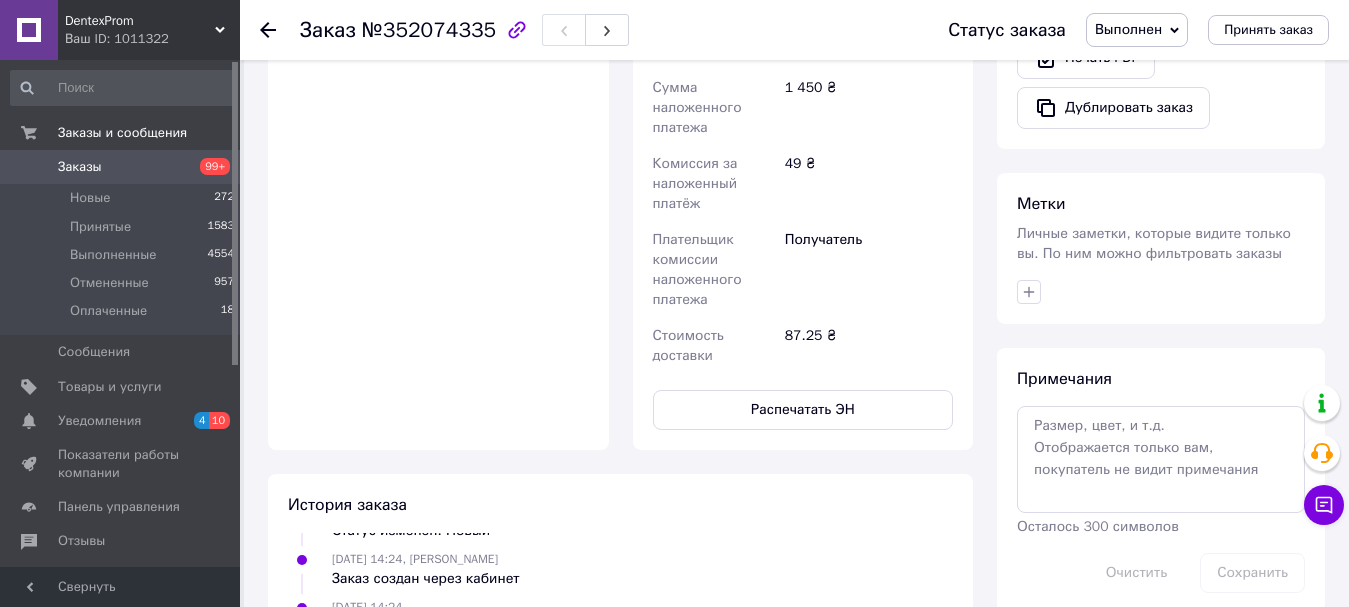 click on "49 ₴" at bounding box center (869, 184) 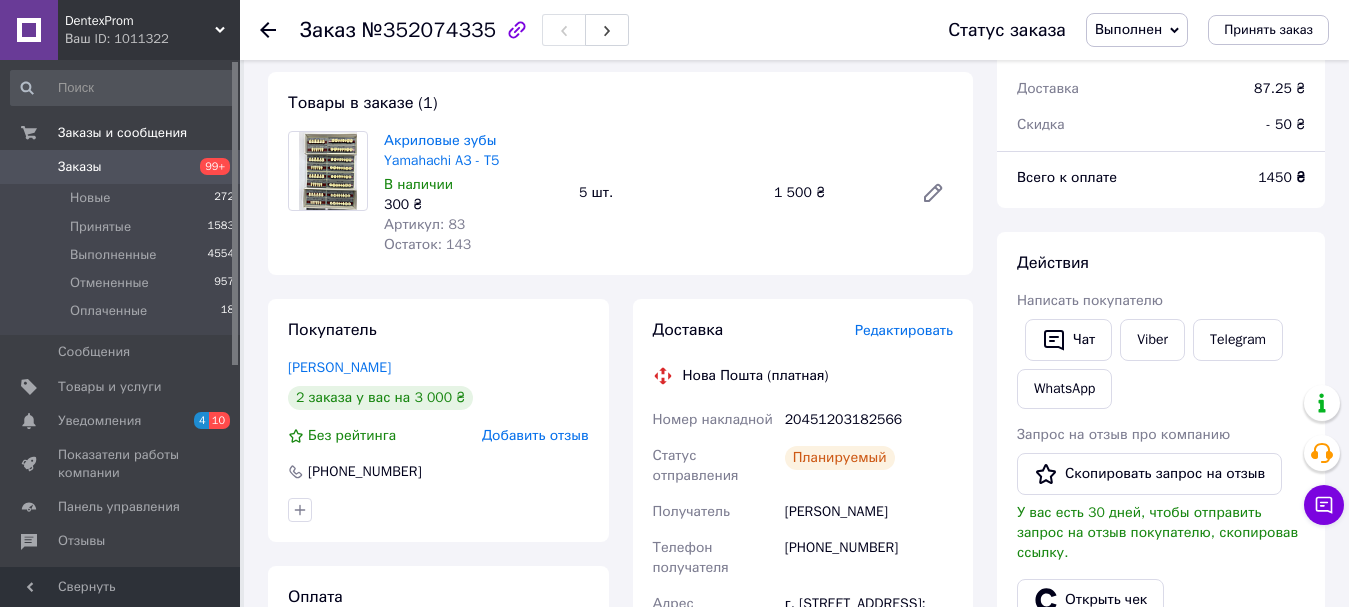 scroll, scrollTop: 0, scrollLeft: 0, axis: both 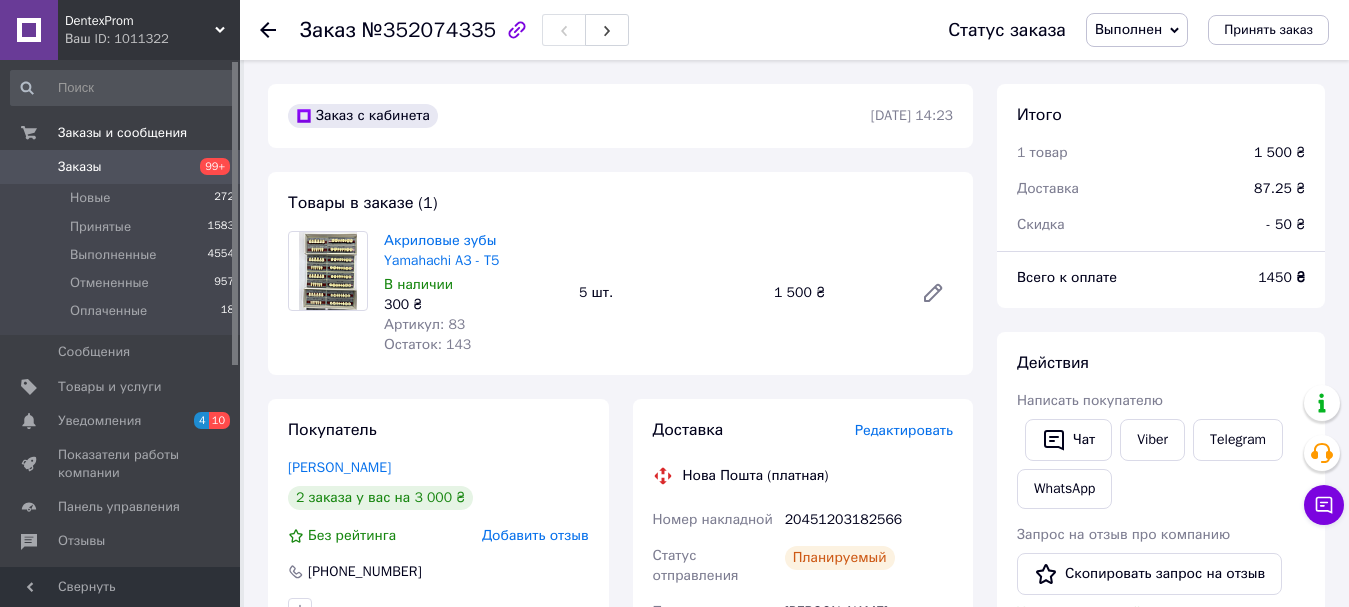 click on "Заказы" at bounding box center [80, 167] 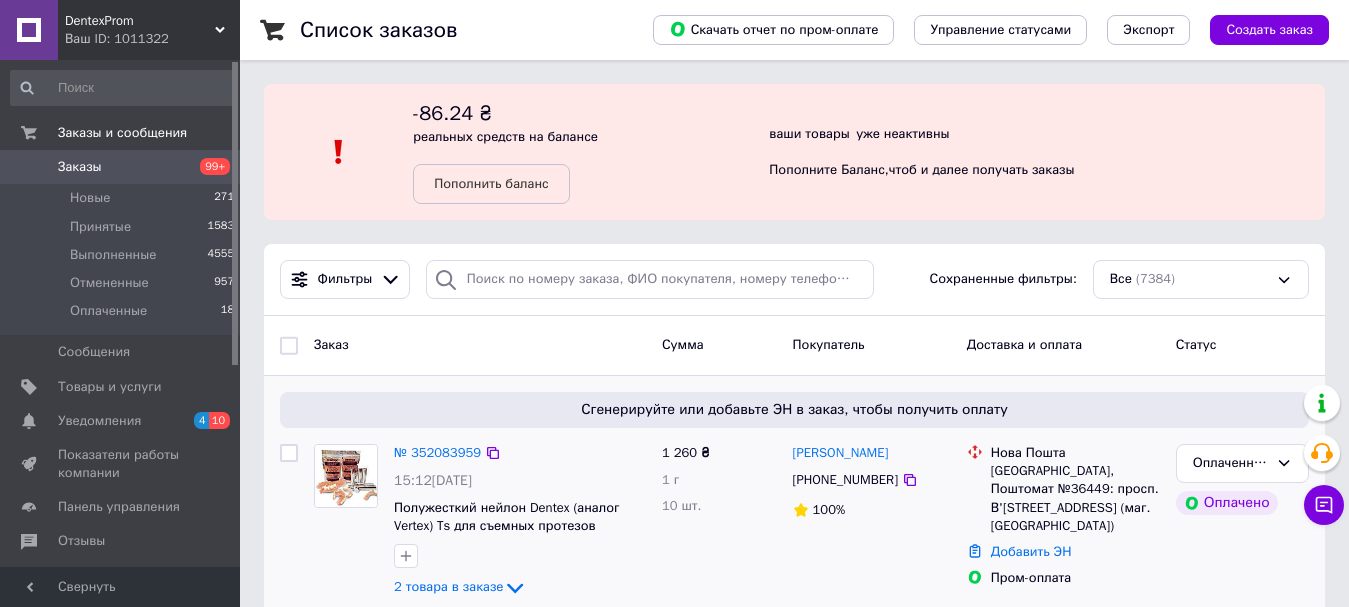 scroll, scrollTop: 100, scrollLeft: 0, axis: vertical 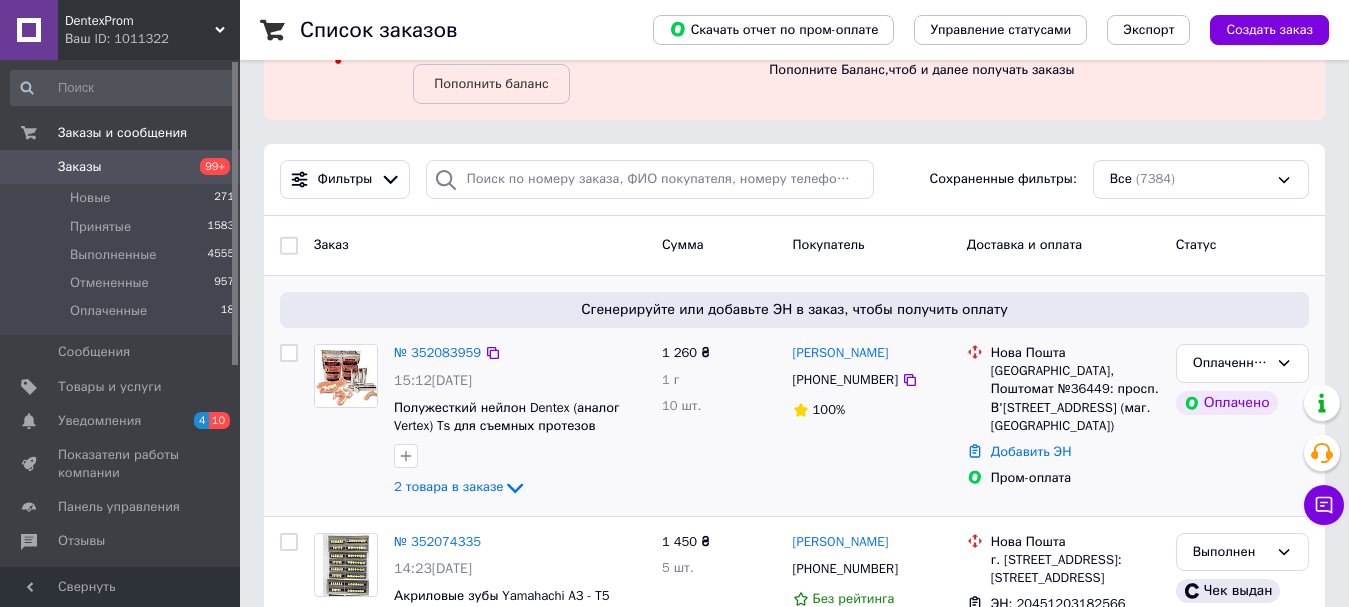 click at bounding box center [520, 456] 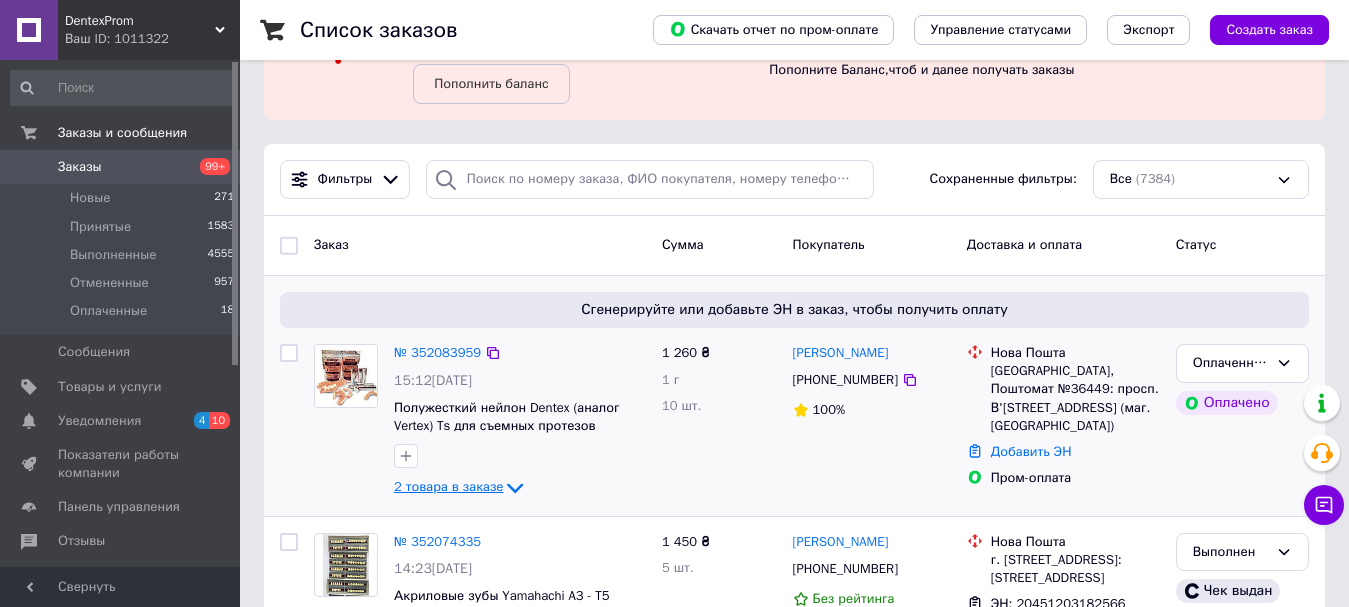 click on "2 товара в заказе" at bounding box center [448, 486] 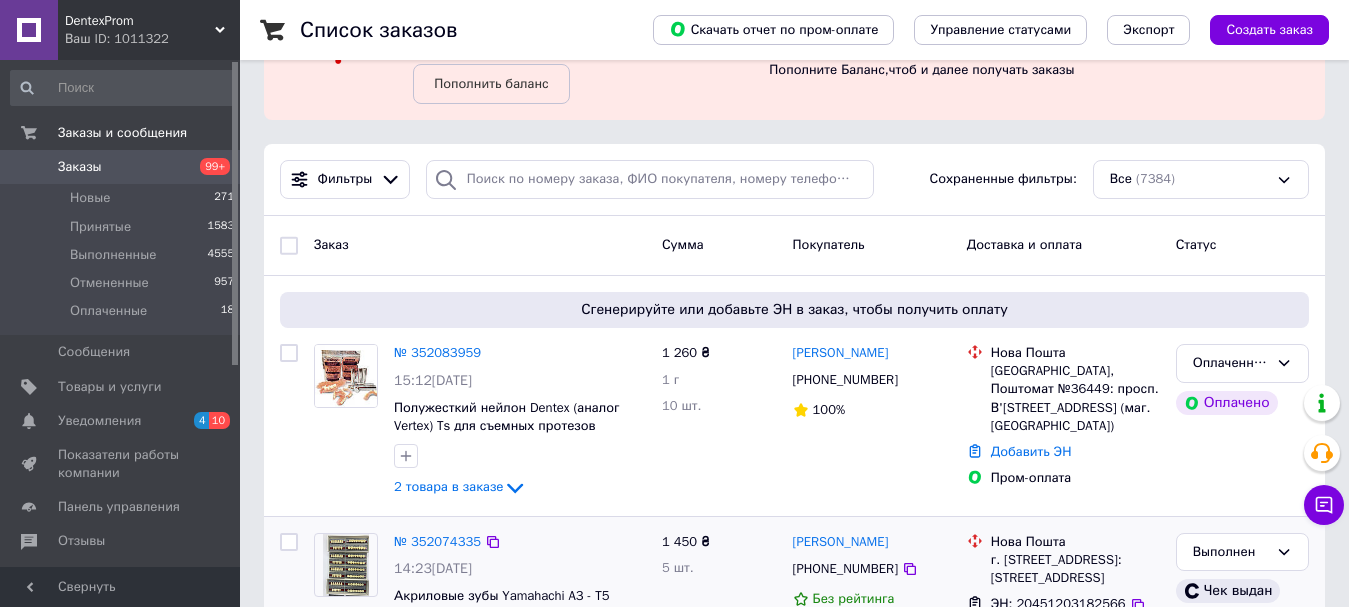 scroll, scrollTop: 300, scrollLeft: 0, axis: vertical 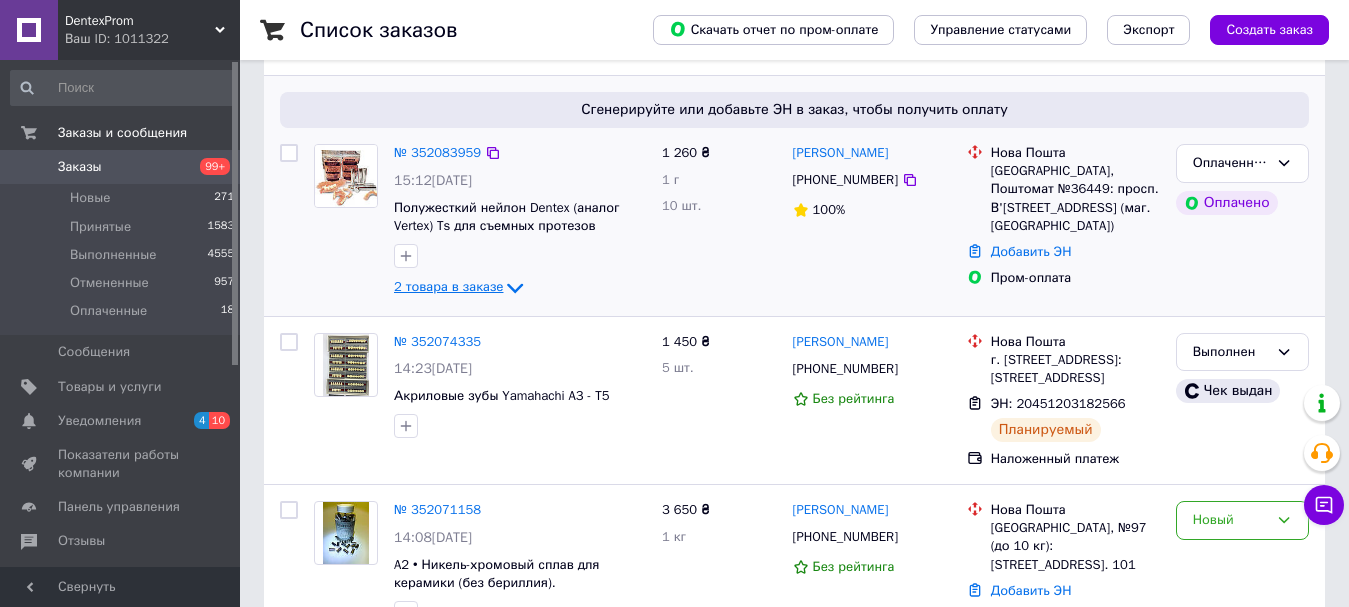click on "2 товара в заказе" at bounding box center [448, 286] 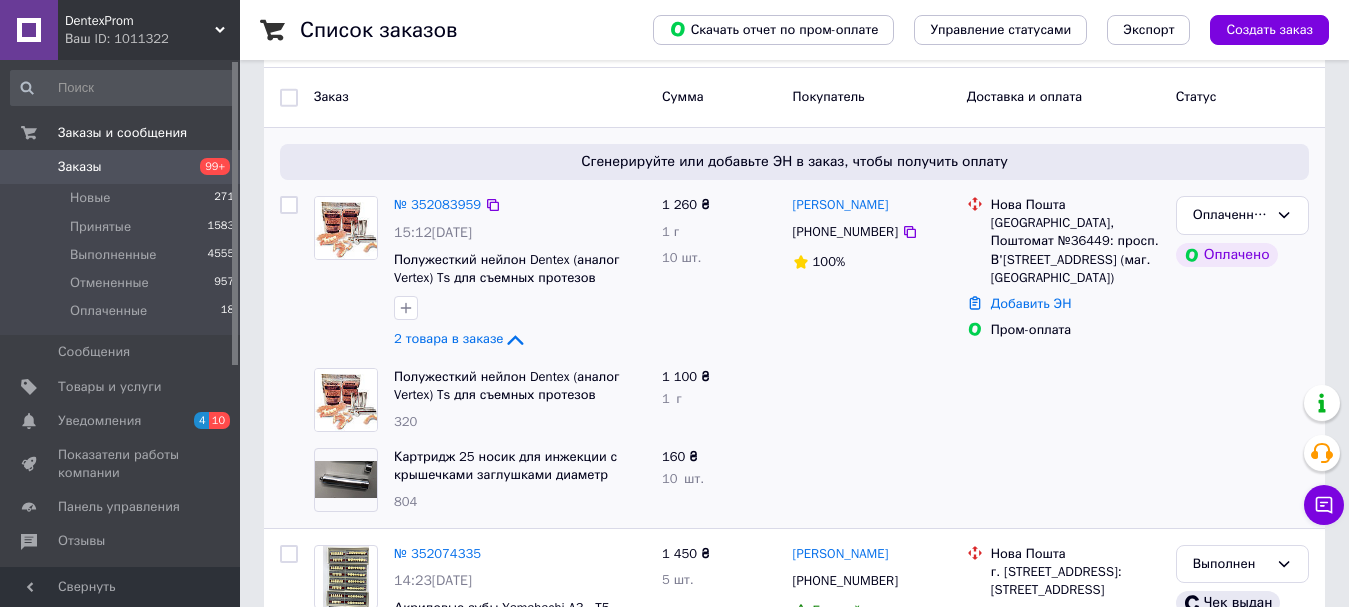 scroll, scrollTop: 300, scrollLeft: 0, axis: vertical 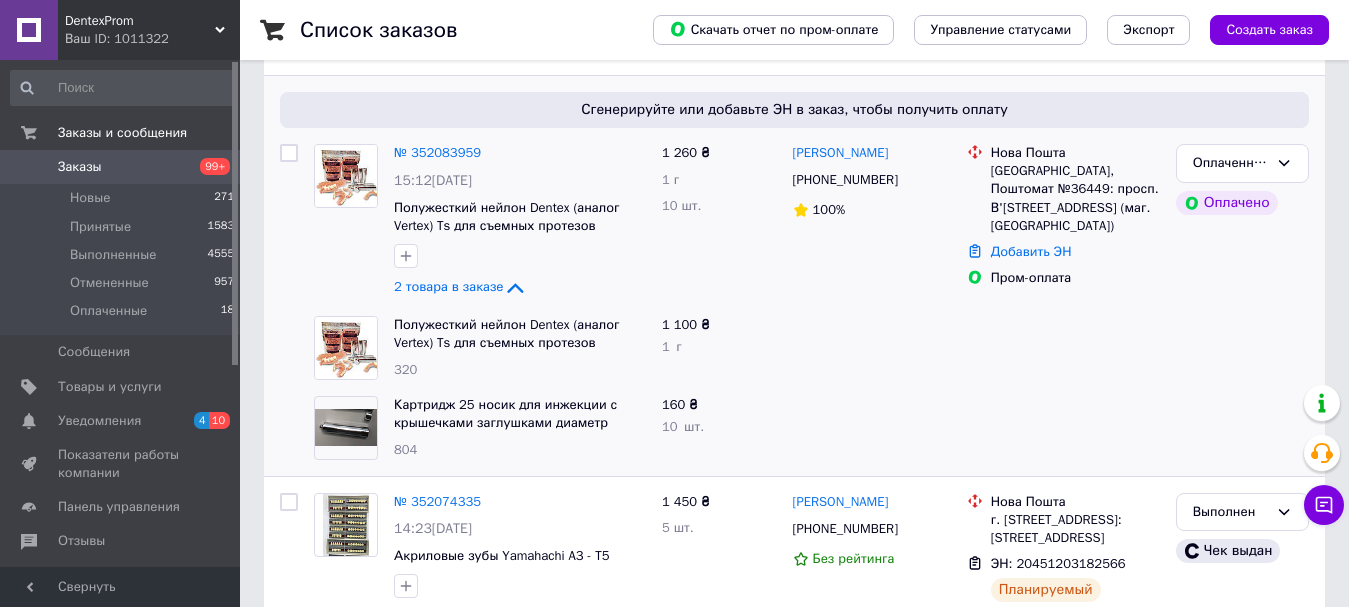 drag, startPoint x: 671, startPoint y: 492, endPoint x: 901, endPoint y: 442, distance: 235.37204 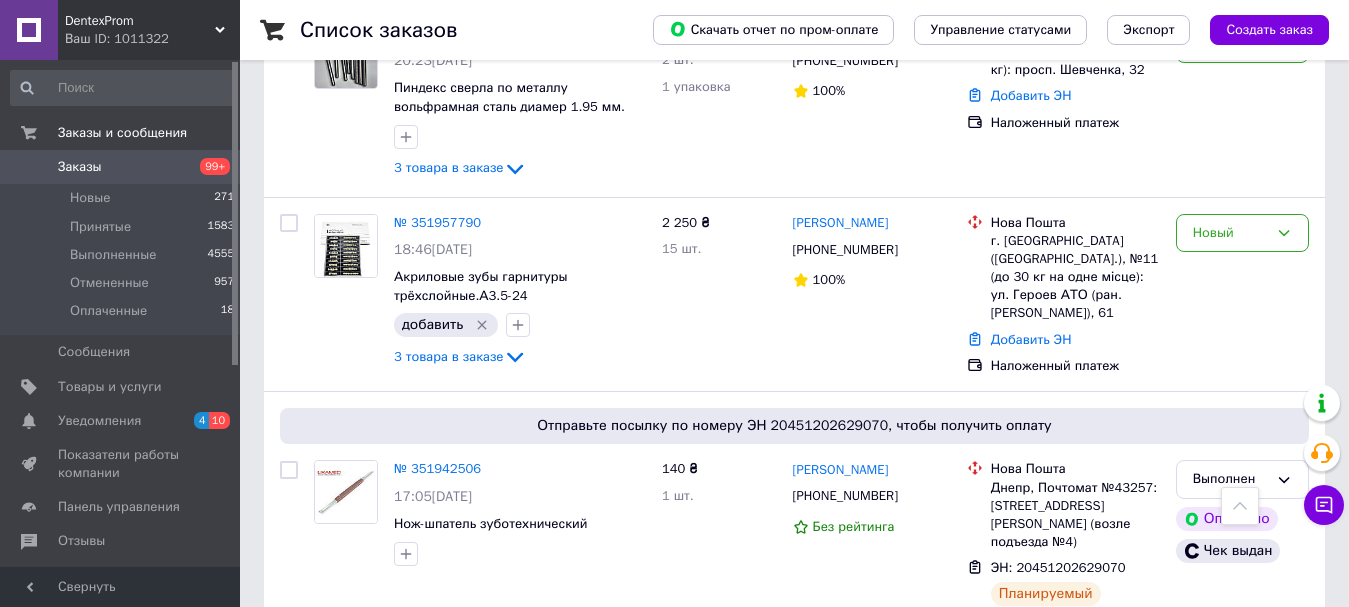 scroll, scrollTop: 2700, scrollLeft: 0, axis: vertical 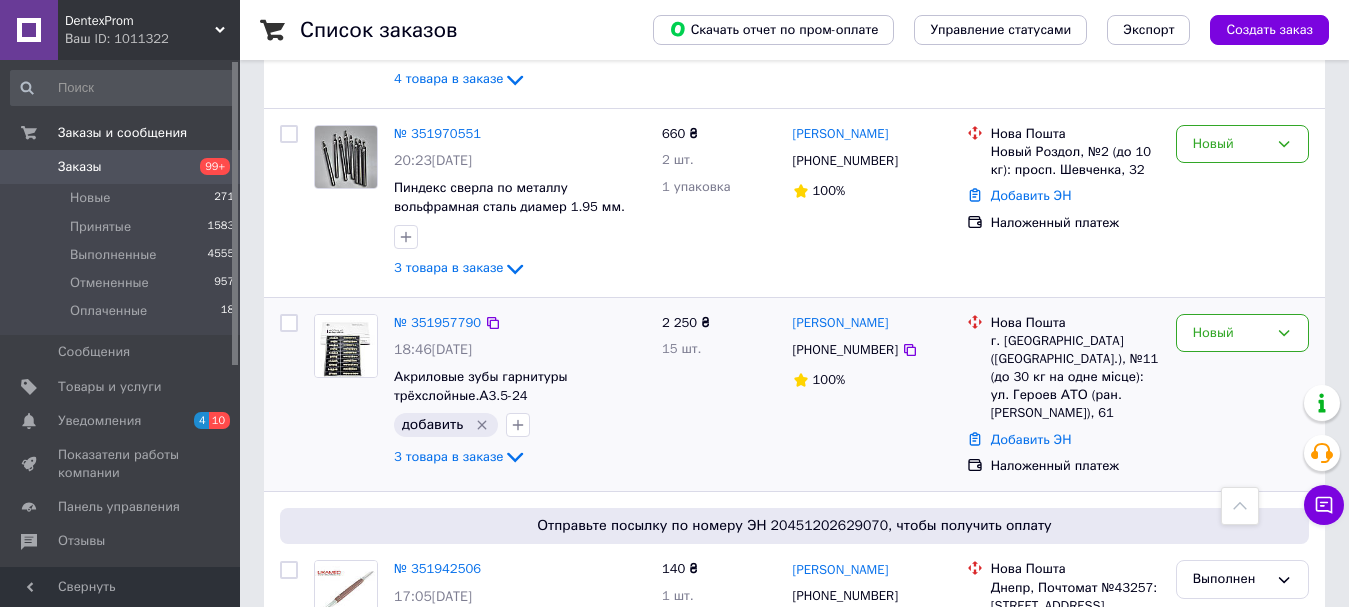 click on "3 товара в заказе" at bounding box center [448, 456] 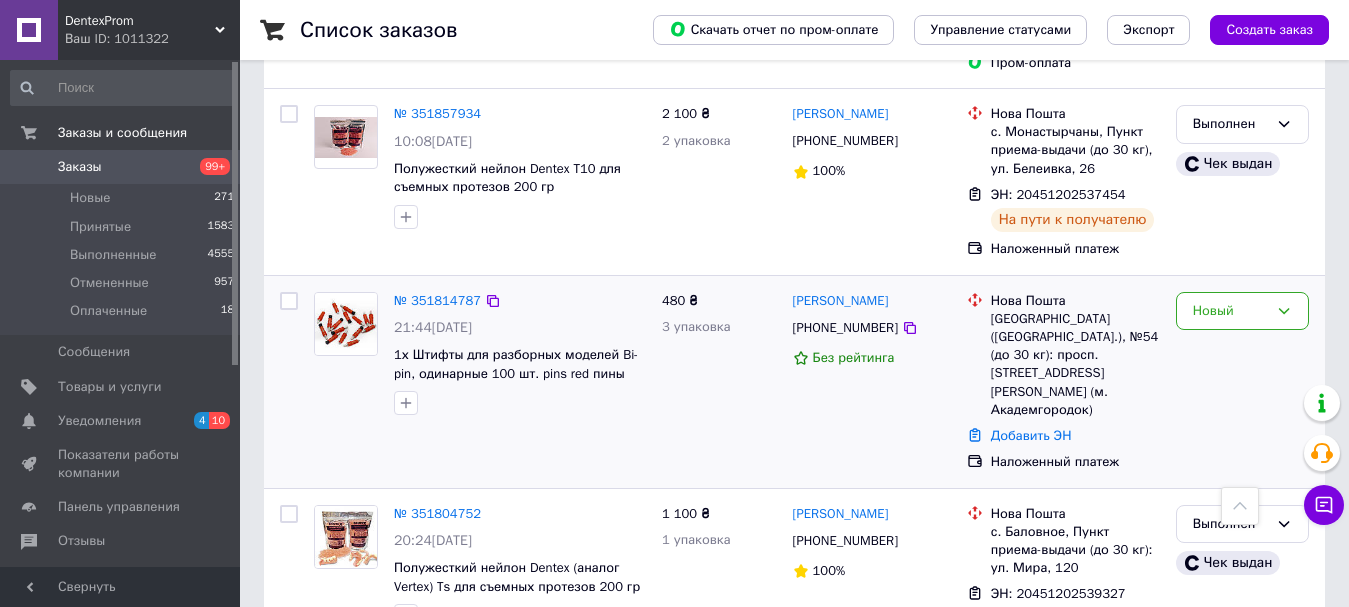 scroll, scrollTop: 4900, scrollLeft: 0, axis: vertical 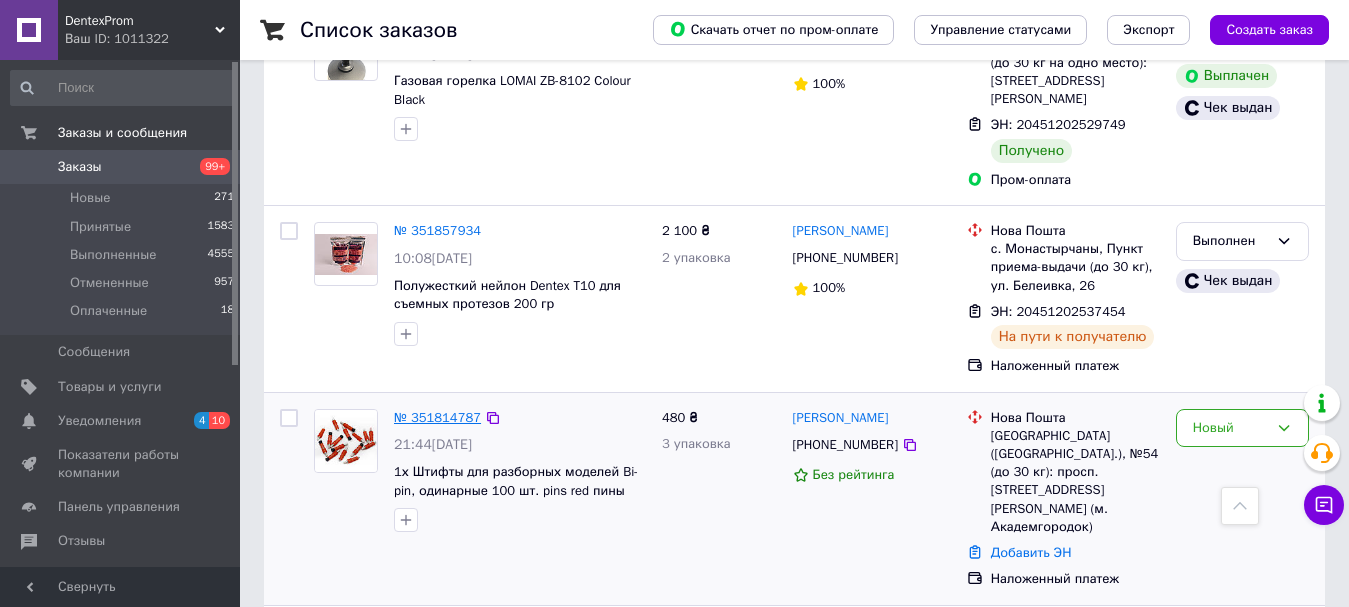 click on "№ 351814787" at bounding box center (437, 417) 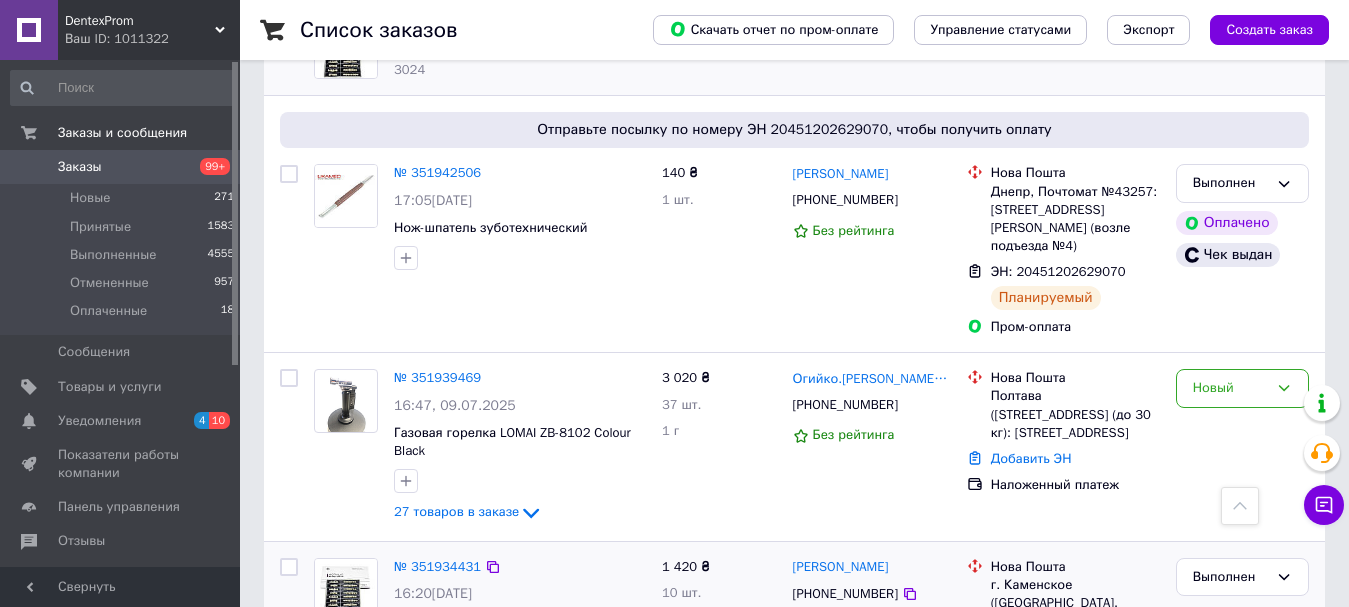 scroll, scrollTop: 3300, scrollLeft: 0, axis: vertical 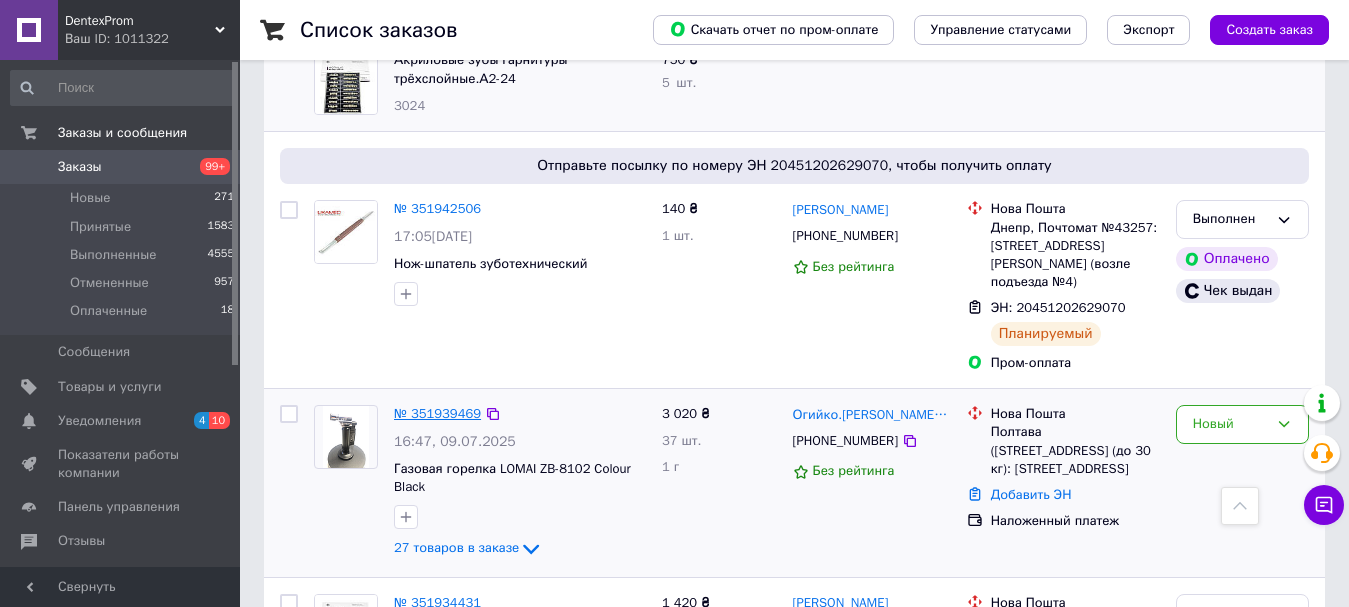 click on "№ 351939469" at bounding box center (437, 413) 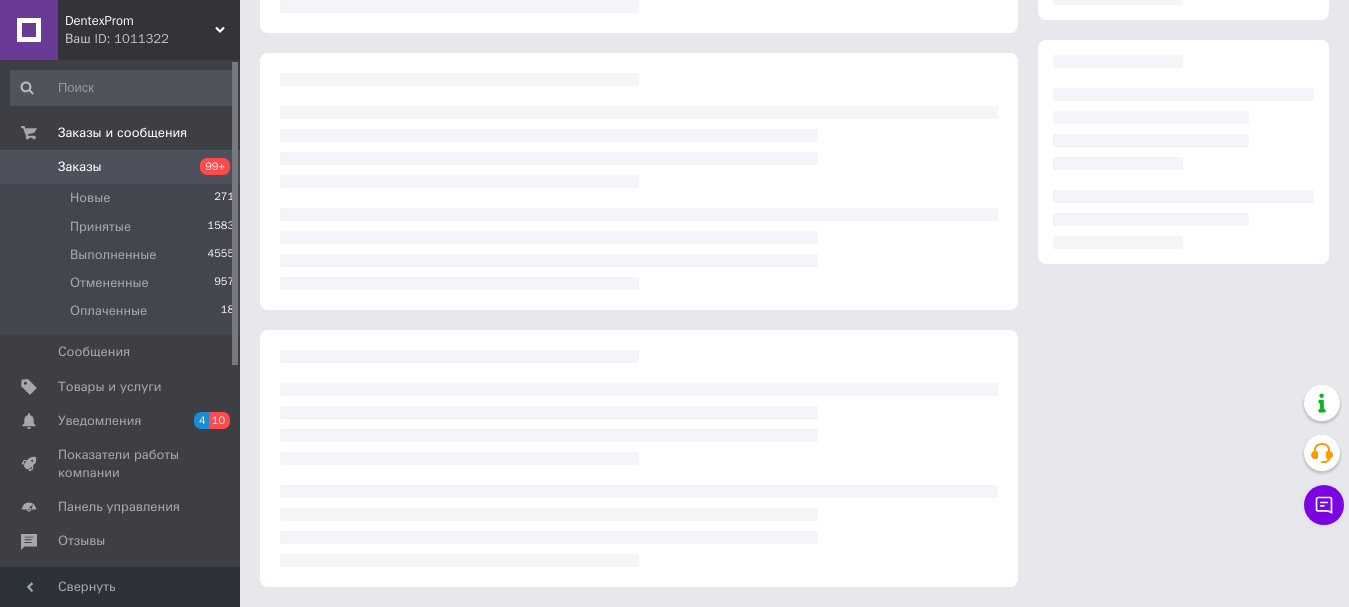 scroll, scrollTop: 307, scrollLeft: 0, axis: vertical 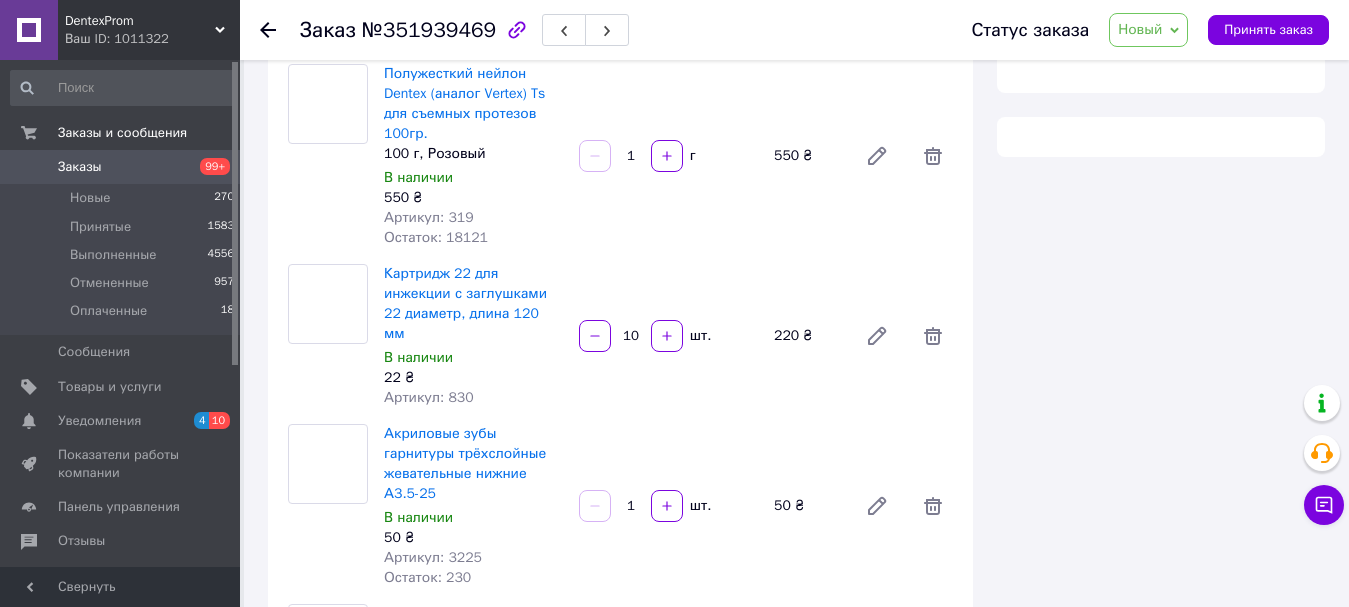 click on "Заказы" at bounding box center [121, 167] 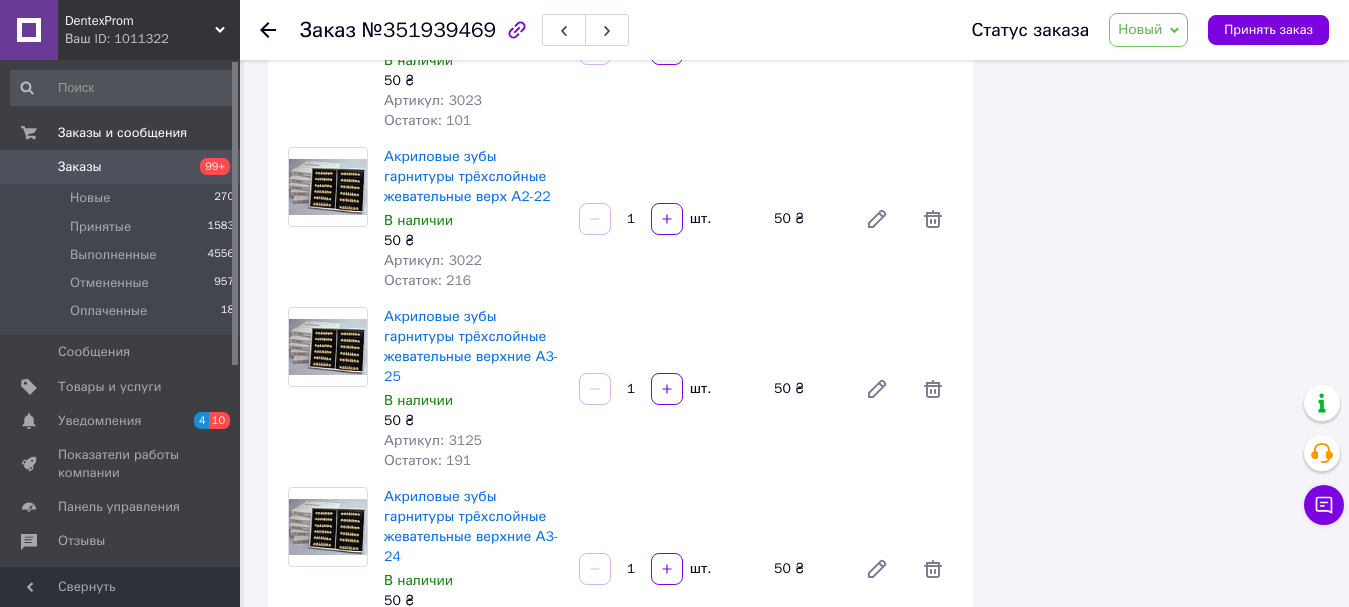 scroll, scrollTop: 2800, scrollLeft: 0, axis: vertical 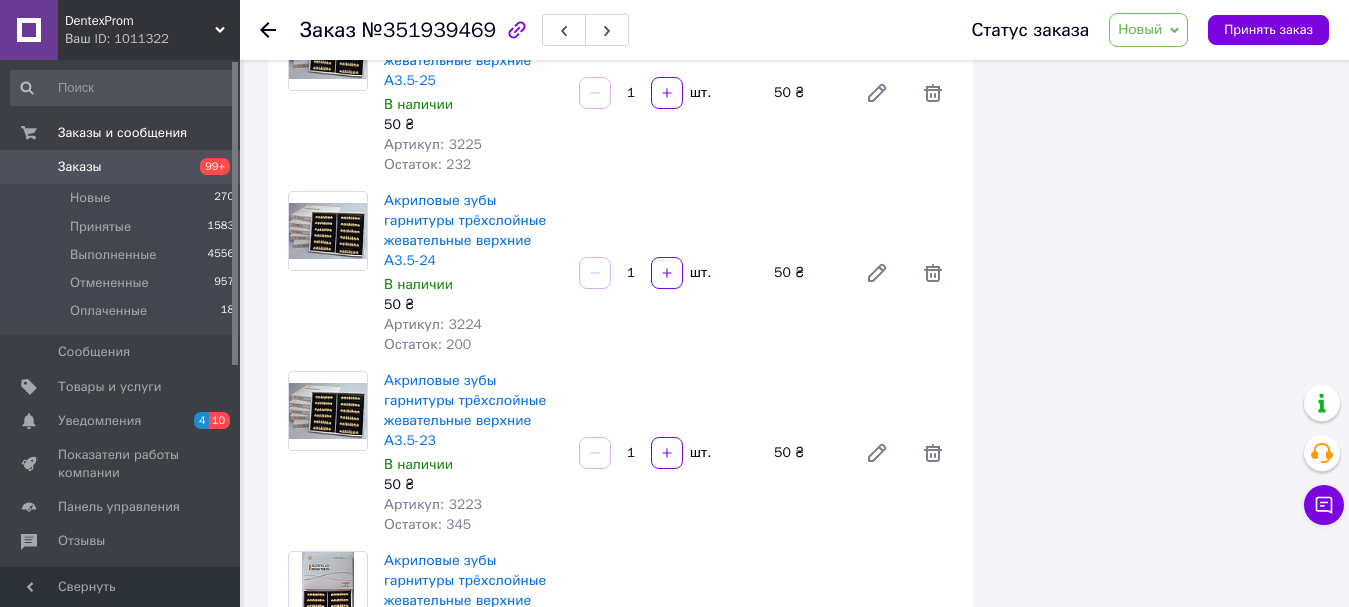 click on "Редактировать" at bounding box center [904, 826] 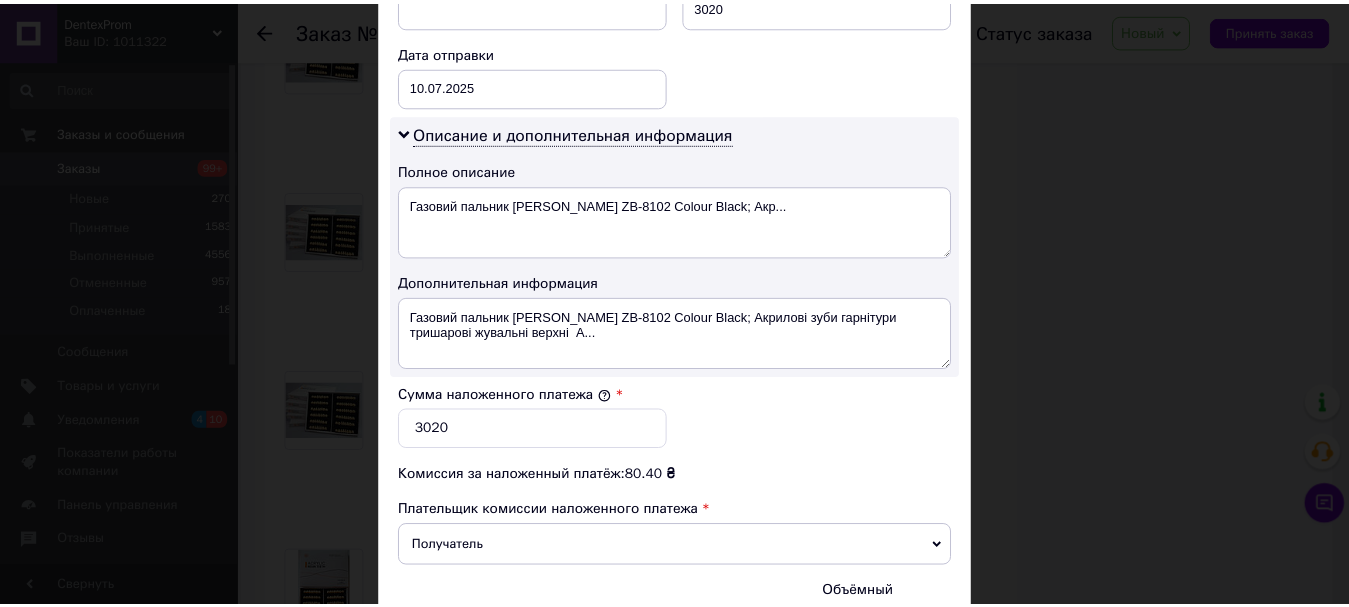 scroll, scrollTop: 1100, scrollLeft: 0, axis: vertical 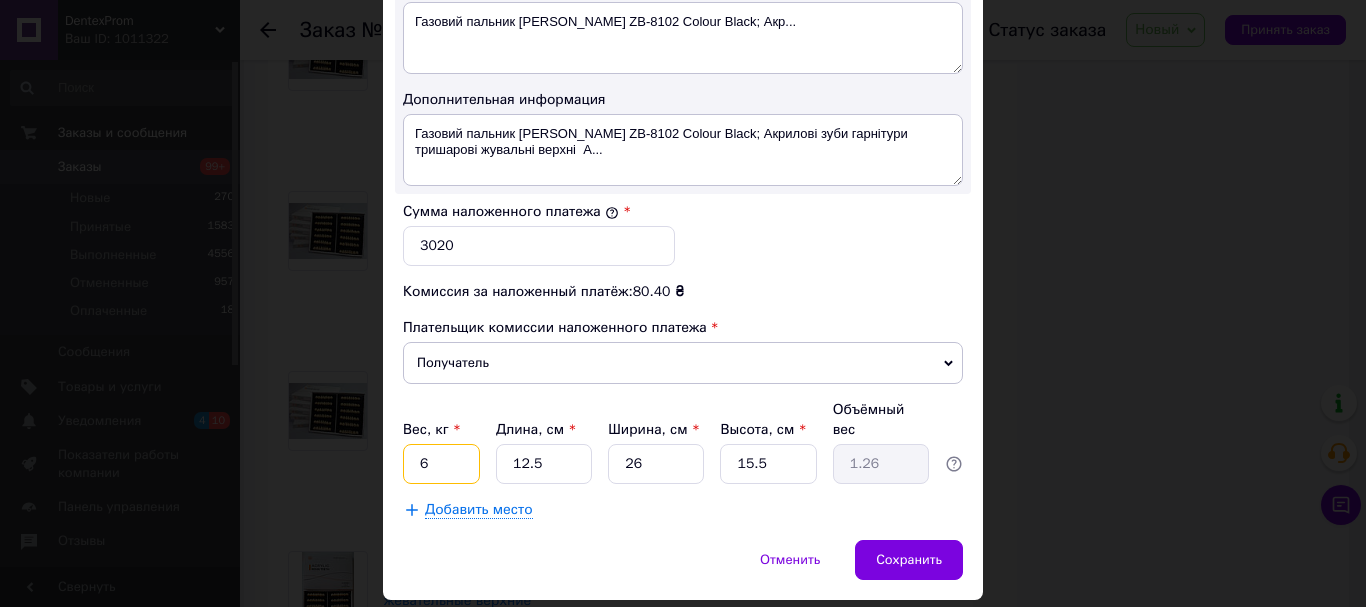 click on "6" at bounding box center [441, 464] 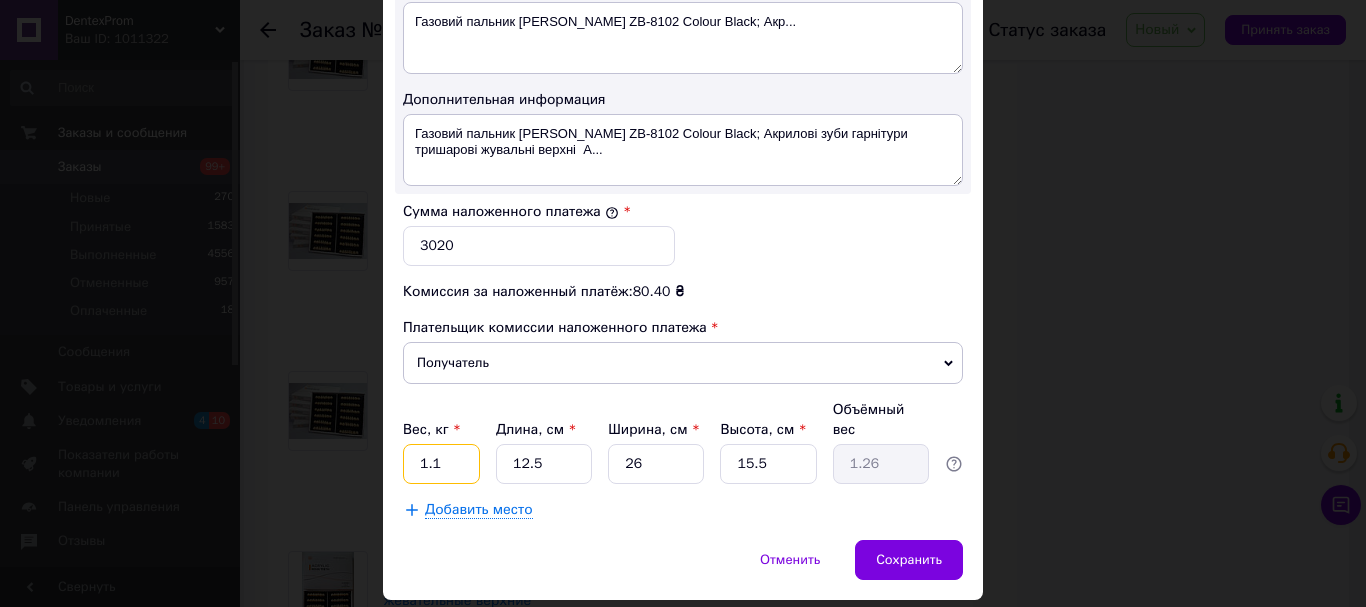 type on "1.1" 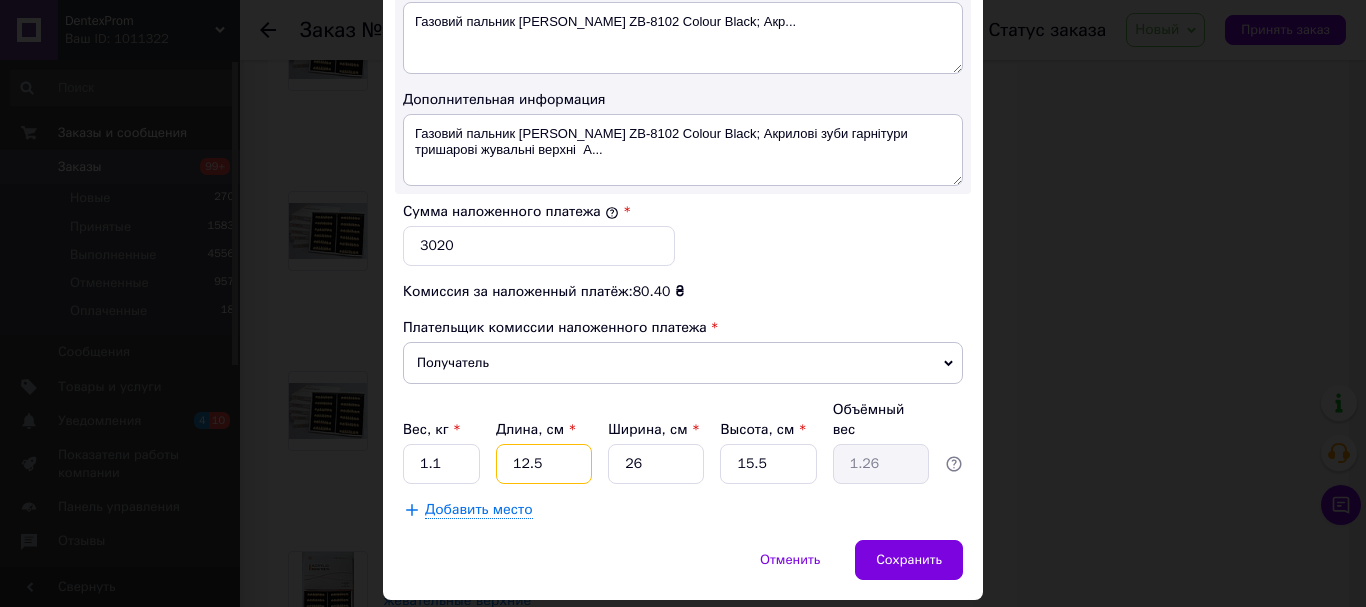 type on "3" 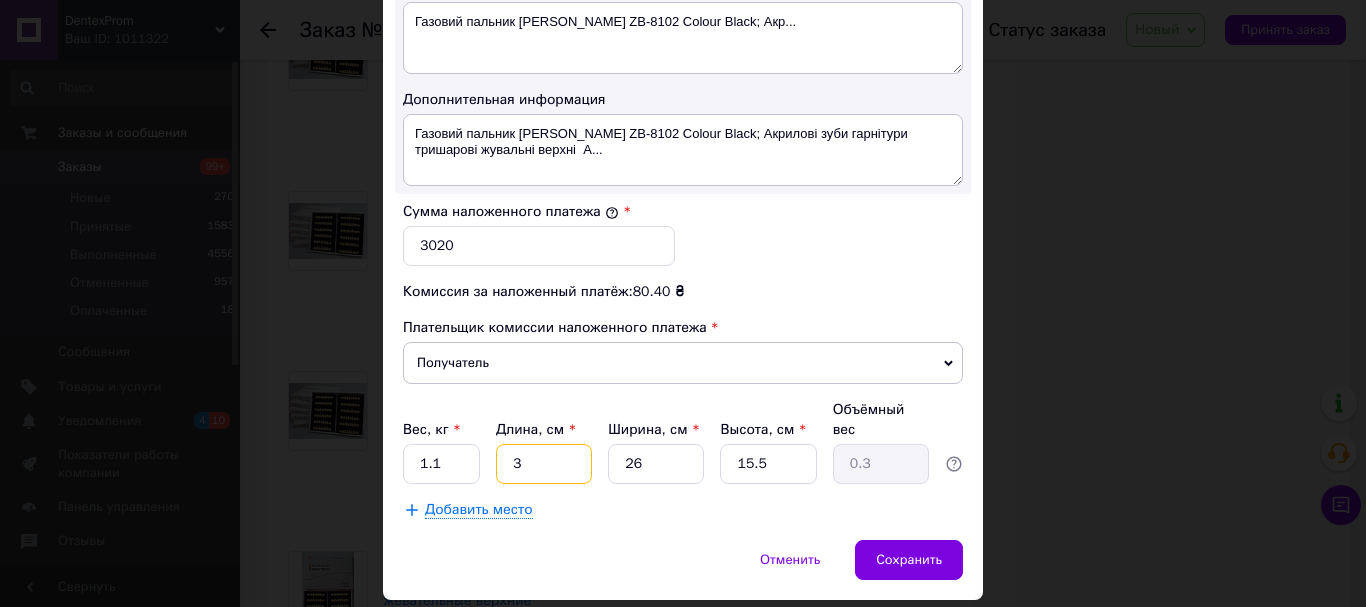 type on "33" 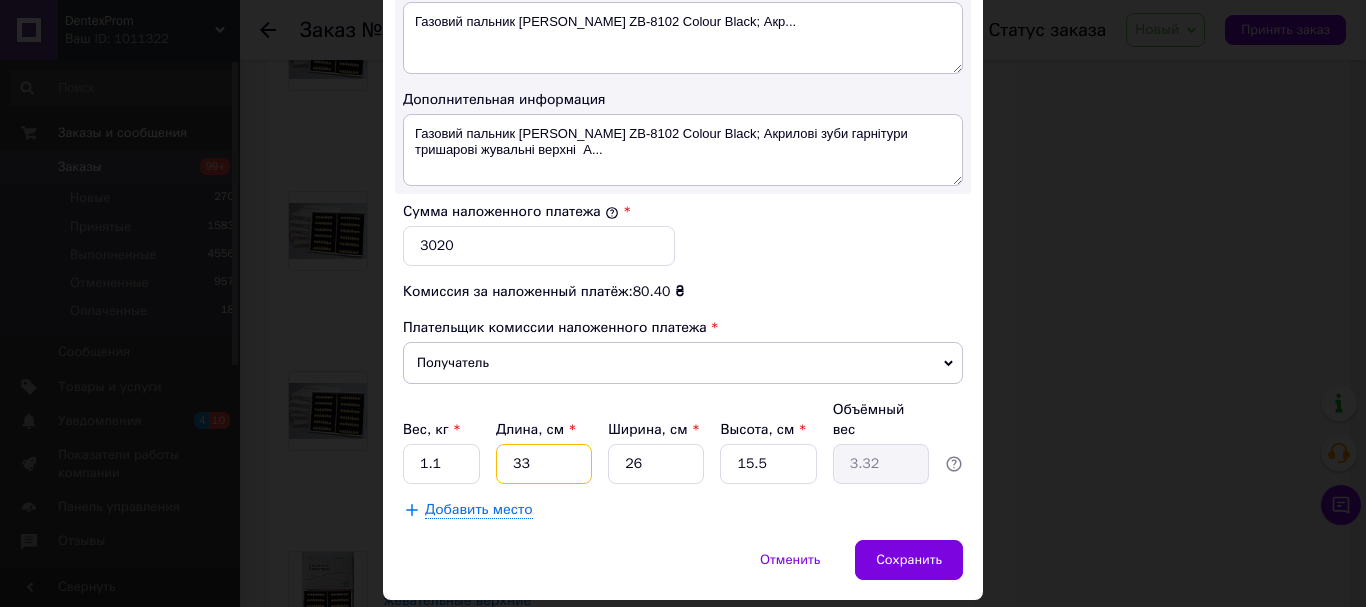 type on "33" 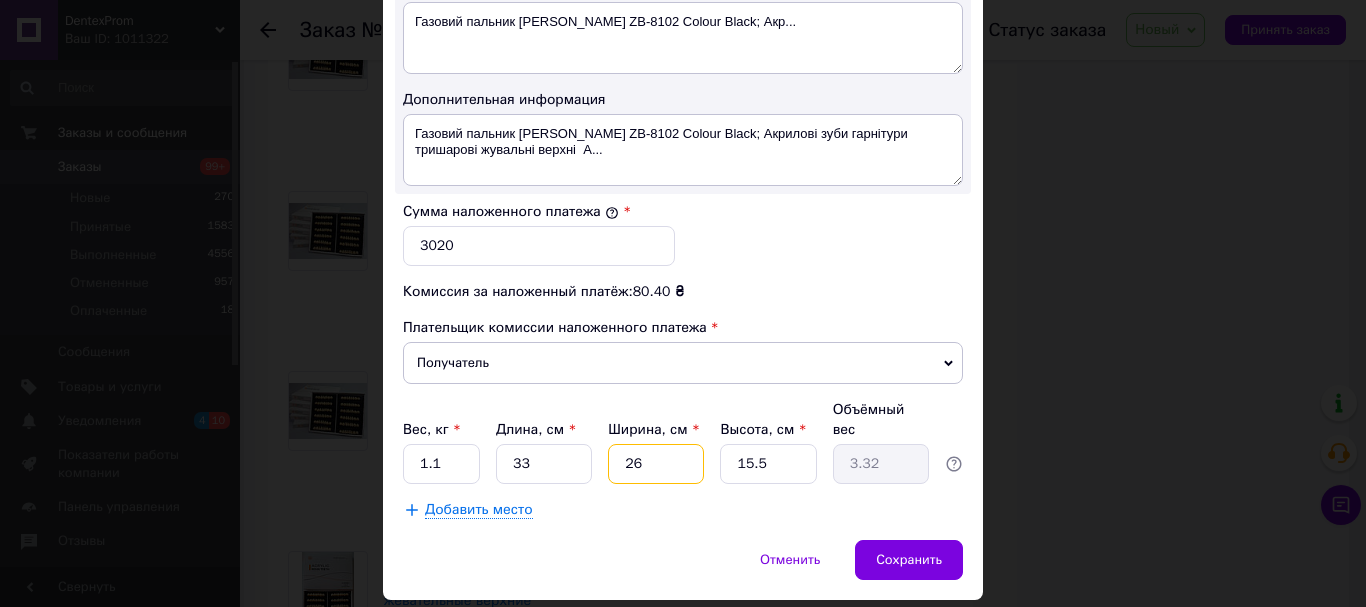 type on "1" 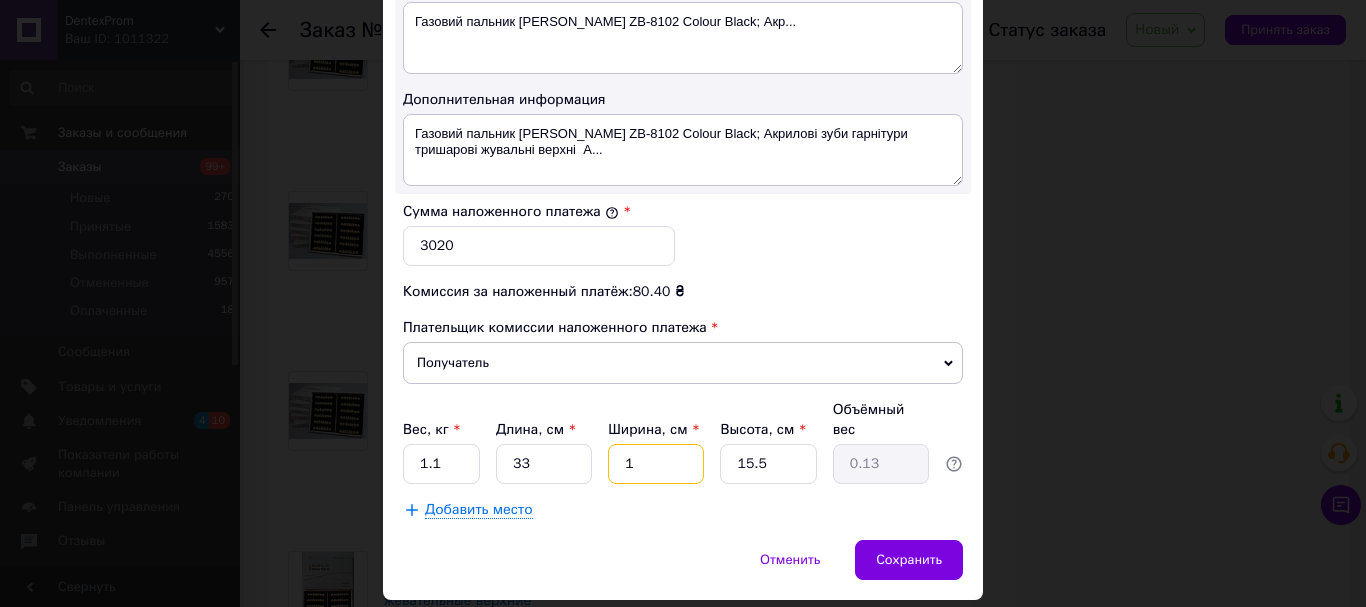 type on "17" 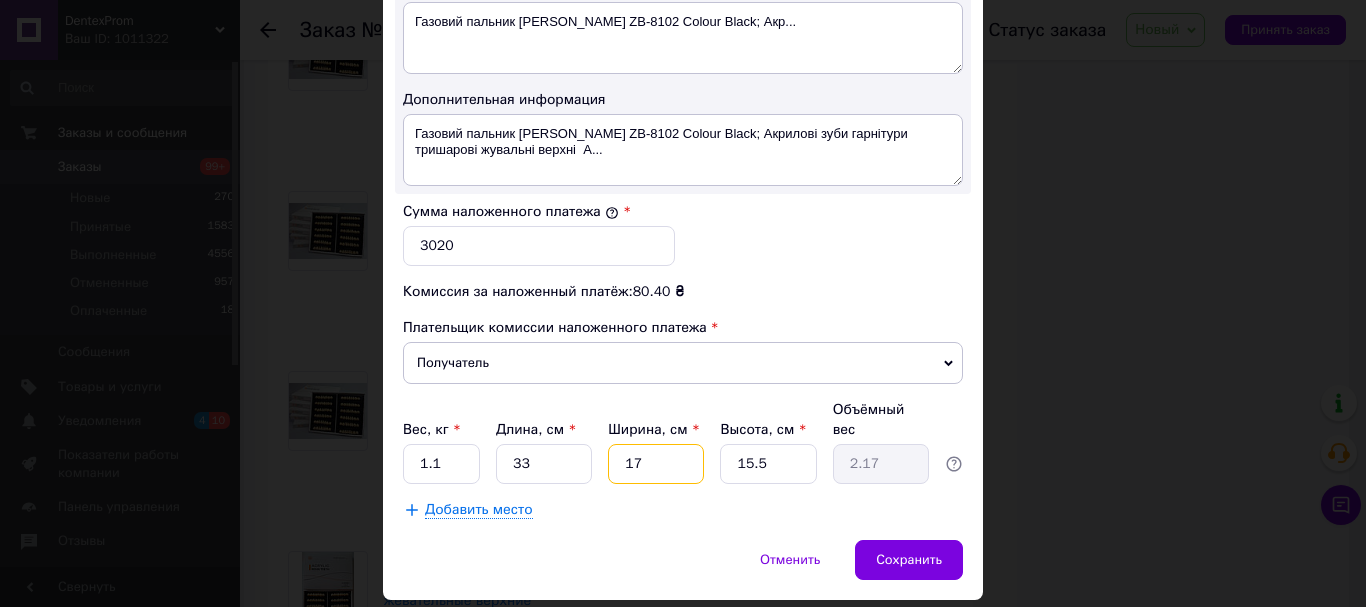 type on "17" 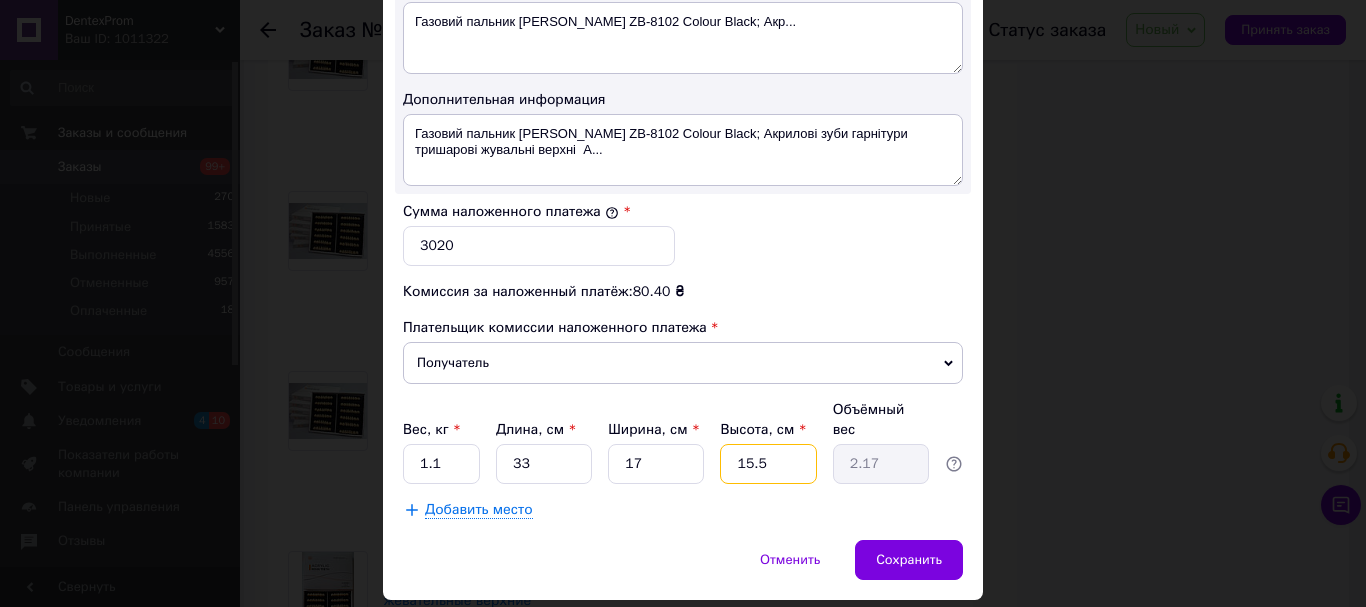 type on "1" 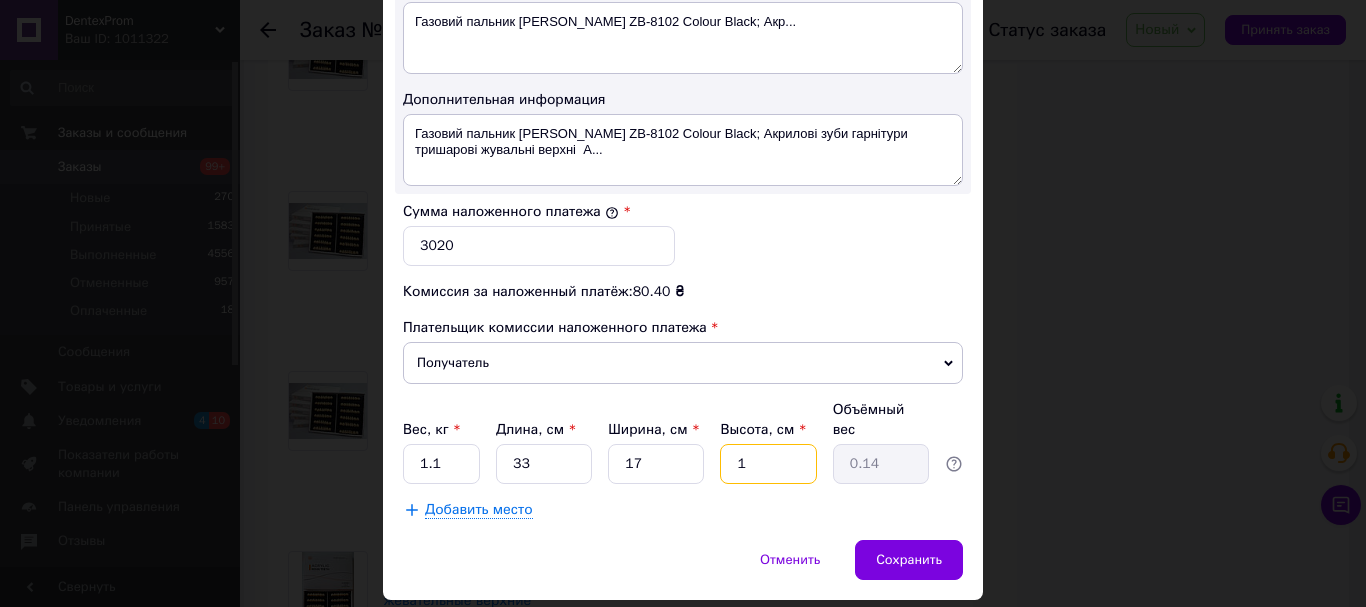 type on "17" 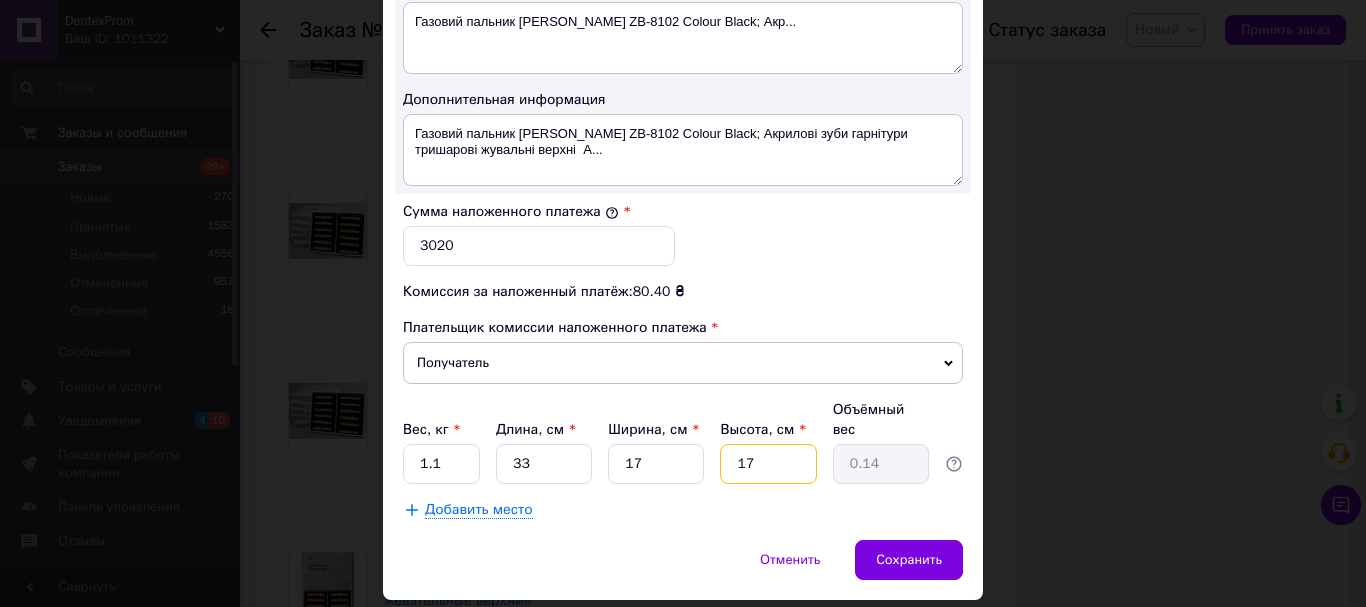 type on "2.38" 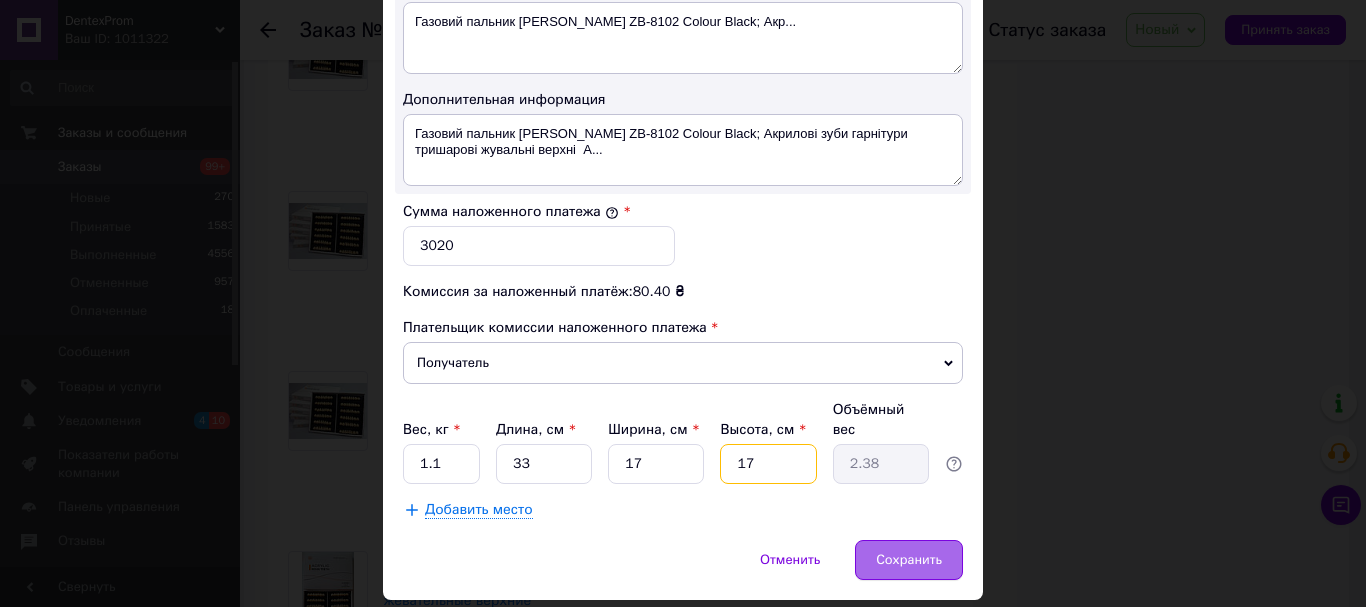 type on "17" 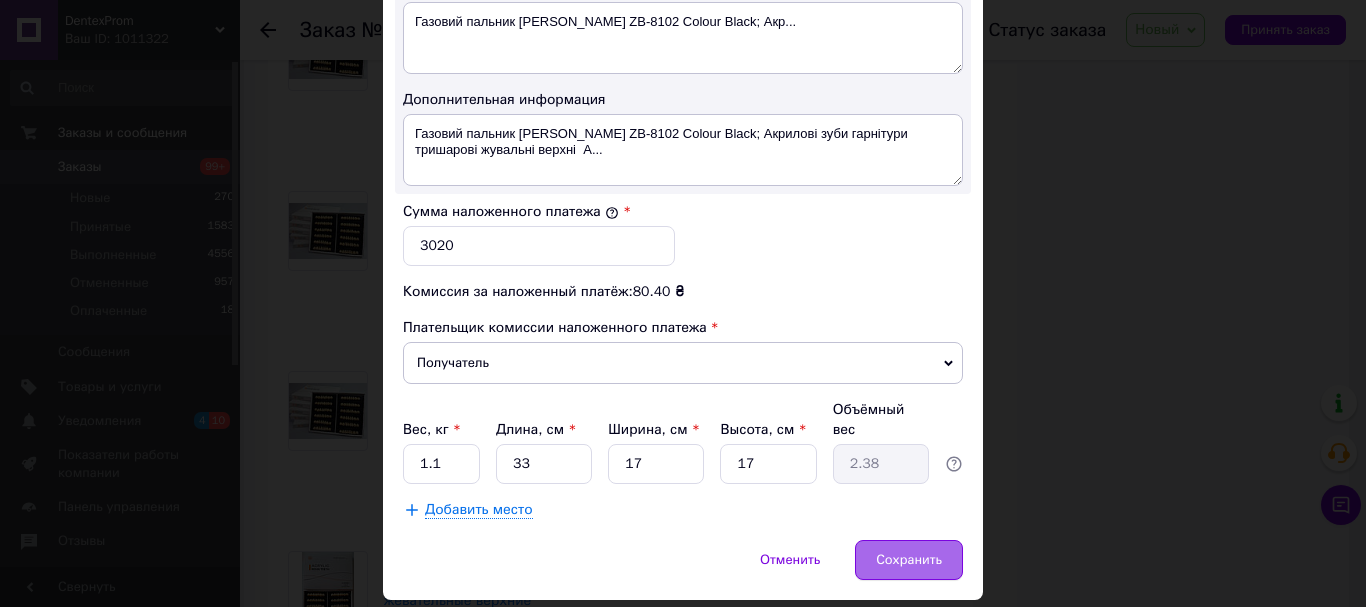 click on "Сохранить" at bounding box center (909, 560) 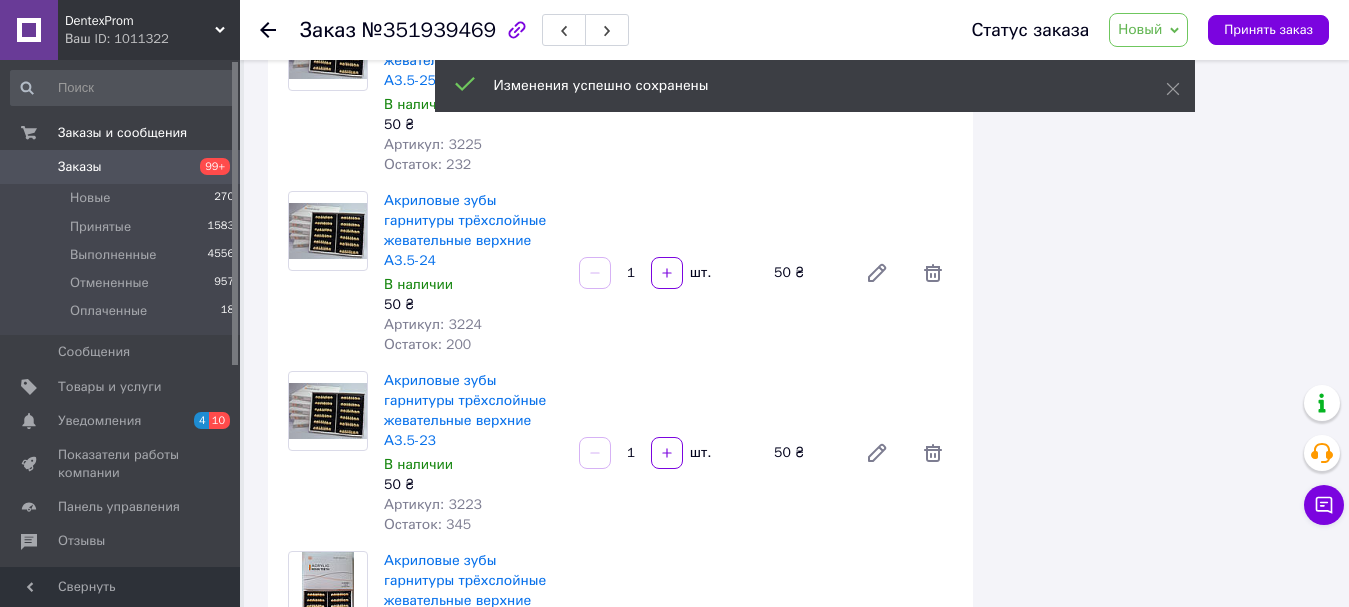 scroll, scrollTop: 4464, scrollLeft: 0, axis: vertical 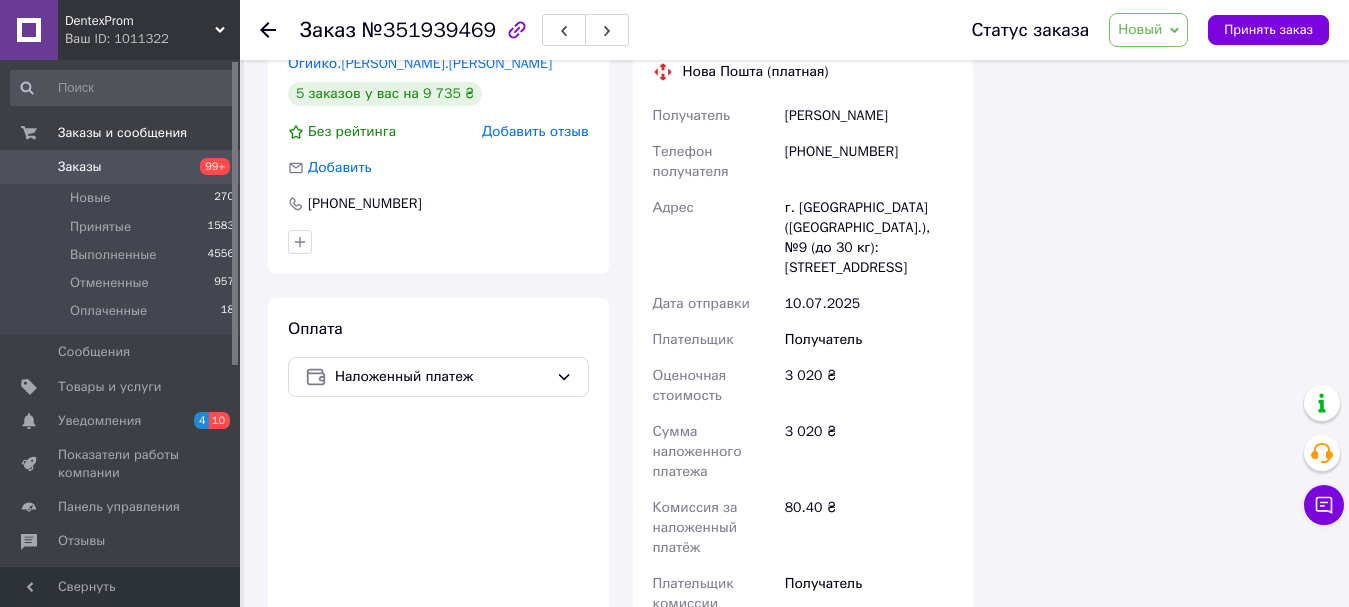 click on "Доставка Редактировать Нова Пошта (платная) Получатель Стоянова Елена Телефон получателя +380507503808 Адрес г. Полтава (Полтавская обл.), №9 (до 30 кг): ул. Гоголя, 20 Дата отправки 10.07.2025 Плательщик Получатель Оценочная стоимость 3 020 ₴ Сумма наложенного платежа 3 020 ₴ Комиссия за наложенный платёж 80.40 ₴ Плательщик комиссии наложенного платежа Получатель Передать номер или Сгенерировать ЭН Плательщик Получатель Отправитель Фамилия получателя Стоянова Имя получателя Елена Отчество получателя Телефон получателя +380507503808 Тип доставки В отделении Курьером Груз" at bounding box center (803, 435) 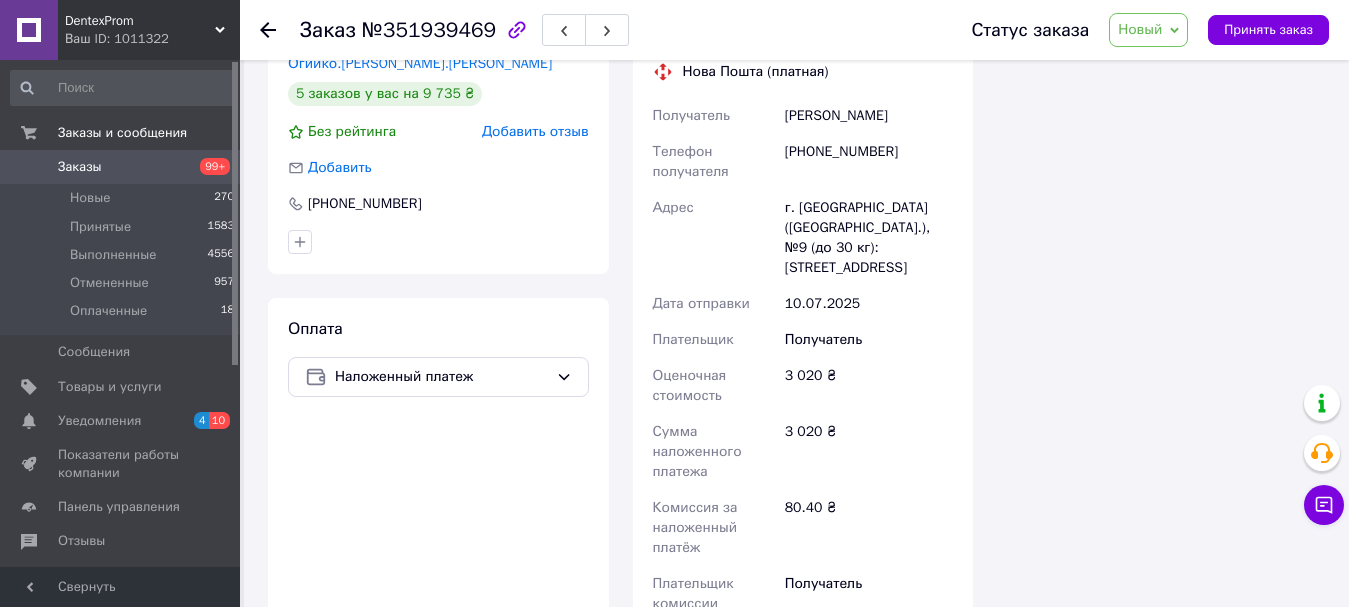 click on "Сгенерировать ЭН" at bounding box center (803, 835) 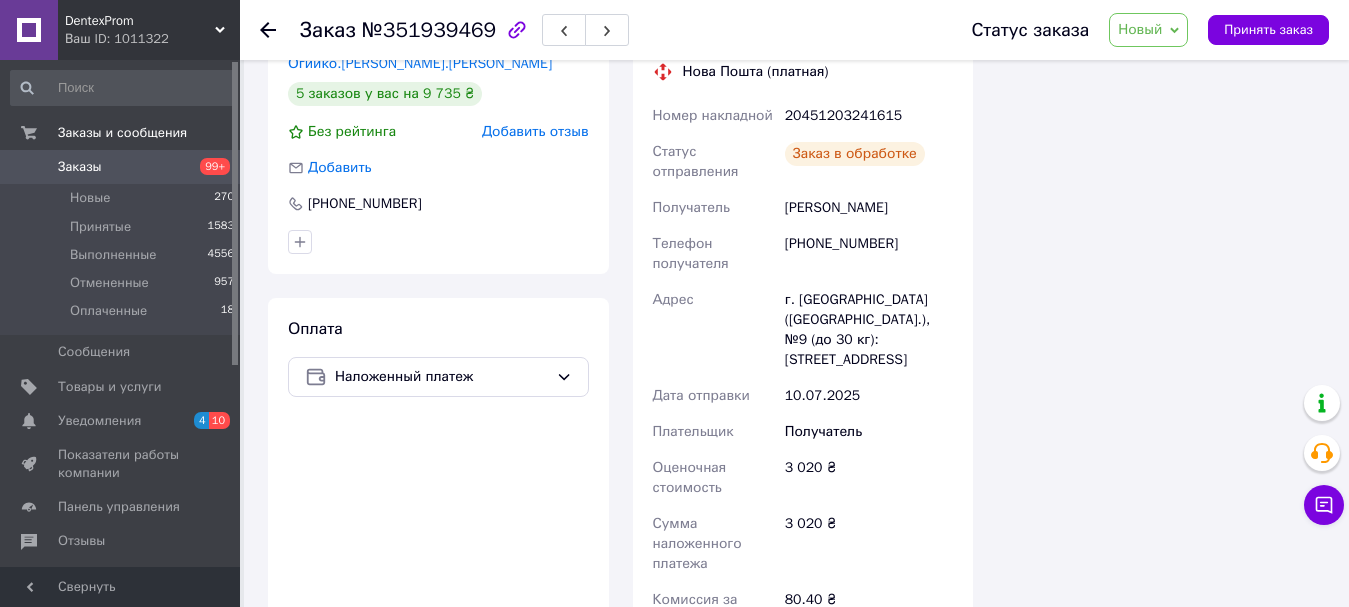 scroll, scrollTop: 304, scrollLeft: 0, axis: vertical 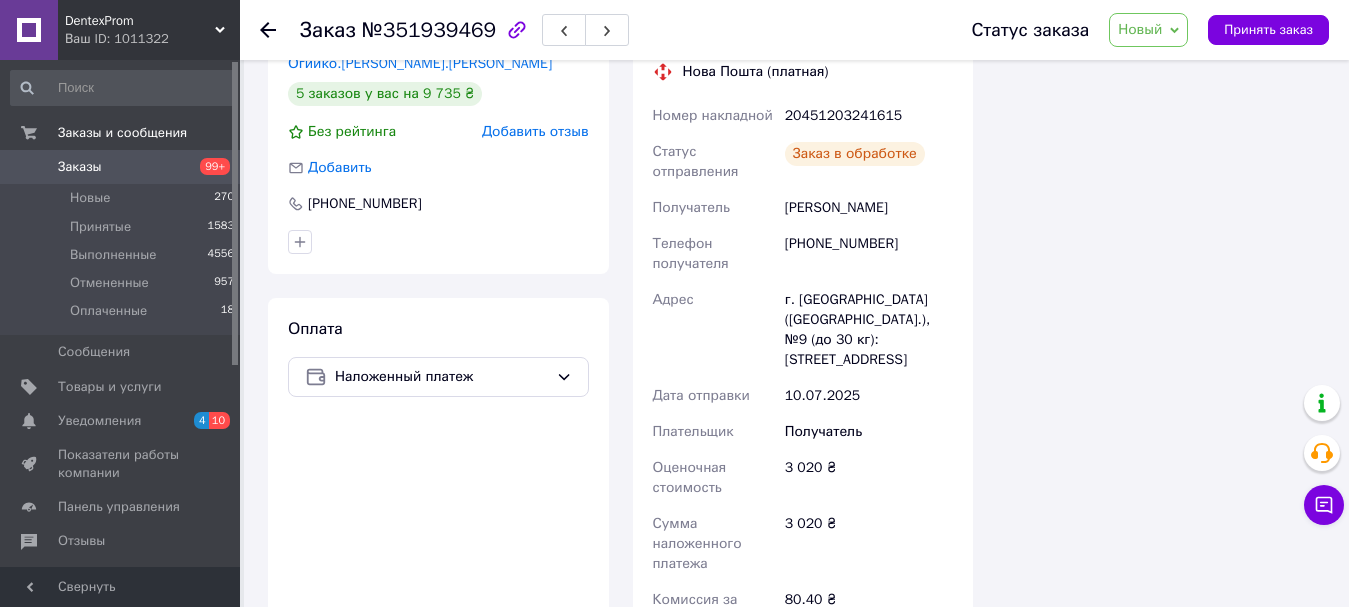 click on "Распечатать ЭН" at bounding box center (803, 846) 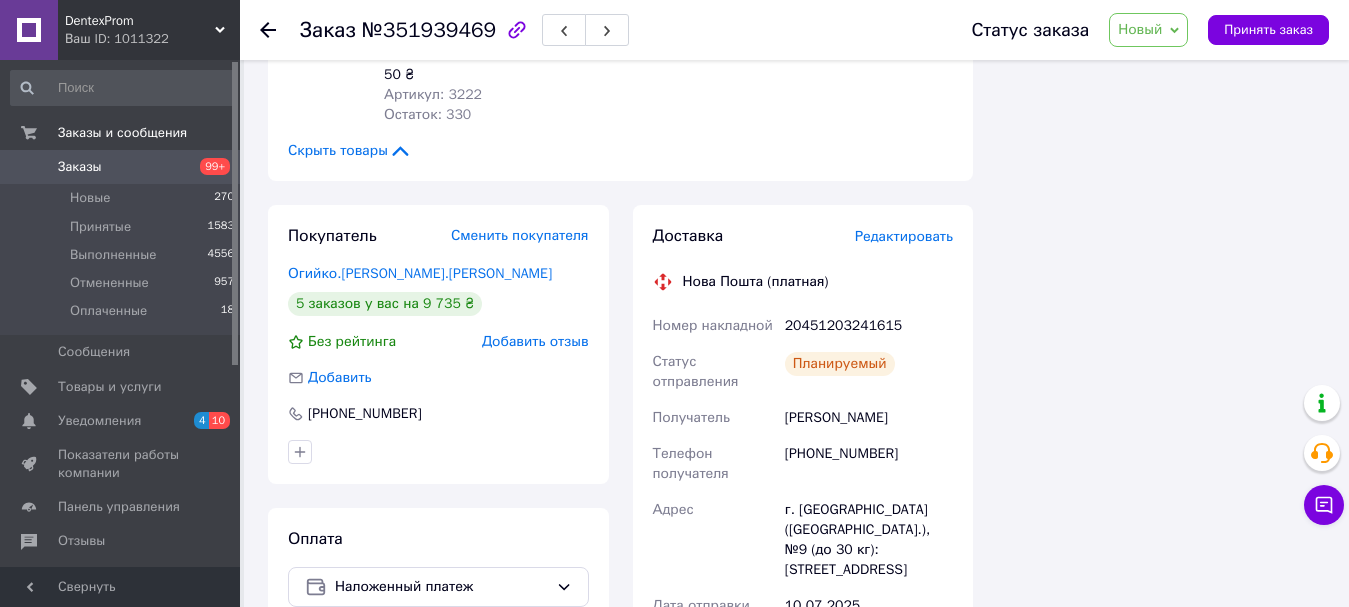 scroll, scrollTop: 4500, scrollLeft: 0, axis: vertical 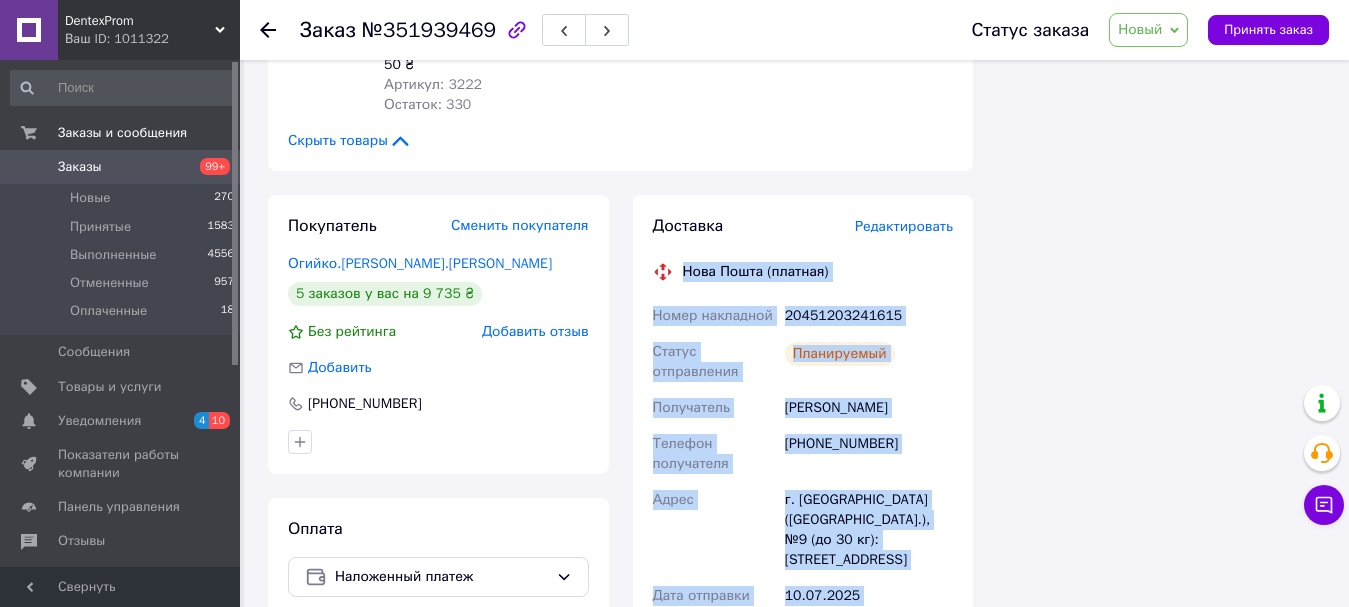 drag, startPoint x: 676, startPoint y: 185, endPoint x: 917, endPoint y: 494, distance: 391.86987 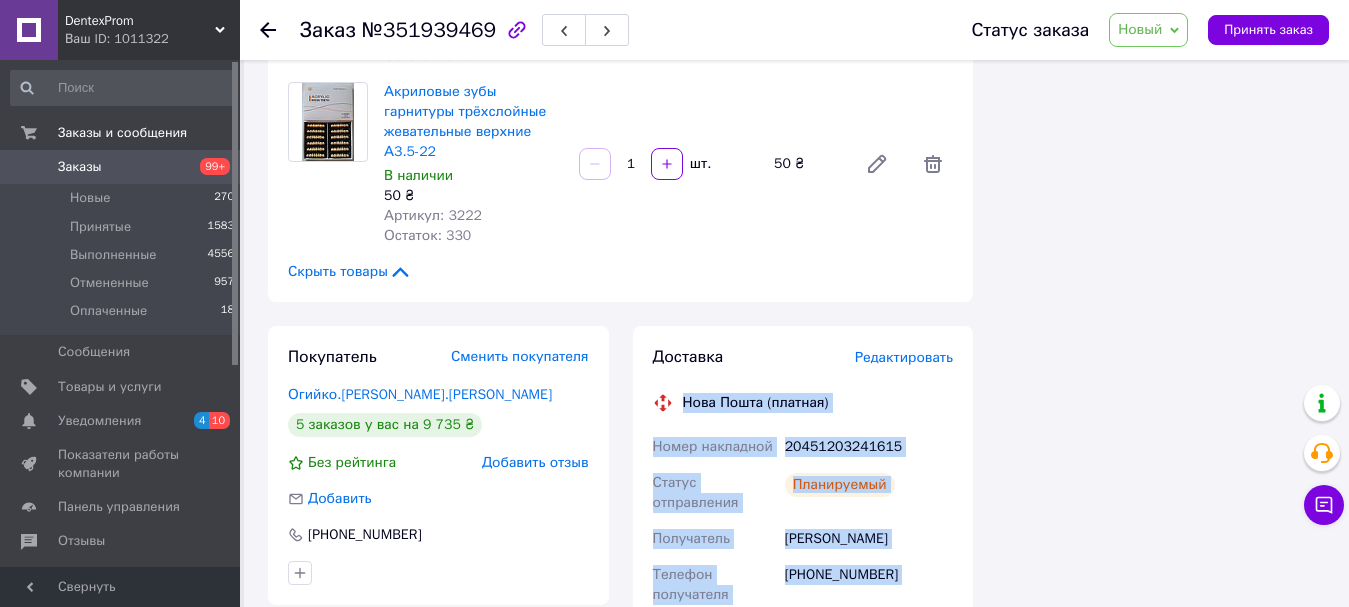 scroll, scrollTop: 4600, scrollLeft: 0, axis: vertical 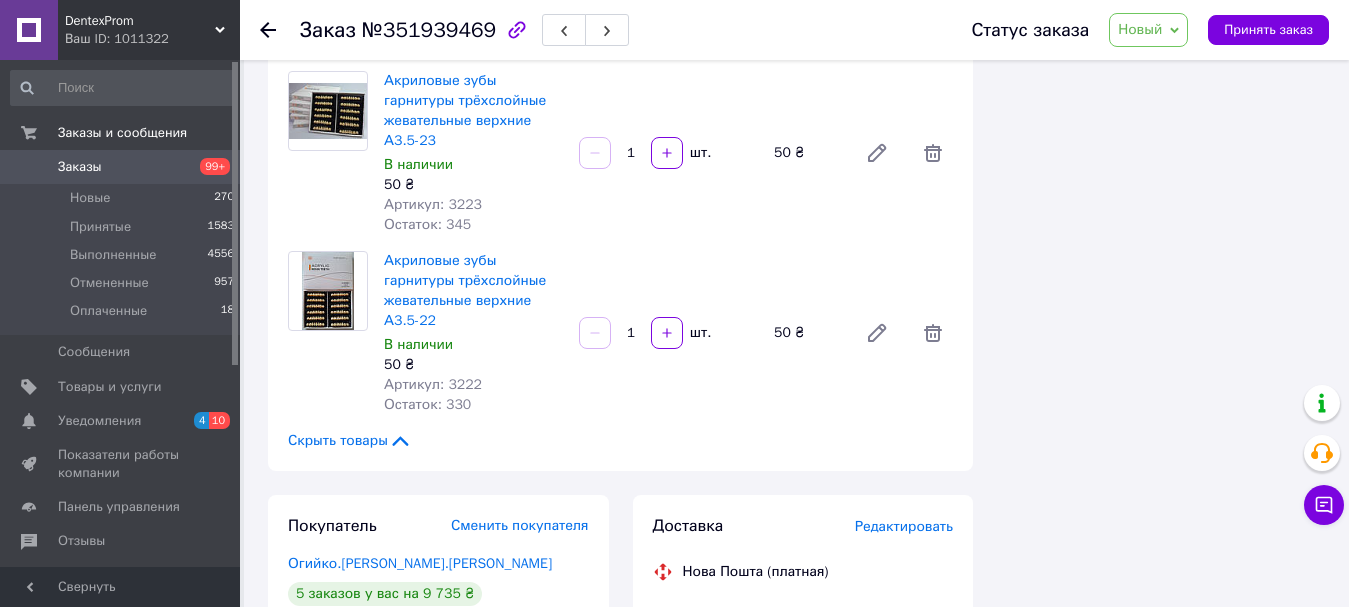 click on "Итого 27 товаров 3 020 ₴ Доставка 125.1 ₴ Скидка Добавить Всего к оплате 3020 ₴ Действия Написать покупателю Viber Telegram WhatsApp Запрос на отзыв про компанию   Скопировать запрос на отзыв У вас есть 29 дней, чтобы отправить запрос на отзыв покупателю, скопировав ссылку.   Выдать чек   Скачать PDF   Печать PDF   Дублировать заказ Метки Личные заметки, которые видите только вы. По ним можно фильтровать заказы Примечания Осталось 300 символов Очистить Сохранить" at bounding box center (1161, -1214) 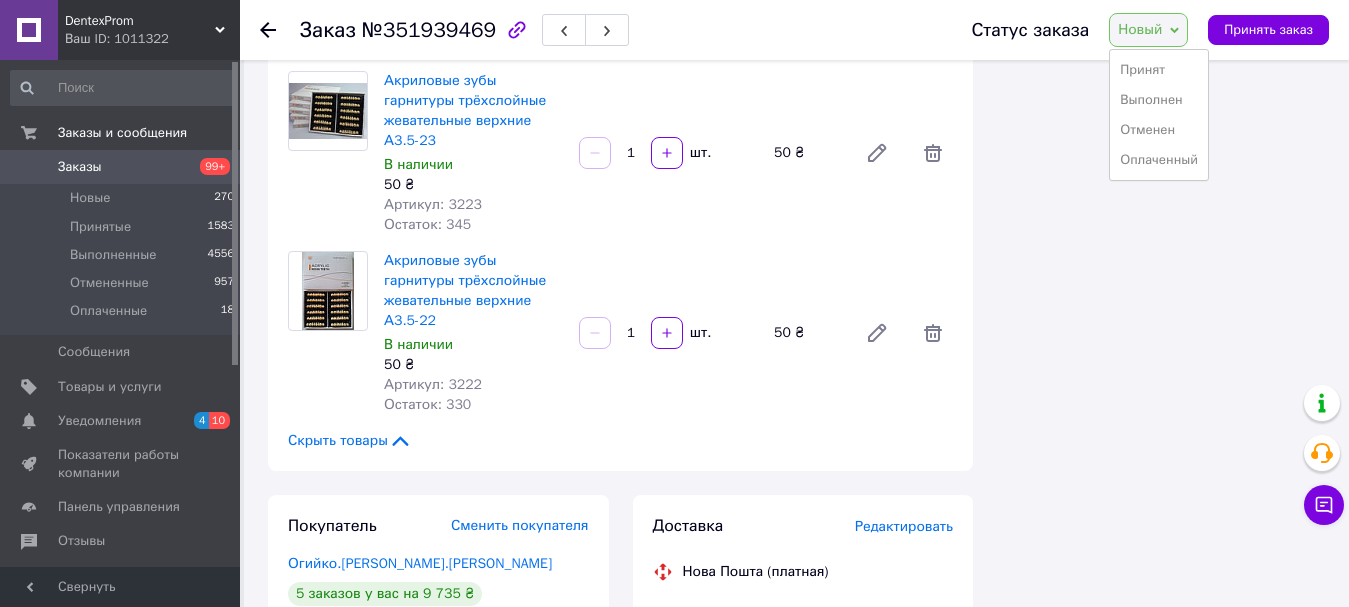 drag, startPoint x: 1124, startPoint y: 95, endPoint x: 1126, endPoint y: 51, distance: 44.04543 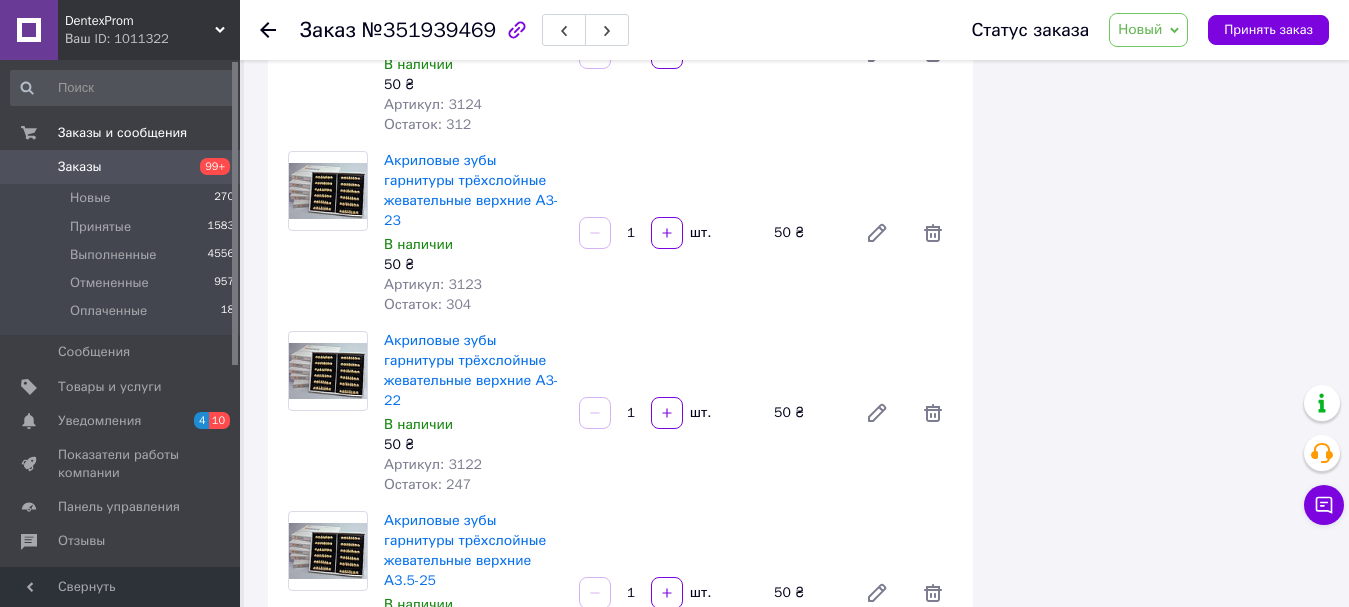 scroll, scrollTop: 3700, scrollLeft: 0, axis: vertical 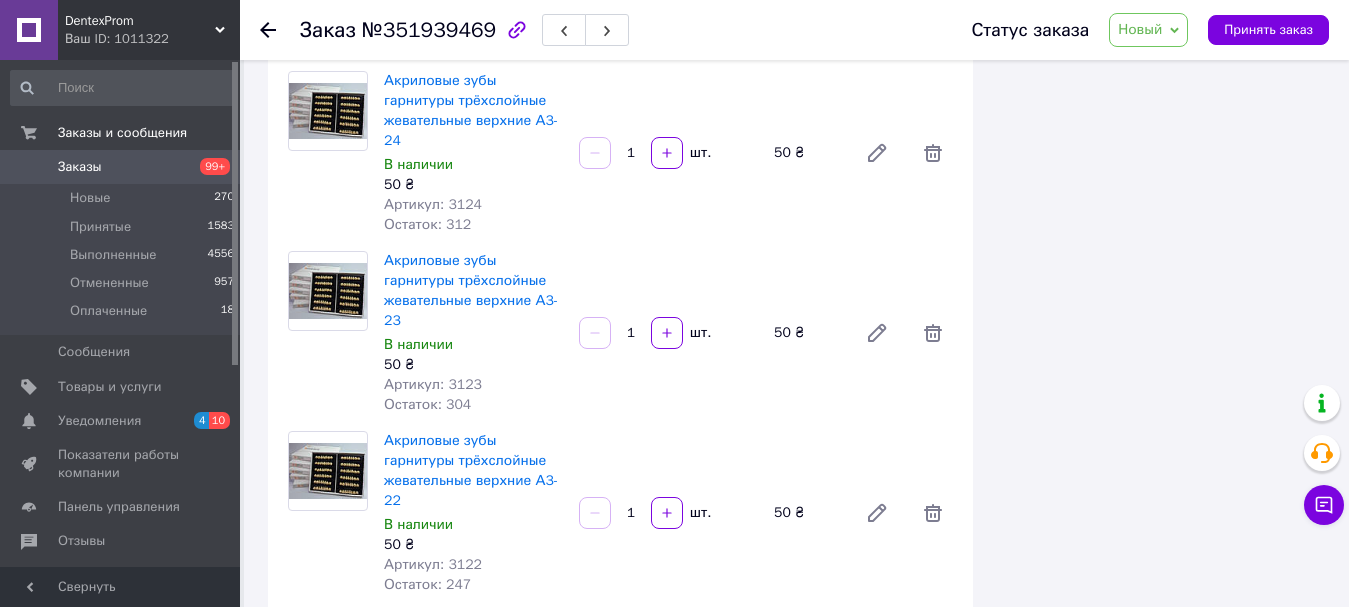 click 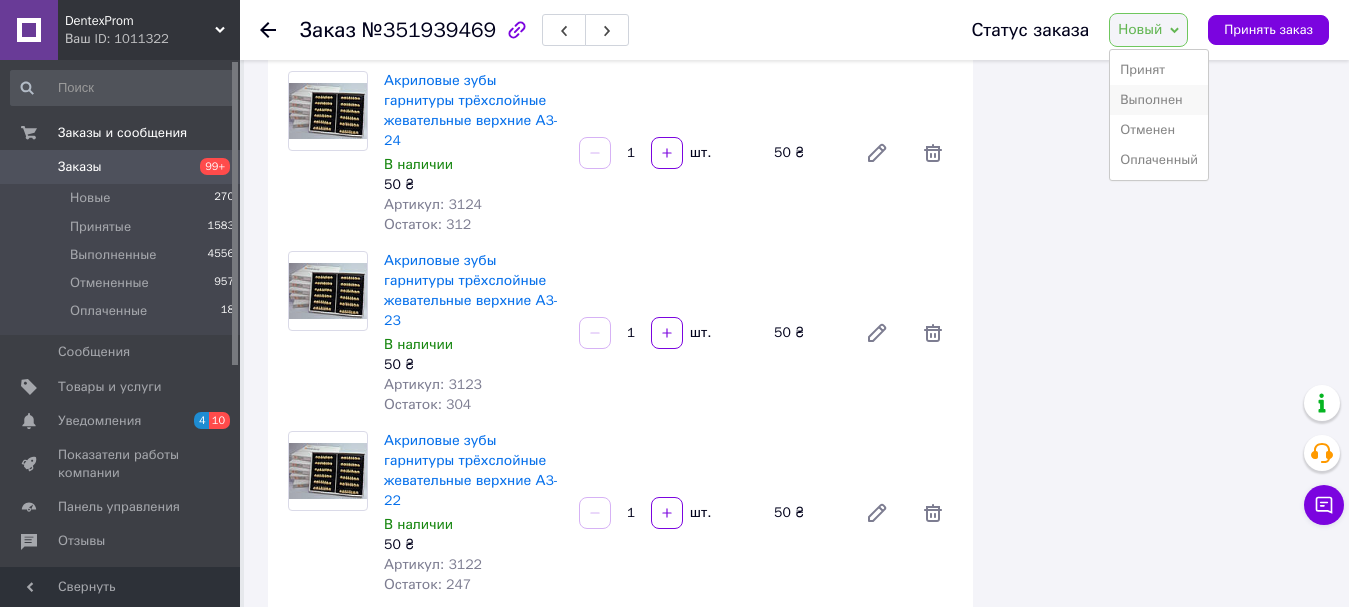 click on "Выполнен" at bounding box center [1159, 100] 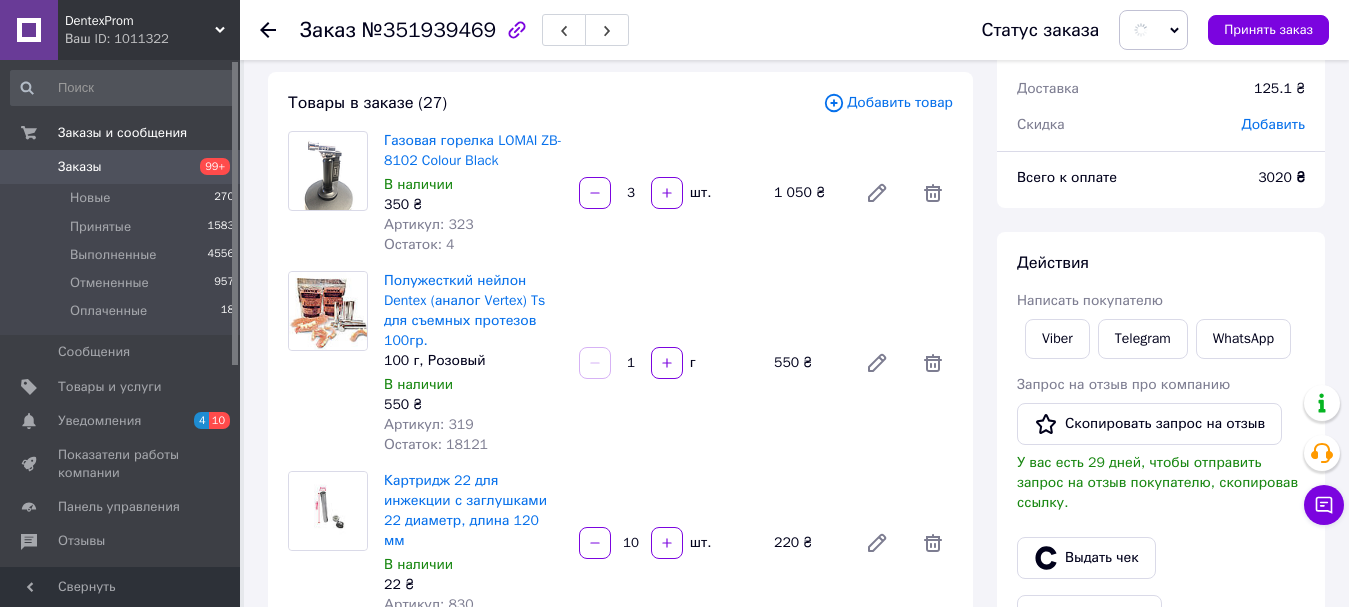 scroll, scrollTop: 400, scrollLeft: 0, axis: vertical 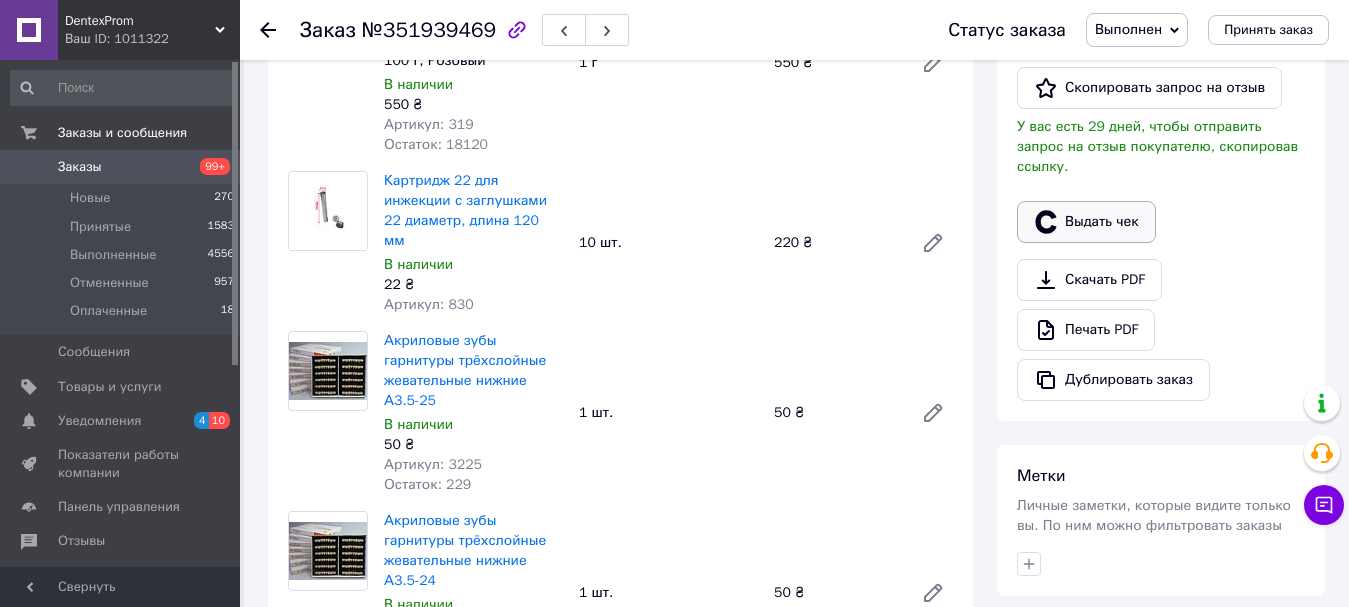 click on "Выдать чек" at bounding box center [1086, 222] 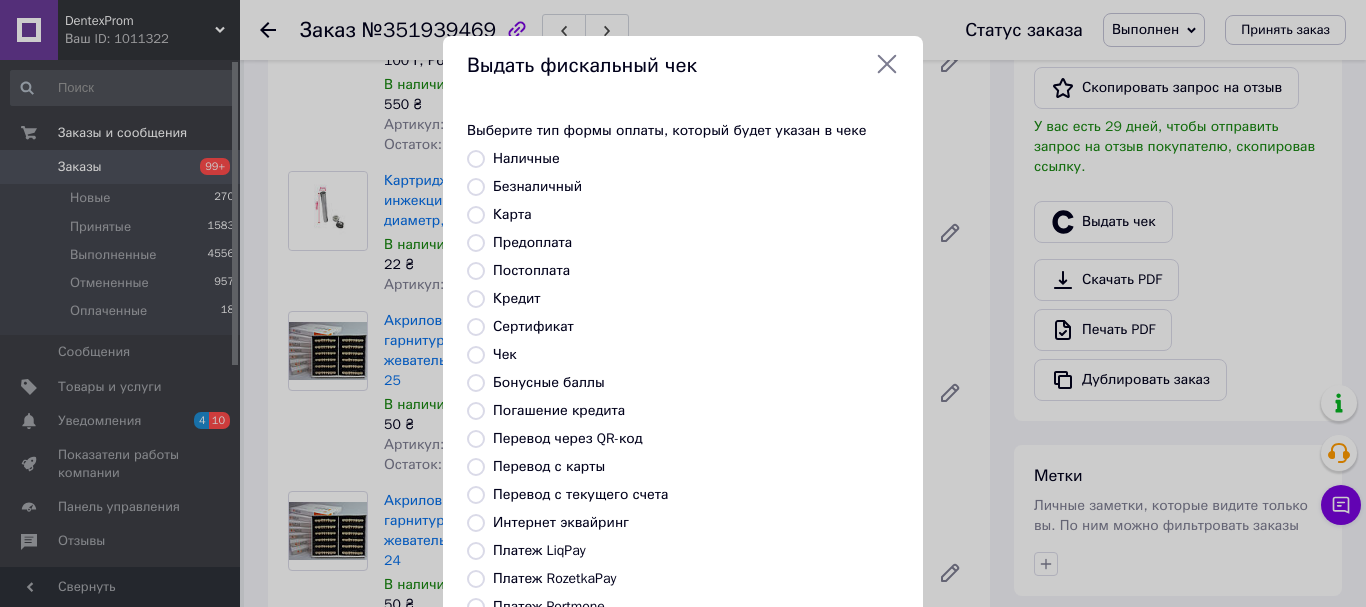click on "Постоплата" at bounding box center [531, 270] 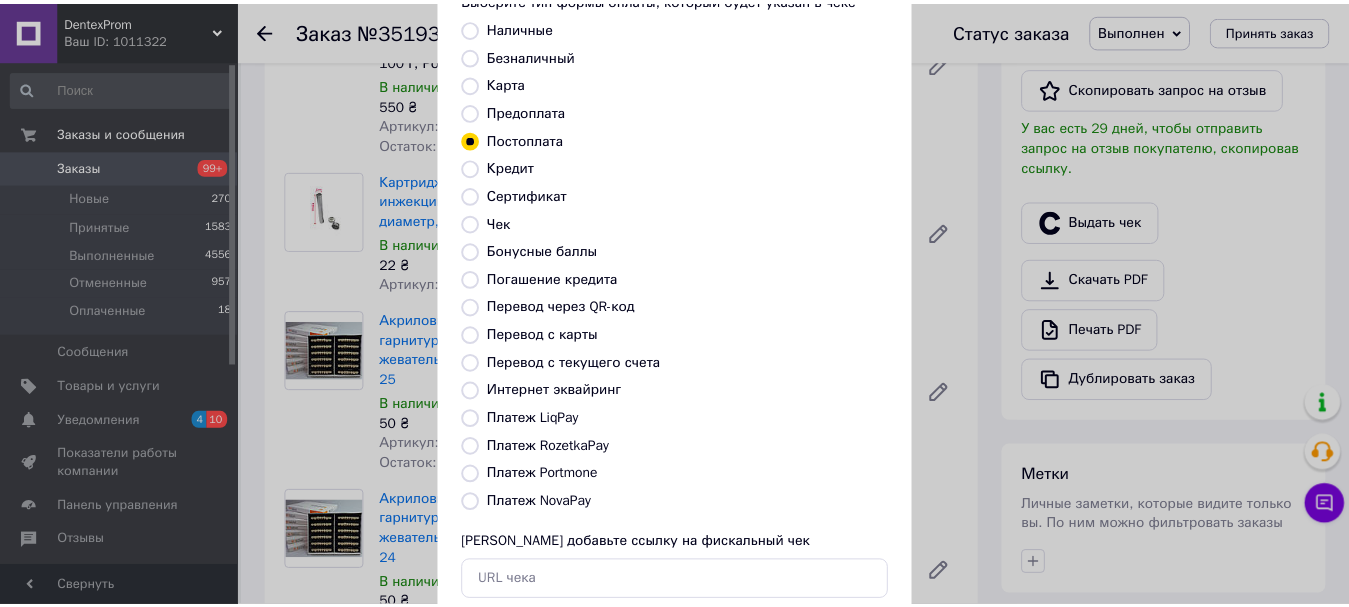 scroll, scrollTop: 252, scrollLeft: 0, axis: vertical 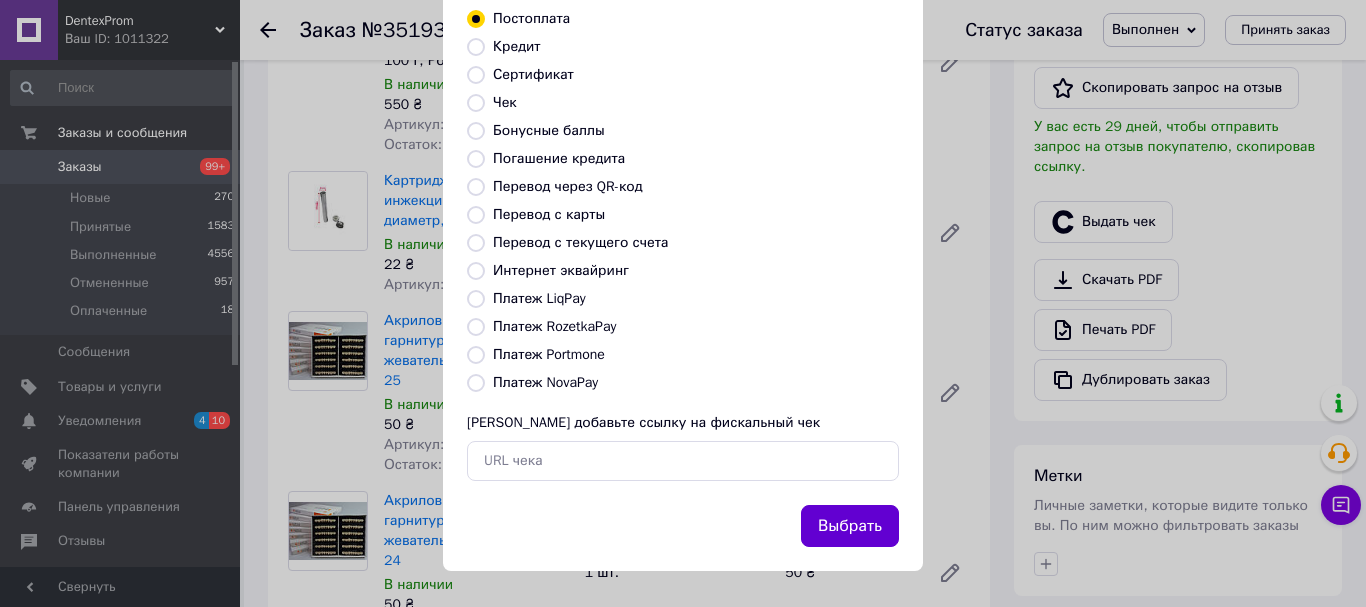 click on "Выбрать" at bounding box center (850, 526) 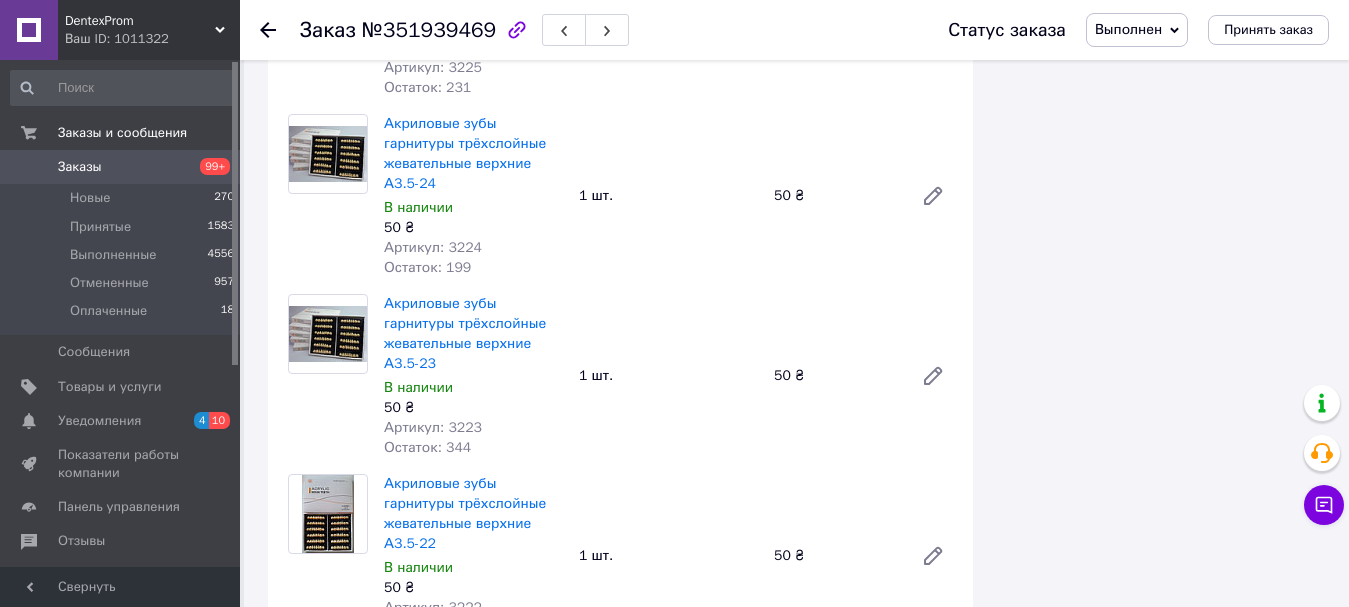 scroll, scrollTop: 4400, scrollLeft: 0, axis: vertical 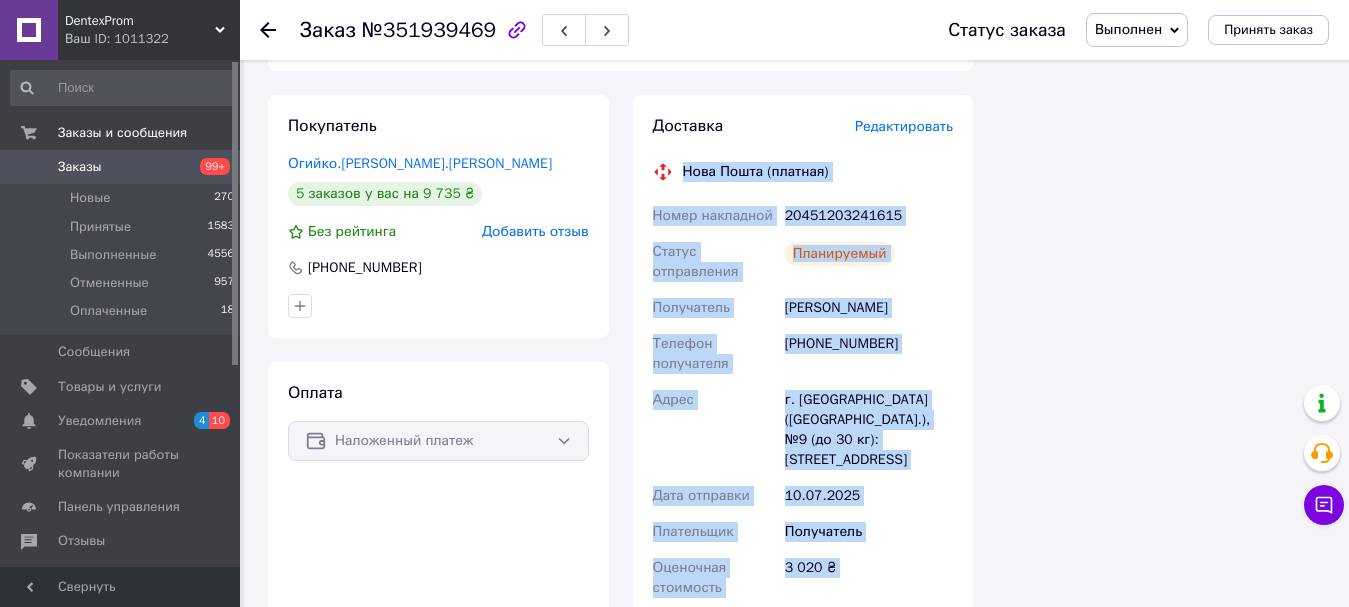drag, startPoint x: 684, startPoint y: 296, endPoint x: 848, endPoint y: 390, distance: 189.0291 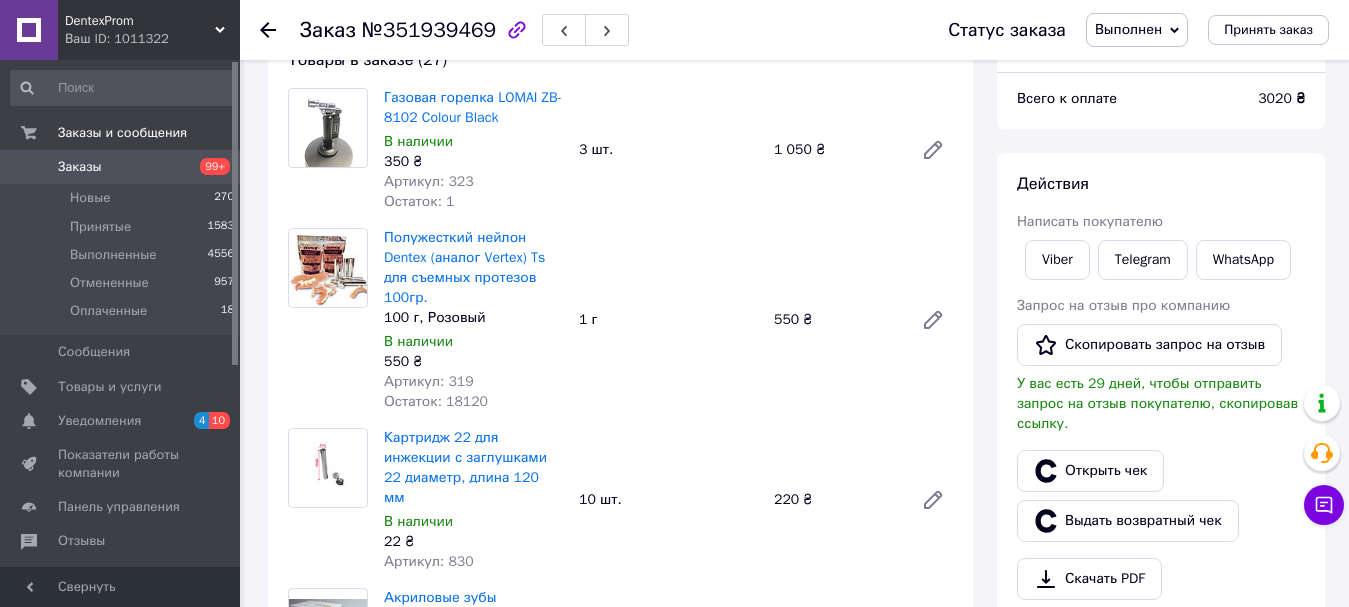 scroll, scrollTop: 100, scrollLeft: 0, axis: vertical 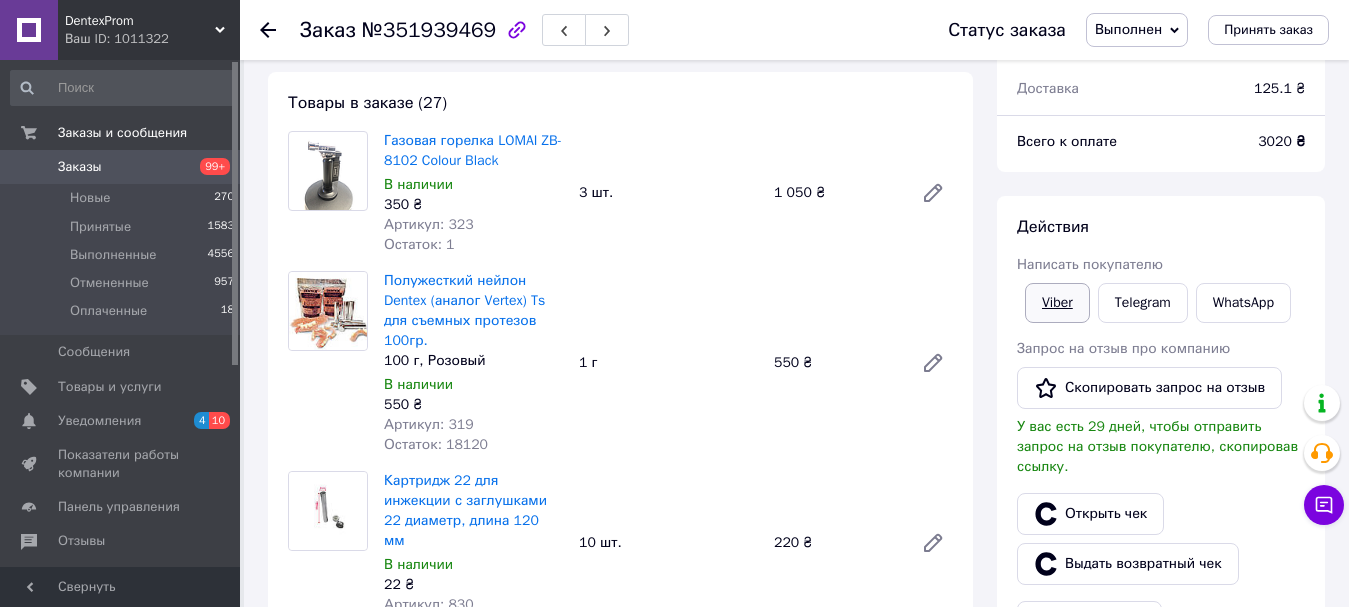 click on "Viber" at bounding box center [1057, 303] 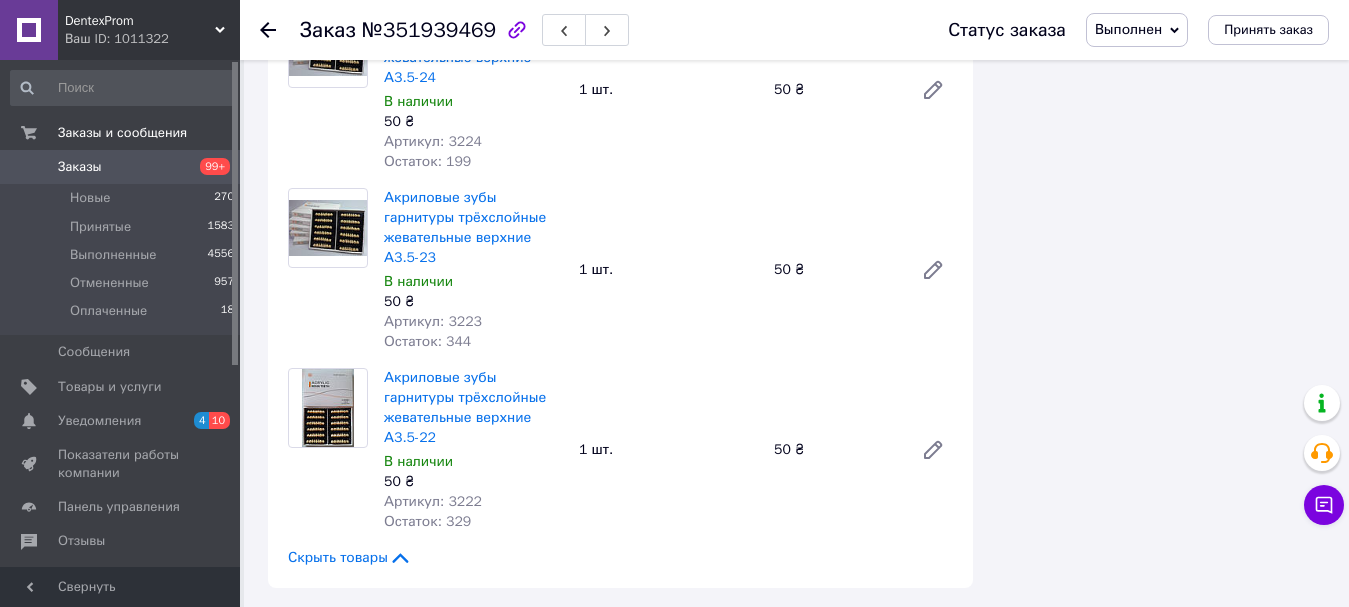 scroll, scrollTop: 4600, scrollLeft: 0, axis: vertical 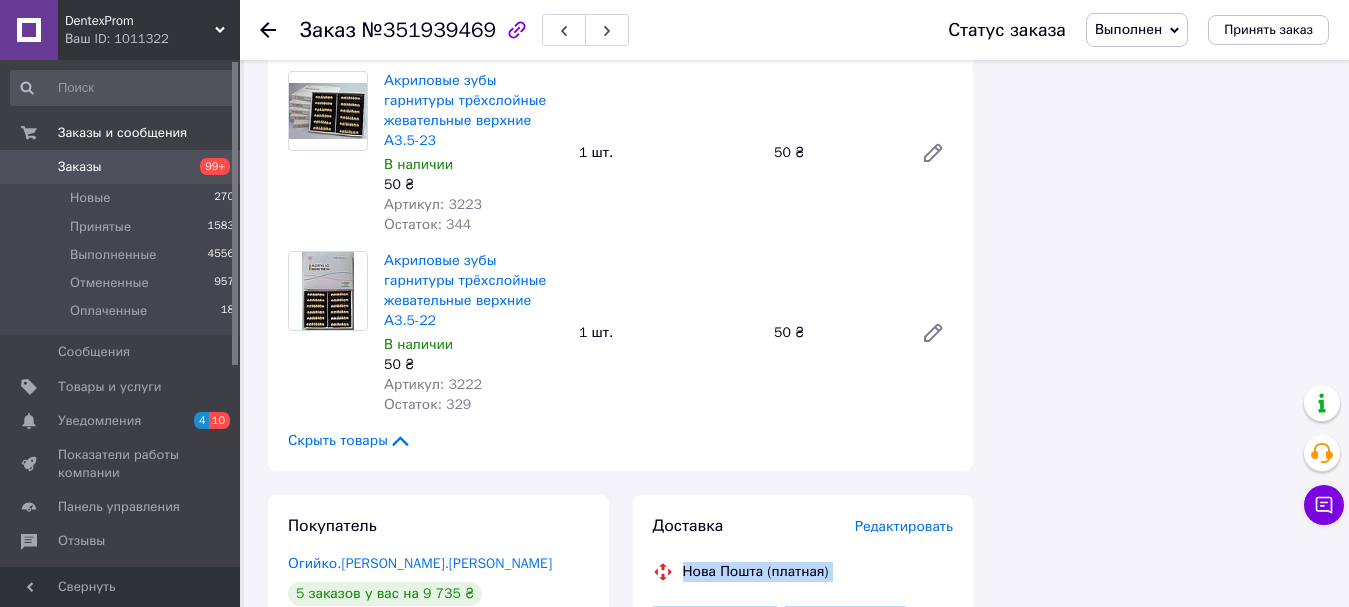 click on "+380507503808" at bounding box center (869, 754) 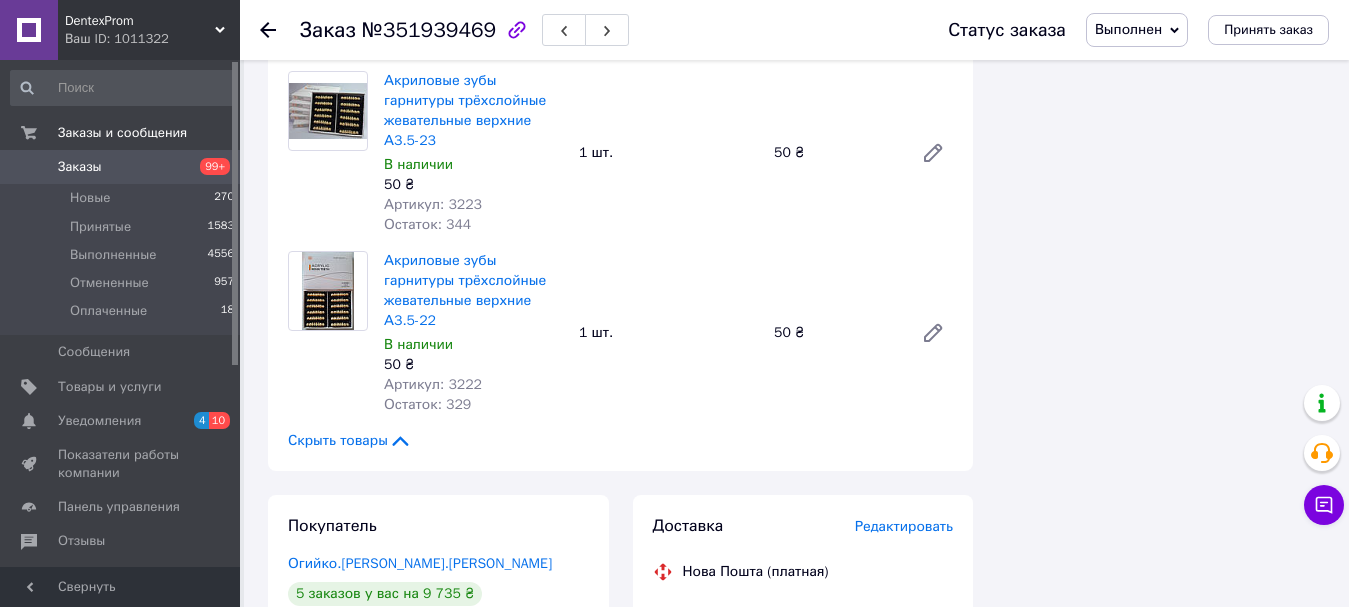 drag, startPoint x: 886, startPoint y: 266, endPoint x: 783, endPoint y: 282, distance: 104.23531 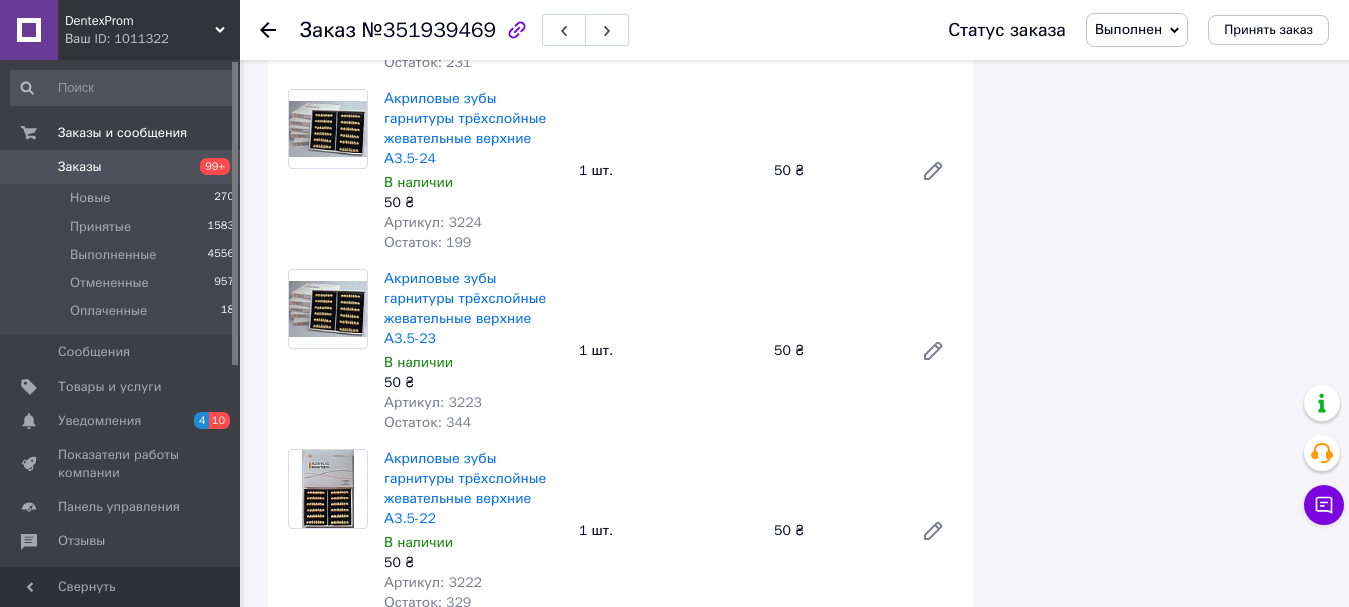 scroll, scrollTop: 4400, scrollLeft: 0, axis: vertical 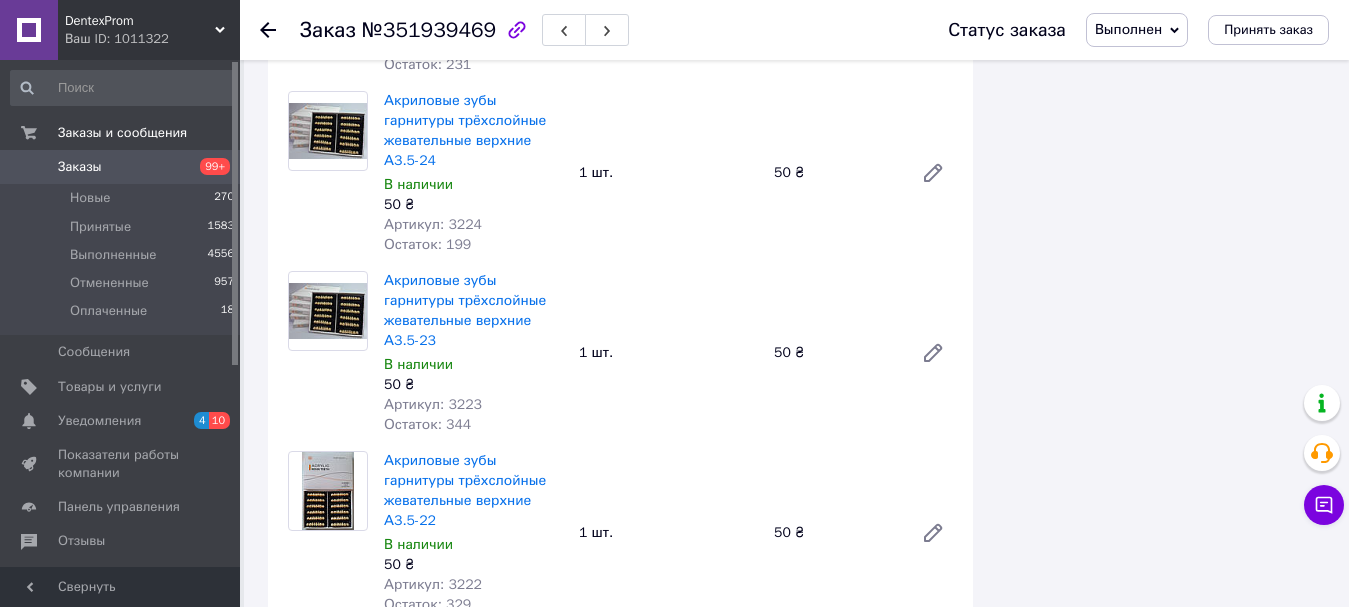 click on "Нова Пошта (платная)" at bounding box center [756, 772] 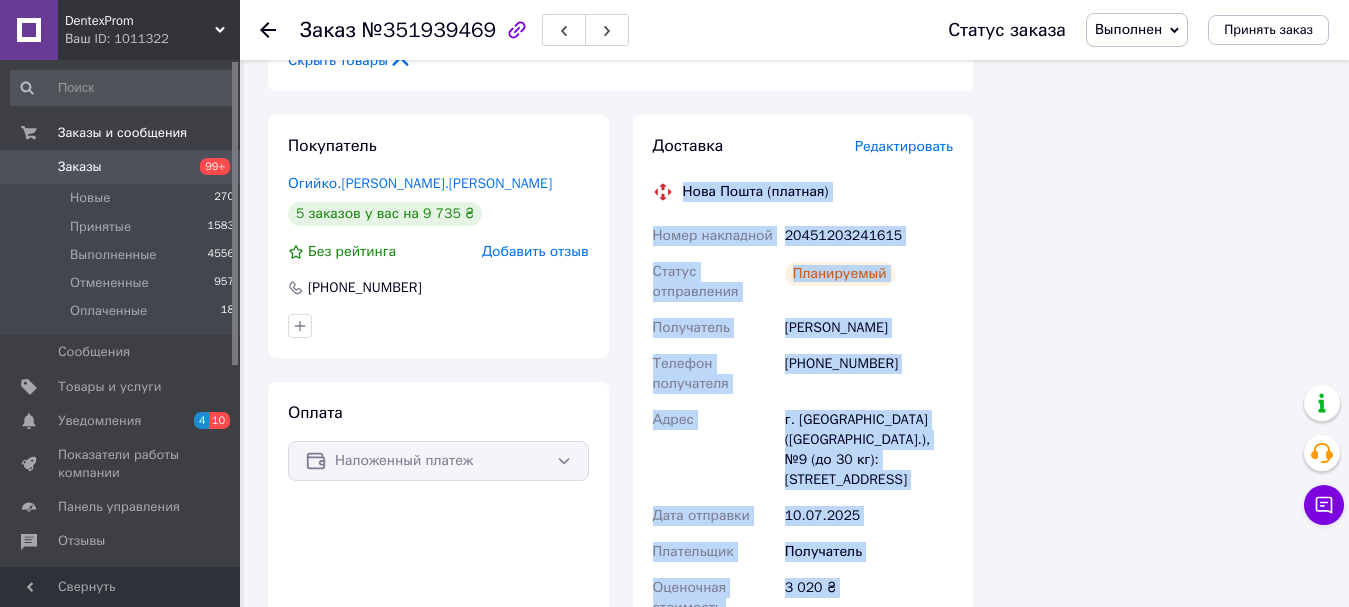 scroll, scrollTop: 5100, scrollLeft: 0, axis: vertical 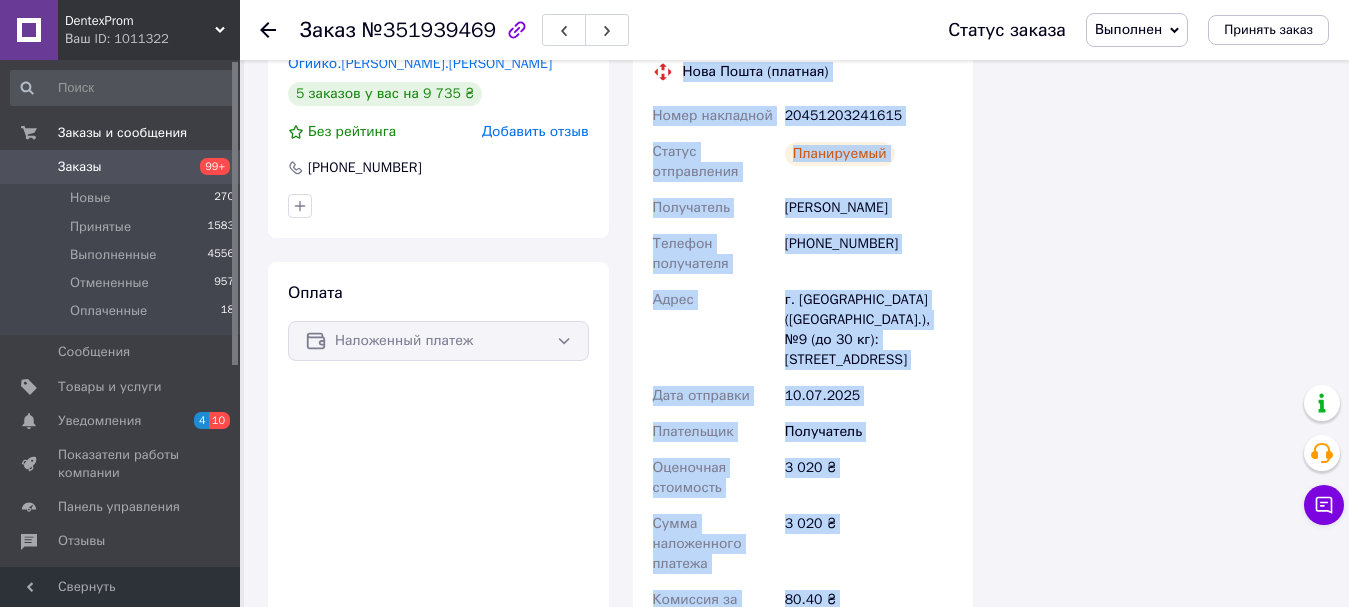 drag, startPoint x: 681, startPoint y: 298, endPoint x: 889, endPoint y: 290, distance: 208.1538 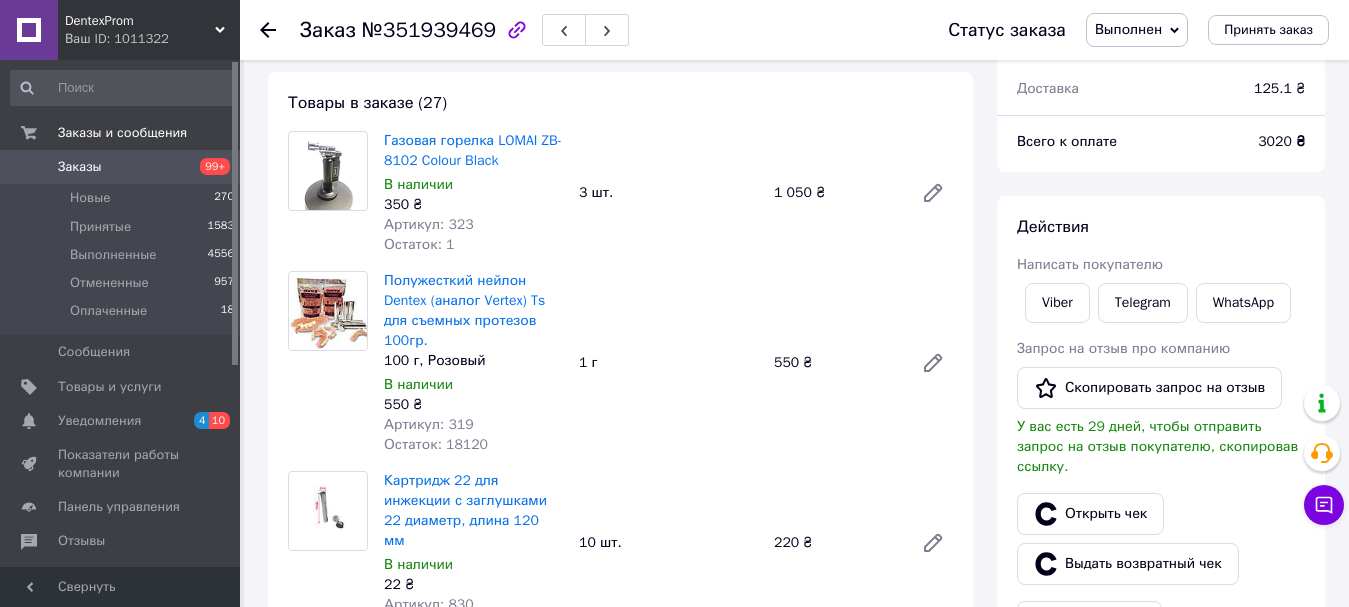 scroll, scrollTop: 0, scrollLeft: 0, axis: both 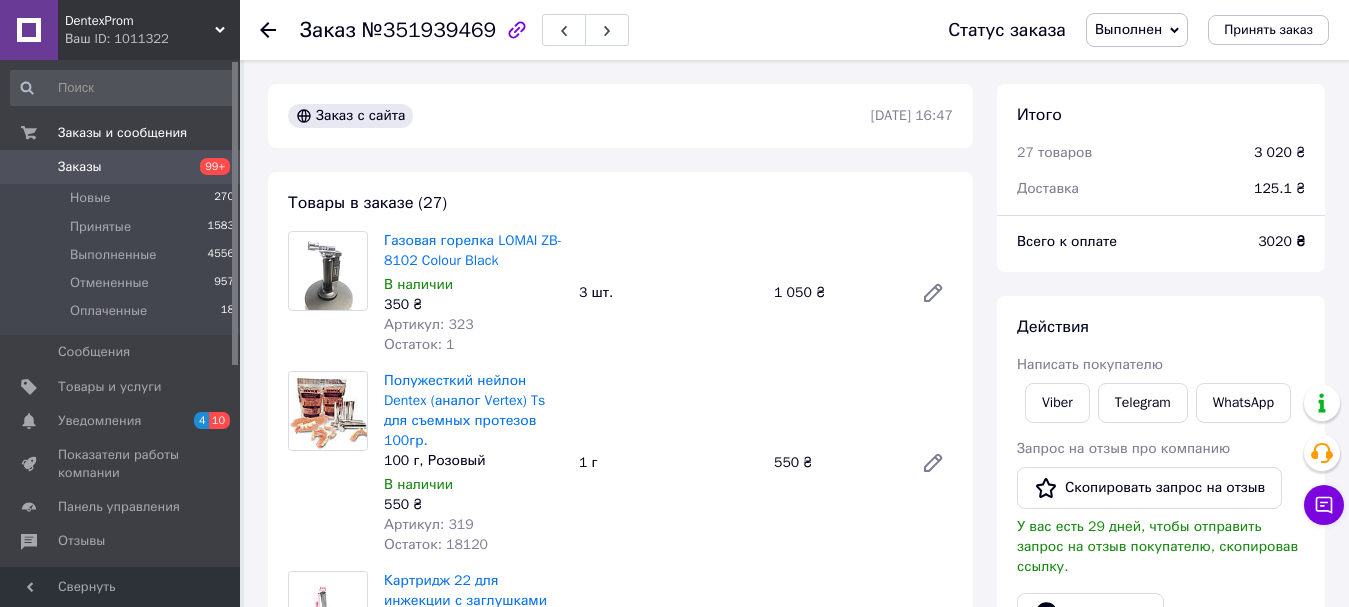 click on "Заказы" at bounding box center [121, 167] 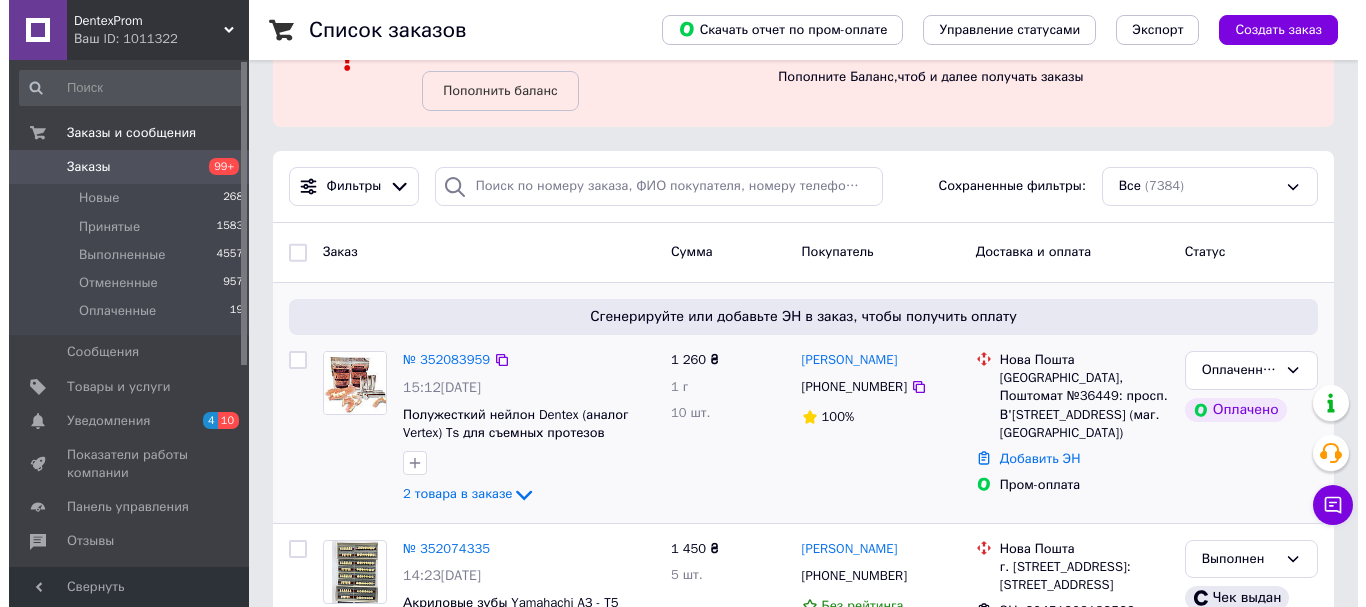 scroll, scrollTop: 300, scrollLeft: 0, axis: vertical 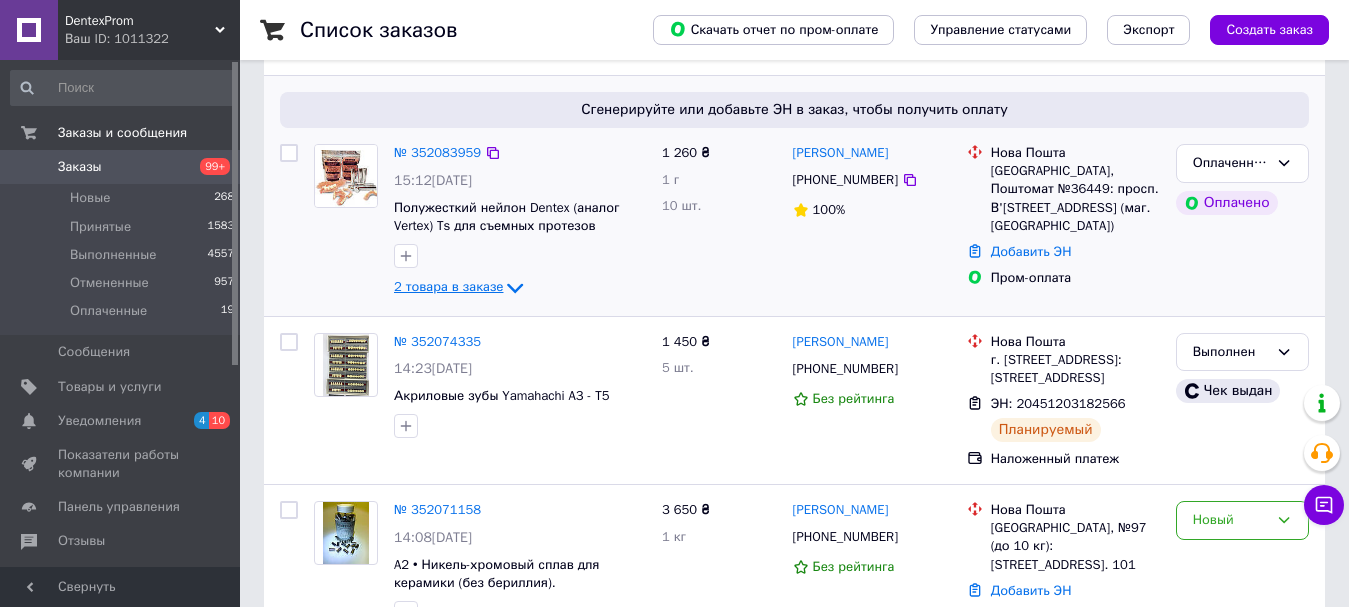 click on "2 товара в заказе" at bounding box center (448, 286) 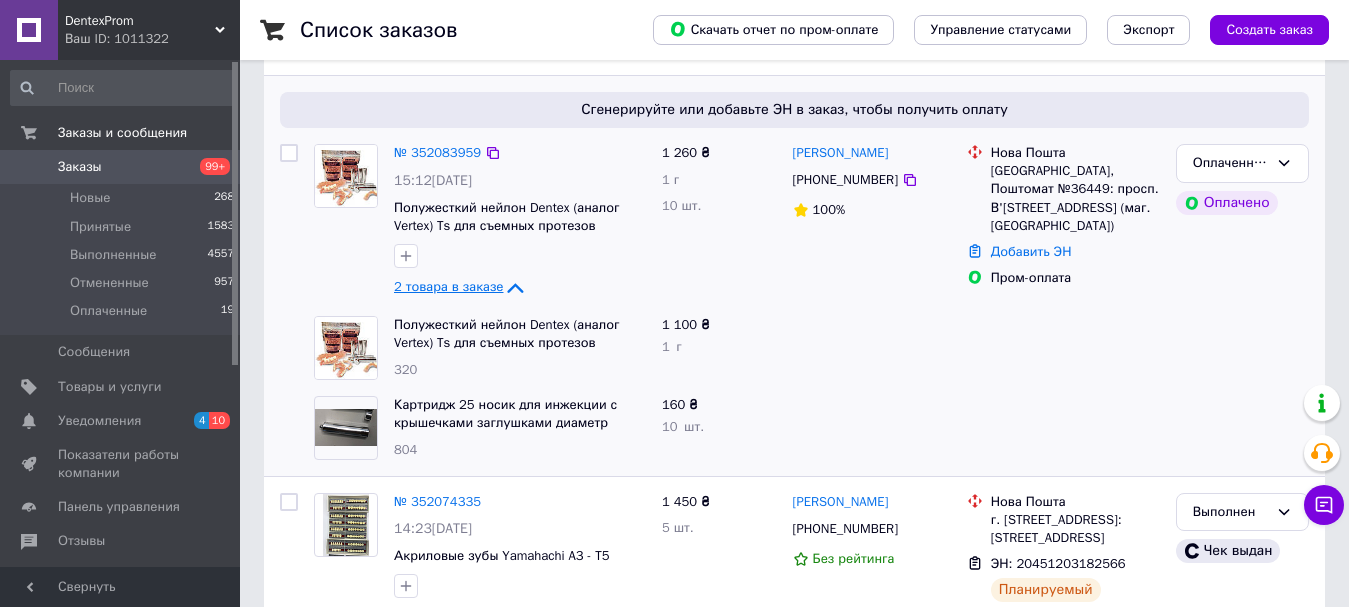 click on "2 товара в заказе" at bounding box center [448, 286] 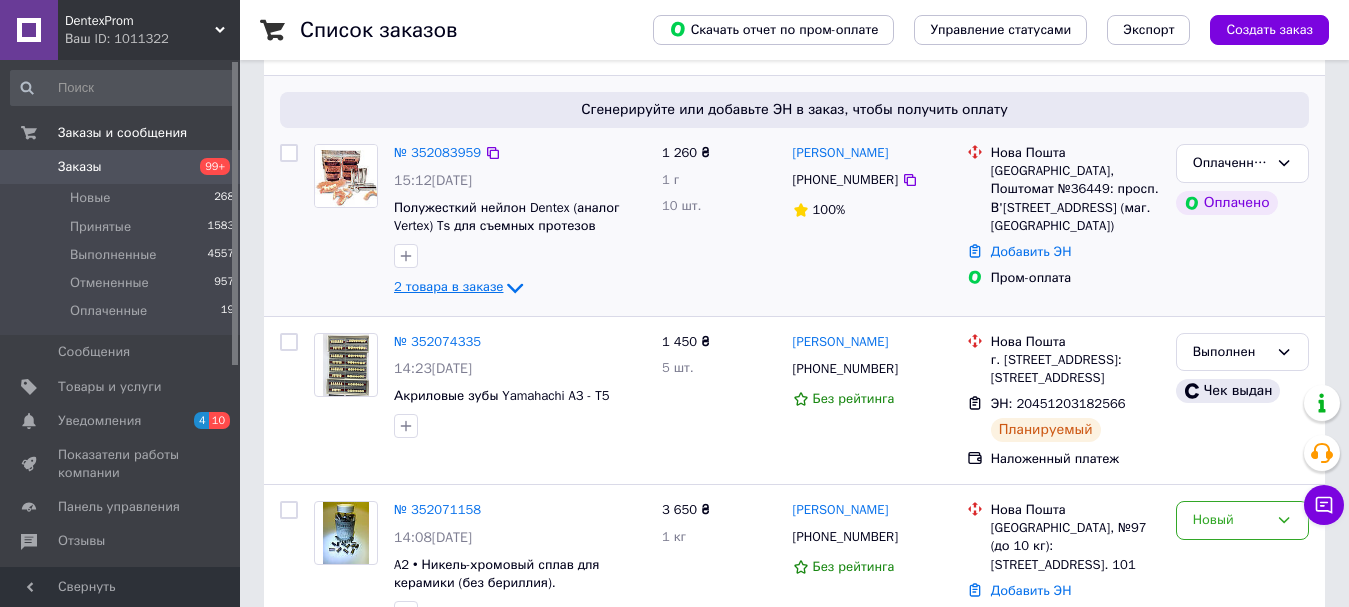 click on "2 товара в заказе" at bounding box center [448, 286] 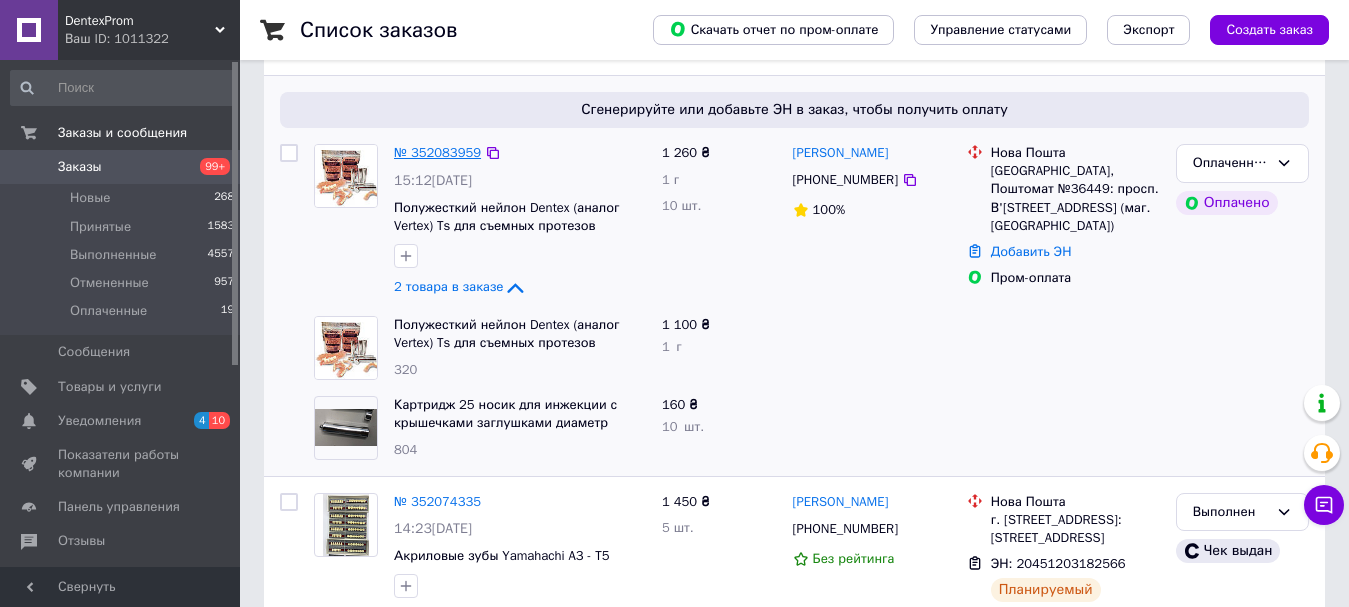 click on "№ 352083959" at bounding box center [437, 152] 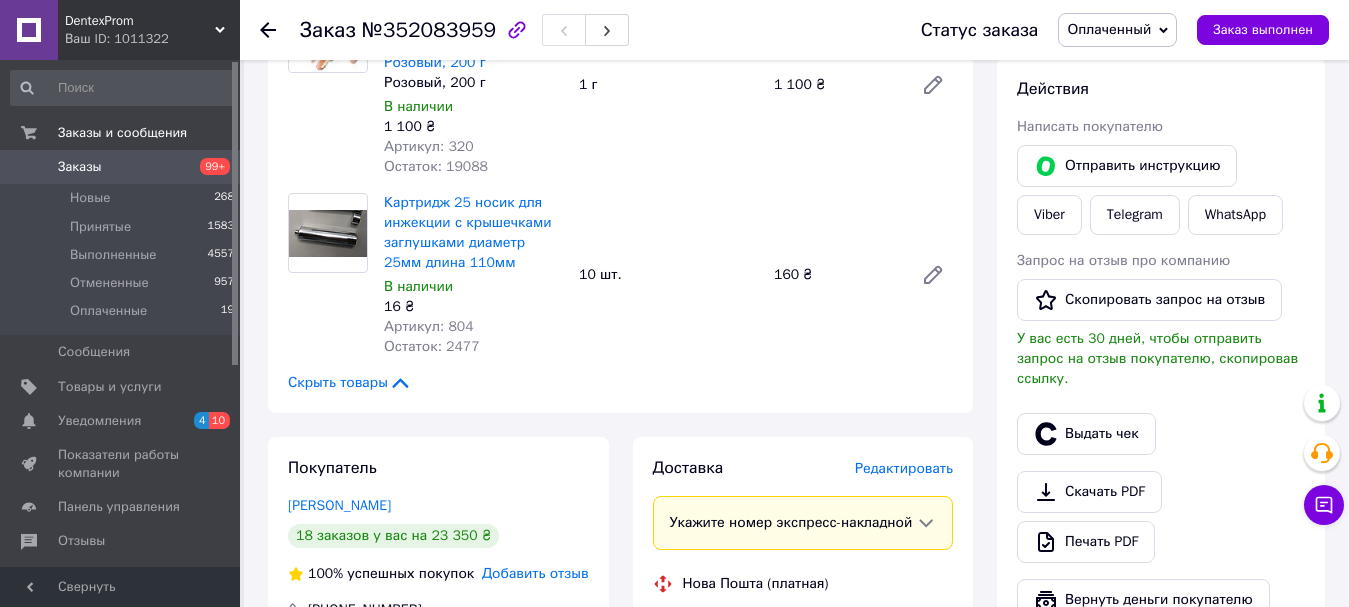 click on "Редактировать" at bounding box center [904, 468] 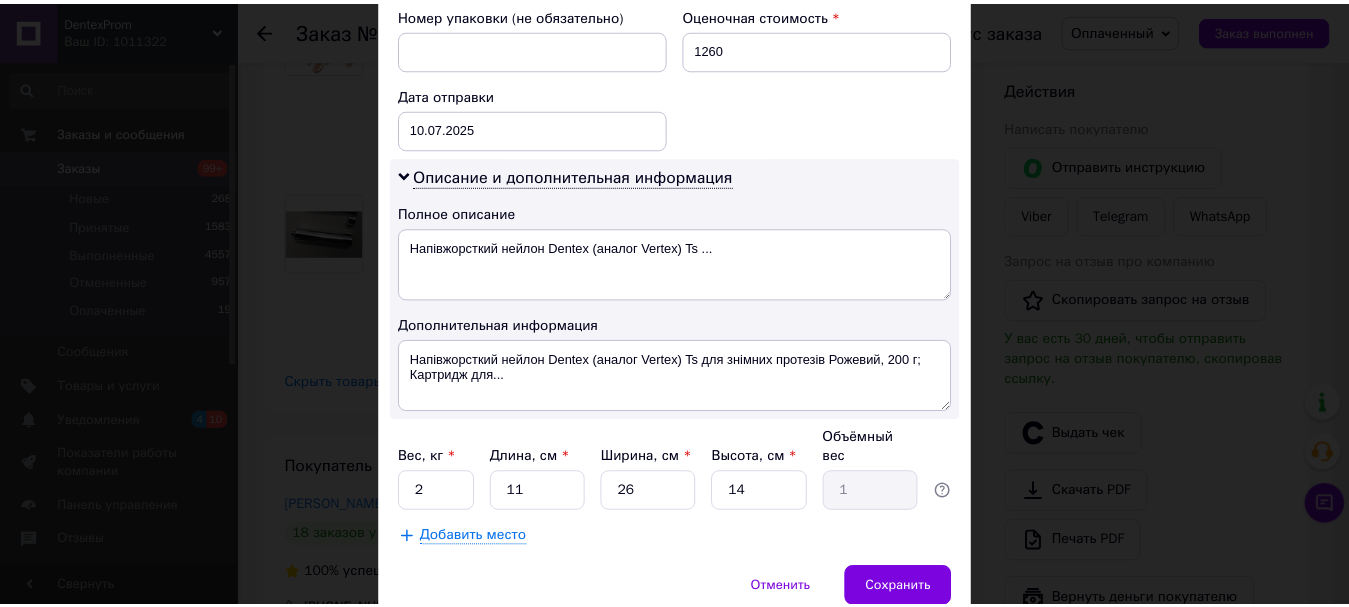 scroll, scrollTop: 945, scrollLeft: 0, axis: vertical 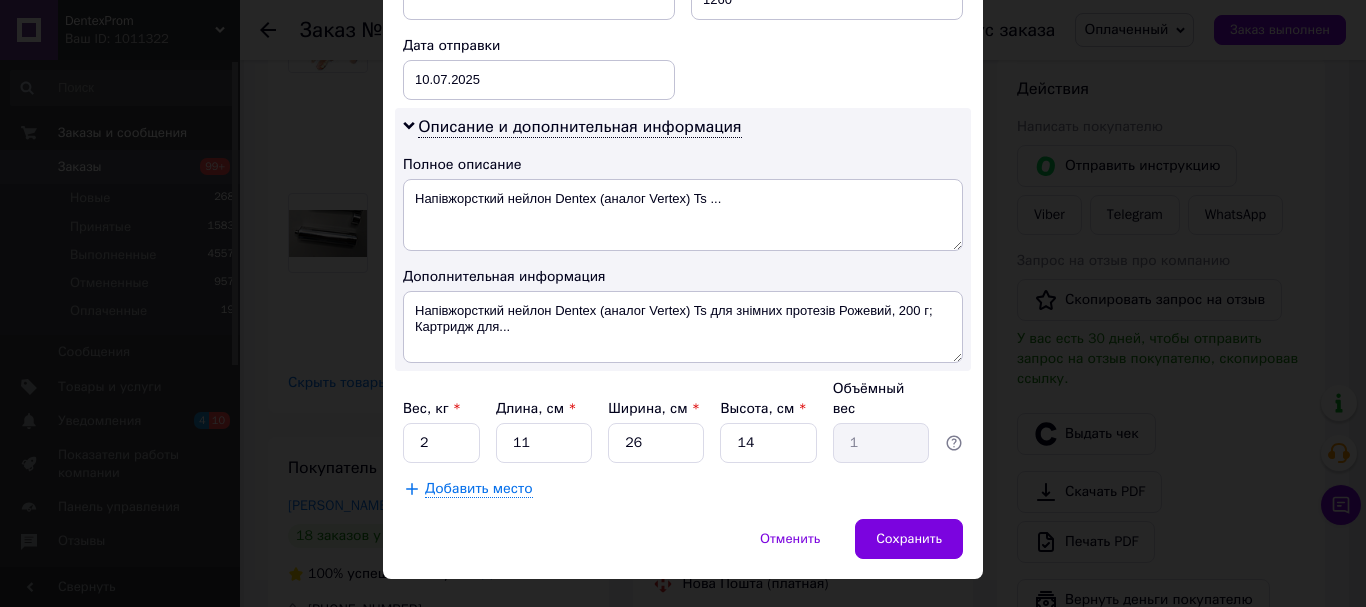 click on "Вес, кг   * 2 Длина, см   * 11 Ширина, см   * 26 Высота, см   * 14 Объёмный вес 1" at bounding box center (683, 421) 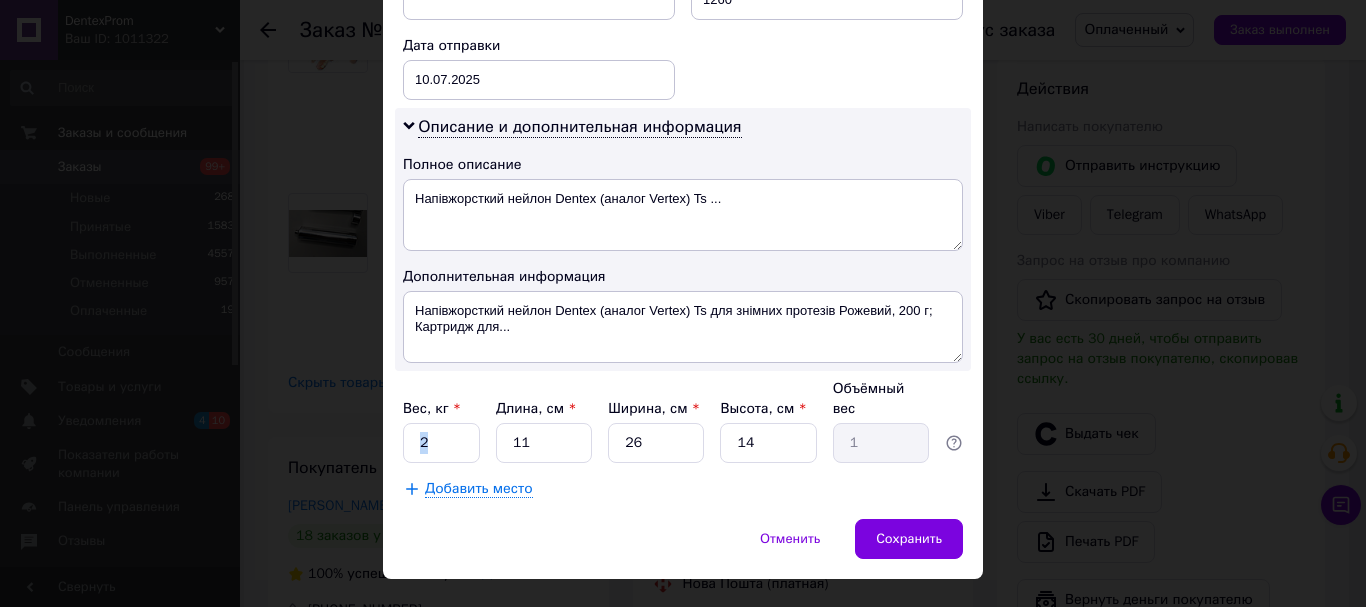 click on "Вес, кг   * 2 Длина, см   * 11 Ширина, см   * 26 Высота, см   * 14 Объёмный вес 1" at bounding box center (683, 421) 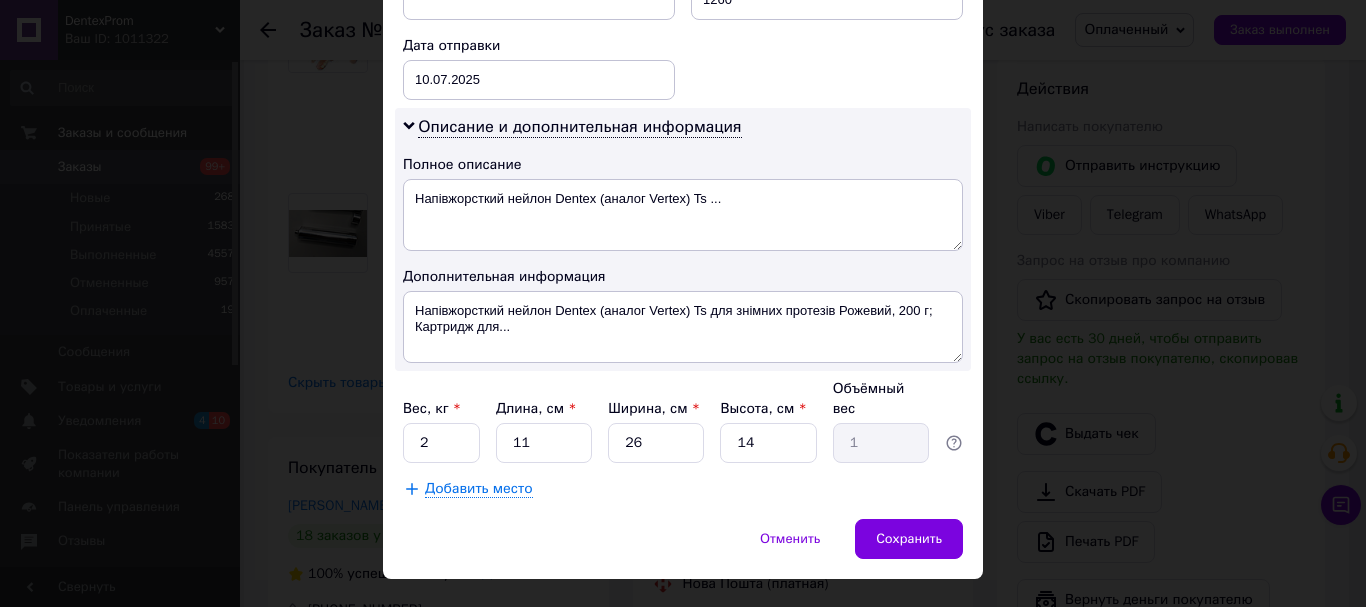 drag, startPoint x: 418, startPoint y: 497, endPoint x: 383, endPoint y: 544, distance: 58.60034 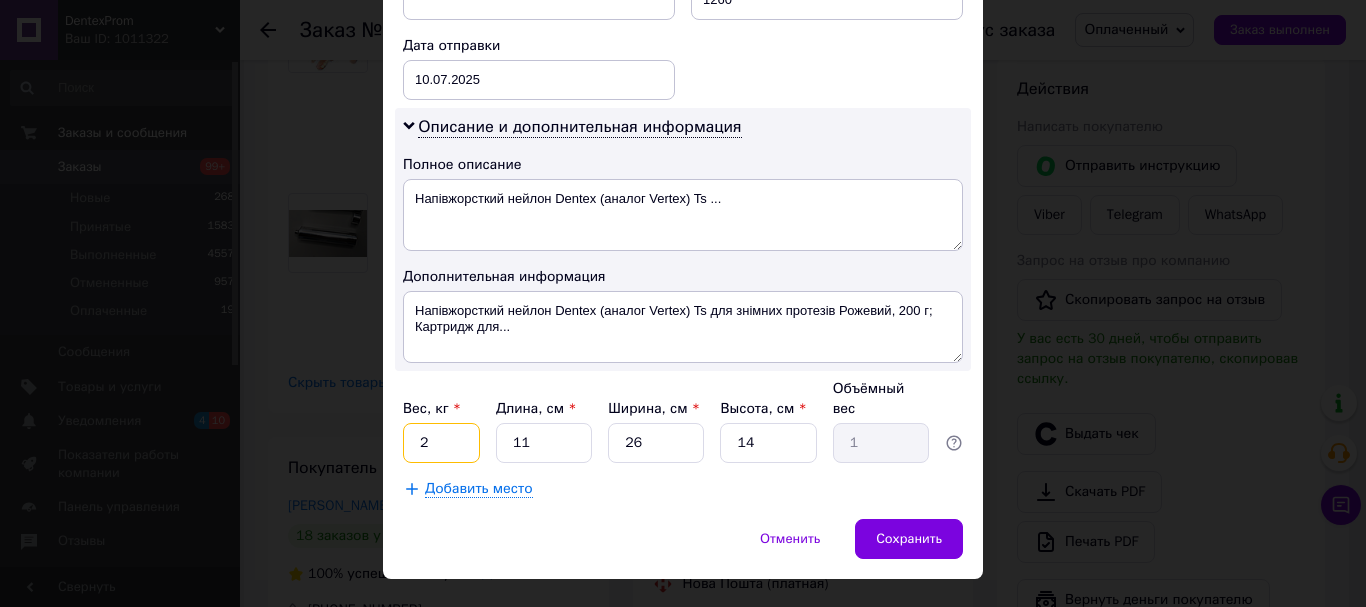 click on "2" at bounding box center [441, 443] 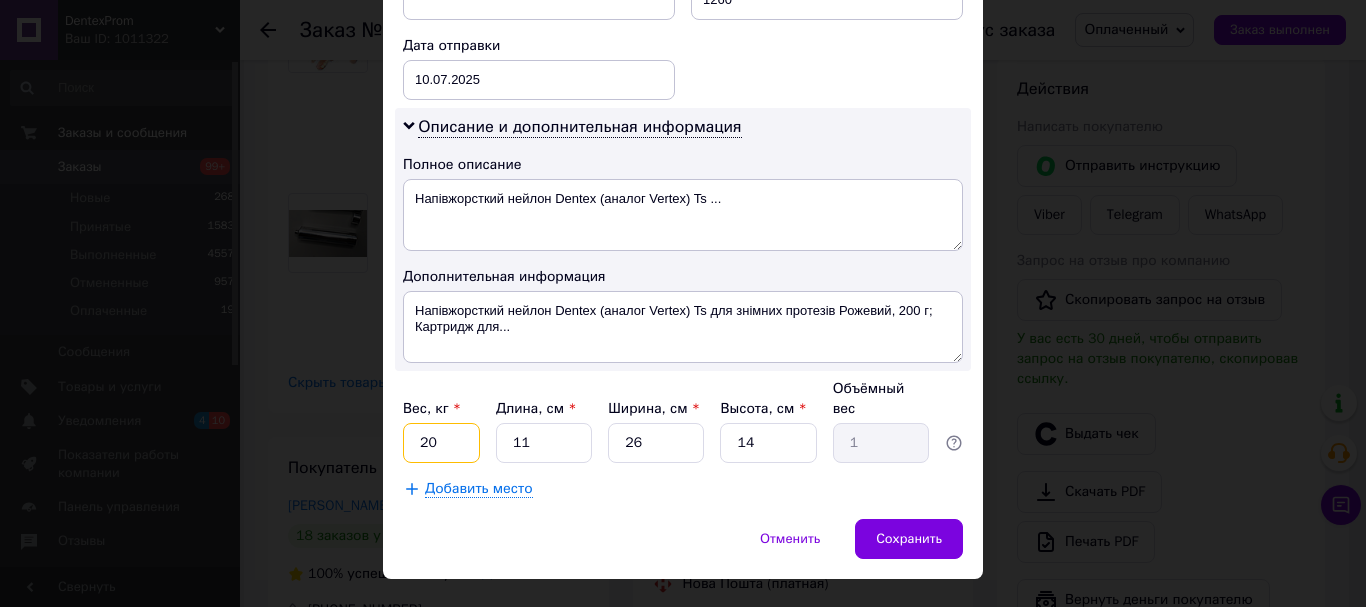 type on "2" 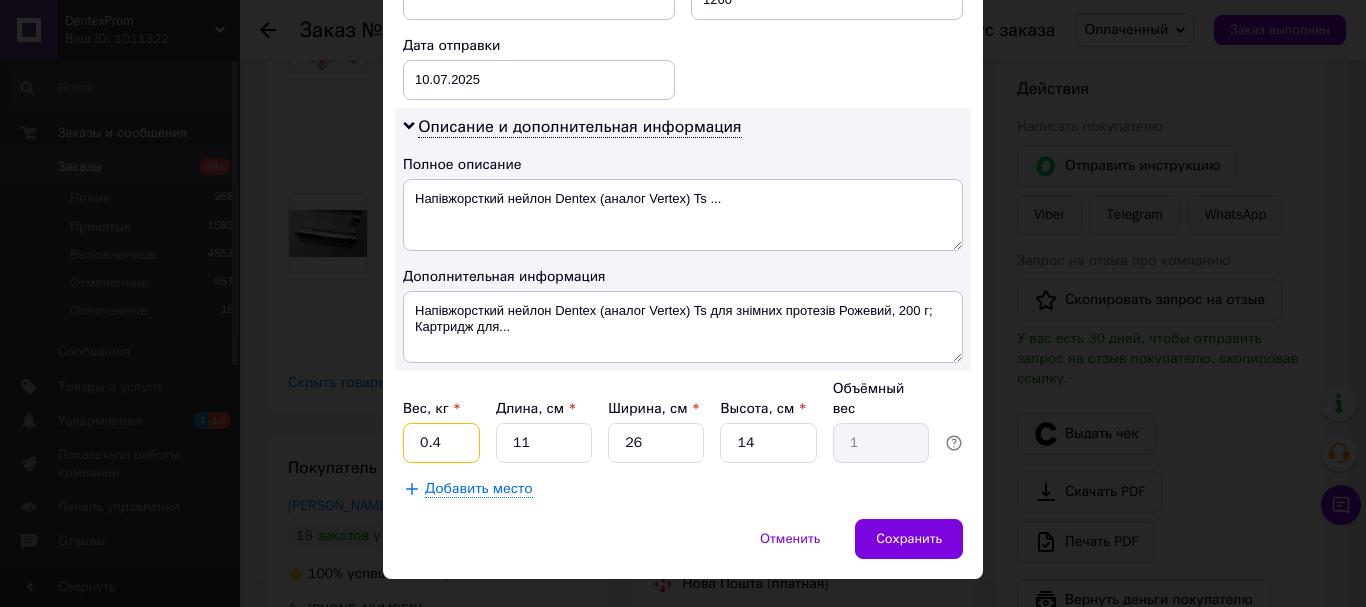 type on "0.4" 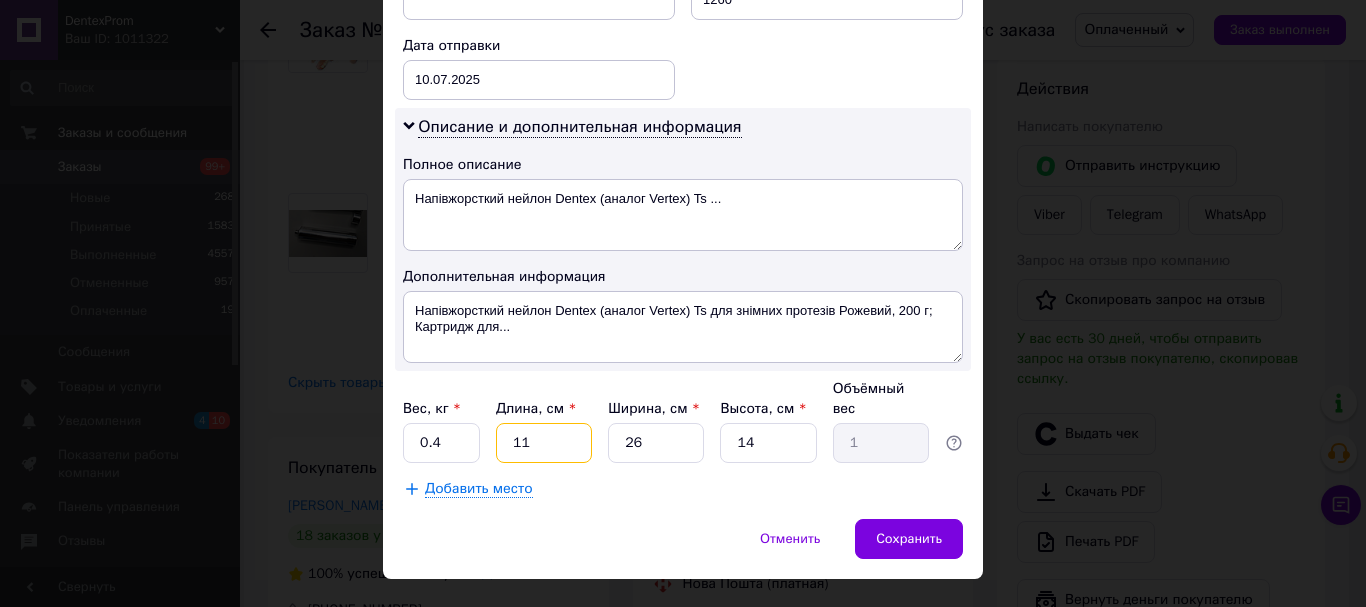 type on "2" 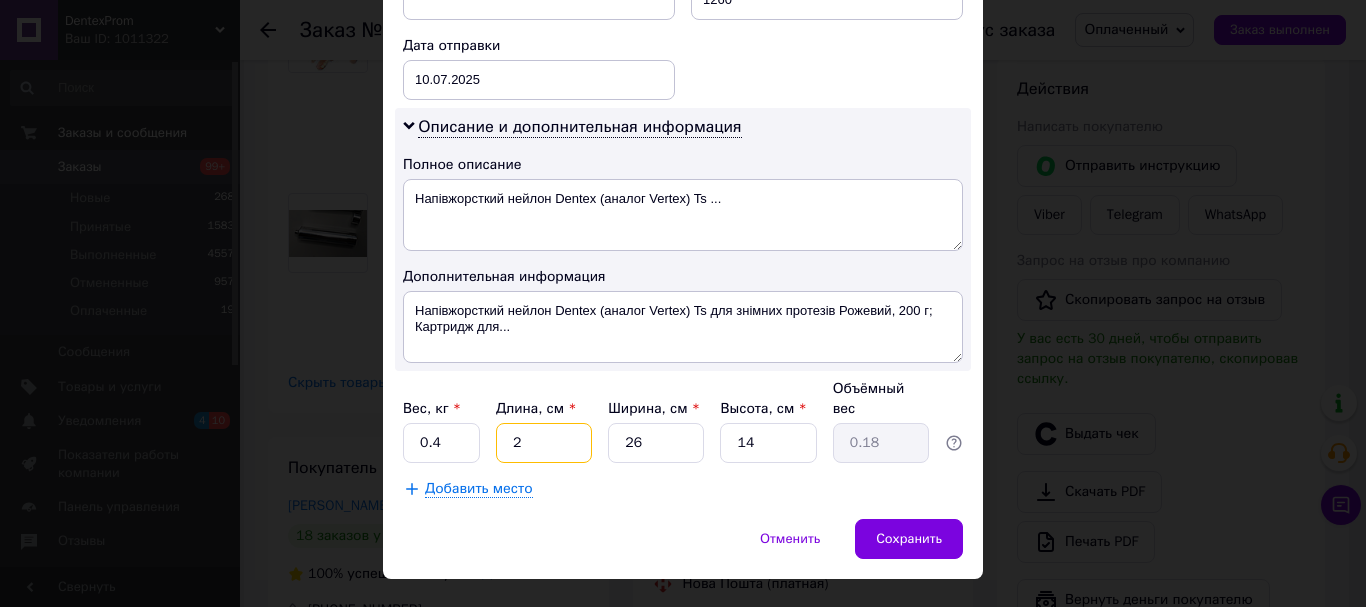 type on "25" 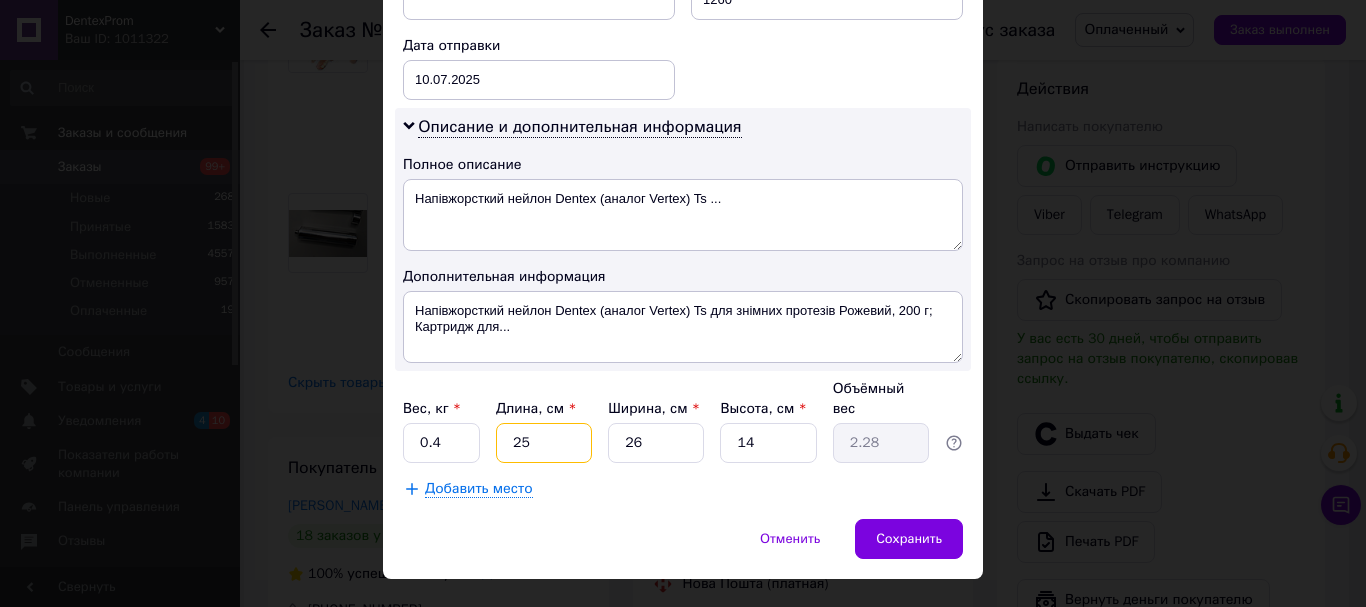 type on "25" 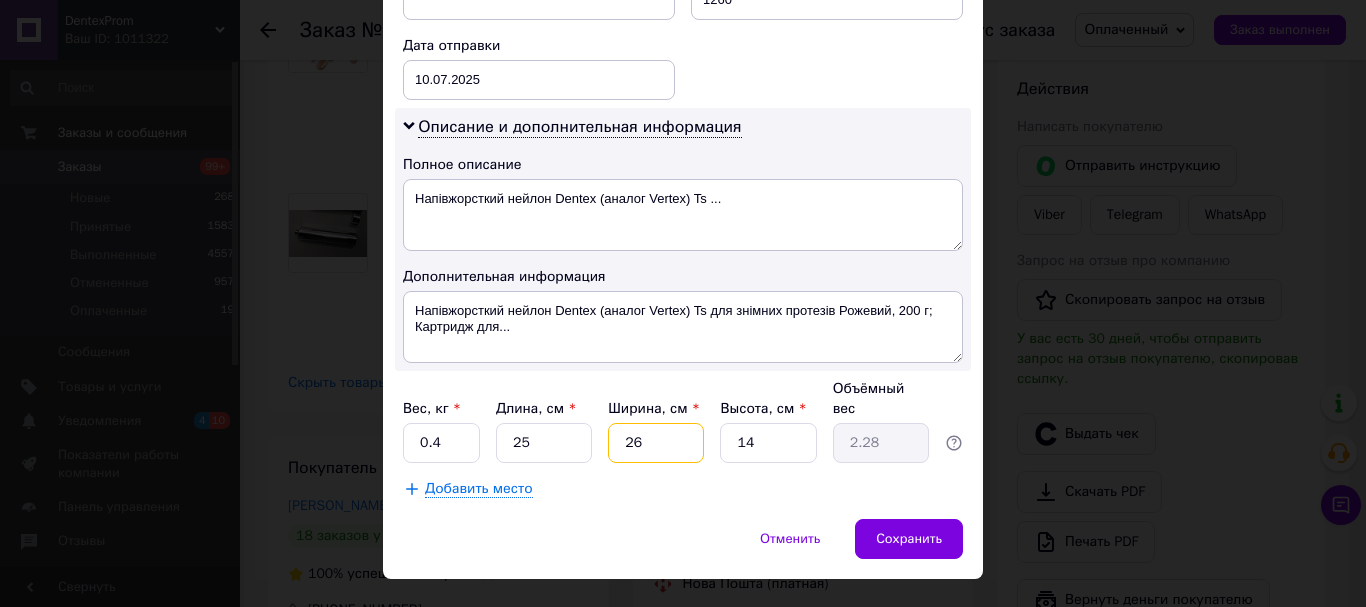 type on "1" 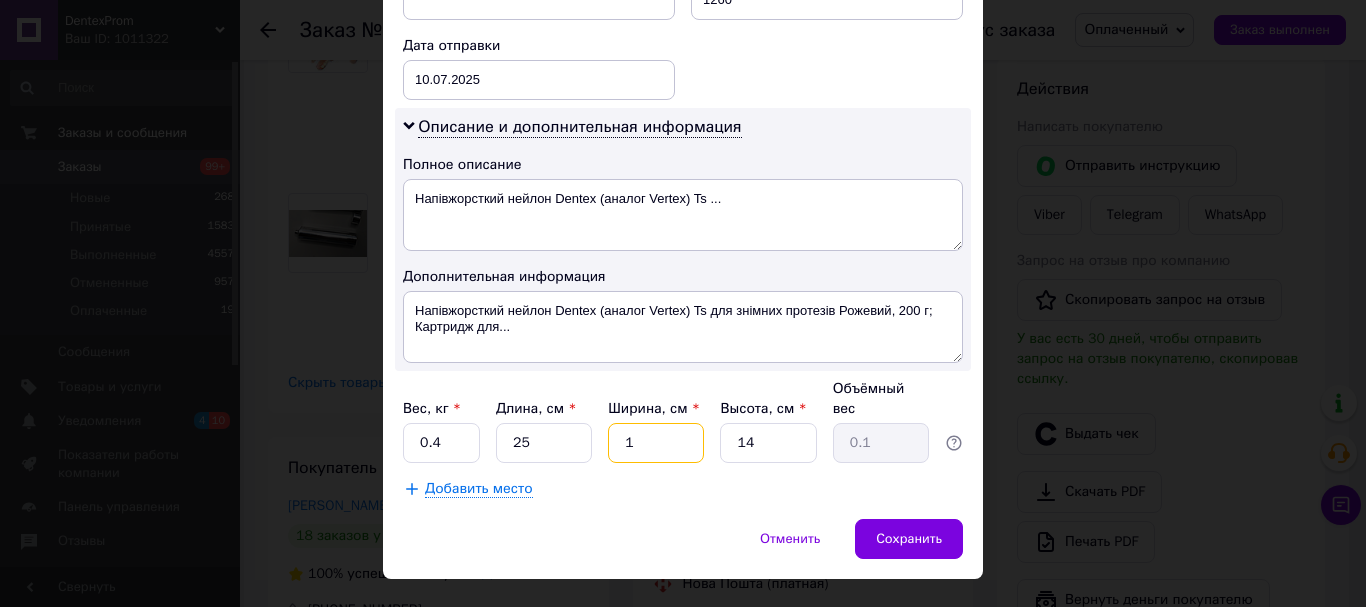 type on "18" 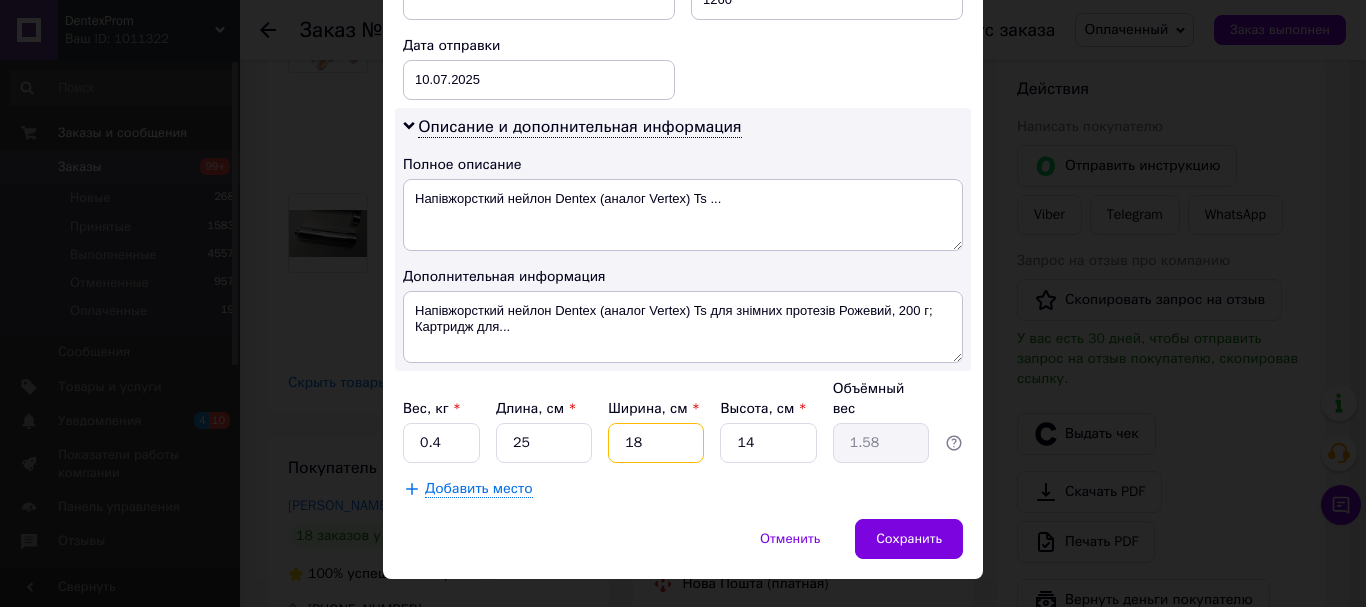 type on "18" 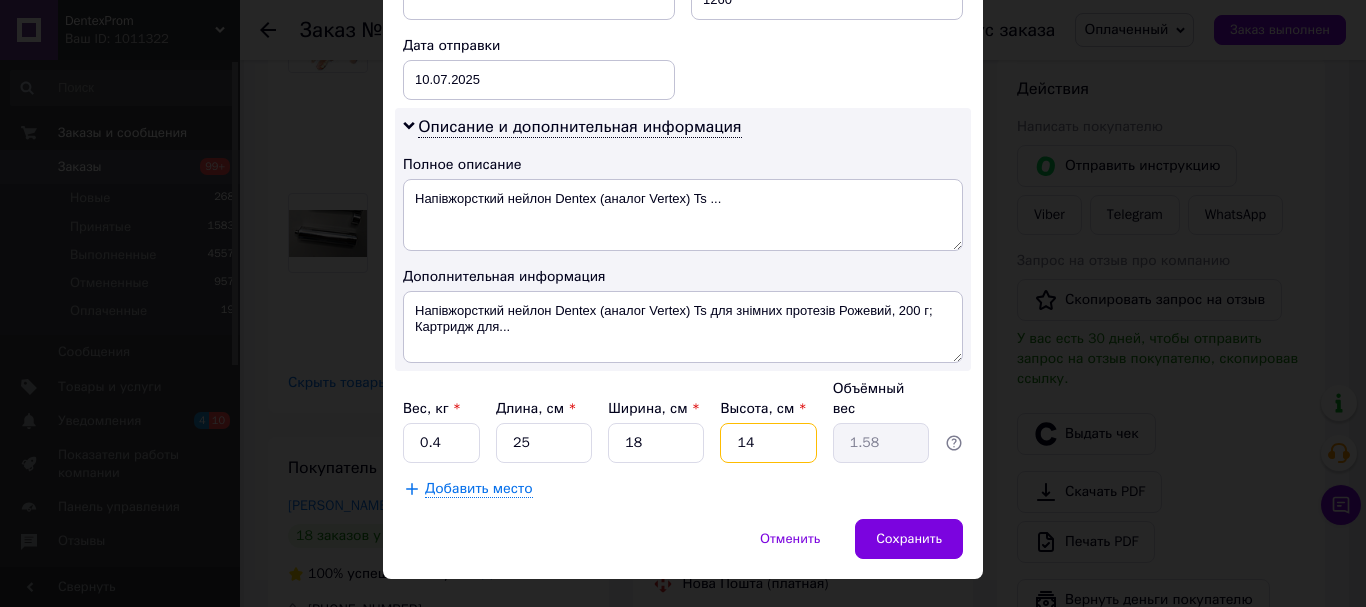 type on "9" 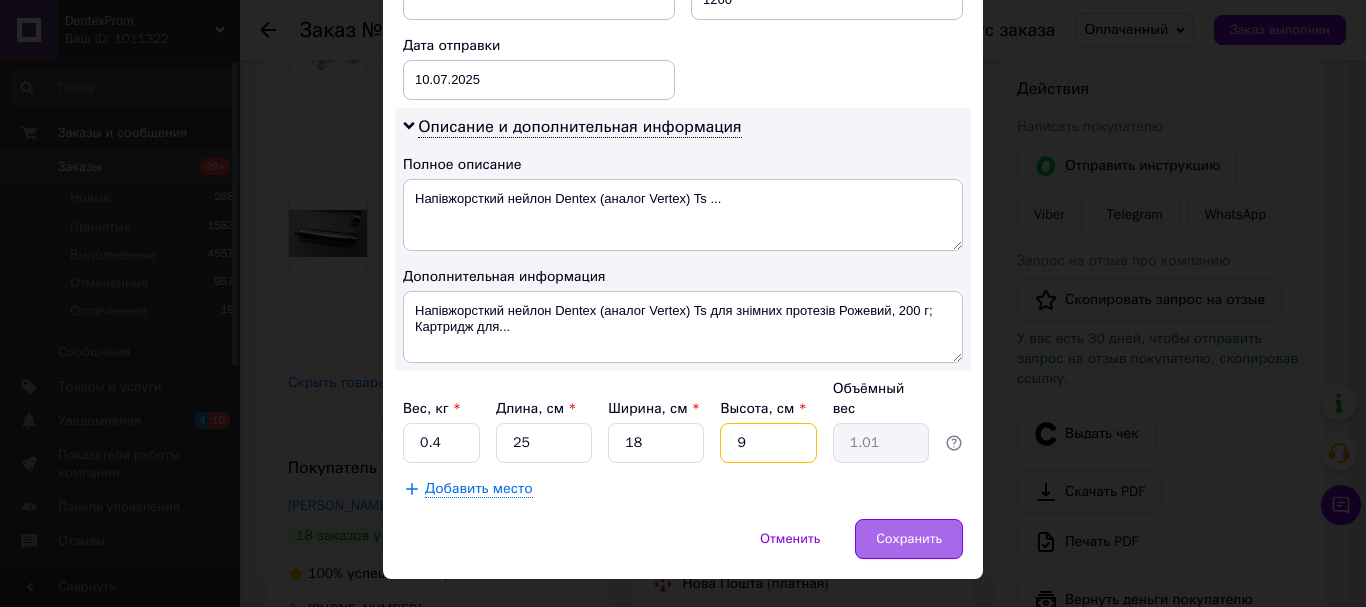 type on "9" 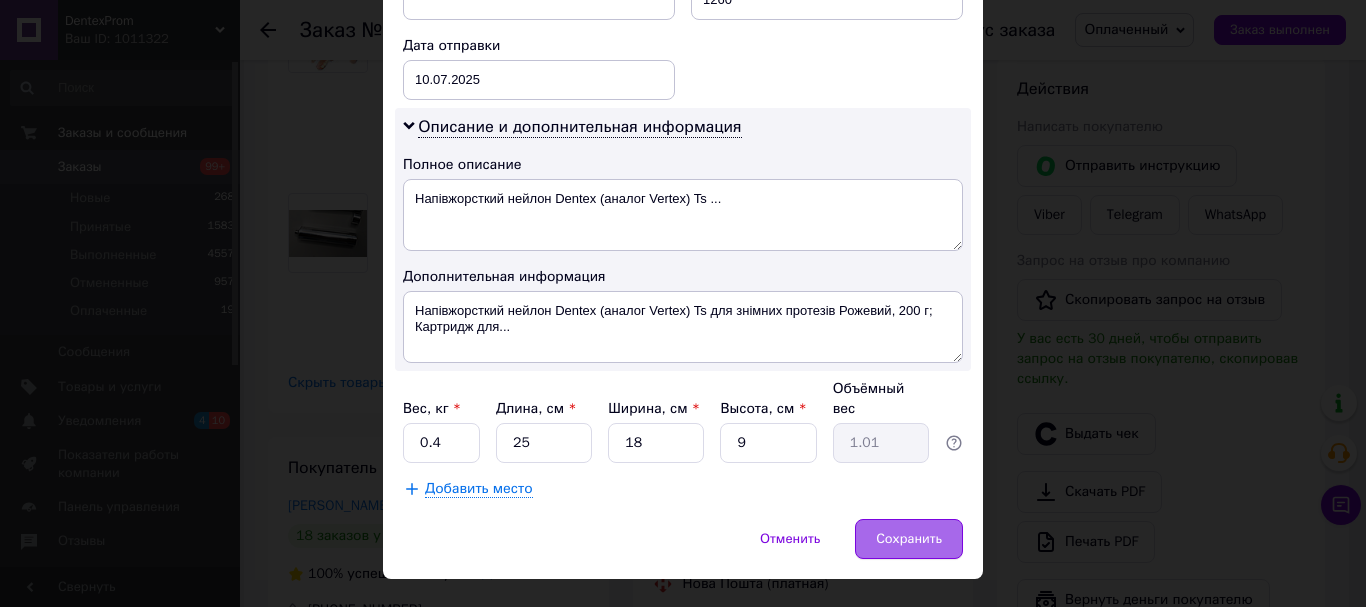 click on "Сохранить" at bounding box center (909, 539) 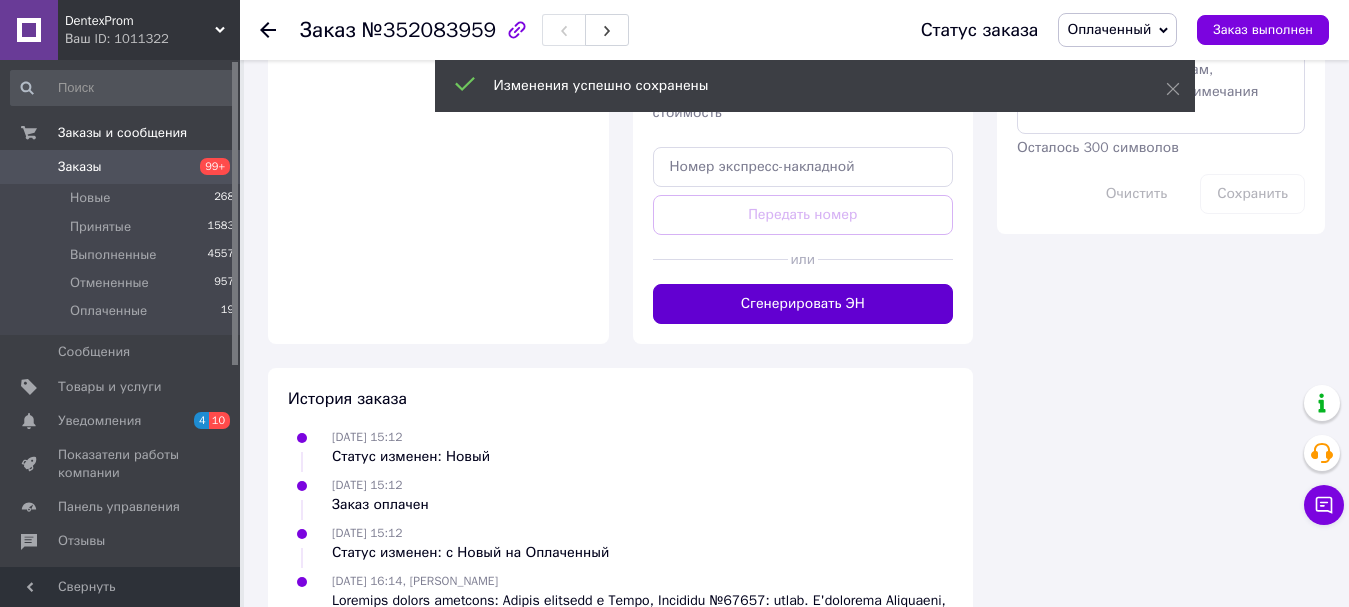 click on "Сгенерировать ЭН" at bounding box center [803, 304] 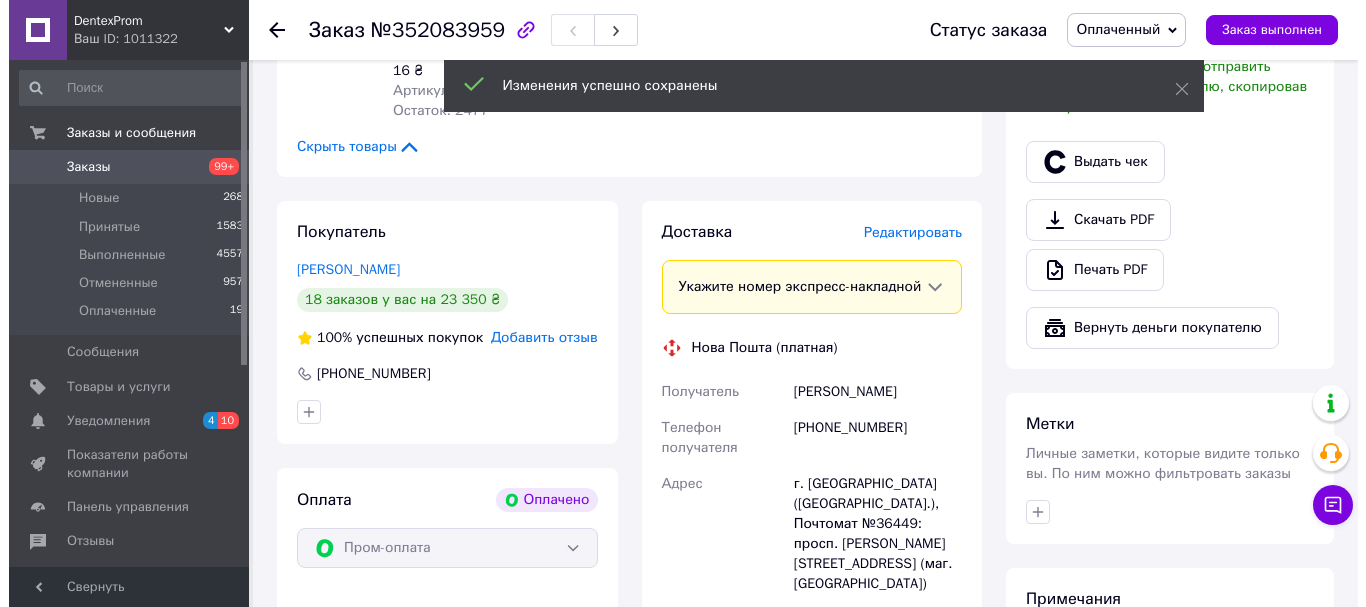 scroll, scrollTop: 535, scrollLeft: 0, axis: vertical 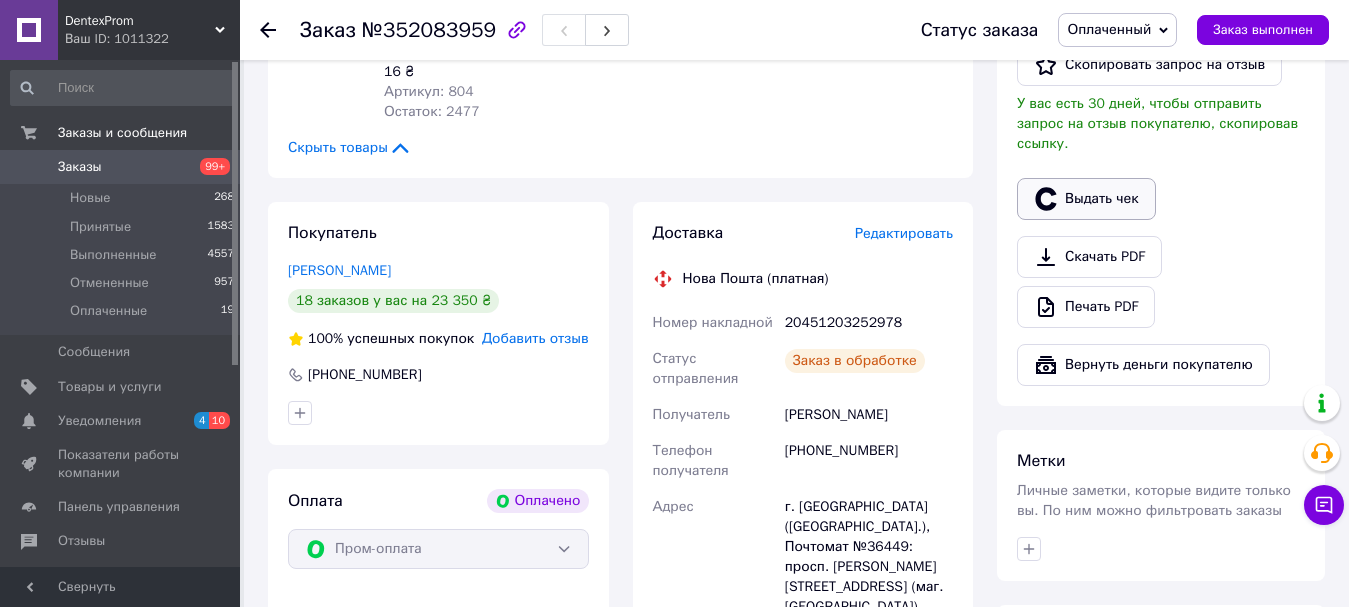 click on "Выдать чек" at bounding box center [1086, 199] 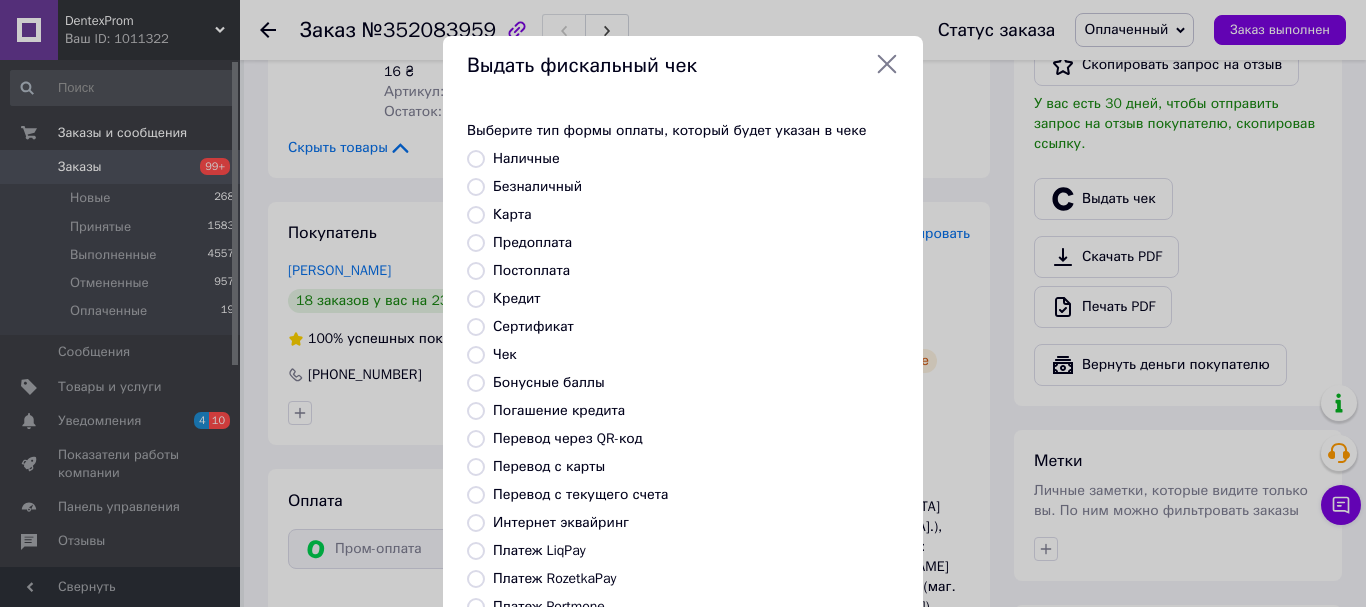 click on "Безналичный" at bounding box center [537, 186] 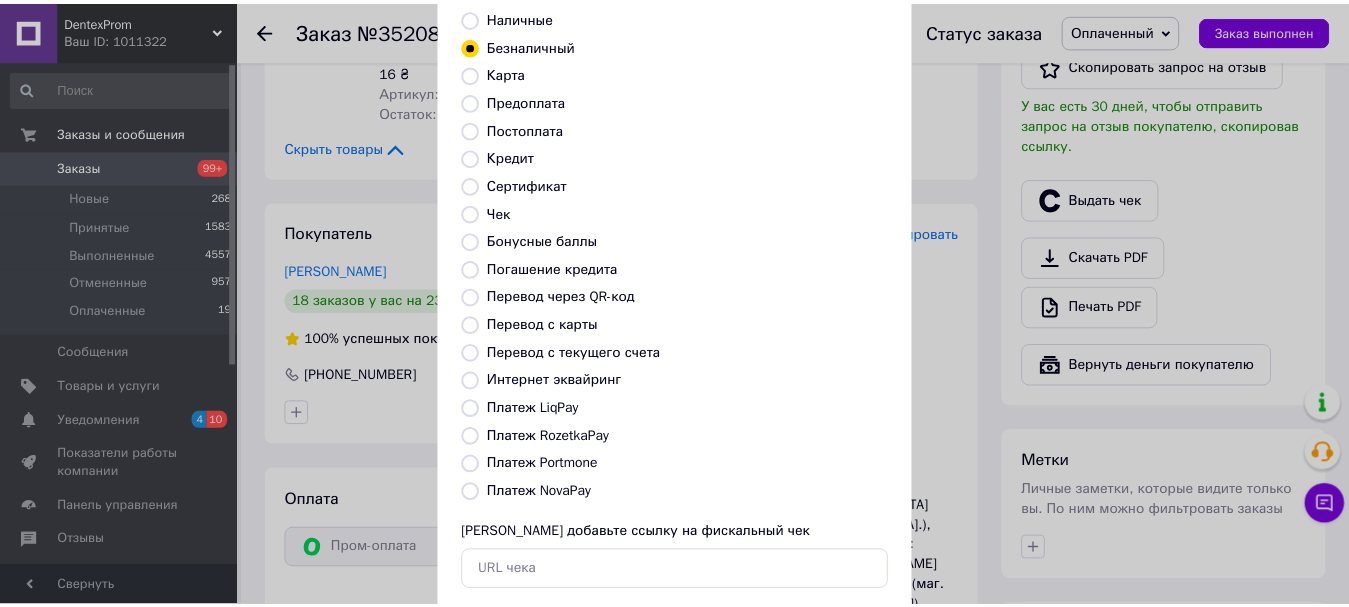 scroll, scrollTop: 252, scrollLeft: 0, axis: vertical 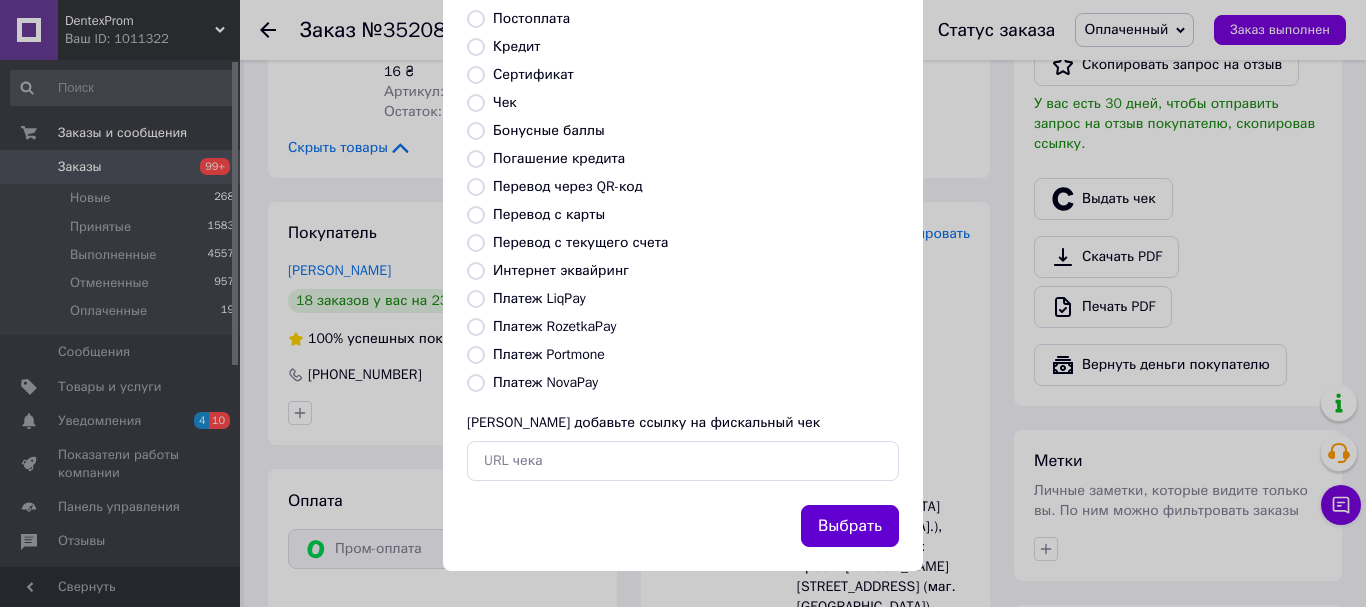 click on "Выбрать" at bounding box center [850, 526] 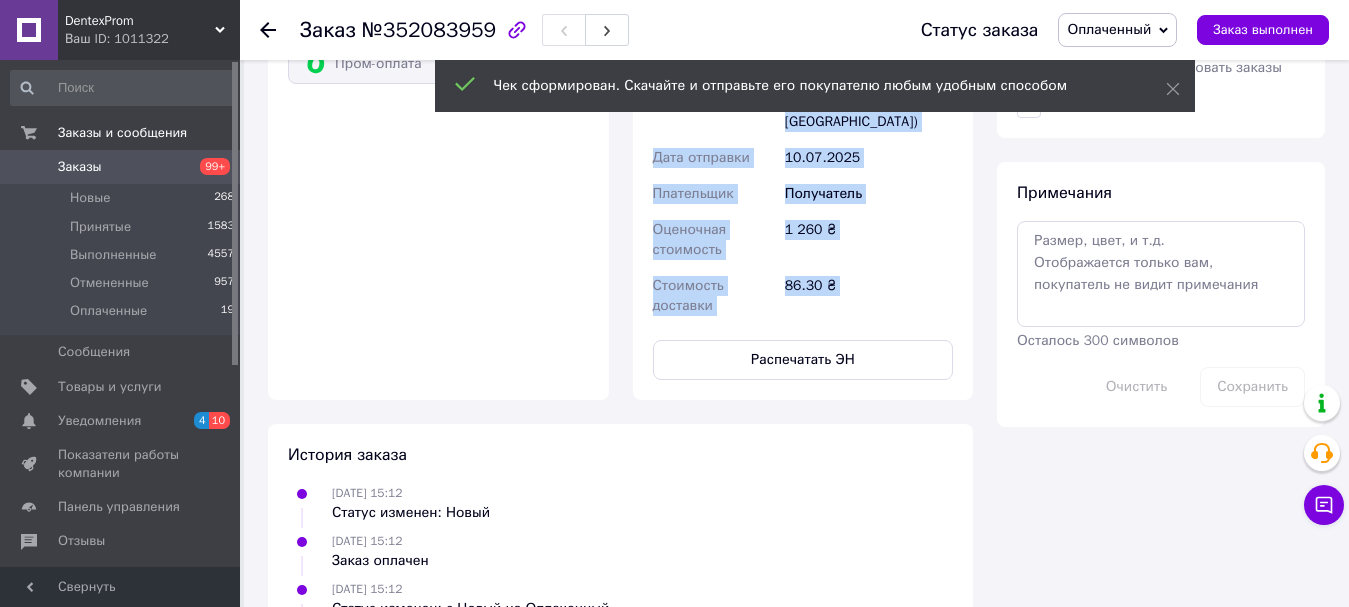 scroll, scrollTop: 1035, scrollLeft: 0, axis: vertical 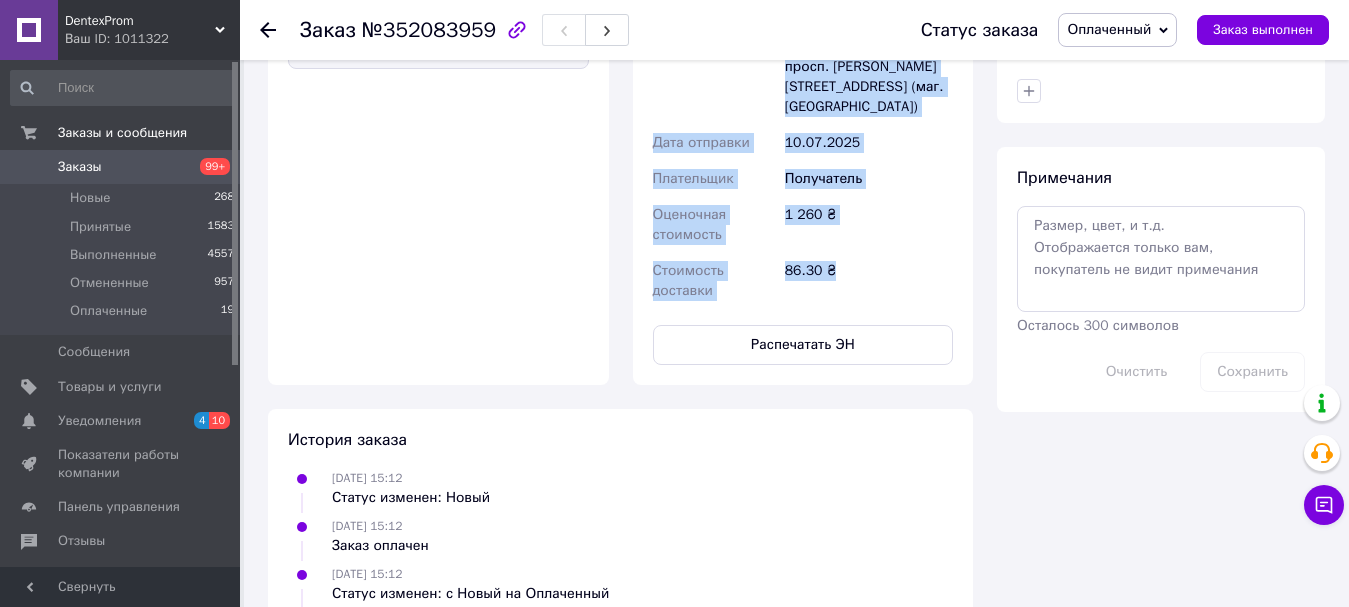 drag, startPoint x: 675, startPoint y: 281, endPoint x: 857, endPoint y: 260, distance: 183.20753 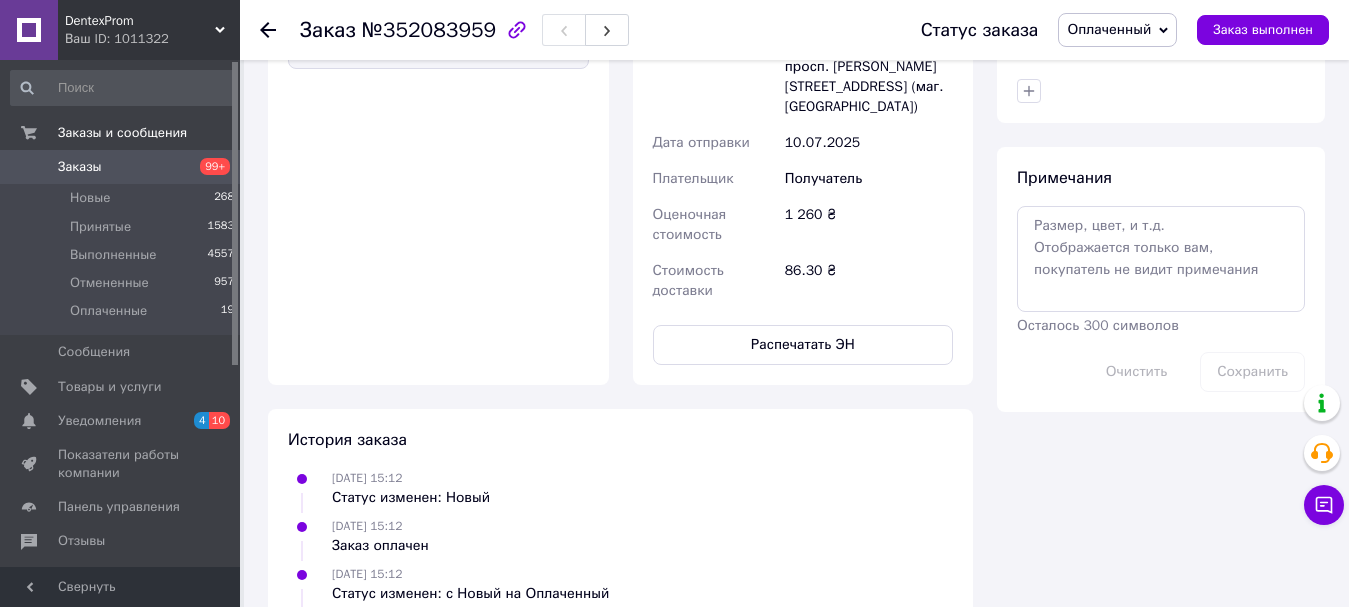 click on "Доставка Редактировать Нова Пошта (платная) Номер накладной 20451203252978 Статус отправления Планируемый Получатель Каталуп Олександр Телефон получателя +380979866253 Адрес г. Львов (Львовская обл.), Почтомат №36449: просп. Вячеслава Чорновола, 55 (маг. Близенько) Дата отправки 10.07.2025 Плательщик Получатель Оценочная стоимость 1 260 ₴ Стоимость доставки 86.30 ₴ Распечатать ЭН" at bounding box center (803, 43) 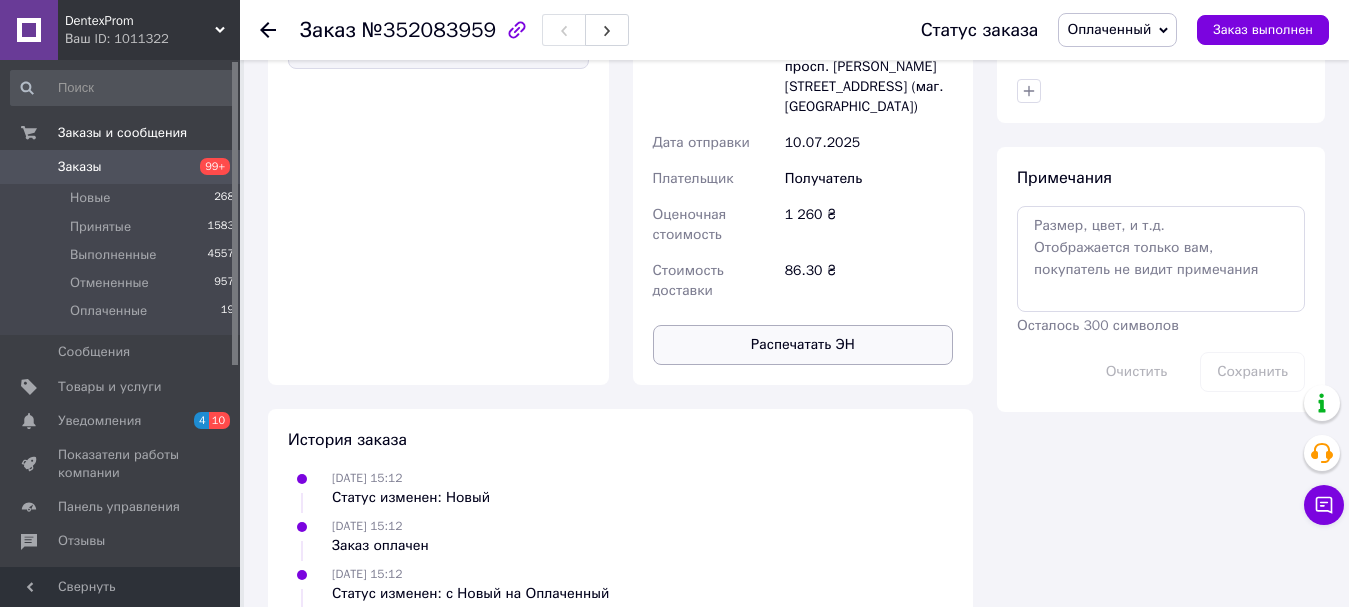click on "Распечатать ЭН" at bounding box center [803, 345] 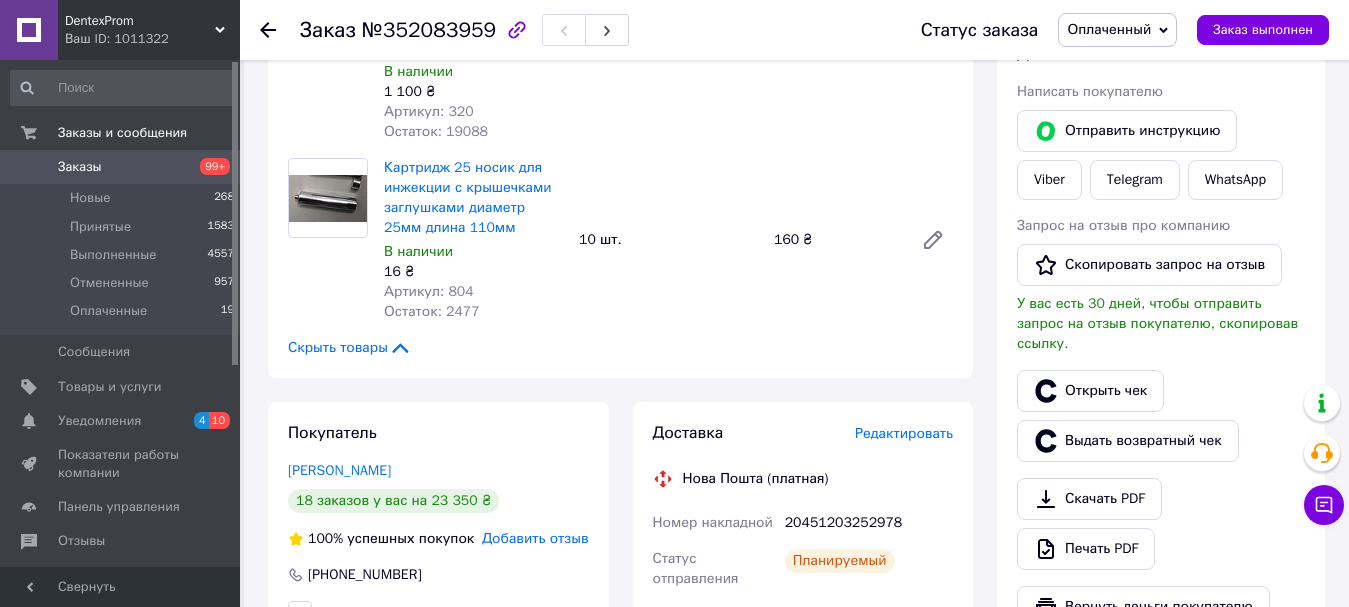 scroll, scrollTop: 135, scrollLeft: 0, axis: vertical 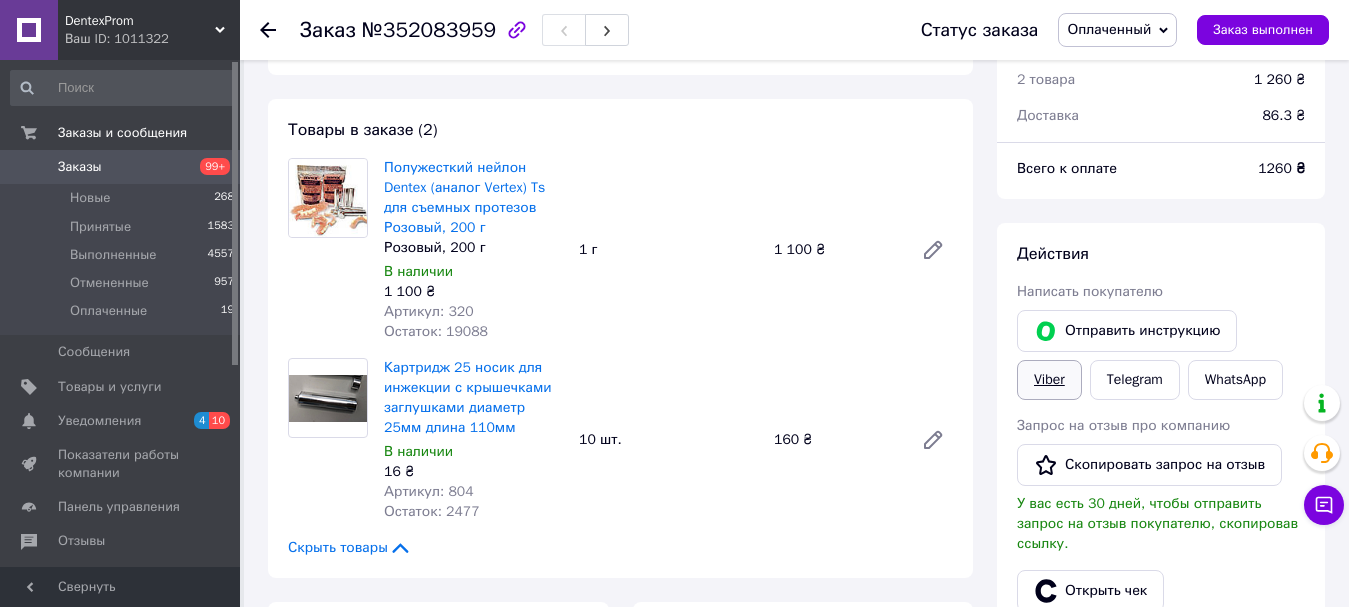 click on "Viber" at bounding box center [1049, 380] 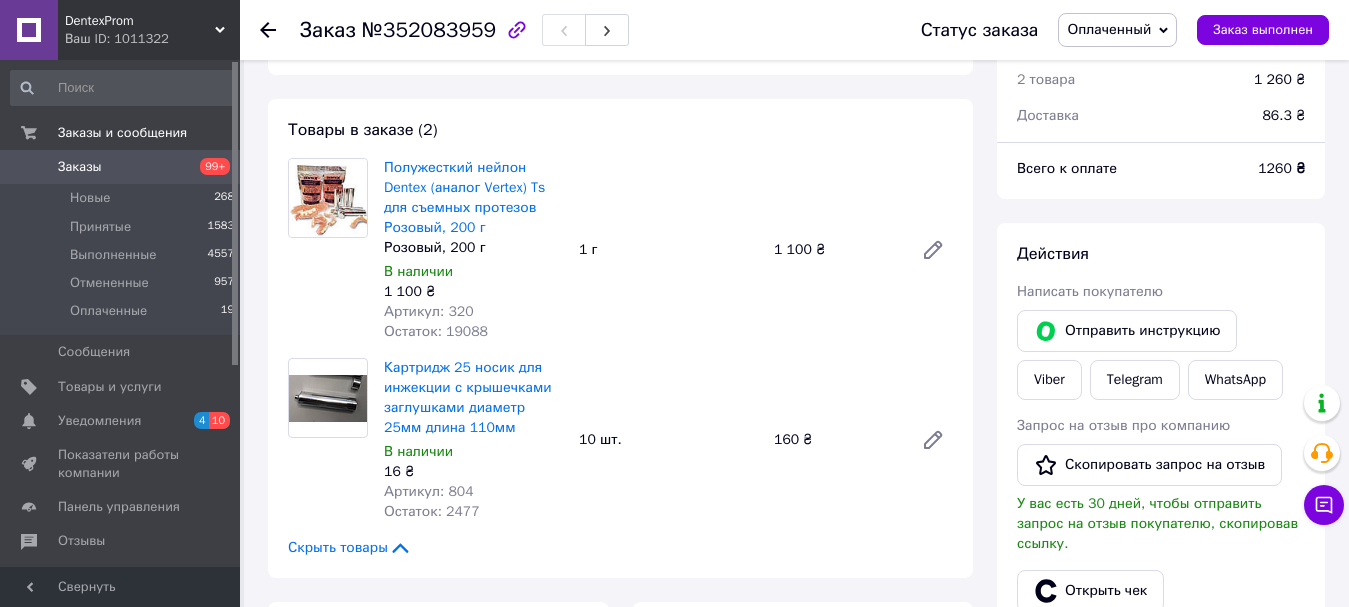 click on "Статус заказа Оплаченный Принят Выполнен Отменен Заказ выполнен" at bounding box center [1105, 30] 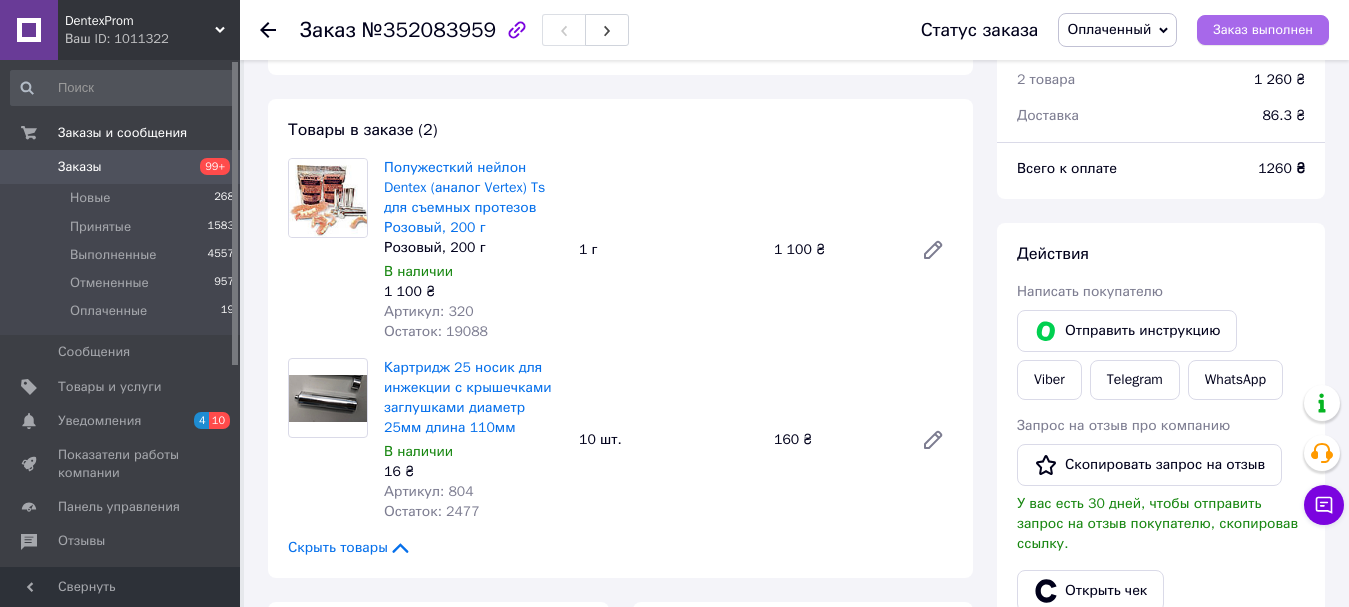 click on "Заказ выполнен" at bounding box center [1263, 30] 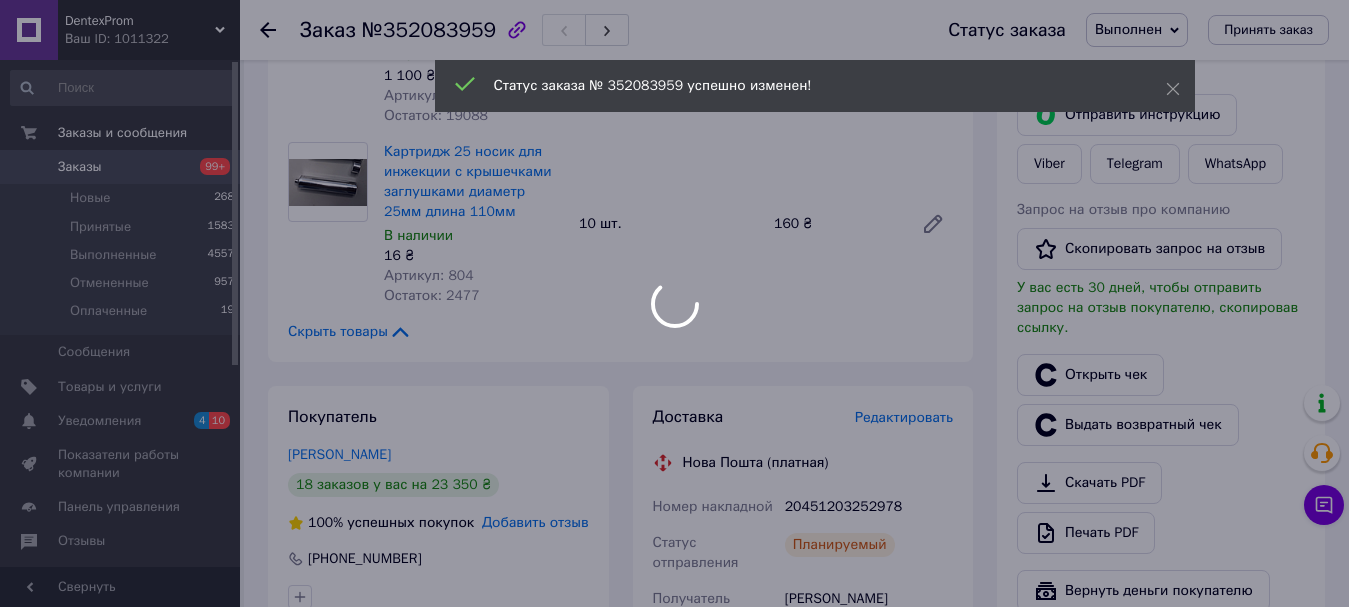 scroll, scrollTop: 235, scrollLeft: 0, axis: vertical 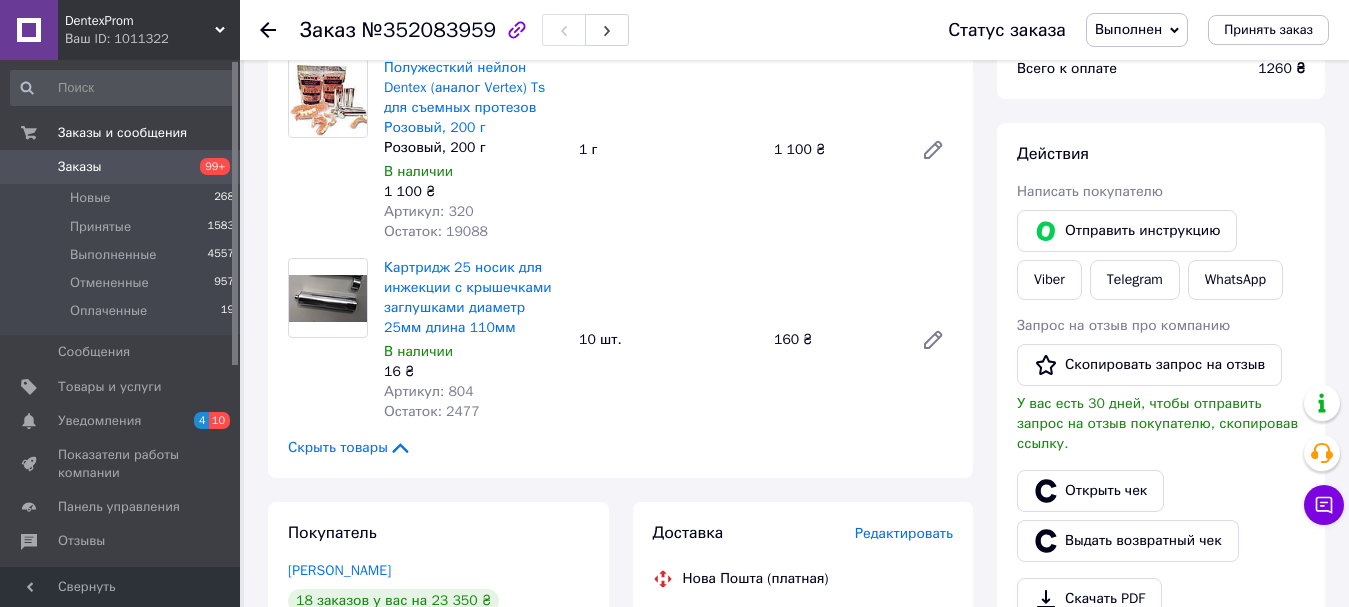 click on "Заказы" at bounding box center [121, 167] 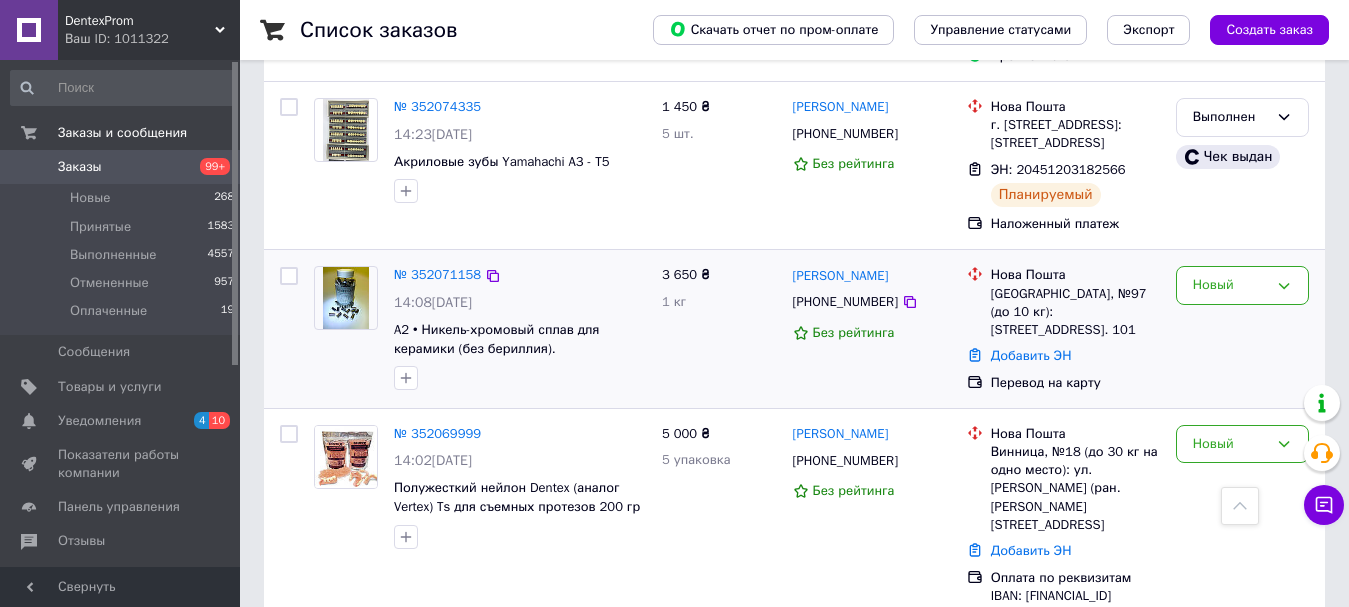 scroll, scrollTop: 600, scrollLeft: 0, axis: vertical 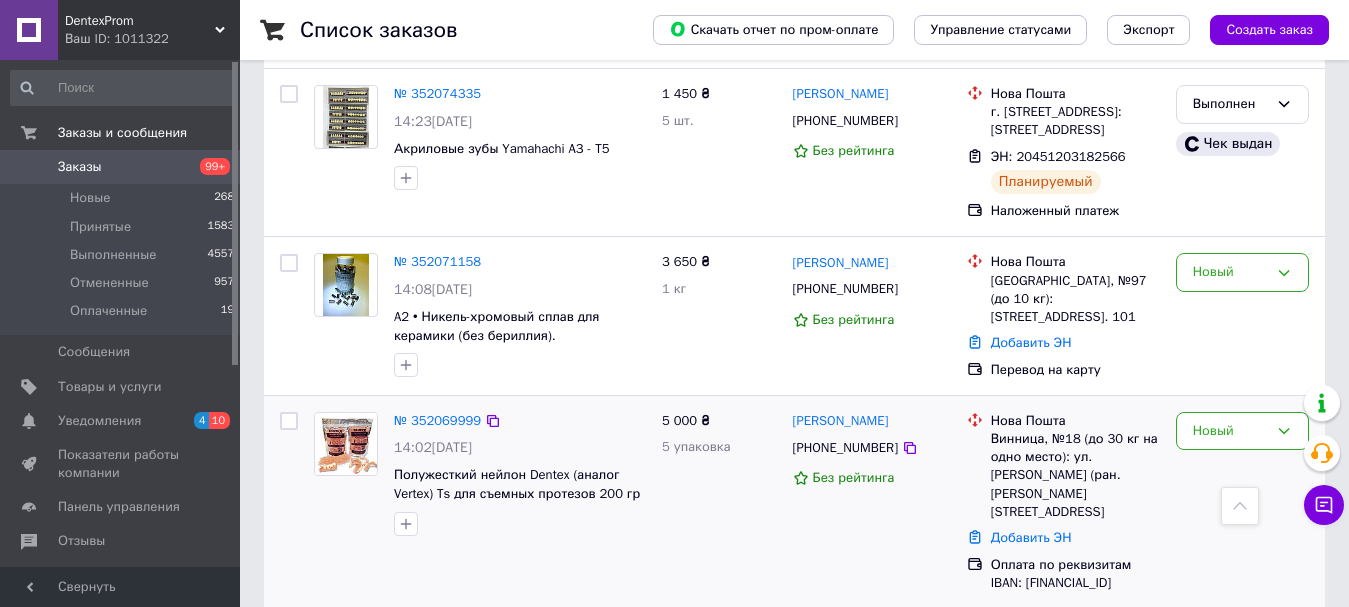 click on "№ 352069999 14:02, 10.07.2025 Полужесткий нейлон Dentex (аналог Vertex) Ts для съемных протезов 200 гр" at bounding box center (520, 474) 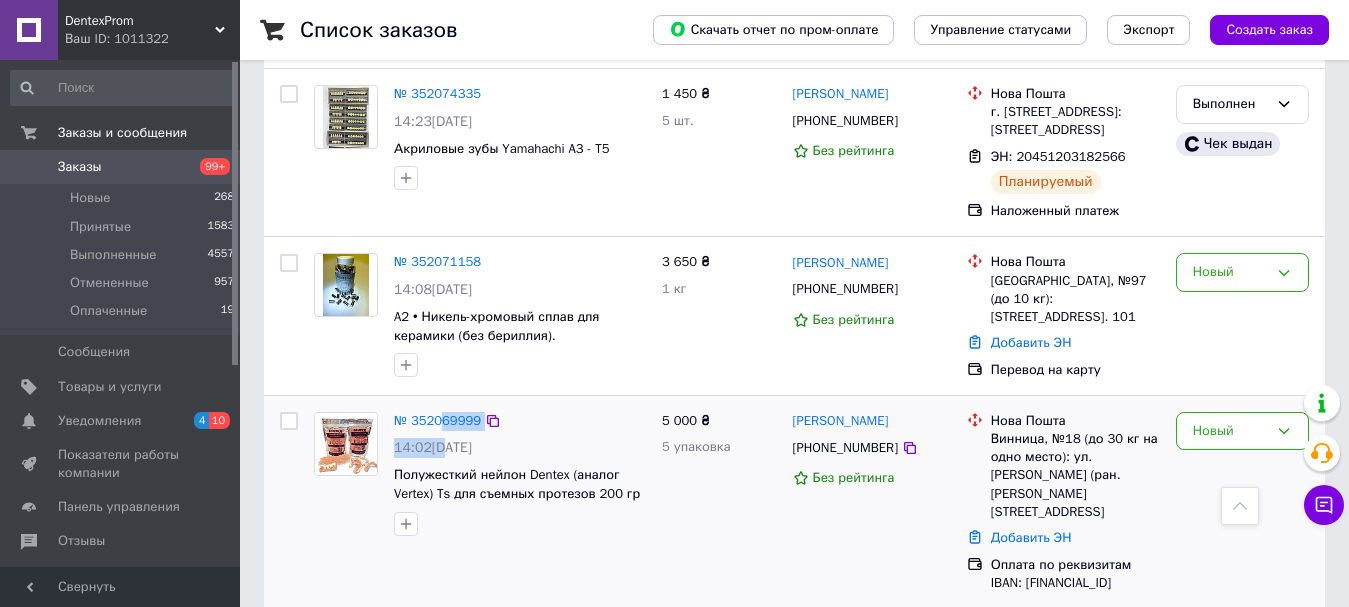 click on "№ 352069999" at bounding box center (520, 421) 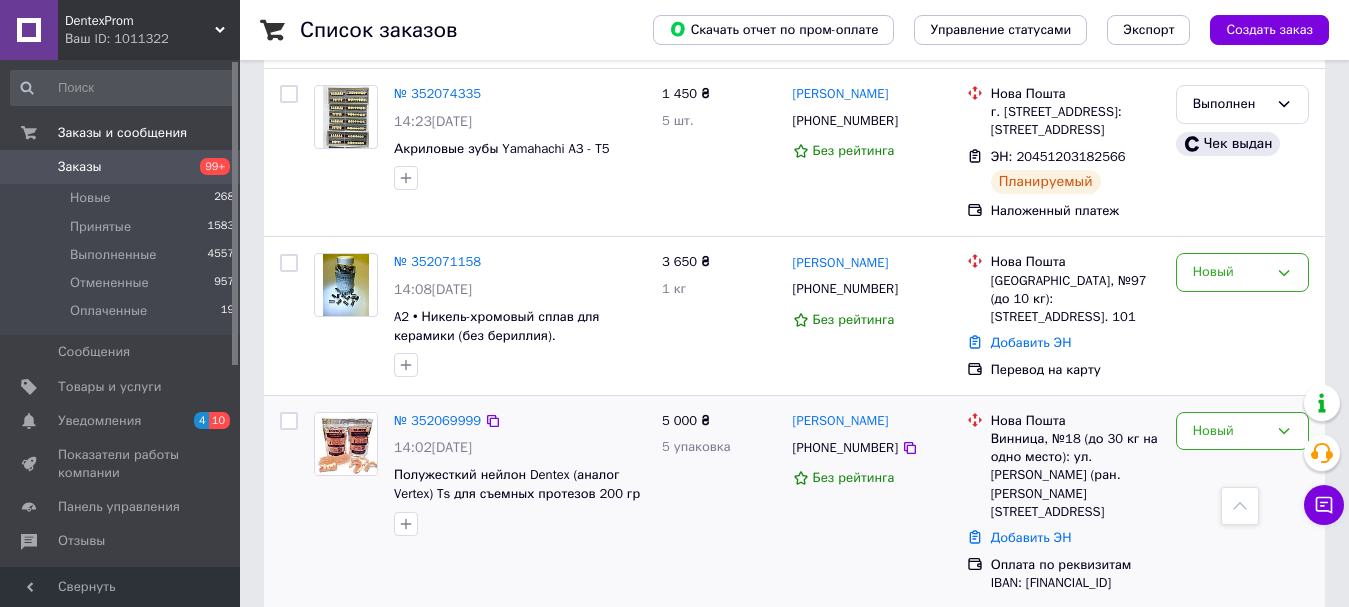 drag, startPoint x: 548, startPoint y: 411, endPoint x: 518, endPoint y: 404, distance: 30.805843 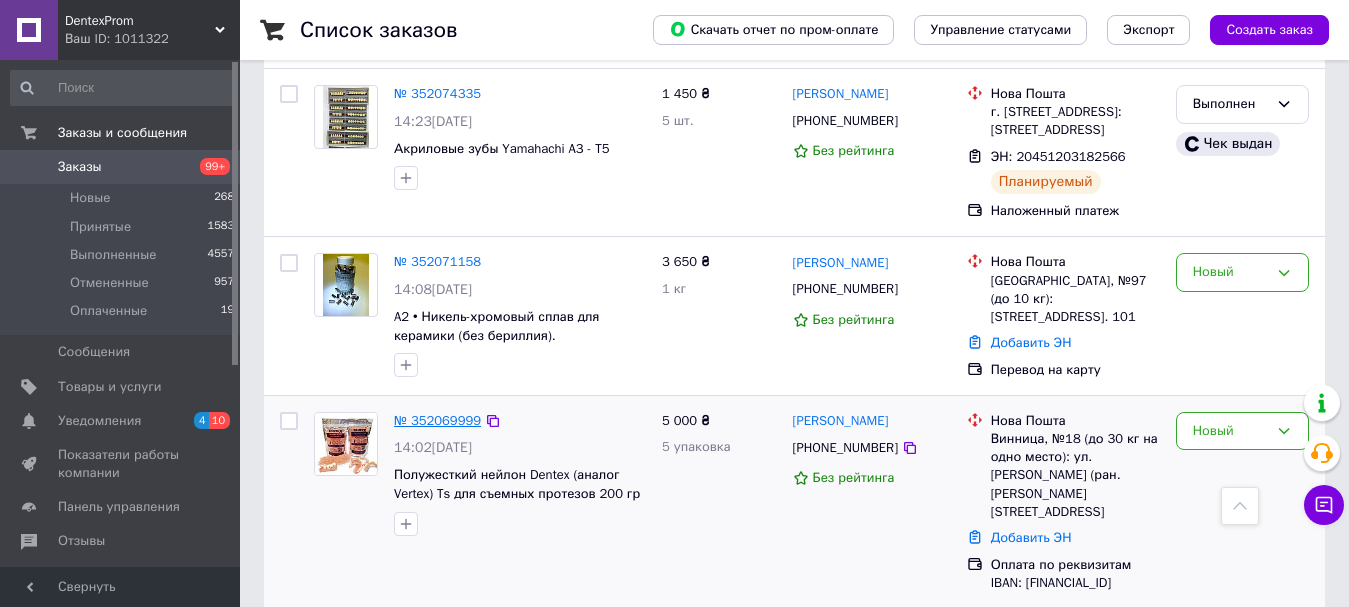 click on "№ 352069999" at bounding box center [437, 420] 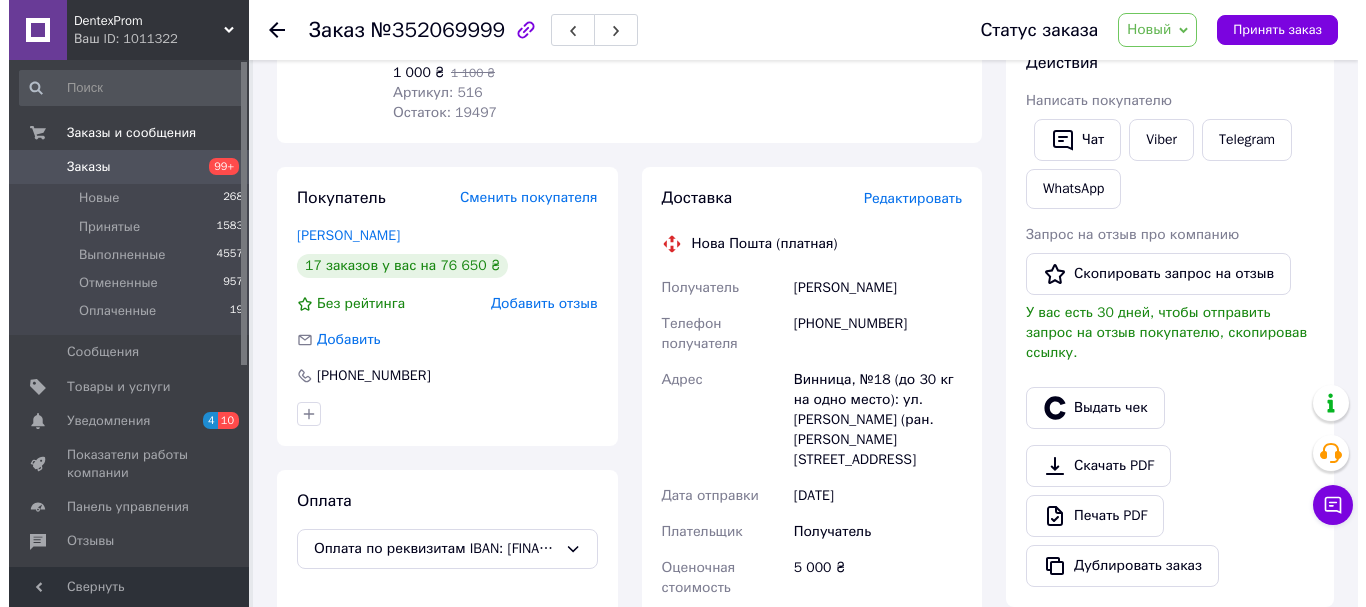 scroll, scrollTop: 0, scrollLeft: 0, axis: both 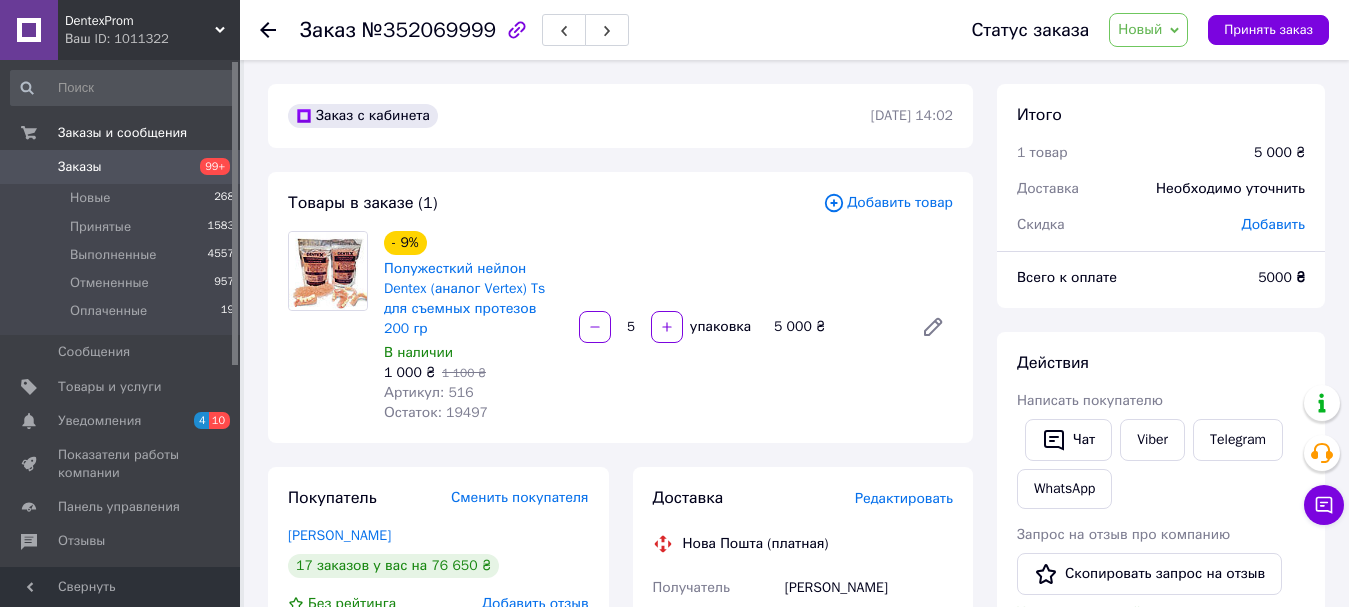 click on "Редактировать" at bounding box center (904, 498) 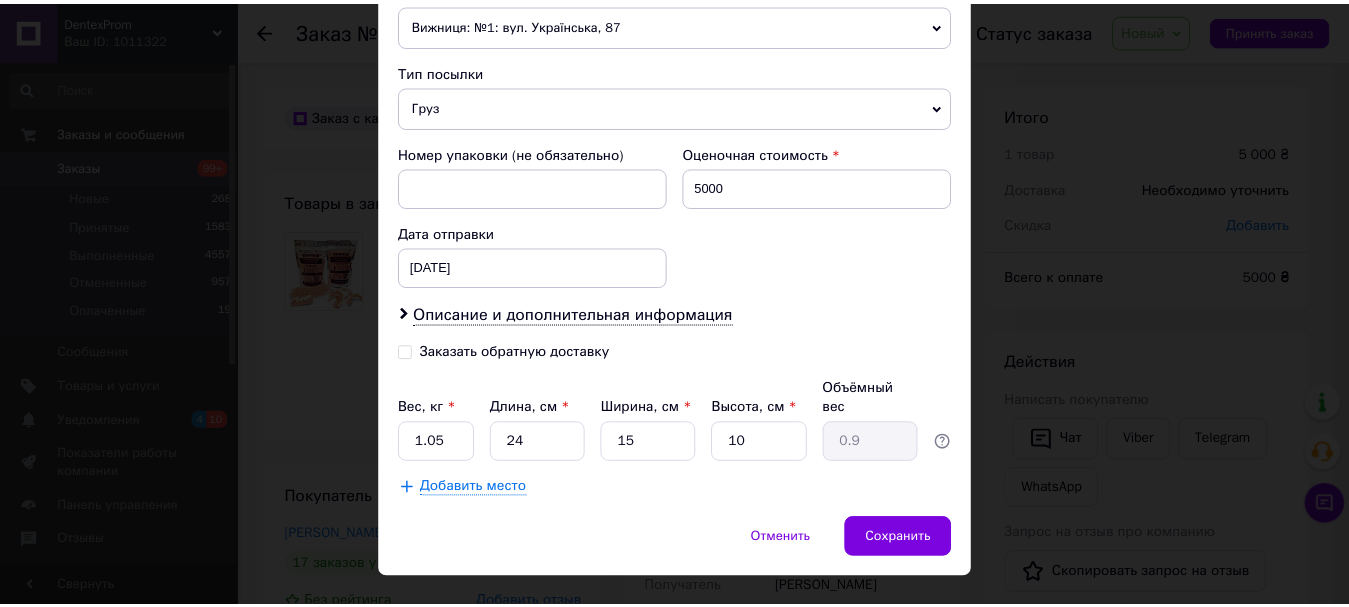 scroll, scrollTop: 779, scrollLeft: 0, axis: vertical 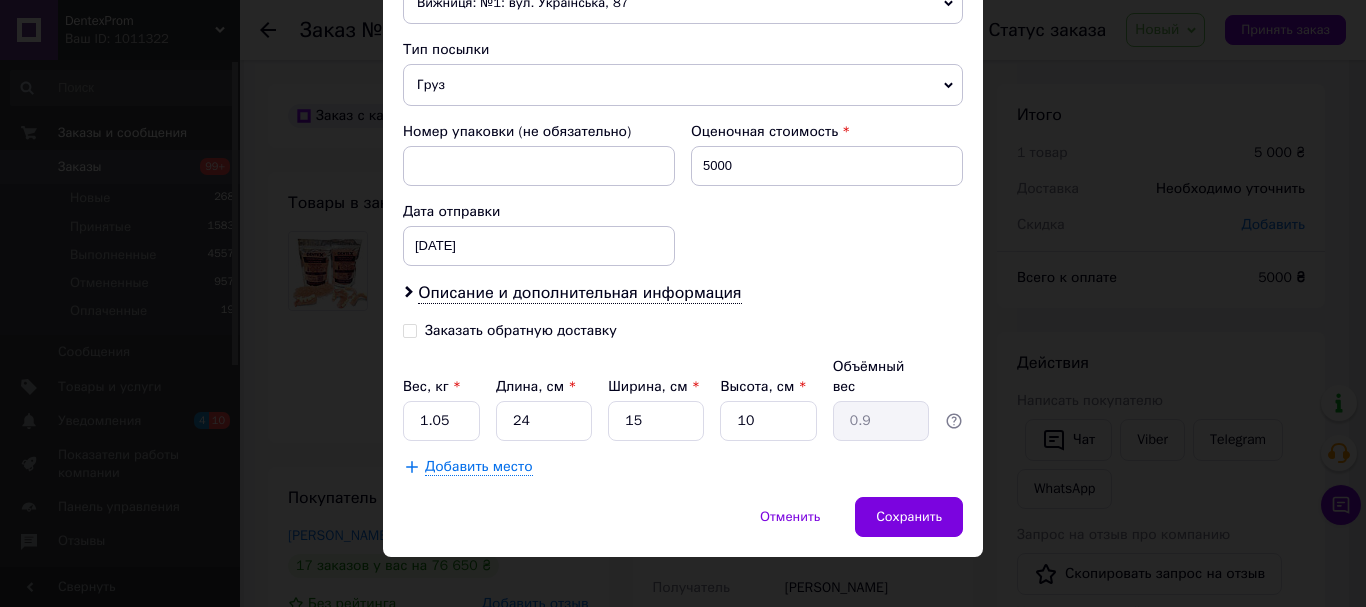 click on "Дата отправки 17.05.2025 < 2025 > < Май > Пн Вт Ср Чт Пт Сб Вс 28 29 30 1 2 3 4 5 6 7 8 9 10 11 12 13 14 15 16 17 18 19 20 21 22 23 24 25 26 27 28 29 30 31 1 2 3 4 5 6 7 8" at bounding box center [539, 234] 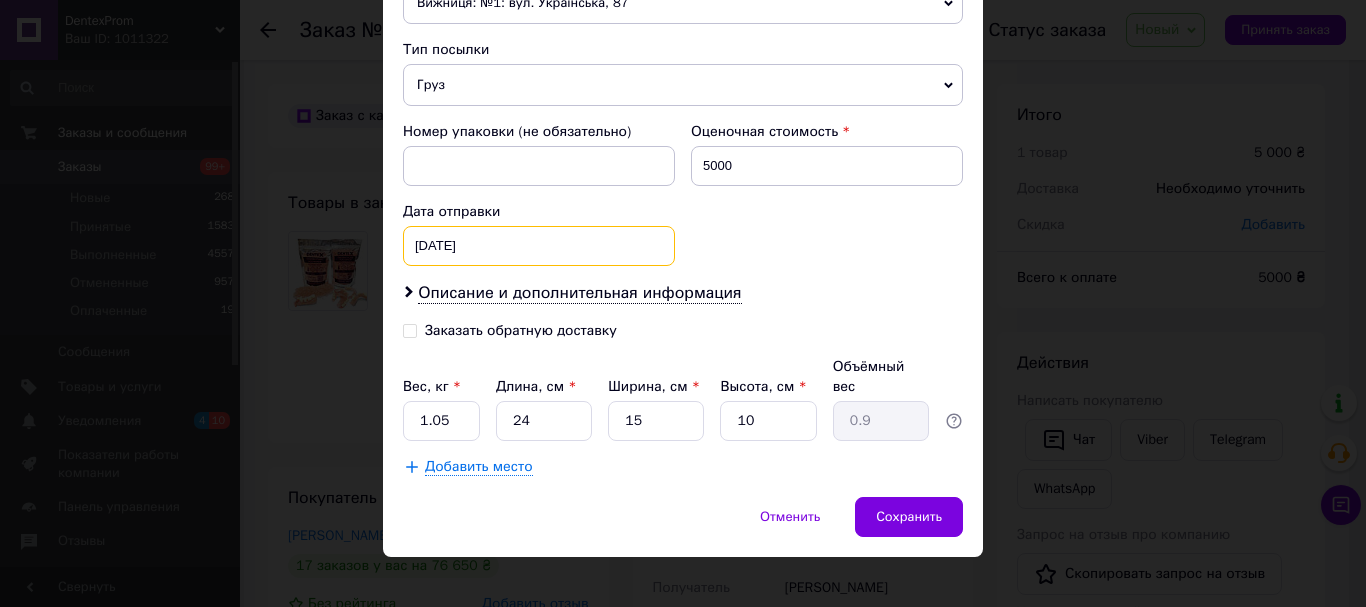 click on "17.05.2025 < 2025 > < Май > Пн Вт Ср Чт Пт Сб Вс 28 29 30 1 2 3 4 5 6 7 8 9 10 11 12 13 14 15 16 17 18 19 20 21 22 23 24 25 26 27 28 29 30 31 1 2 3 4 5 6 7 8" at bounding box center [539, 246] 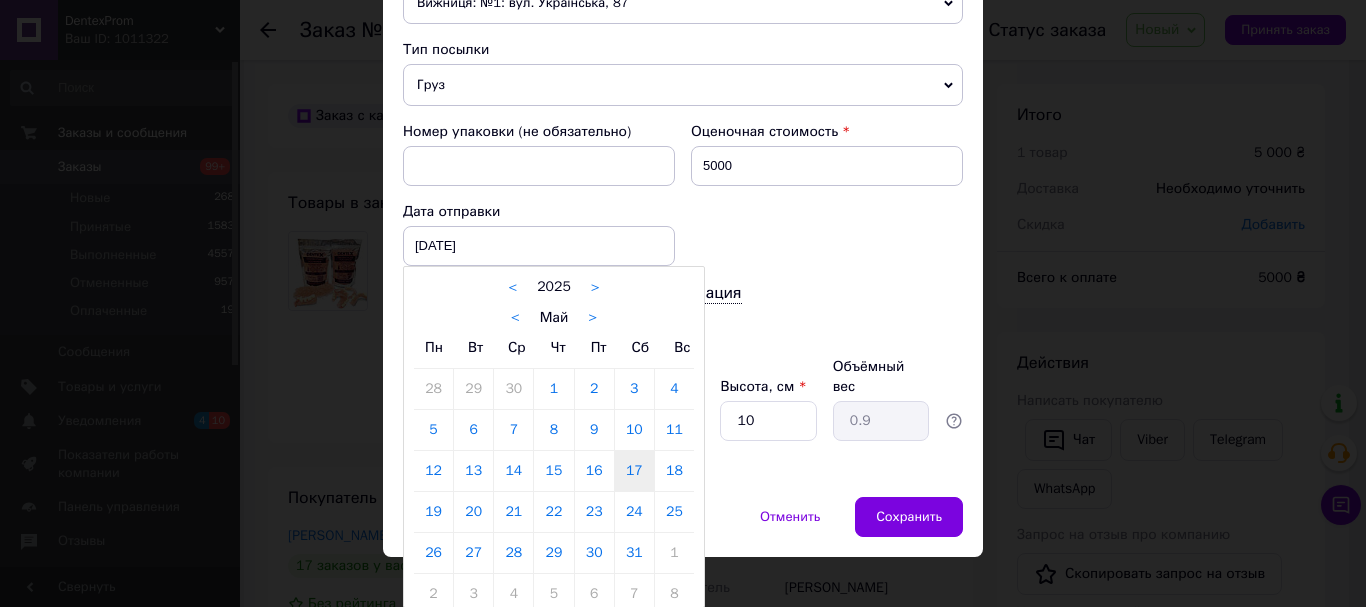 click on "< 2025 >" at bounding box center [554, 287] 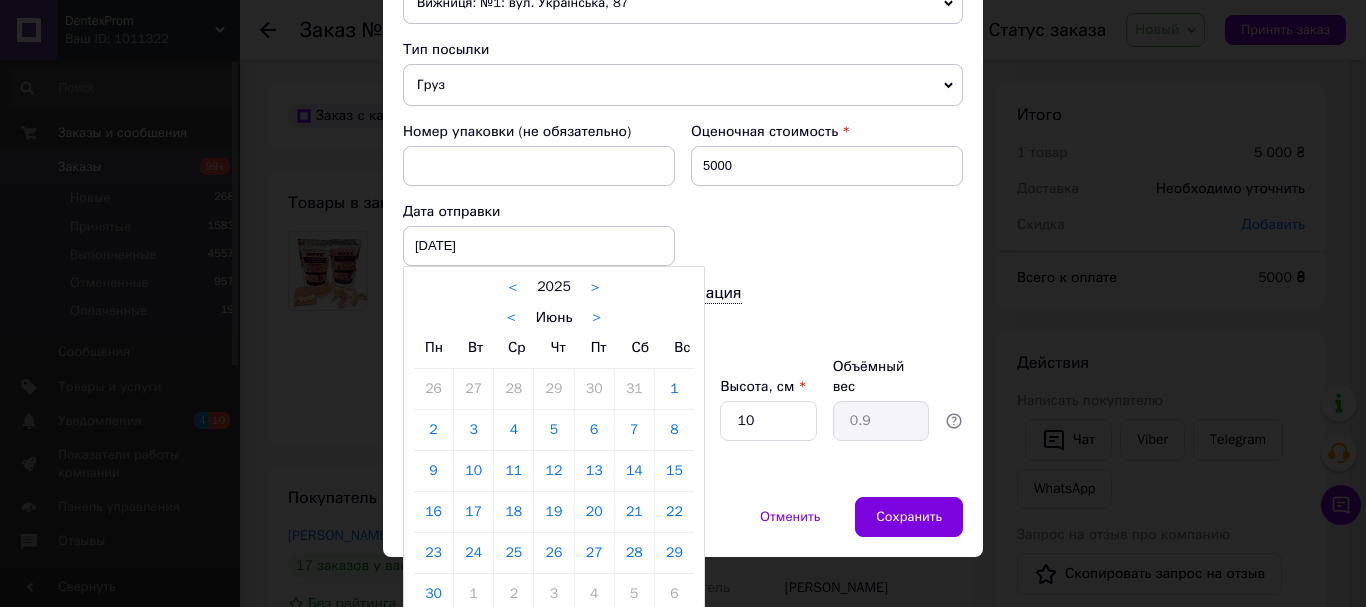 click on ">" at bounding box center (596, 318) 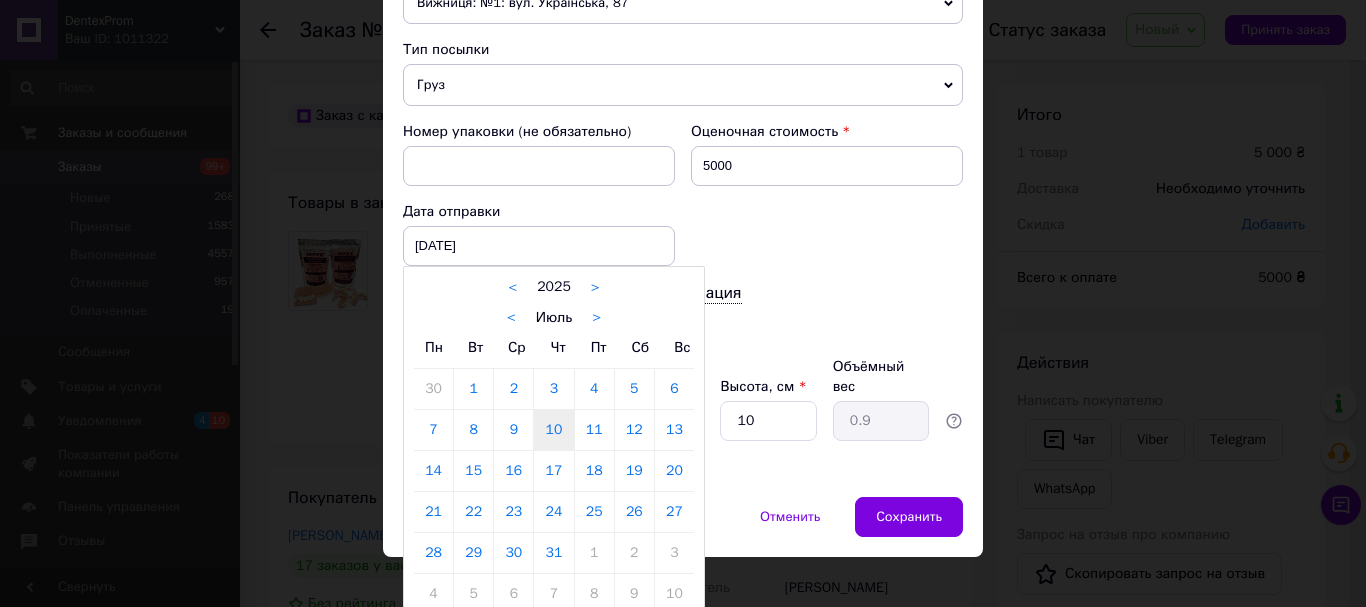 click on "10" at bounding box center (553, 430) 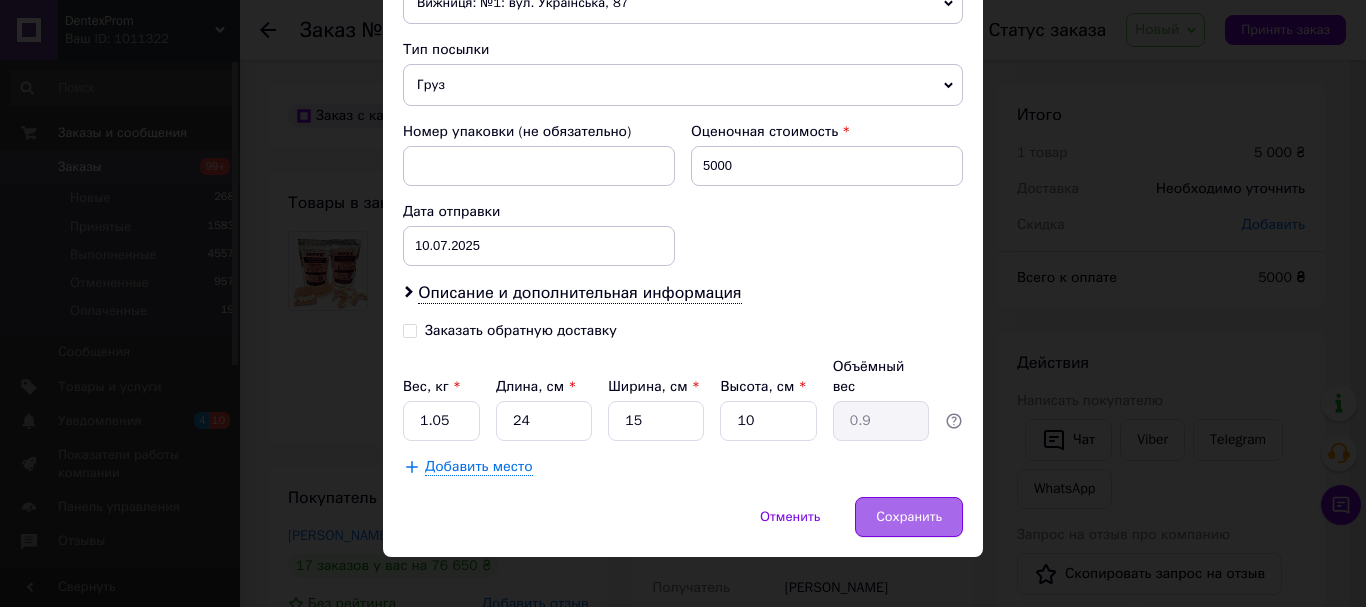 click on "Сохранить" at bounding box center (909, 517) 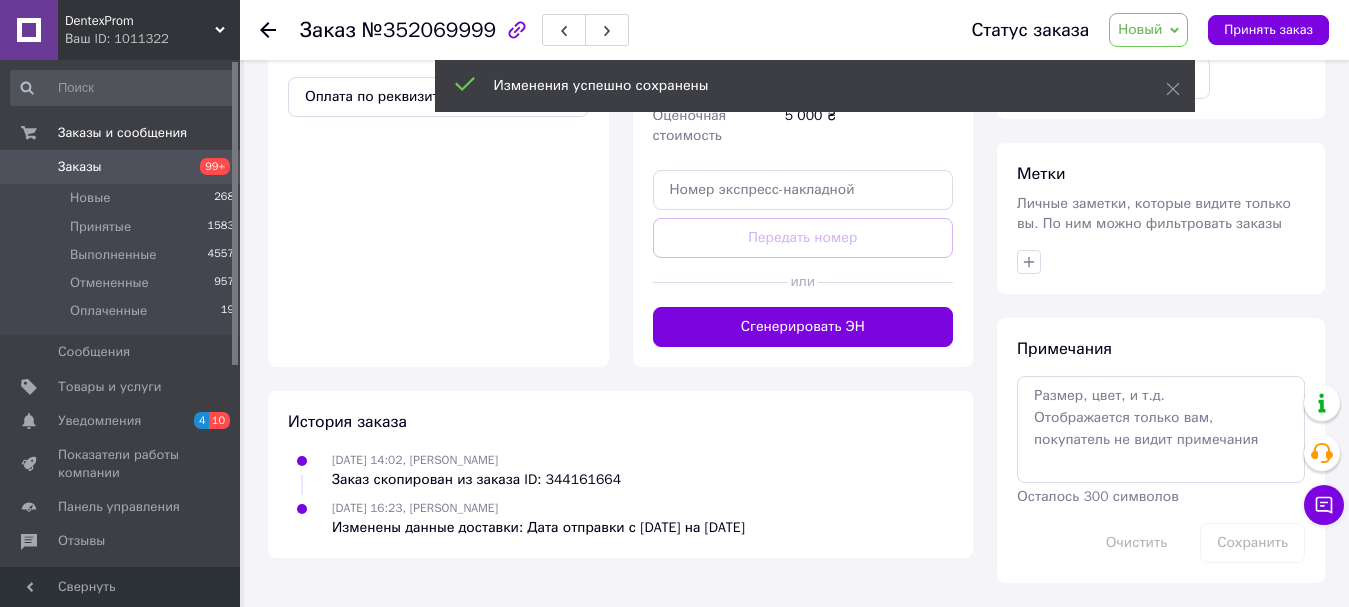 scroll, scrollTop: 732, scrollLeft: 0, axis: vertical 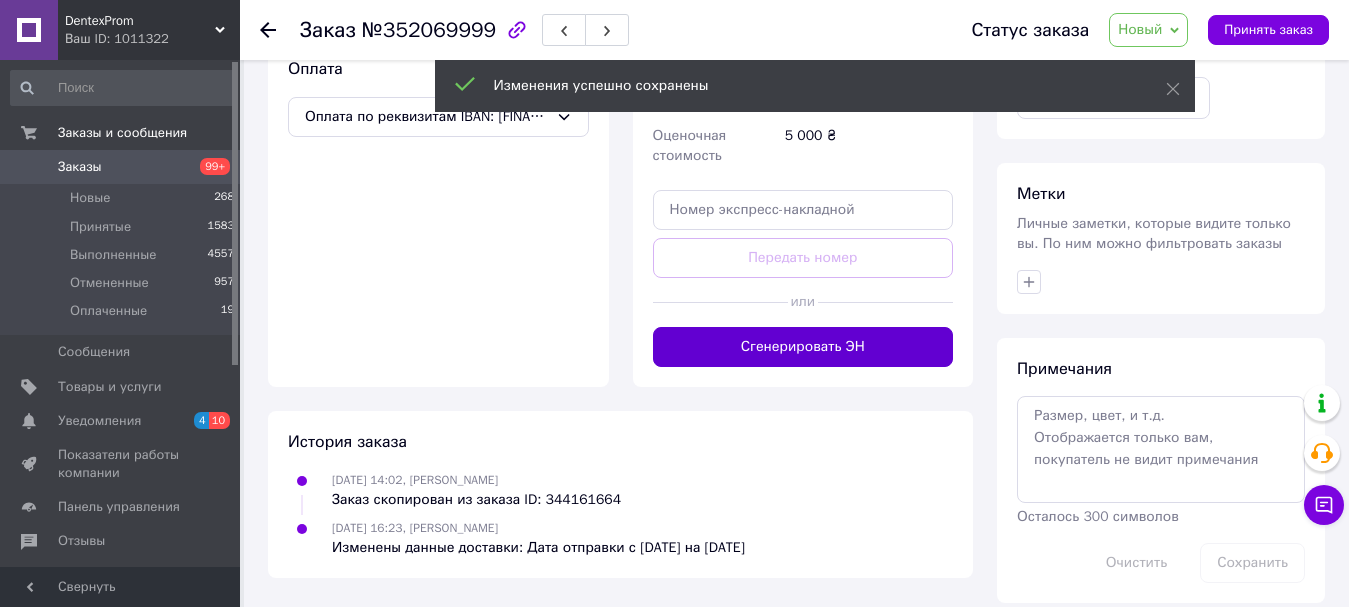 click on "Сгенерировать ЭН" at bounding box center [803, 347] 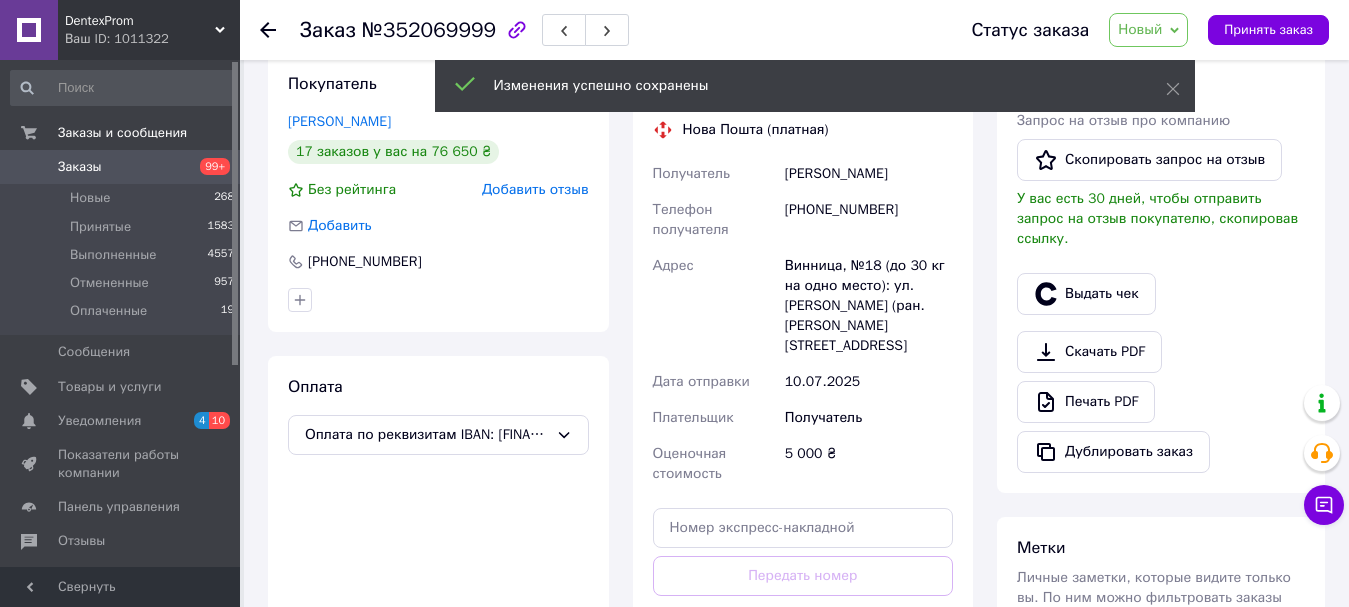 scroll, scrollTop: 132, scrollLeft: 0, axis: vertical 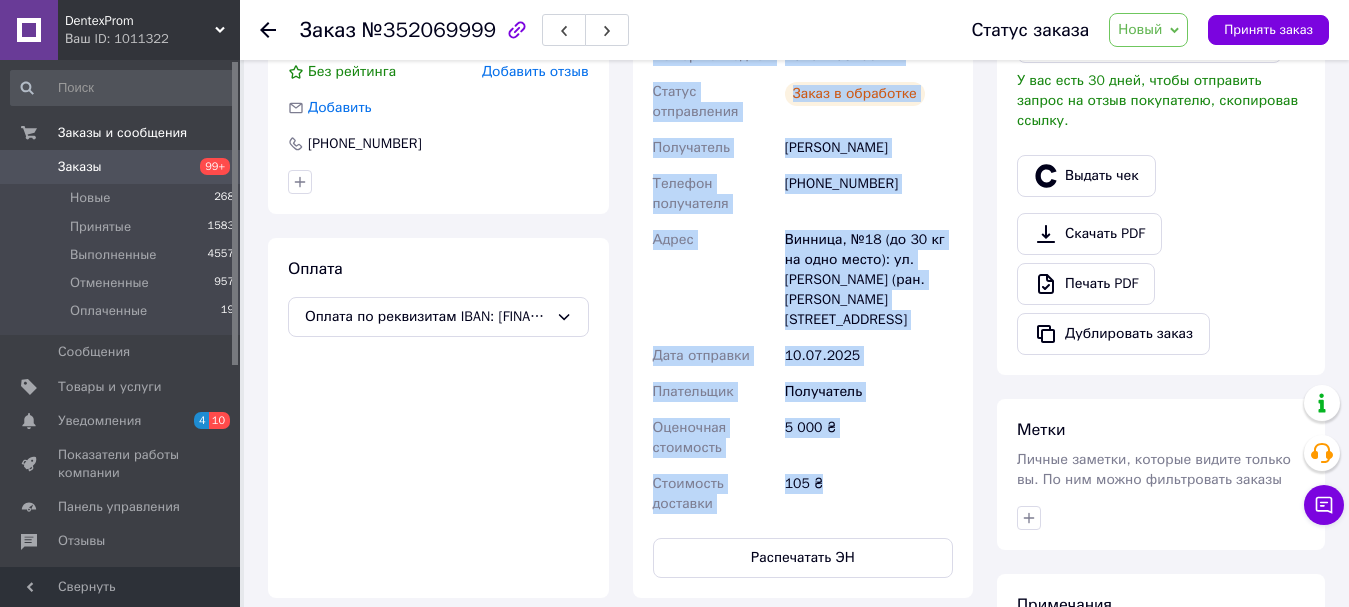 drag, startPoint x: 683, startPoint y: 419, endPoint x: 821, endPoint y: 473, distance: 148.18907 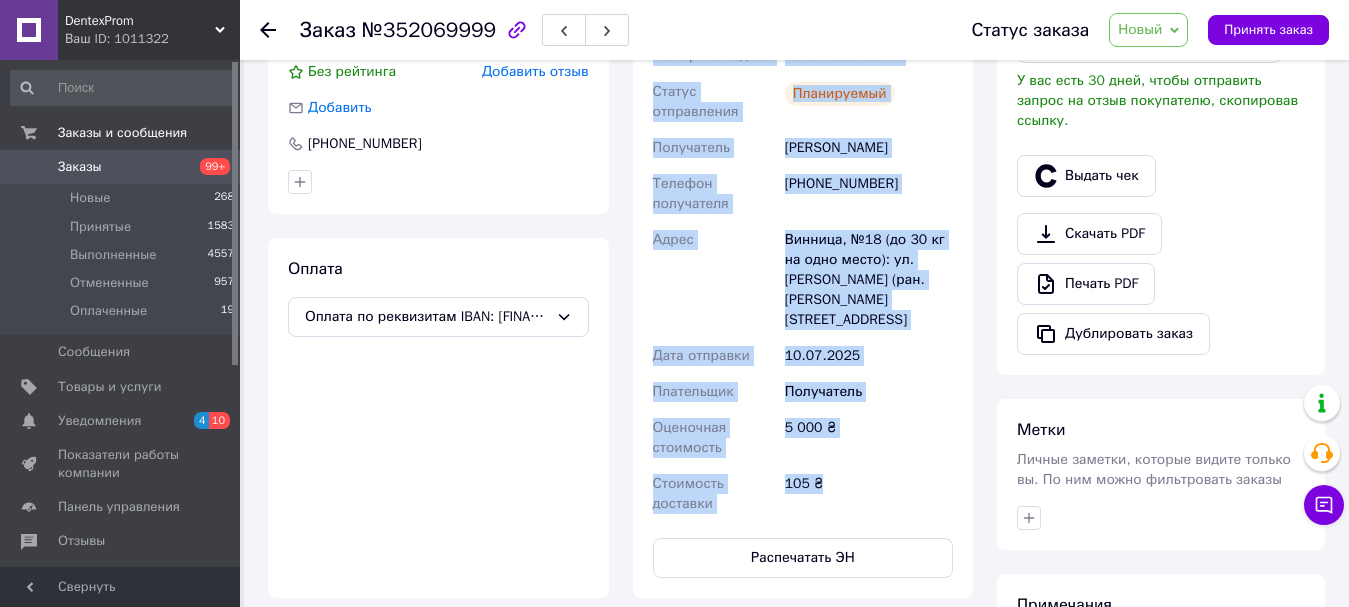 copy on "Нова Пошта (платная) Номер накладной 20451203265477 Статус отправления Заказ в обработке Получатель Прусак Андрей Телефон получателя +380632766656 Адрес Винница, №18 (до 30 кг на одно место): ул. Князей Кориатовичей (ран. Свердлова), 181а Дата отправки 10.07.2025 Плательщик Получатель Оценочная стоимость 5 000 ₴ Стоимость доставки 105 ₴" 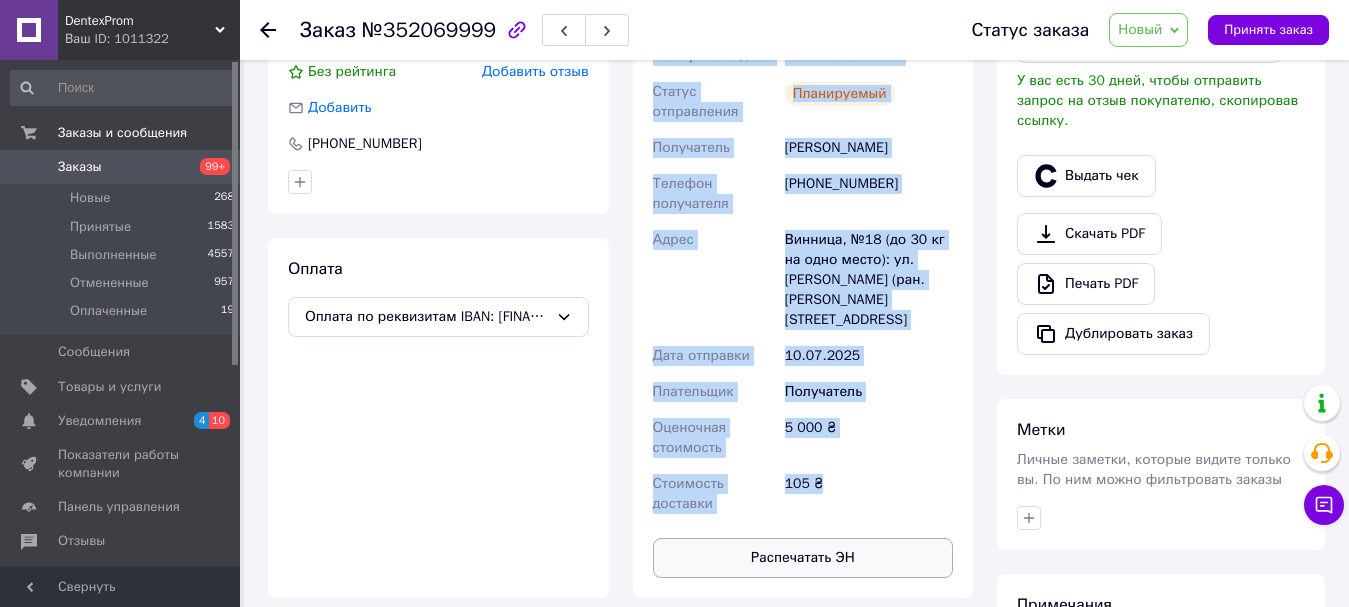 click on "Распечатать ЭН" at bounding box center (803, 558) 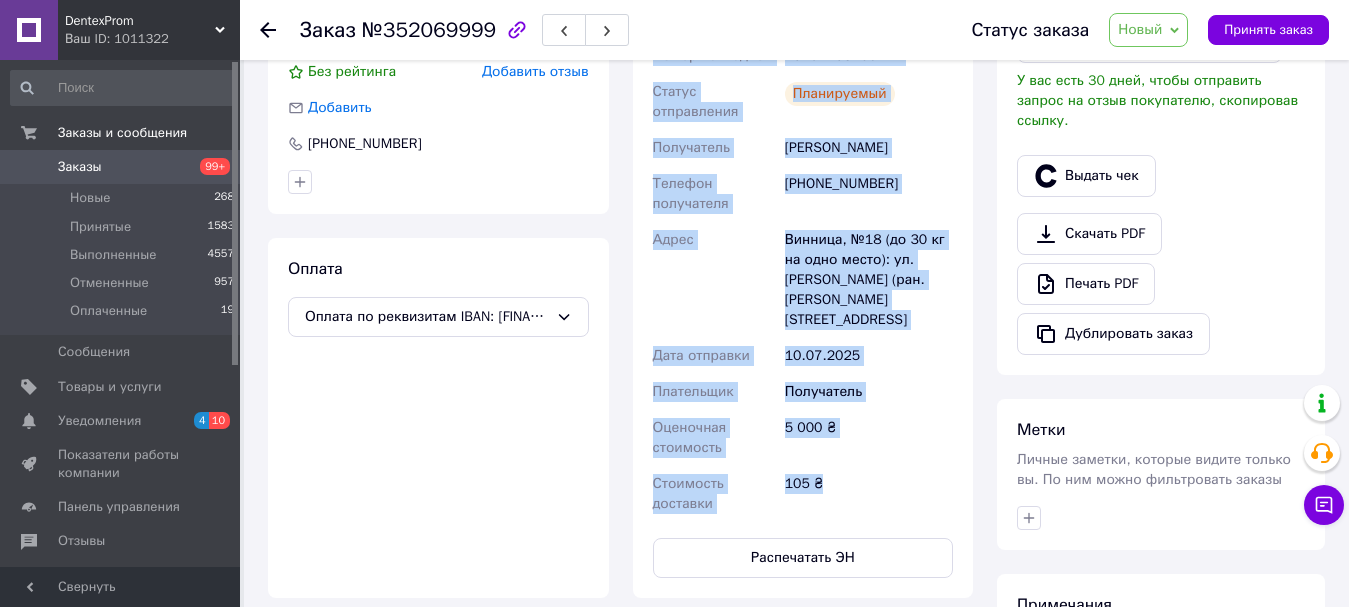 scroll, scrollTop: 0, scrollLeft: 0, axis: both 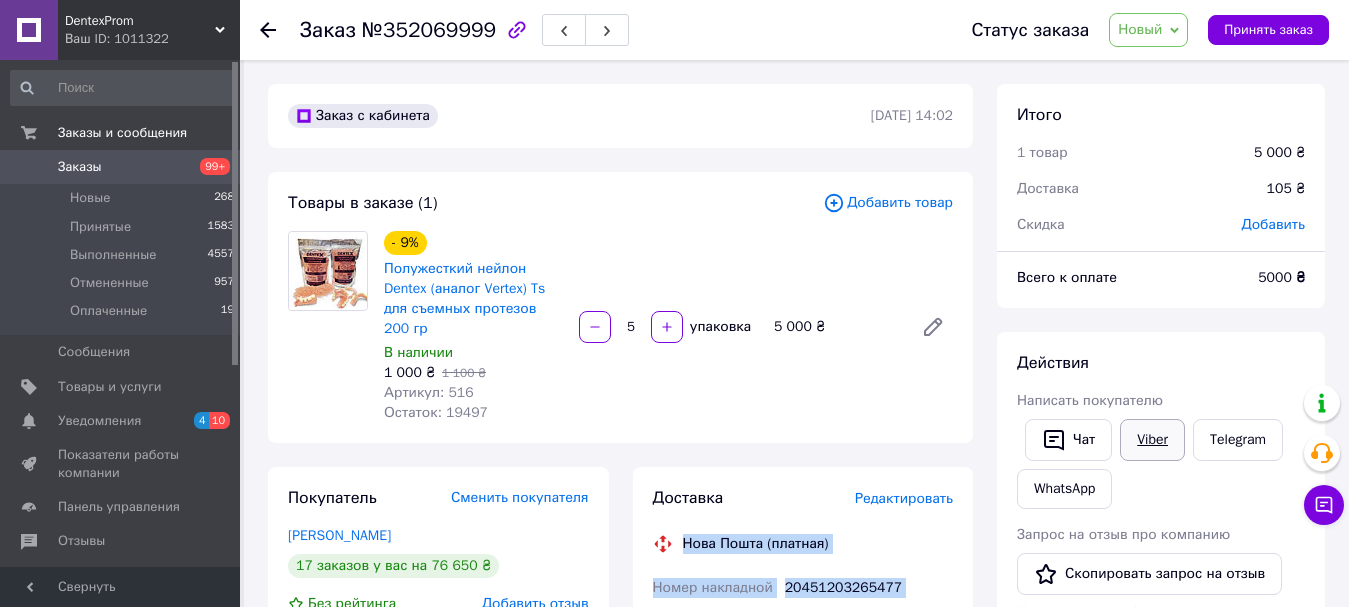 click on "Viber" at bounding box center [1152, 440] 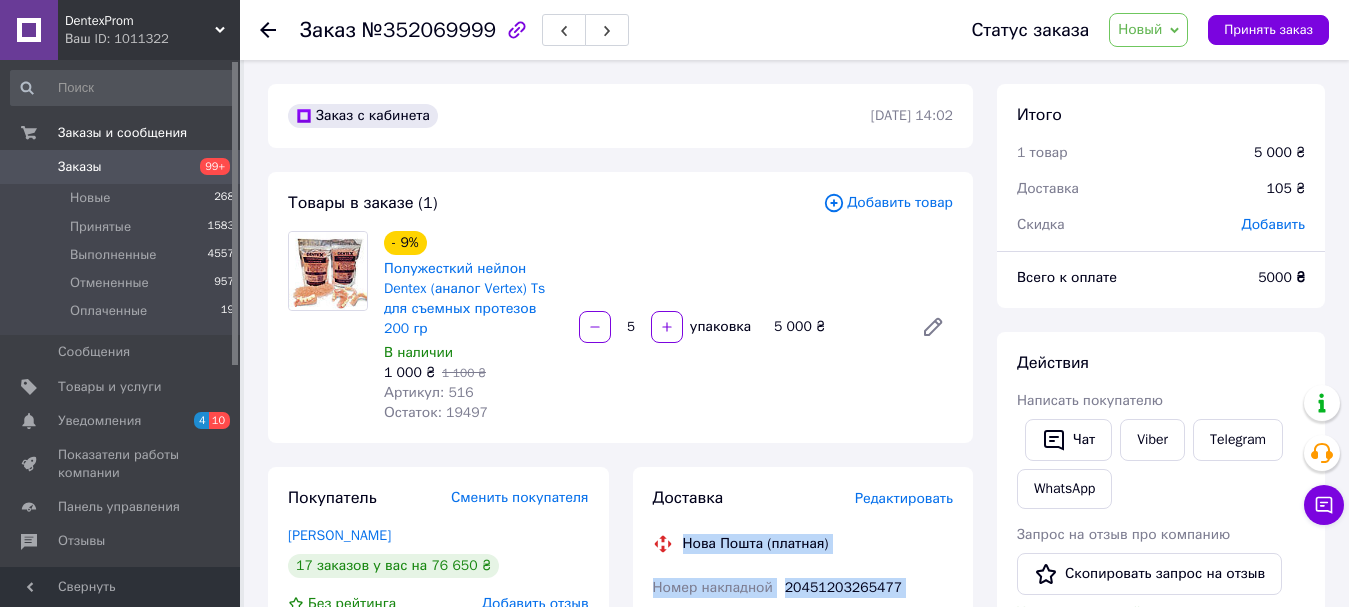 drag, startPoint x: 1173, startPoint y: 39, endPoint x: 1169, endPoint y: 58, distance: 19.416489 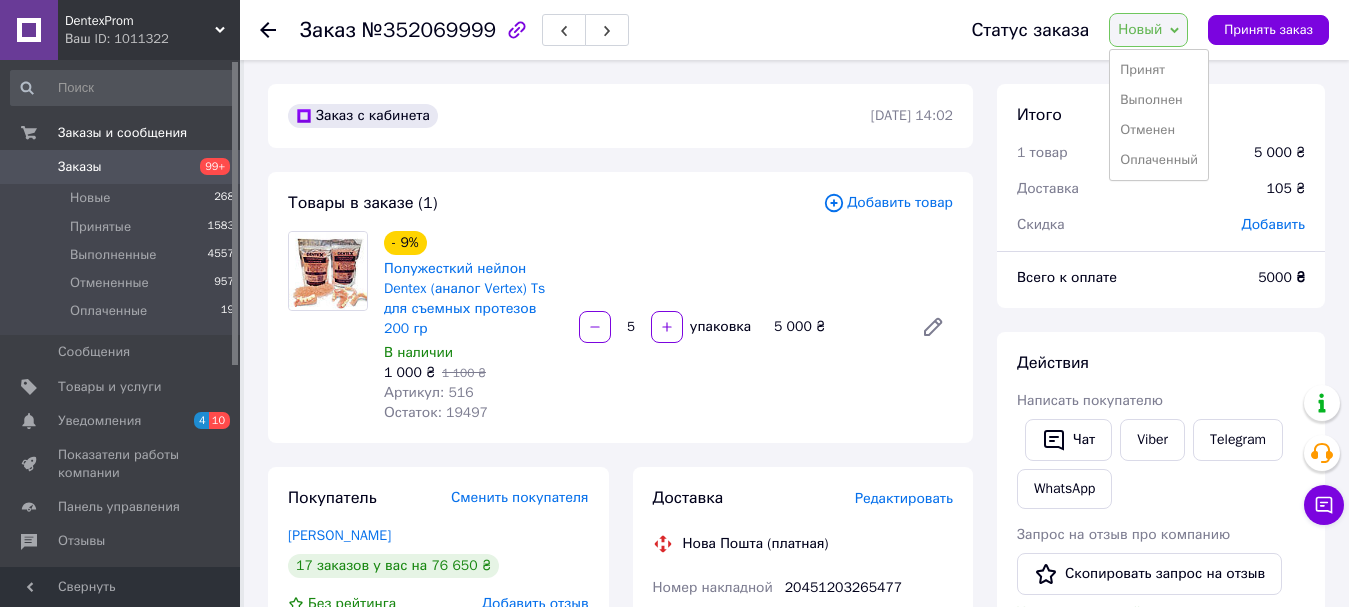 click on "Выполнен" at bounding box center (1159, 100) 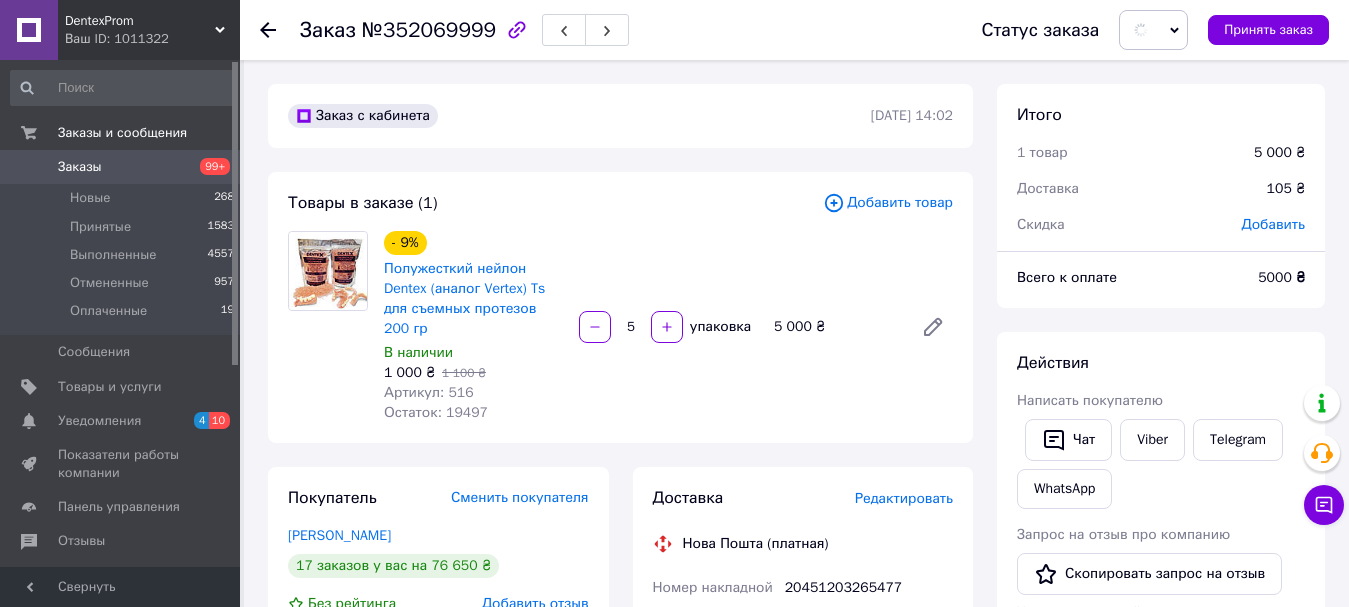 scroll, scrollTop: 100, scrollLeft: 0, axis: vertical 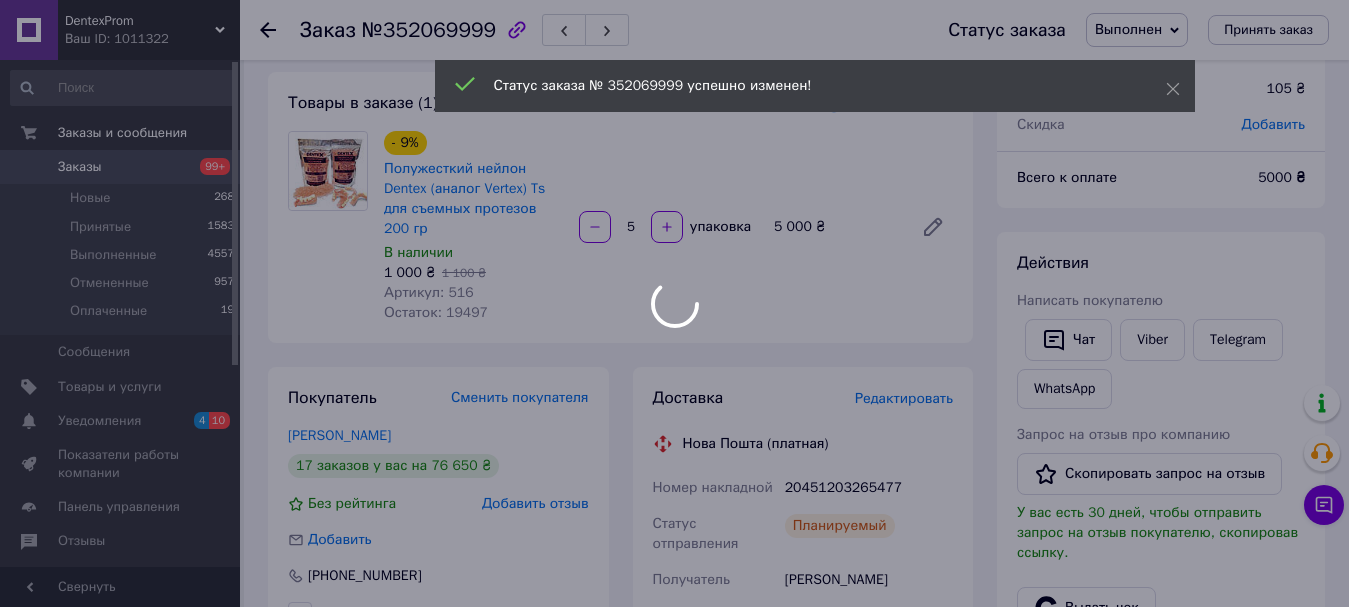 drag, startPoint x: 1126, startPoint y: 429, endPoint x: 1155, endPoint y: 403, distance: 38.948685 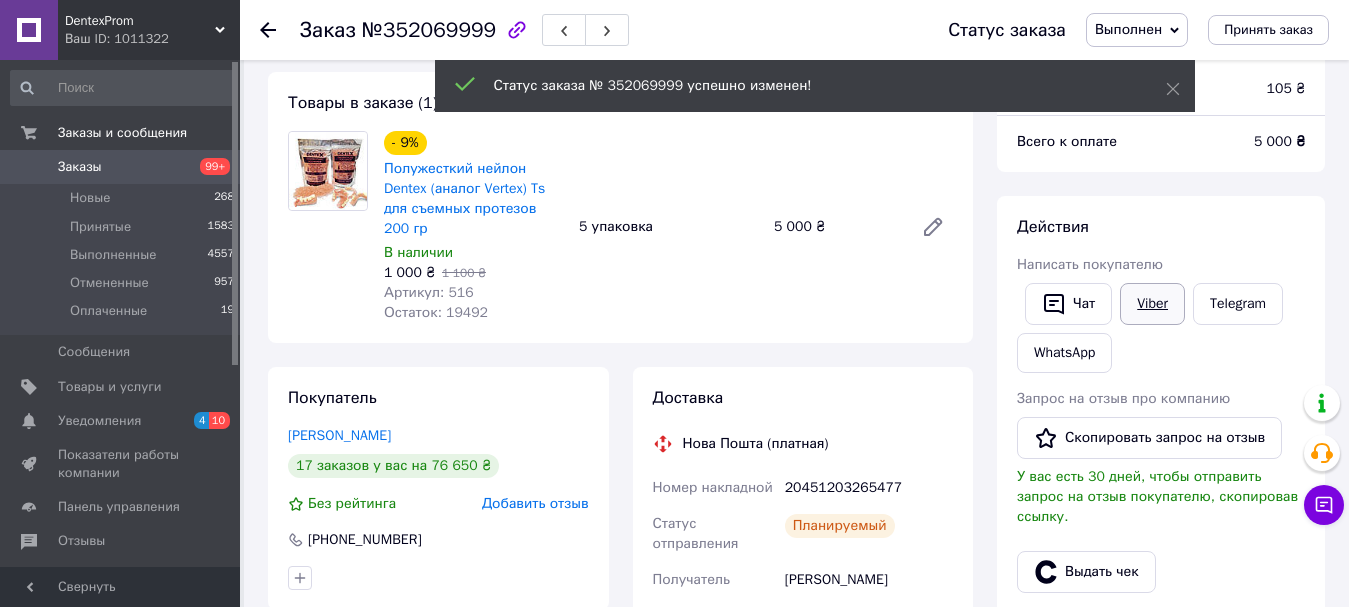 click on "Viber" at bounding box center [1152, 304] 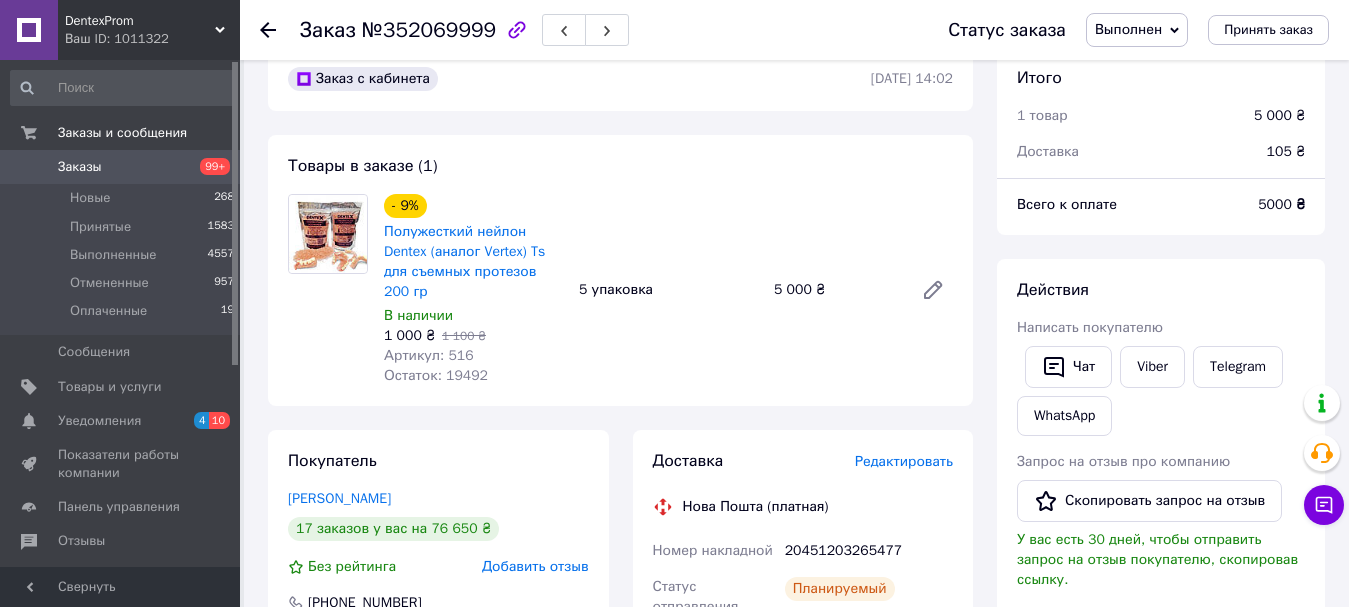 scroll, scrollTop: 0, scrollLeft: 0, axis: both 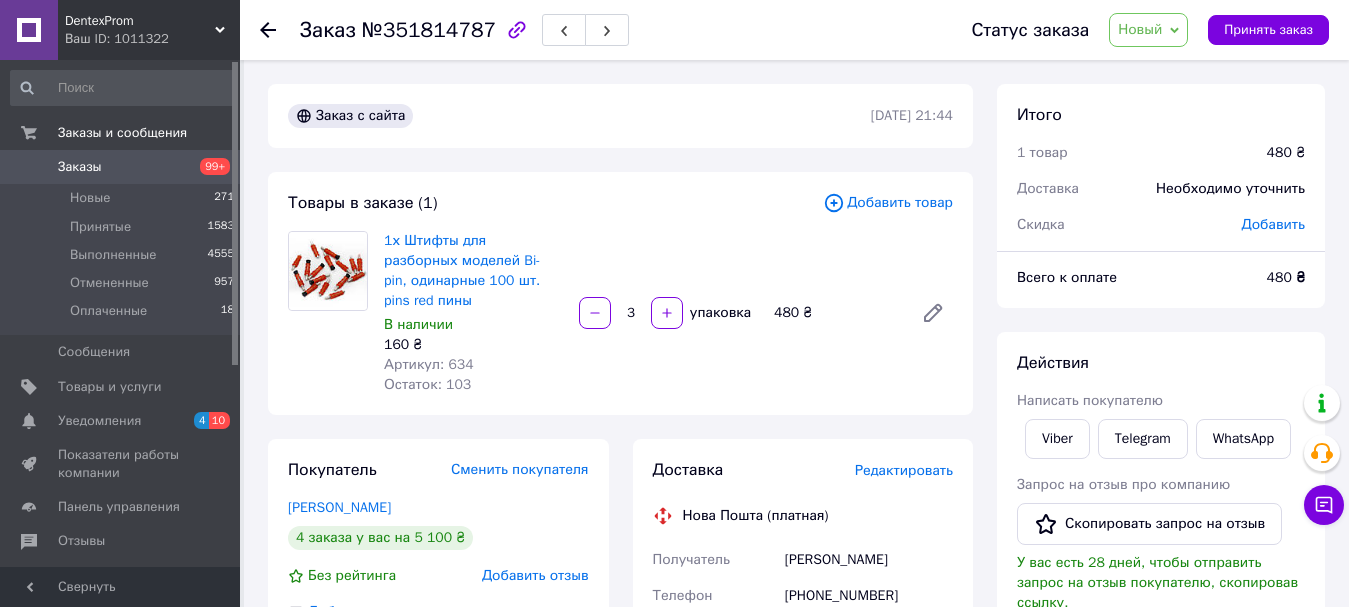 click on "1х Штифты для разборных моделей Bi-pin, одинарные 100 шт. pins red пины В наличии 160 ₴ Артикул: 634 Остаток: 103 3   упаковка 480 ₴" at bounding box center [668, 313] 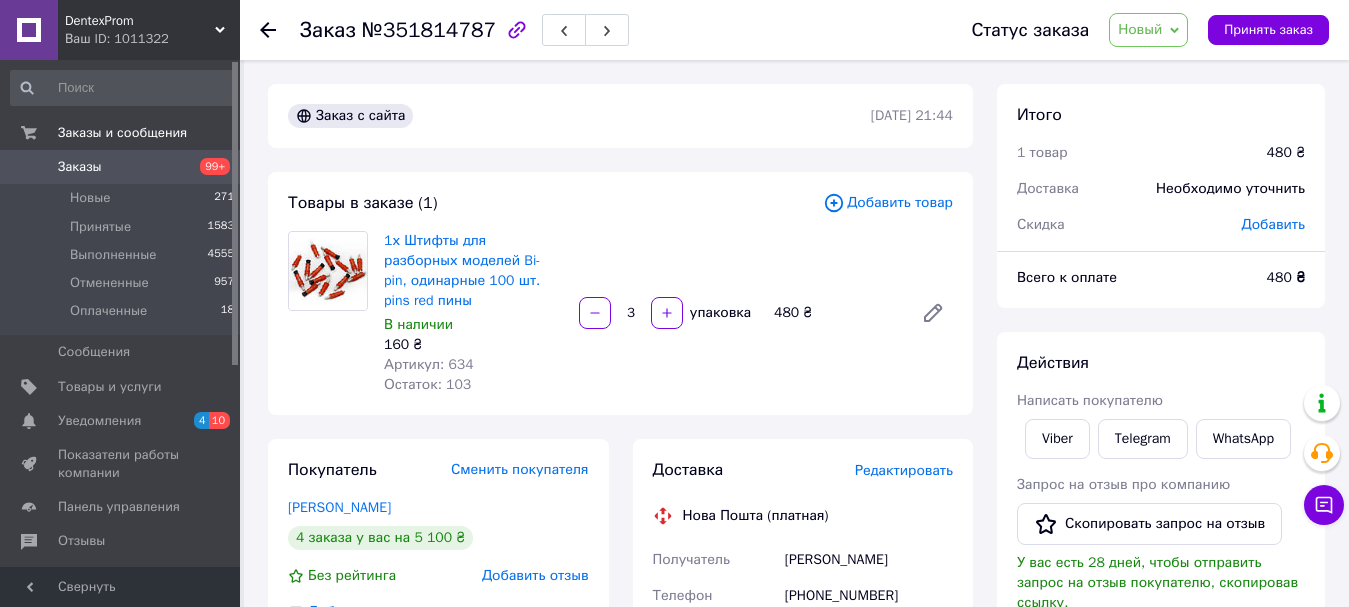 click on "3" at bounding box center [631, 313] 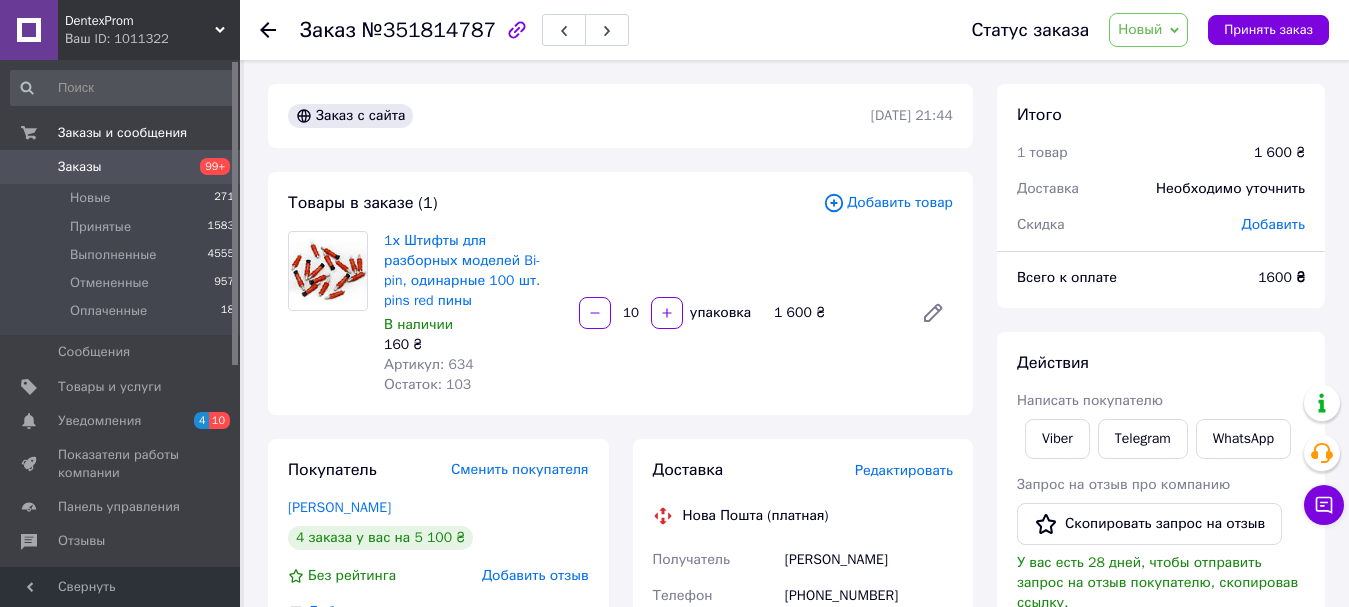 type on "10" 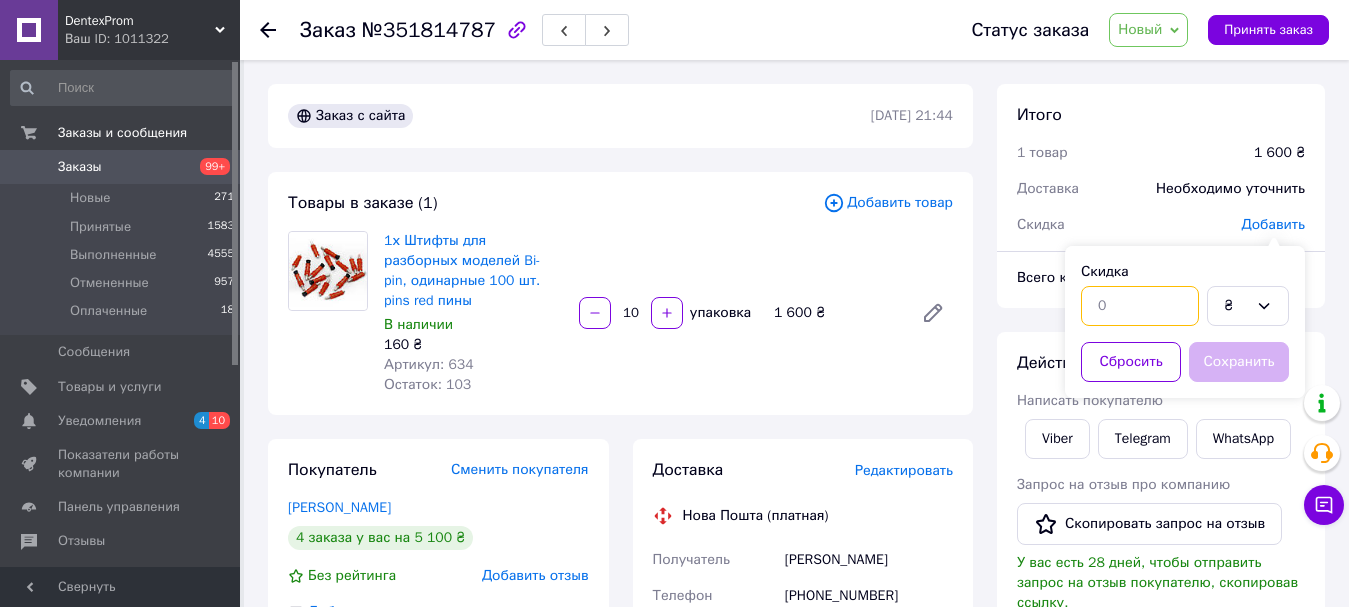 click at bounding box center (1140, 306) 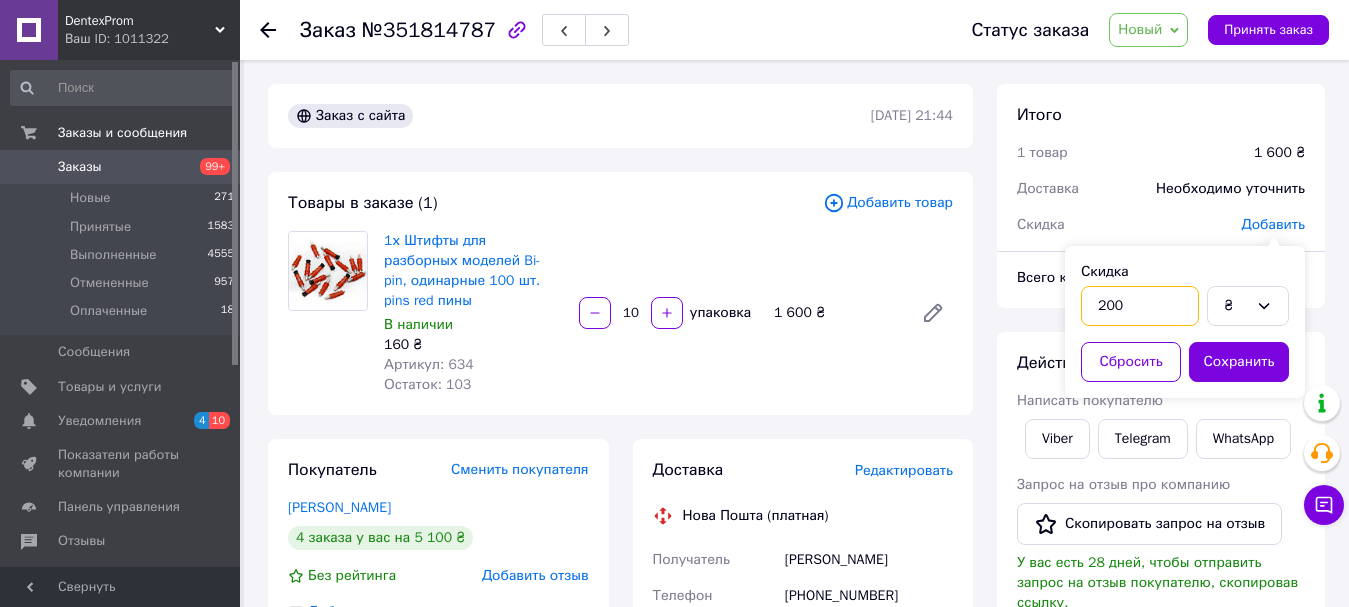 type on "200" 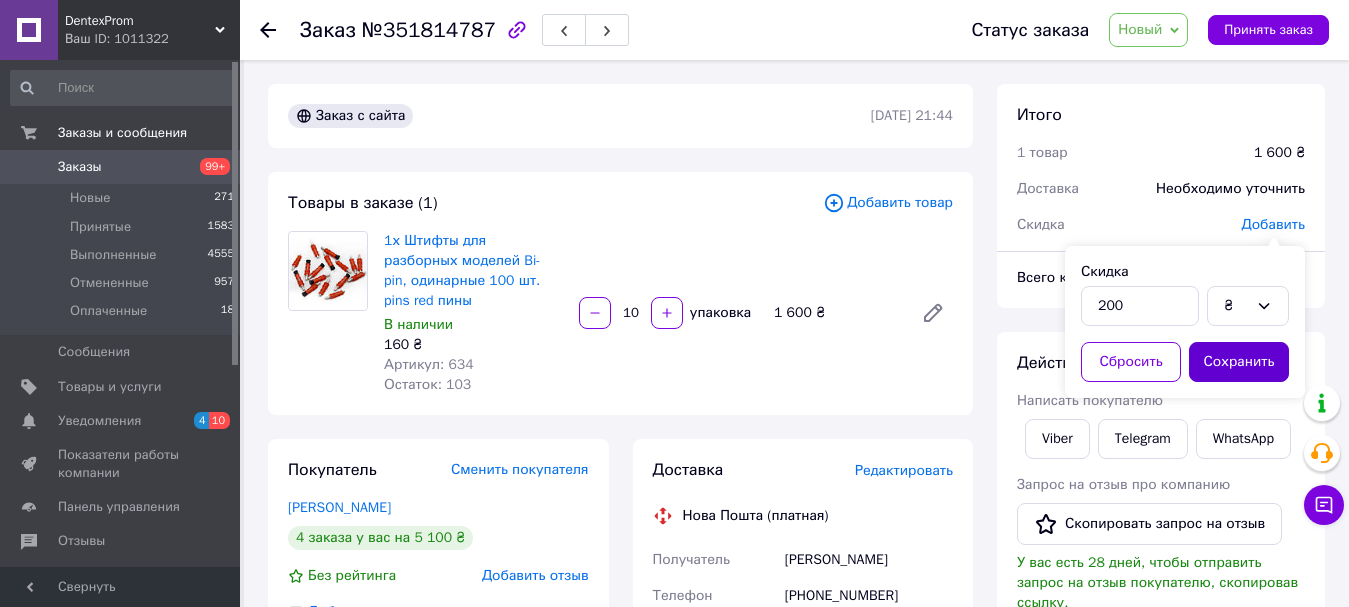 drag, startPoint x: 1258, startPoint y: 340, endPoint x: 1262, endPoint y: 363, distance: 23.345236 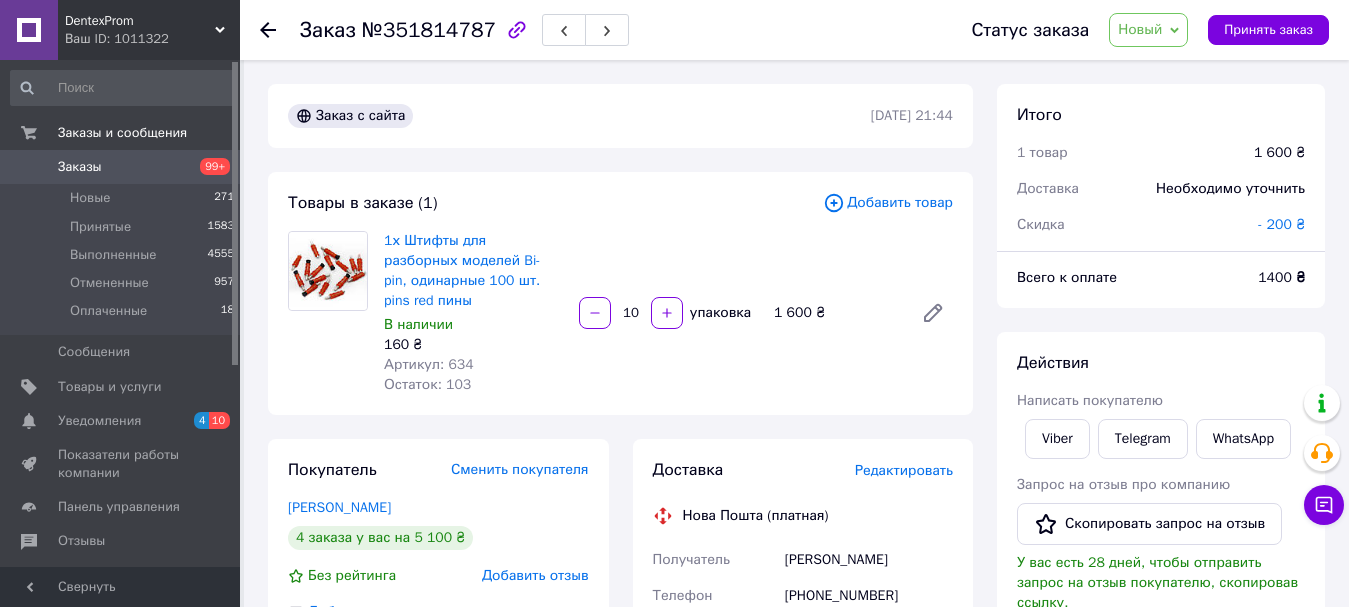 click on "Редактировать" at bounding box center [904, 470] 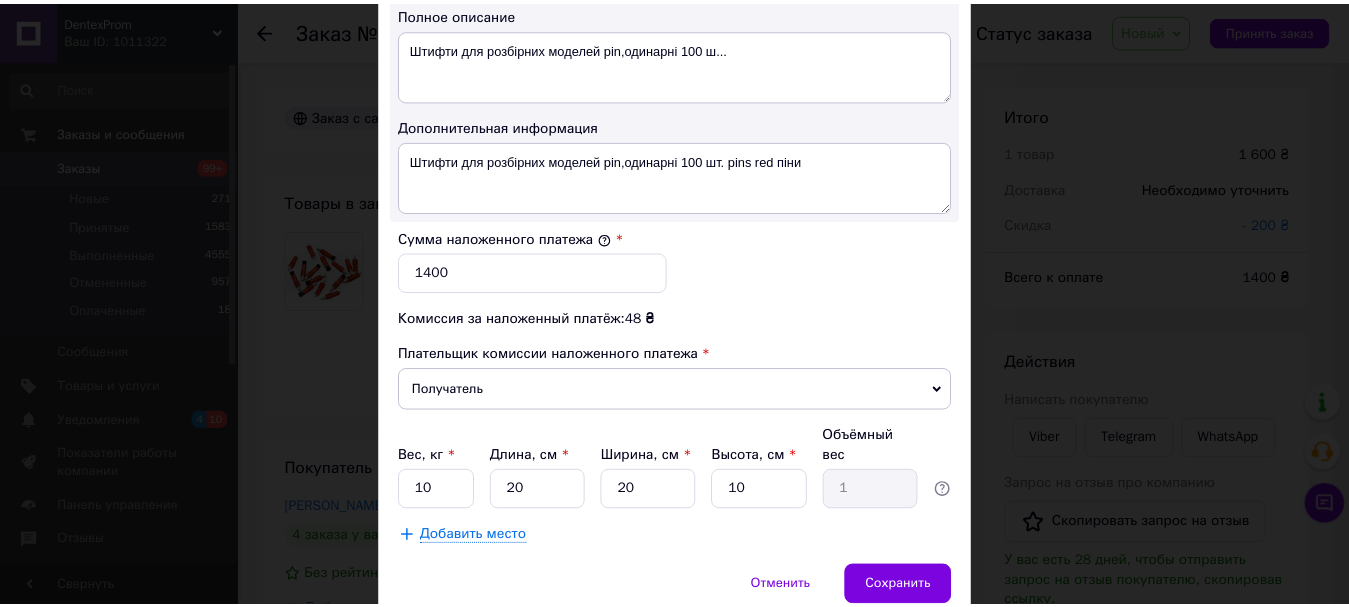 scroll, scrollTop: 1143, scrollLeft: 0, axis: vertical 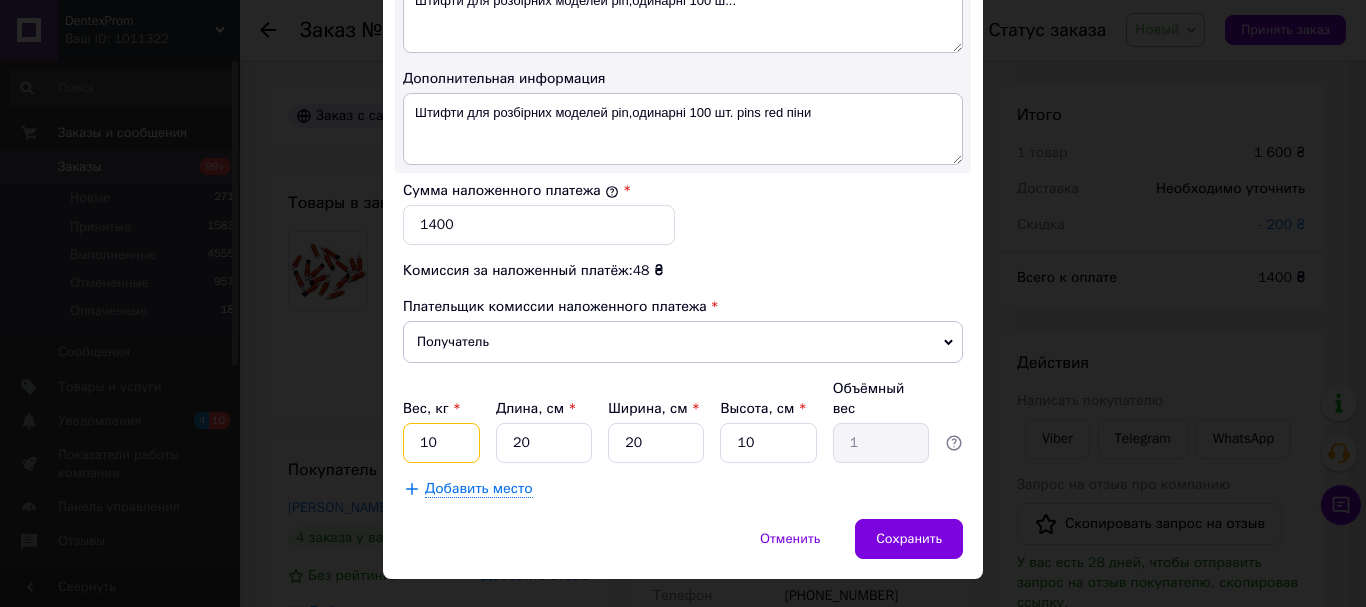 click on "10" at bounding box center (441, 443) 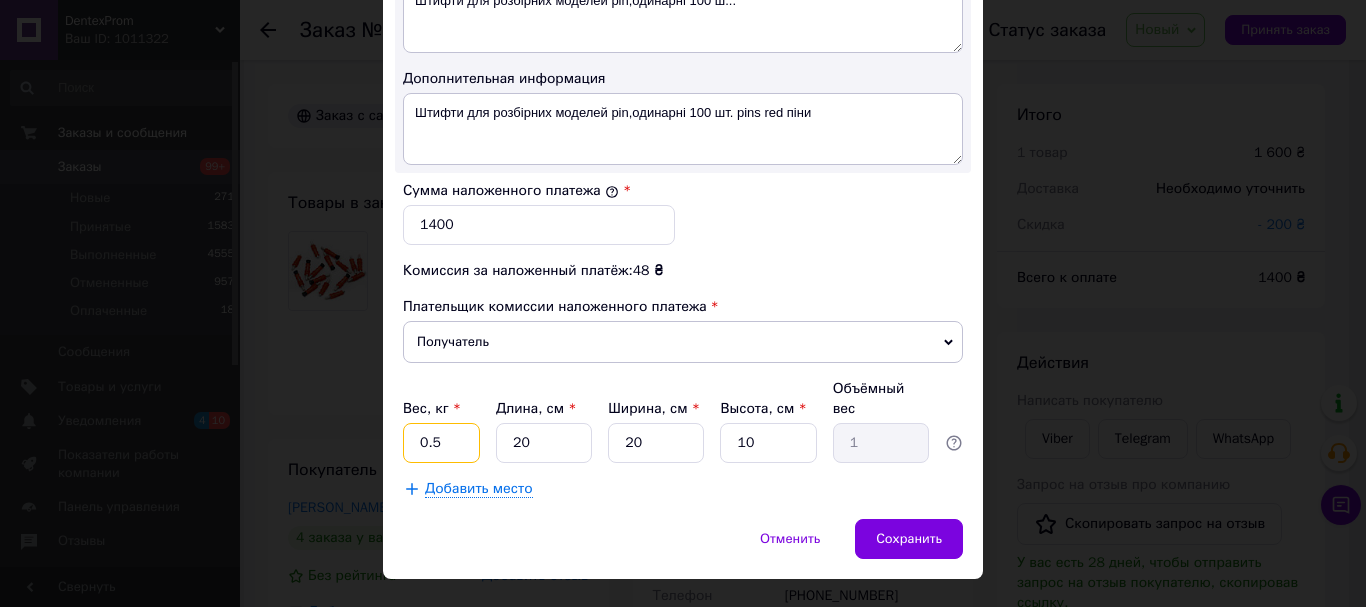 type on "0.5" 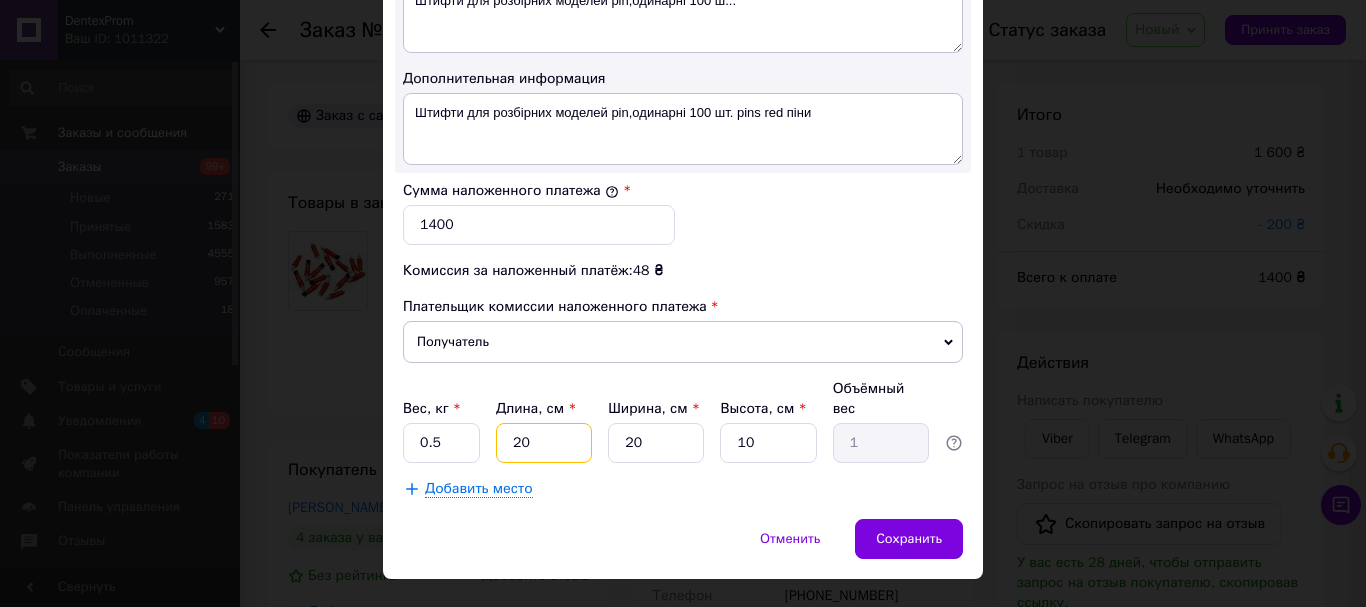 type on "2" 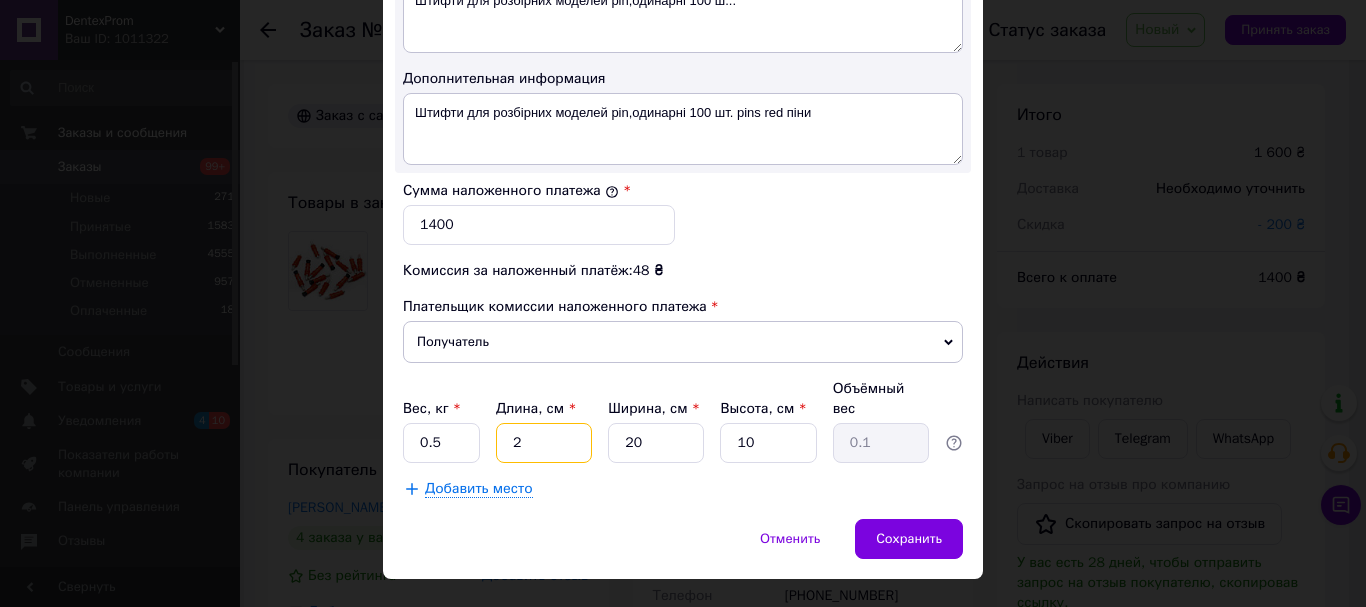 type on "29" 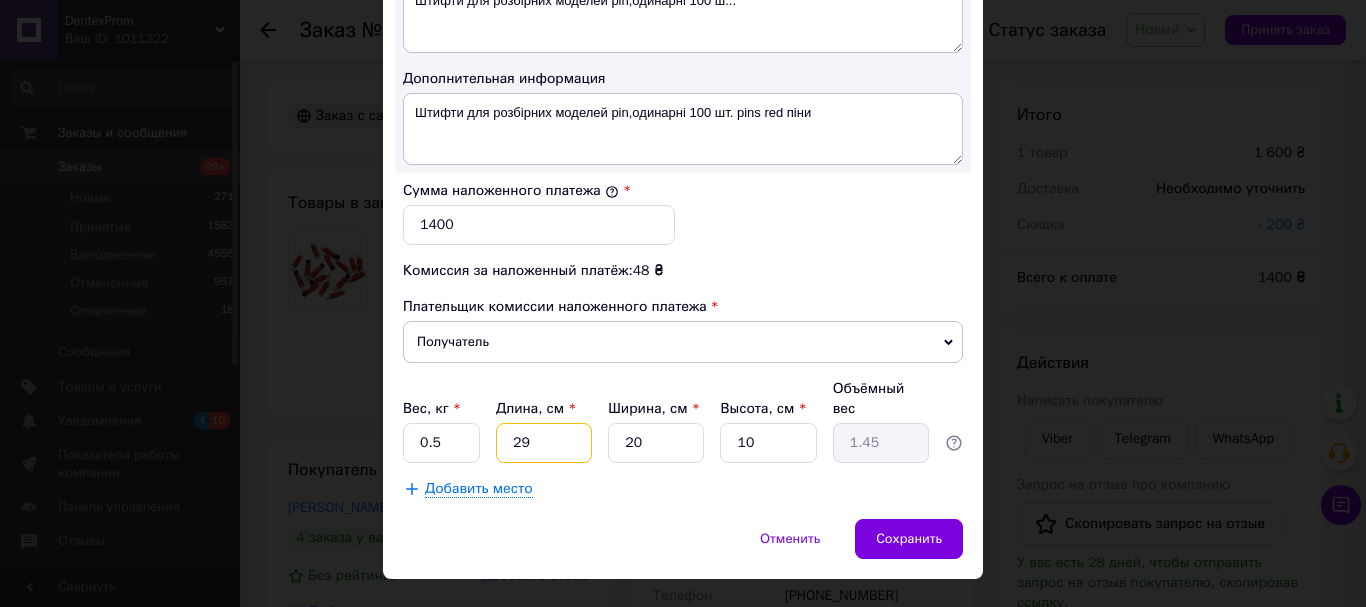 click on "29" at bounding box center [544, 443] 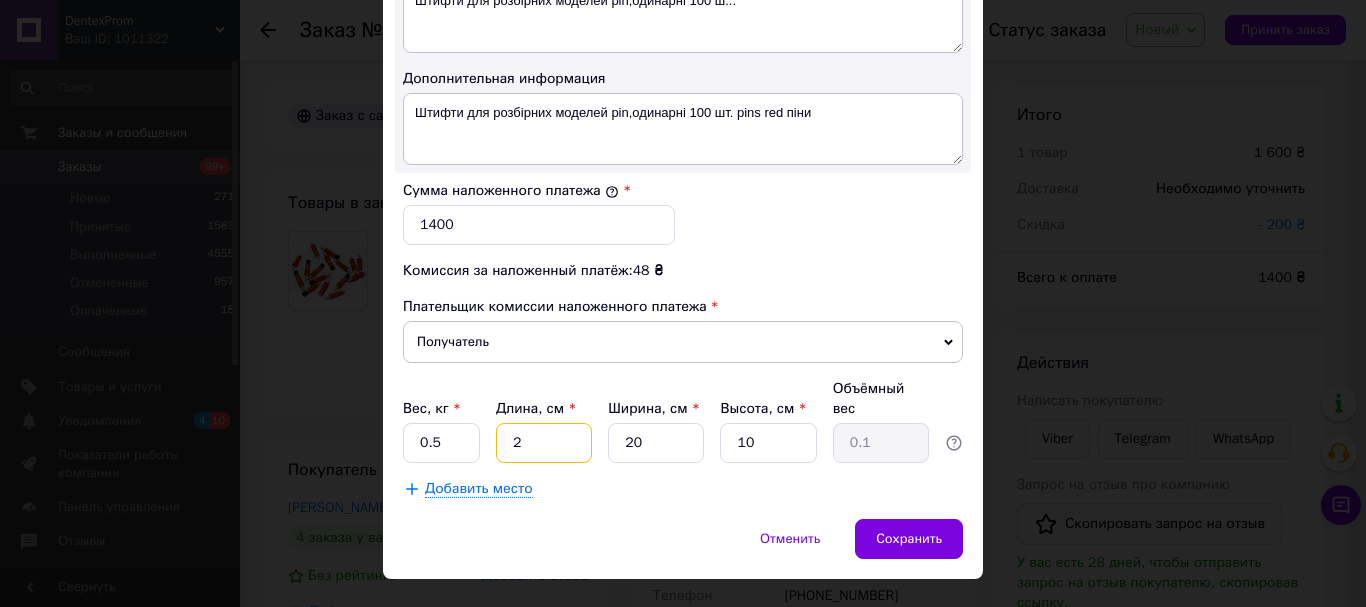 type on "20" 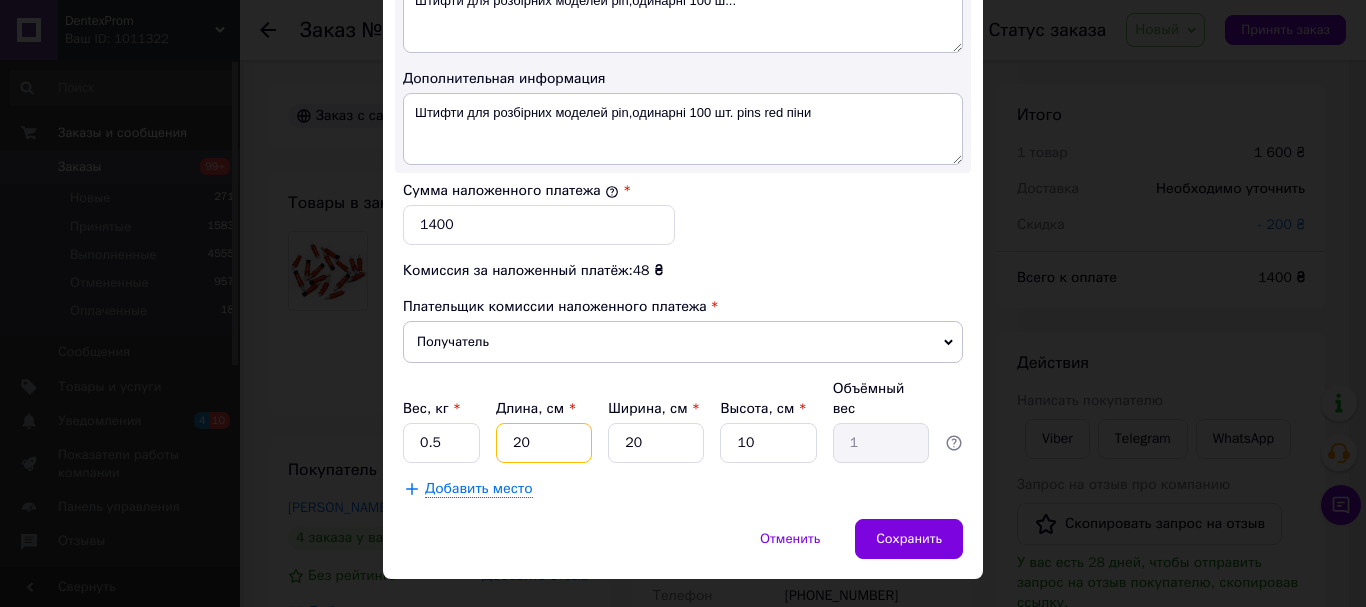 type on "20" 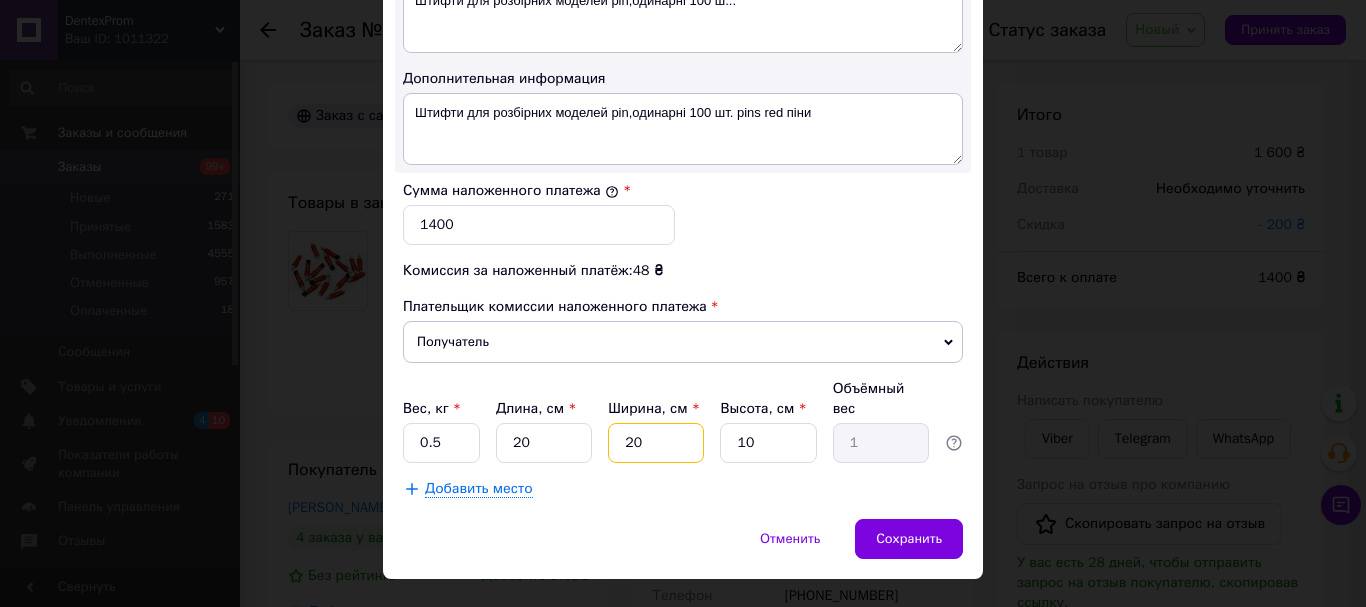 type on "1" 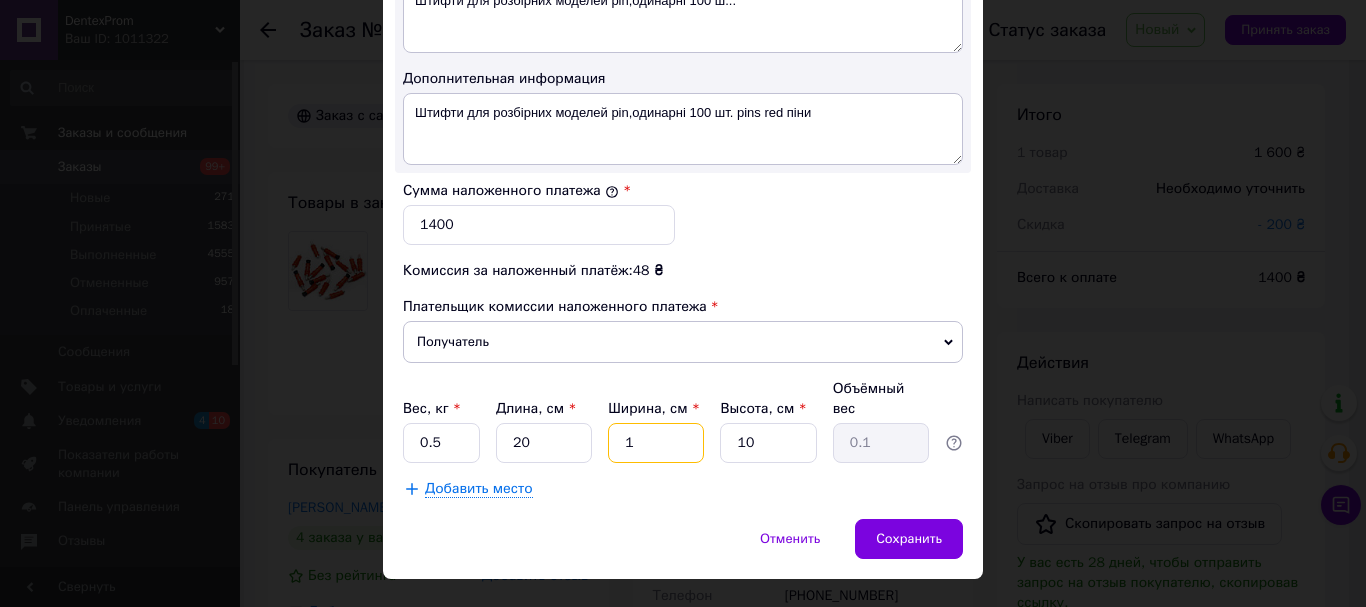 type on "12" 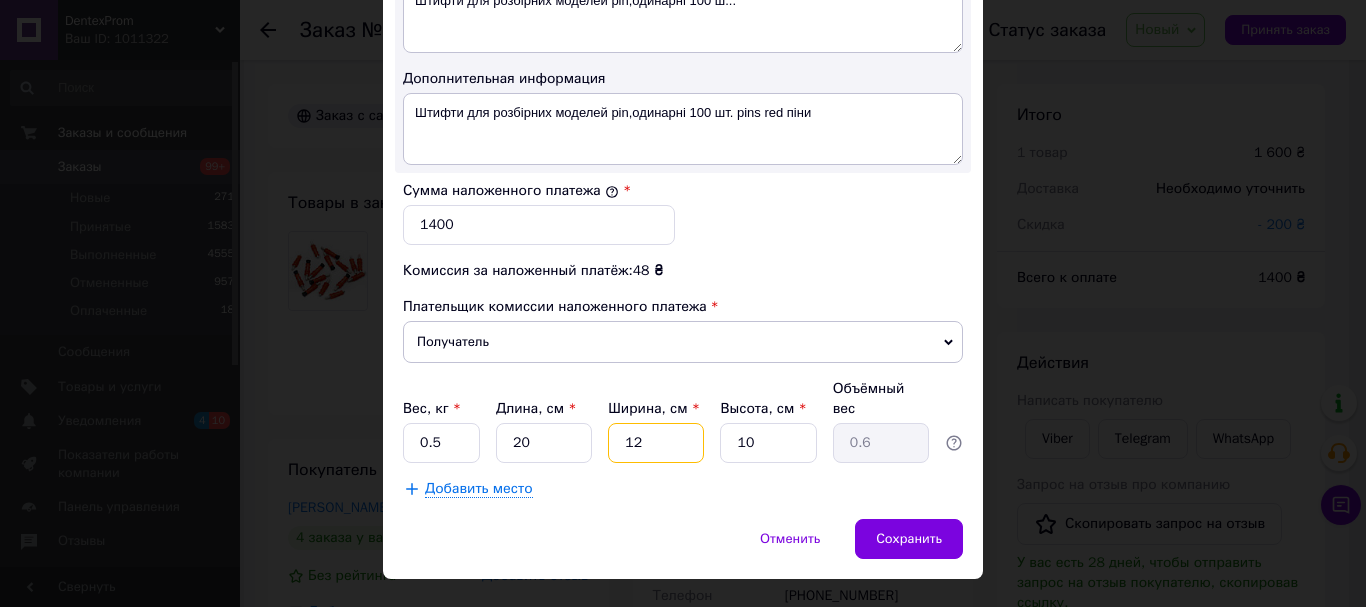 type on "12" 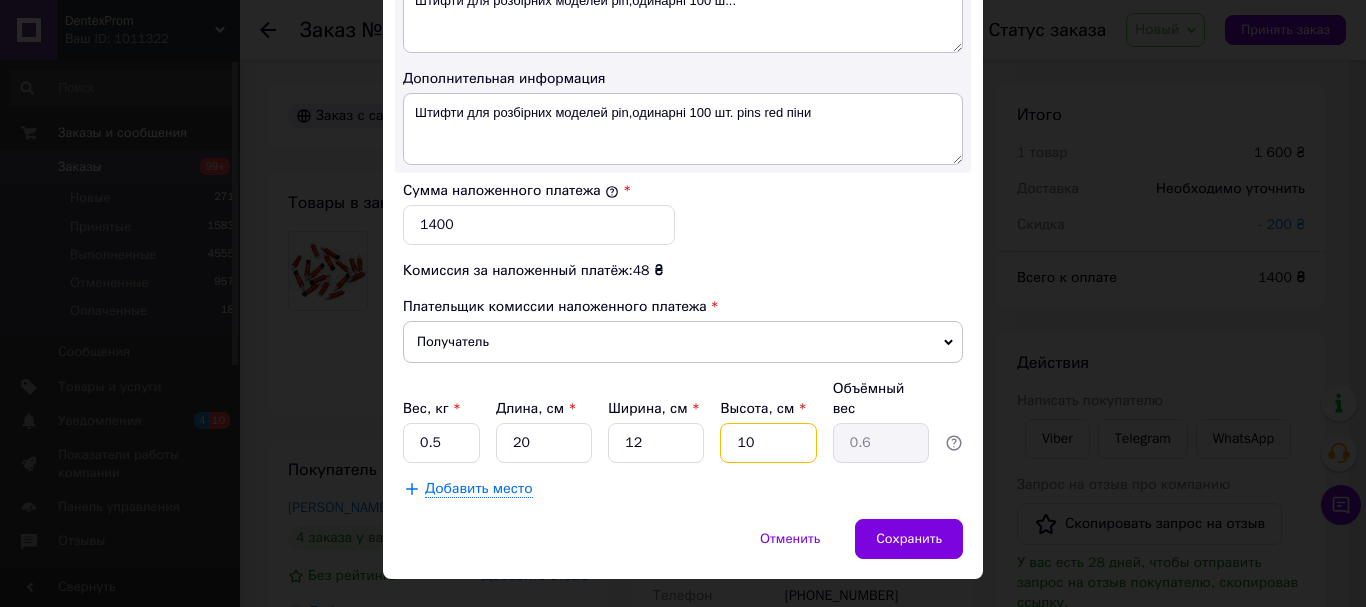 type on "3" 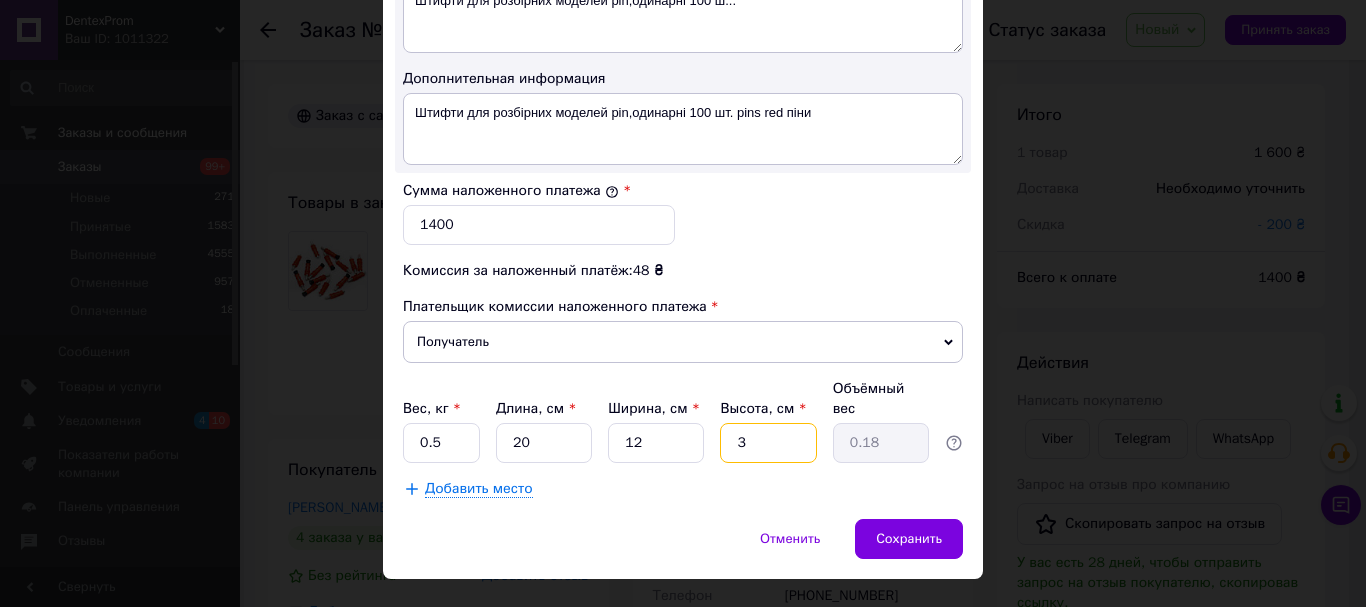 type 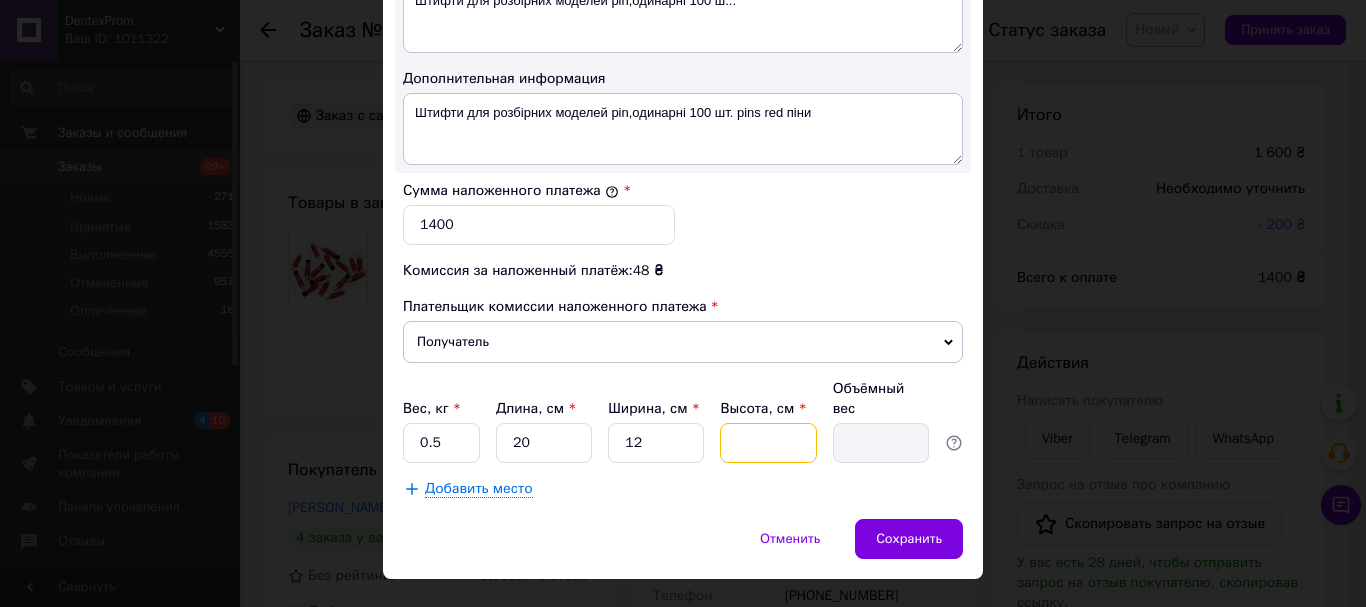 type on "4" 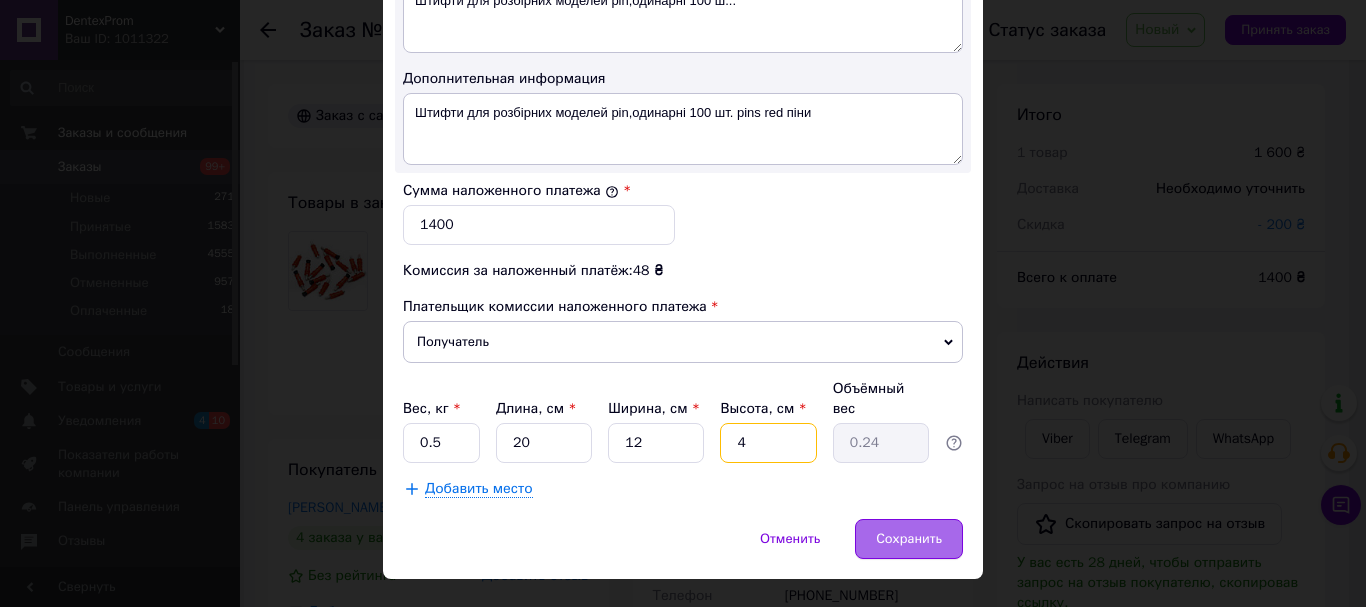 type on "4" 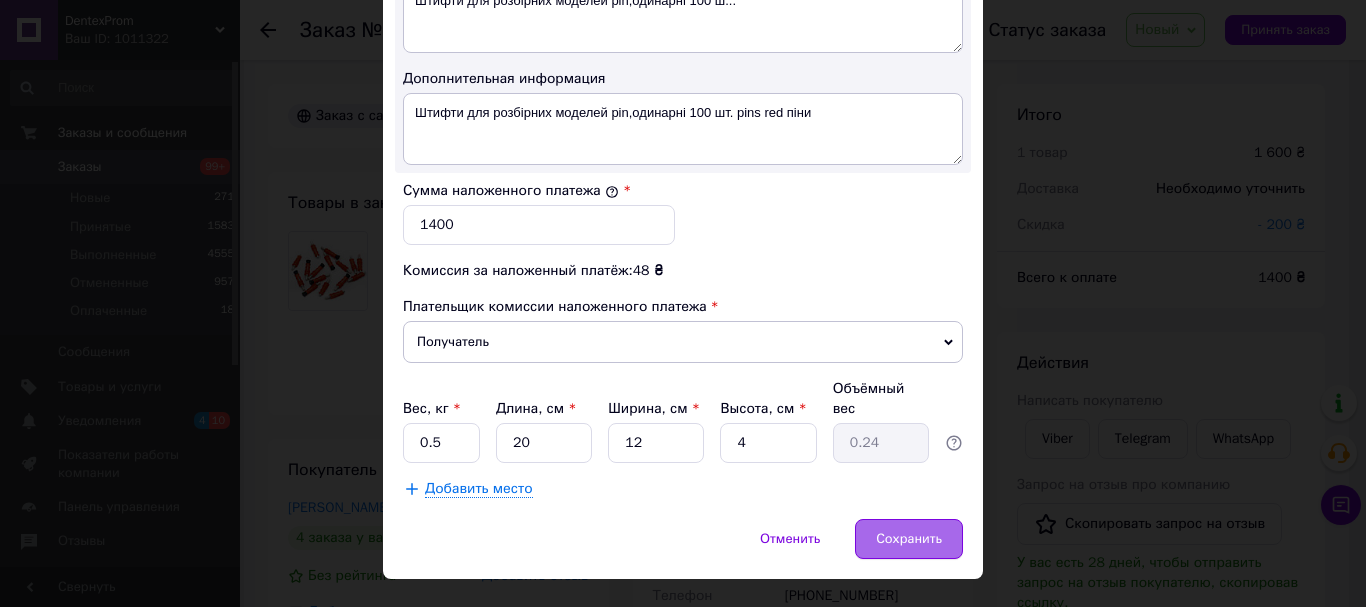 click on "Сохранить" at bounding box center [909, 539] 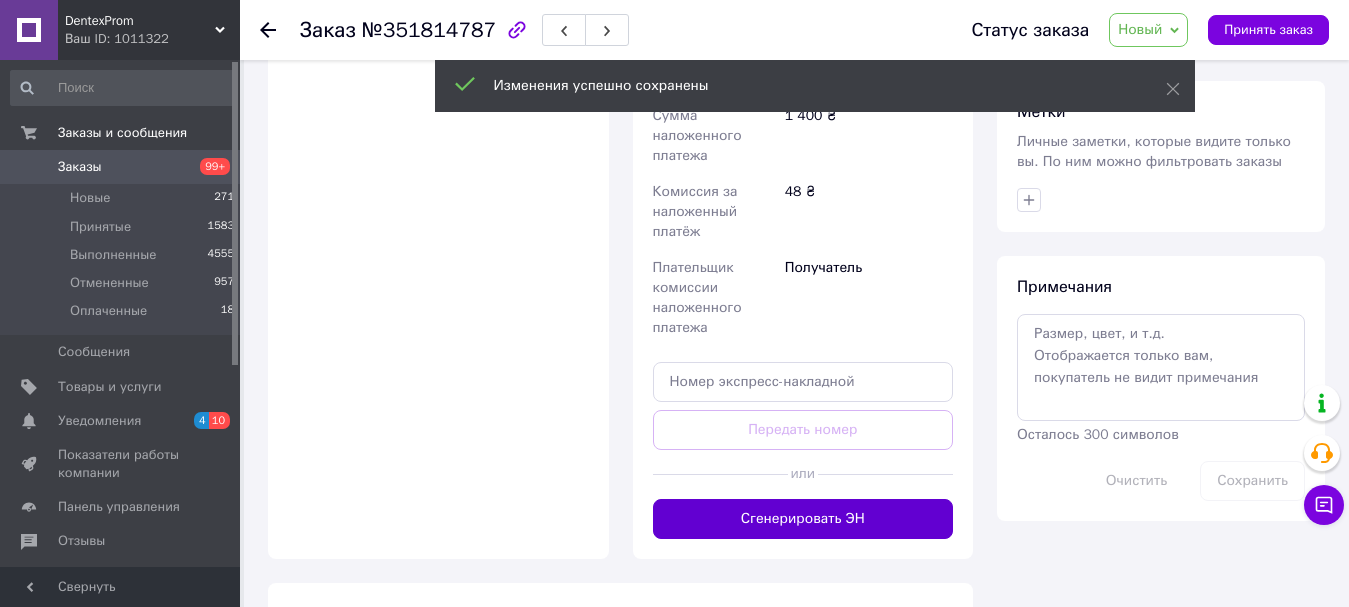 click on "Сгенерировать ЭН" at bounding box center [803, 519] 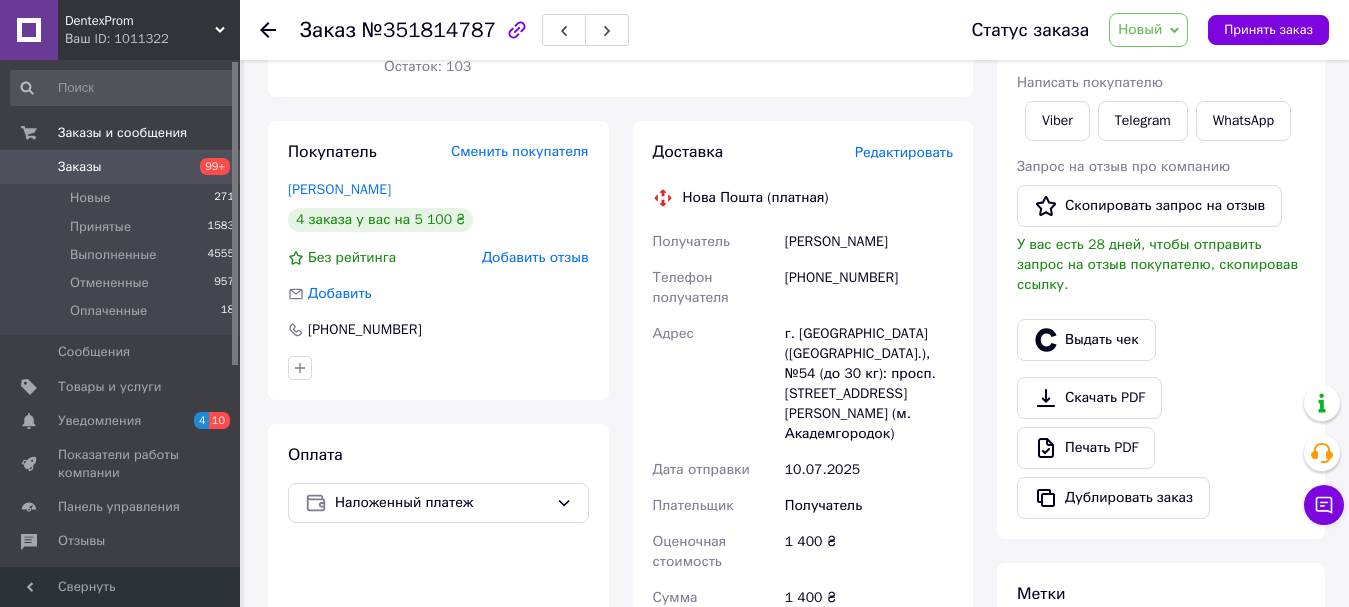 scroll, scrollTop: 200, scrollLeft: 0, axis: vertical 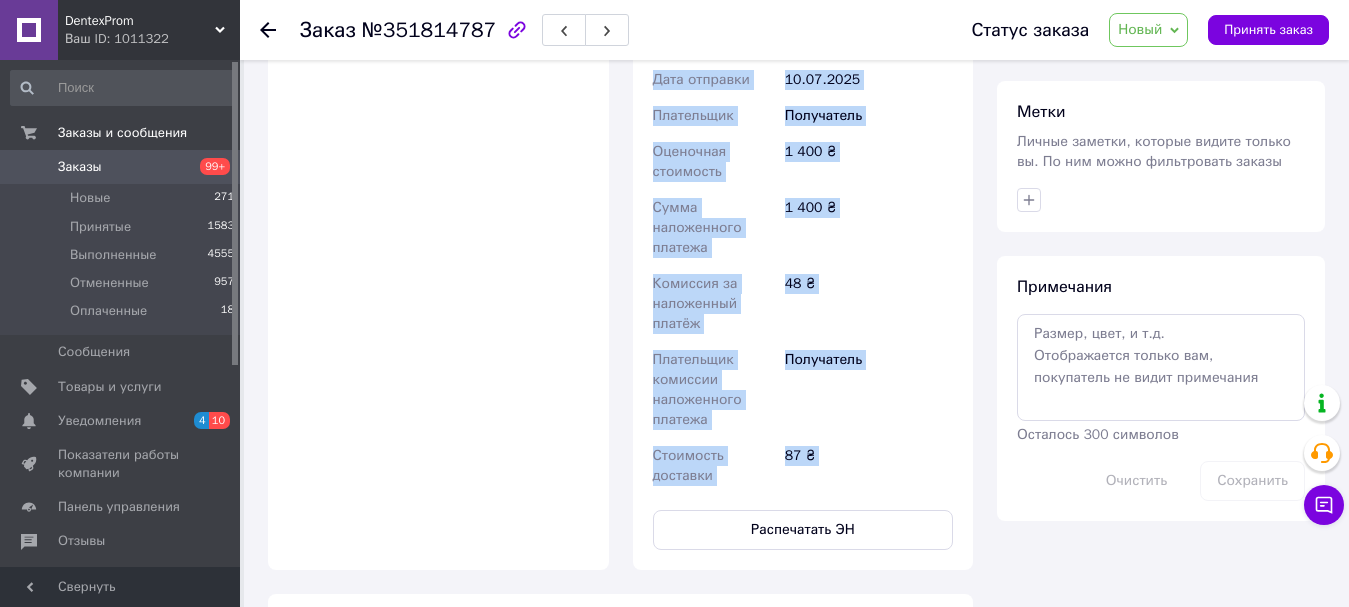 drag, startPoint x: 681, startPoint y: 297, endPoint x: 880, endPoint y: 434, distance: 241.59885 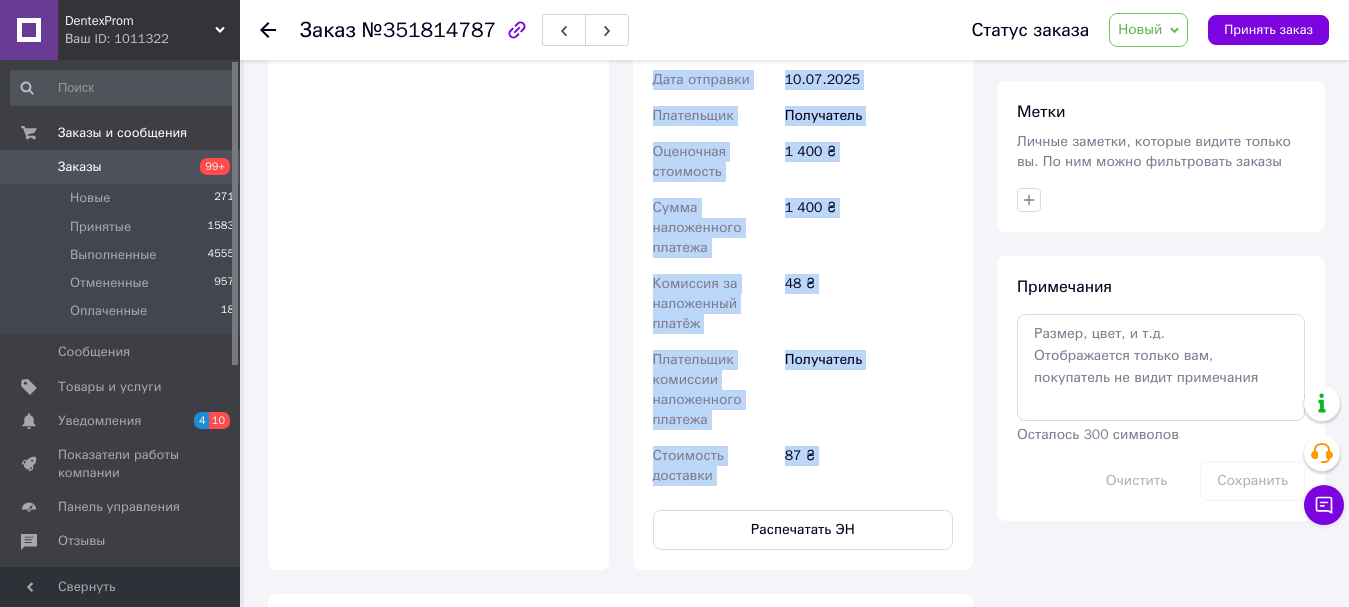 copy on "Нова Пошта (платная) Номер накладной 20451203215582 Статус отправления Планируемый Получатель Шершньов Дмитро Телефон получателя +380979761734 Адрес г. Киев (Киевская обл.), №54 (до 30 кг): просп. Академика Палладина, 25а (м. Академгородок) Дата отправки 10.07.2025 Плательщик Получатель Оценочная стоимость 1 400 ₴ Сумма наложенного платежа 1 400 ₴ Комиссия за наложенный платёж 48 ₴ Плательщик комиссии наложенного платежа Получатель Стоимость доставки 87 ₴ Распечатать ЭН Плательщик Получатель Отправитель Фамилия получателя Имя получателя Отчество получателя Телефон получателя Тип доставки В отделении Курьером В почтомате Город -- Не выбрано -- Отделение №54 (до 30 кг): просп. Академика Палладина, 25а (м. Академгородок) Место отправки Вижниця: №1: вул. Українська, 87 Одеса: №2: вул. Базова, 16 (Промринок, 7 км) с. Іспас: №1: вул. Шевченка, 49а Добавить еще место отправки Тип посылки Груз Документы Номер упаковки (не обязательно) Оценочная стоимость Дата отправки < 2025 > < Июль > Пн Вт Ср Чт Пт Сб Вс 30 1 2 ..." 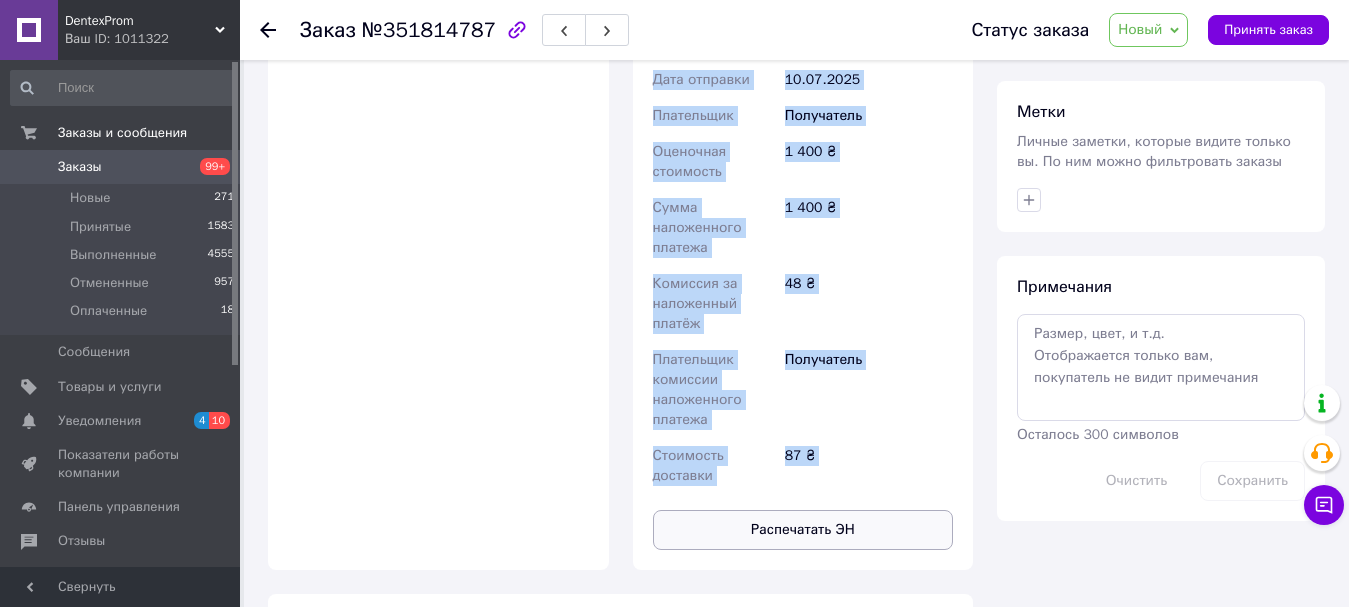 click on "Распечатать ЭН" at bounding box center [803, 530] 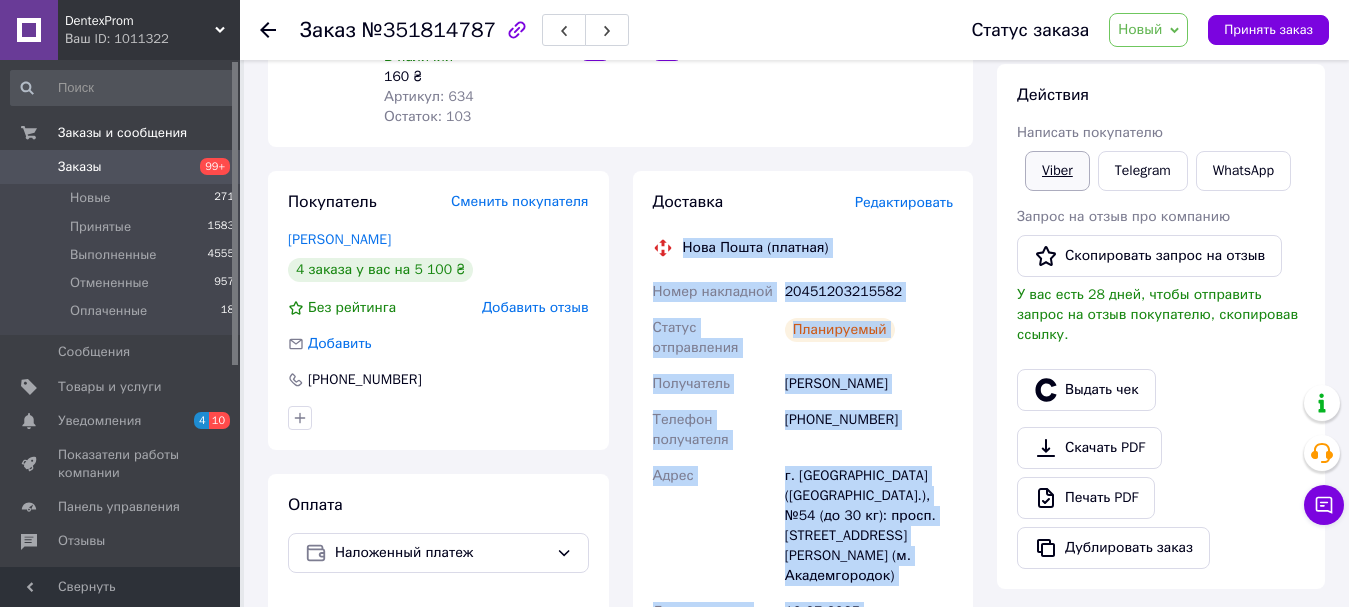 scroll, scrollTop: 100, scrollLeft: 0, axis: vertical 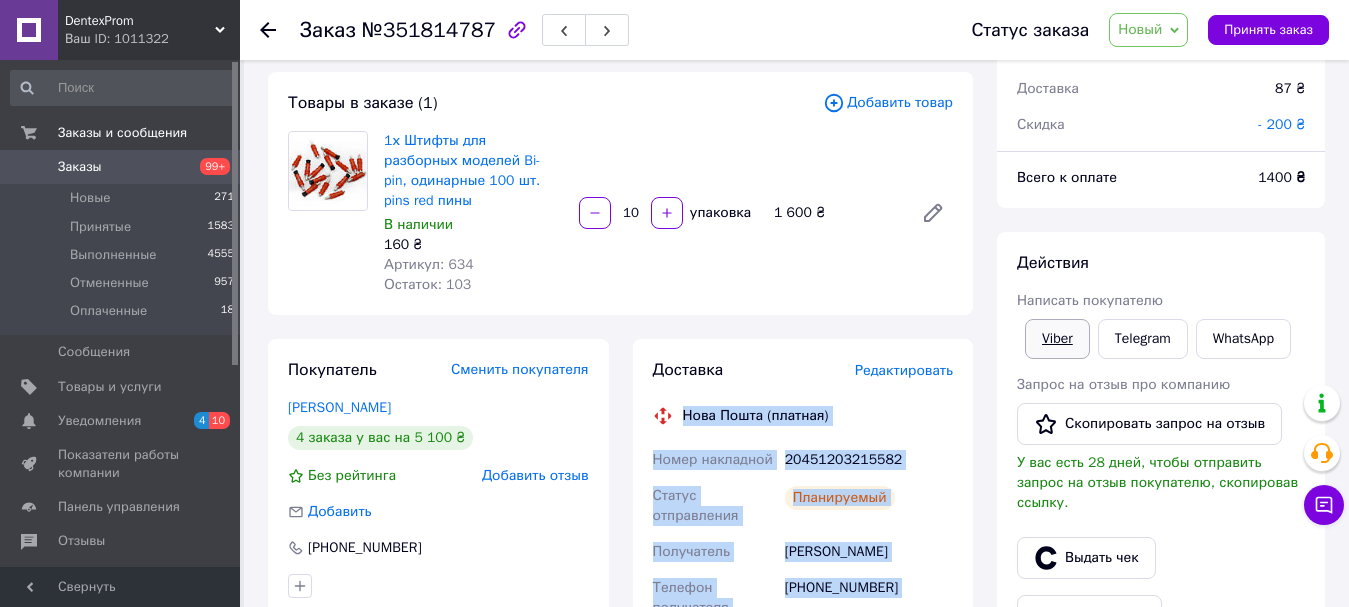 click on "Viber" at bounding box center [1057, 339] 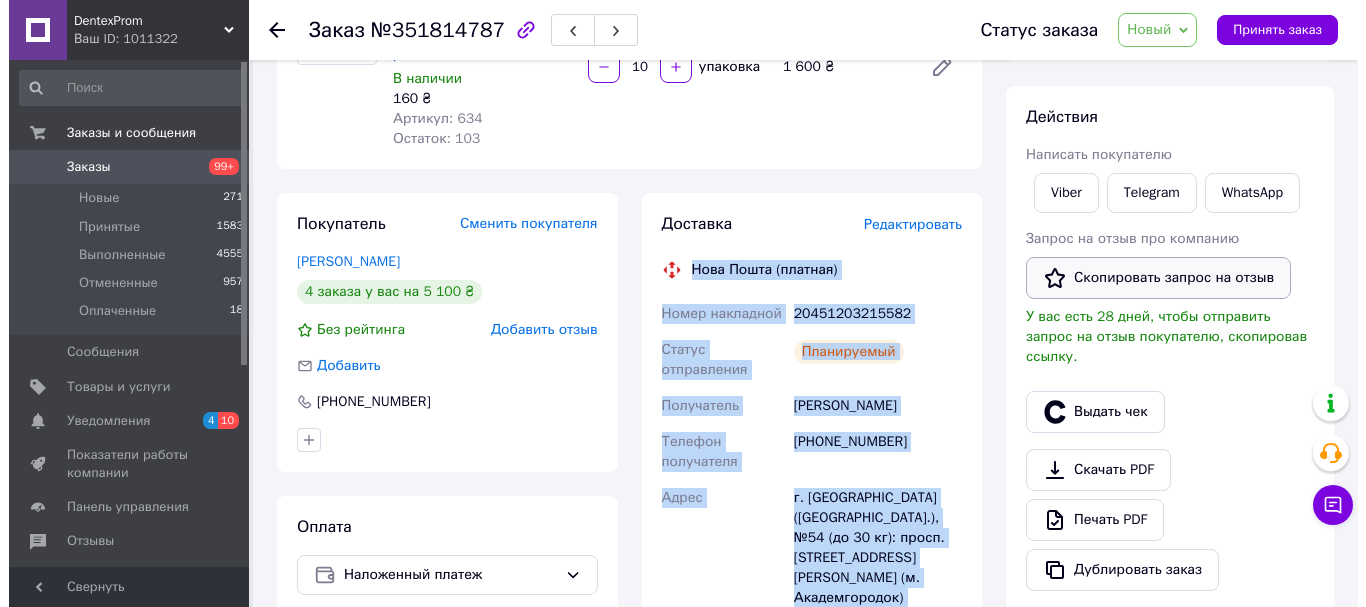 scroll, scrollTop: 300, scrollLeft: 0, axis: vertical 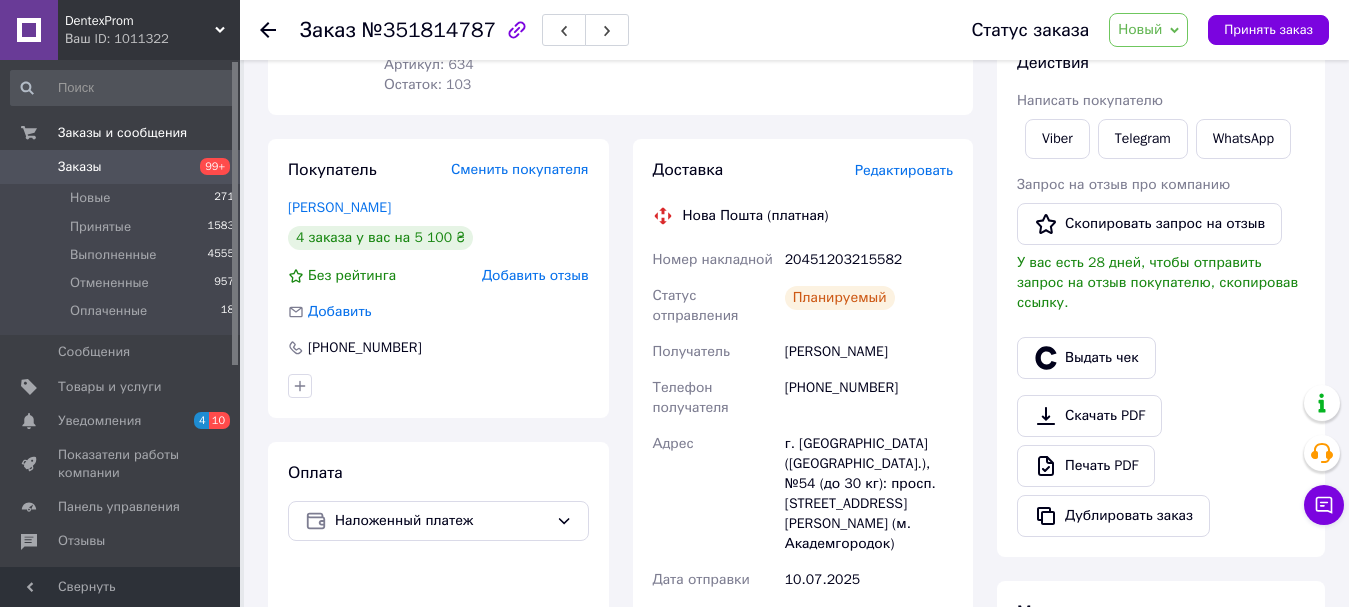 click on "Выдать чек" at bounding box center (1161, 358) 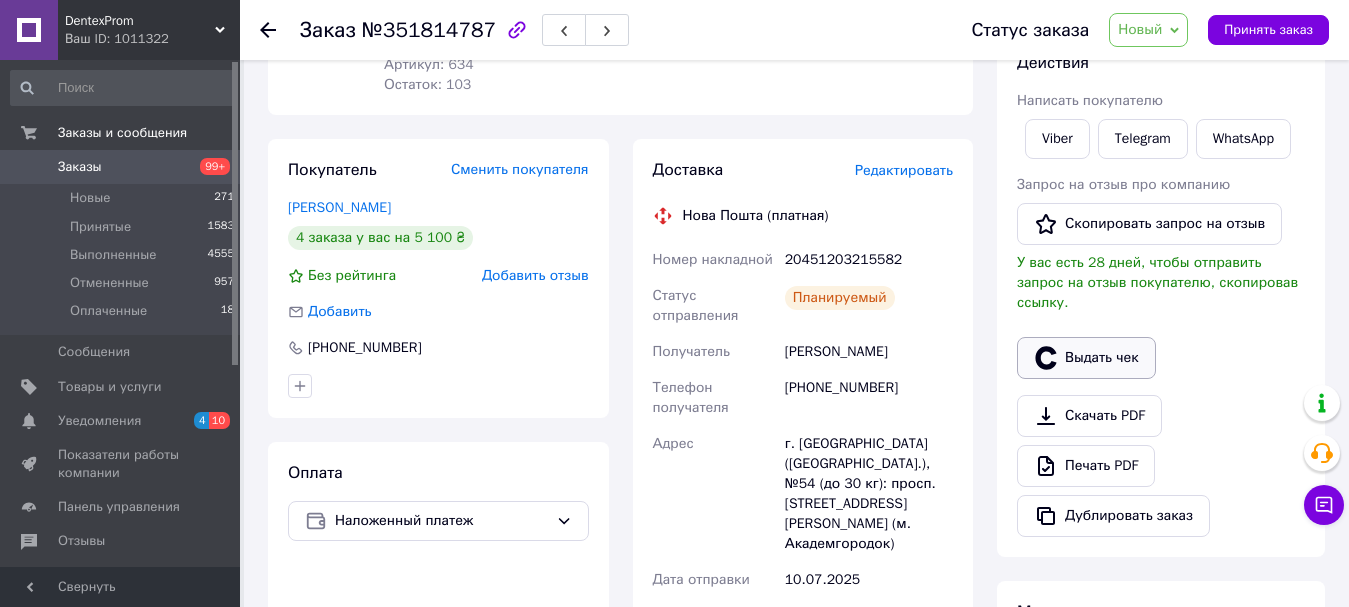 click on "Выдать чек" at bounding box center [1086, 358] 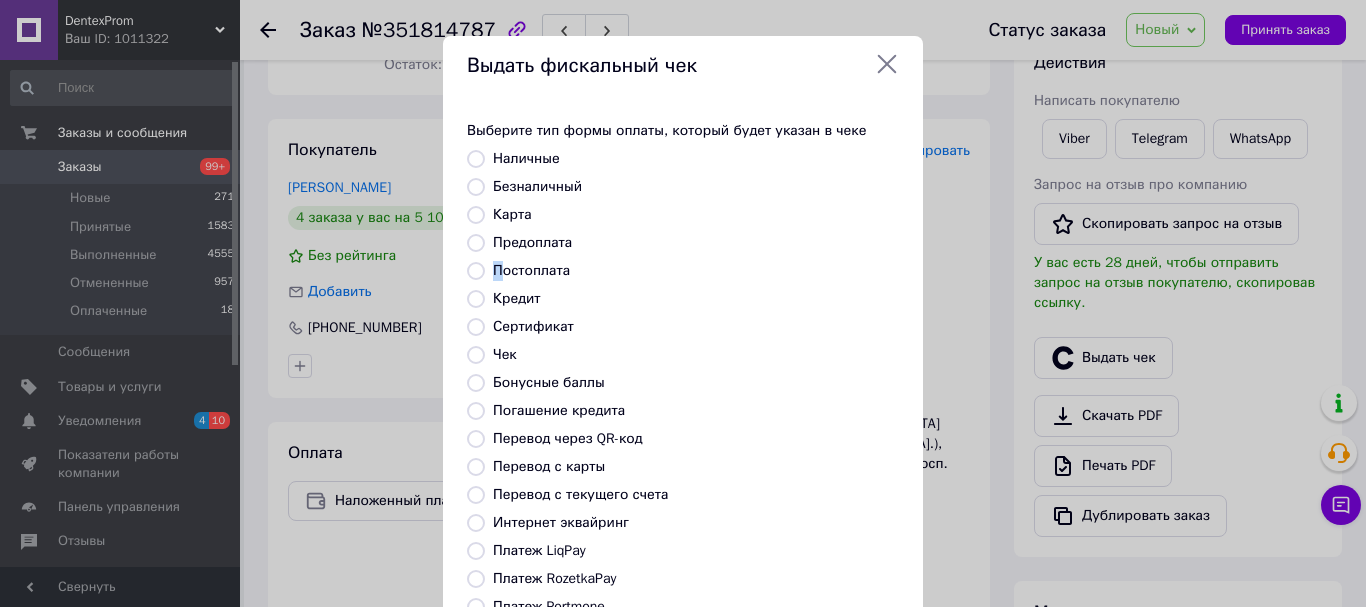 click on "Постоплата" at bounding box center (531, 270) 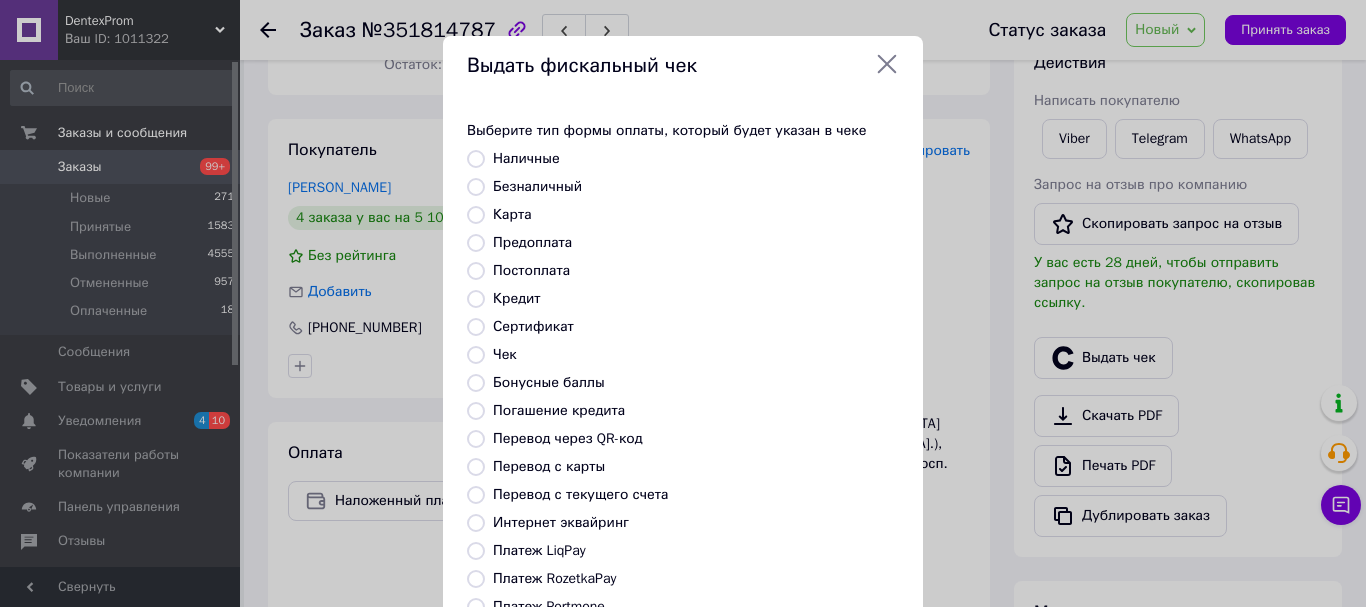 click on "Постоплата" at bounding box center [531, 270] 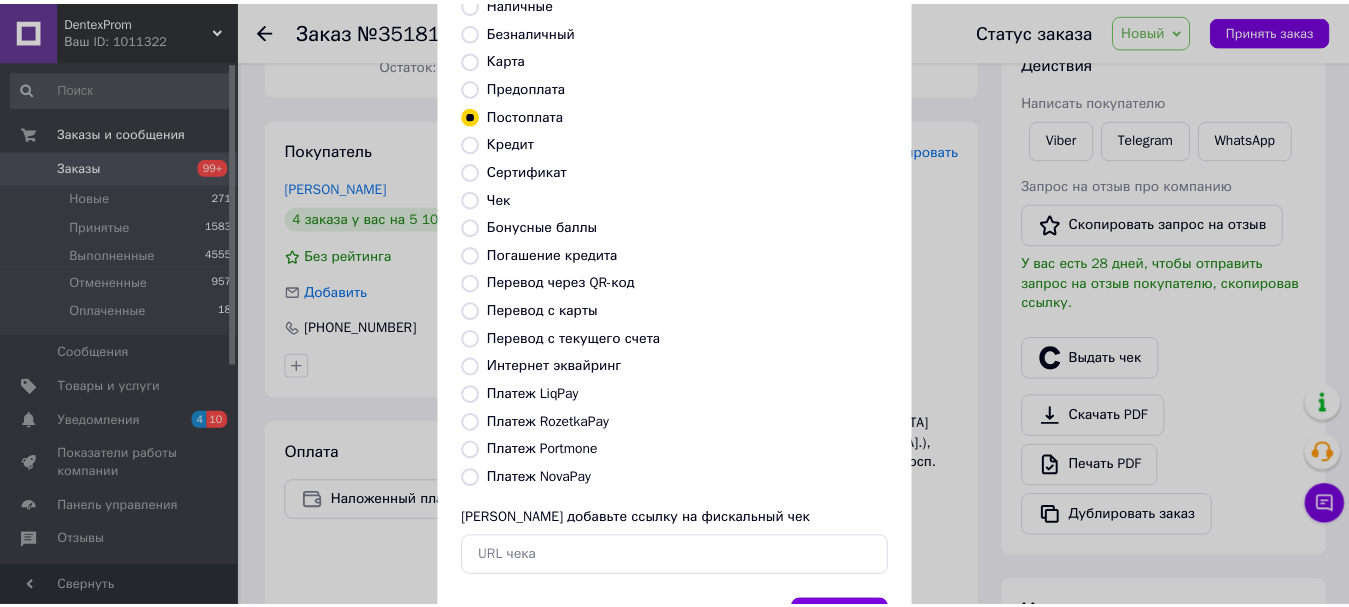 scroll, scrollTop: 252, scrollLeft: 0, axis: vertical 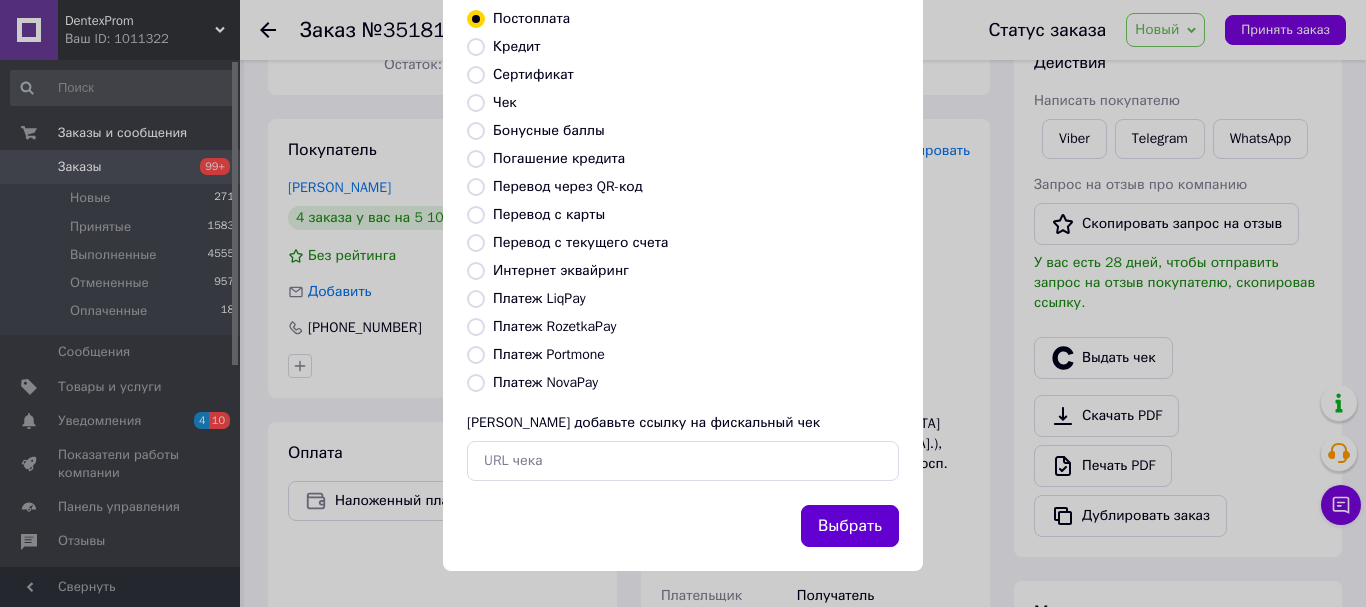 click on "Выбрать" at bounding box center [850, 526] 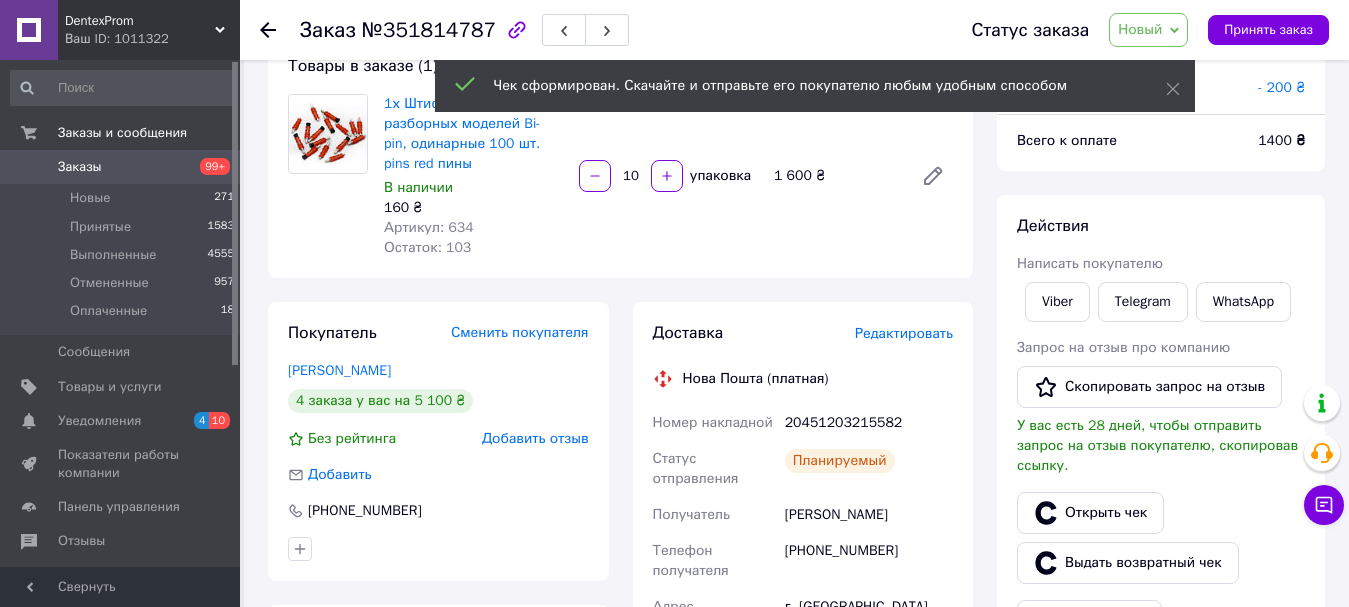 scroll, scrollTop: 100, scrollLeft: 0, axis: vertical 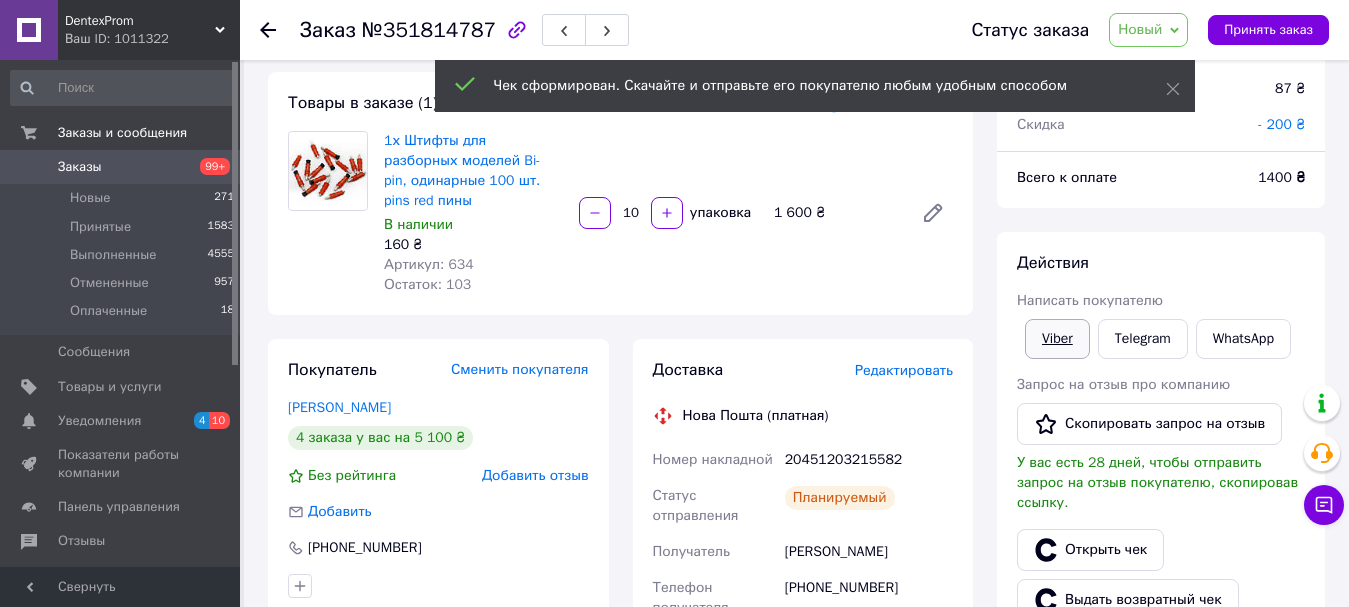 click on "Viber" at bounding box center (1057, 339) 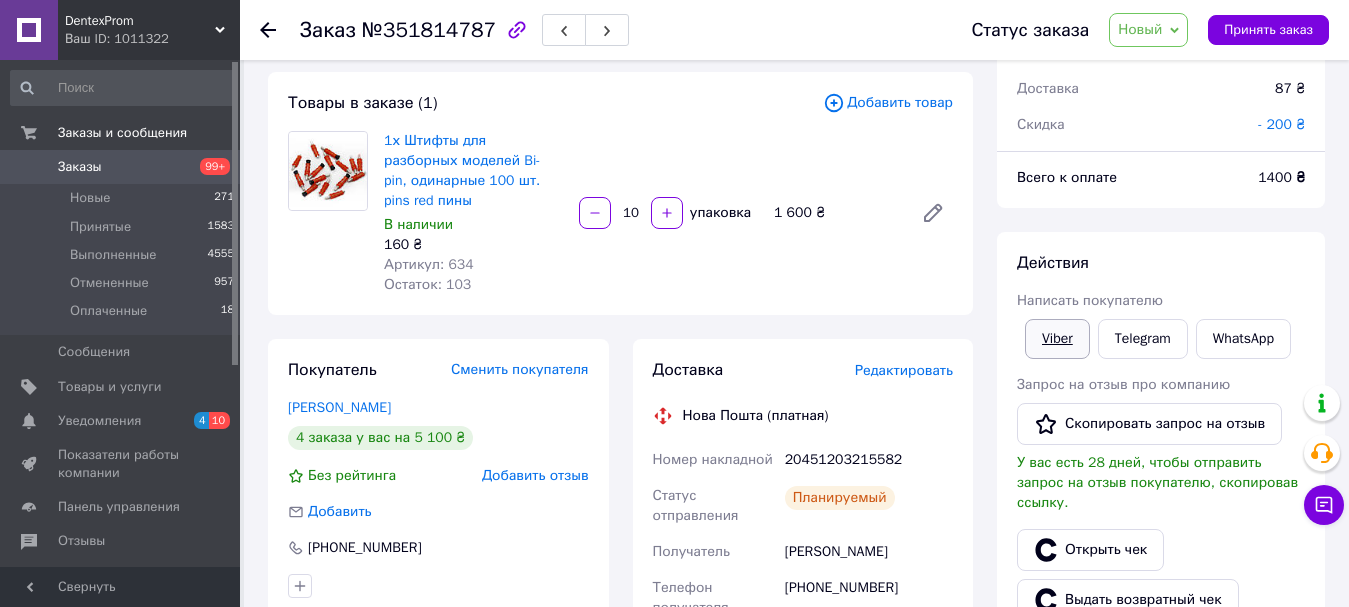 click on "Viber" at bounding box center (1057, 339) 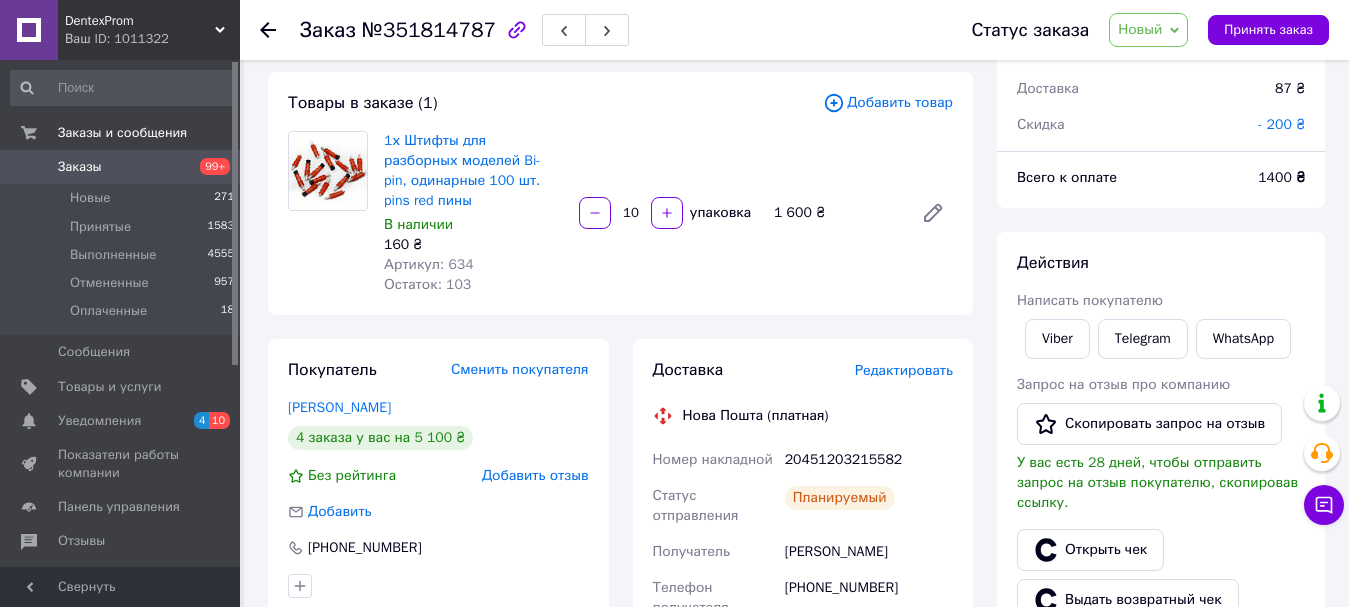 click on "Новый" at bounding box center [1140, 29] 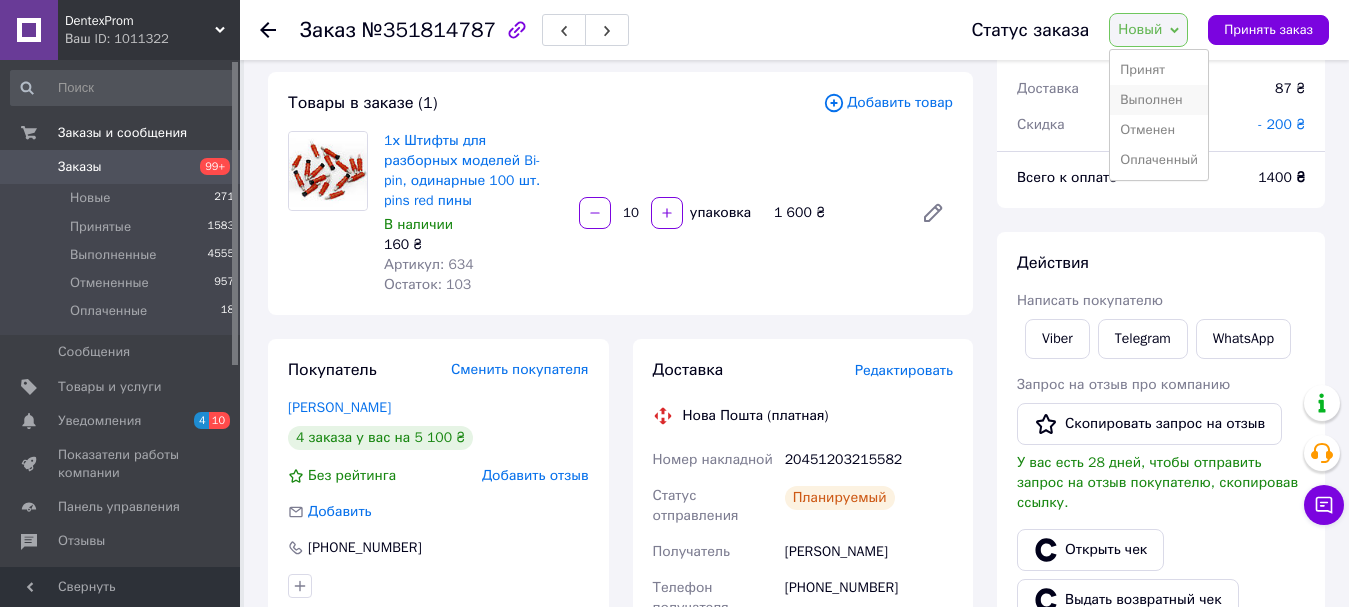 click on "Выполнен" at bounding box center [1159, 100] 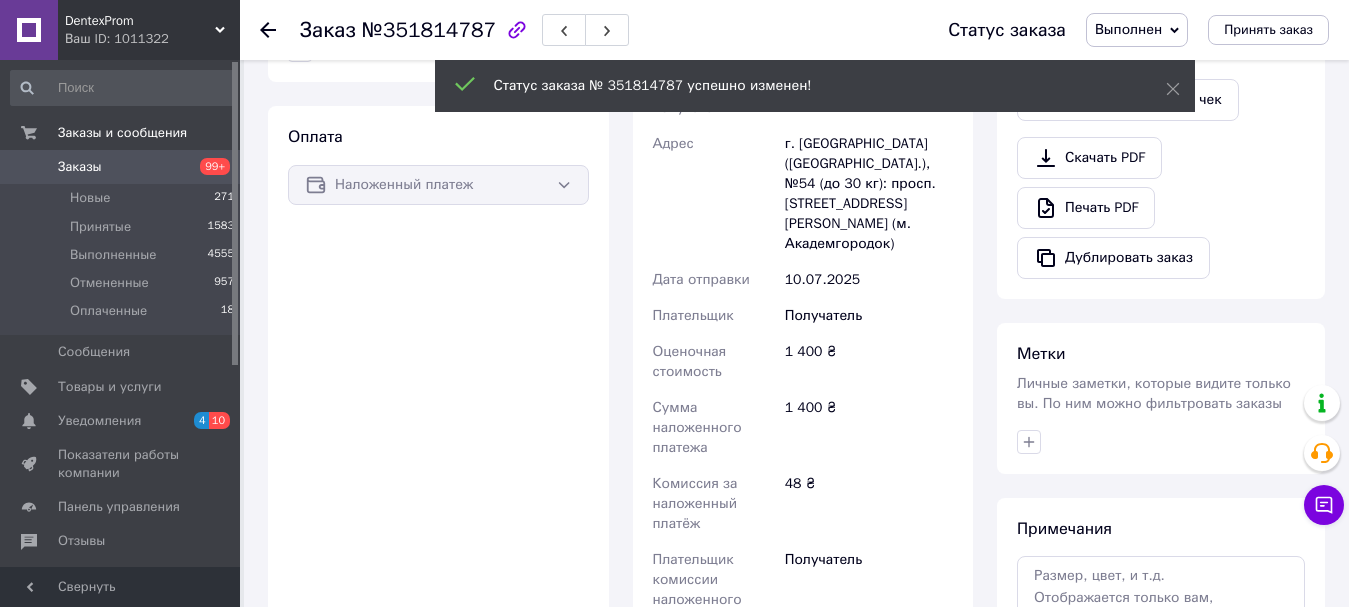 scroll, scrollTop: 564, scrollLeft: 0, axis: vertical 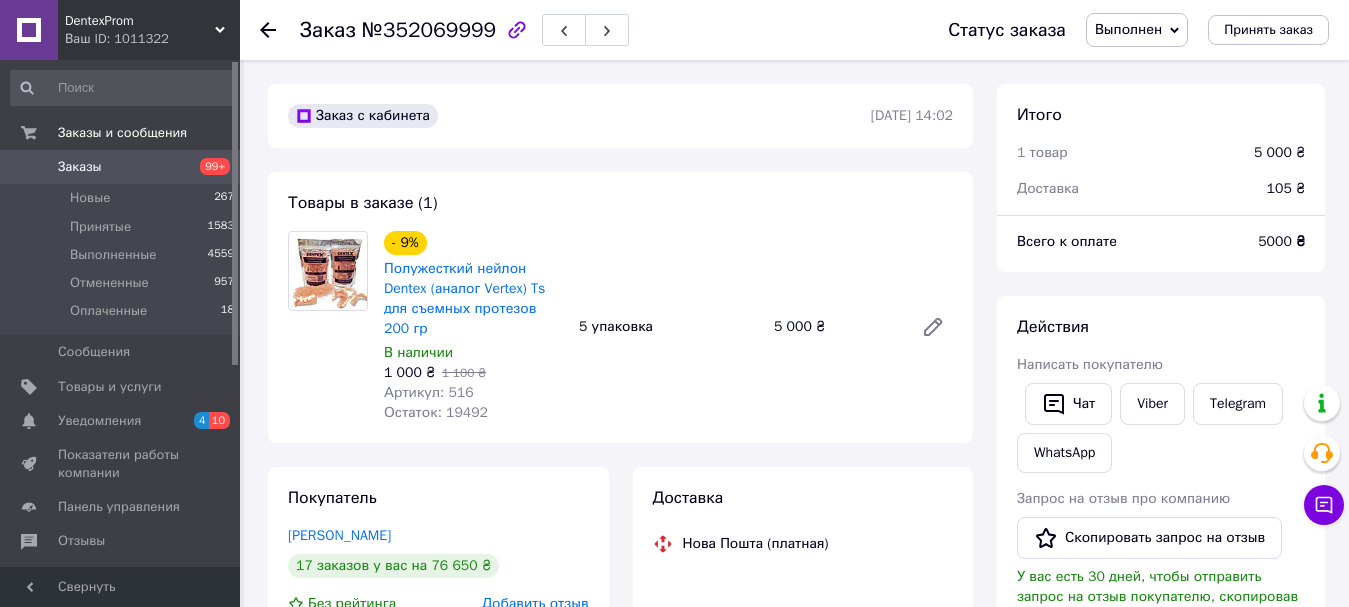 click on "99+" at bounding box center [212, 167] 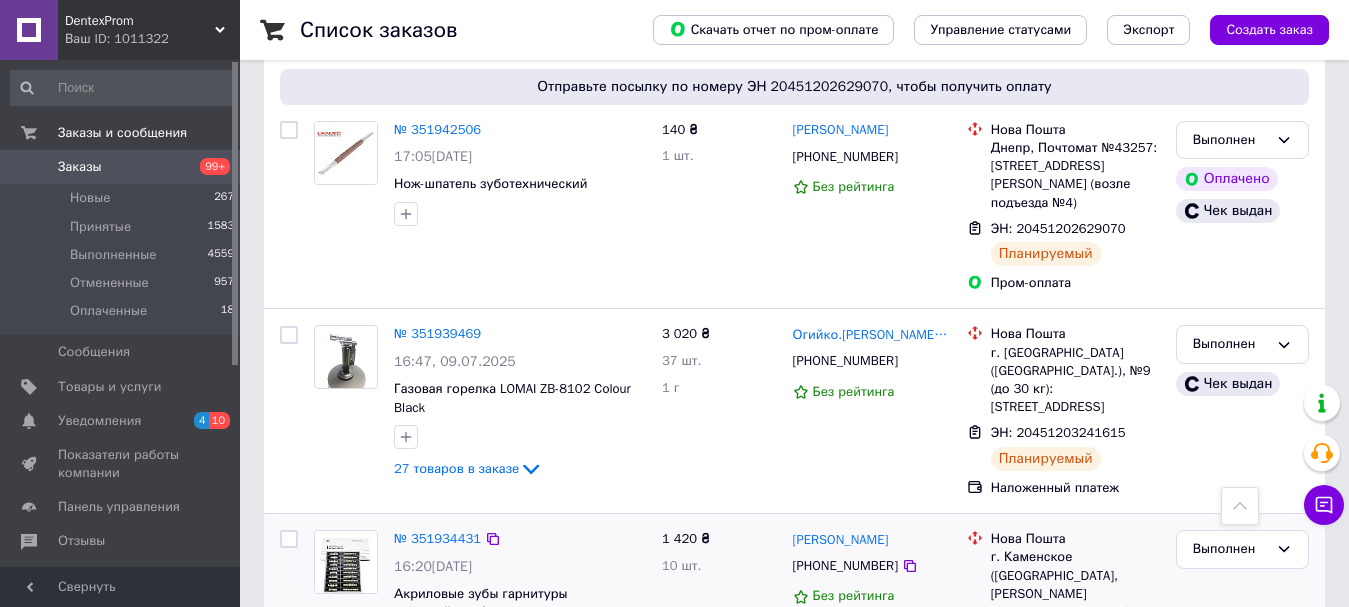 scroll, scrollTop: 2612, scrollLeft: 0, axis: vertical 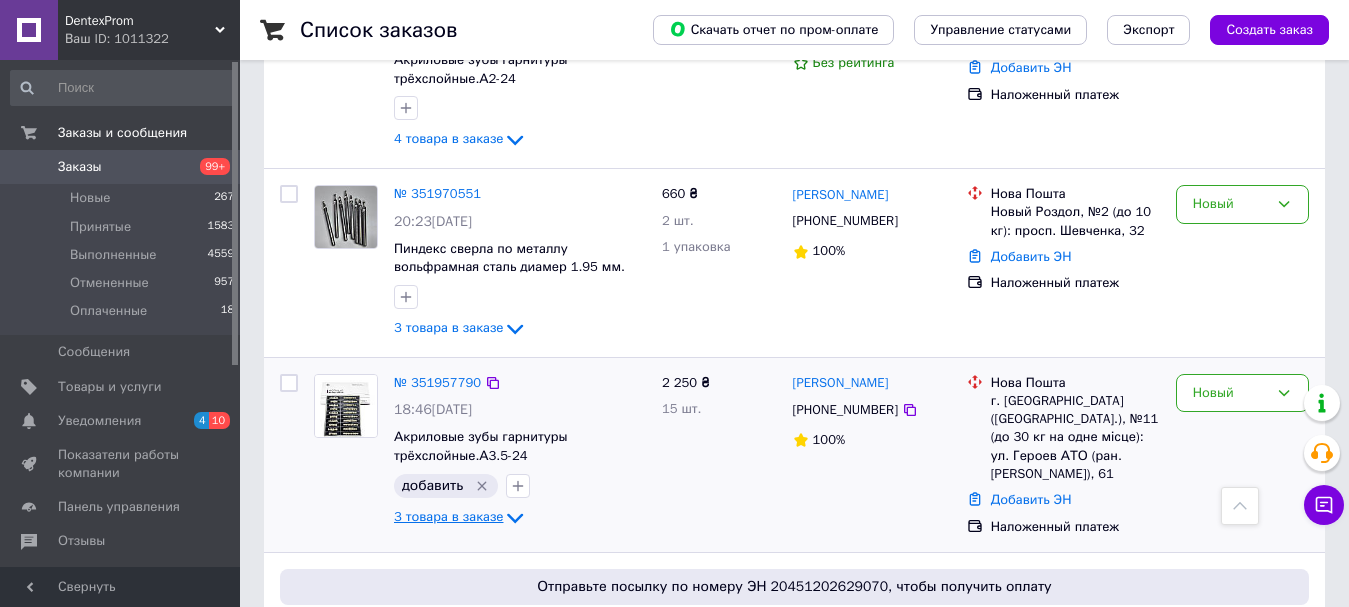 click on "3 товара в заказе" at bounding box center (448, 516) 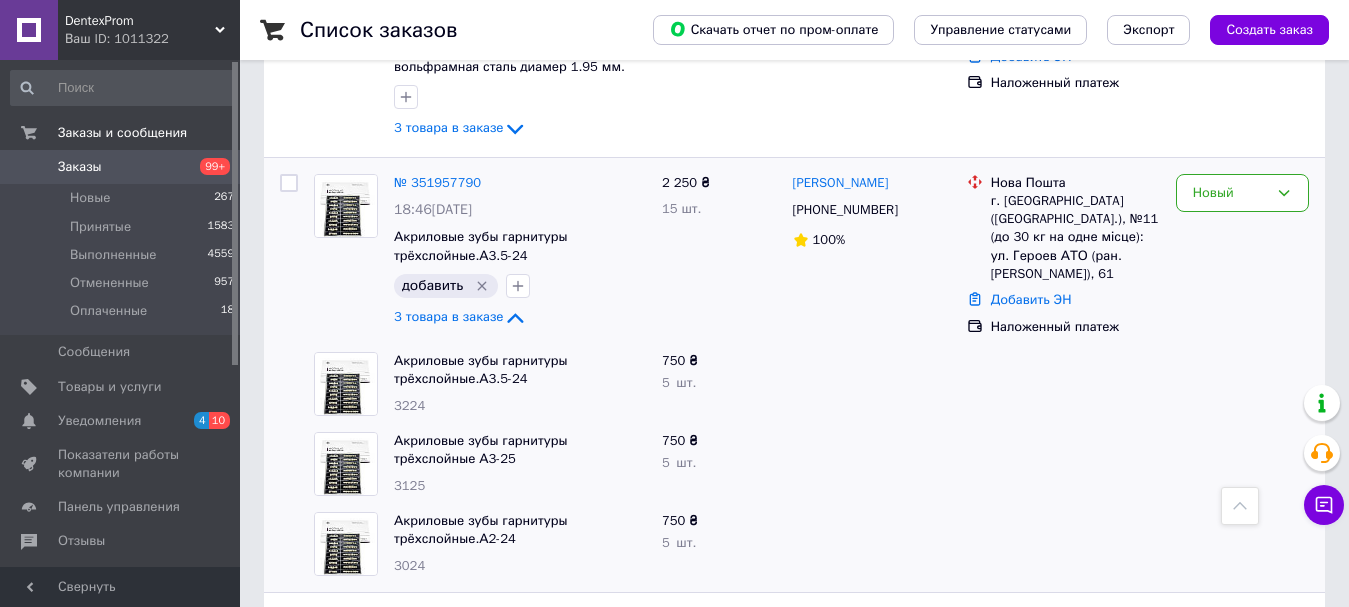 scroll, scrollTop: 2512, scrollLeft: 0, axis: vertical 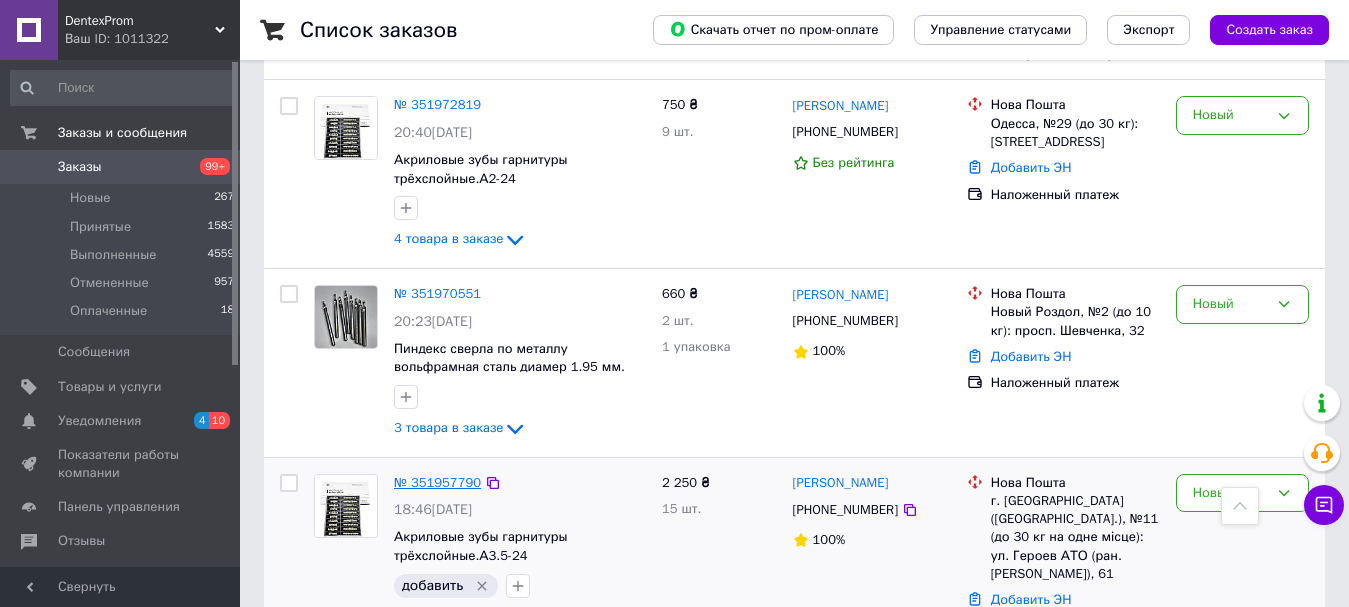 click on "№ 351957790" at bounding box center [437, 482] 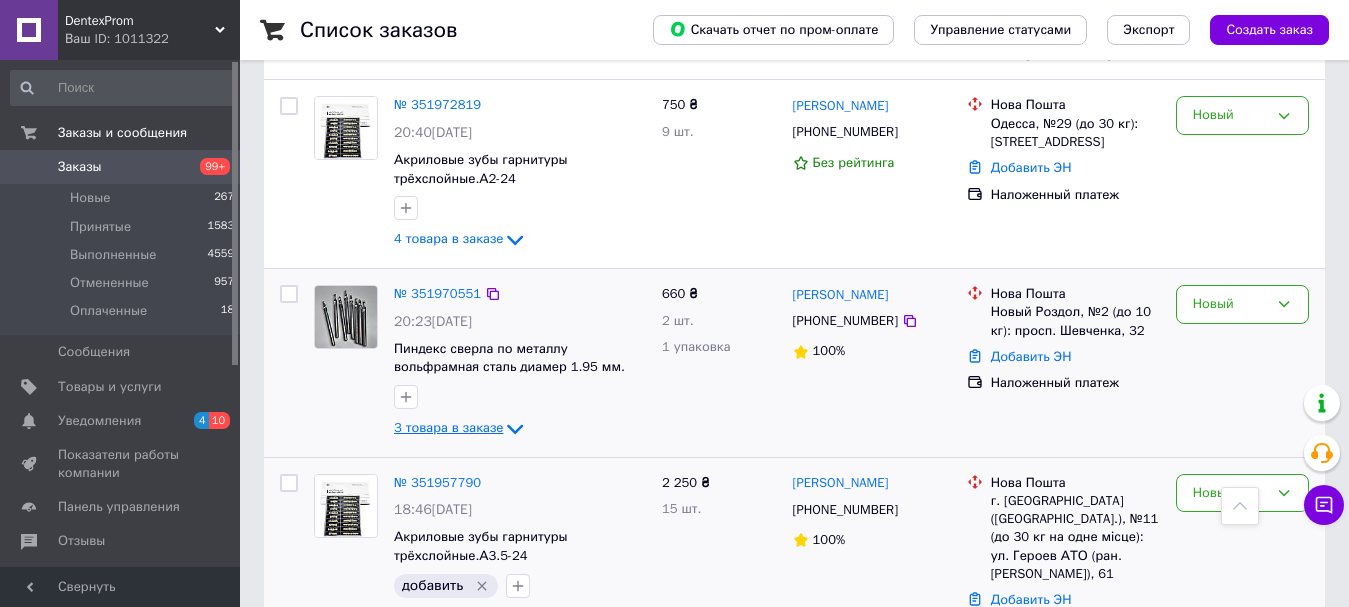click on "3 товара в заказе" at bounding box center [448, 428] 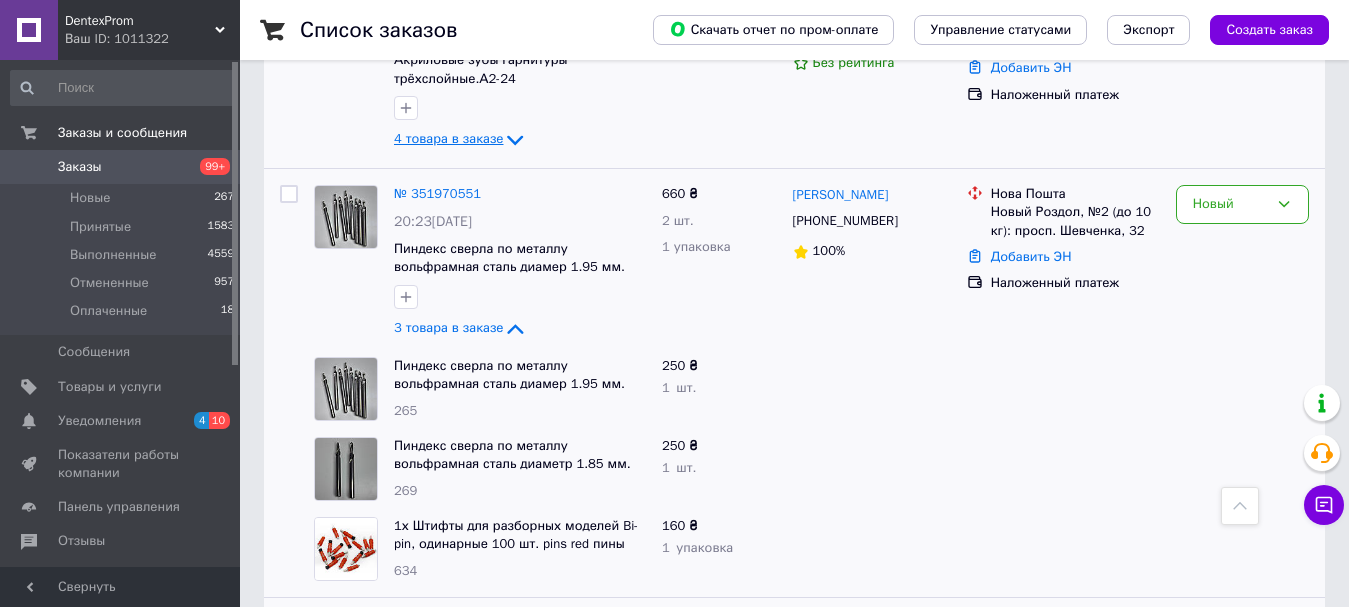 scroll, scrollTop: 2412, scrollLeft: 0, axis: vertical 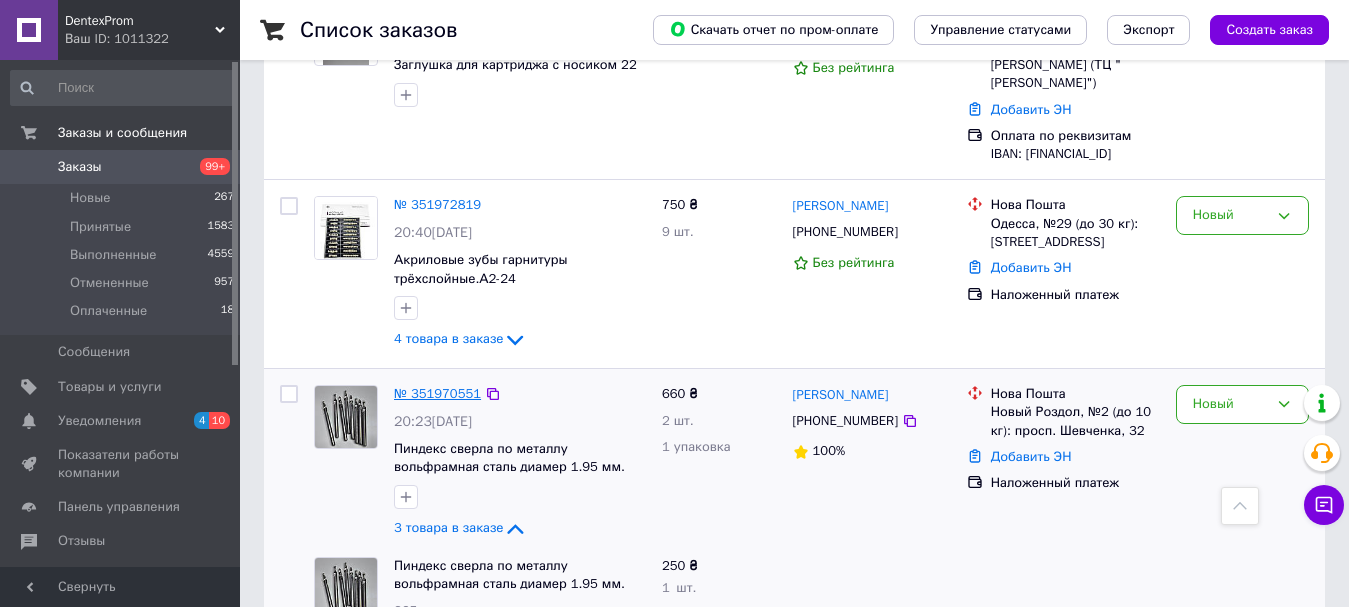 click on "№ 351970551" at bounding box center [437, 393] 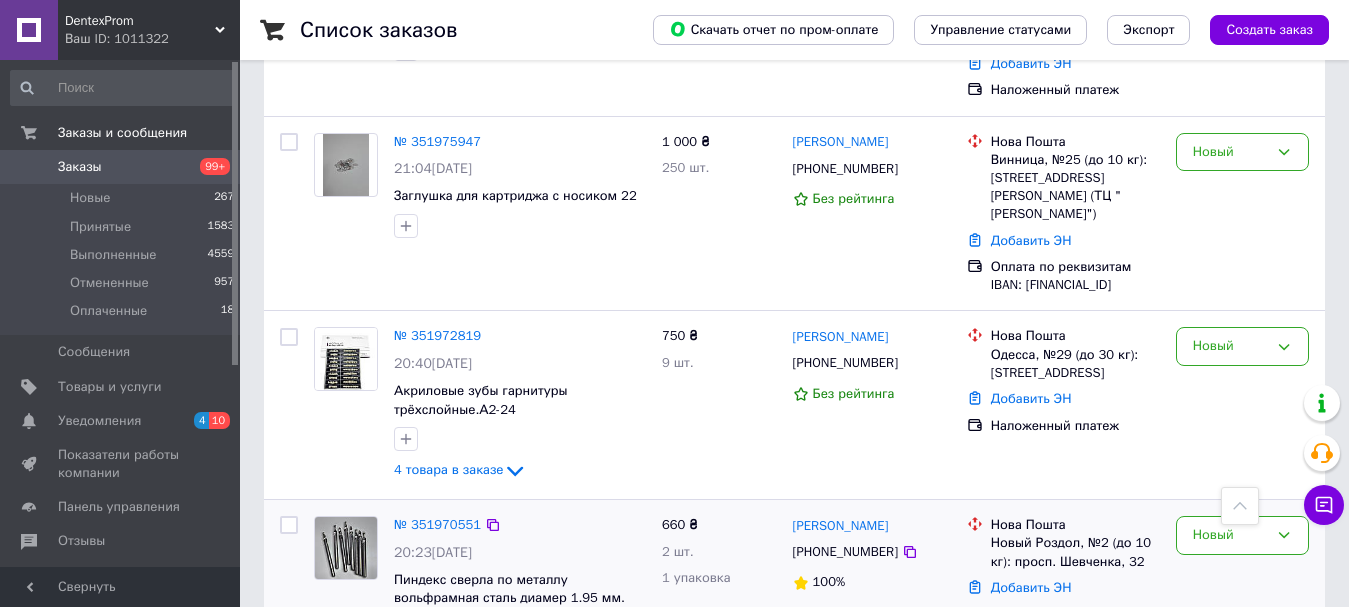 scroll, scrollTop: 2212, scrollLeft: 0, axis: vertical 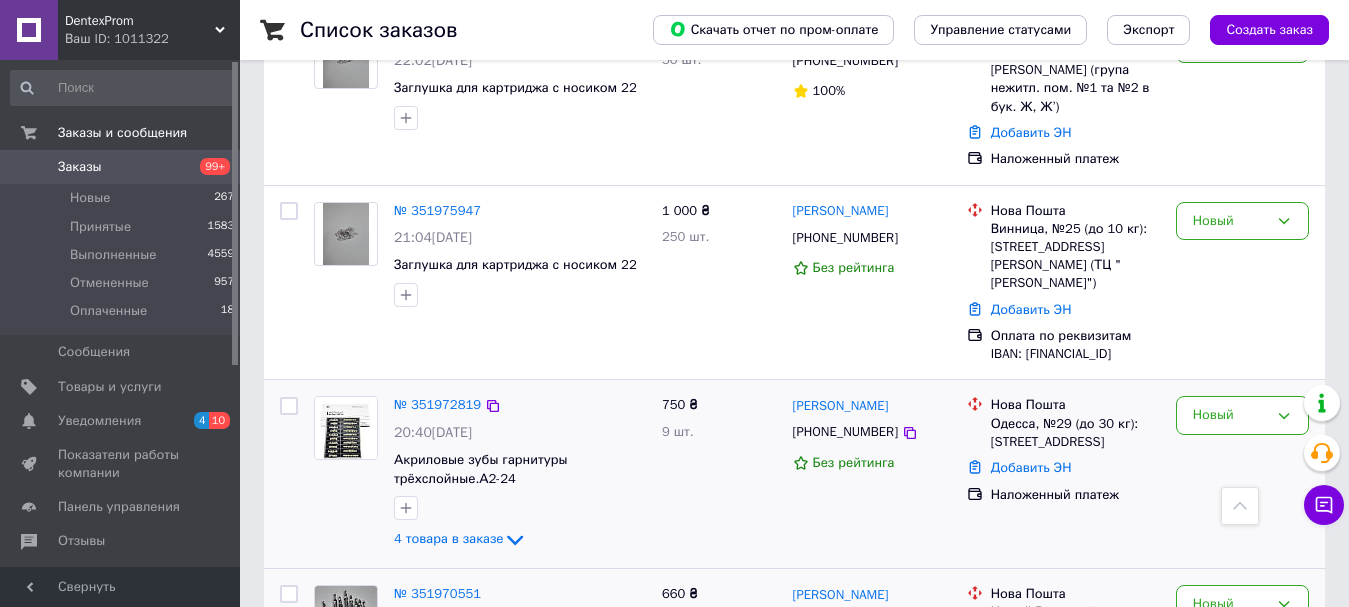 click on "№ 351972819 20:40[DATE] Акриловые зубы гарнитуры трёхслойные.А2-24 4 товара в заказе 750 ₴ 9 шт. [PERSON_NAME] [PHONE_NUMBER] Без рейтинга Нова Пошта Одесса, №29 (до 30 кг): [STREET_ADDRESS] Добавить ЭН Наложенный платеж Новый" at bounding box center (794, 474) 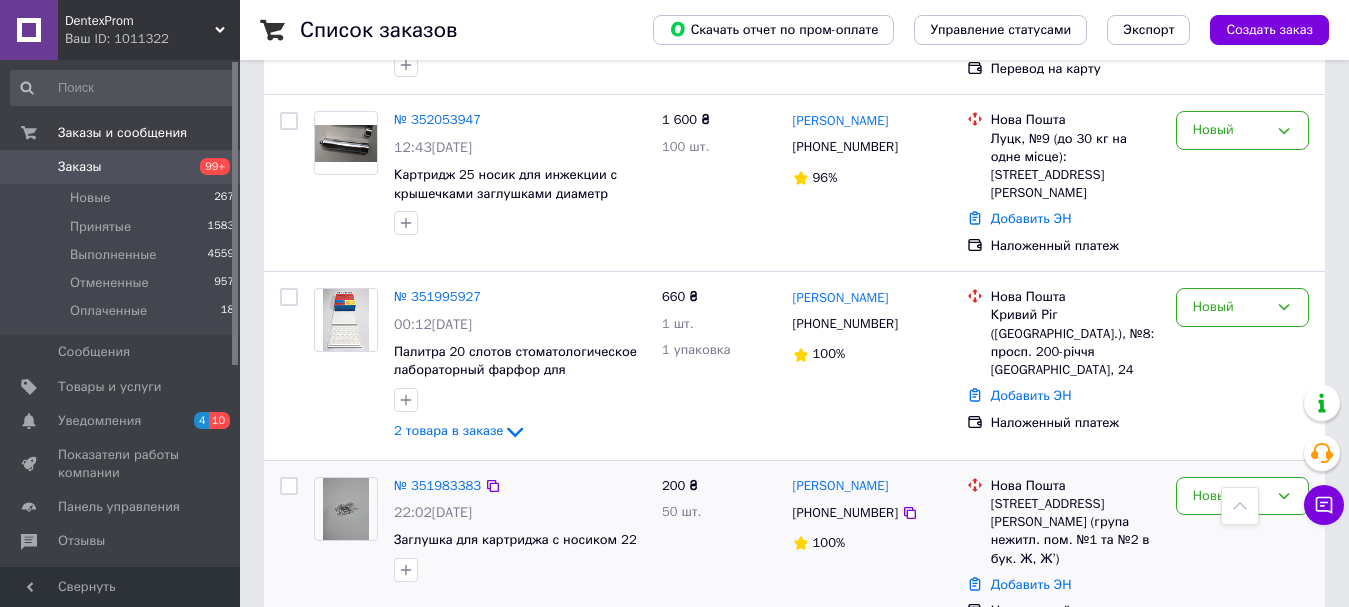 scroll, scrollTop: 1712, scrollLeft: 0, axis: vertical 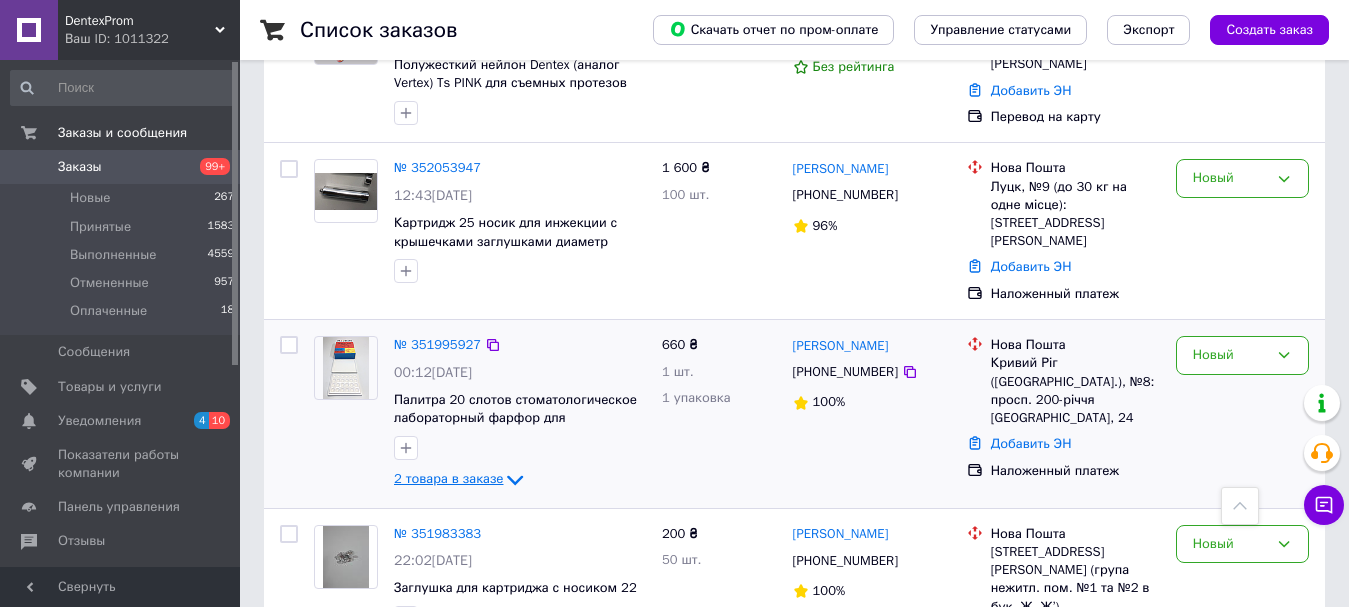 click 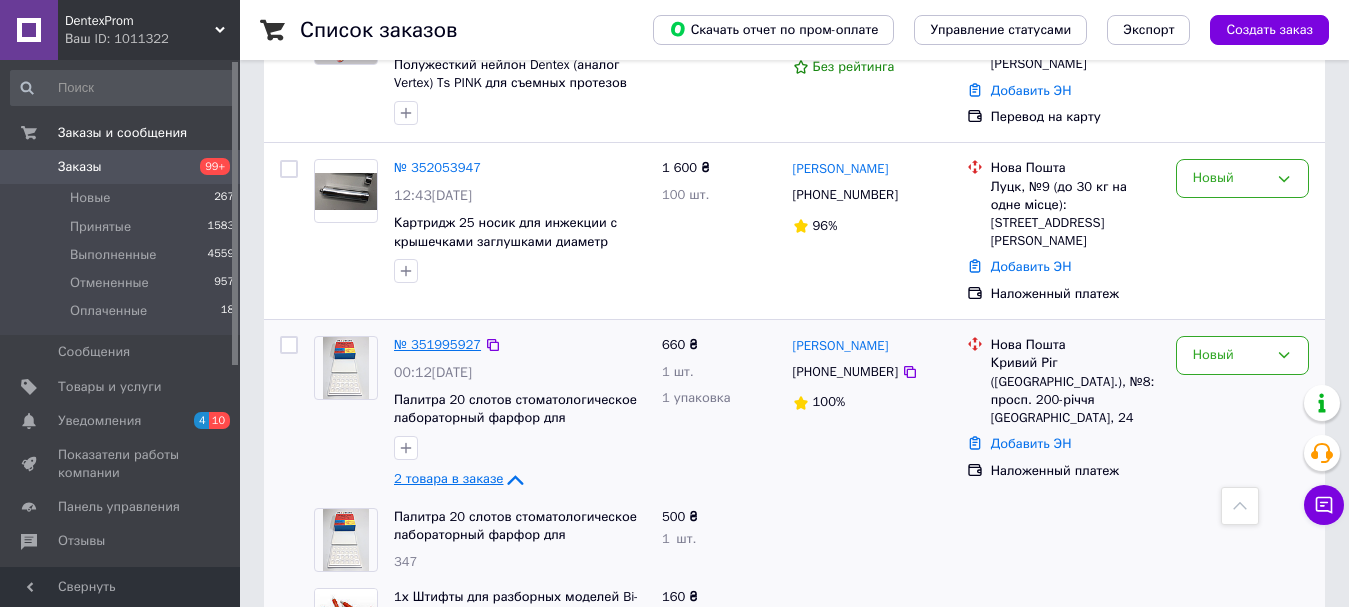 click on "№ 351995927" at bounding box center [437, 344] 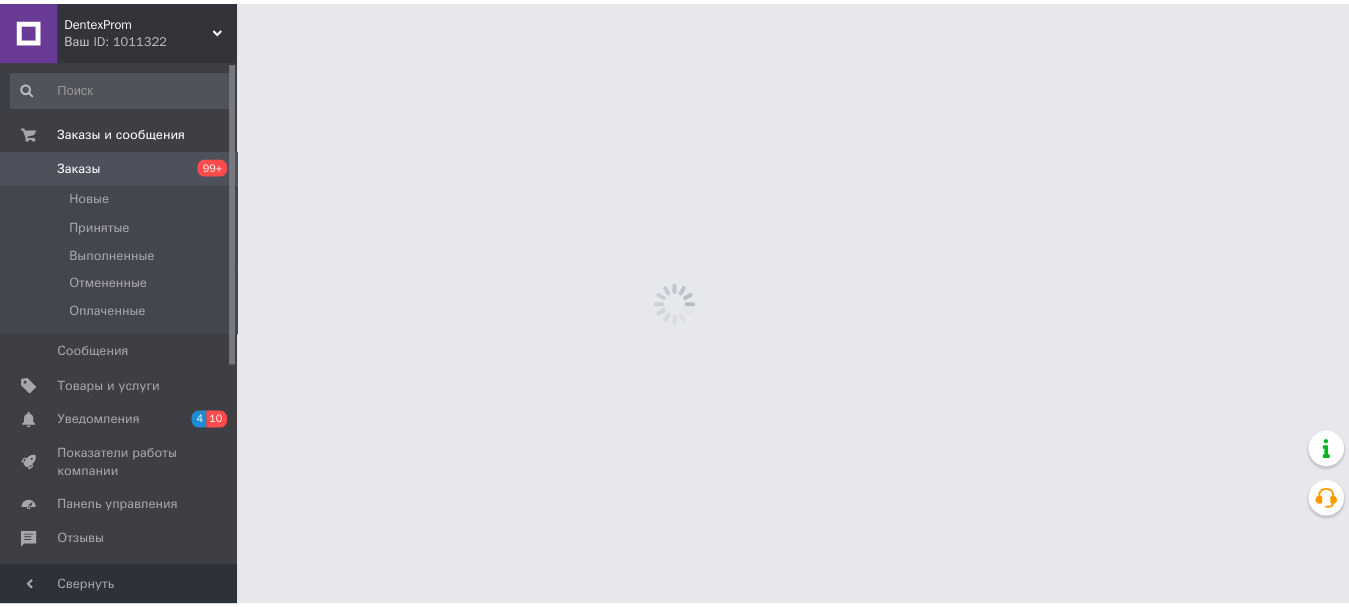 scroll, scrollTop: 0, scrollLeft: 0, axis: both 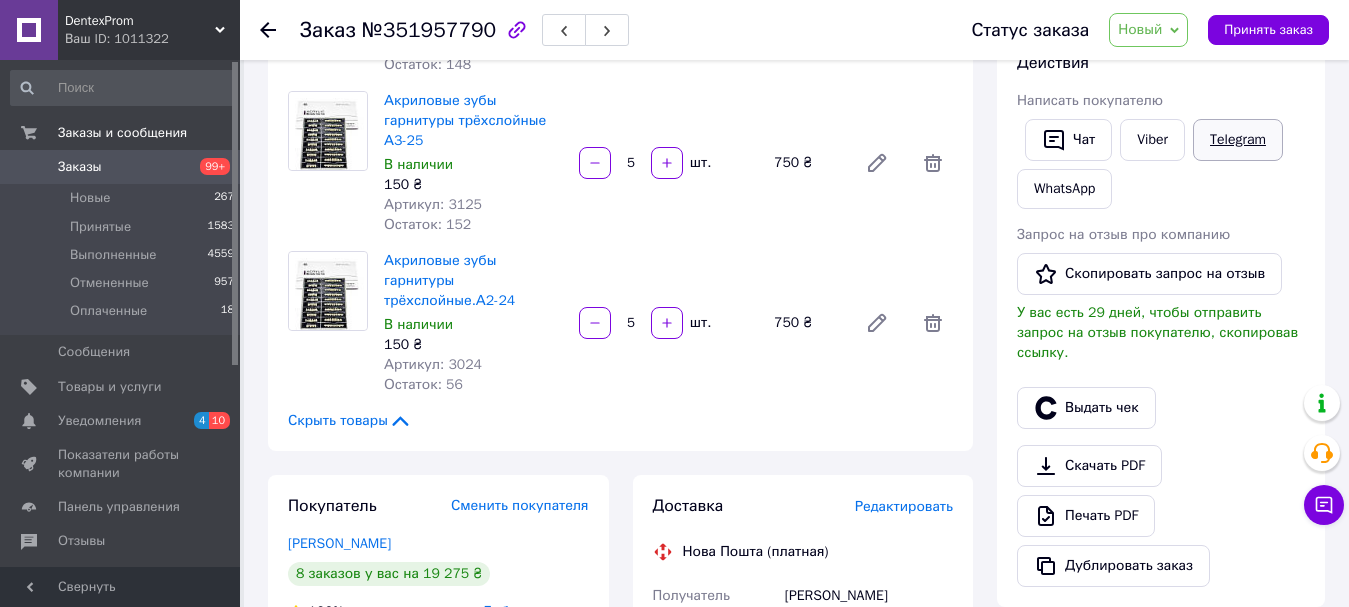 click on "Telegram" at bounding box center [1238, 140] 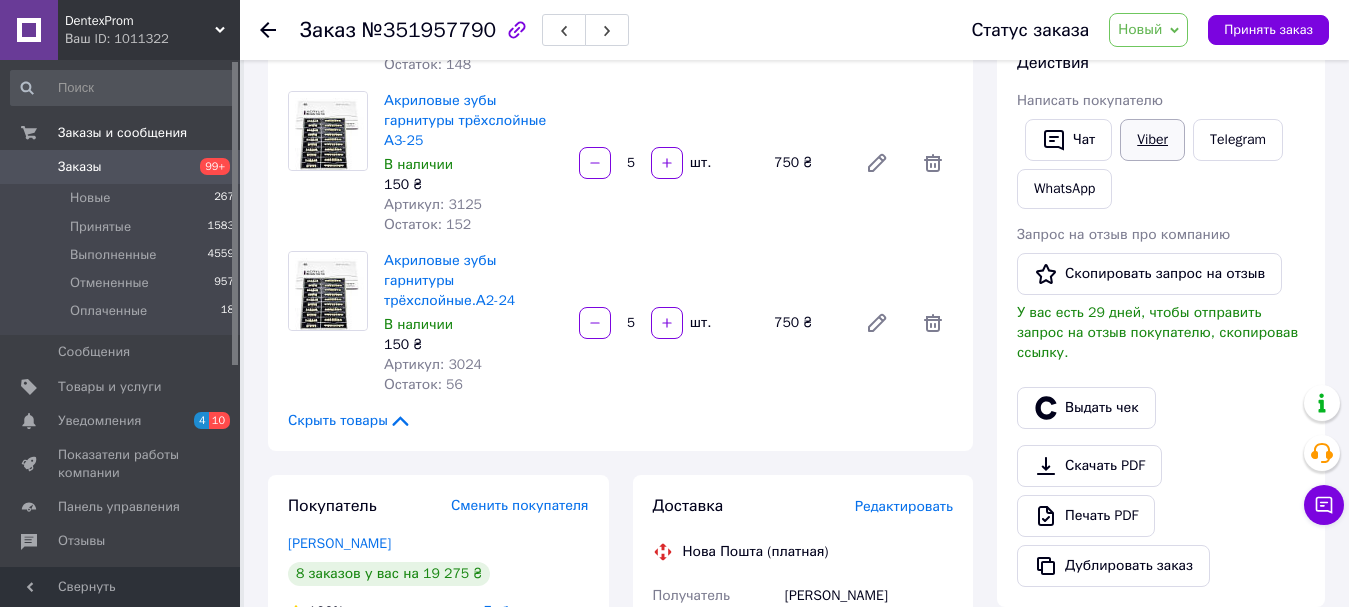 click on "Viber" at bounding box center [1152, 140] 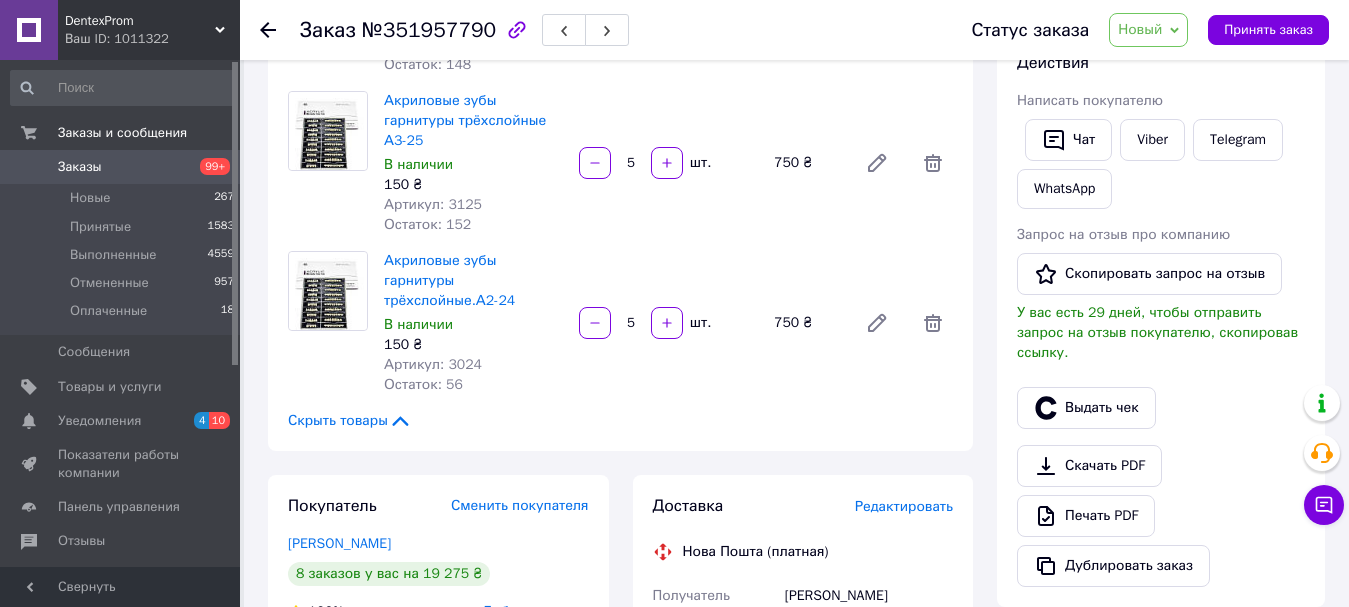 click on "Редактировать" at bounding box center [904, 506] 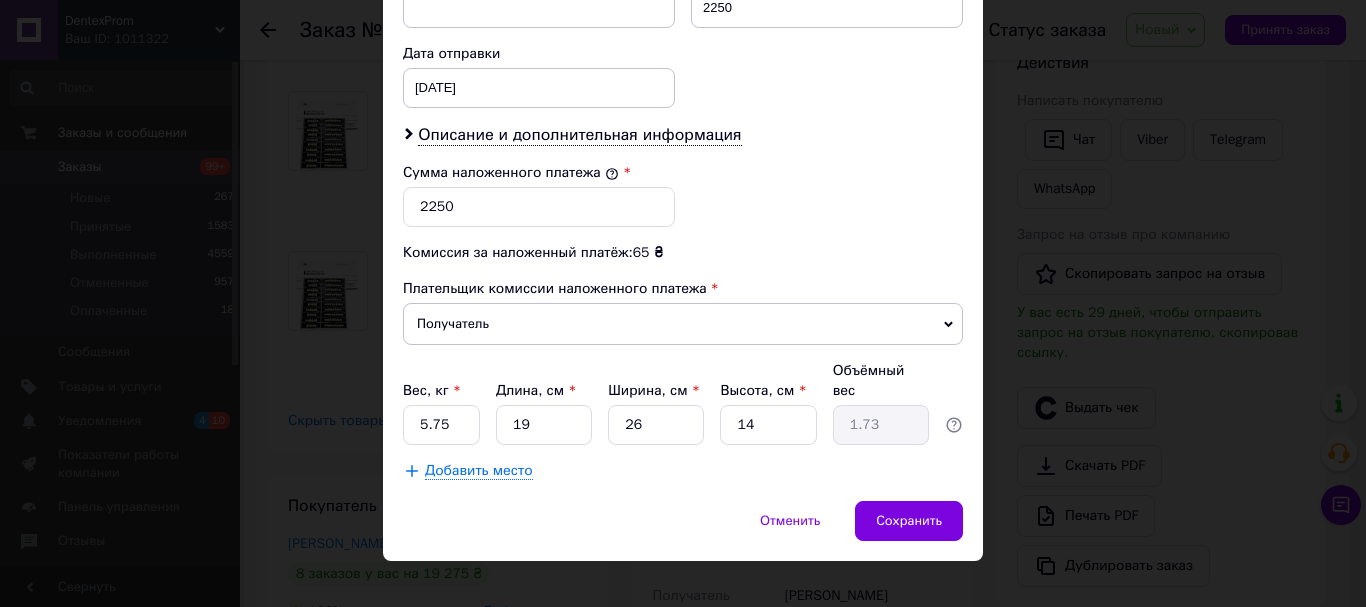 scroll, scrollTop: 919, scrollLeft: 0, axis: vertical 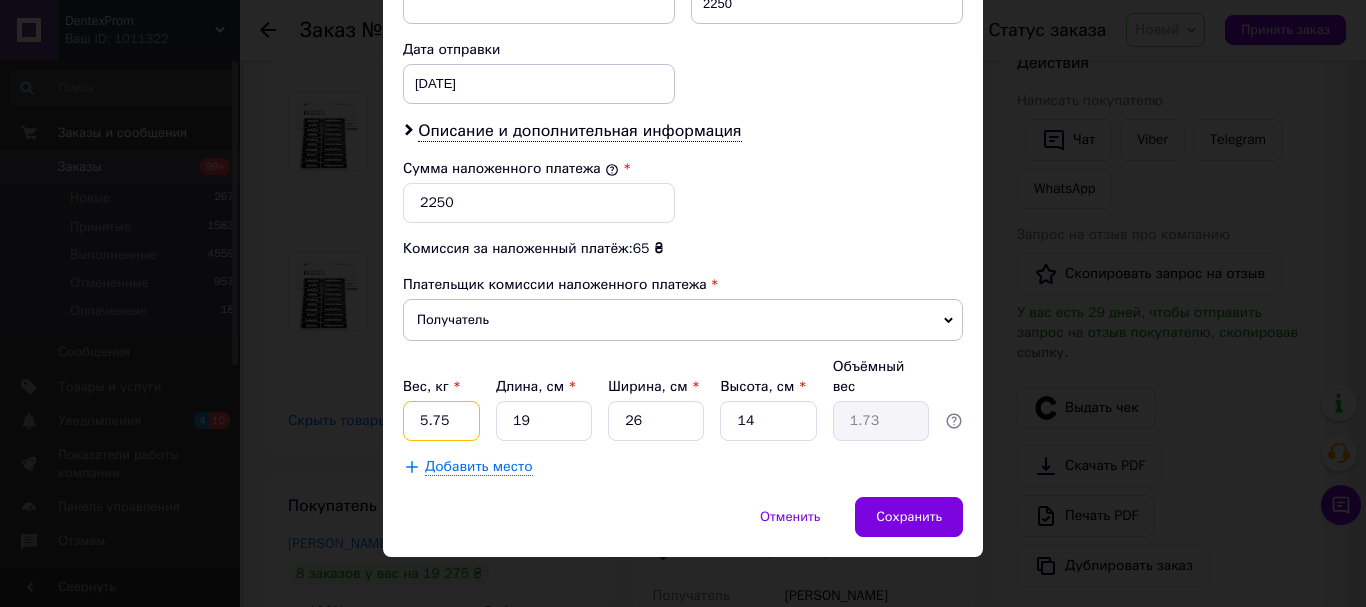 click on "5.75" at bounding box center [441, 421] 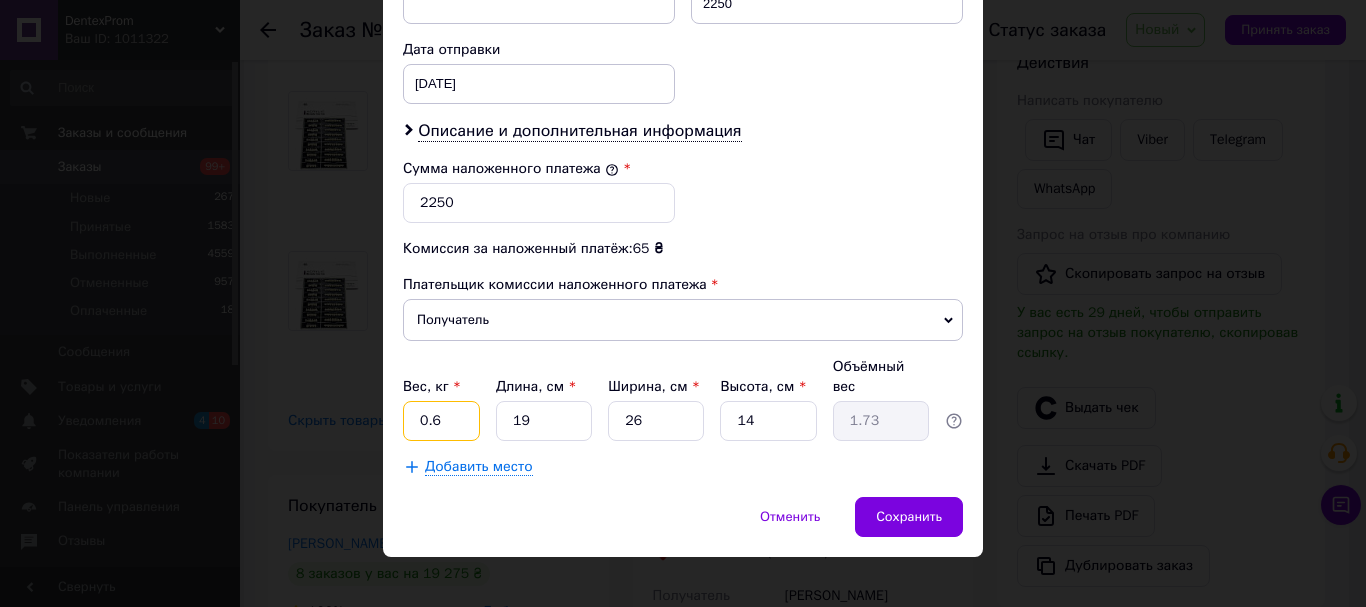 type on "0.6" 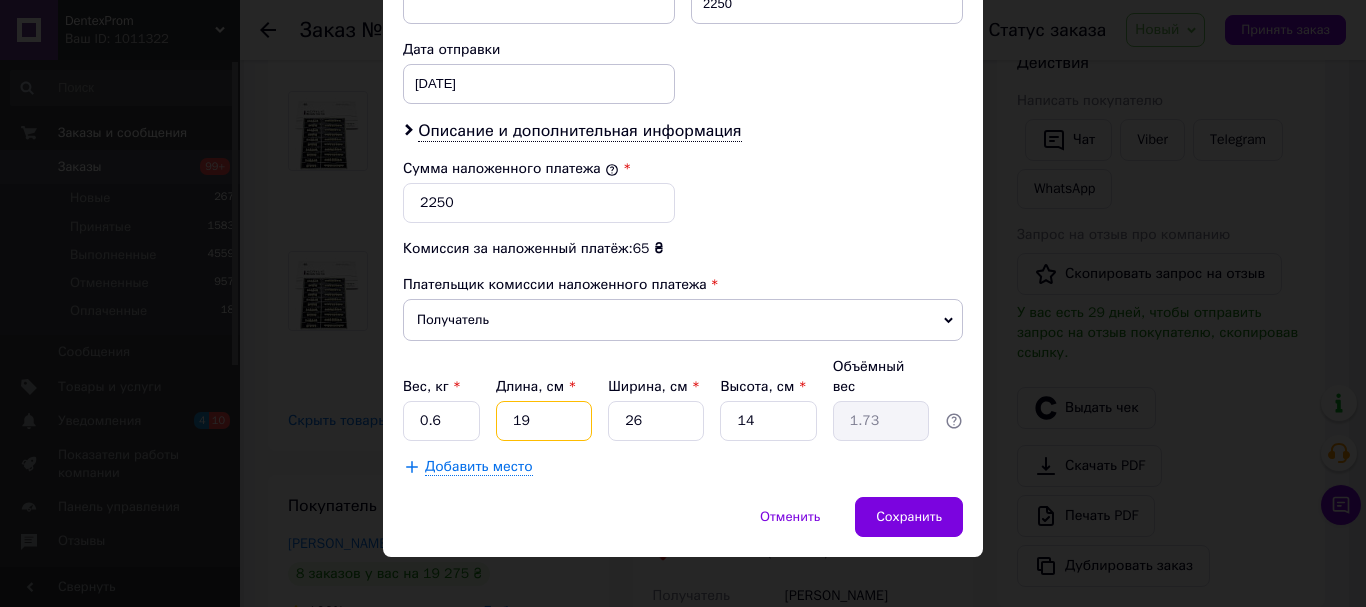 type on "2" 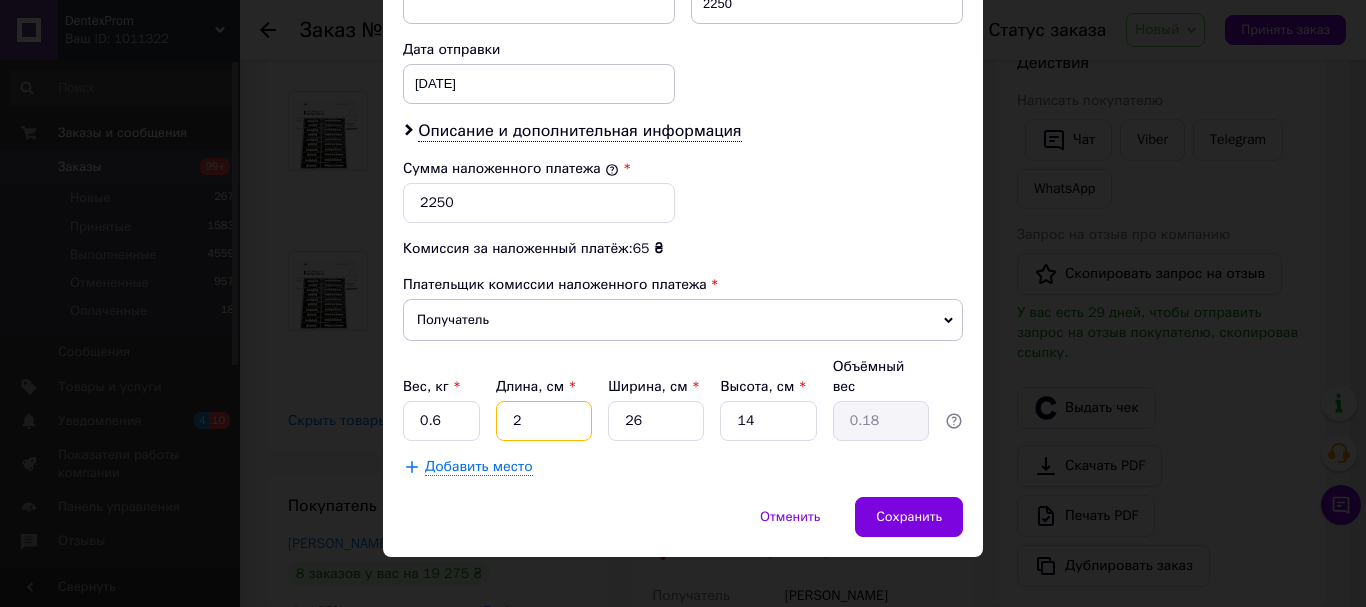 type on "27" 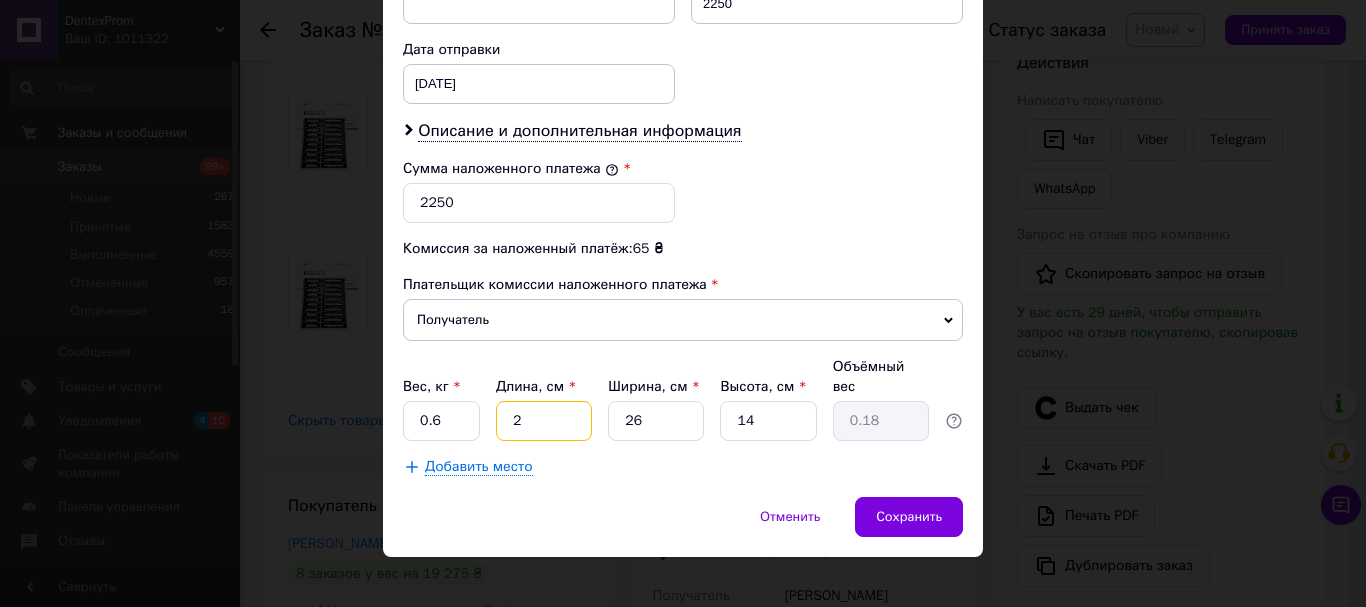 type on "2.46" 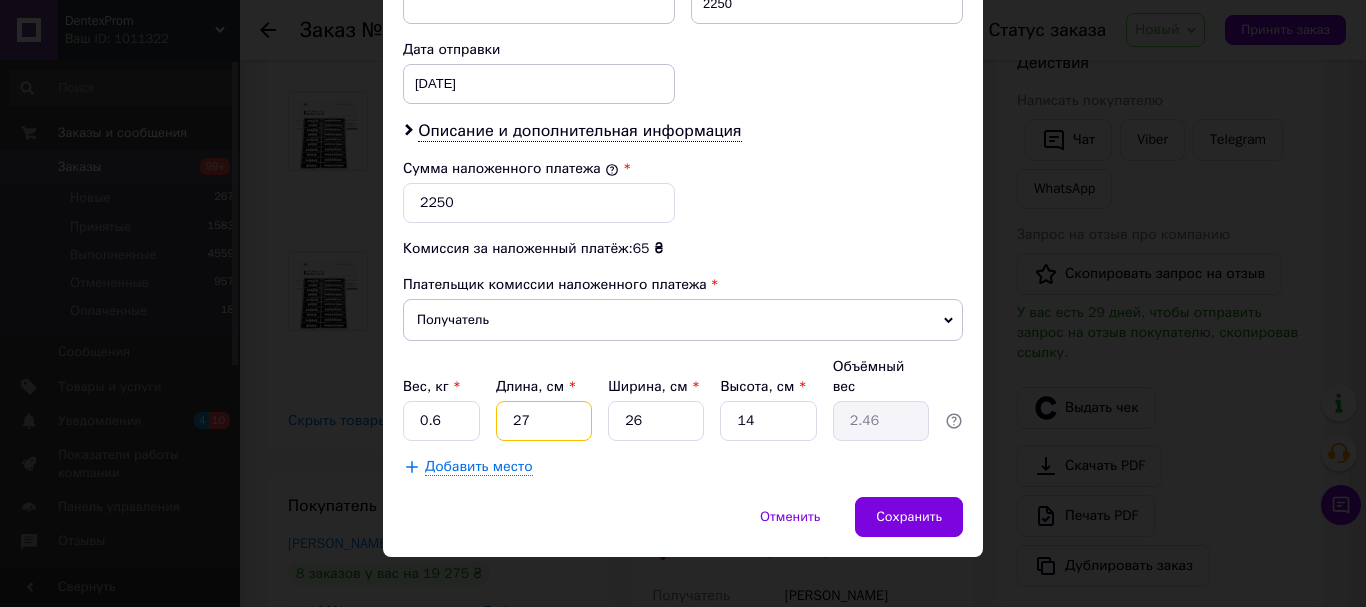 type on "27" 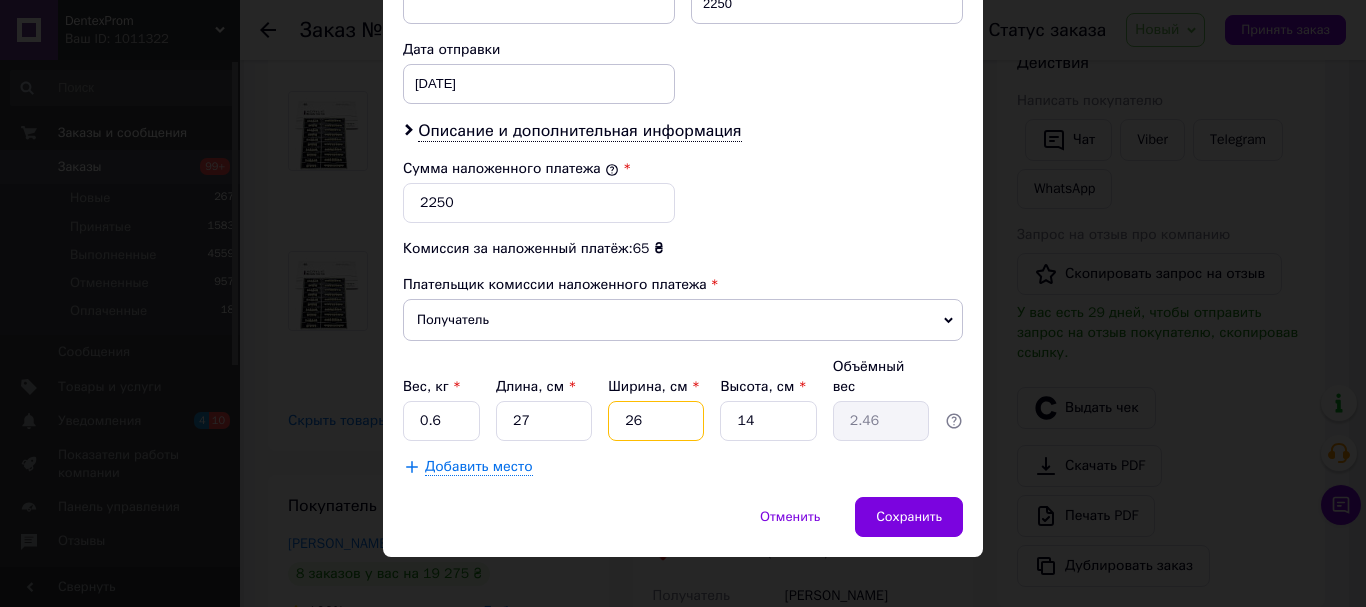 type on "1" 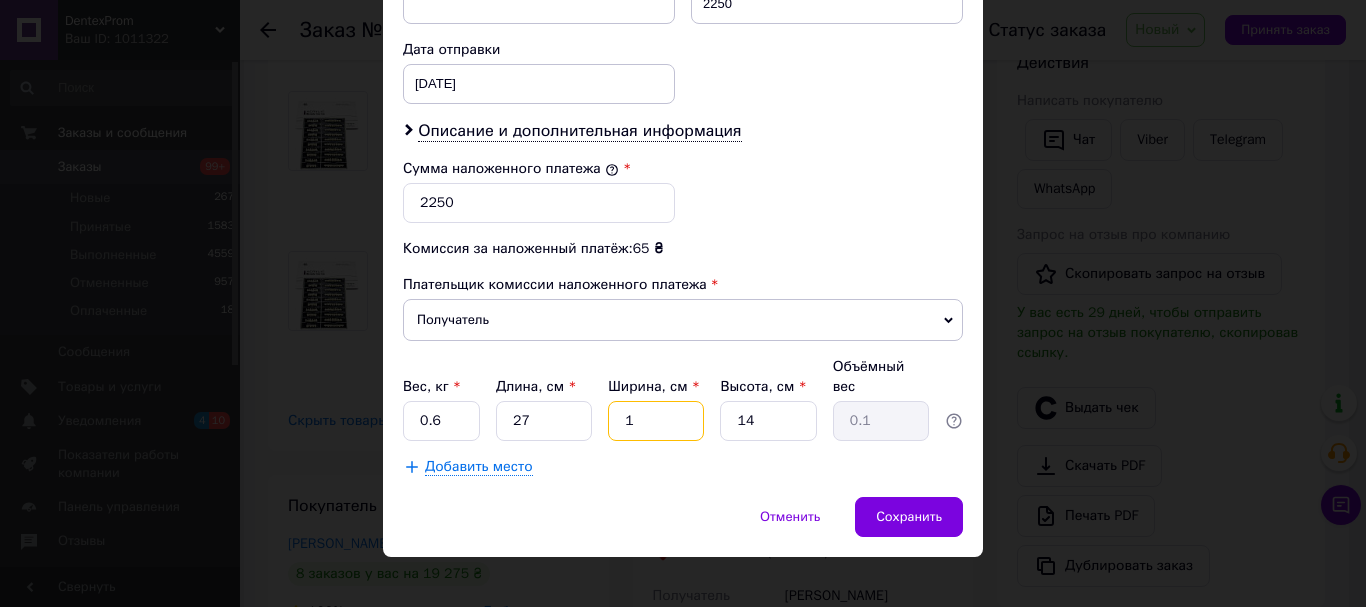 type on "17" 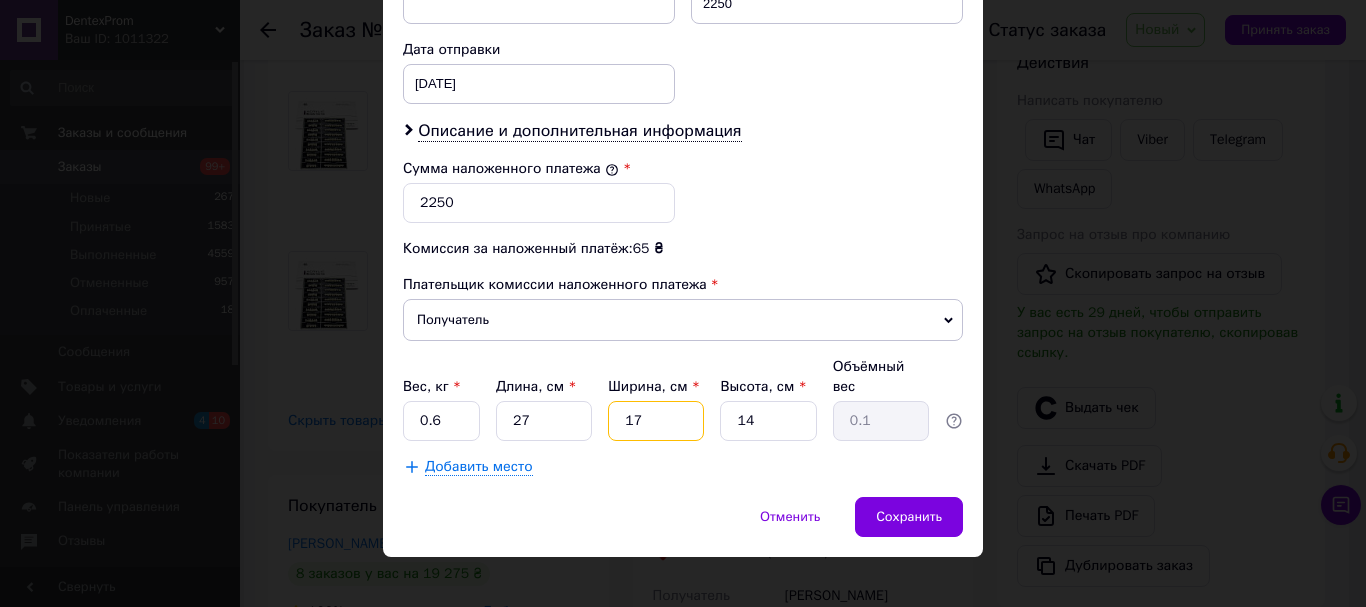 type on "1.61" 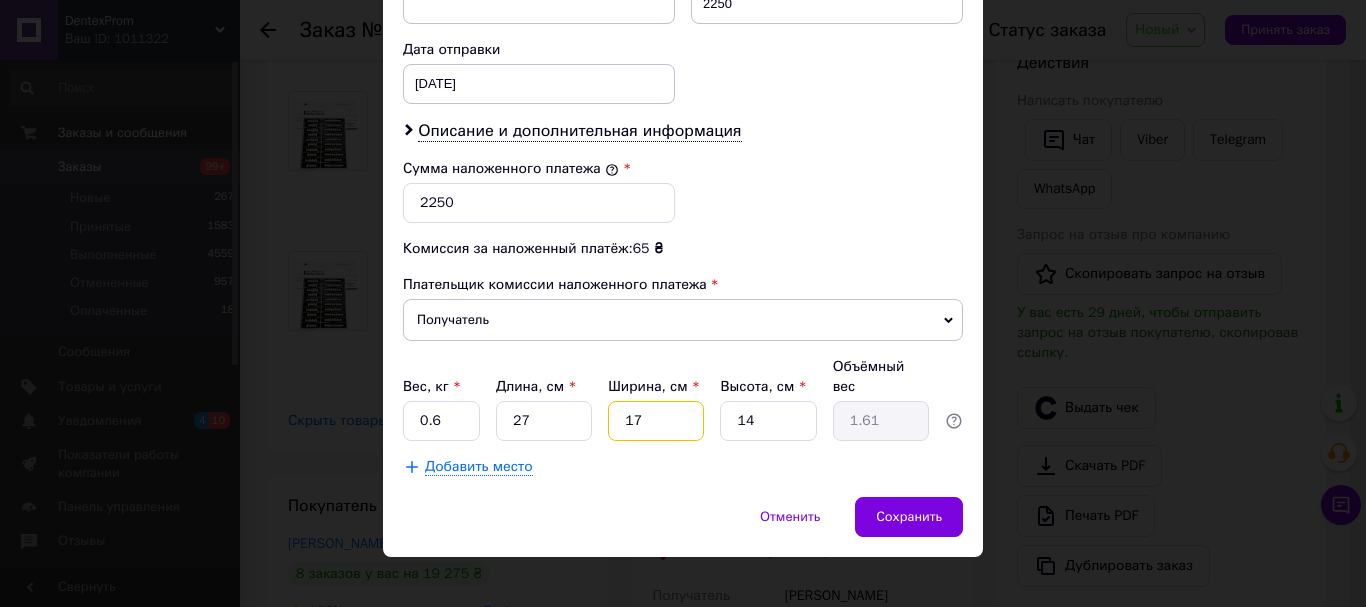 type on "17" 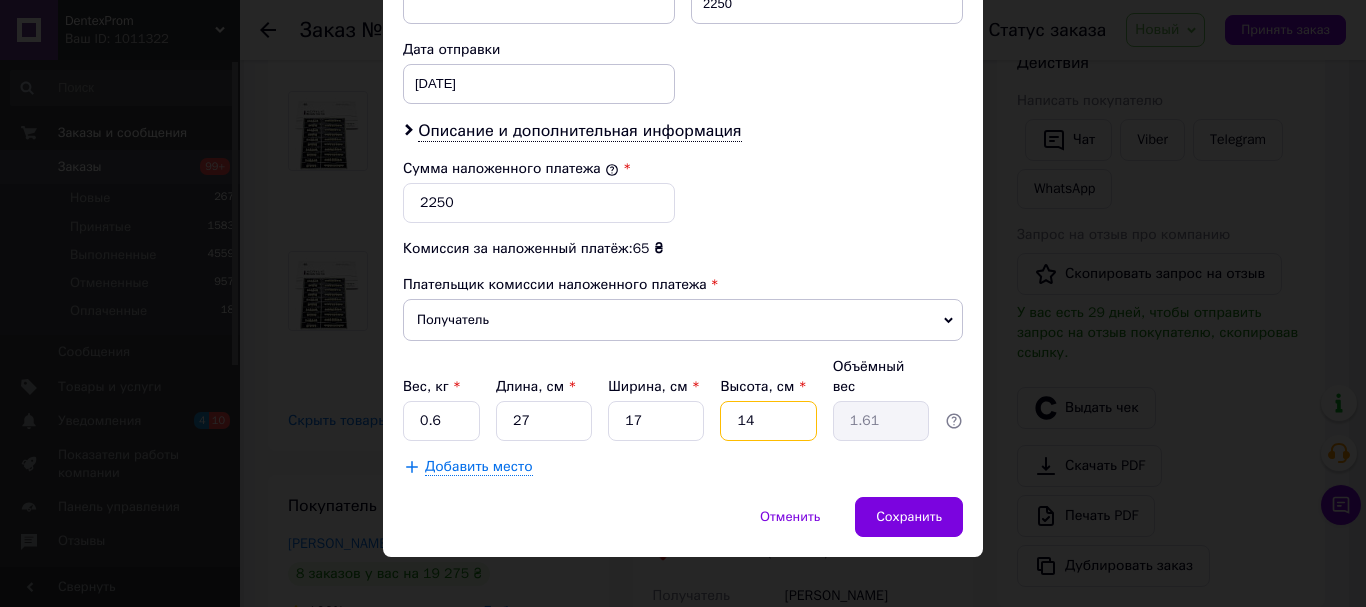 type on "1" 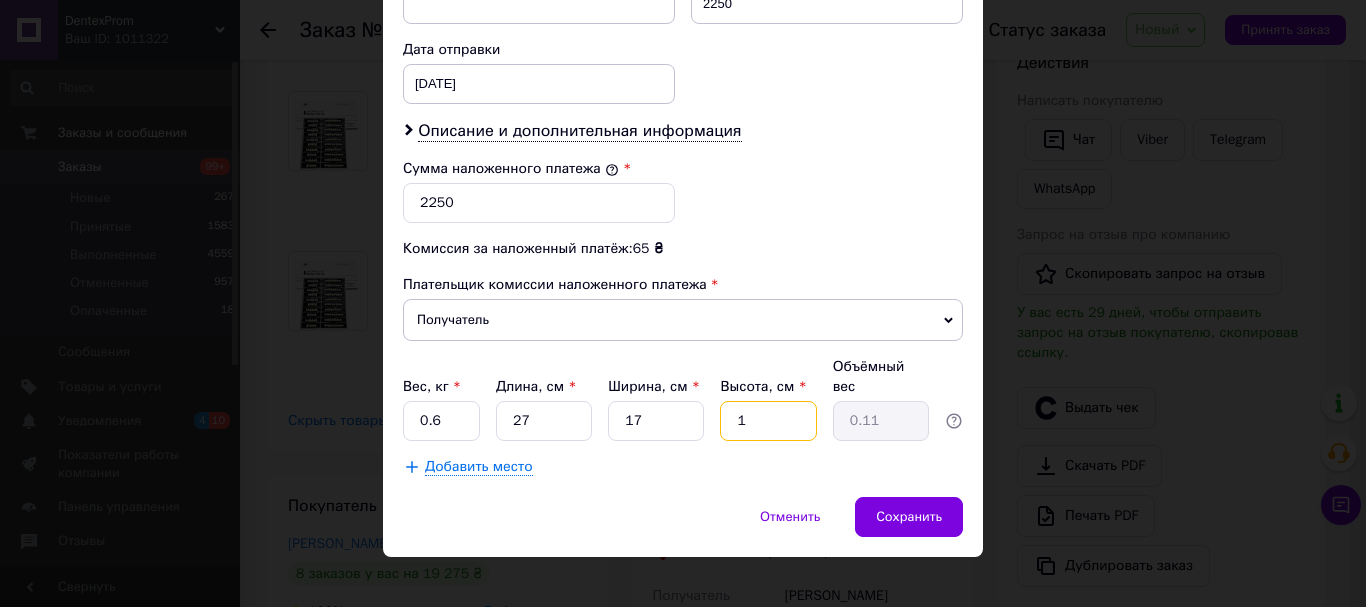 type 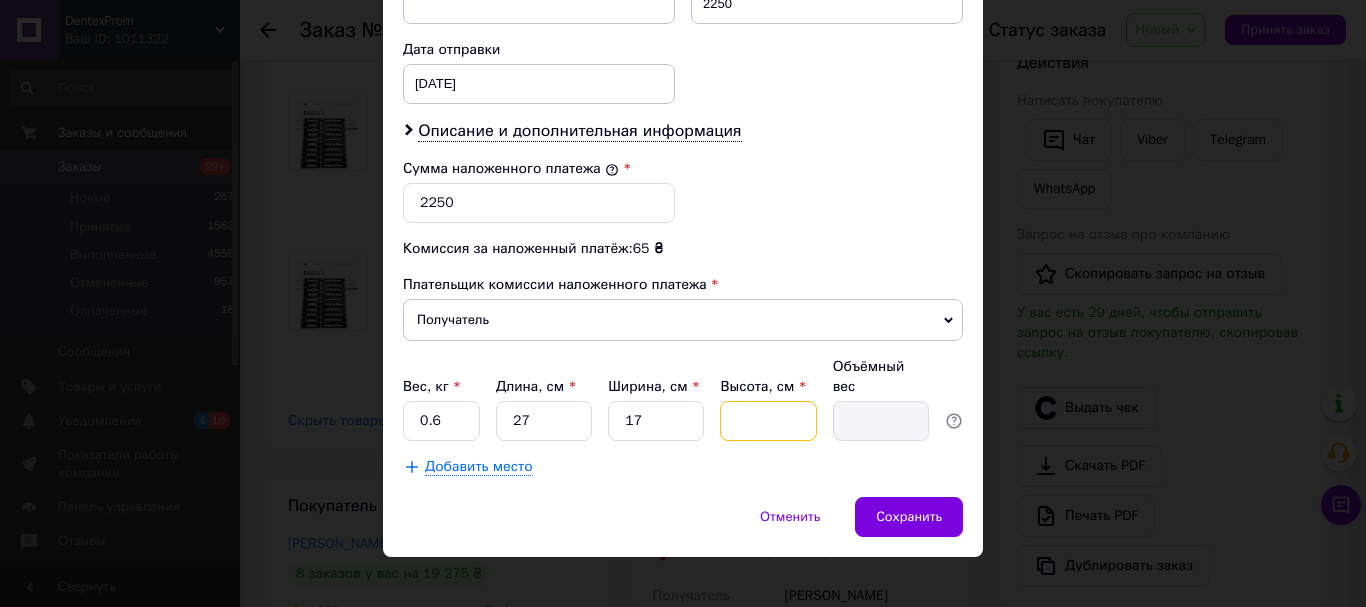 type on "6" 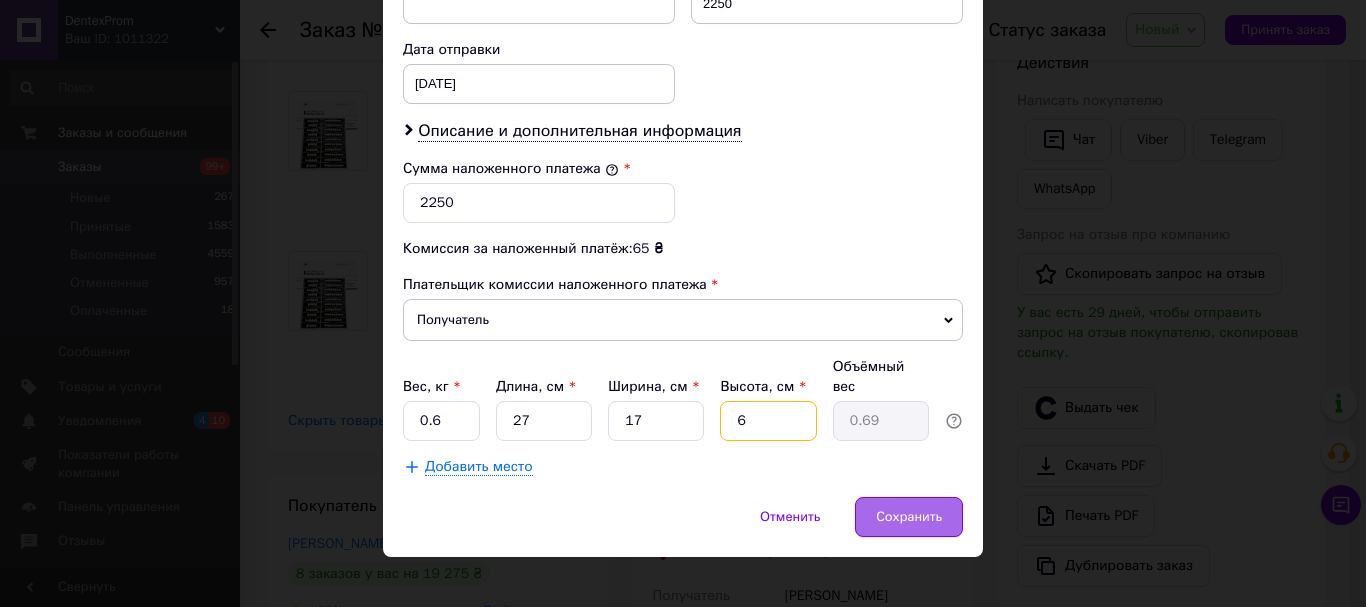 type on "6" 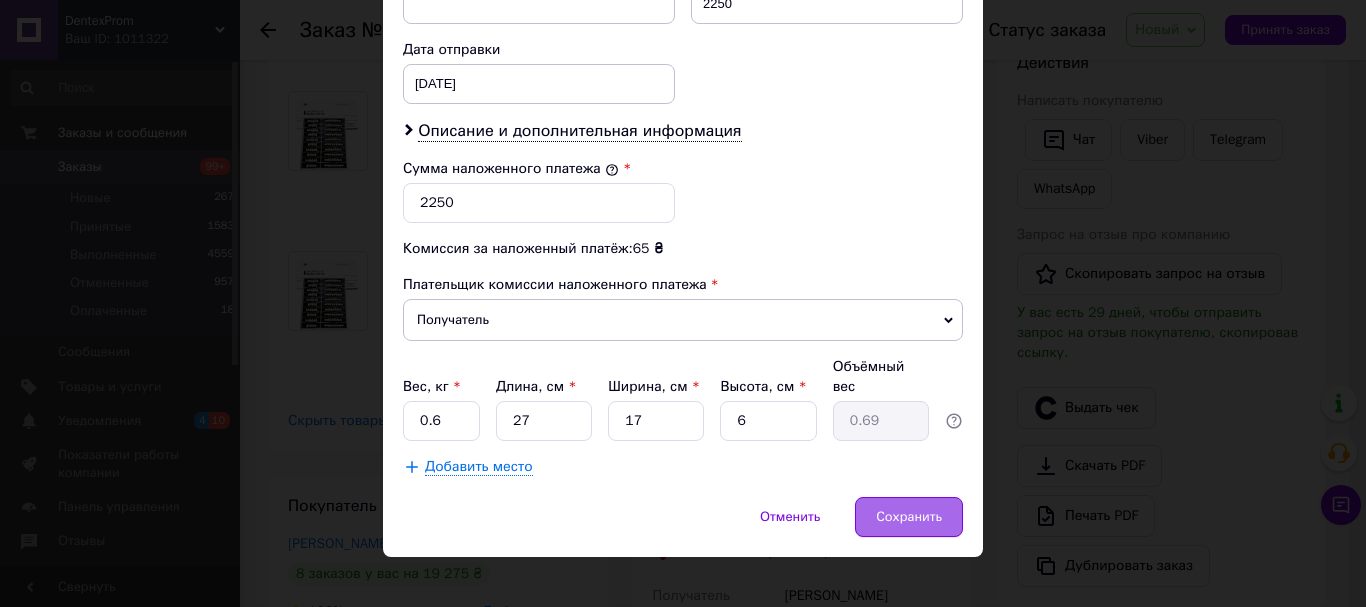 click on "Сохранить" at bounding box center (909, 517) 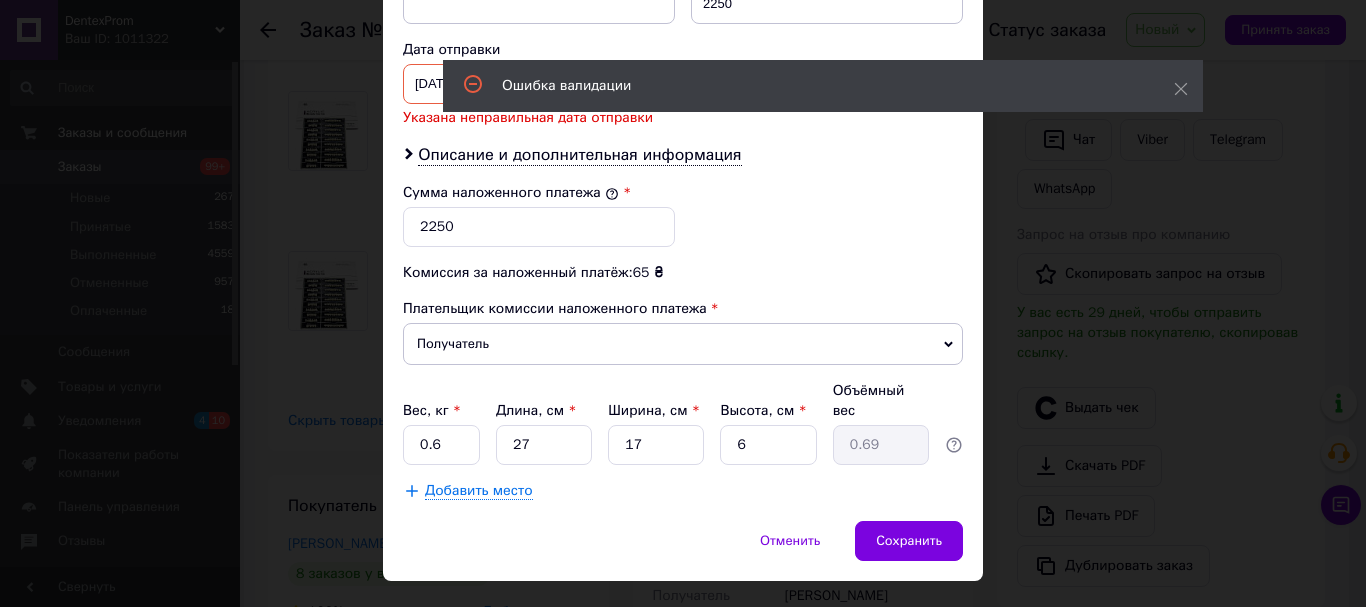 scroll, scrollTop: 943, scrollLeft: 0, axis: vertical 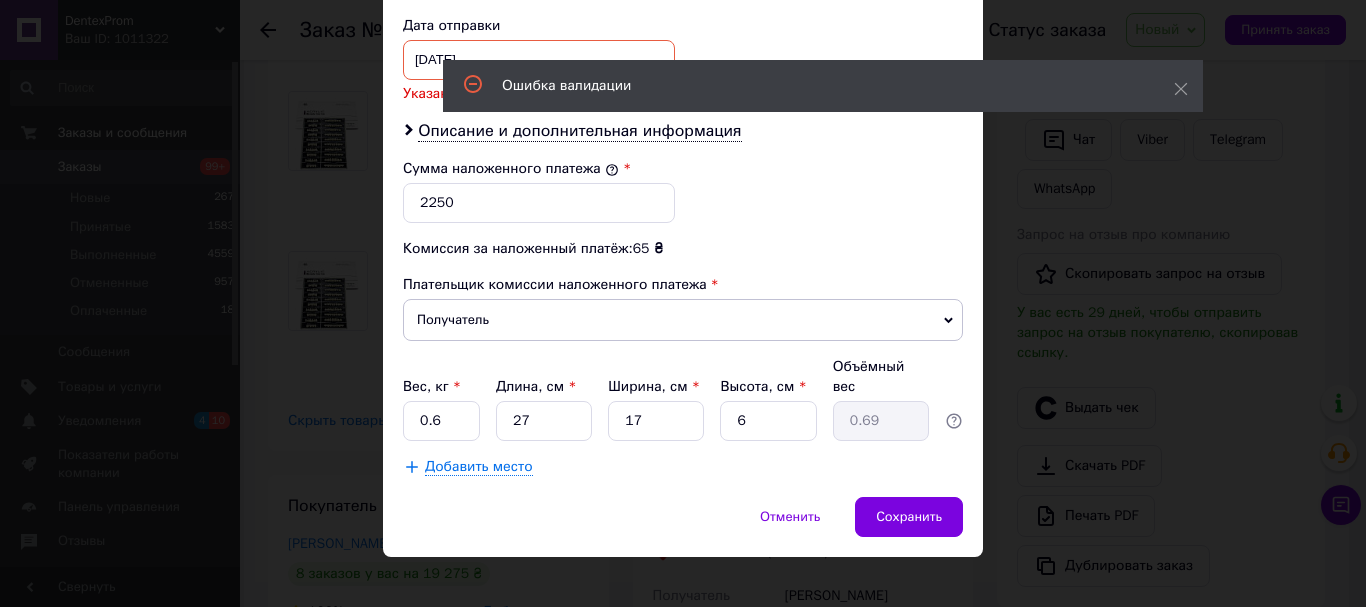 click on "22.04.2025 < 2025 > < Апрель > Пн Вт Ср Чт Пт Сб Вс 31 1 2 3 4 5 6 7 8 9 10 11 12 13 14 15 16 17 18 19 20 21 22 23 24 25 26 27 28 29 30 1 2 3 4 5 6 7 8 9 10 11" at bounding box center [539, 60] 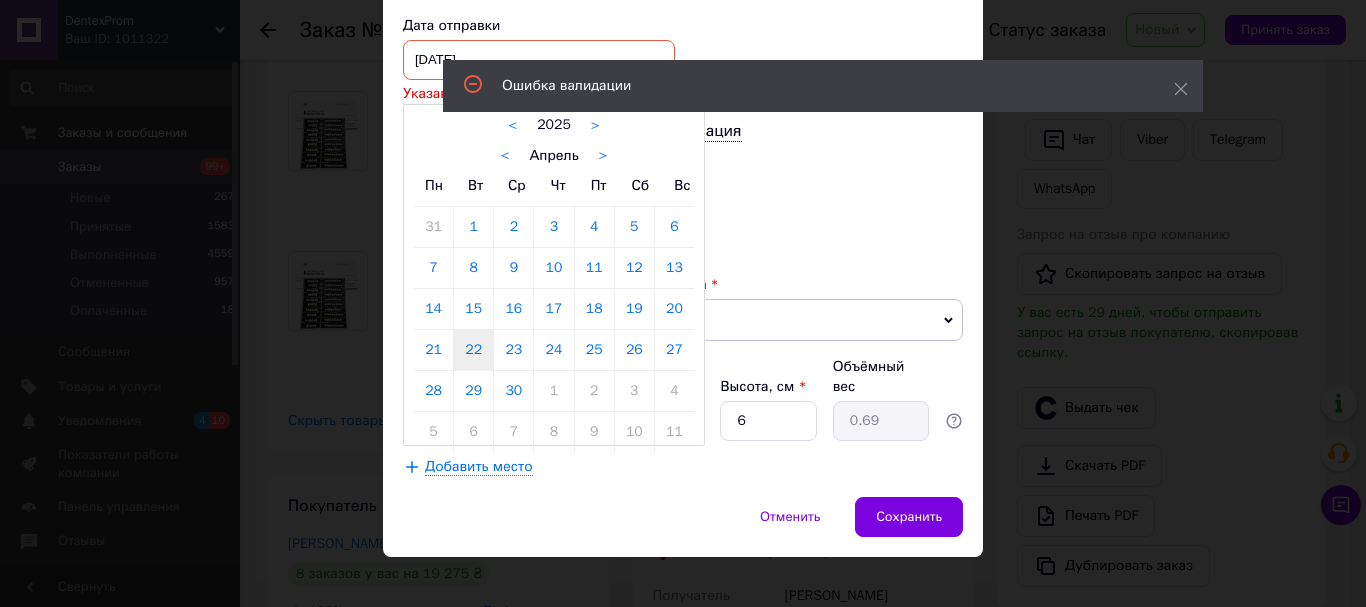 click on "< Апрель >" at bounding box center (554, 155) 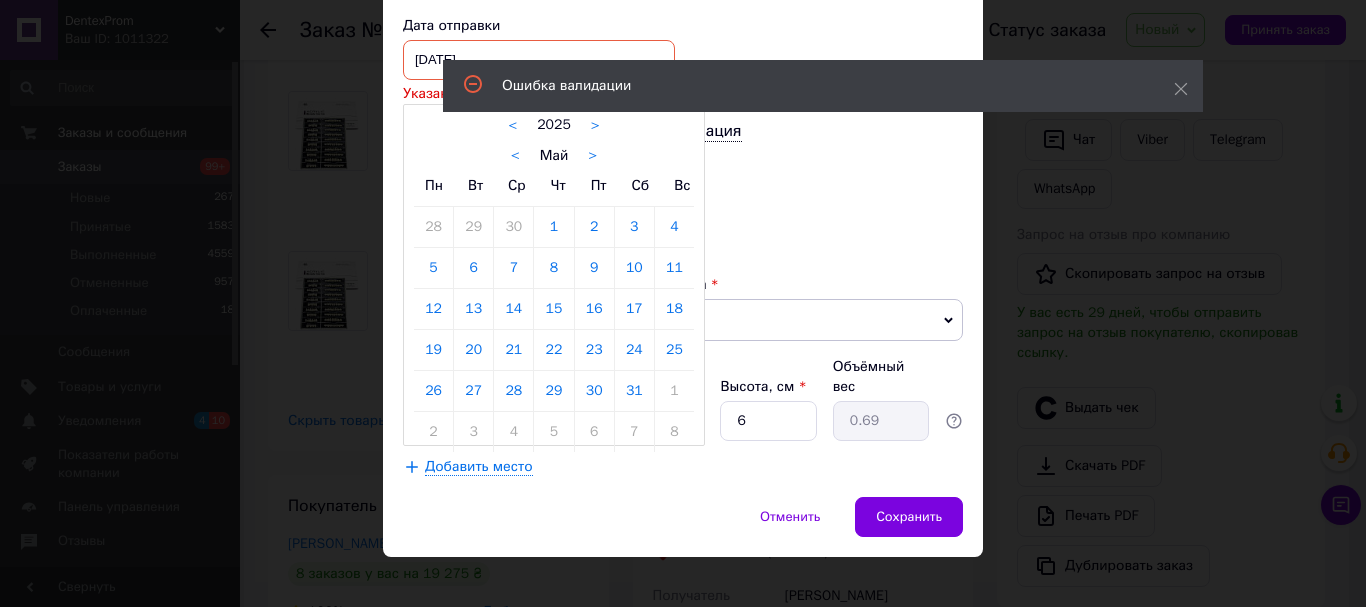 click on "< Май >" at bounding box center (554, 155) 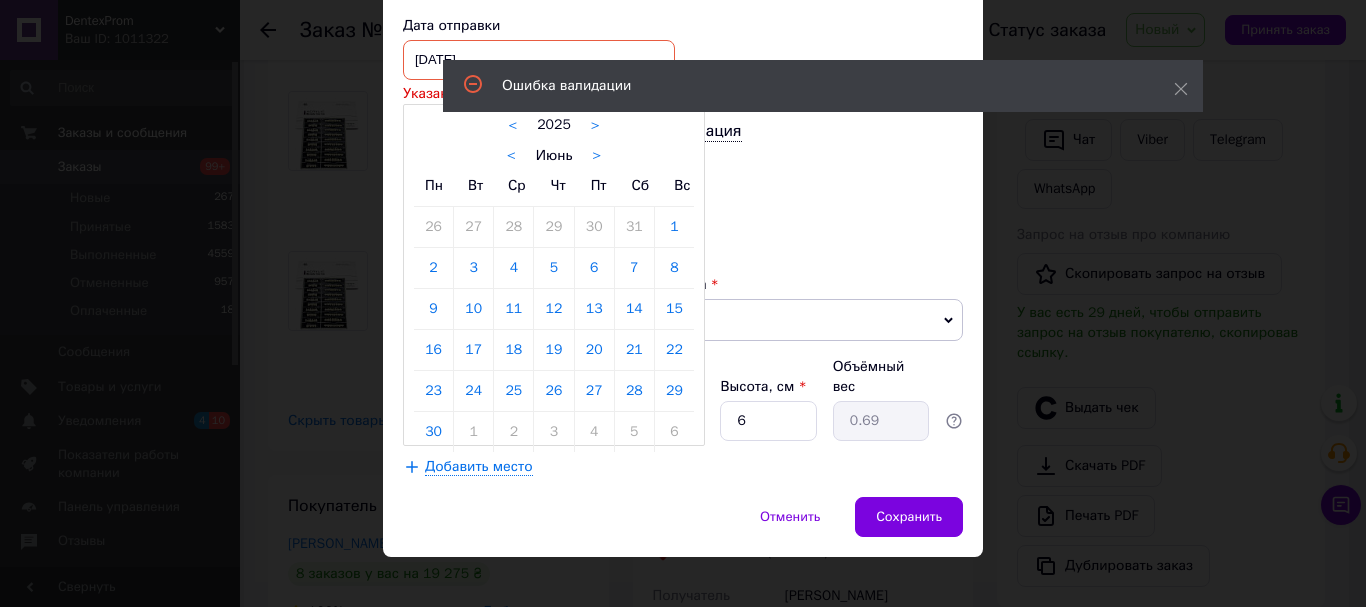click on ">" at bounding box center (596, 156) 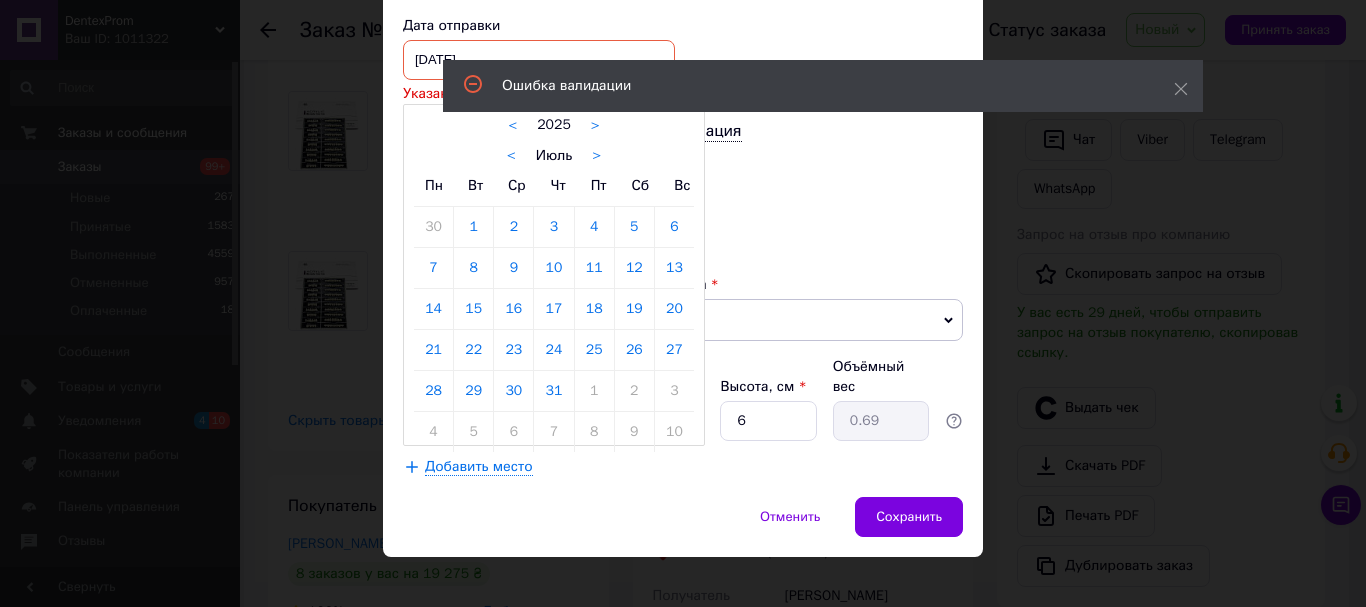click on ">" at bounding box center (596, 156) 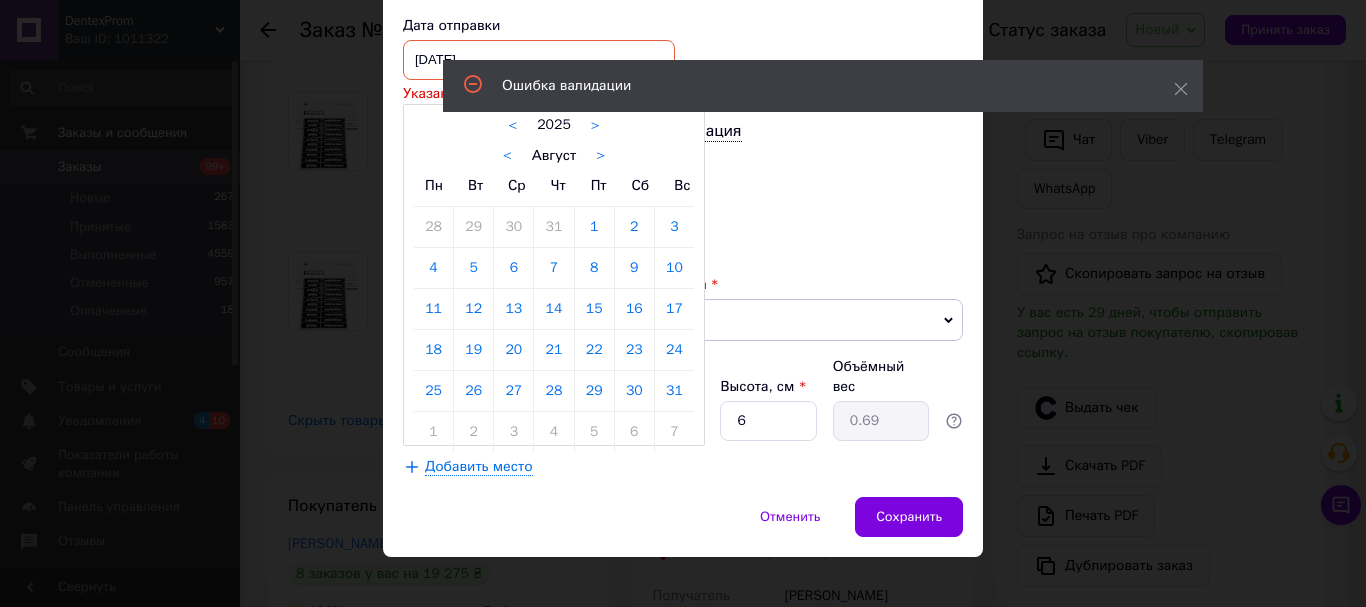 click on "<" at bounding box center (507, 156) 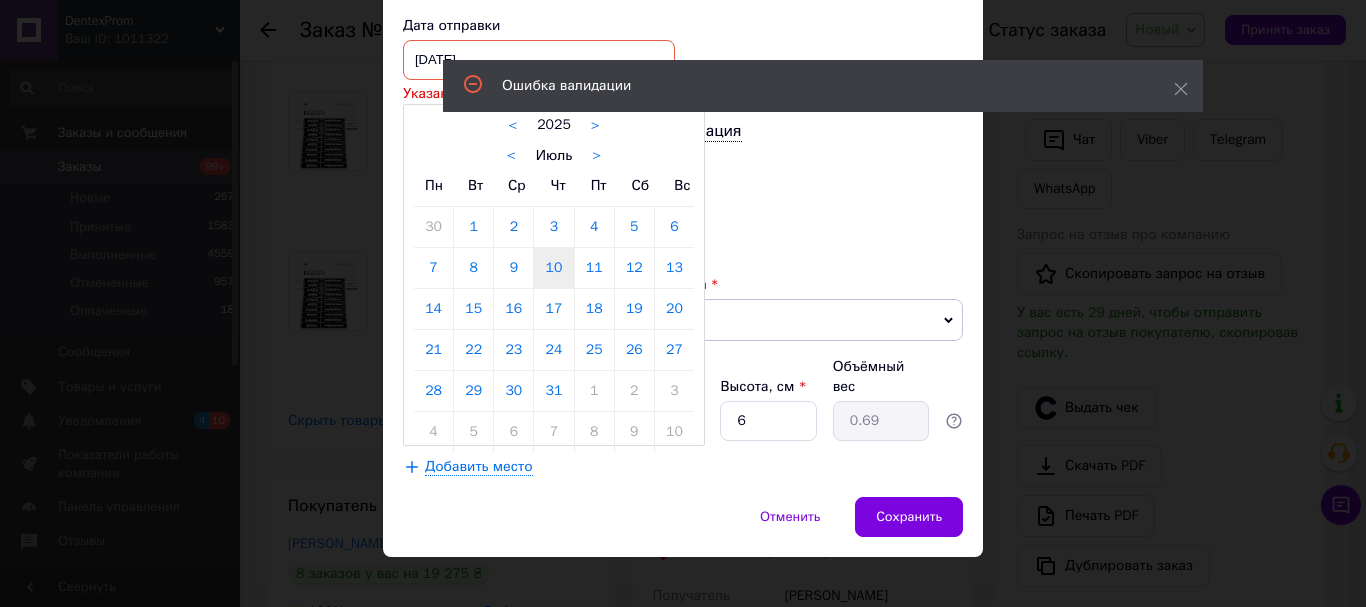 click on "10" at bounding box center (553, 268) 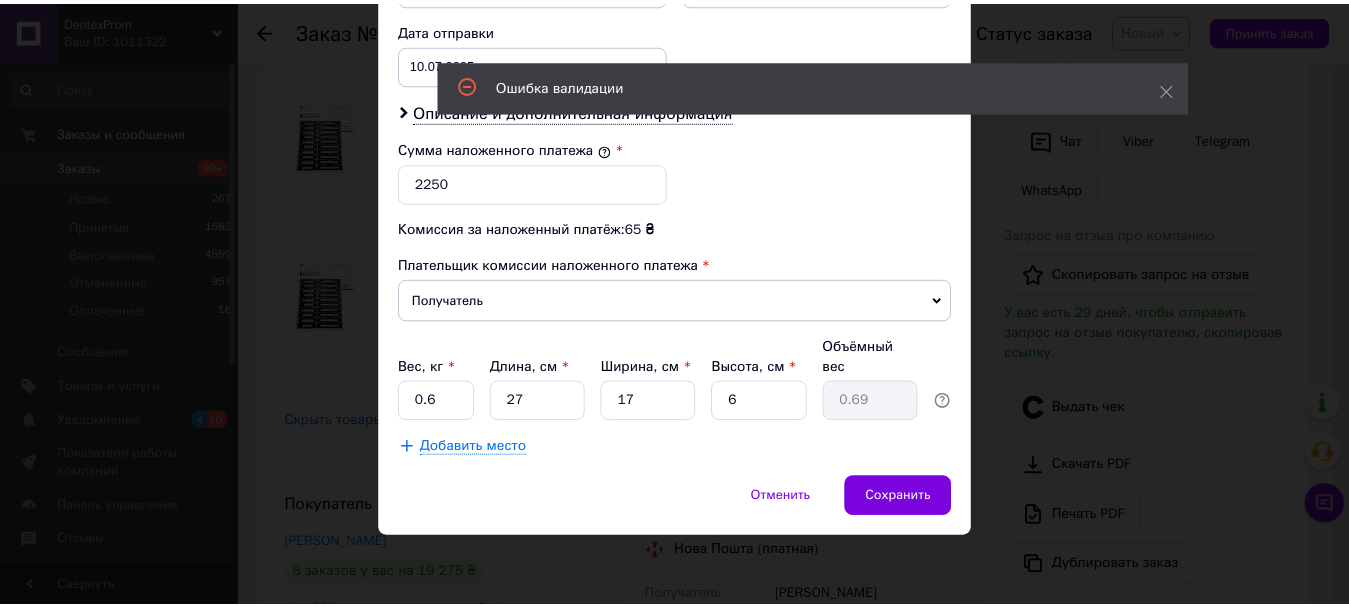 scroll, scrollTop: 919, scrollLeft: 0, axis: vertical 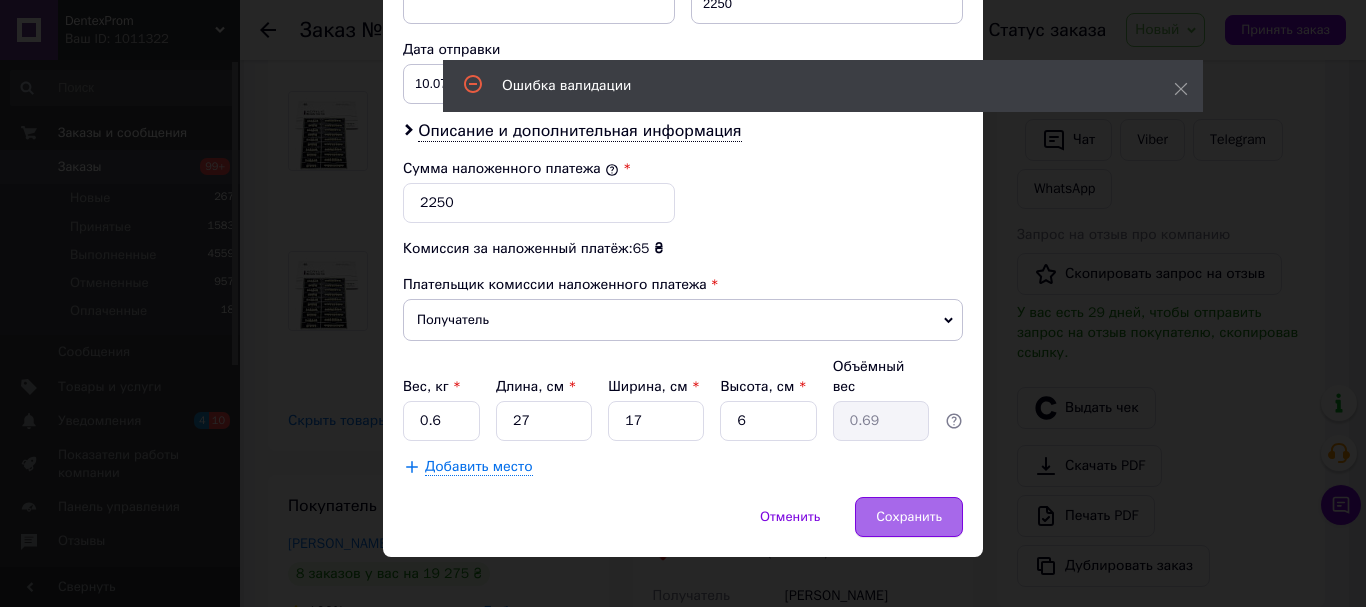 click on "Отменить   Сохранить" at bounding box center (683, 527) 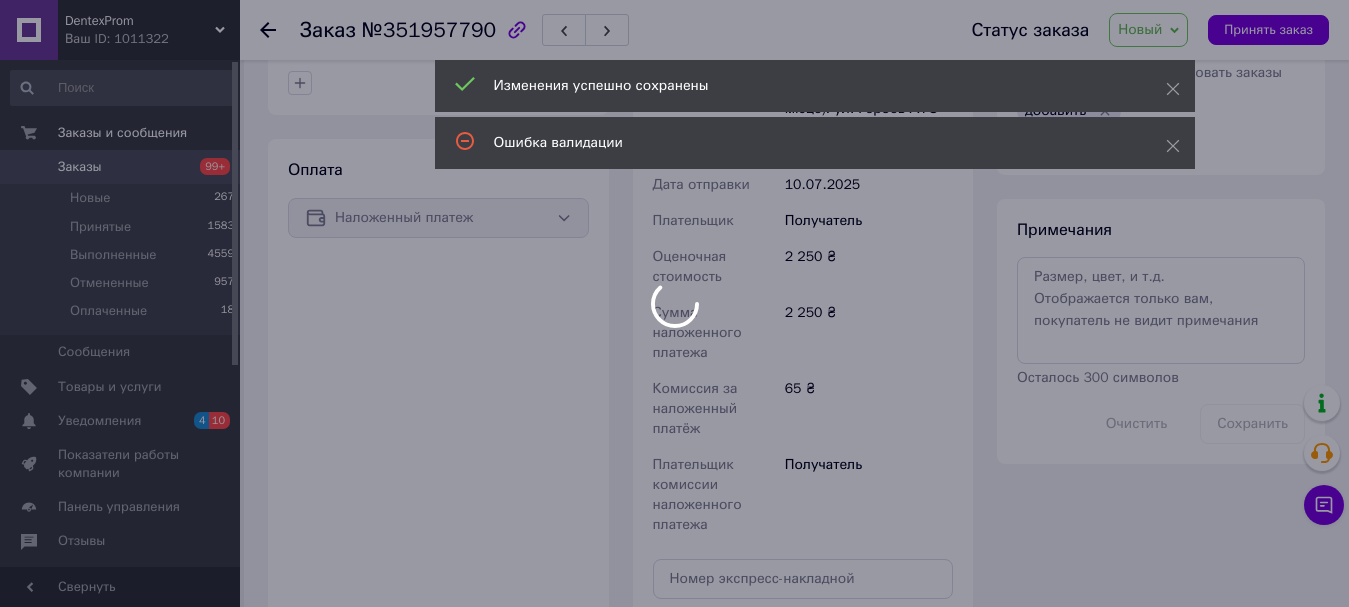 scroll, scrollTop: 1300, scrollLeft: 0, axis: vertical 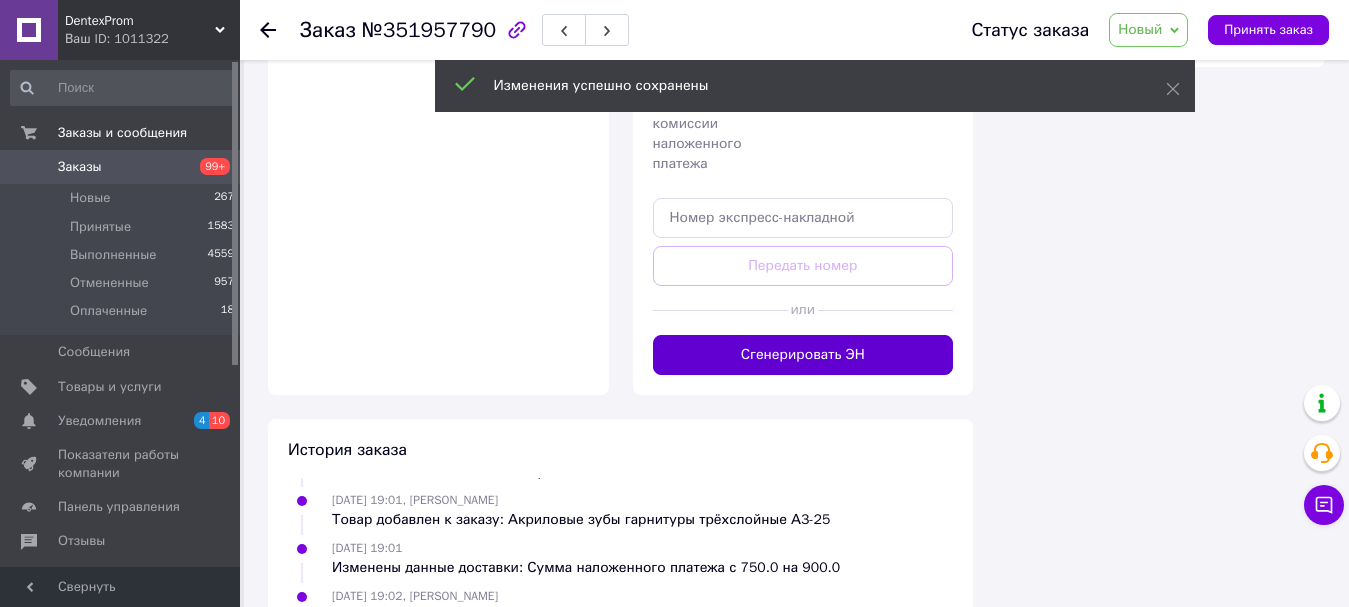 click on "Сгенерировать ЭН" at bounding box center (803, 355) 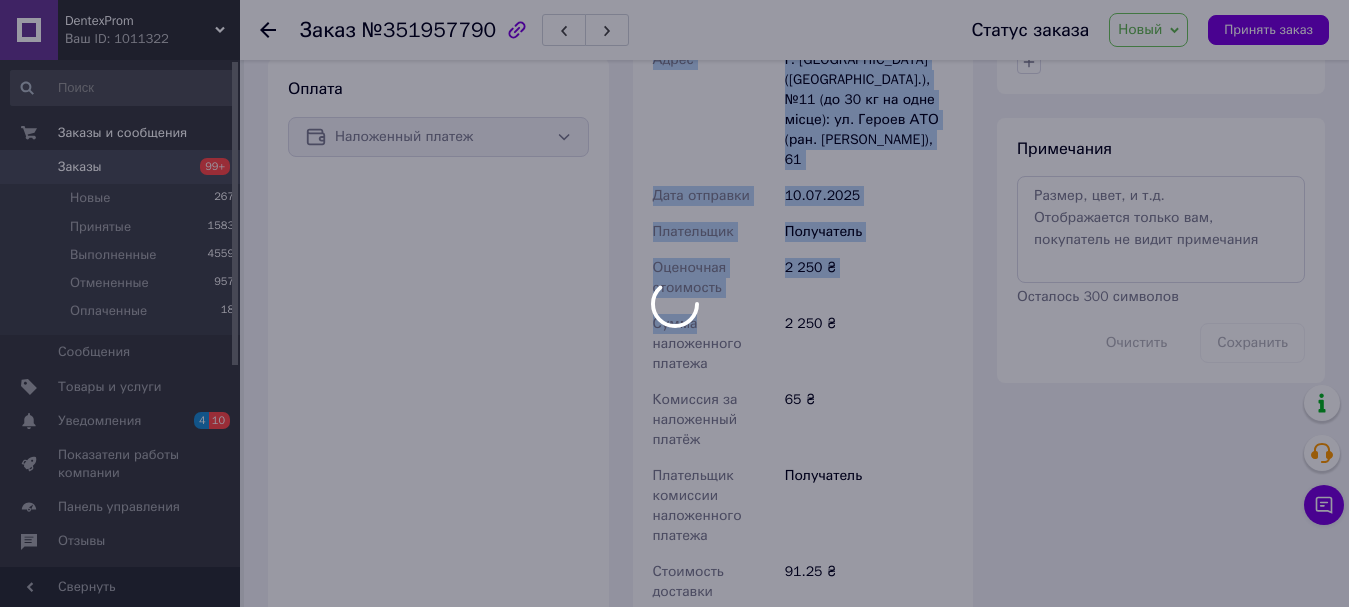 scroll, scrollTop: 1100, scrollLeft: 0, axis: vertical 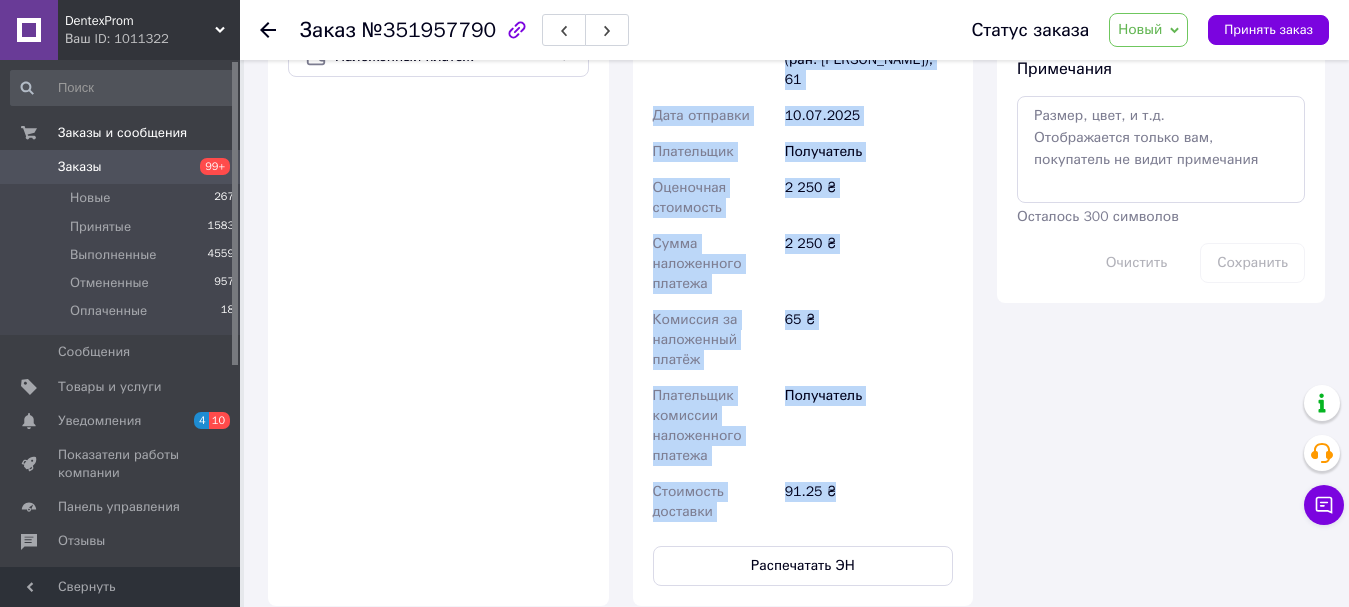 drag, startPoint x: 685, startPoint y: 190, endPoint x: 846, endPoint y: 434, distance: 292.3303 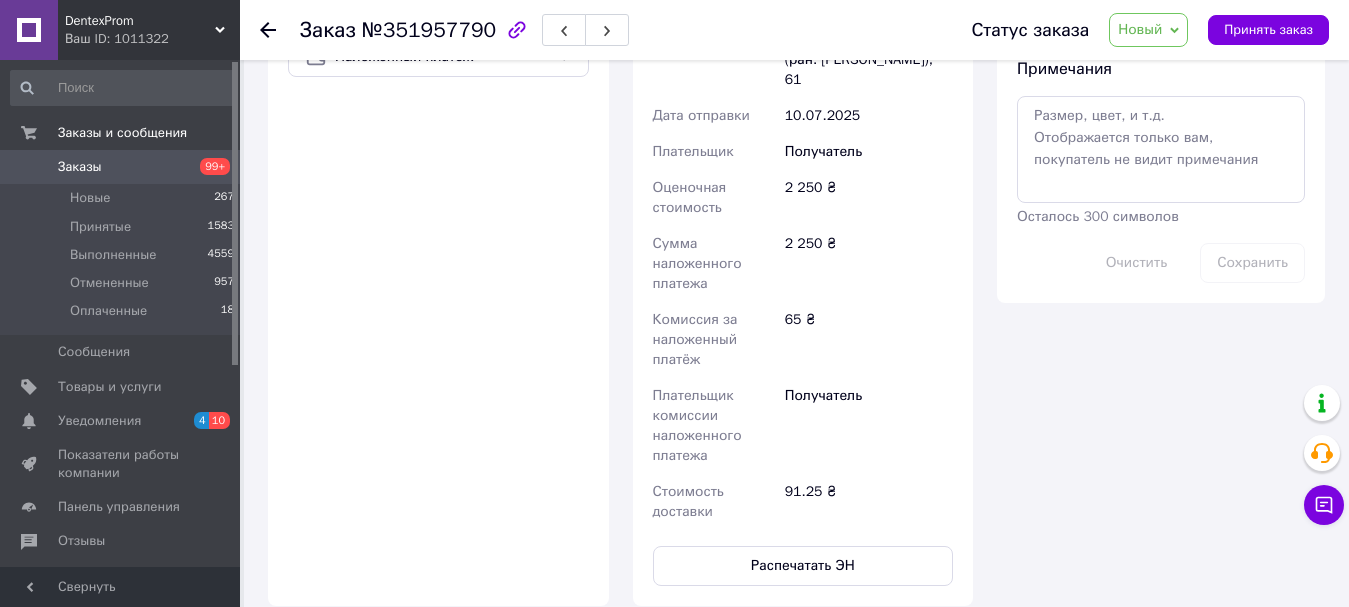 click on "Доставка Редактировать Нова Пошта (платная) Номер накладной 20451203270665 Статус отправления Заказ в обработке Получатель Крупка Ірина Телефон получателя +380674220663 Адрес г. Кривой Рог (Днепропетровская обл.), №11 (до 30 кг на одне місце): ул. Героев АТО (ран. Димитрова), 61 Дата отправки 10.07.2025 Плательщик Получатель Оценочная стоимость 2 250 ₴ Сумма наложенного платежа 2 250 ₴ Комиссия за наложенный платёж 65 ₴ Плательщик комиссии наложенного платежа Получатель Стоимость доставки 91.25 ₴ Распечатать ЭН Плательщик Получатель Отправитель Фамилия получателя Крупка Груз" at bounding box center (803, 140) 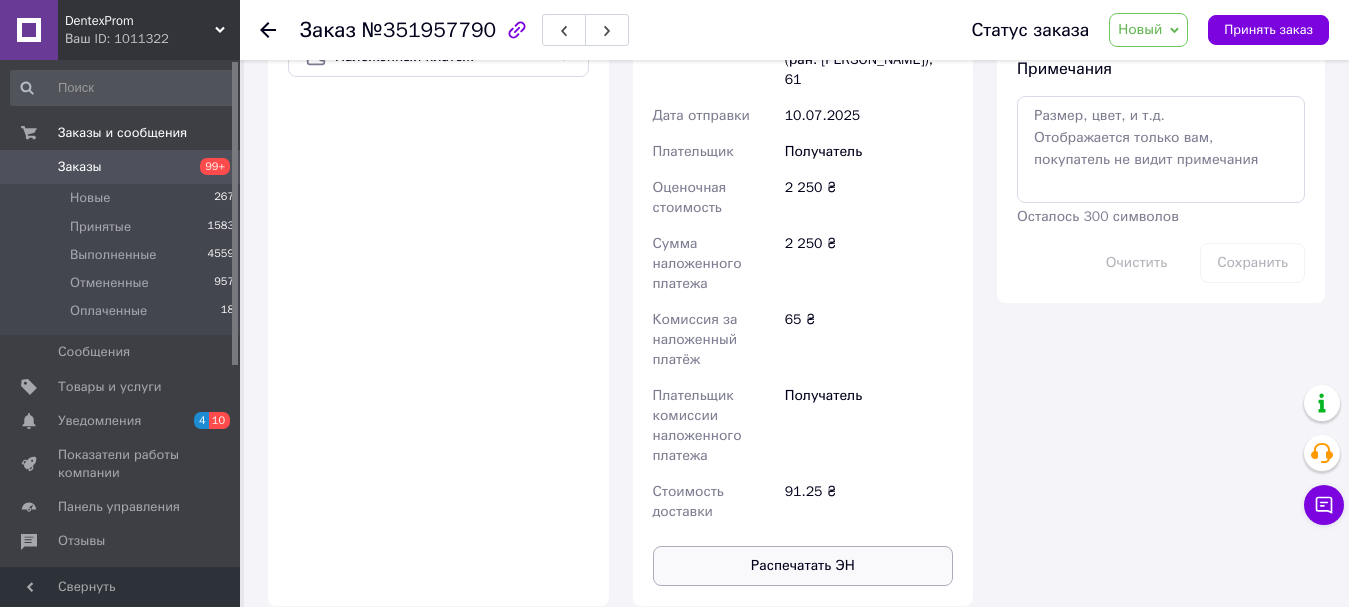 click on "Распечатать ЭН" at bounding box center (803, 566) 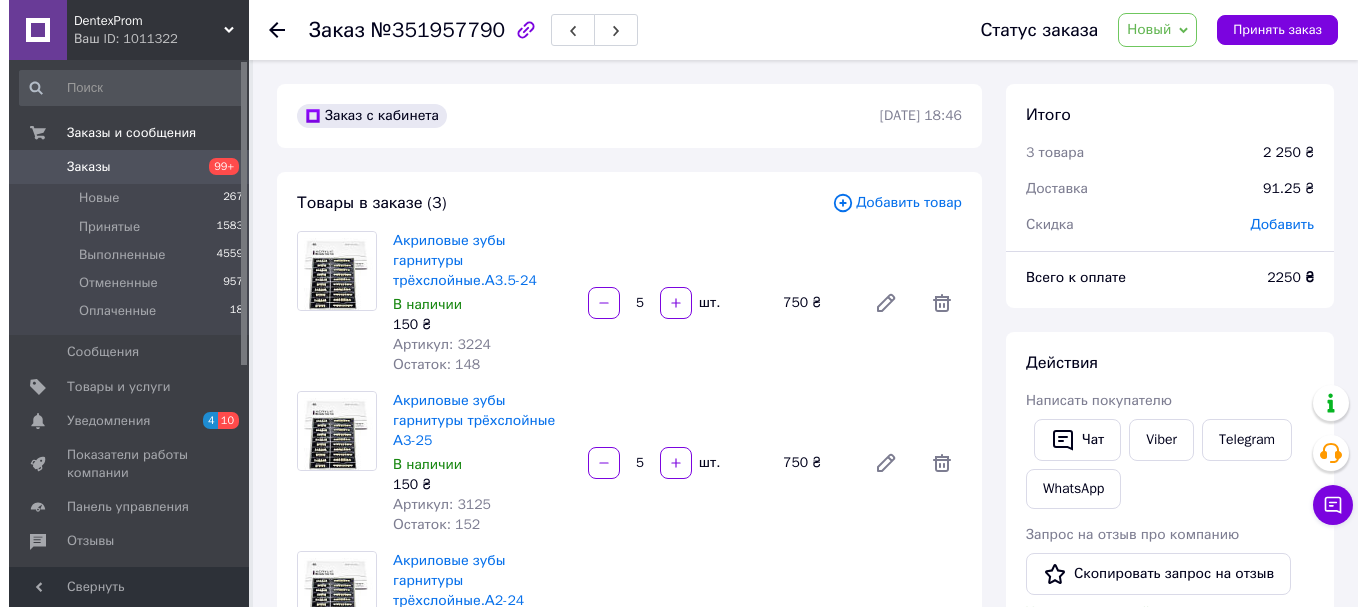 scroll, scrollTop: 200, scrollLeft: 0, axis: vertical 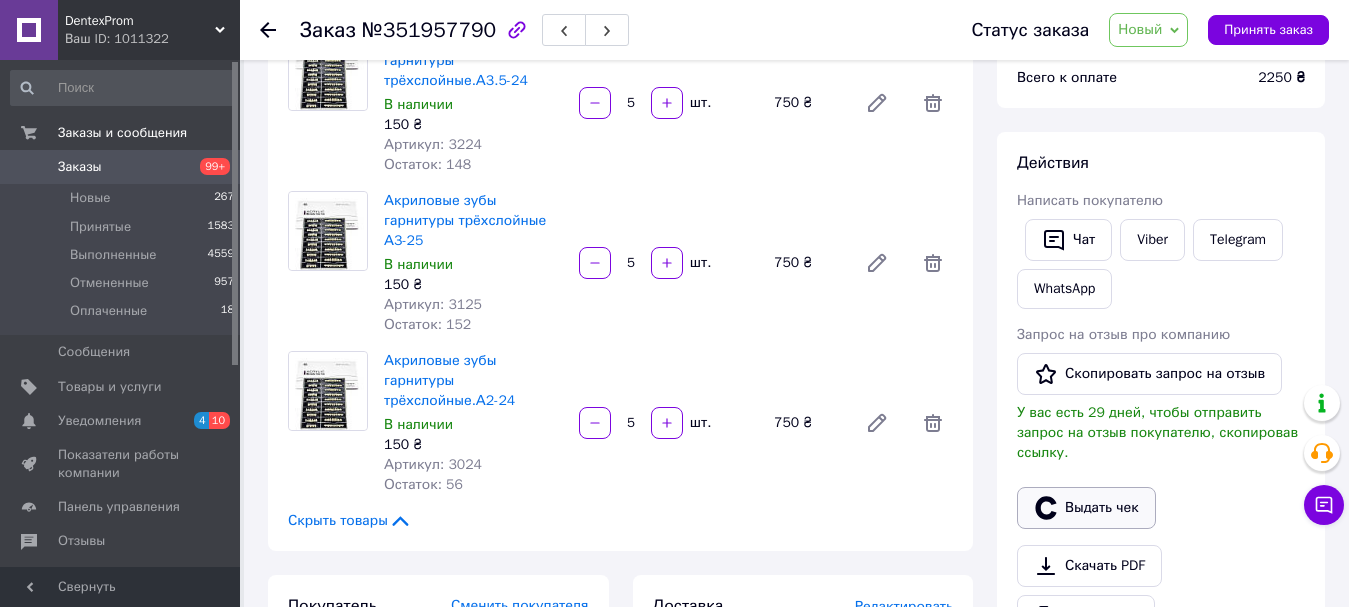 click on "Выдать чек" at bounding box center (1086, 508) 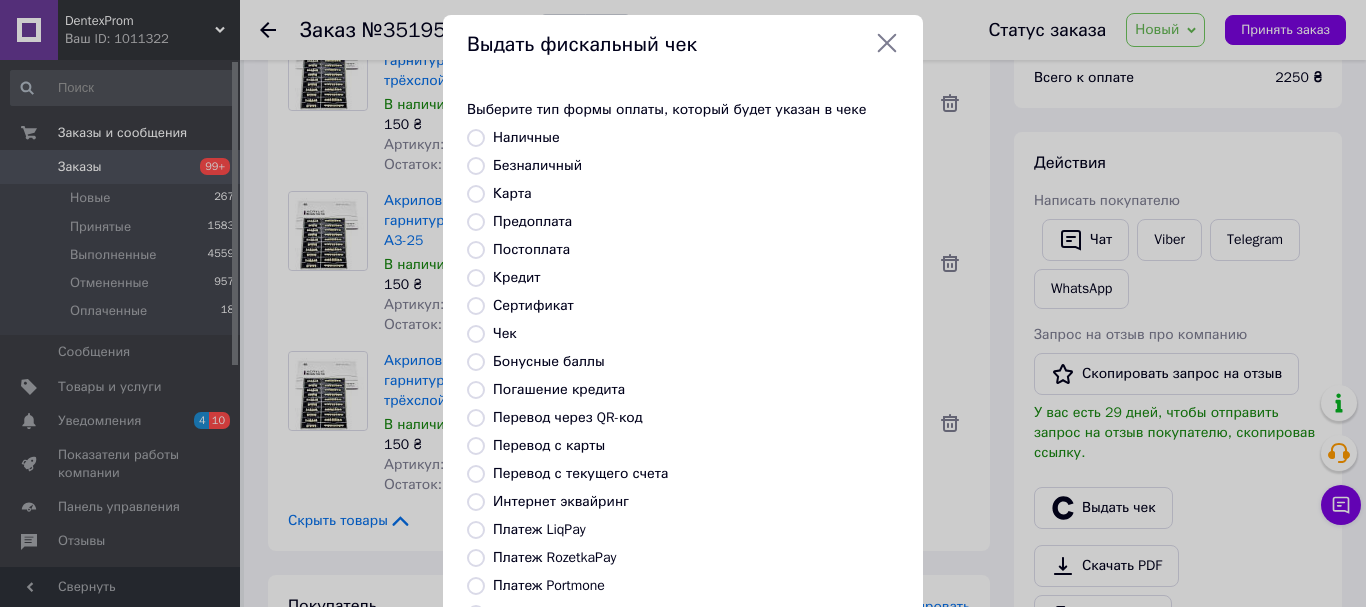 scroll, scrollTop: 0, scrollLeft: 0, axis: both 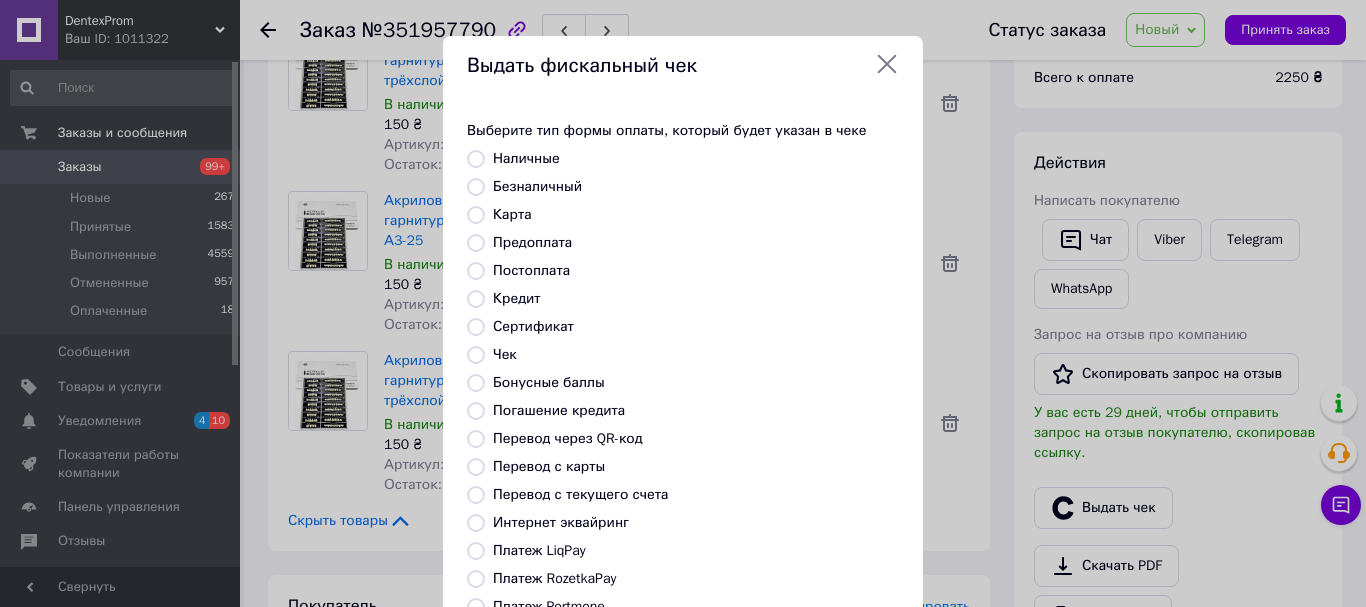 click on "Постоплата" at bounding box center (531, 270) 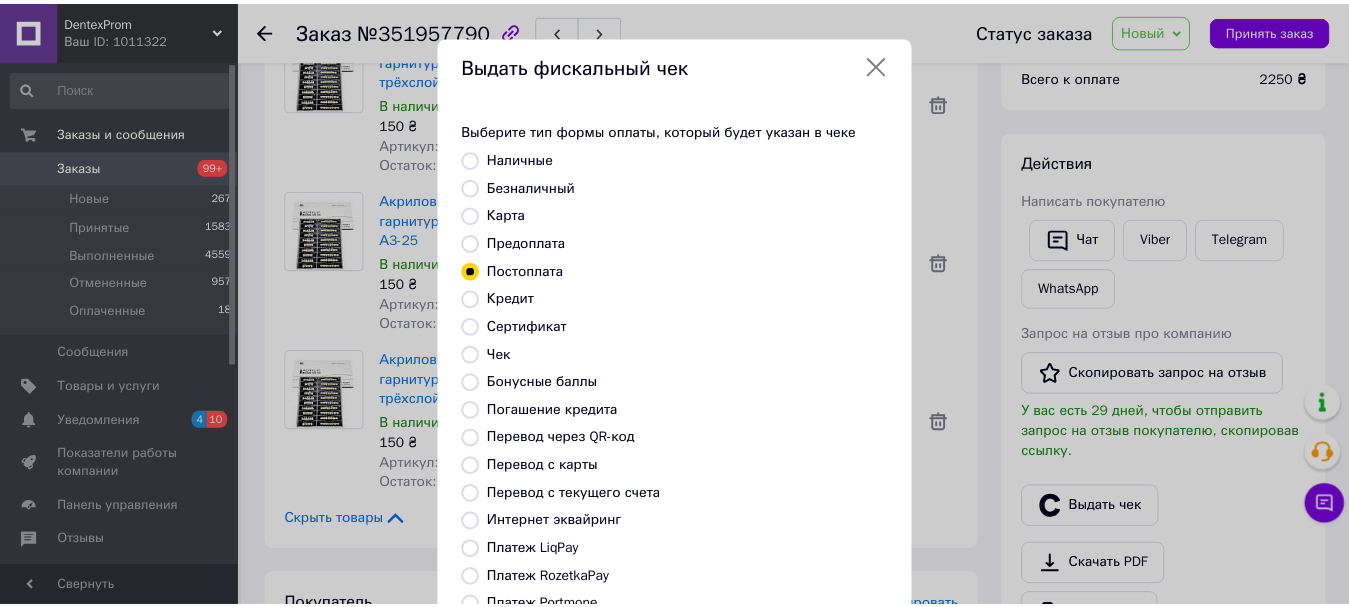 scroll, scrollTop: 252, scrollLeft: 0, axis: vertical 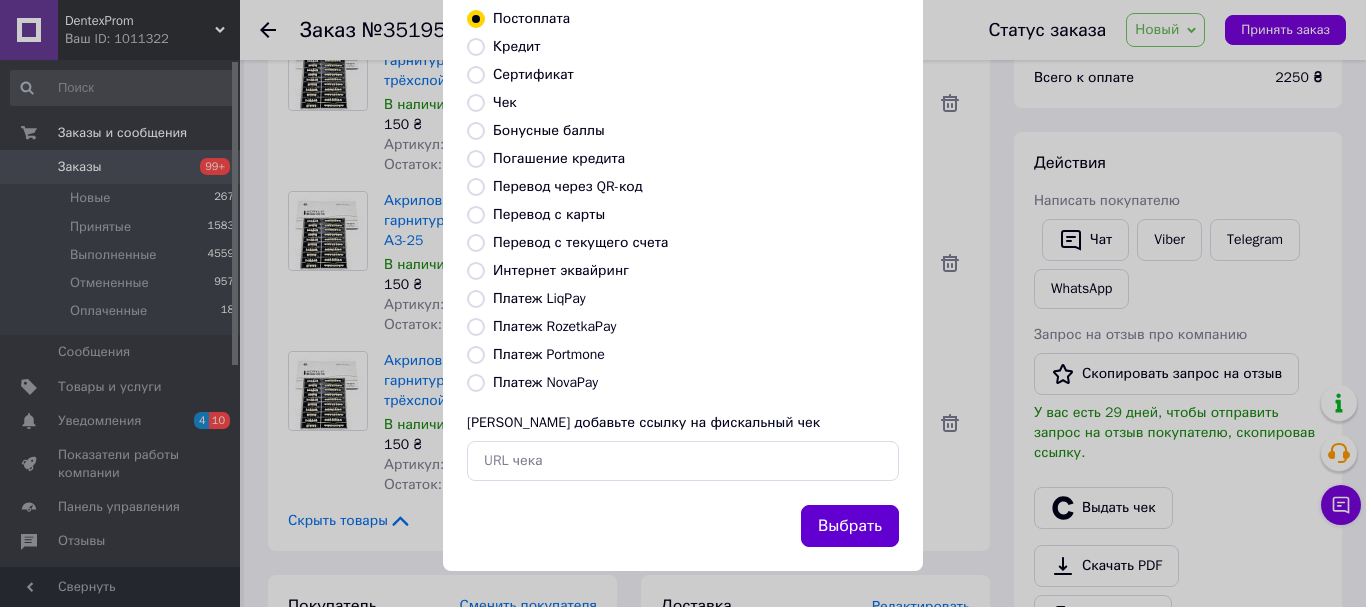 click on "Выбрать" at bounding box center [850, 526] 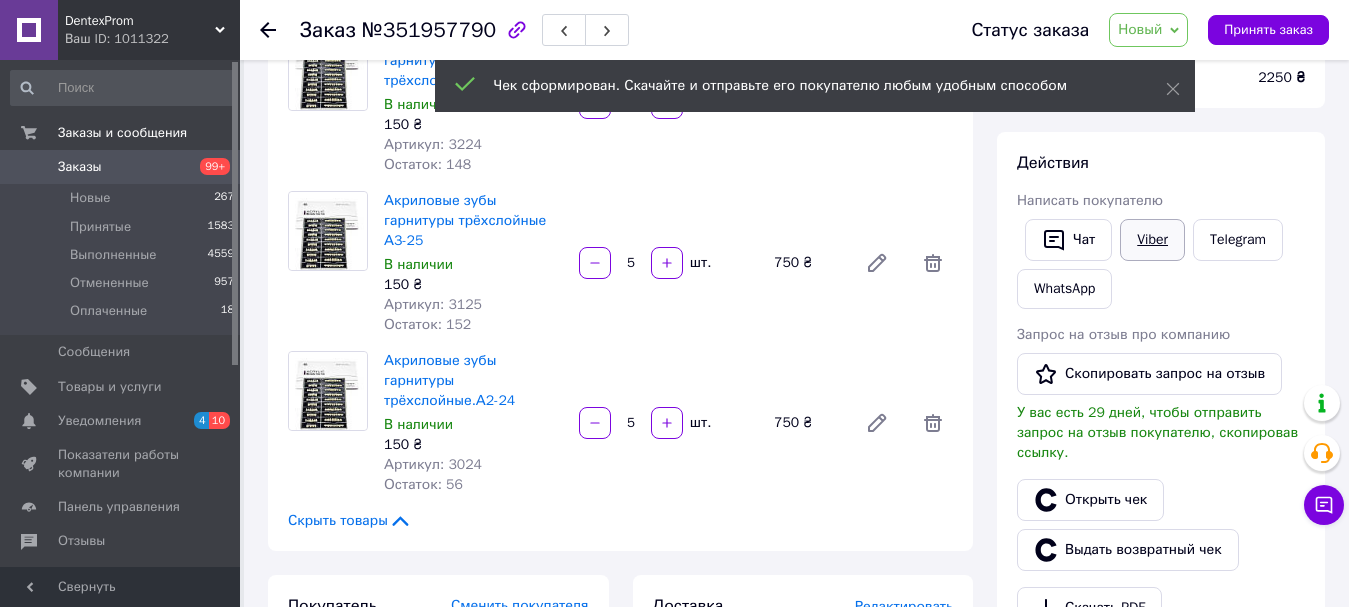 click on "Viber" at bounding box center (1152, 240) 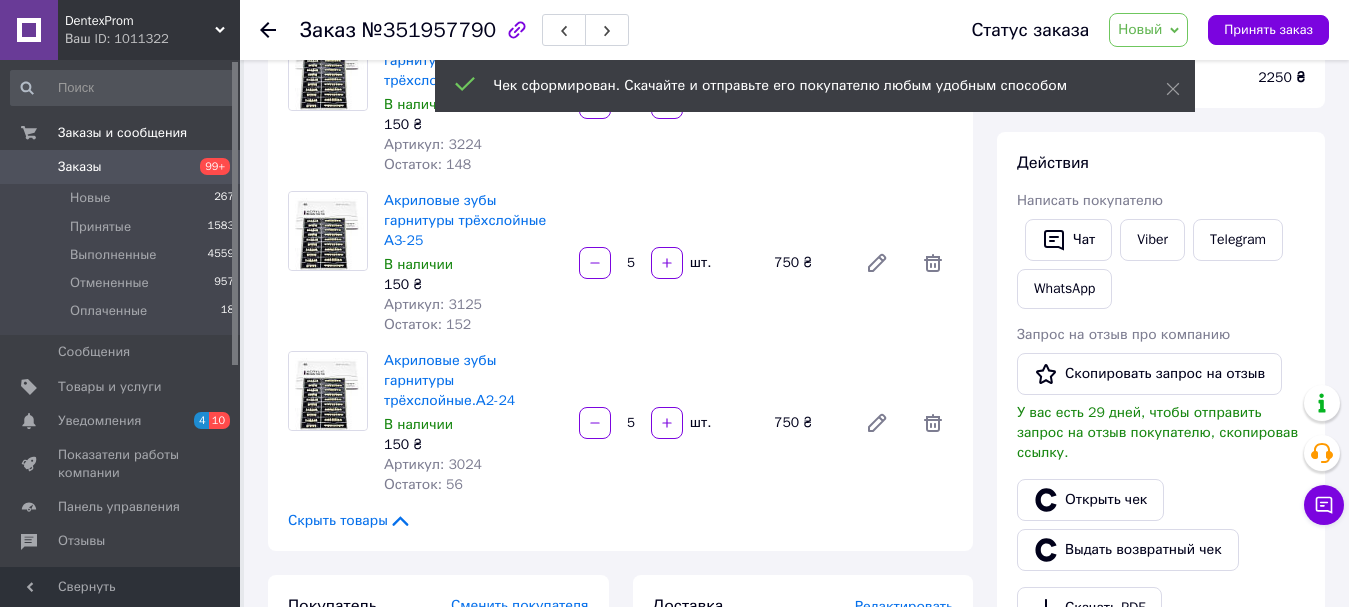 click on "Новый" at bounding box center (1148, 30) 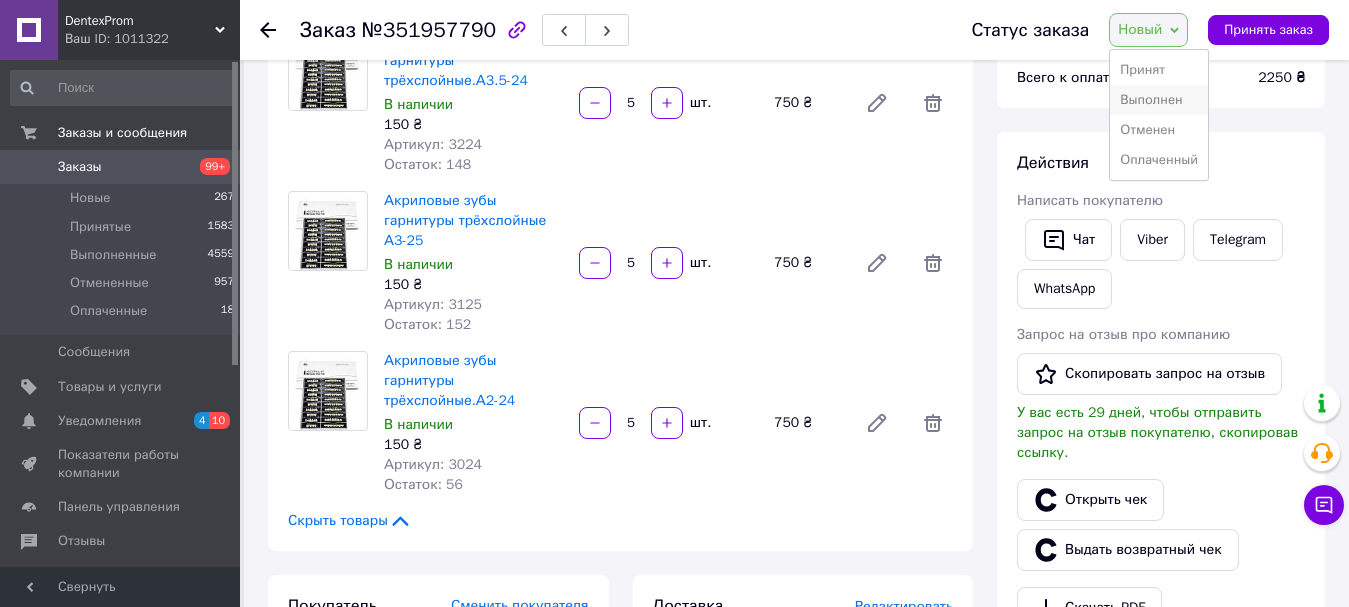click on "Выполнен" at bounding box center (1159, 100) 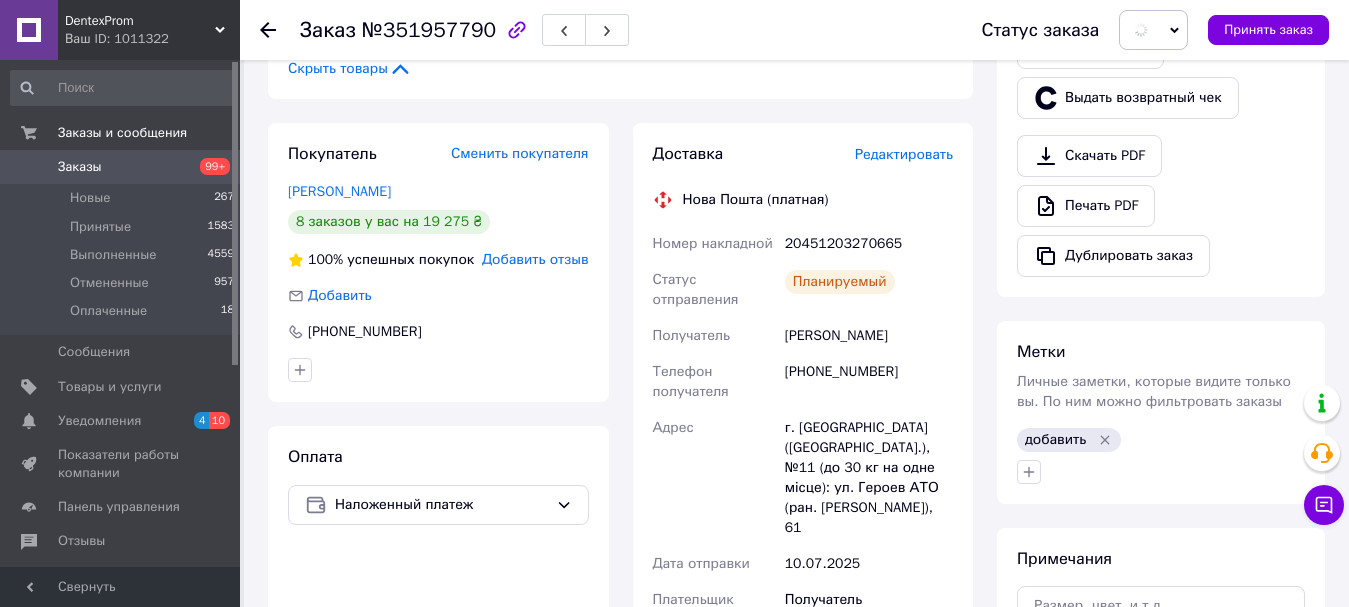 scroll, scrollTop: 700, scrollLeft: 0, axis: vertical 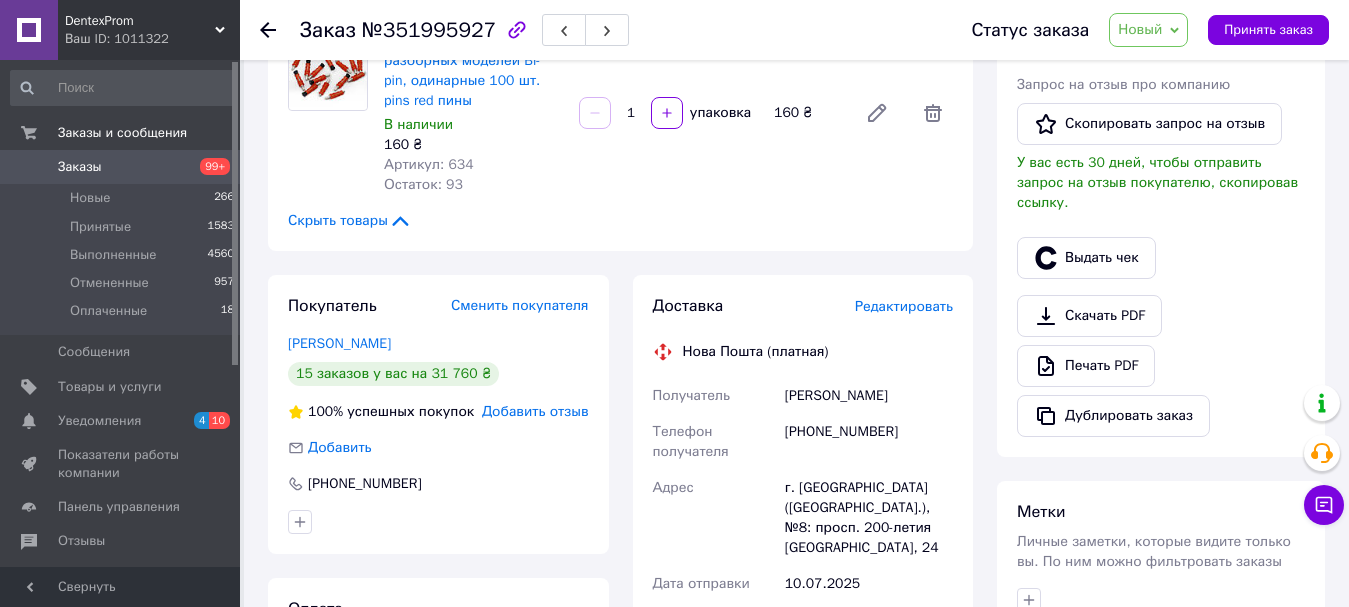click on "Редактировать" at bounding box center (904, 306) 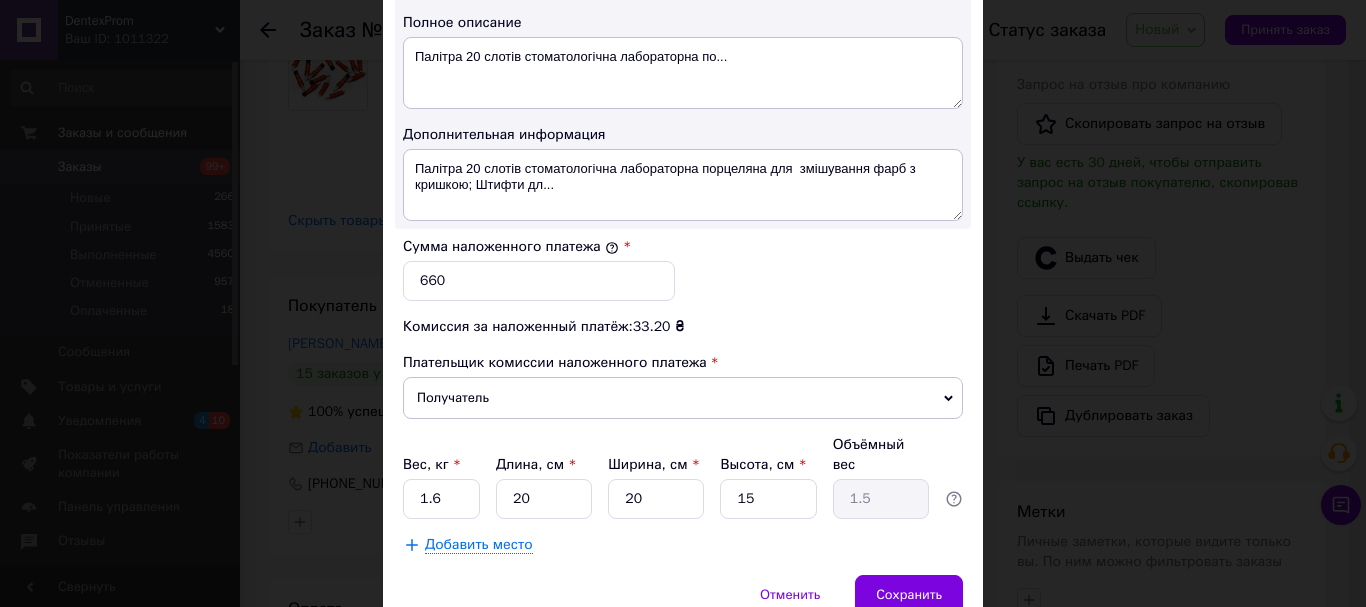 scroll, scrollTop: 1143, scrollLeft: 0, axis: vertical 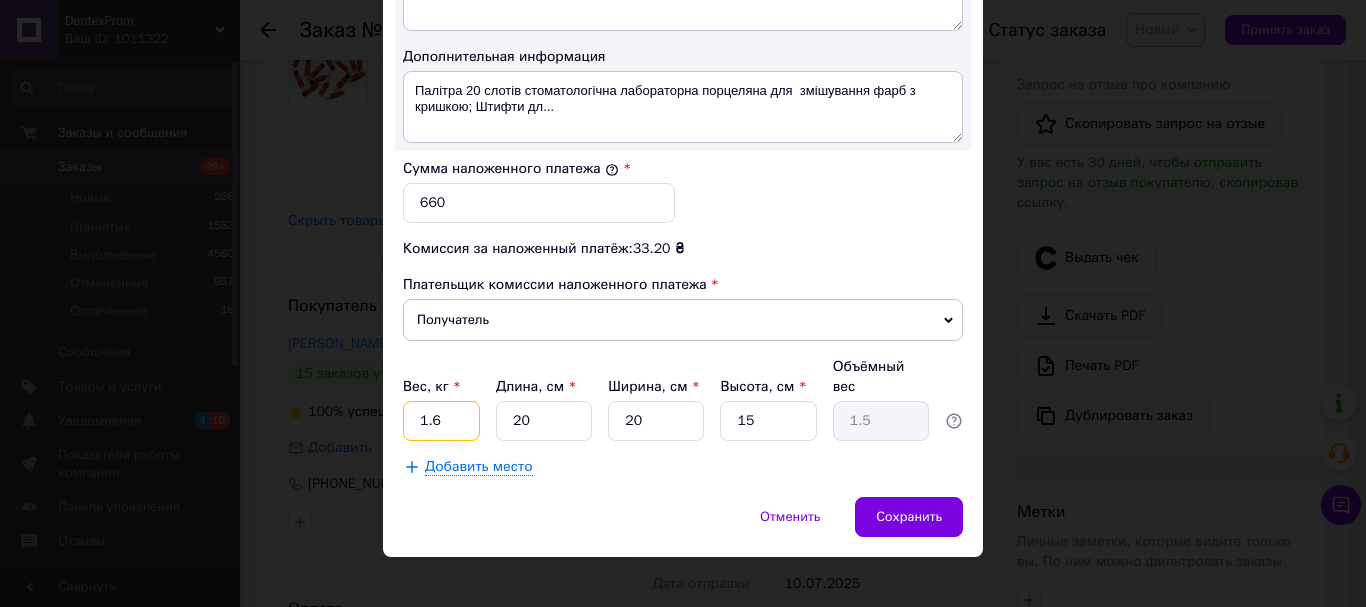 click on "1.6" at bounding box center [441, 421] 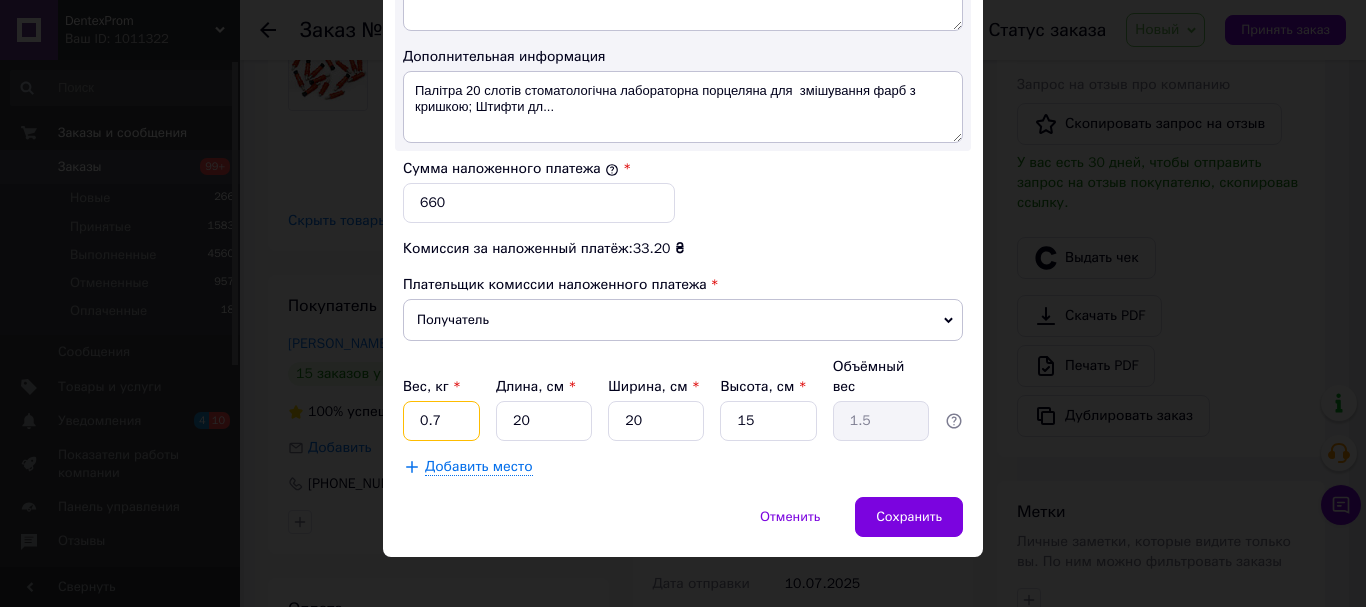 type on "0.7" 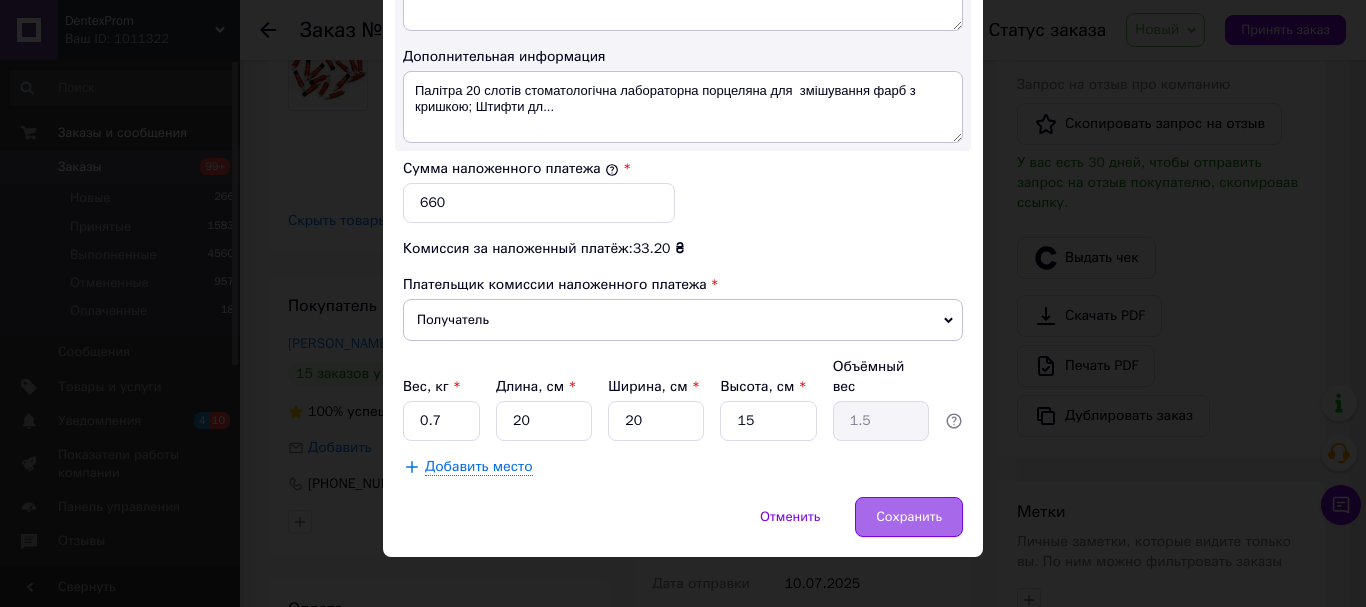 click on "Сохранить" at bounding box center [909, 517] 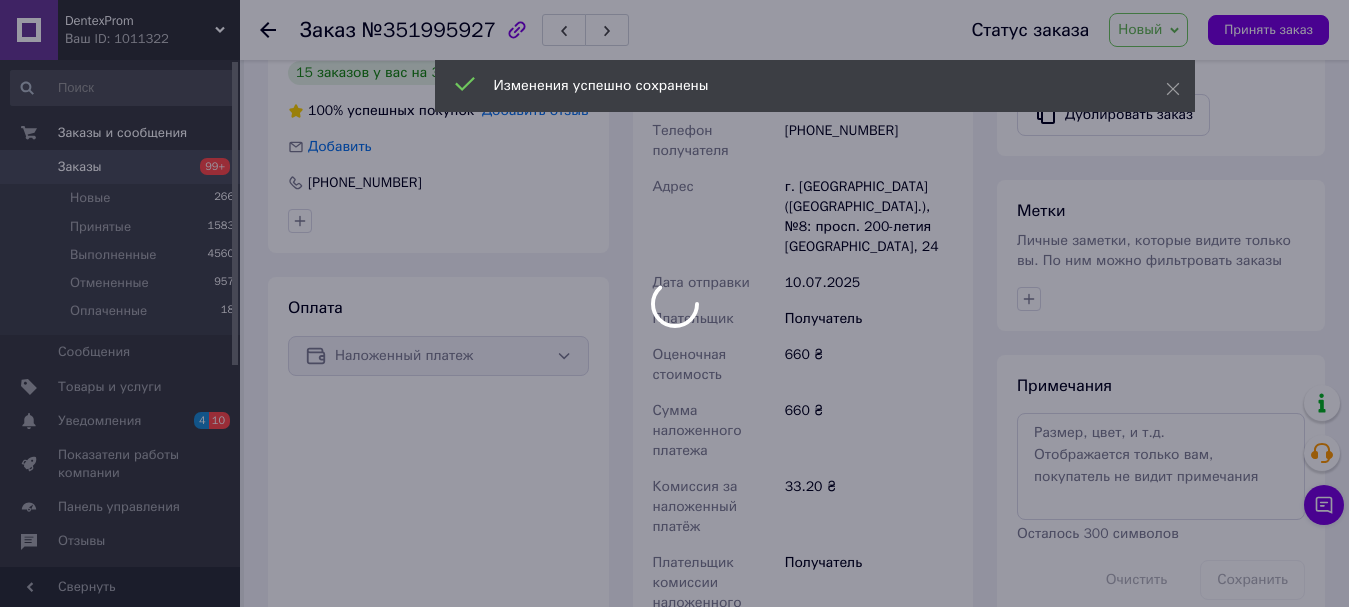 scroll, scrollTop: 1095, scrollLeft: 0, axis: vertical 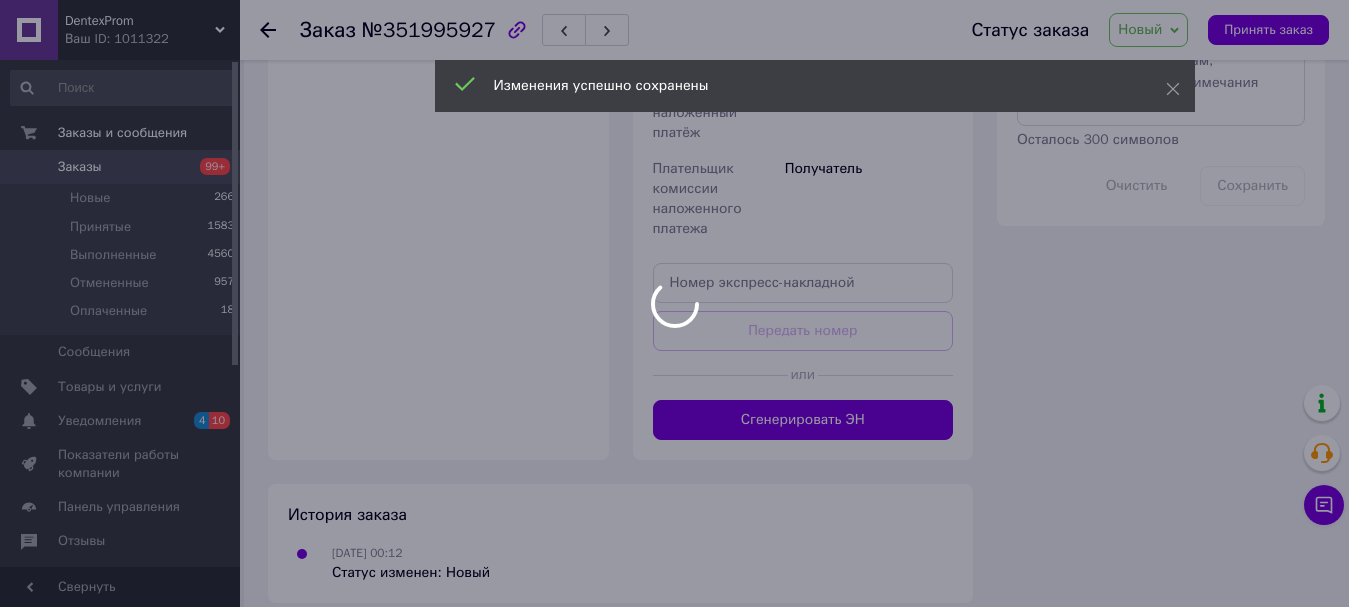 click at bounding box center (674, 303) 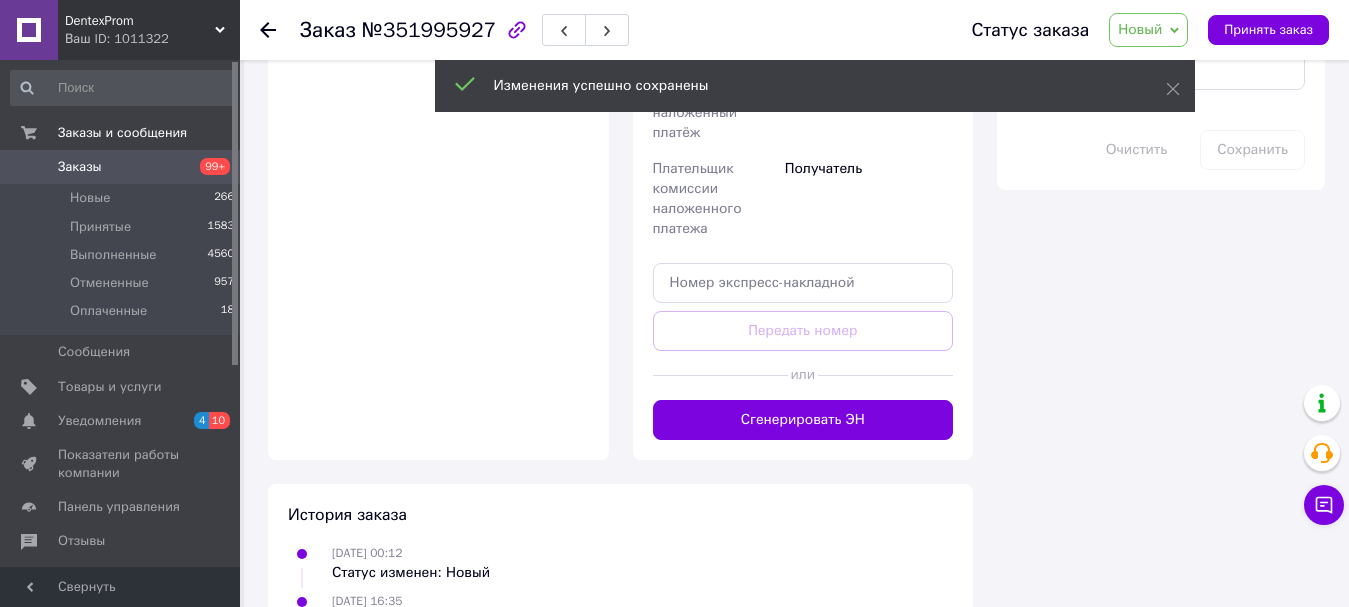 click on "Сгенерировать ЭН" at bounding box center (803, 420) 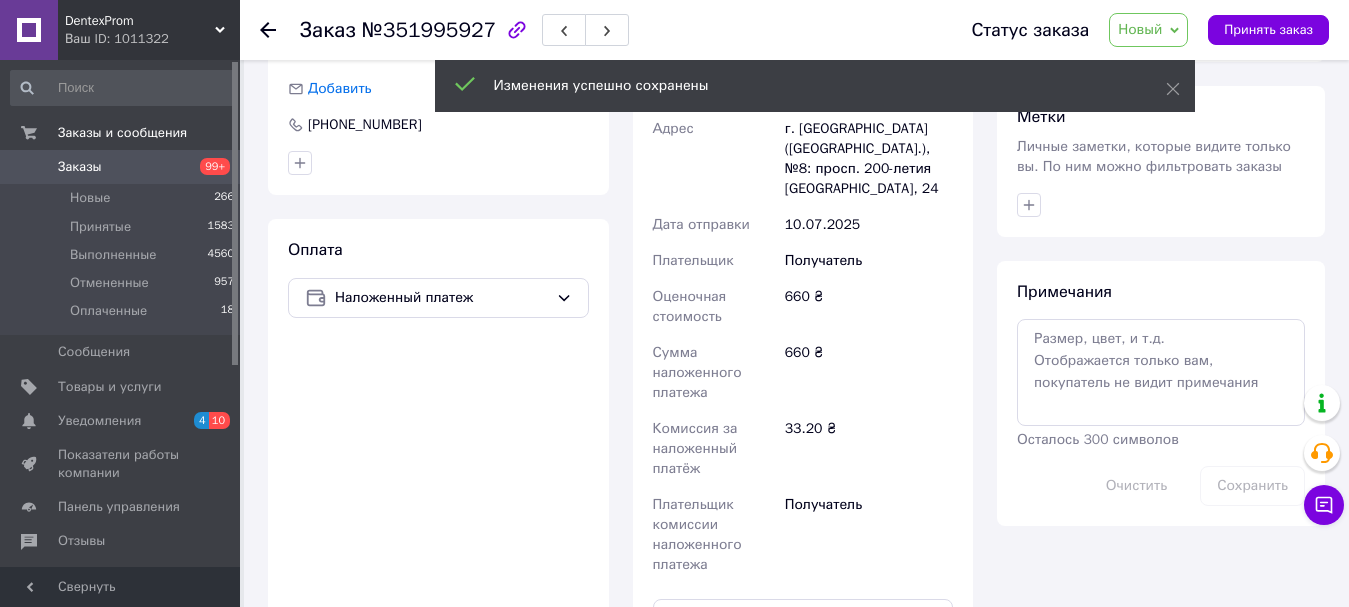 scroll, scrollTop: 395, scrollLeft: 0, axis: vertical 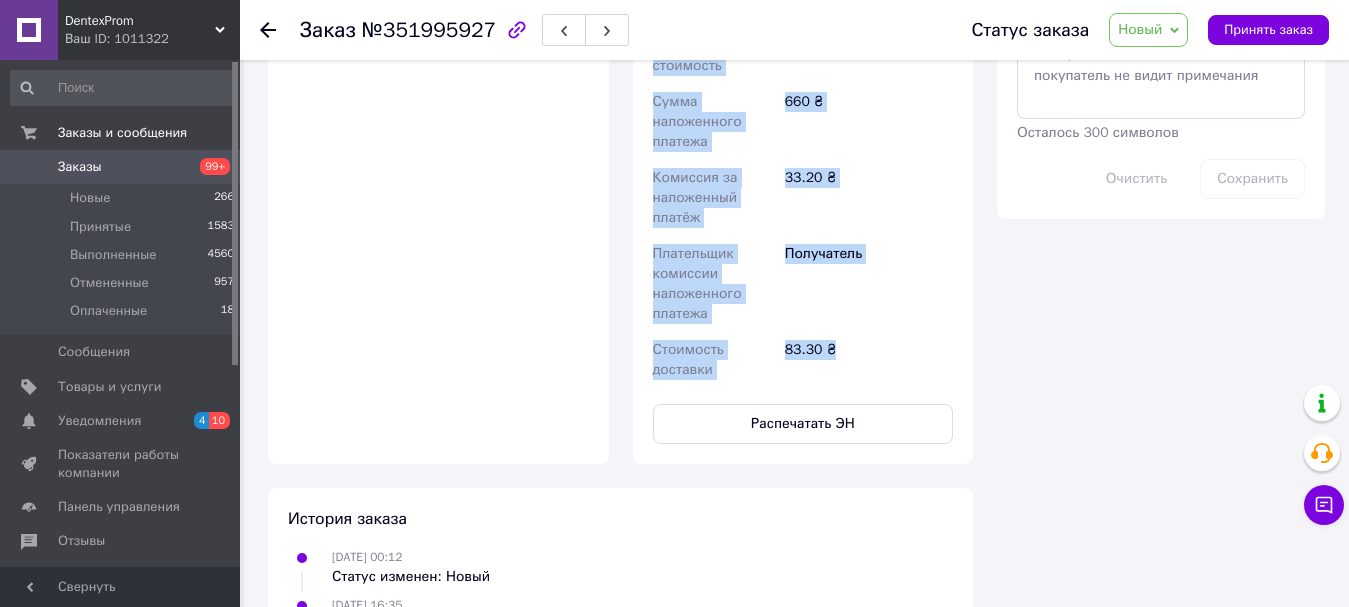 drag, startPoint x: 680, startPoint y: 328, endPoint x: 841, endPoint y: 350, distance: 162.49615 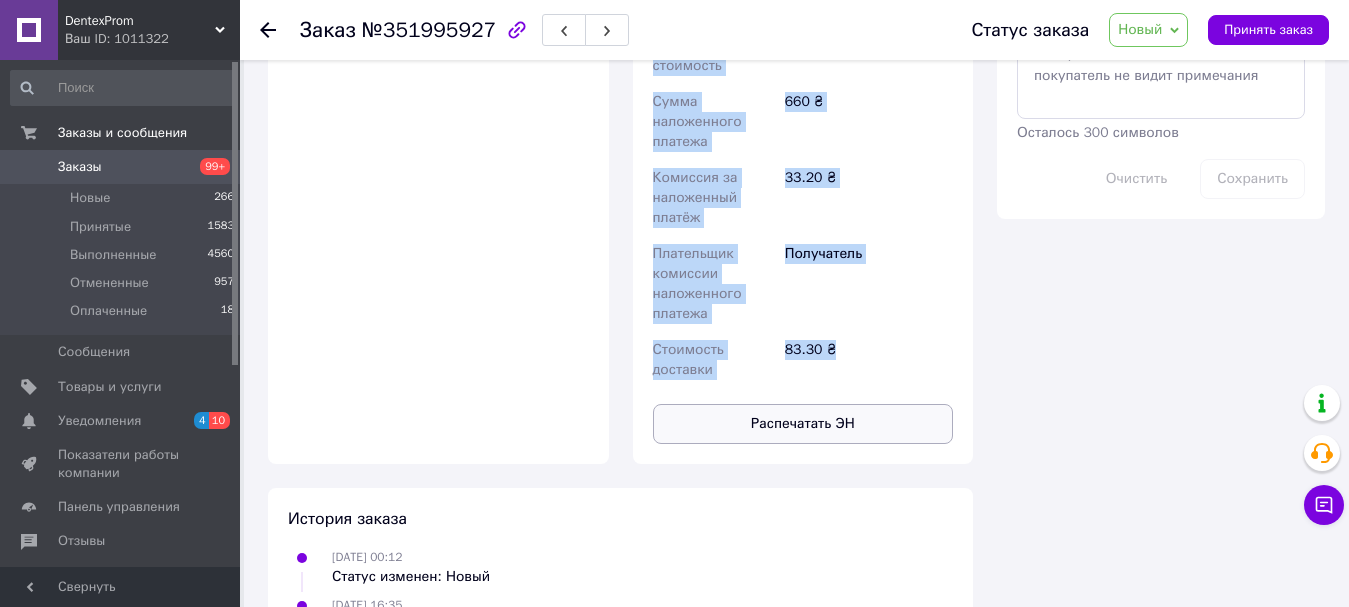 click on "Распечатать ЭН" at bounding box center [803, 424] 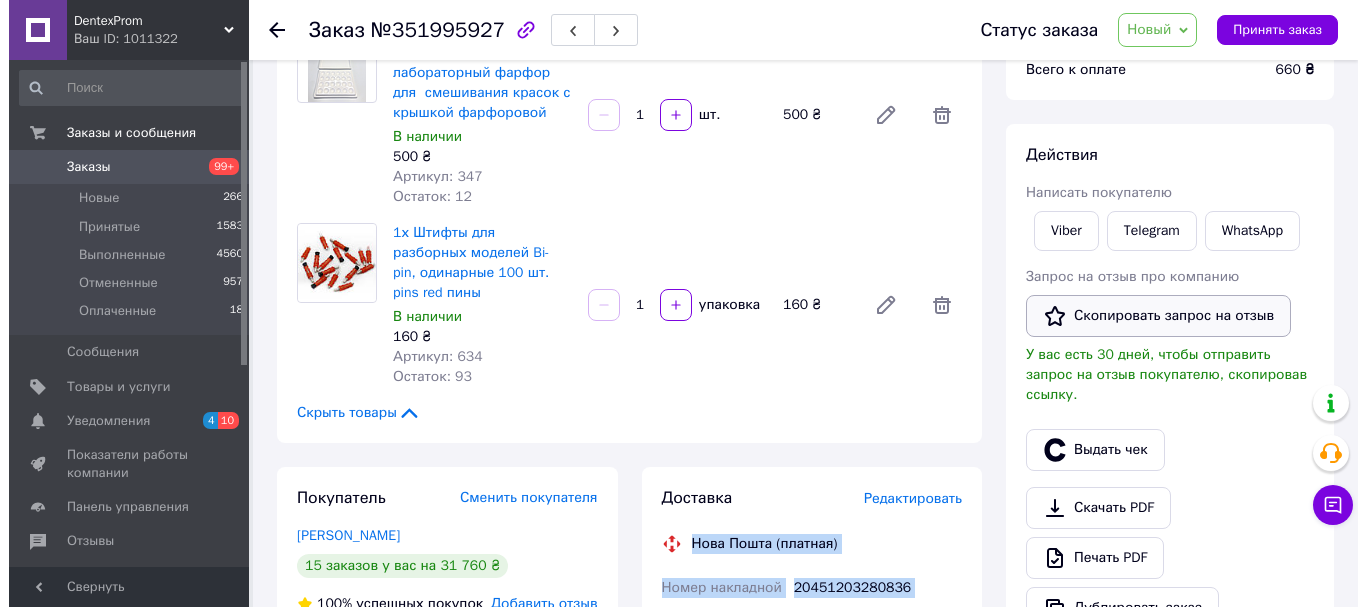 scroll, scrollTop: 202, scrollLeft: 0, axis: vertical 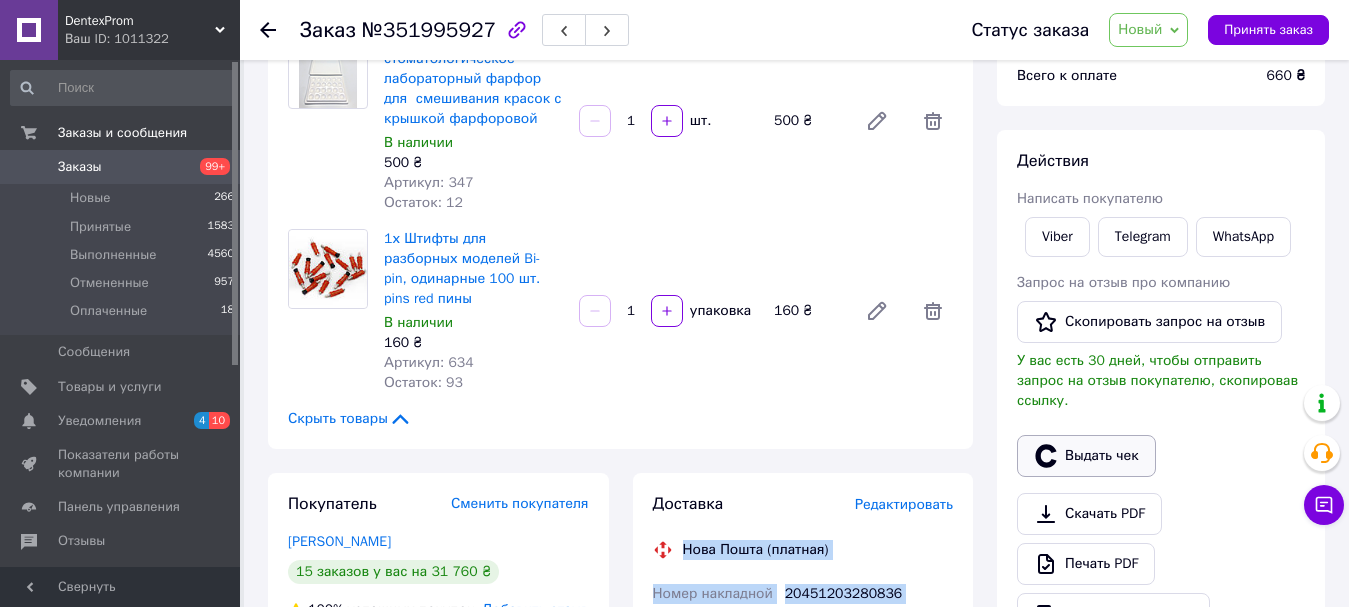 click on "Выдать чек" at bounding box center (1086, 456) 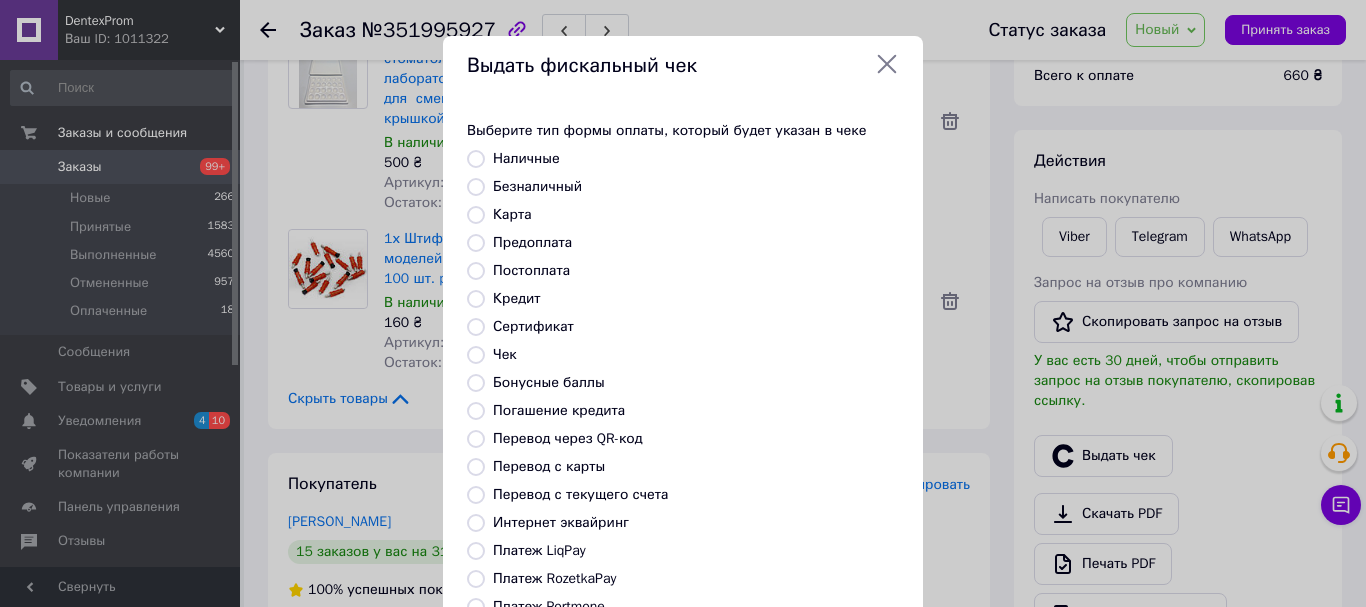 click on "Постоплата" at bounding box center (476, 271) 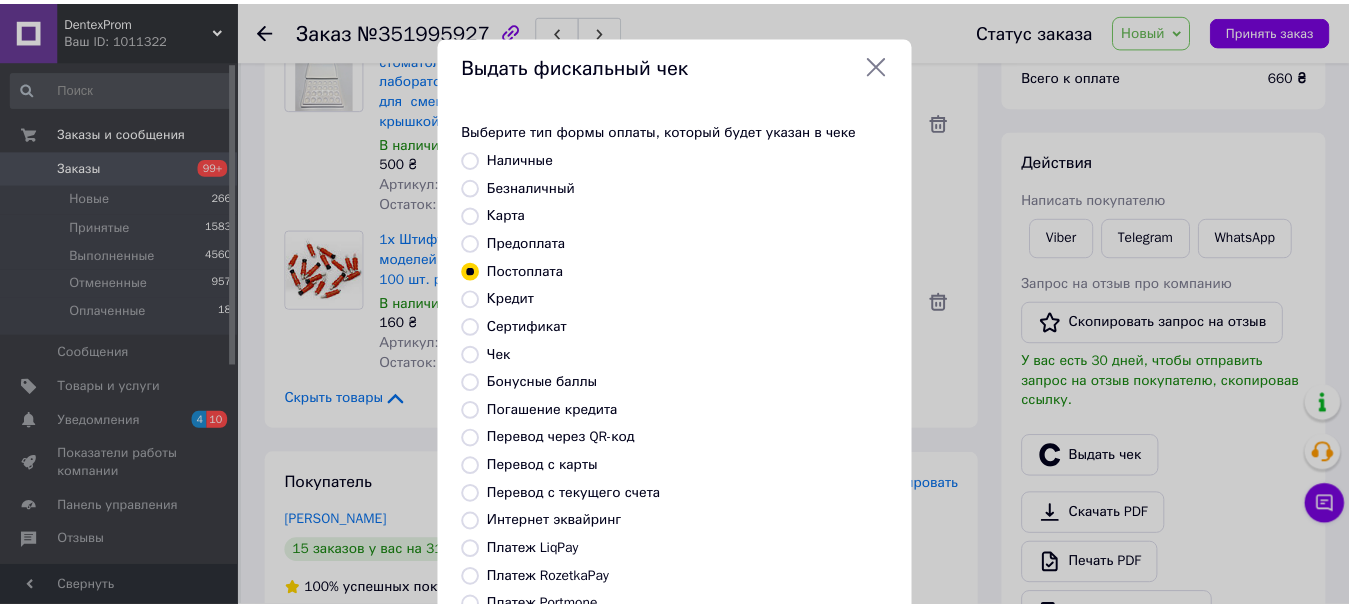 scroll, scrollTop: 252, scrollLeft: 0, axis: vertical 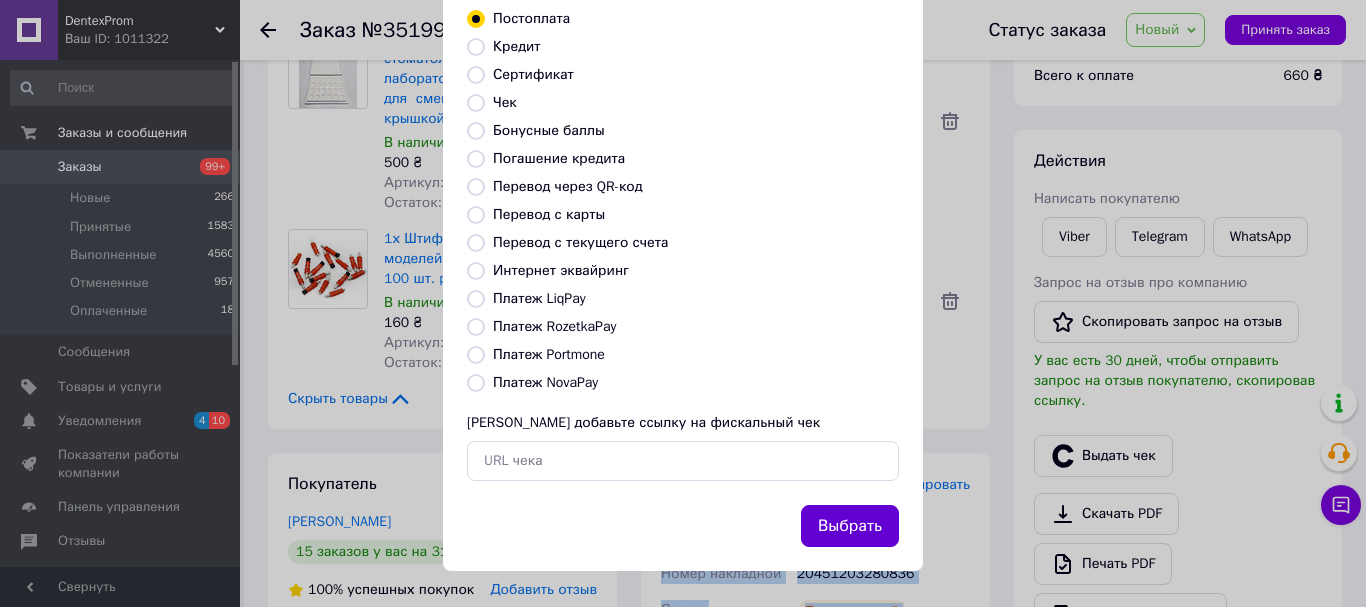 click on "Выбрать" at bounding box center [850, 526] 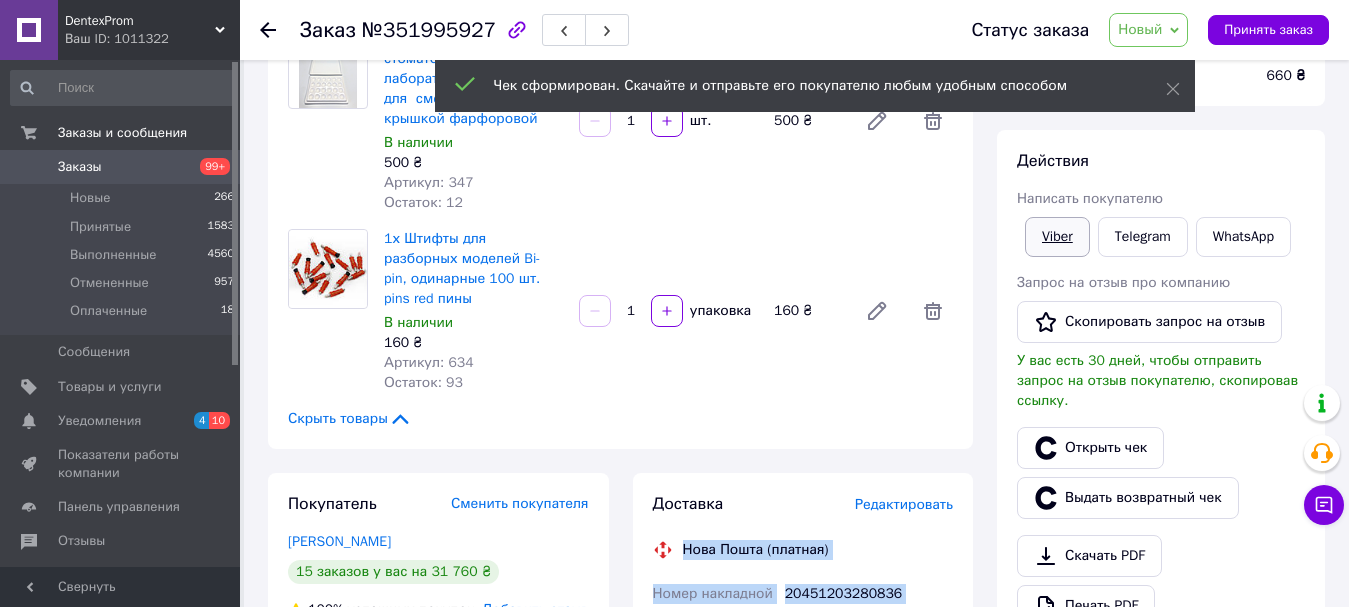 click on "Viber" at bounding box center (1057, 237) 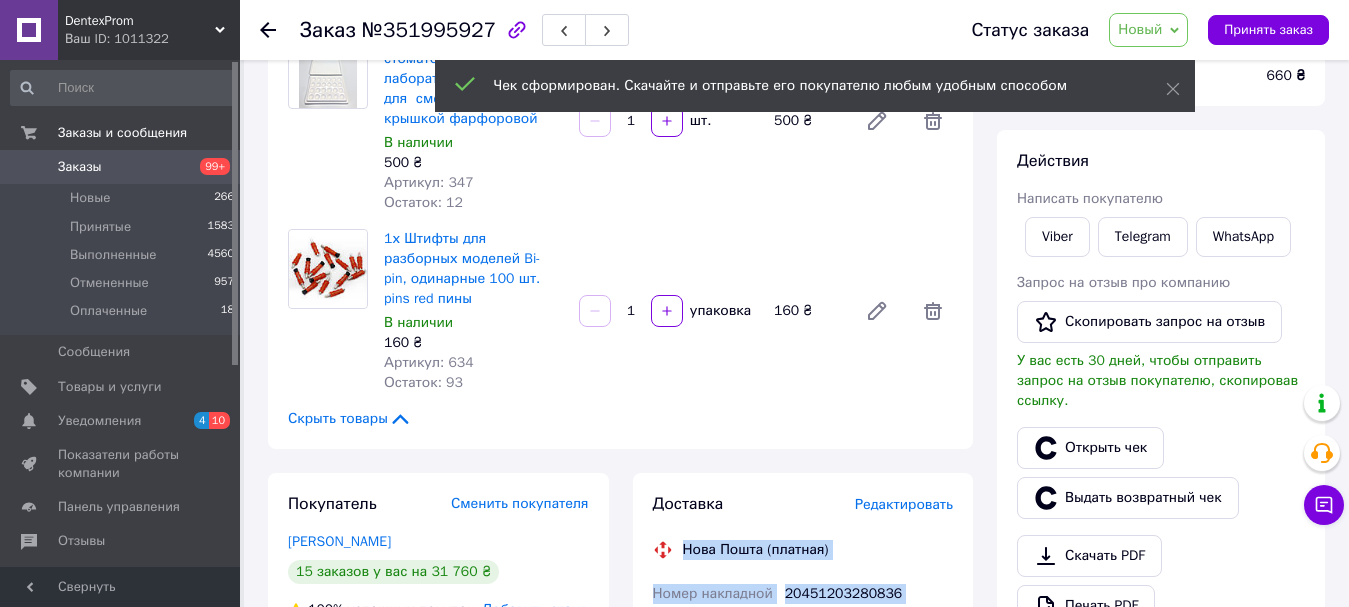 click on "Новый" at bounding box center (1140, 29) 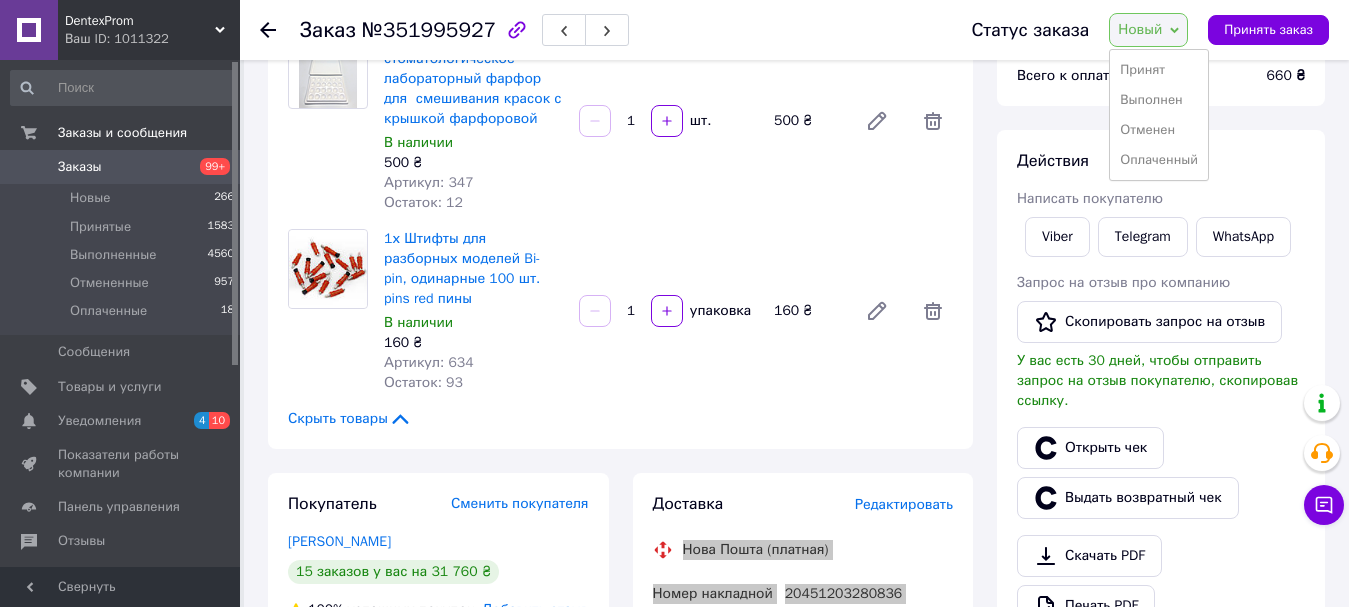 click on "Палитра 20 слотов стоматологическое лабораторный фарфор для  смешивания красок с крышкой фарфоровой В наличии 500 ₴ Артикул: 347 Остаток: 12 1   шт. 500 ₴" at bounding box center [668, 121] 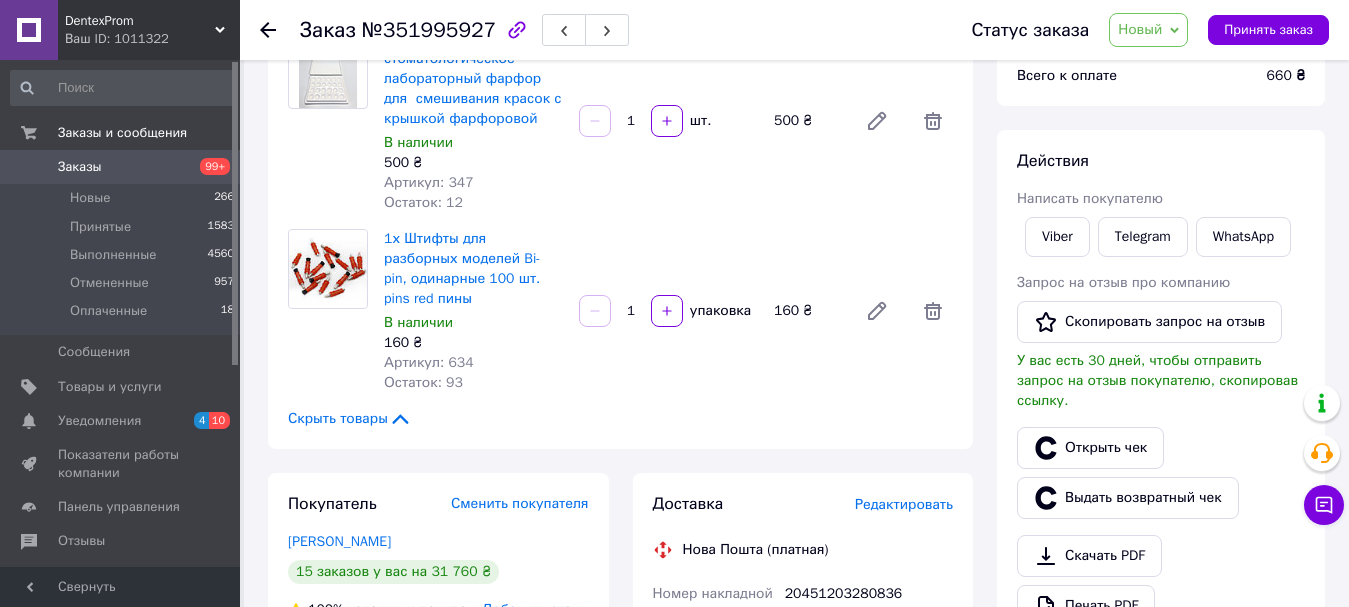 drag, startPoint x: 1133, startPoint y: 16, endPoint x: 1140, endPoint y: 43, distance: 27.89265 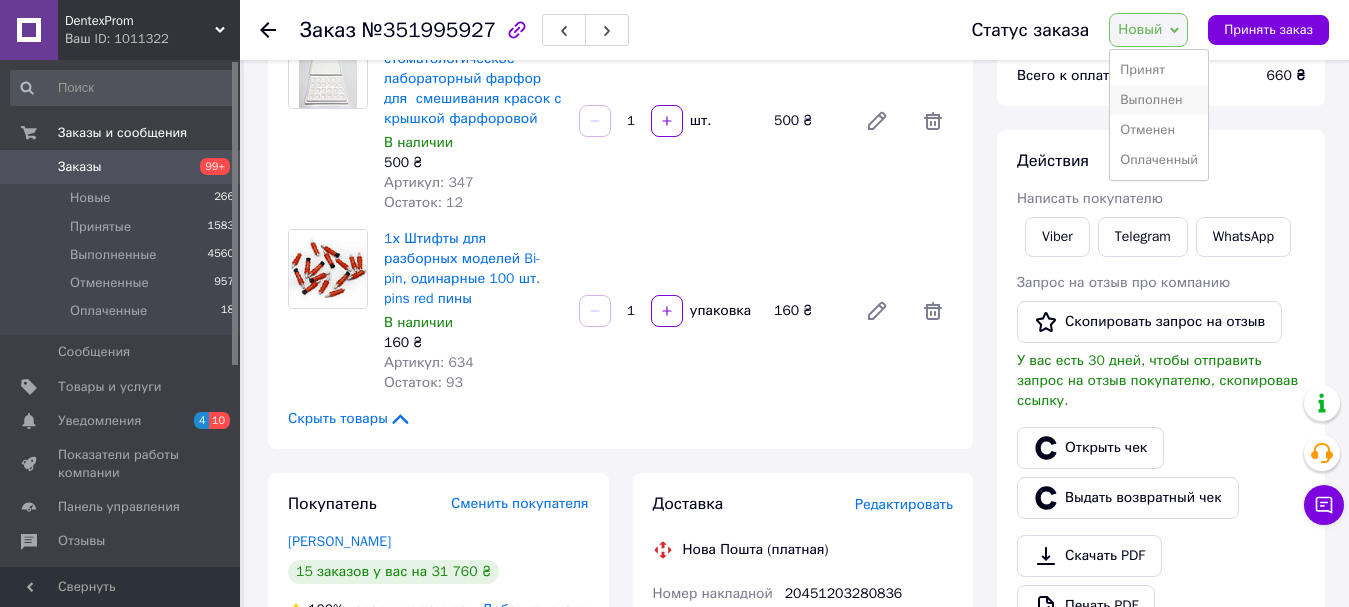 click on "Выполнен" at bounding box center (1159, 100) 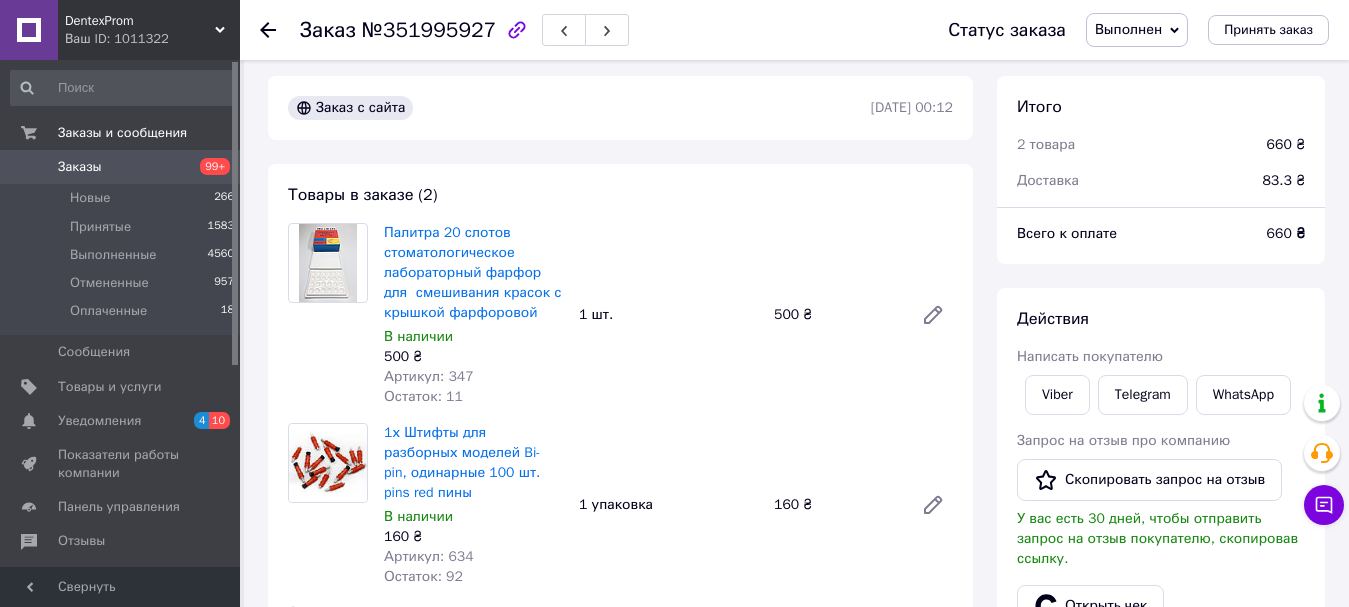 scroll, scrollTop: 402, scrollLeft: 0, axis: vertical 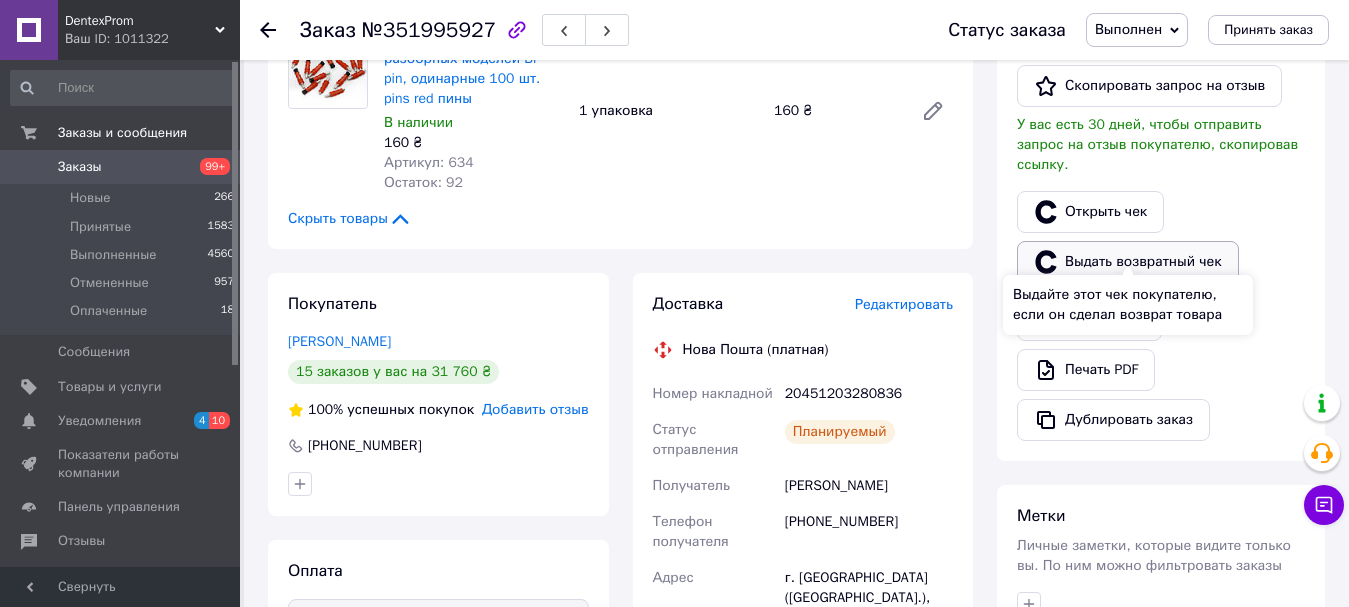 click on "Выдать возвратный чек" at bounding box center [1128, 262] 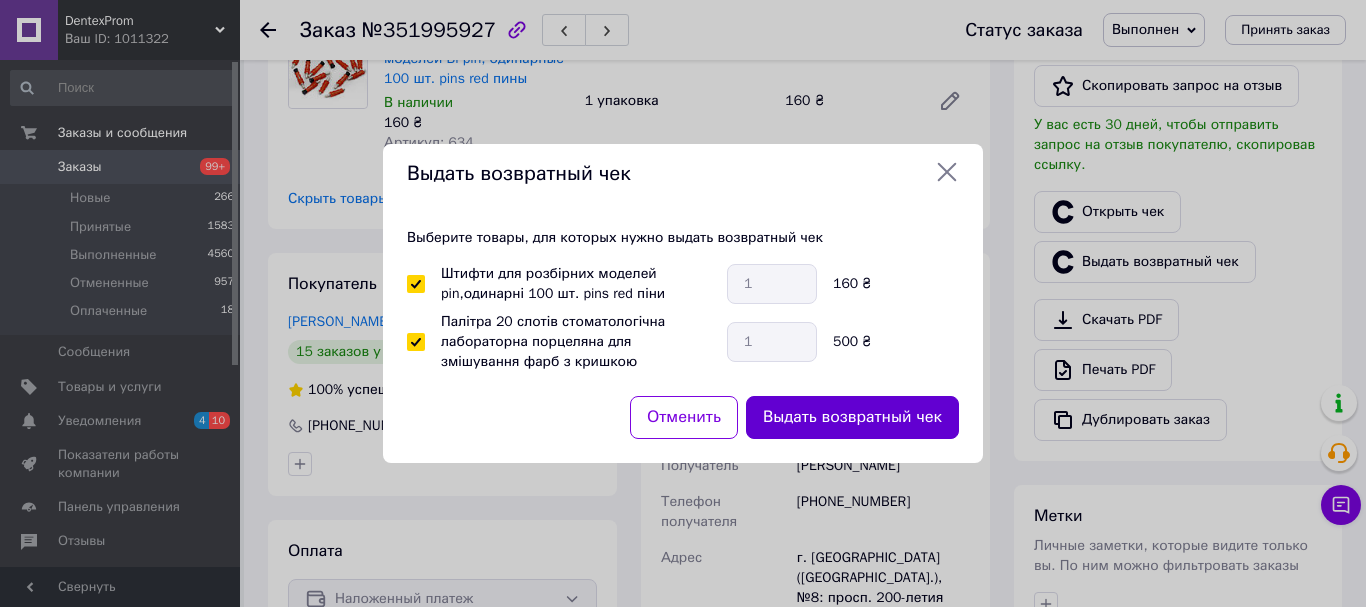 click on "Выдать возвратный чек" at bounding box center [852, 417] 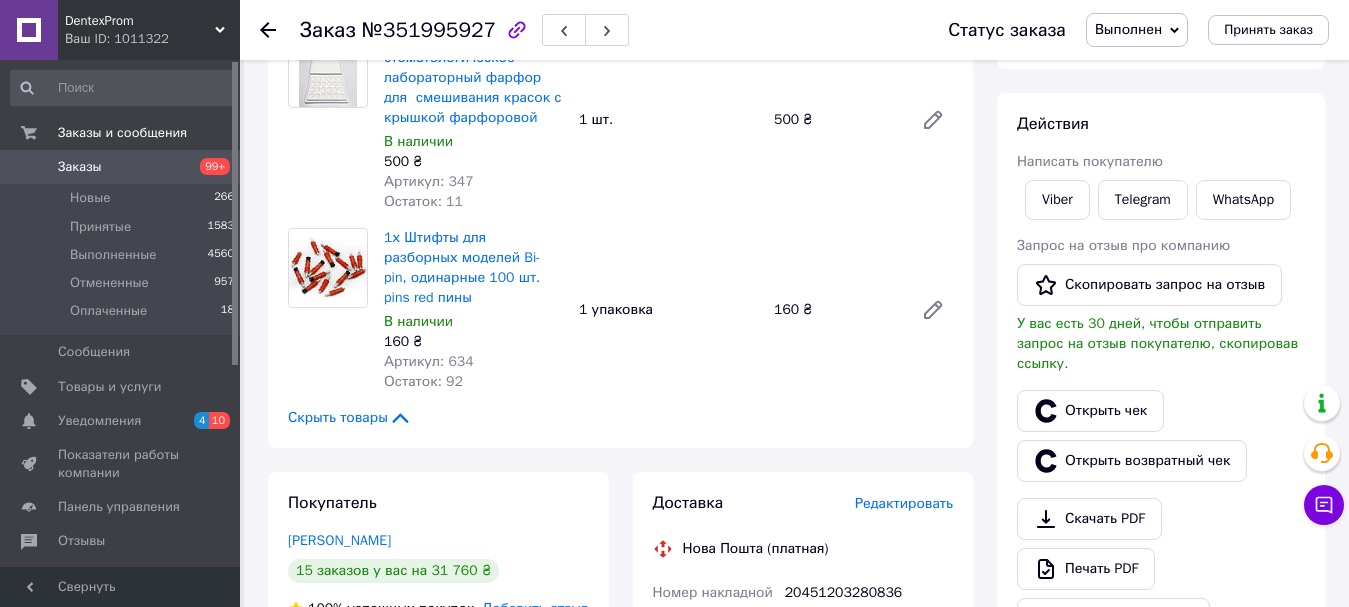 scroll, scrollTop: 202, scrollLeft: 0, axis: vertical 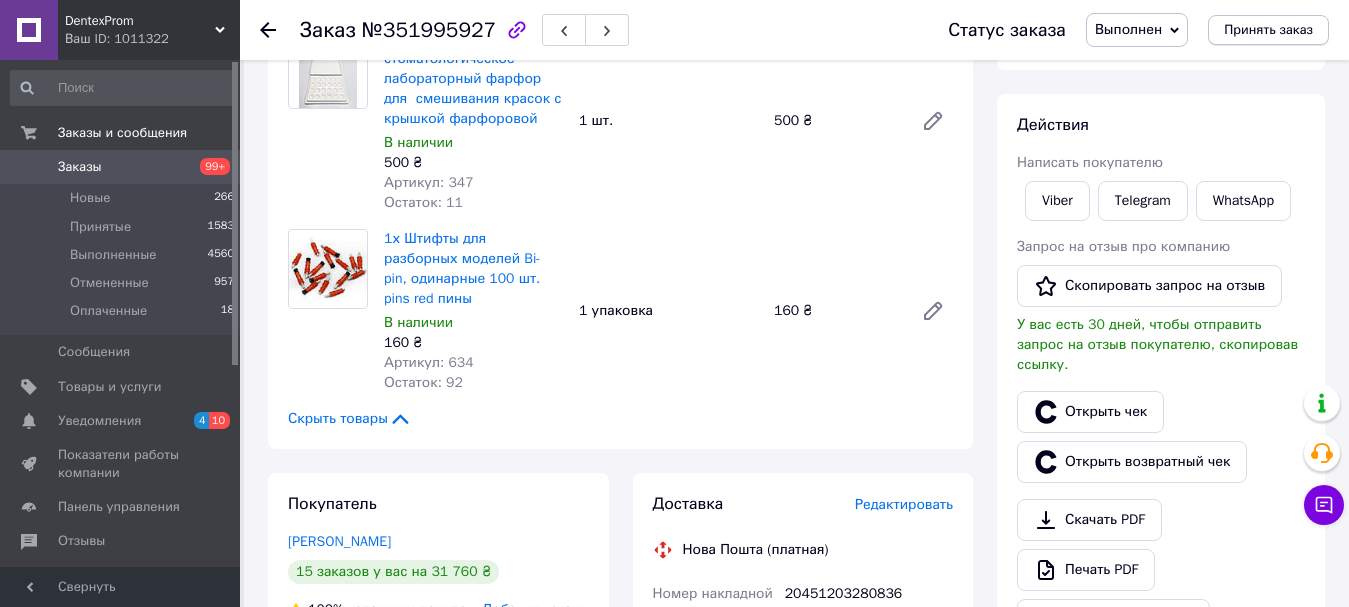 click on "Принять заказ" at bounding box center [1268, 30] 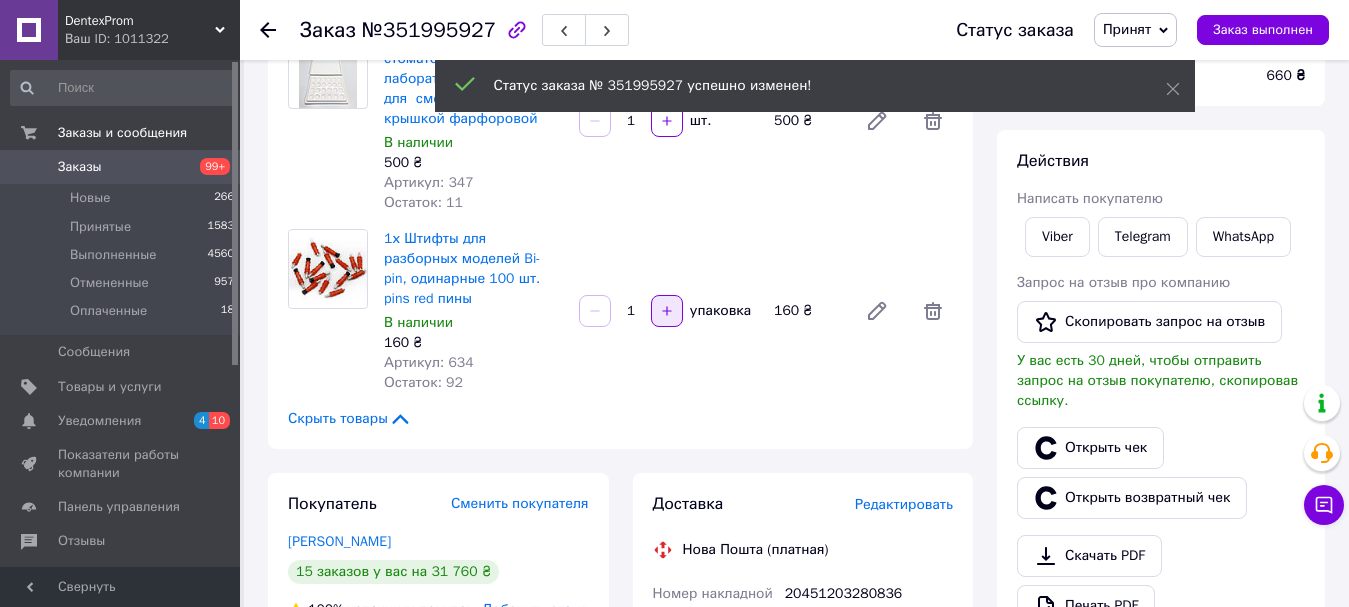 click 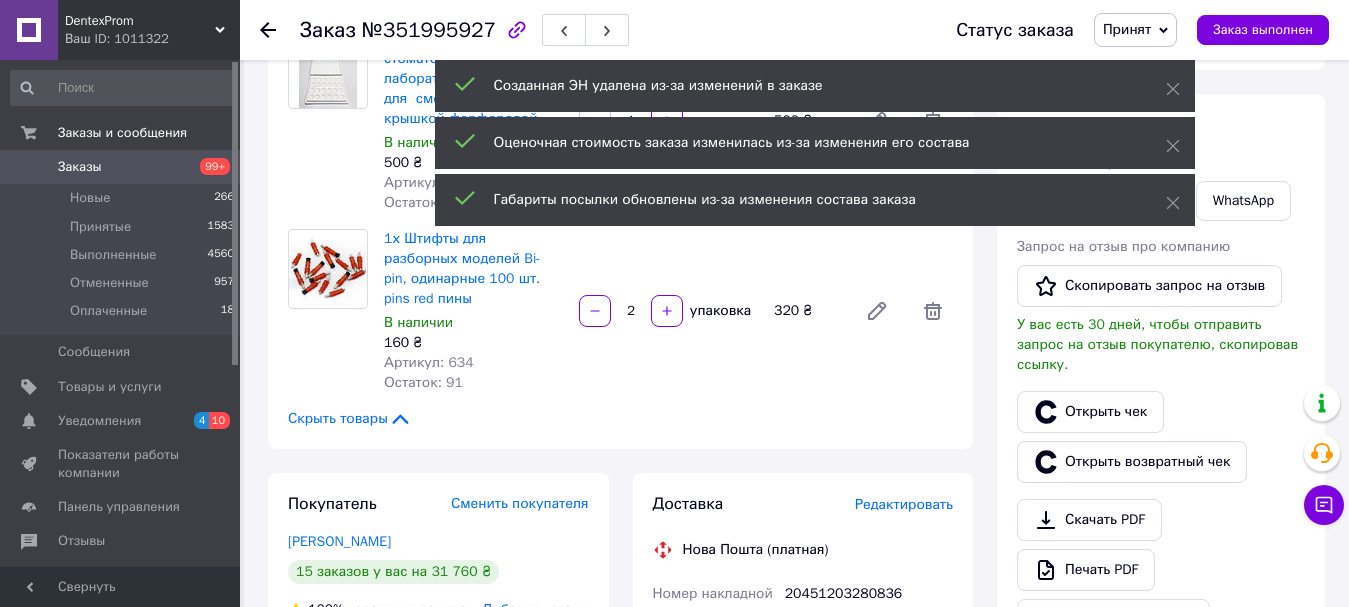 scroll, scrollTop: 140, scrollLeft: 0, axis: vertical 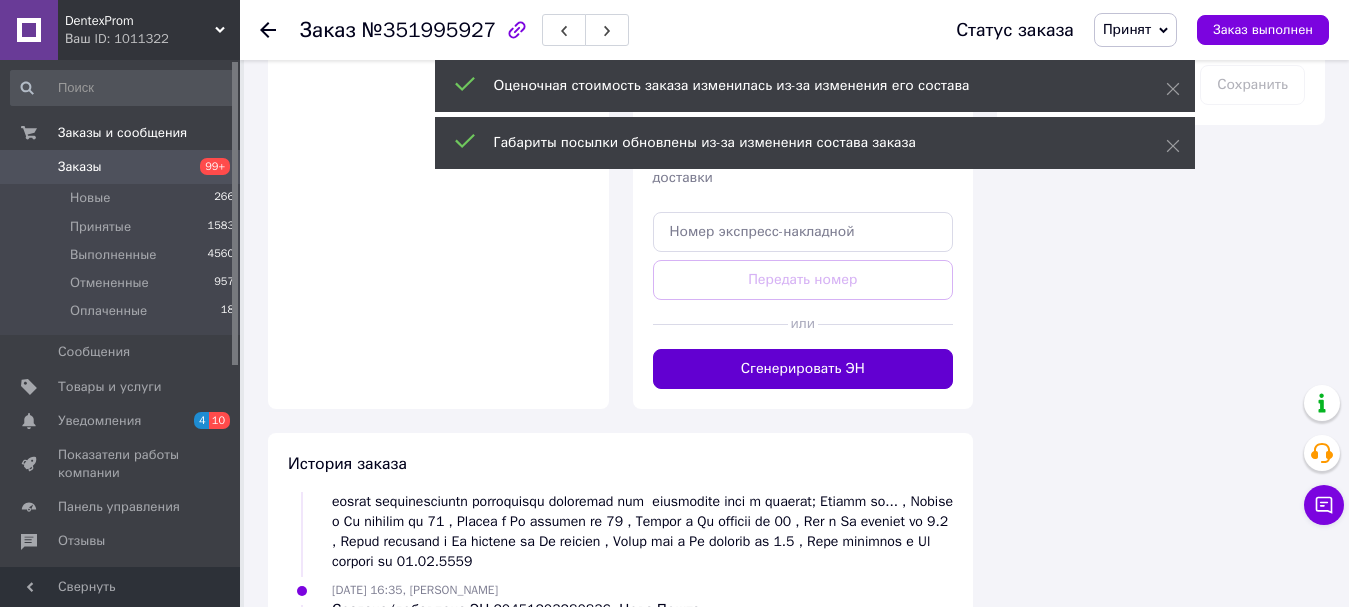 click on "Сгенерировать ЭН" at bounding box center (803, 369) 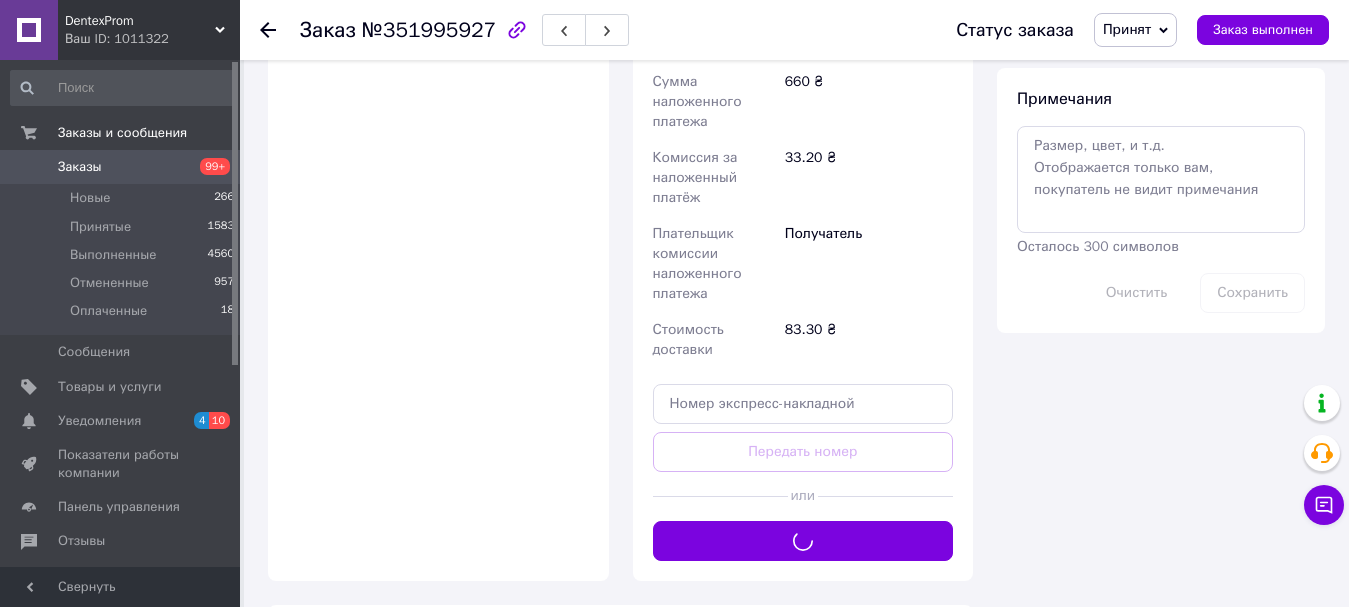 scroll, scrollTop: 1102, scrollLeft: 0, axis: vertical 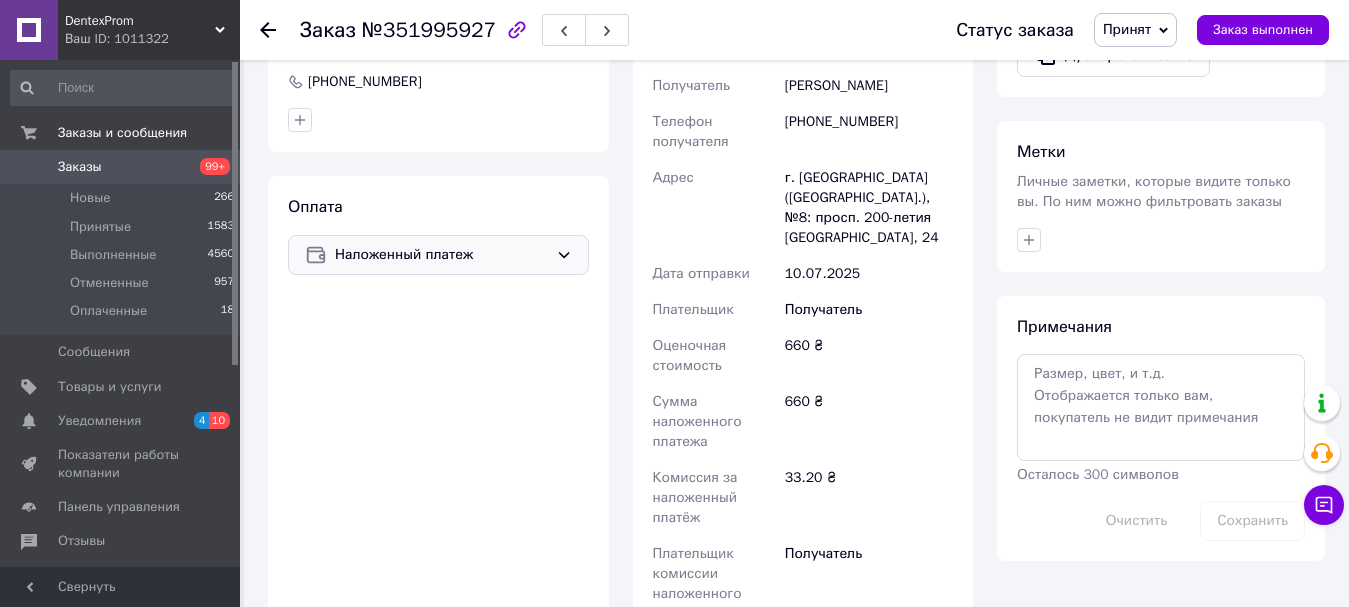 click on "Наложенный платеж" at bounding box center [441, 255] 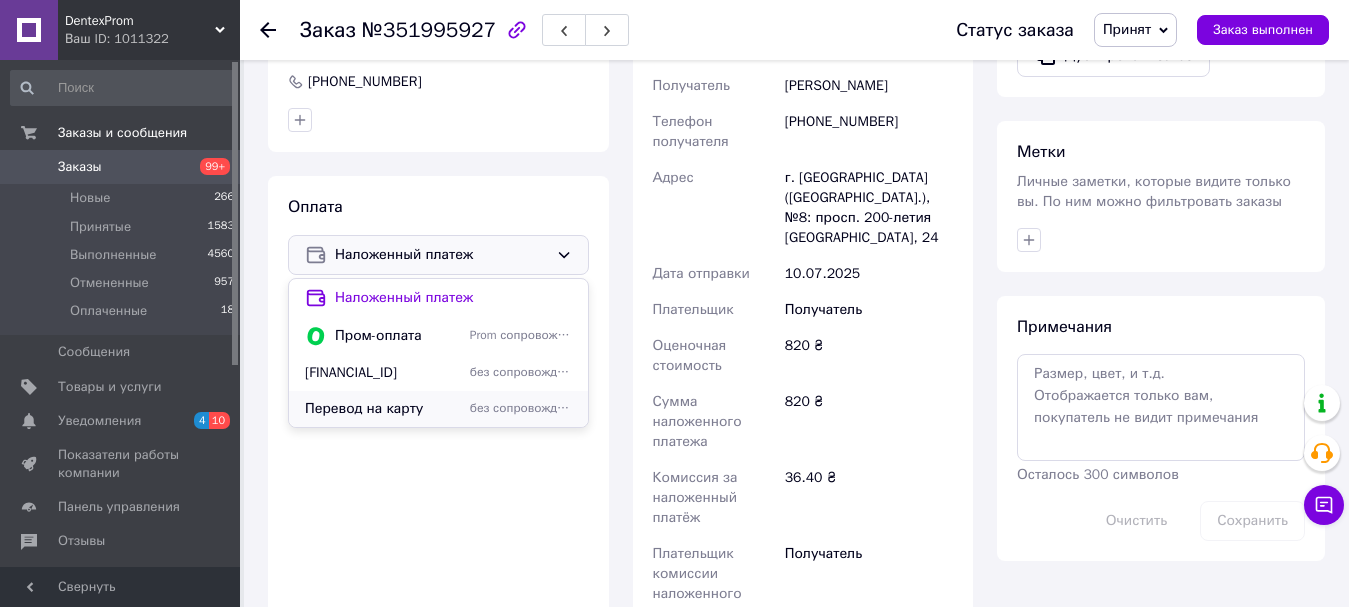 click on "Перевод на карту" at bounding box center [383, 409] 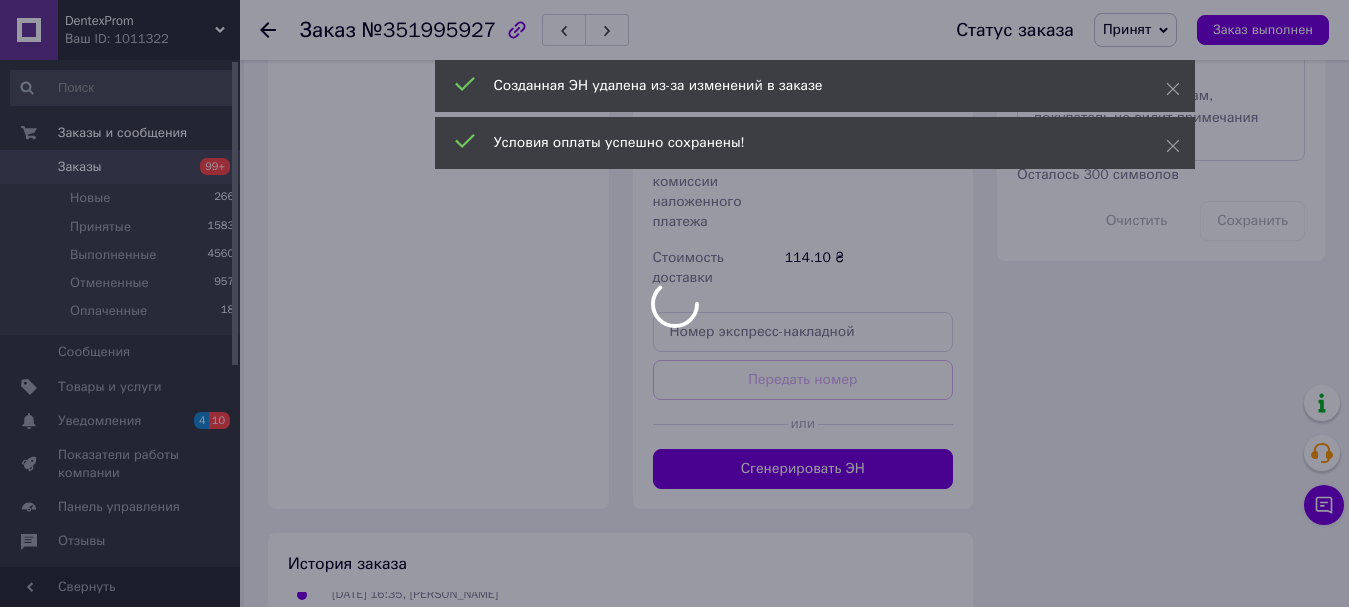 scroll, scrollTop: 870, scrollLeft: 0, axis: vertical 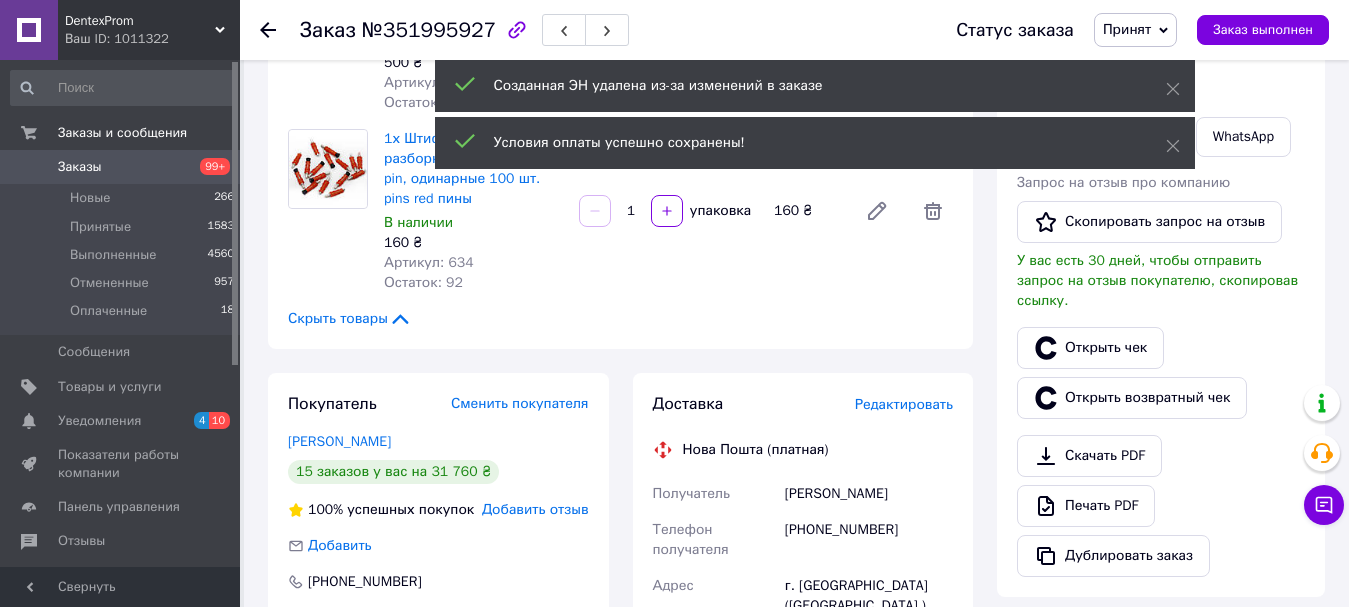 click on "Редактировать" at bounding box center (904, 404) 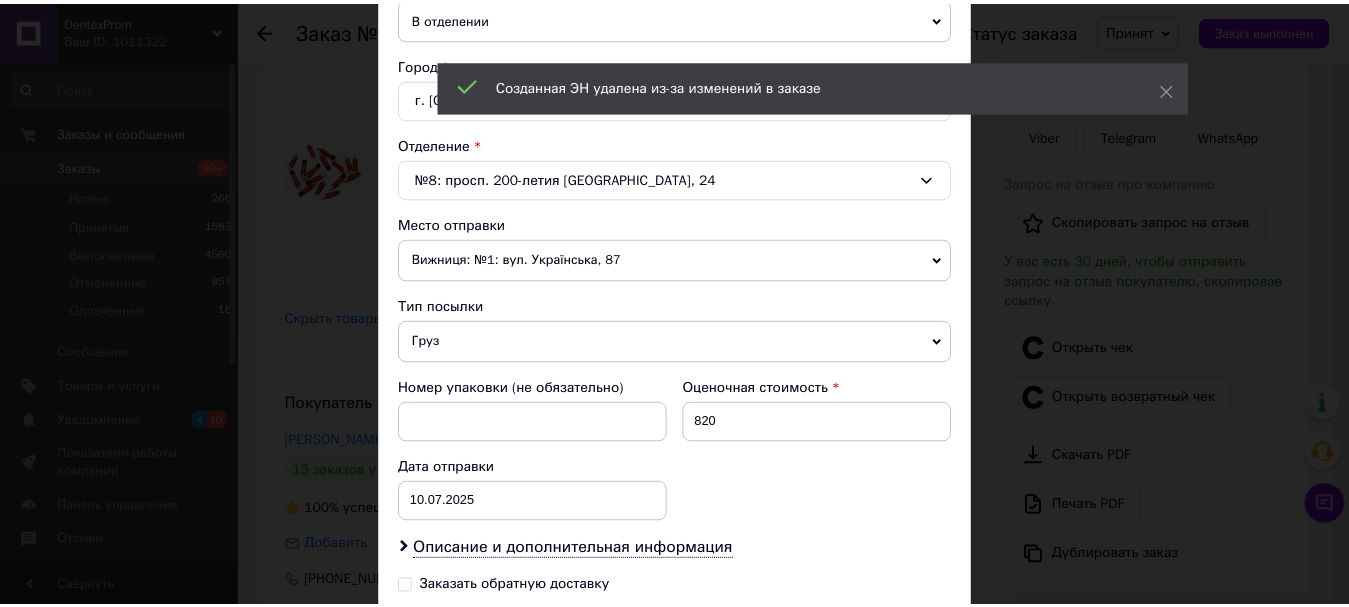 scroll, scrollTop: 757, scrollLeft: 0, axis: vertical 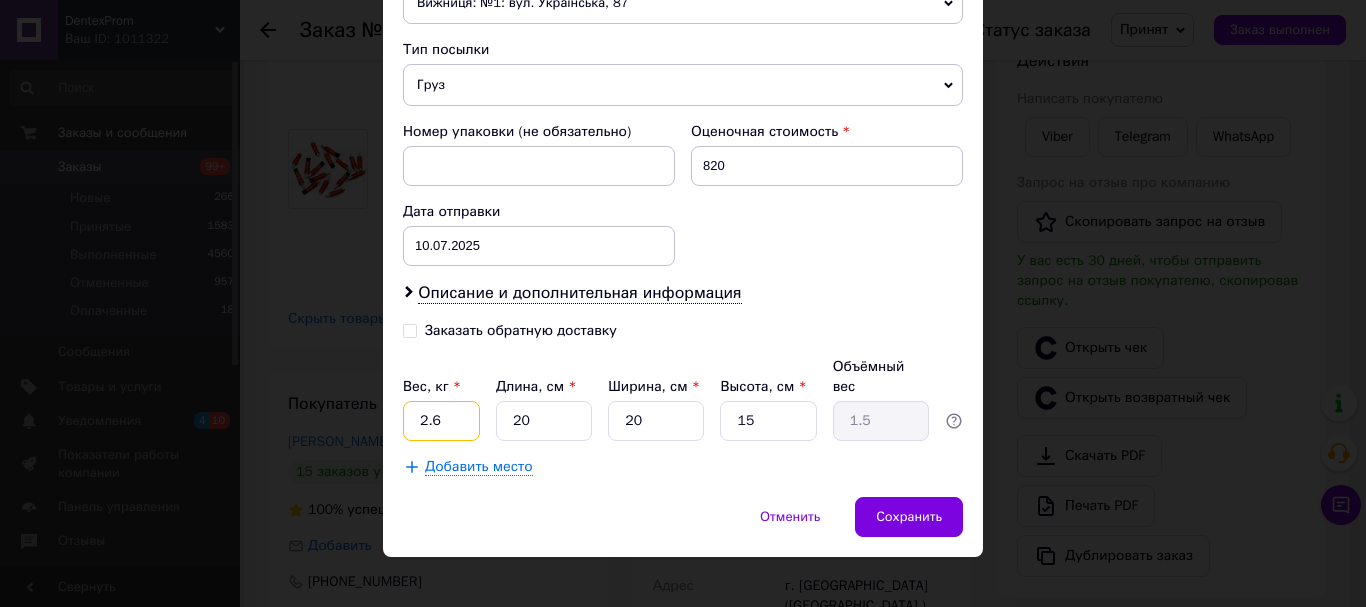 click on "2.6" at bounding box center (441, 421) 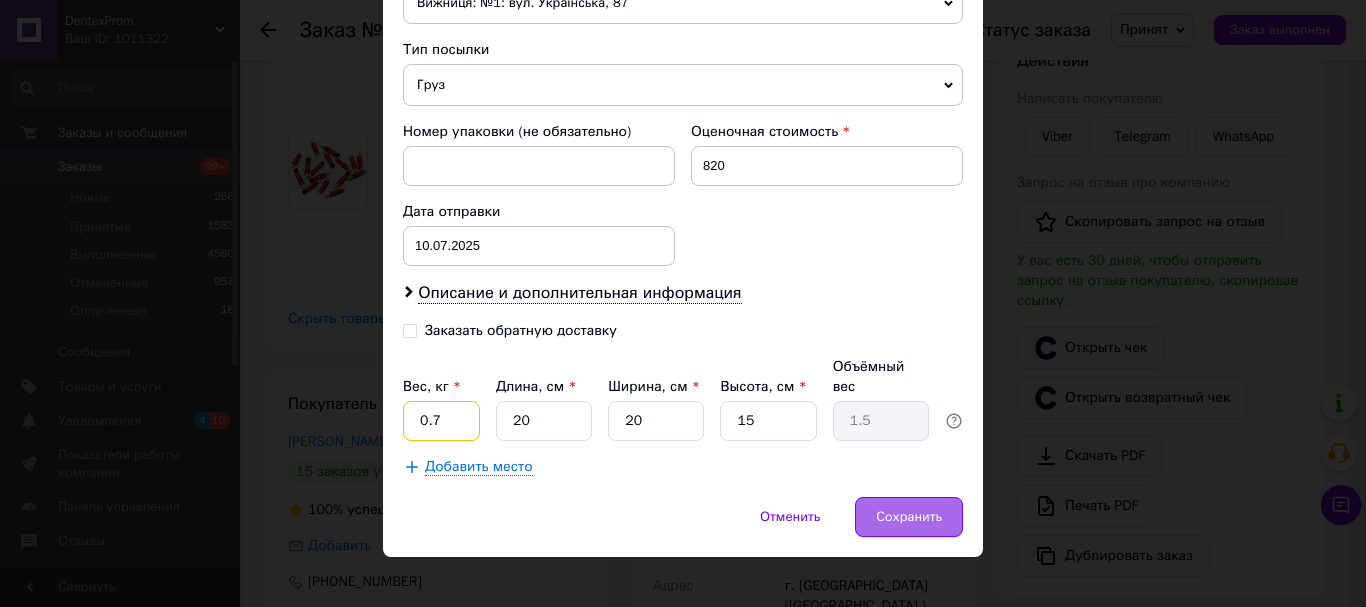 type on "0.7" 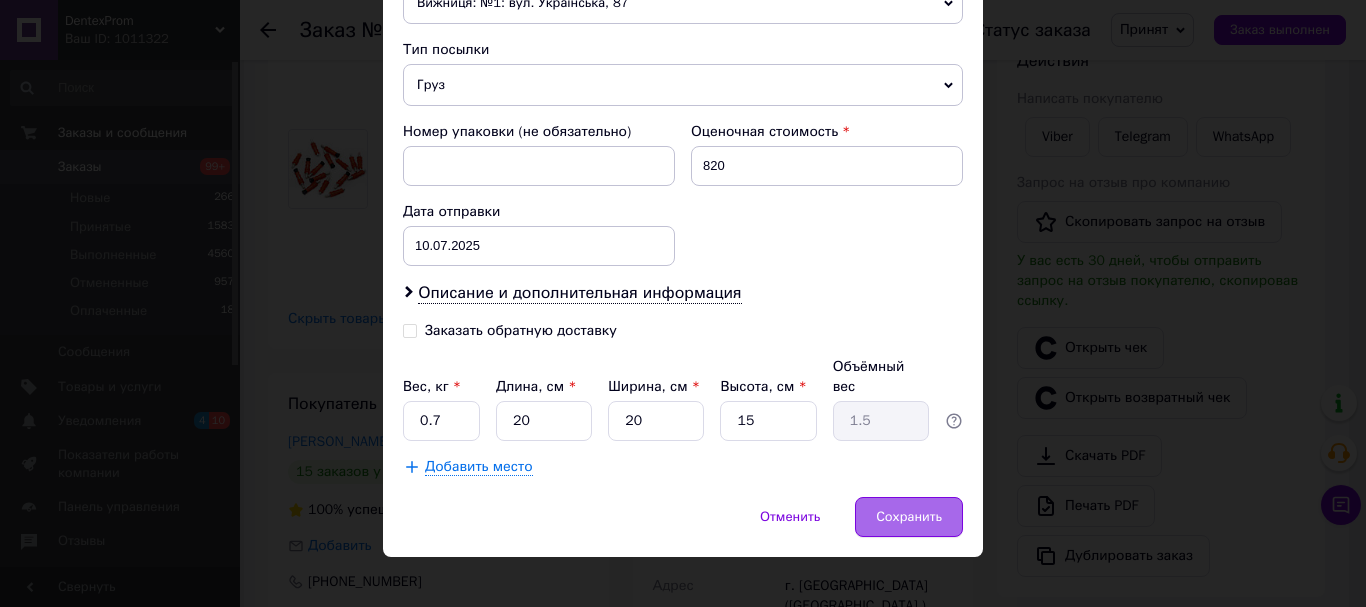 click on "Сохранить" at bounding box center (909, 517) 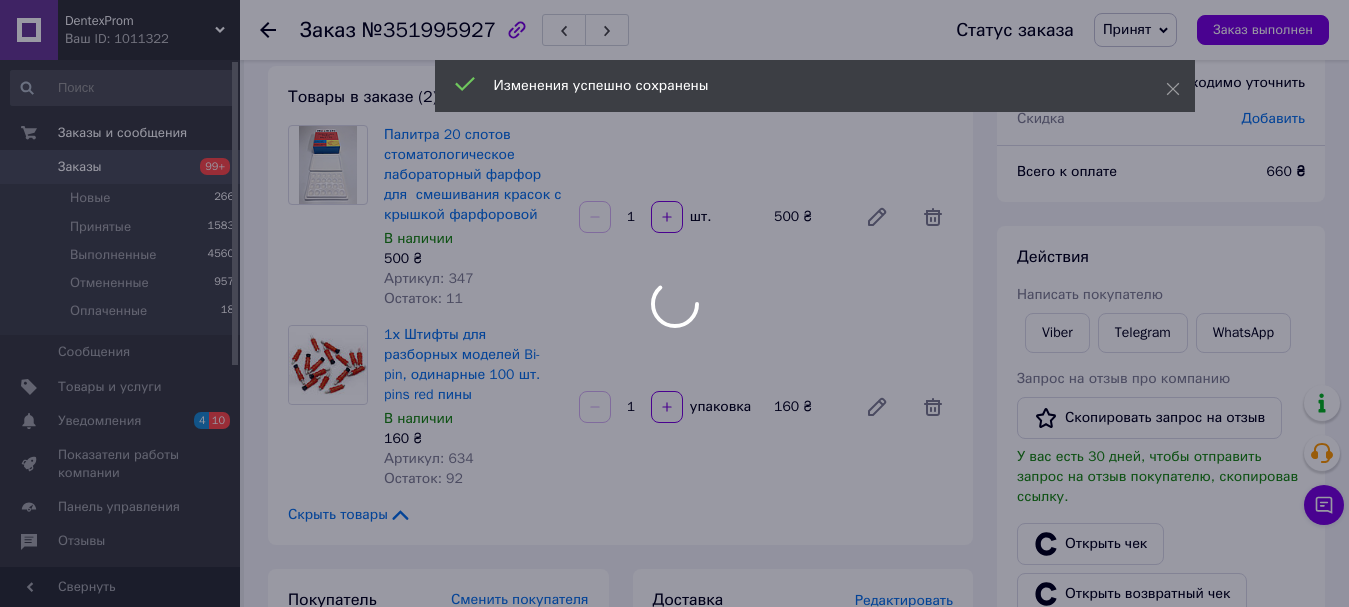 scroll, scrollTop: 0, scrollLeft: 0, axis: both 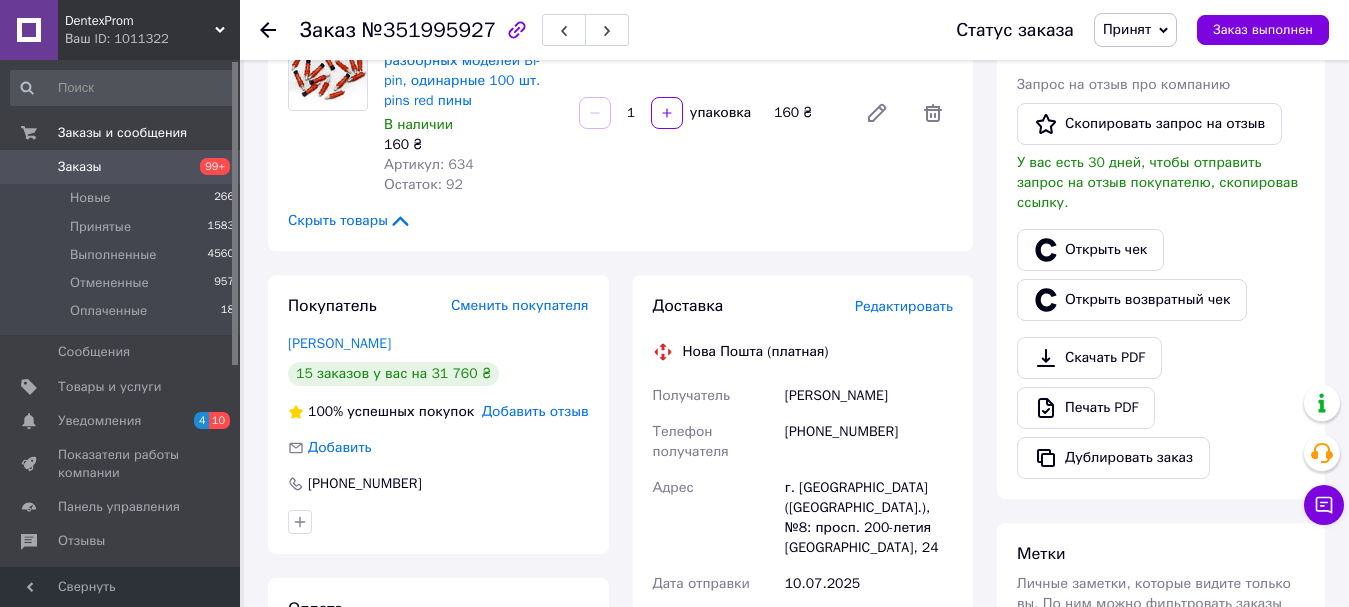 click on "Редактировать" at bounding box center (904, 306) 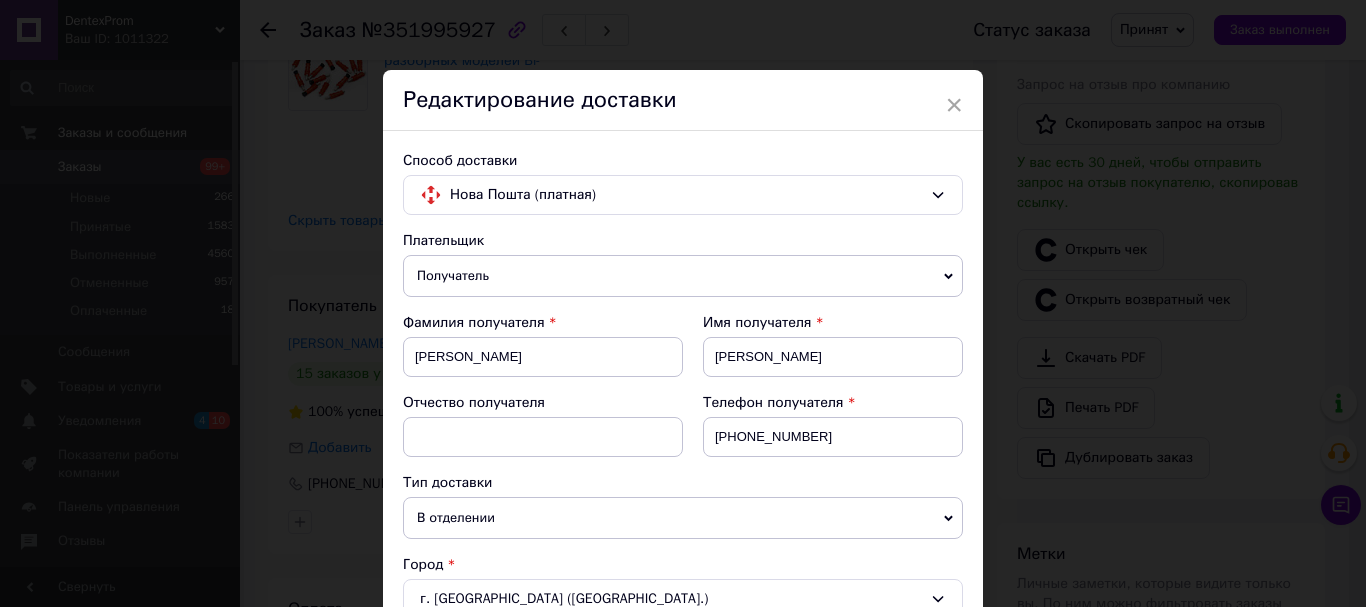 click on "× Редактирование доставки Способ доставки Нова Пошта (платная) Плательщик Получатель Отправитель Фамилия получателя Давиденко Имя получателя Дмитро Отчество получателя Телефон получателя +380677850608 Тип доставки В отделении Курьером В почтомате Город г. Кривой Рог (Днепропетровская обл.) Отделение №8: просп. 200-летия Кривого Рога, 24 Место отправки Вижниця: №1: вул. Українська, 87 Одеса: №2: вул. Базова, 16 (Промринок, 7 км) с. Іспас: №1: вул. Шевченка, 49а Добавить еще место отправки Тип посылки Груз Документы Номер упаковки (не обязательно) Оценочная стоимость 820 < 2025" at bounding box center (683, 303) 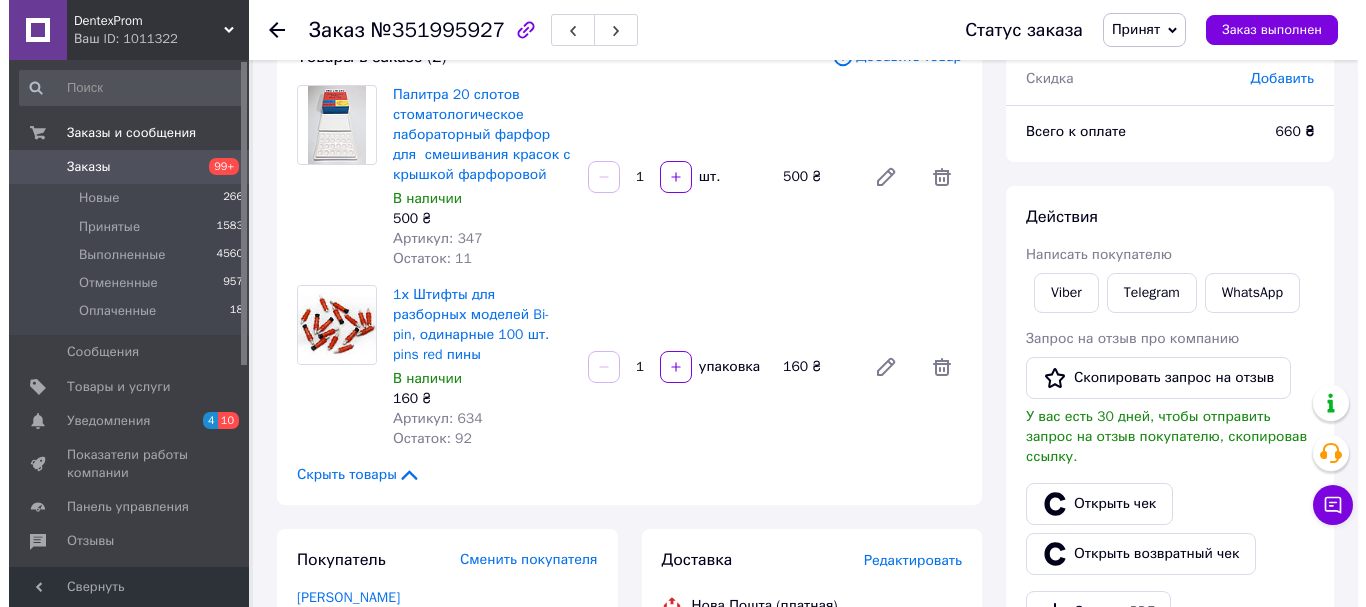 scroll, scrollTop: 500, scrollLeft: 0, axis: vertical 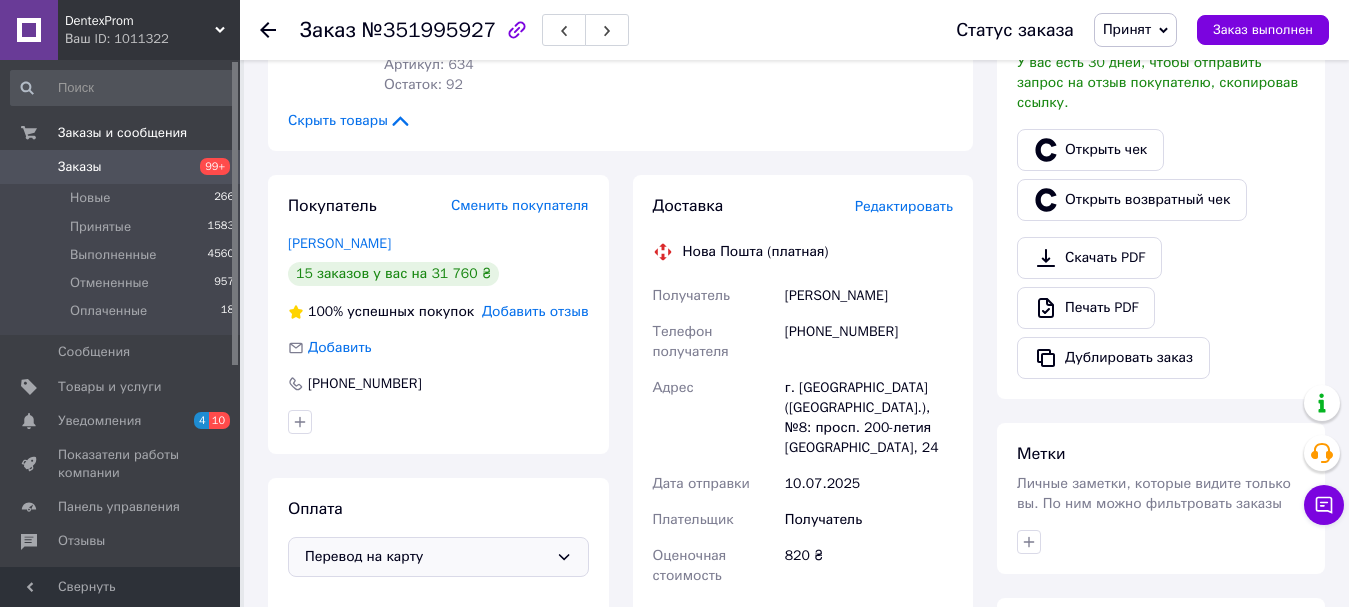 click on "Редактировать" at bounding box center [904, 206] 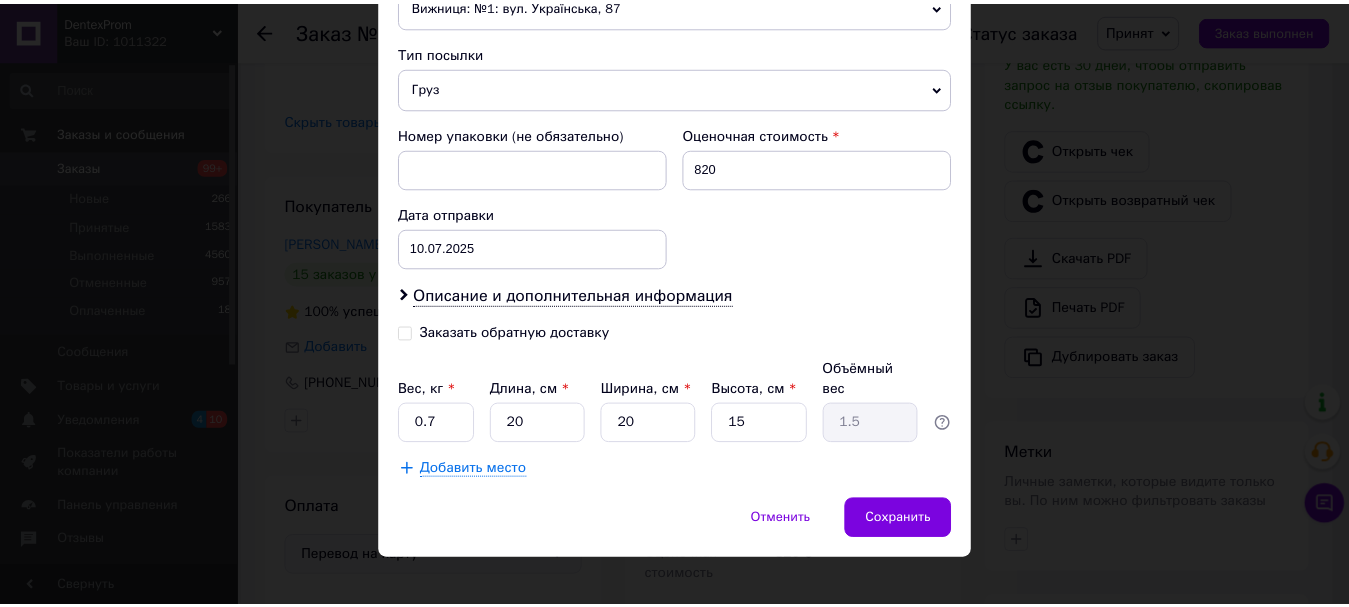 scroll, scrollTop: 757, scrollLeft: 0, axis: vertical 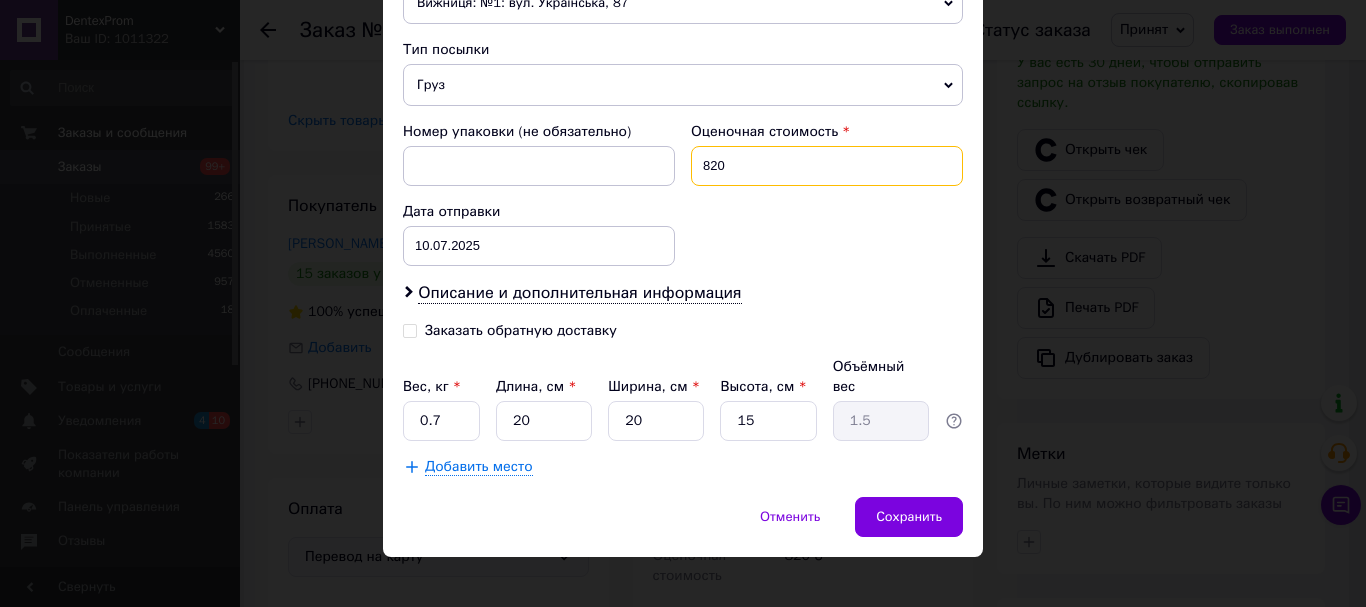 click on "820" at bounding box center [827, 166] 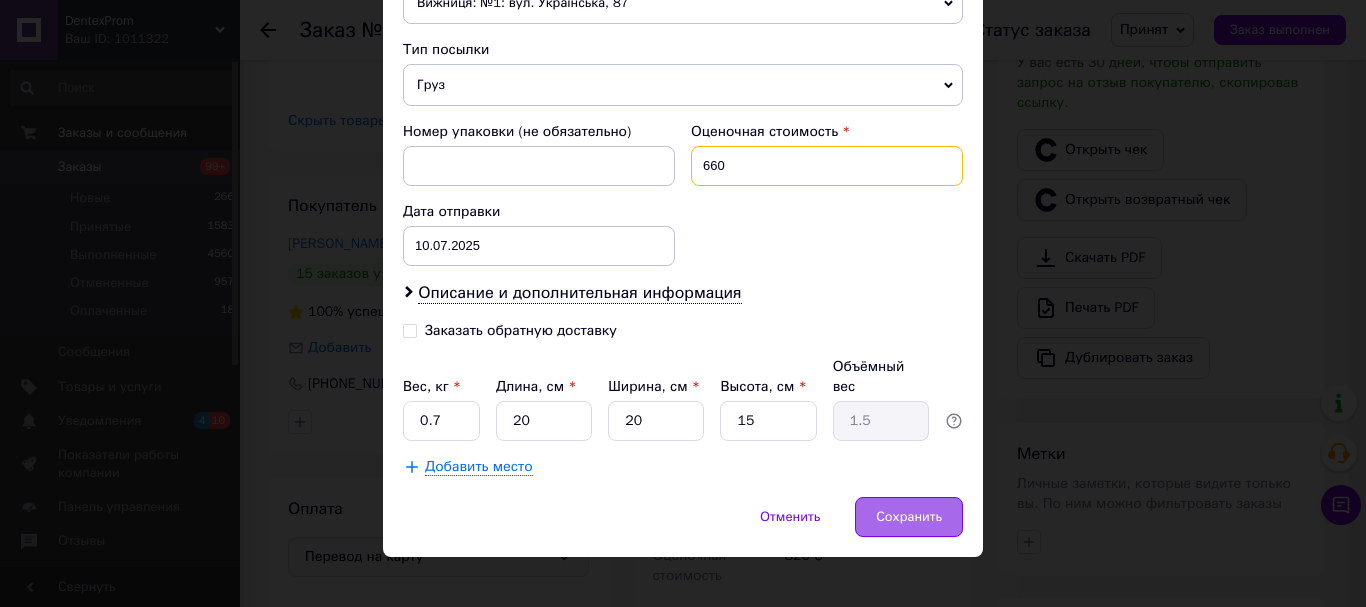 type on "660" 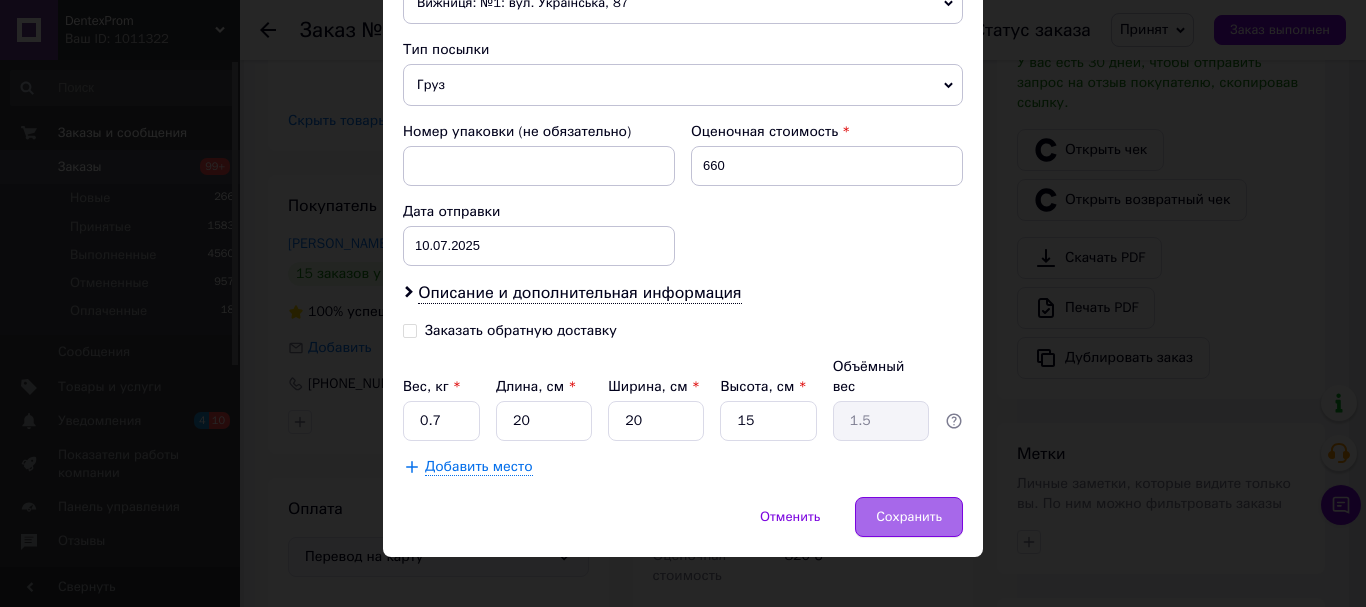 click on "Сохранить" at bounding box center [909, 517] 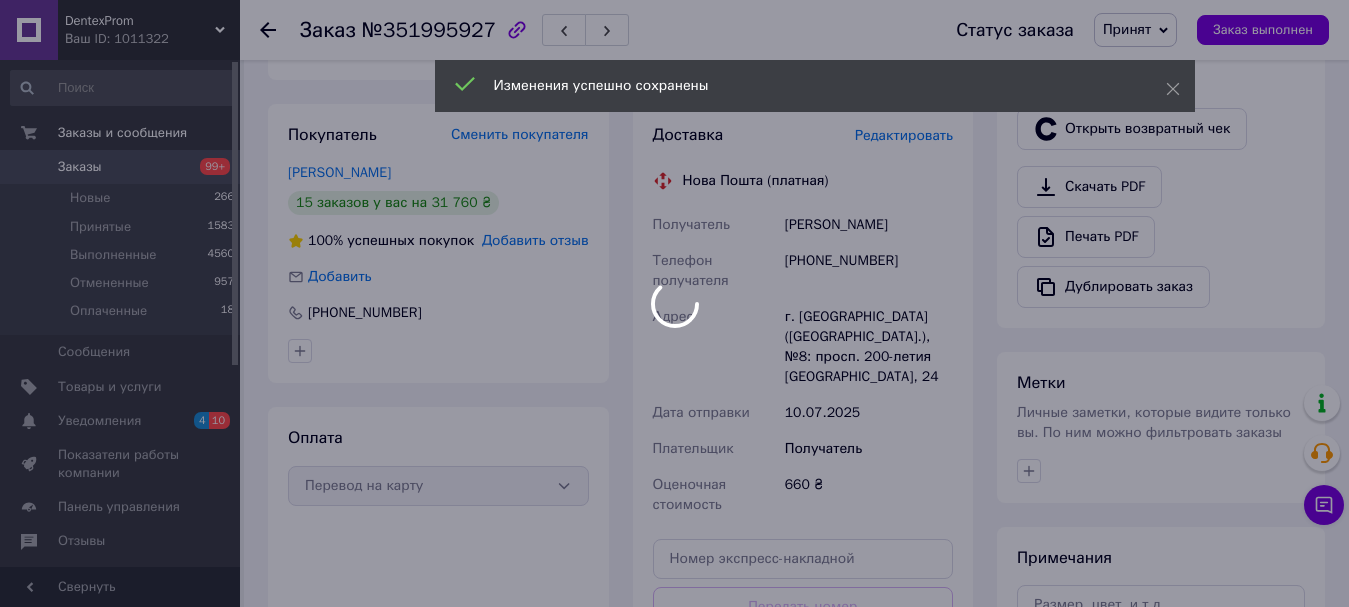 scroll, scrollTop: 700, scrollLeft: 0, axis: vertical 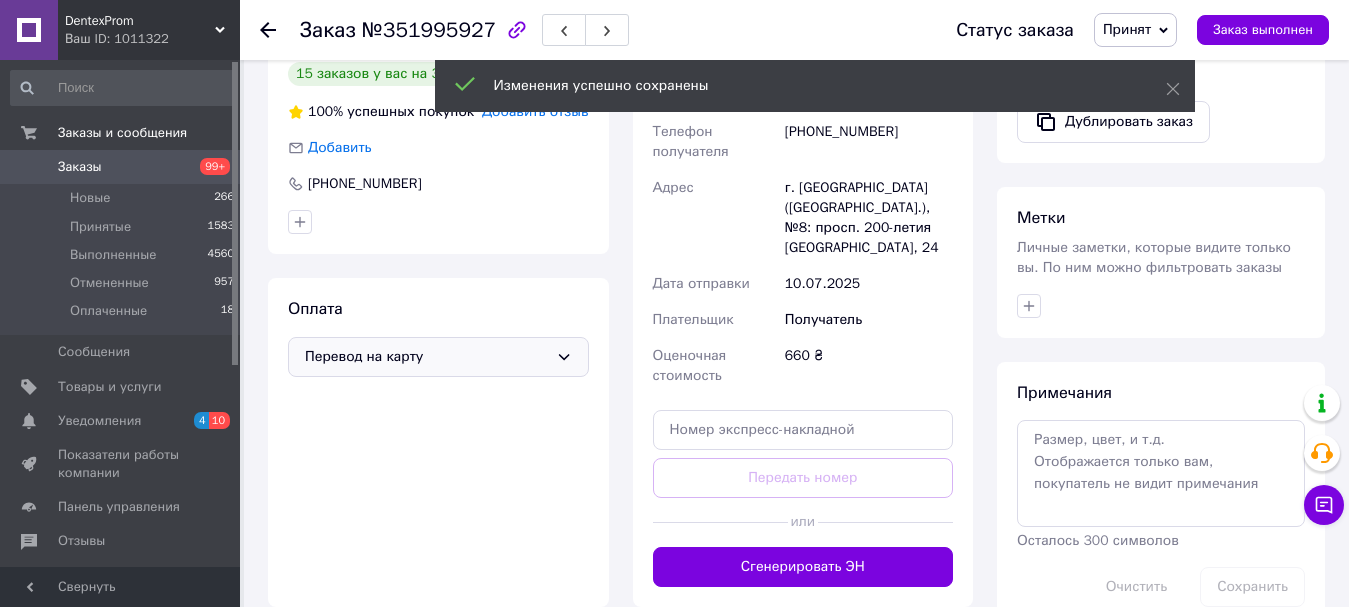 click at bounding box center (885, 522) 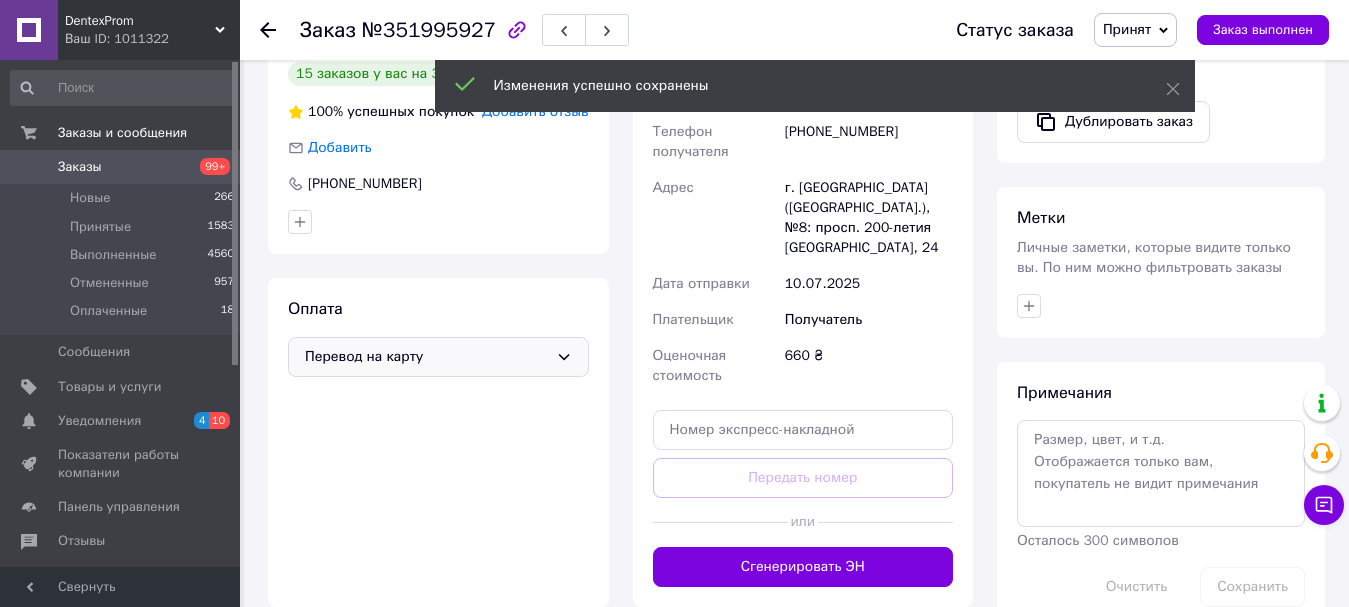 drag, startPoint x: 828, startPoint y: 528, endPoint x: 828, endPoint y: 539, distance: 11 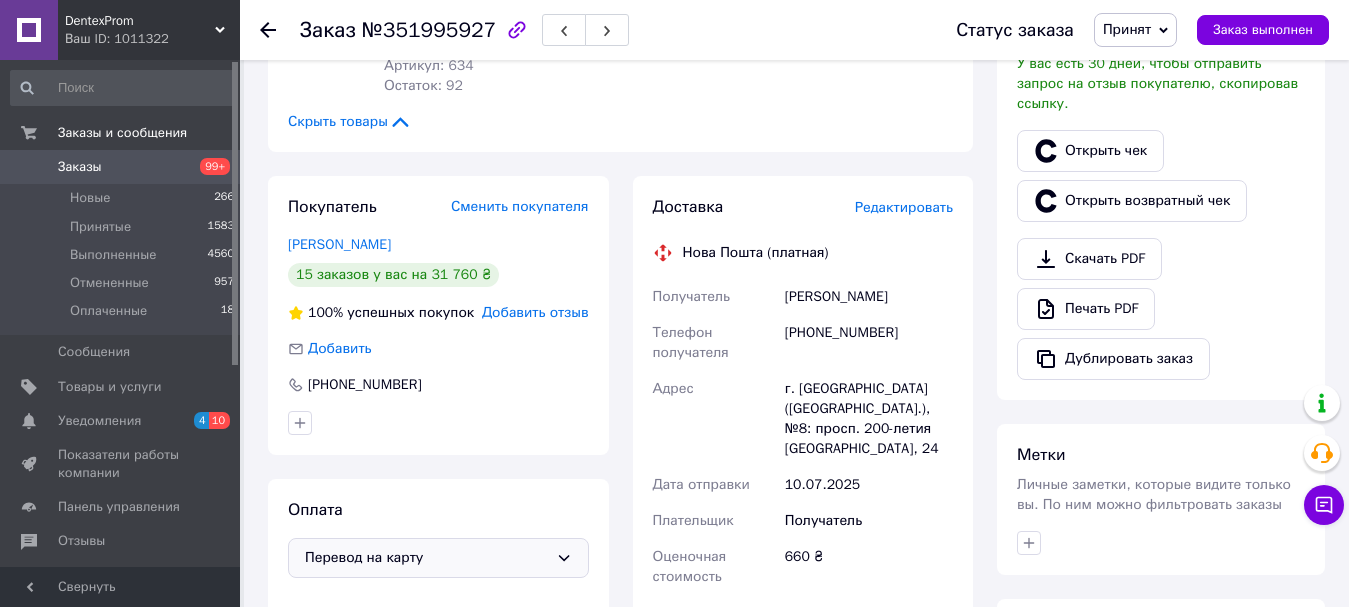 scroll, scrollTop: 500, scrollLeft: 0, axis: vertical 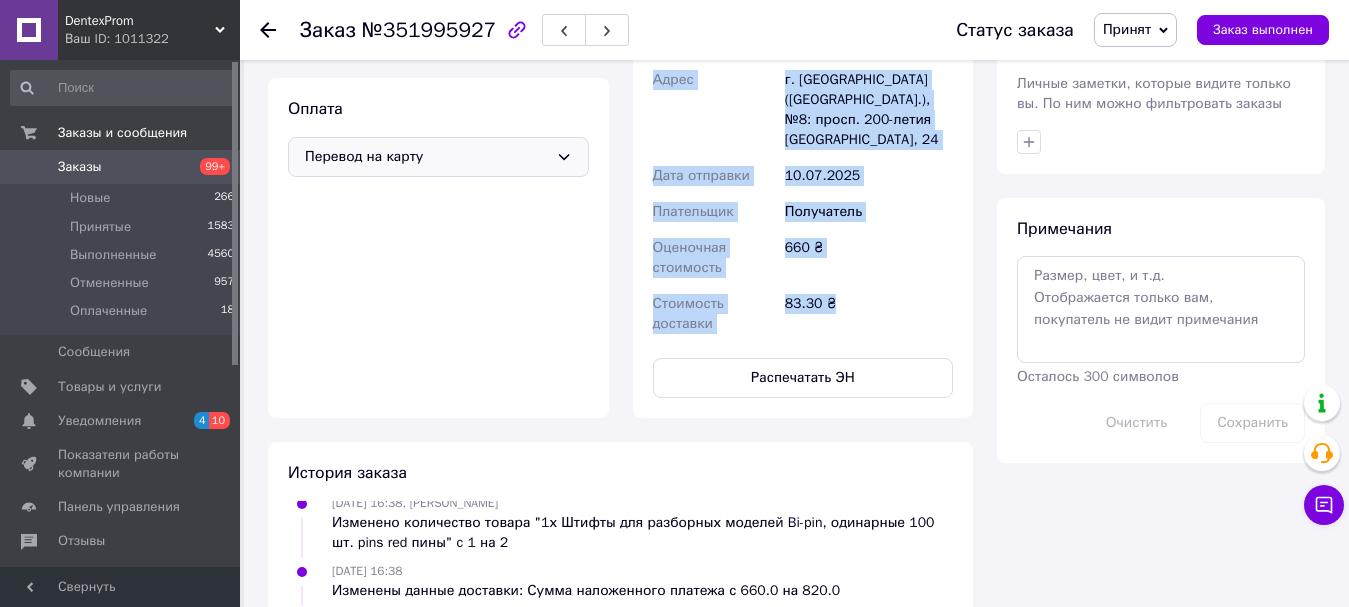 drag, startPoint x: 684, startPoint y: 232, endPoint x: 849, endPoint y: 311, distance: 182.93715 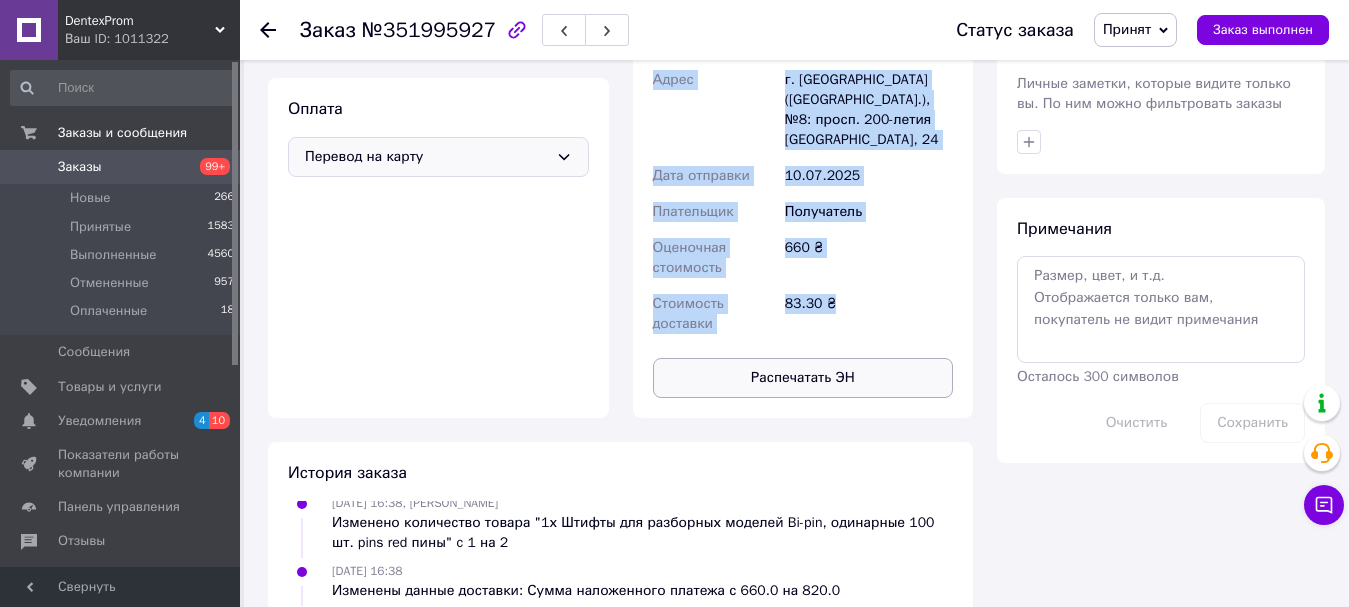 click on "Распечатать ЭН" at bounding box center (803, 378) 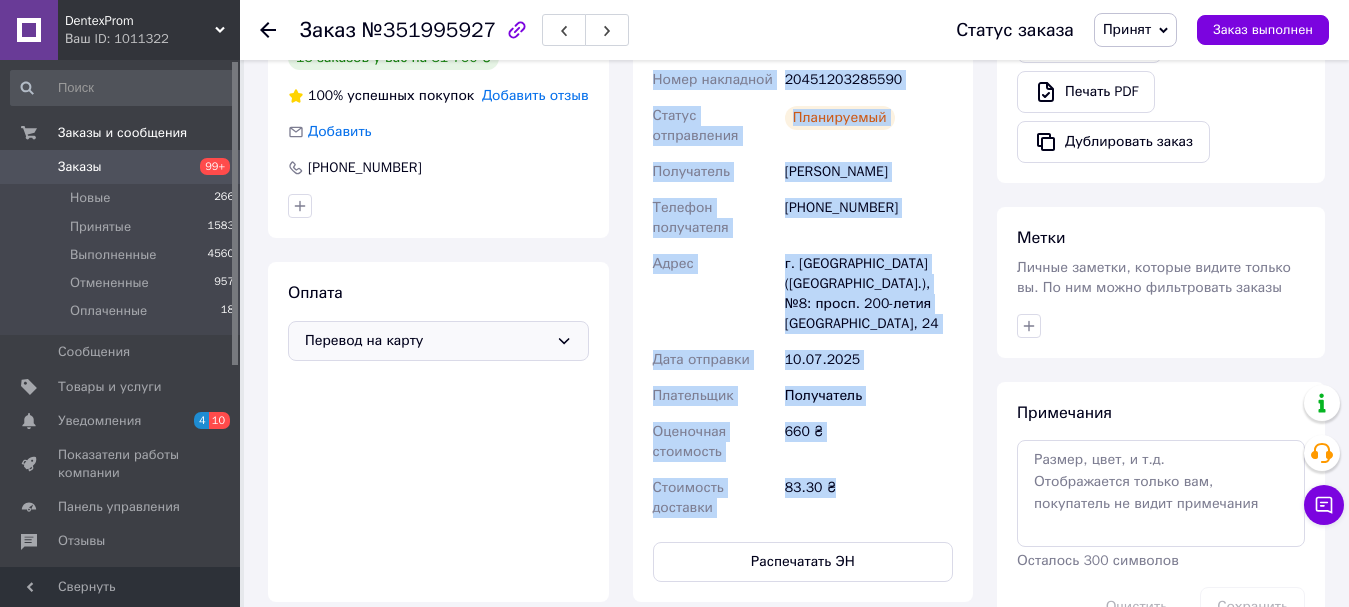 scroll, scrollTop: 300, scrollLeft: 0, axis: vertical 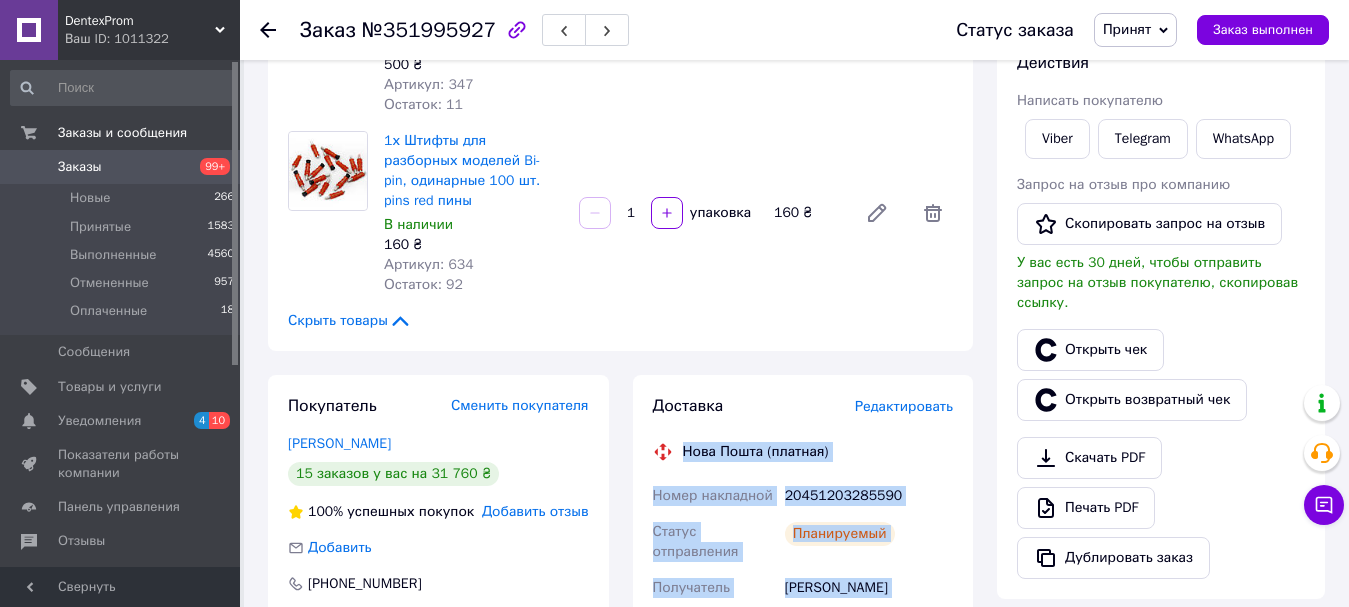 type 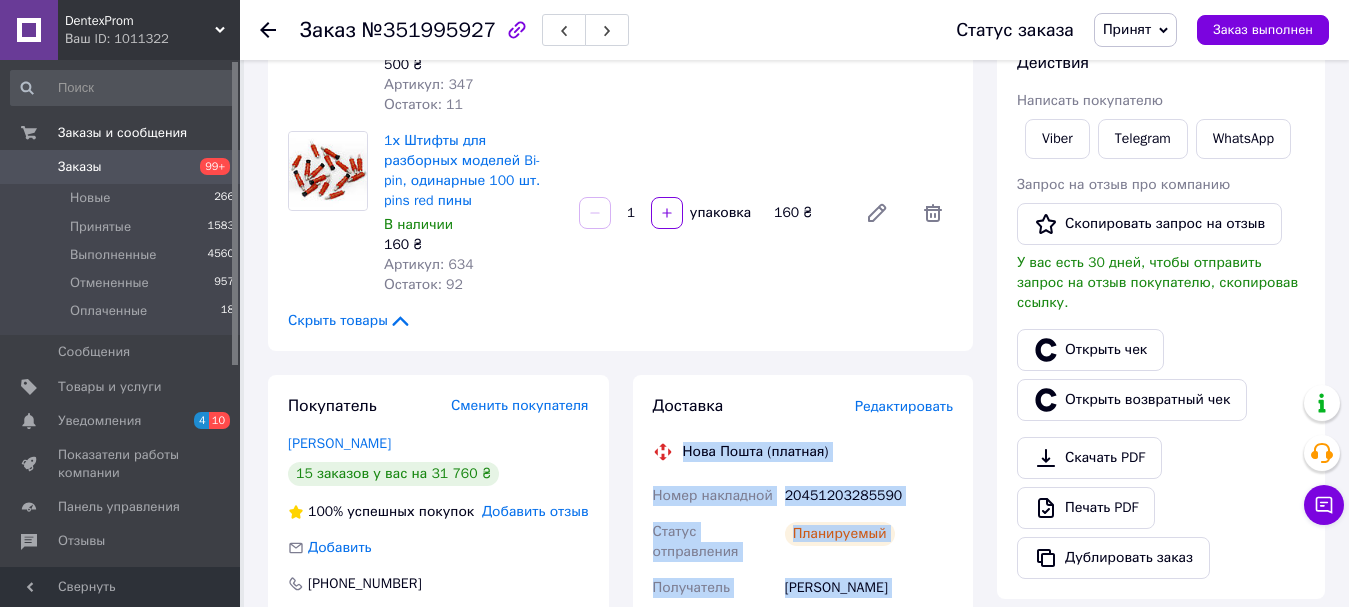 click on "[PHONE_NUMBER]" at bounding box center (869, 634) 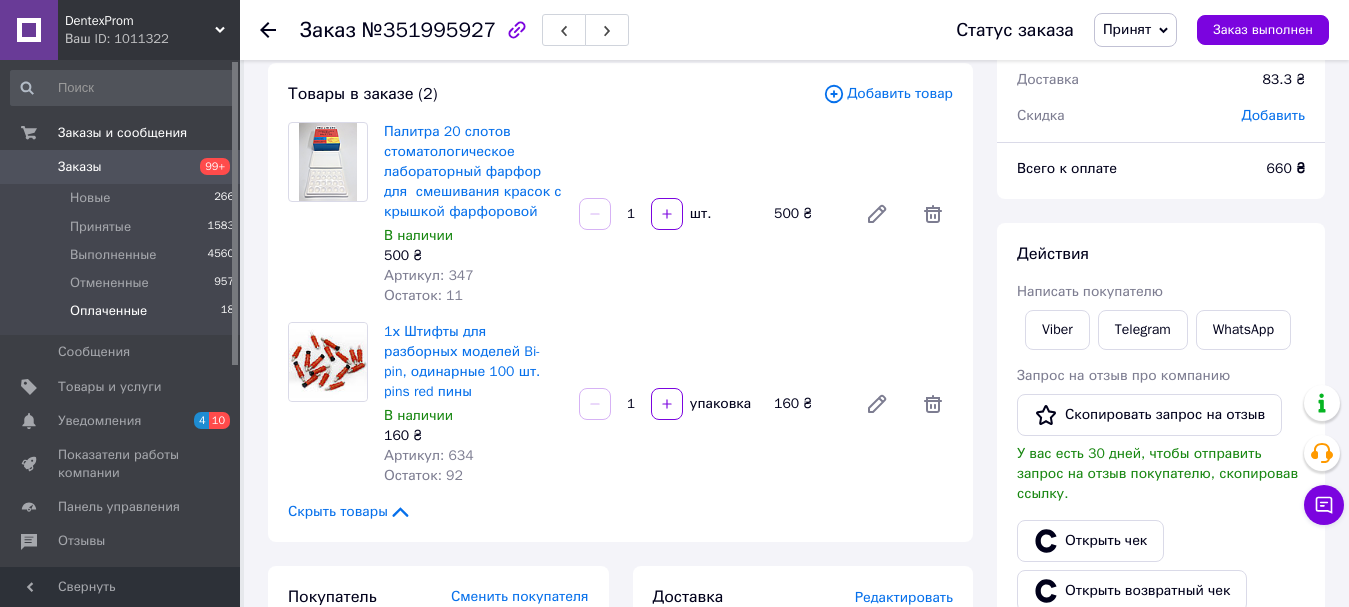 scroll, scrollTop: 0, scrollLeft: 0, axis: both 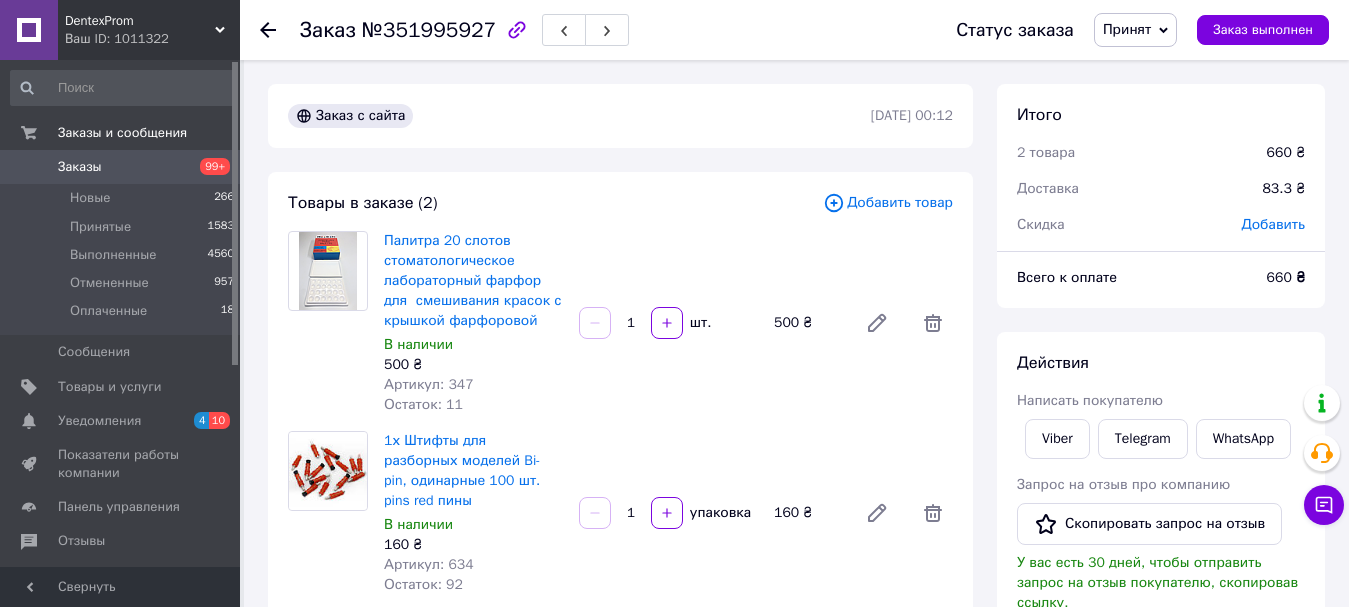 click on "Заказы" at bounding box center (121, 167) 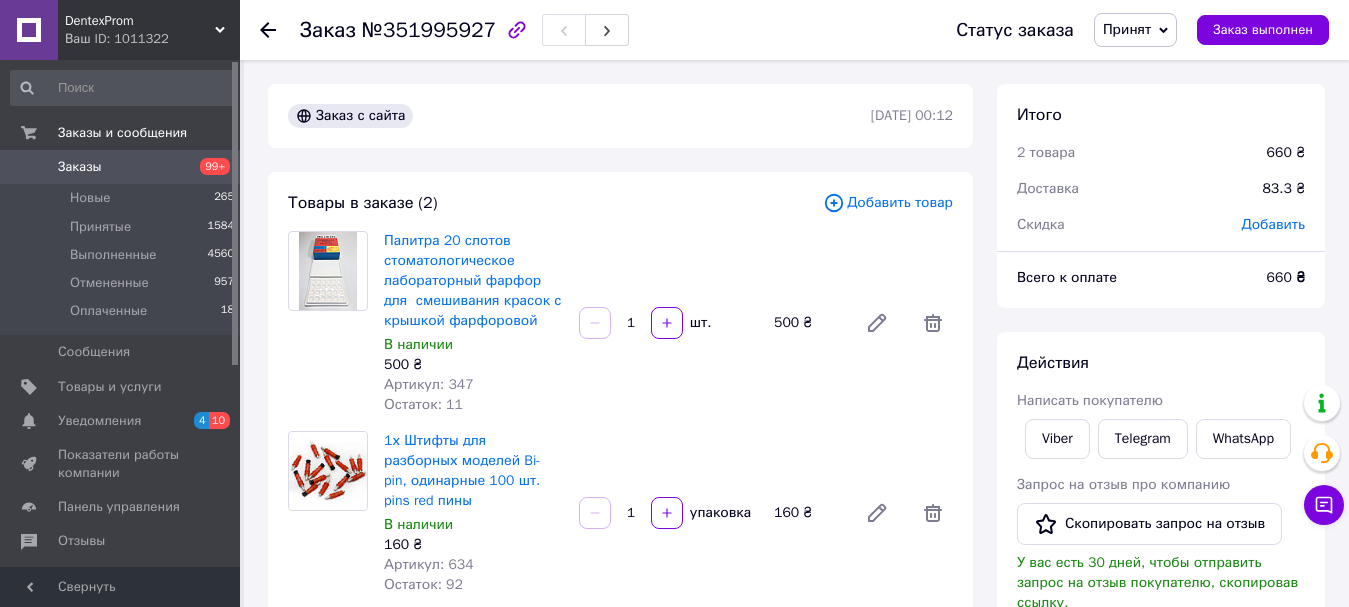scroll, scrollTop: 592, scrollLeft: 0, axis: vertical 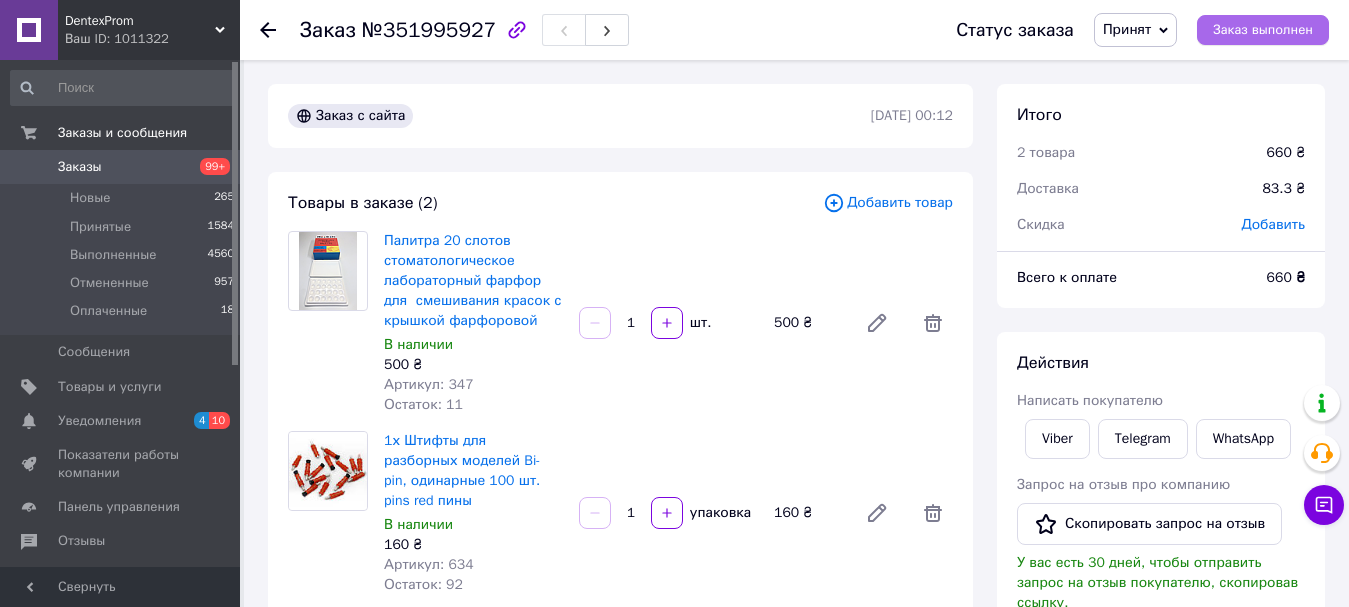 click on "Заказ выполнен" at bounding box center [1263, 30] 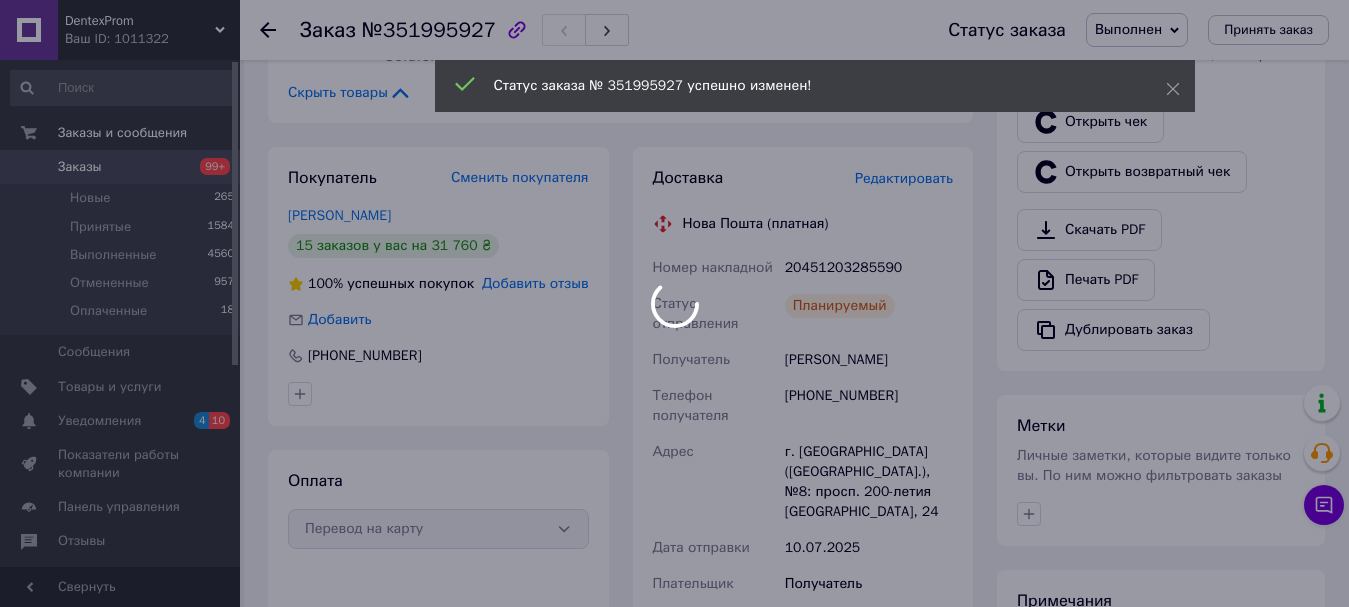 scroll, scrollTop: 0, scrollLeft: 0, axis: both 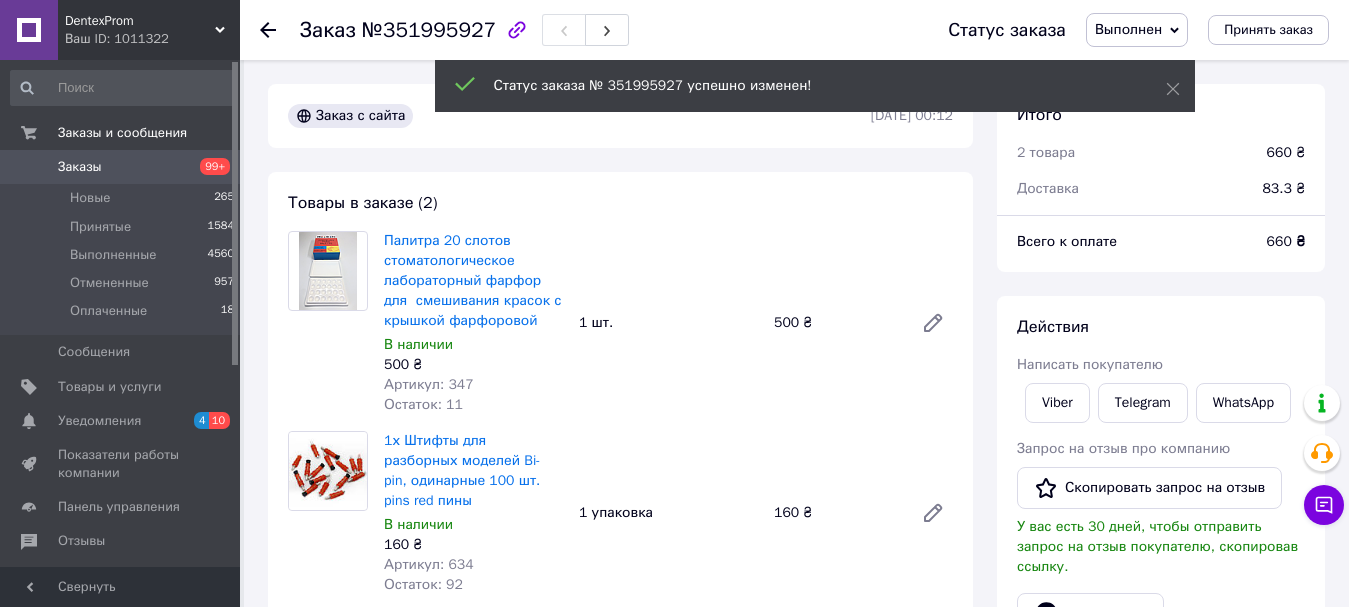 click on "Заказы 99+" at bounding box center (123, 167) 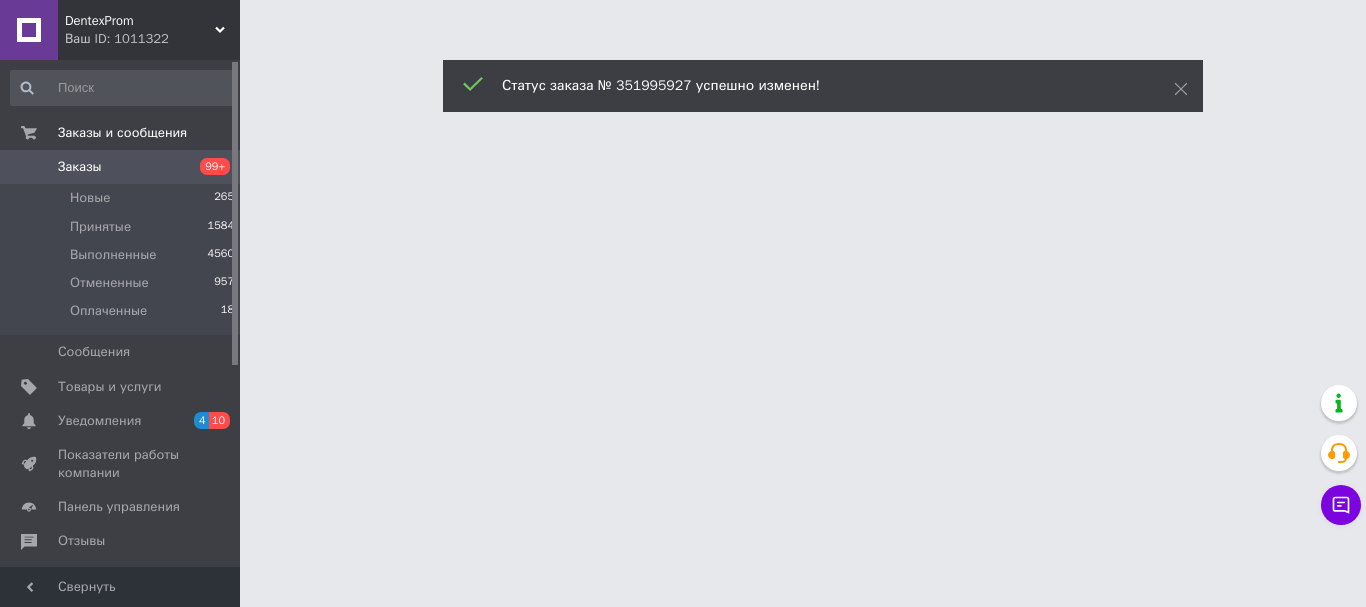 click on "99+" at bounding box center (212, 167) 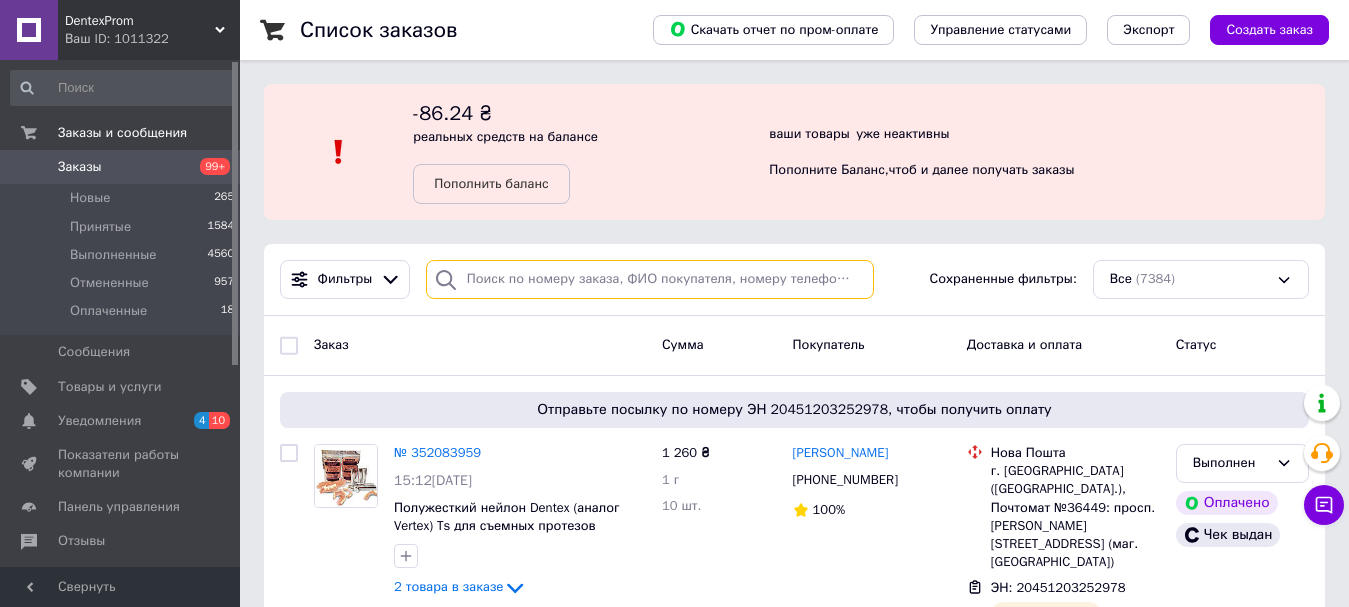 click at bounding box center [650, 279] 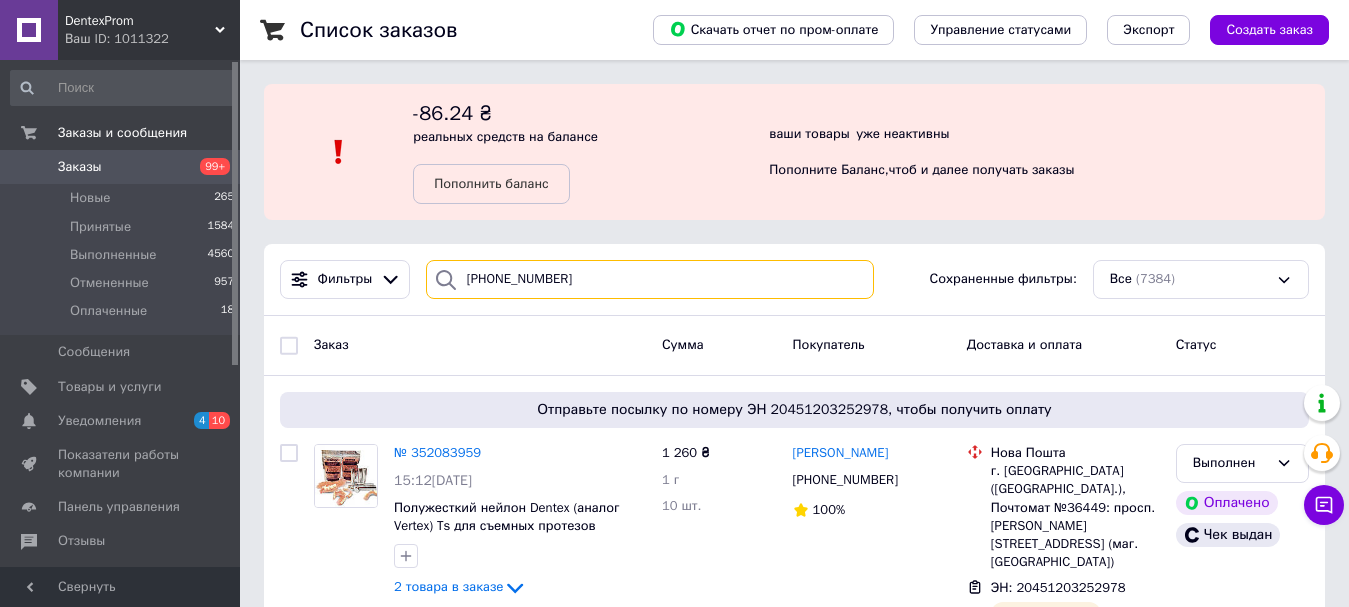 type on "+380502495921" 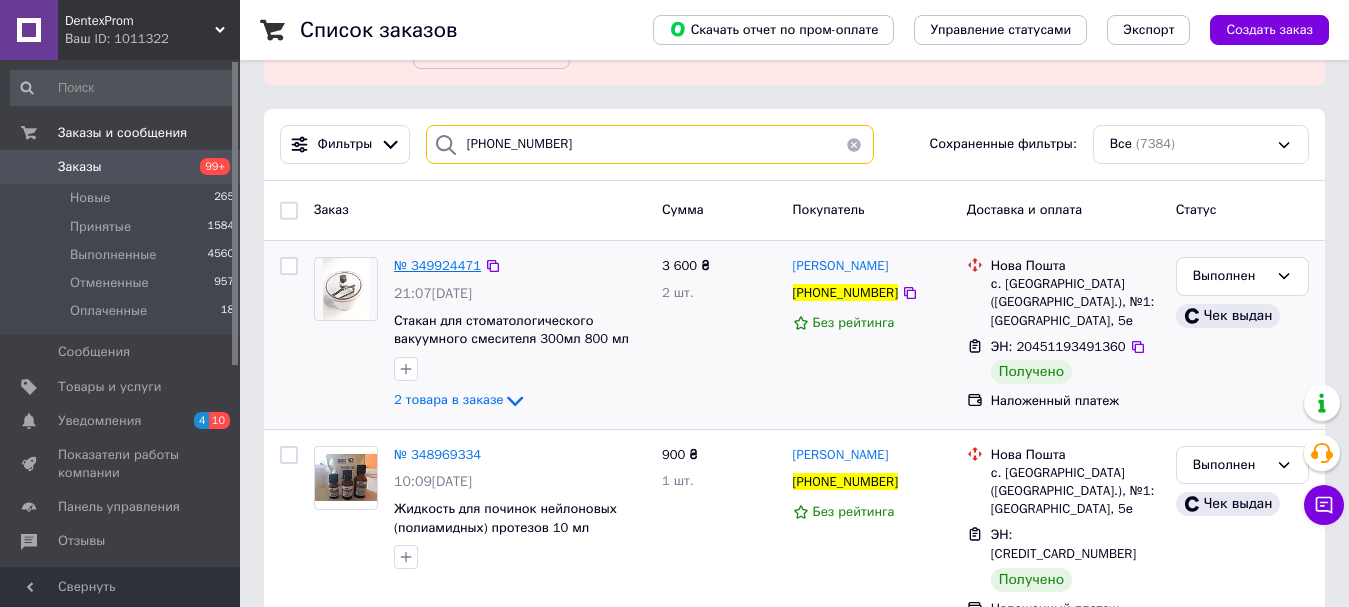 scroll, scrollTop: 200, scrollLeft: 0, axis: vertical 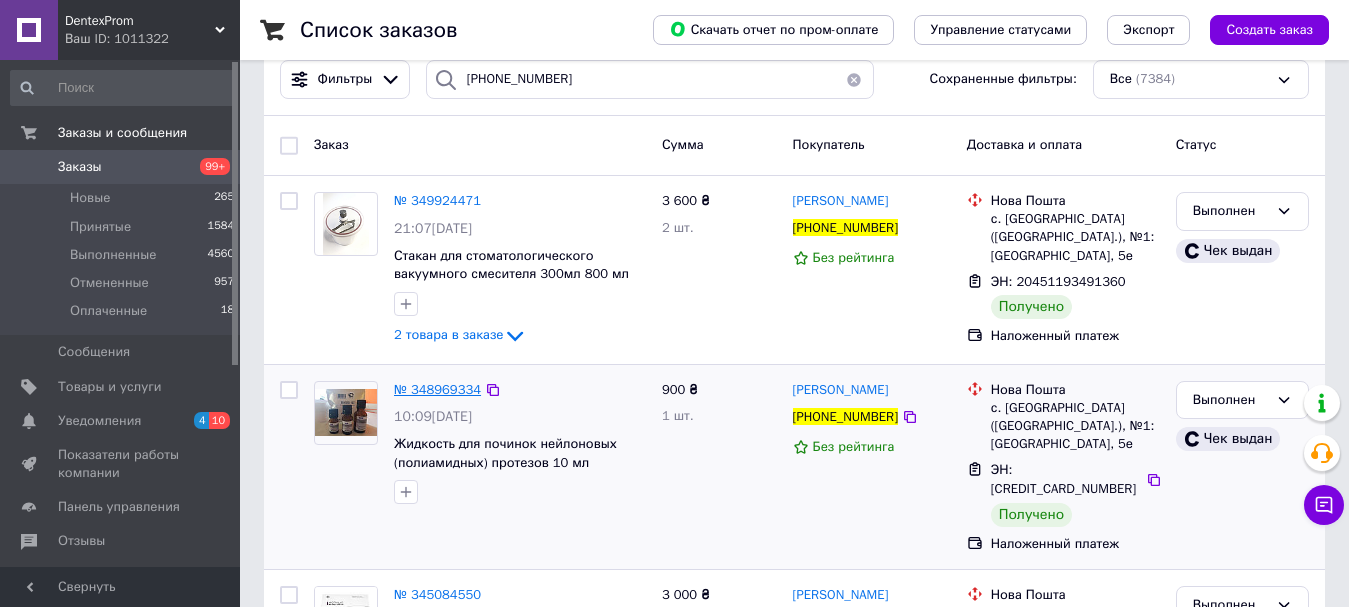 click on "№ 348969334" at bounding box center [437, 389] 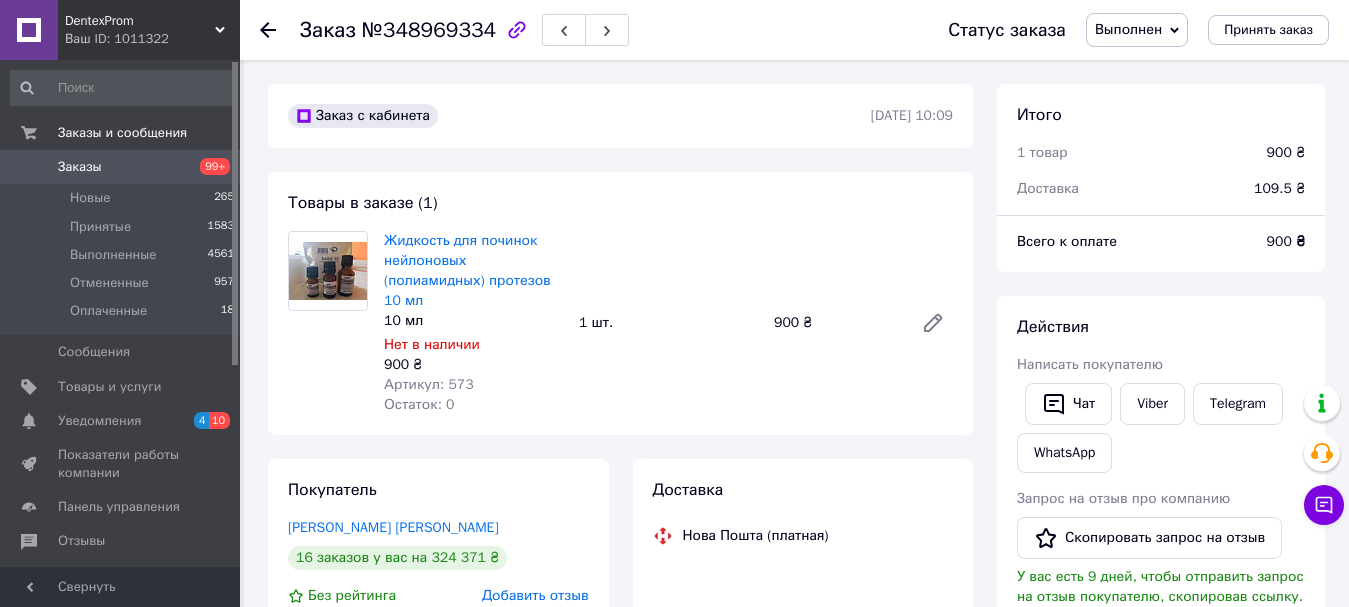 scroll, scrollTop: 64, scrollLeft: 0, axis: vertical 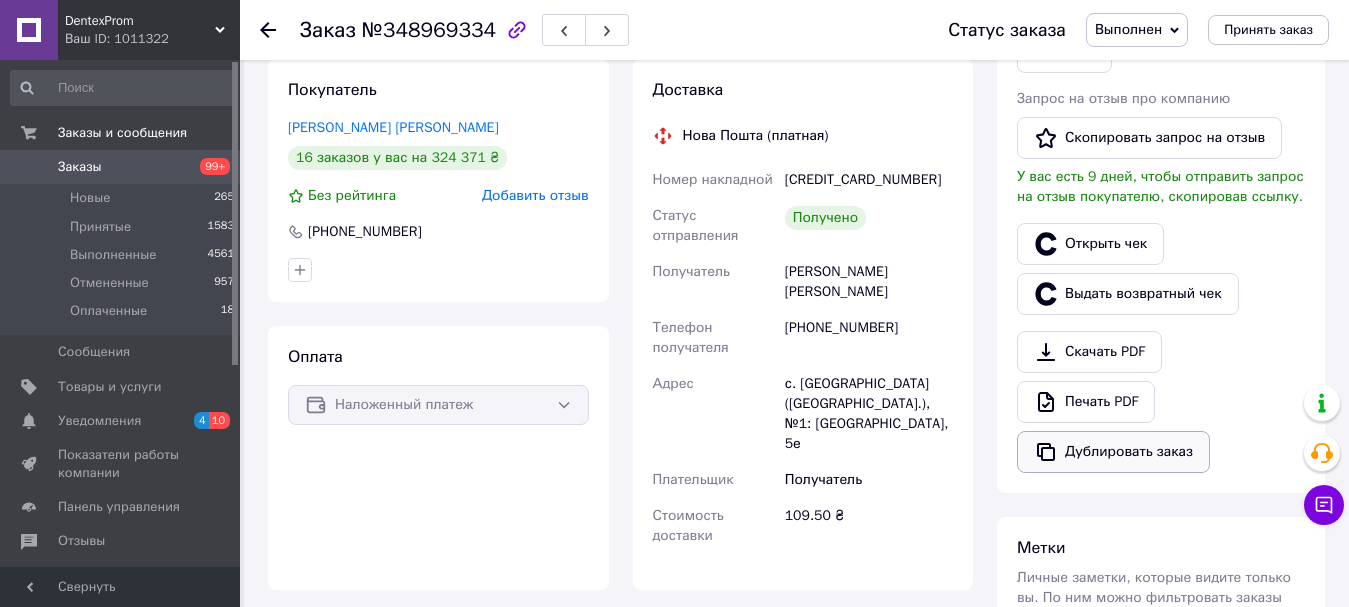 click on "Дублировать заказ" at bounding box center (1113, 452) 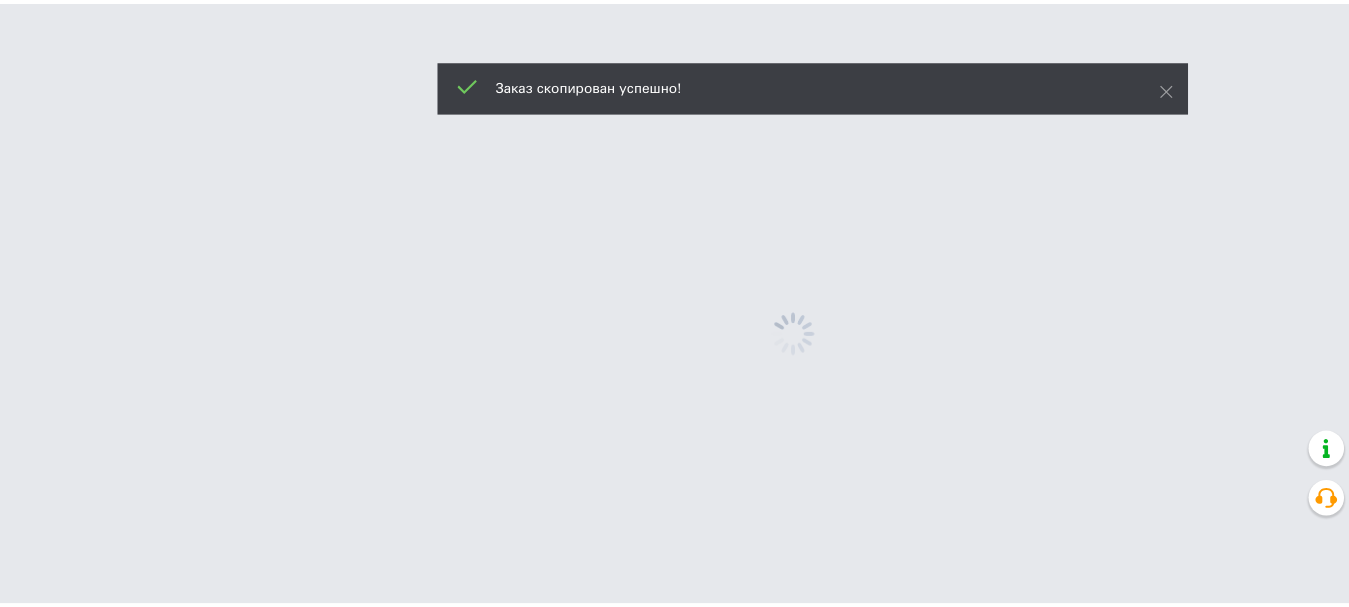 scroll, scrollTop: 0, scrollLeft: 0, axis: both 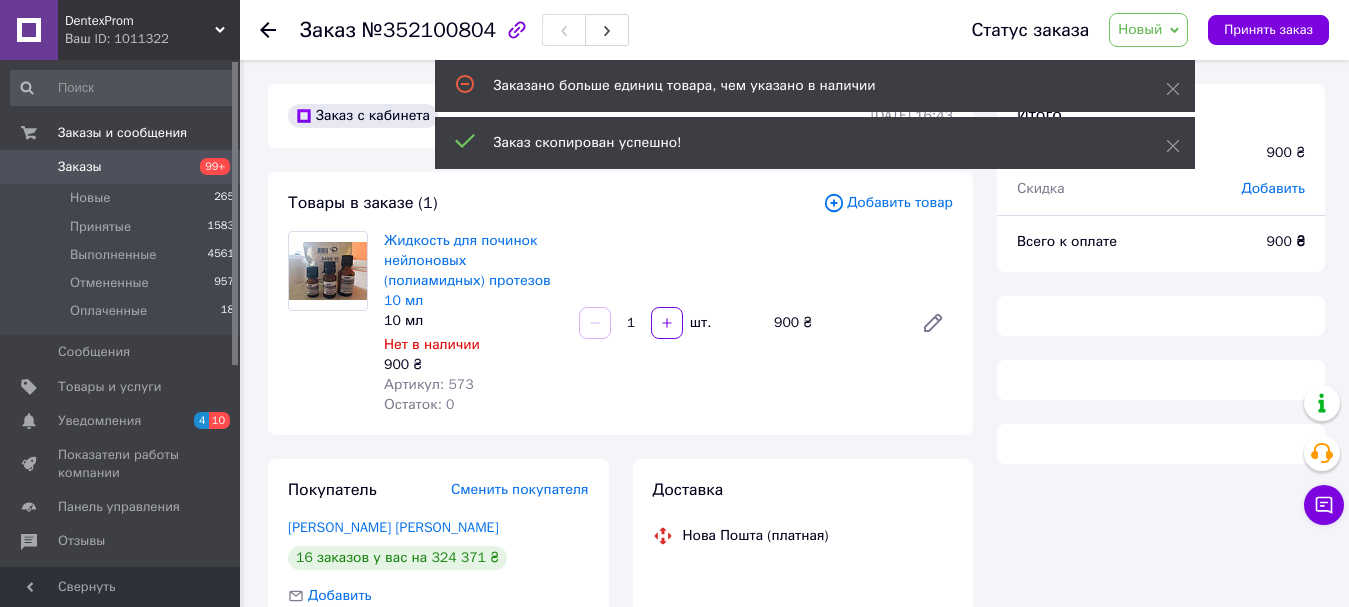 click on "Добавить товар" at bounding box center [888, 203] 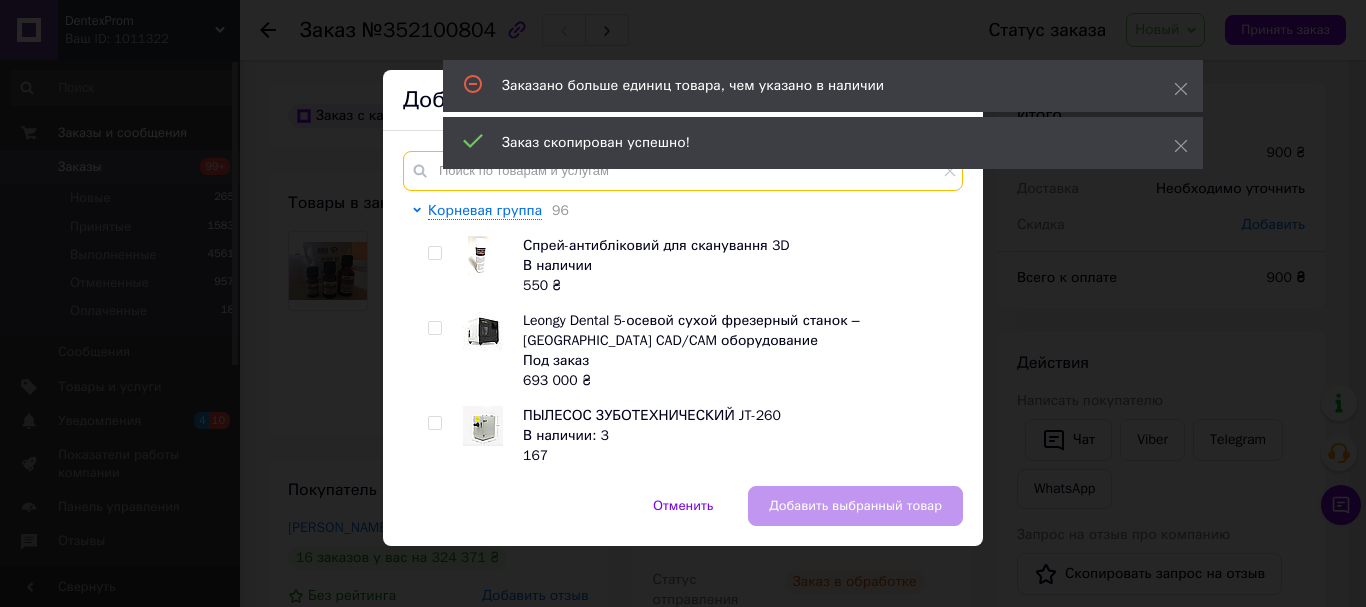 click at bounding box center [683, 171] 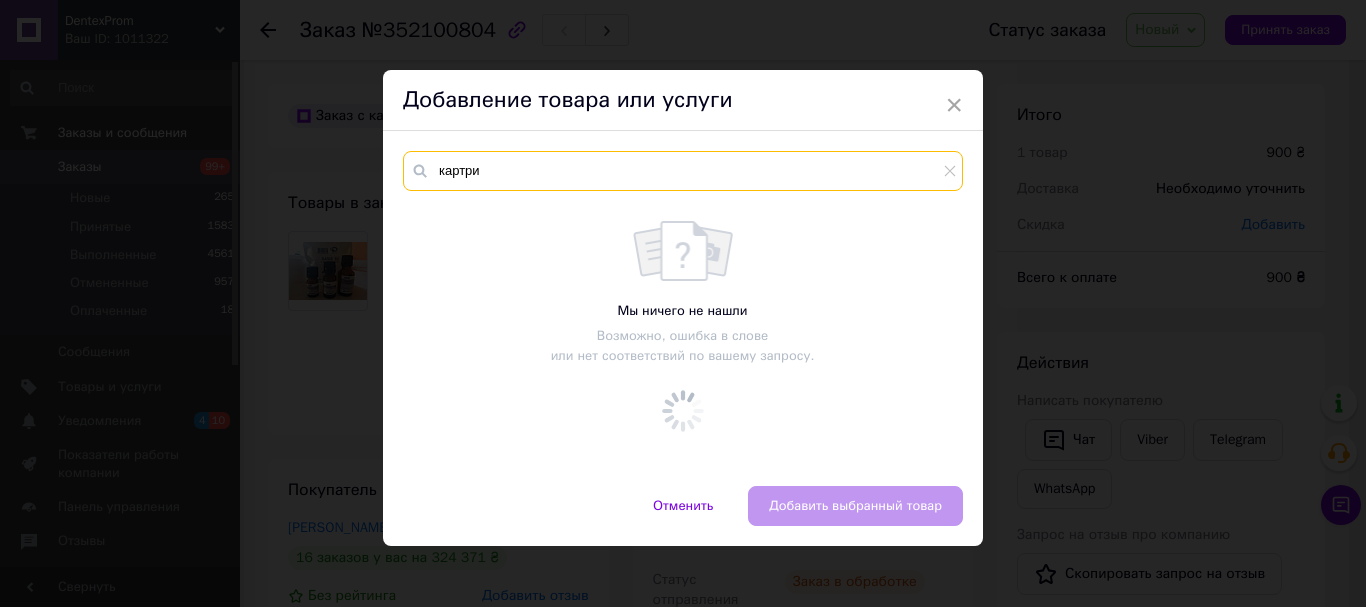 type on "картри" 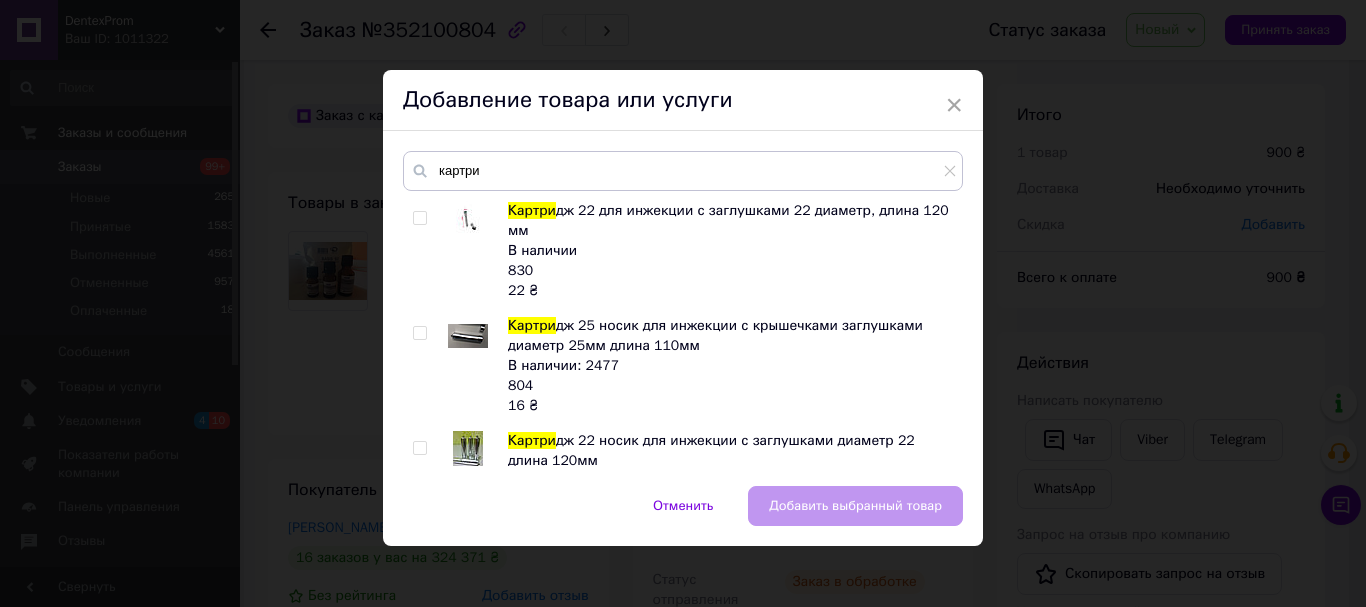 click at bounding box center (419, 333) 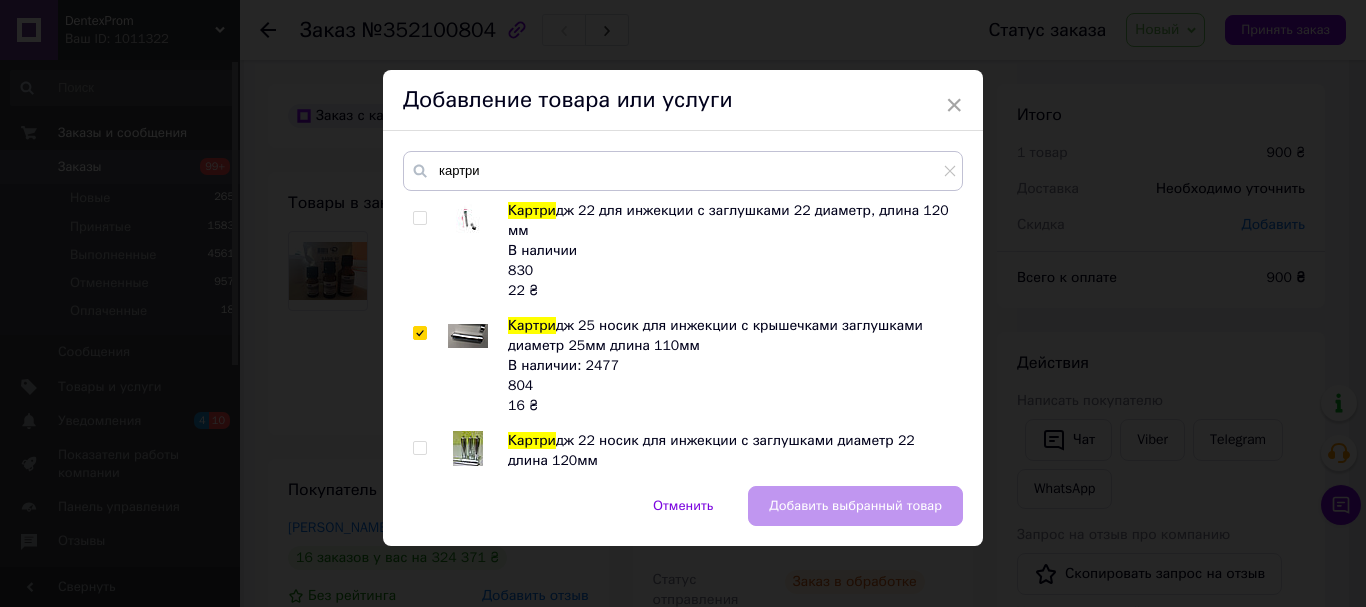 checkbox on "true" 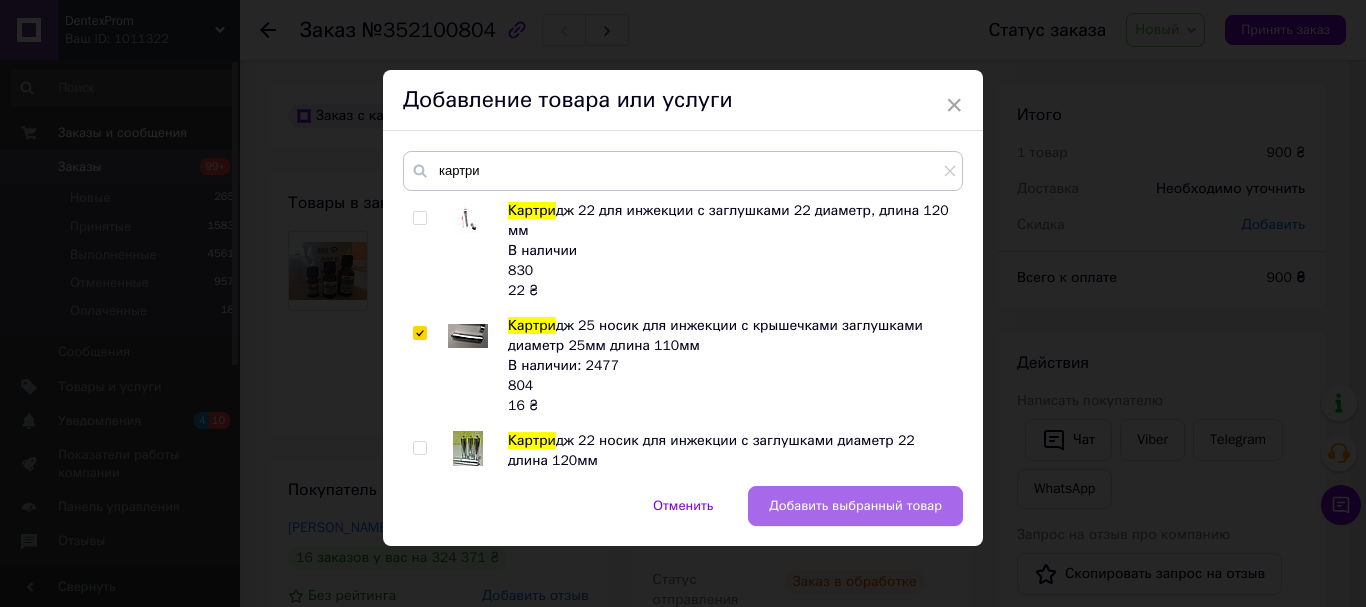 click on "Добавить выбранный товар" at bounding box center [855, 506] 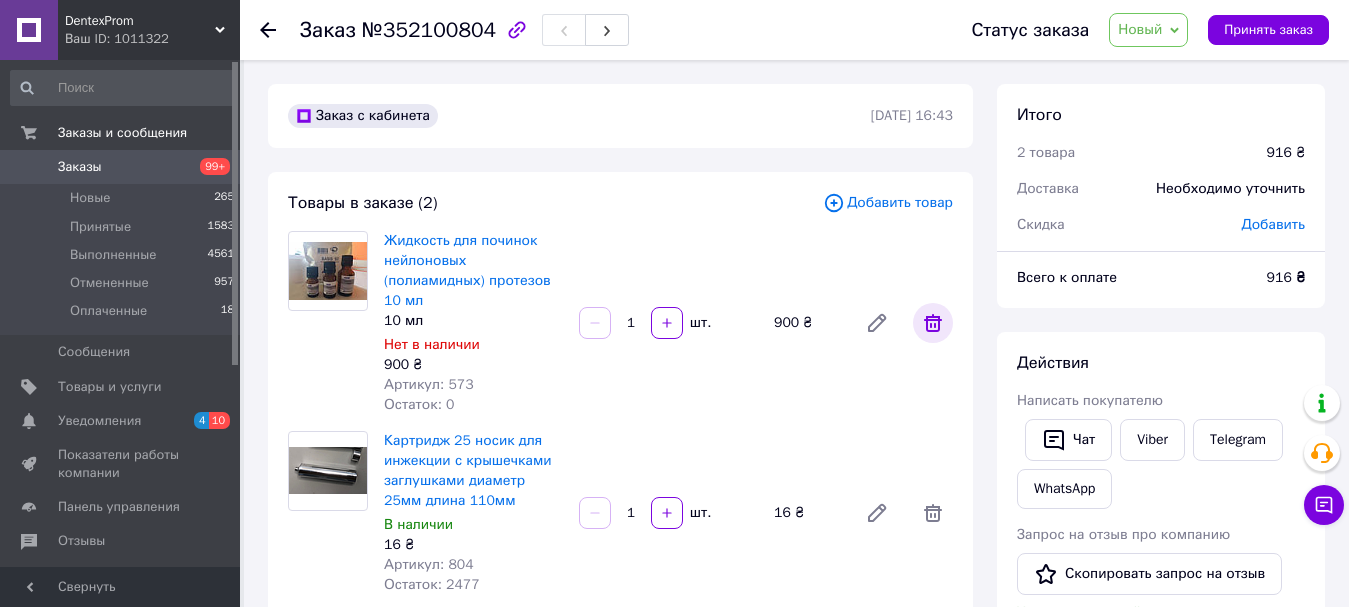 drag, startPoint x: 950, startPoint y: 301, endPoint x: 936, endPoint y: 325, distance: 27.784887 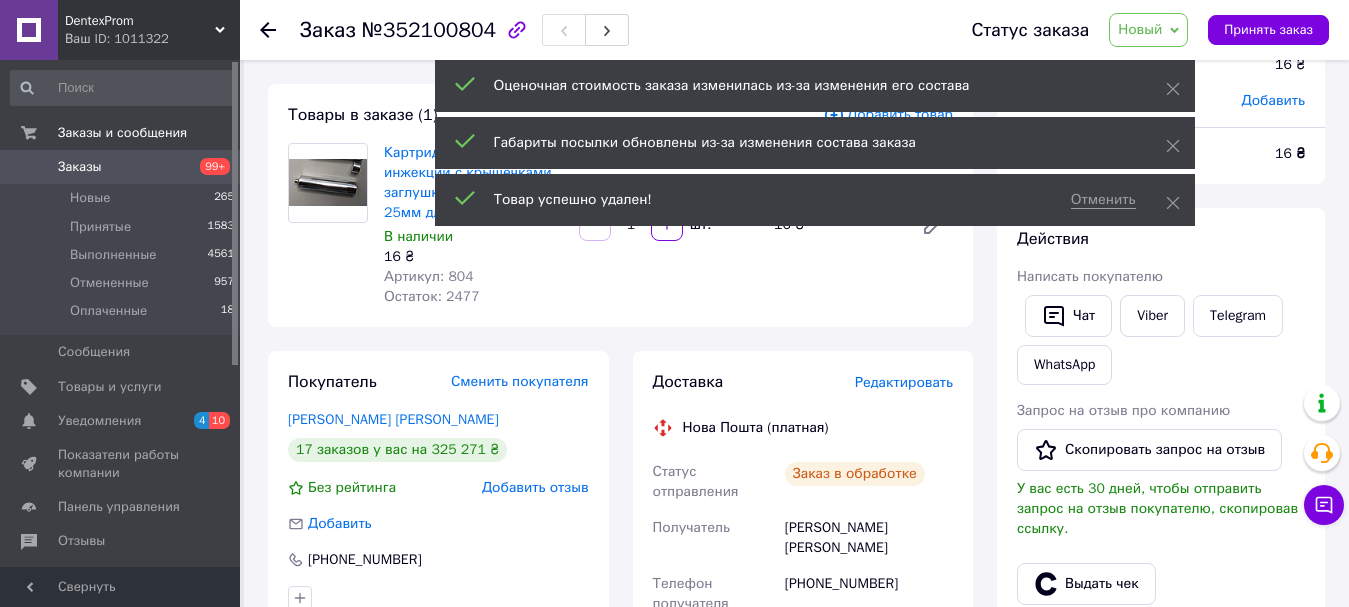 scroll, scrollTop: 0, scrollLeft: 0, axis: both 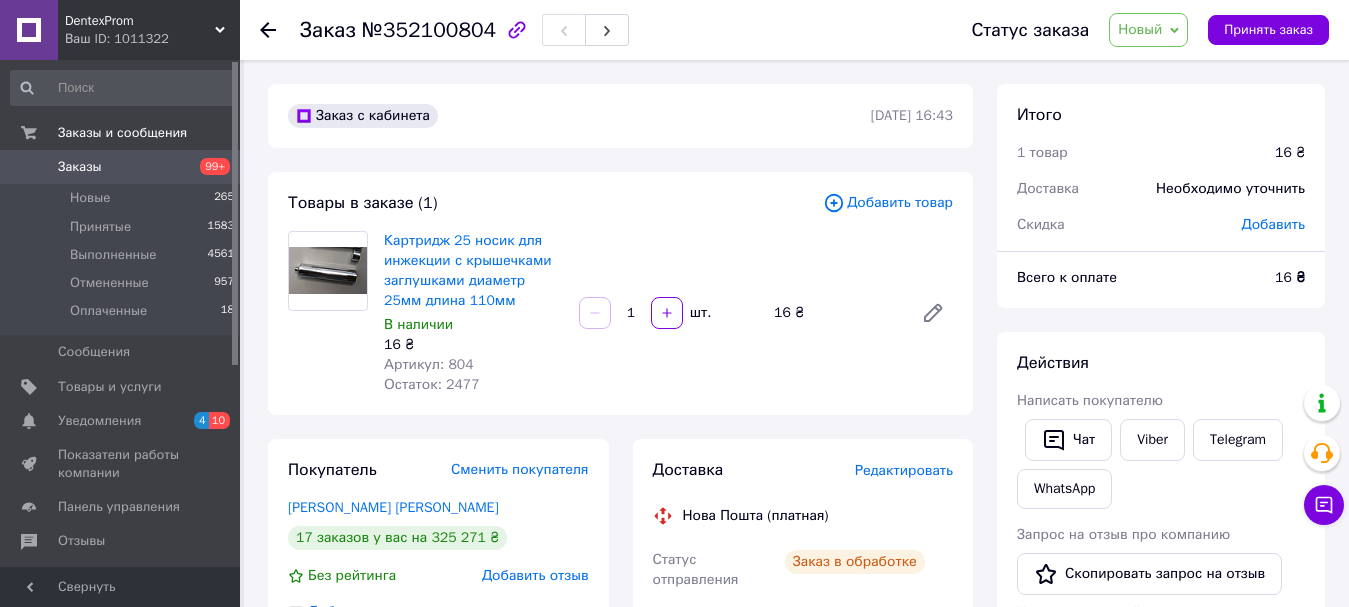 click on "1" at bounding box center (631, 313) 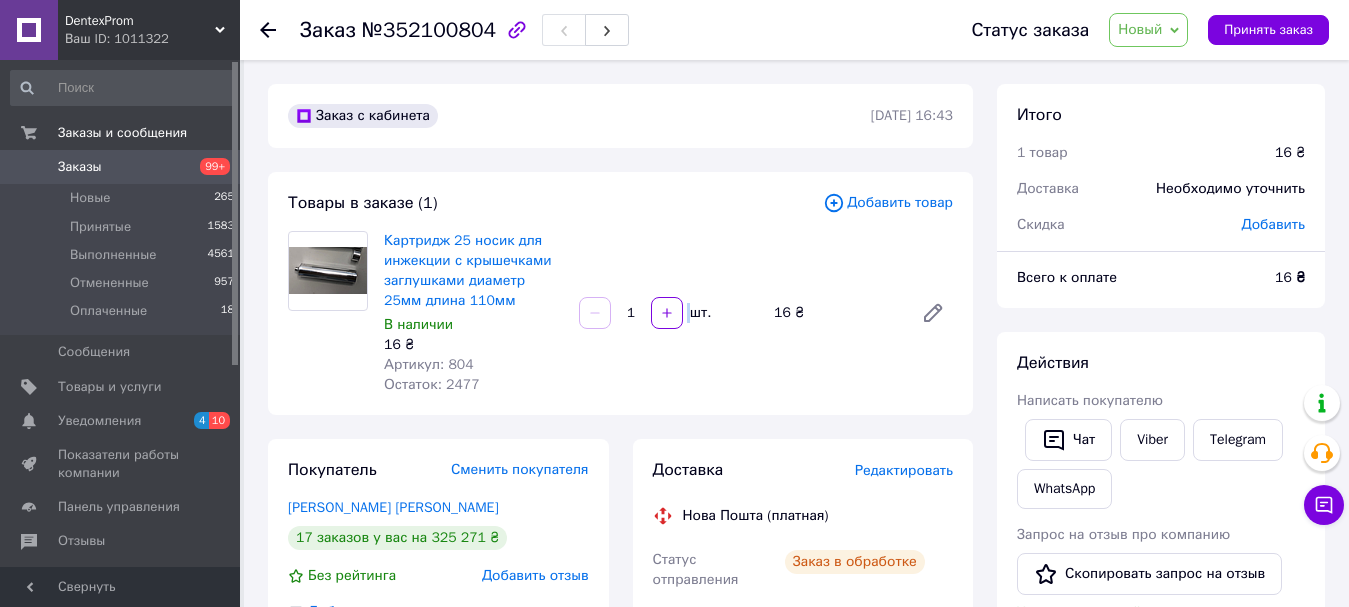 click on "1   шт." at bounding box center [668, 313] 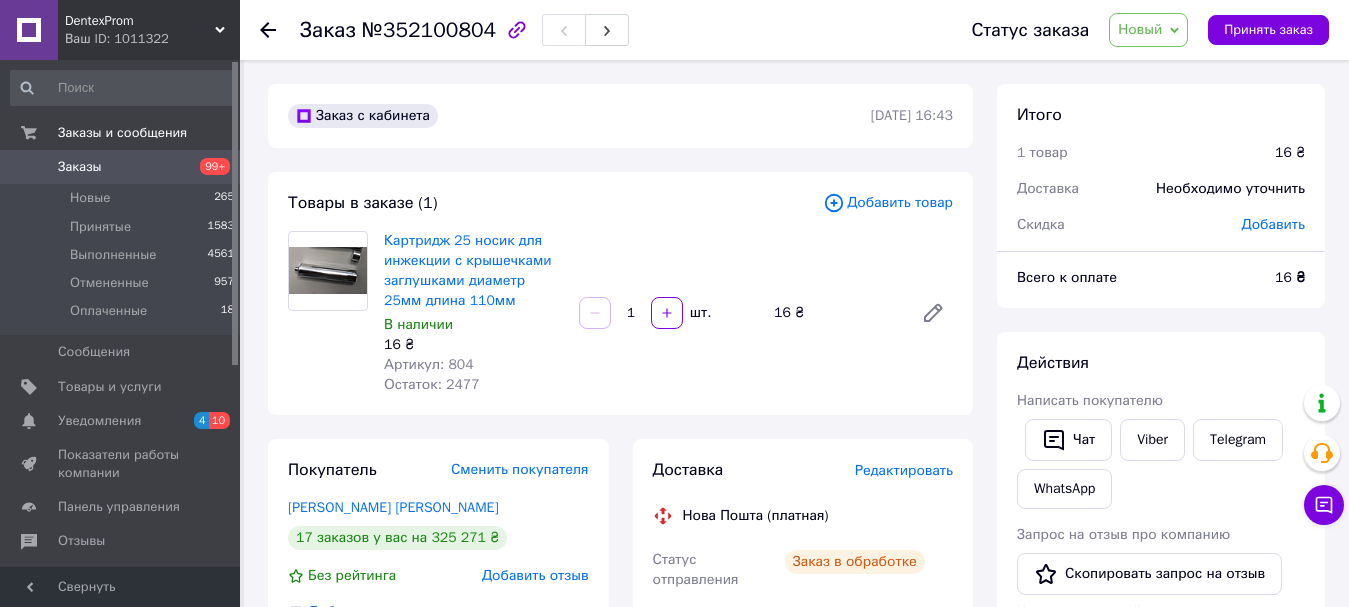 click on "1" at bounding box center [631, 313] 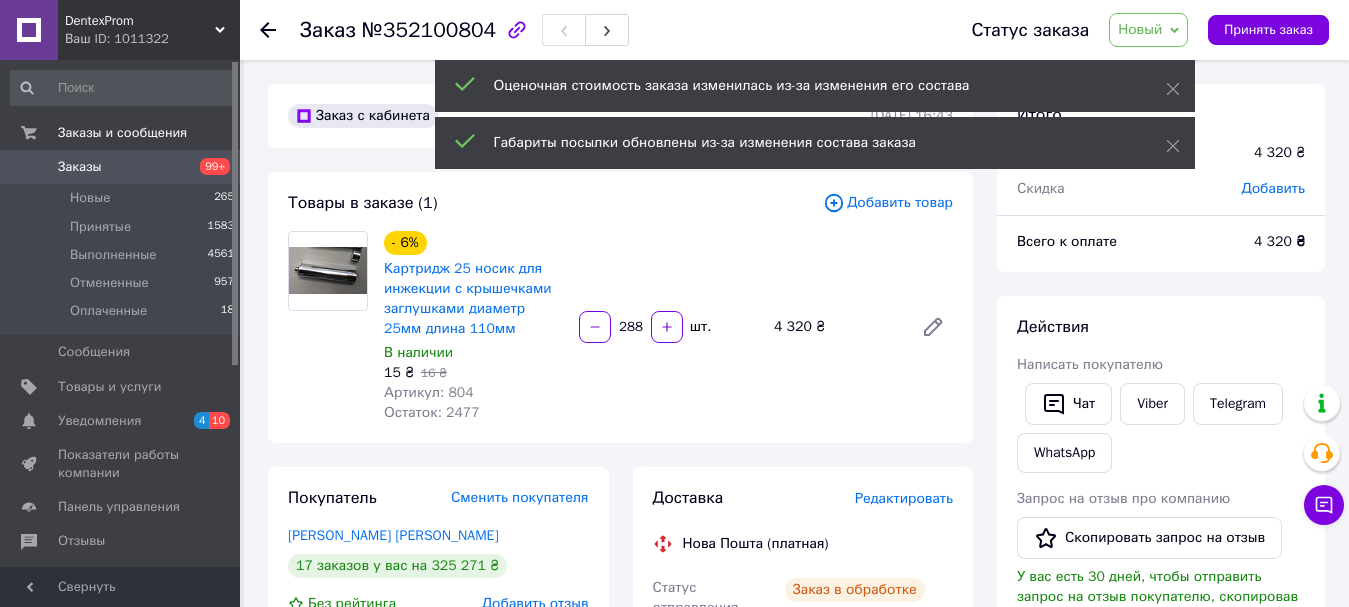 type on "288" 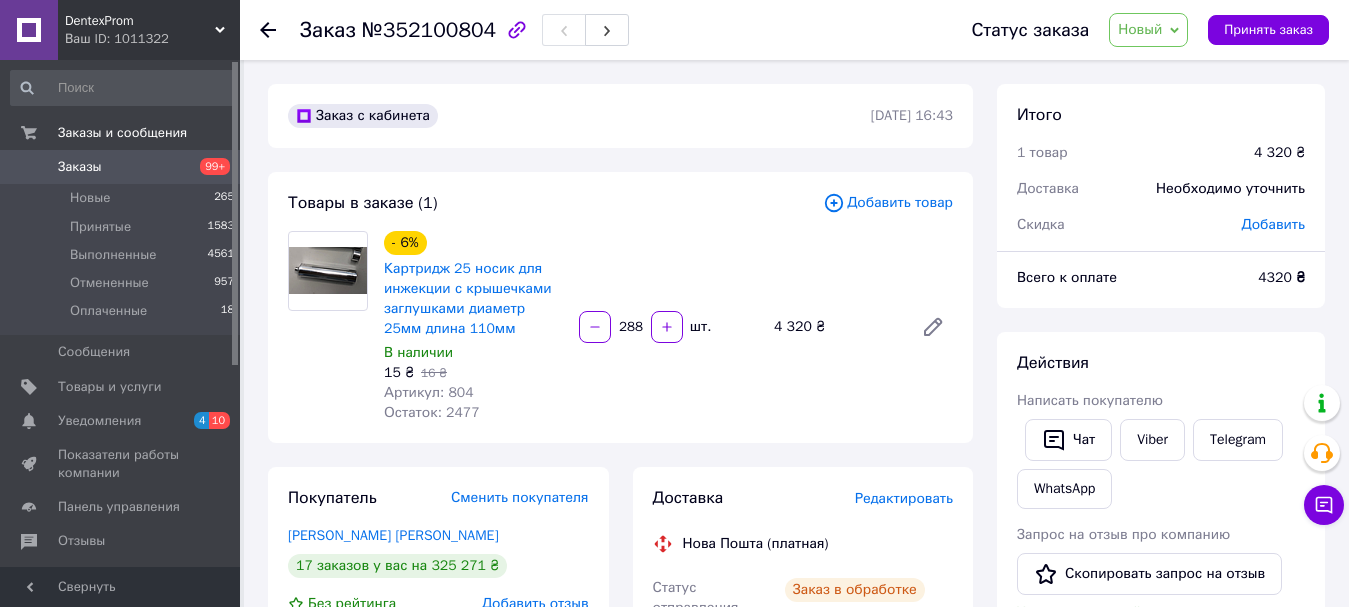 click on "Добавить" at bounding box center [1273, 225] 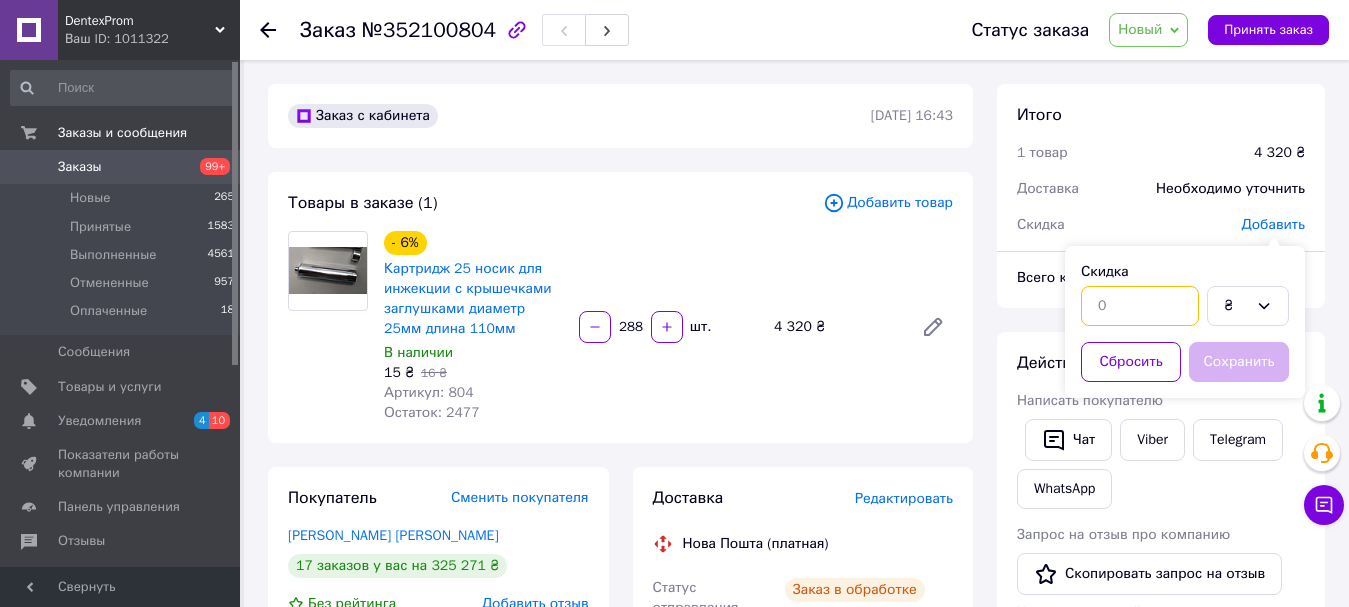 click at bounding box center (1140, 306) 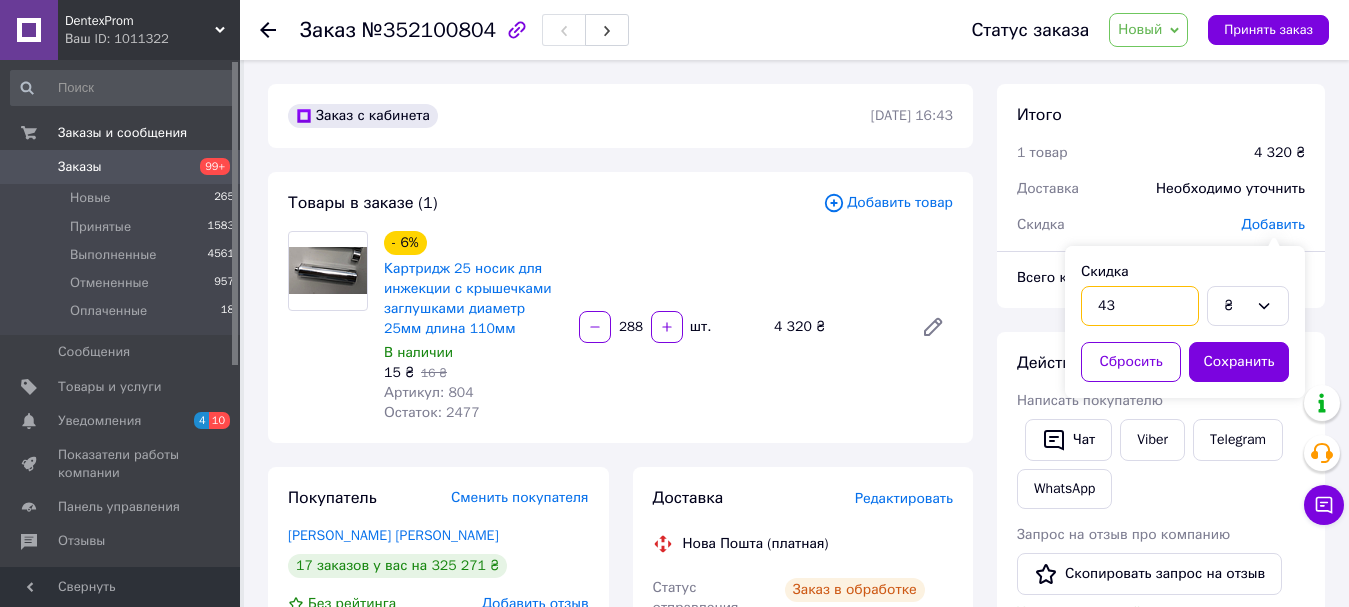 type on "4" 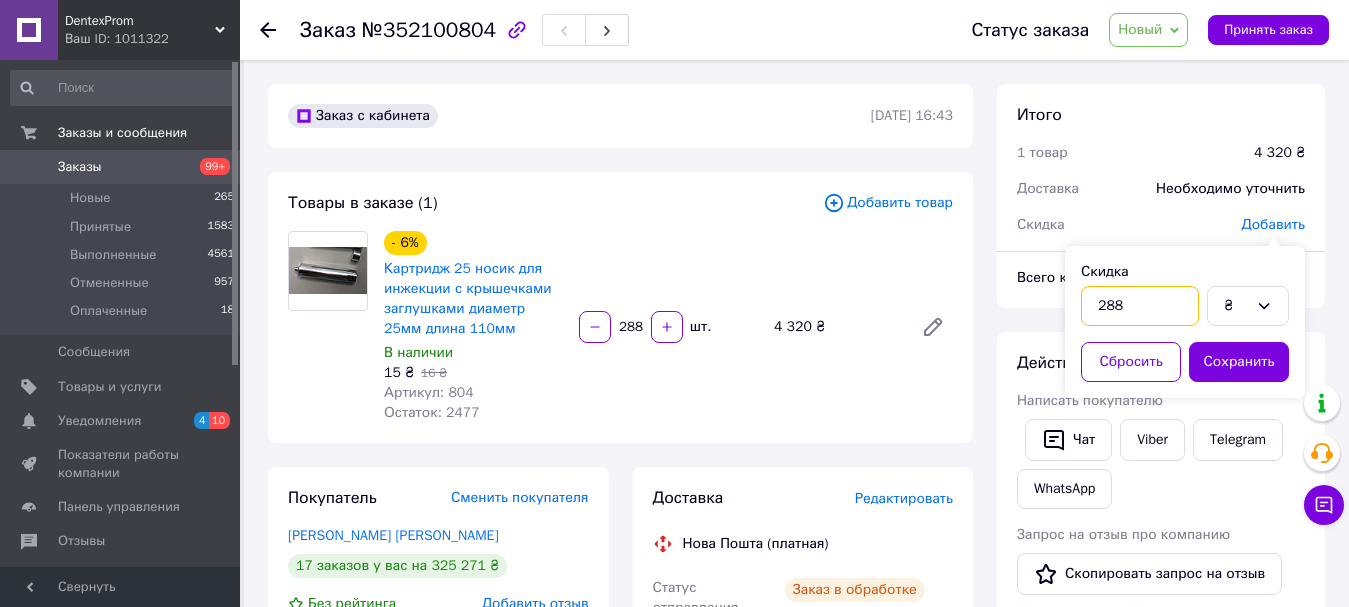 type on "288" 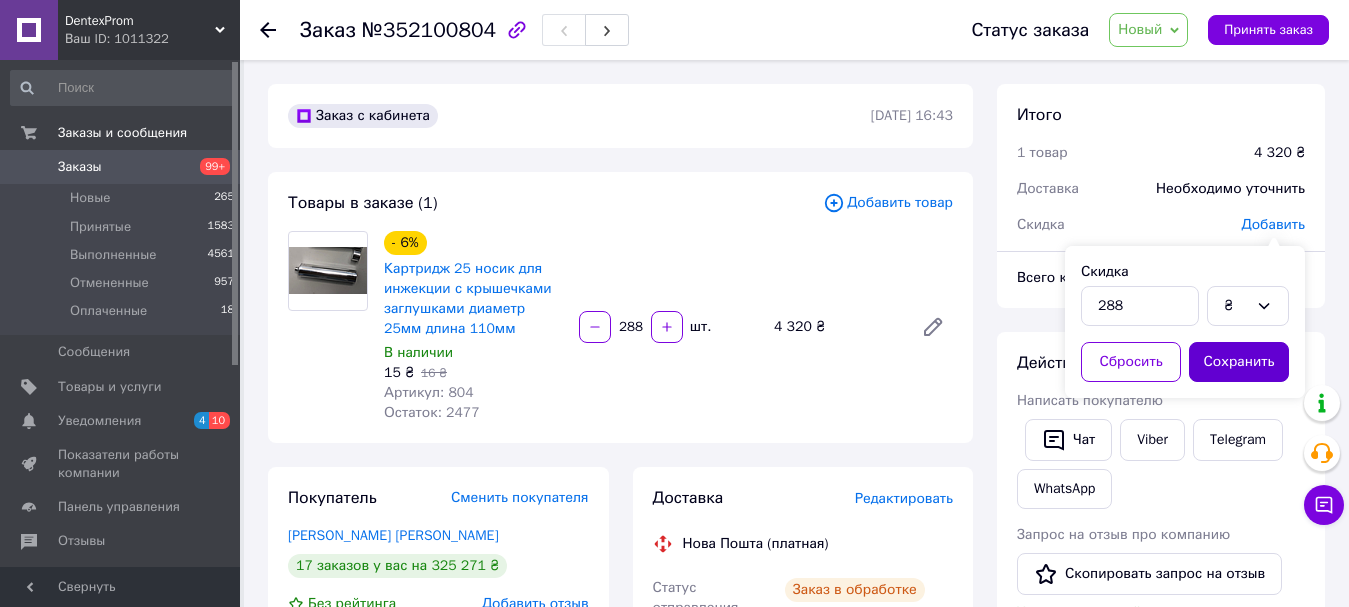 click on "Сохранить" at bounding box center [1239, 362] 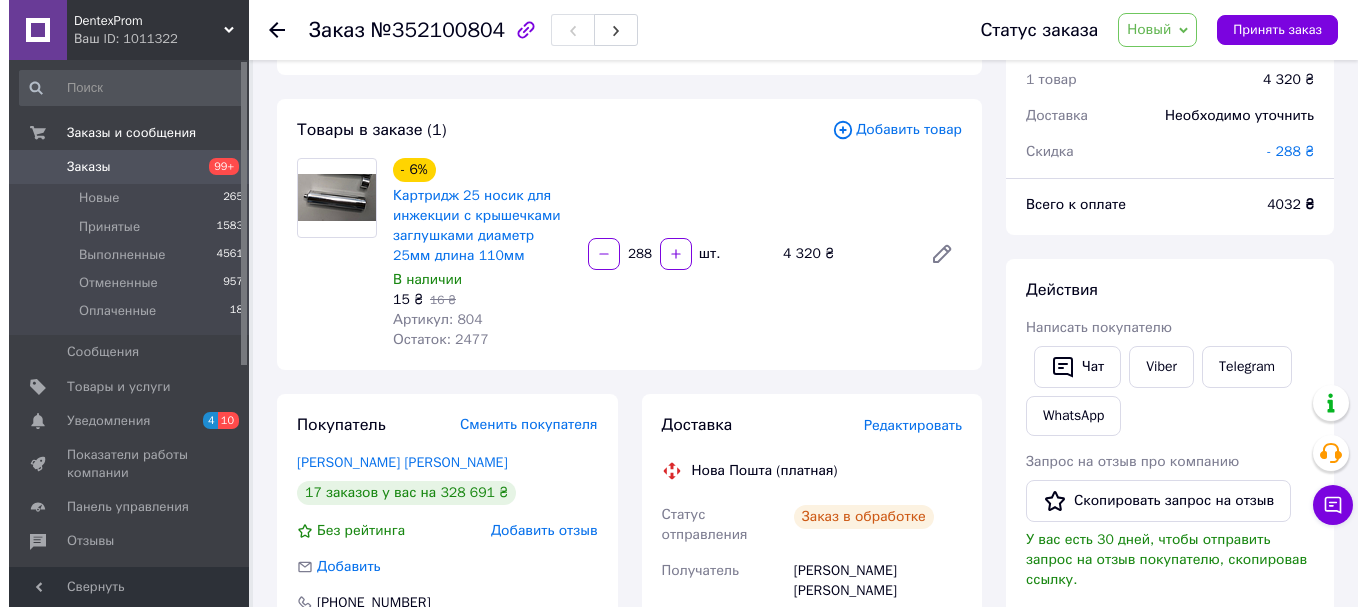 scroll, scrollTop: 100, scrollLeft: 0, axis: vertical 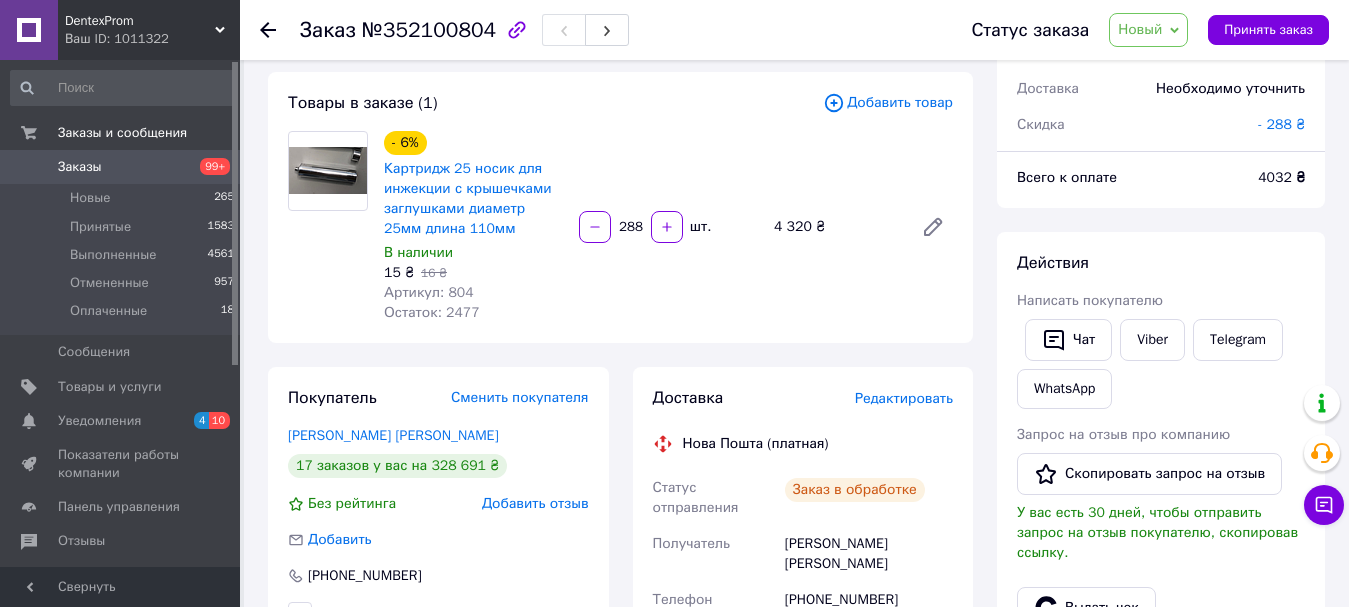click on "Редактировать" at bounding box center [904, 398] 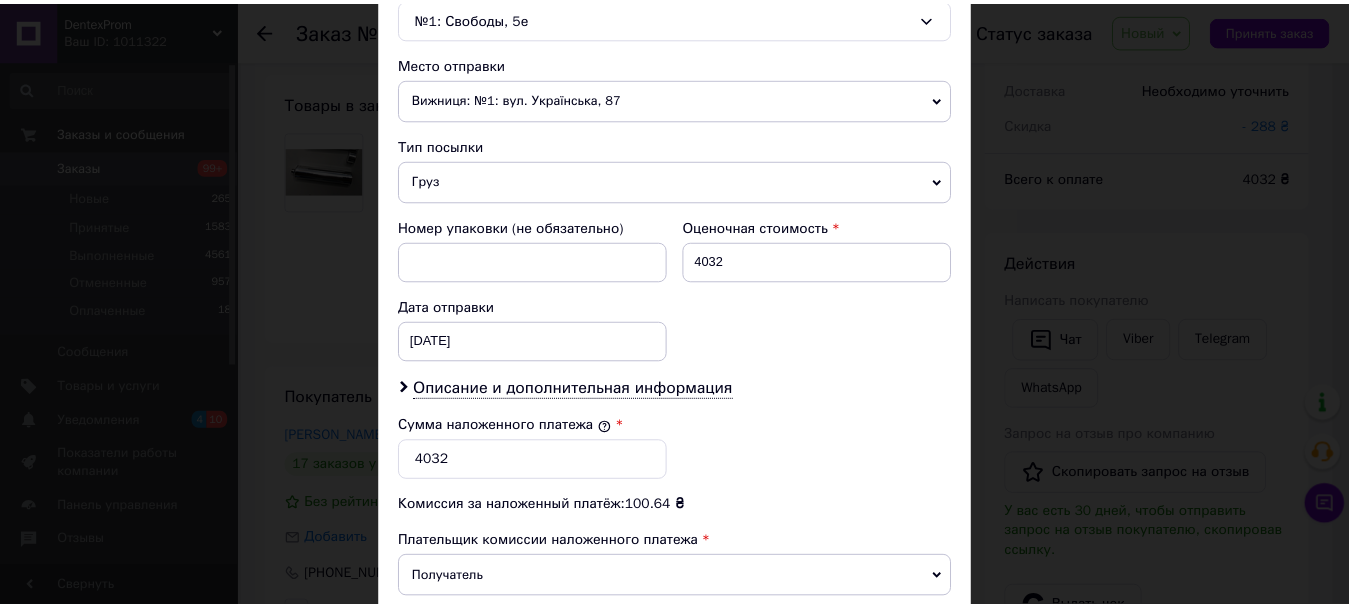 scroll, scrollTop: 919, scrollLeft: 0, axis: vertical 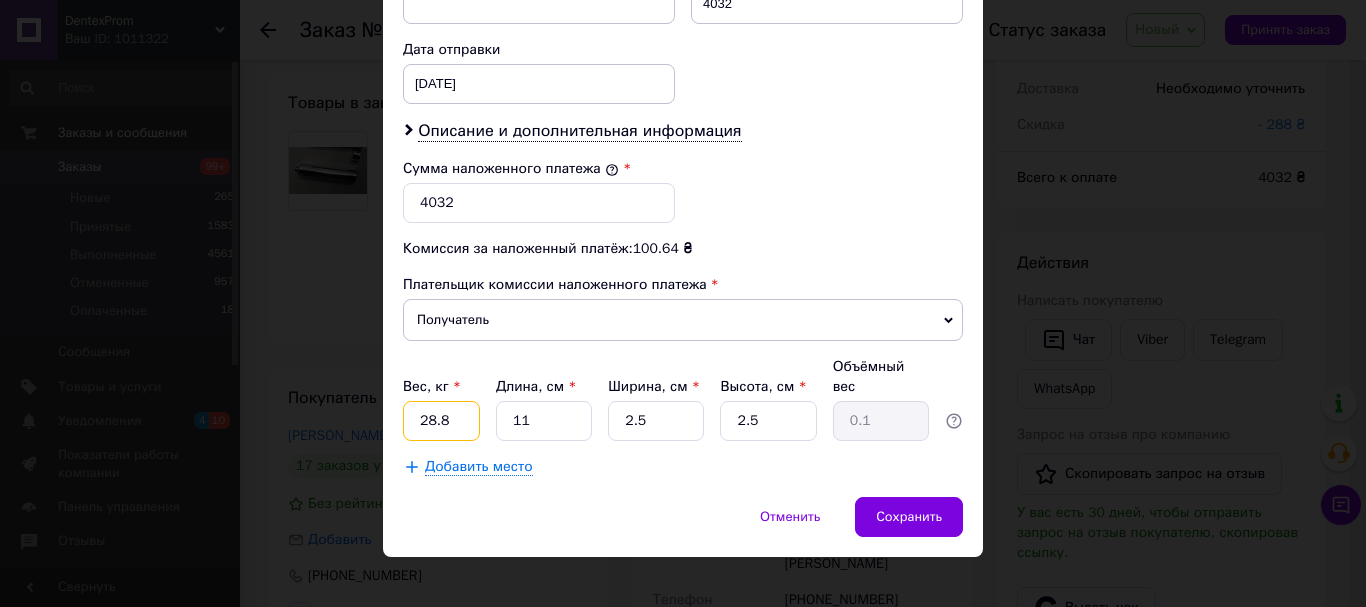 click on "28.8" at bounding box center (441, 421) 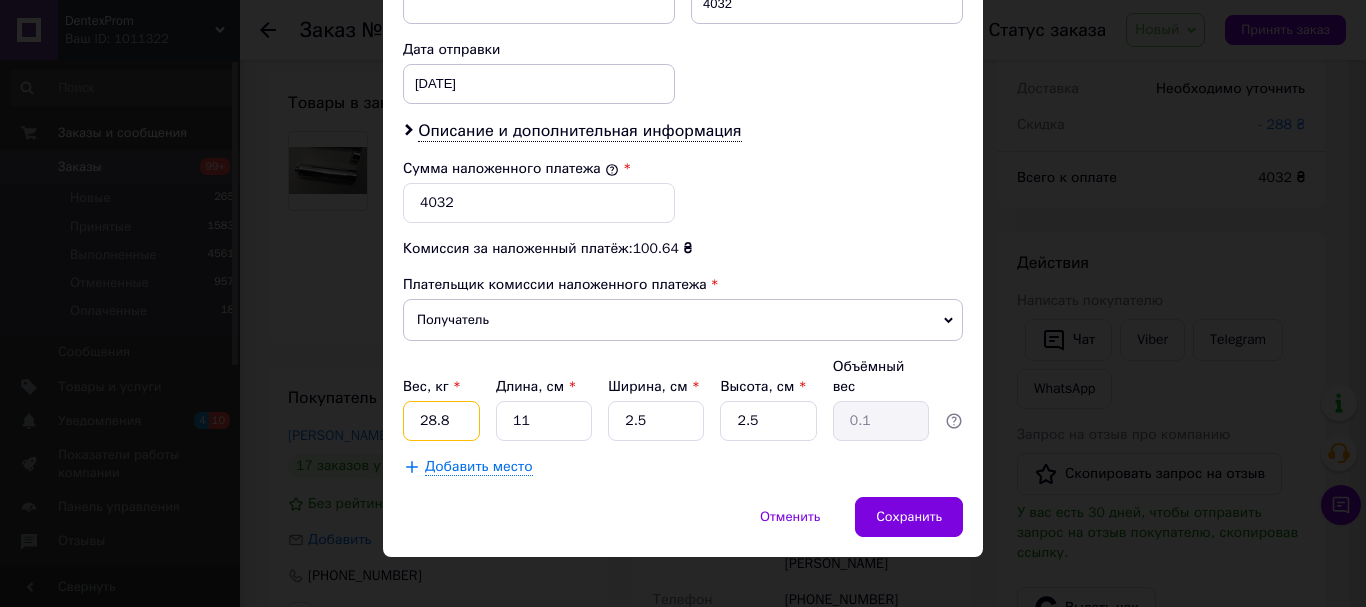 click on "28.8" at bounding box center [441, 421] 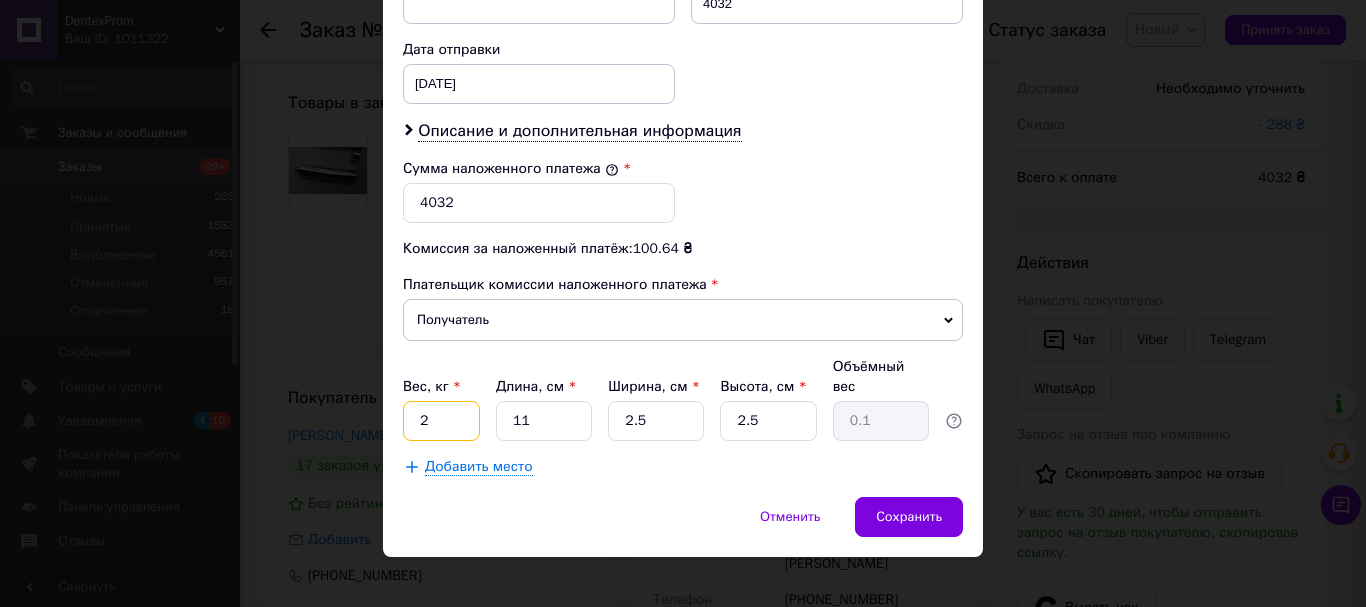 type on "2" 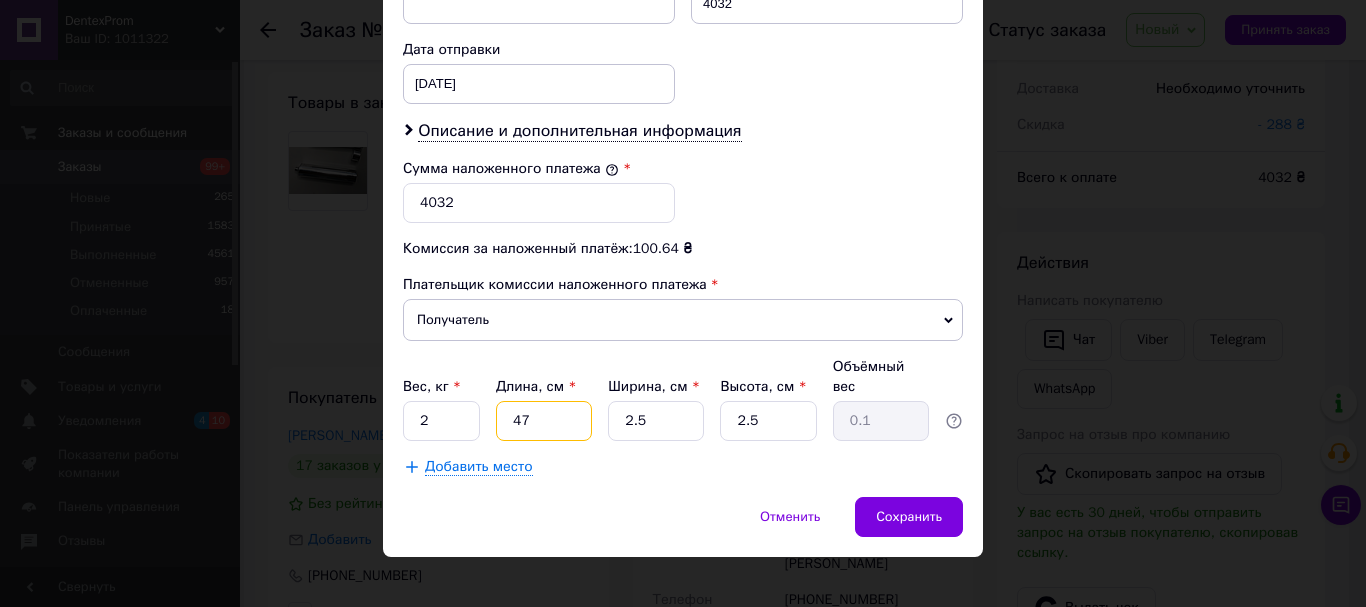 type on "47" 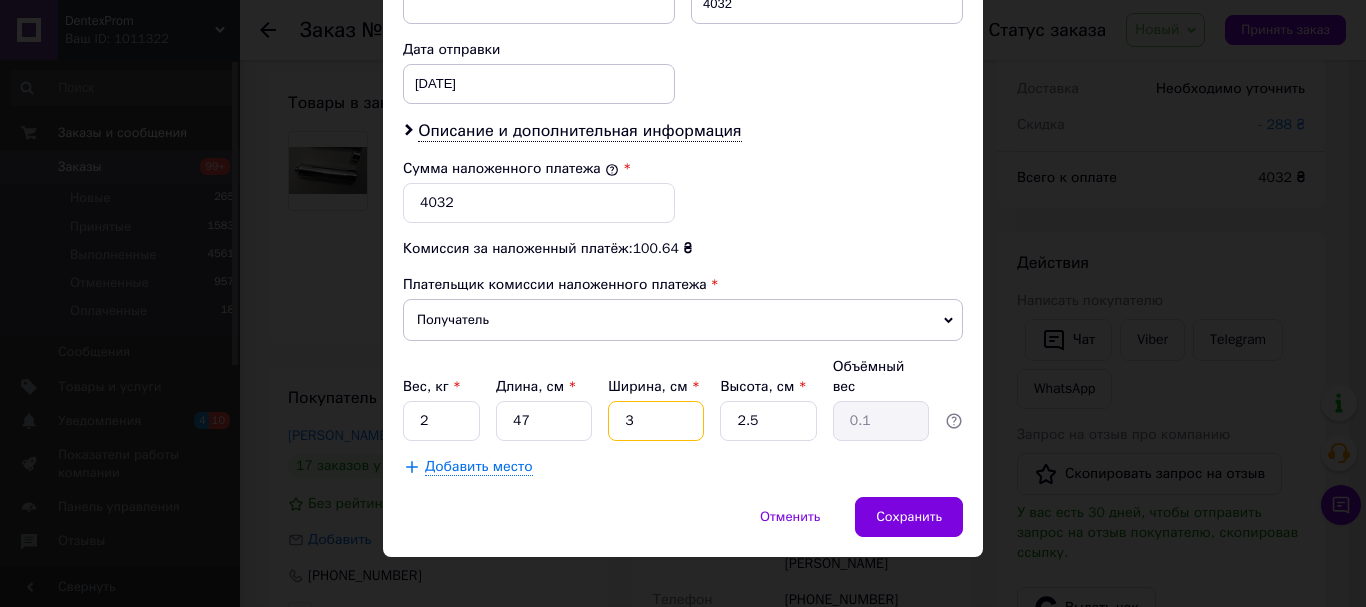 type on "36" 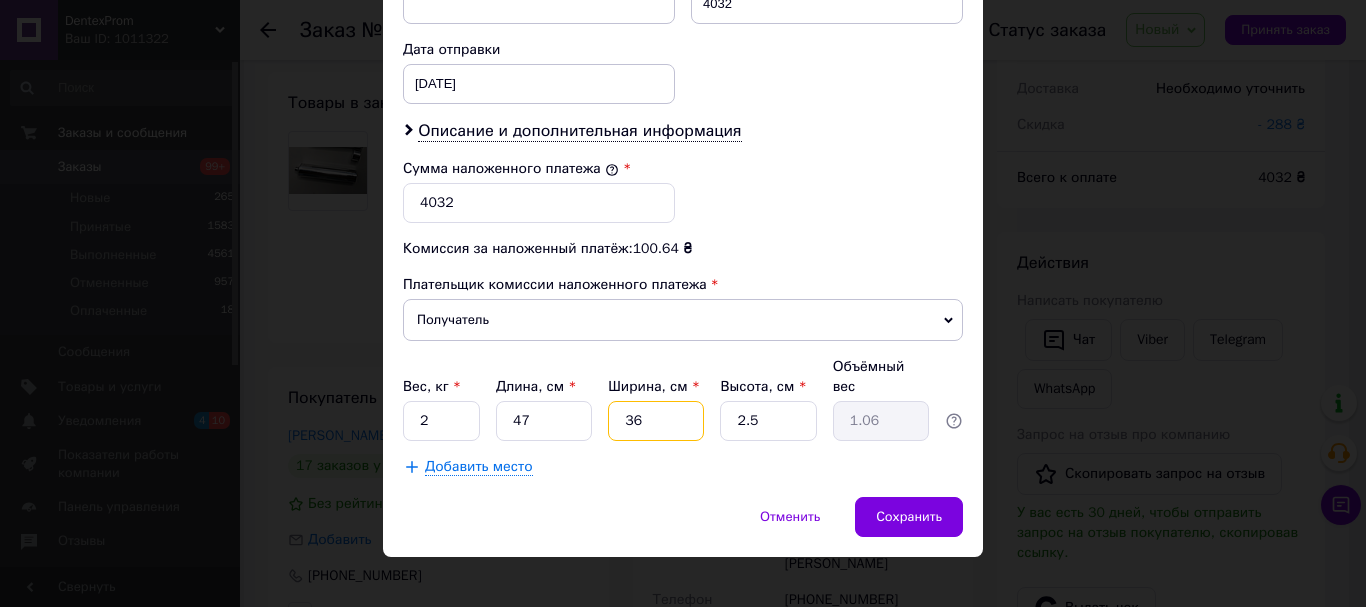 click on "36" at bounding box center (656, 421) 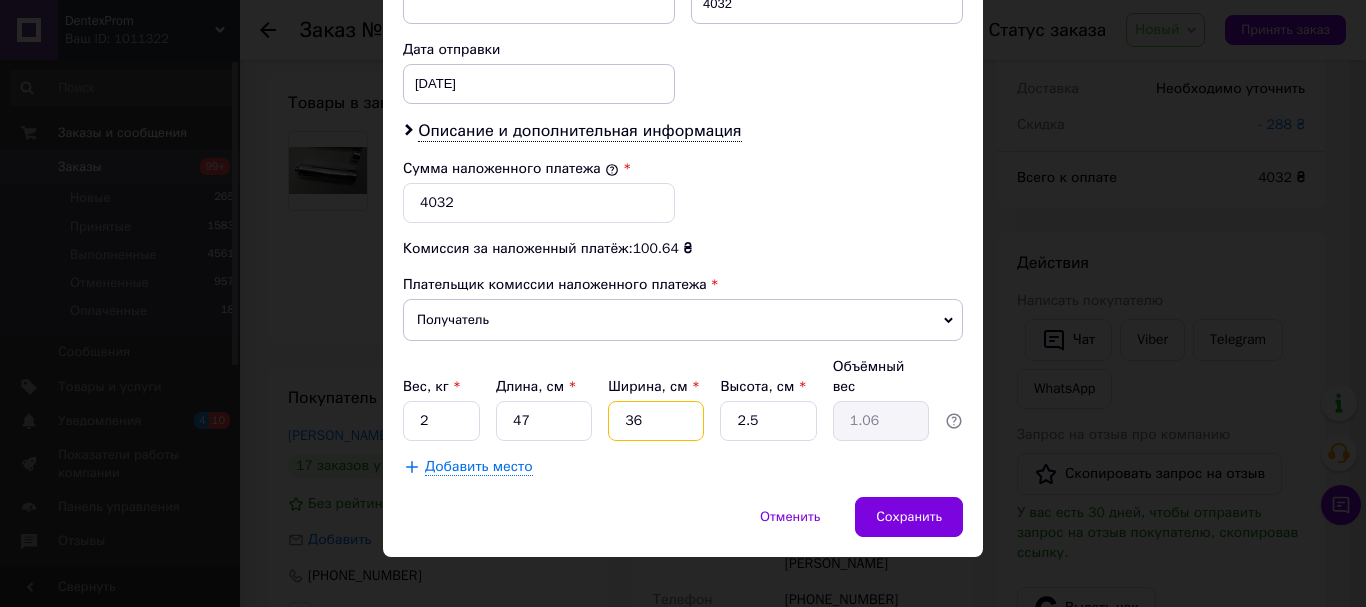 type on "3" 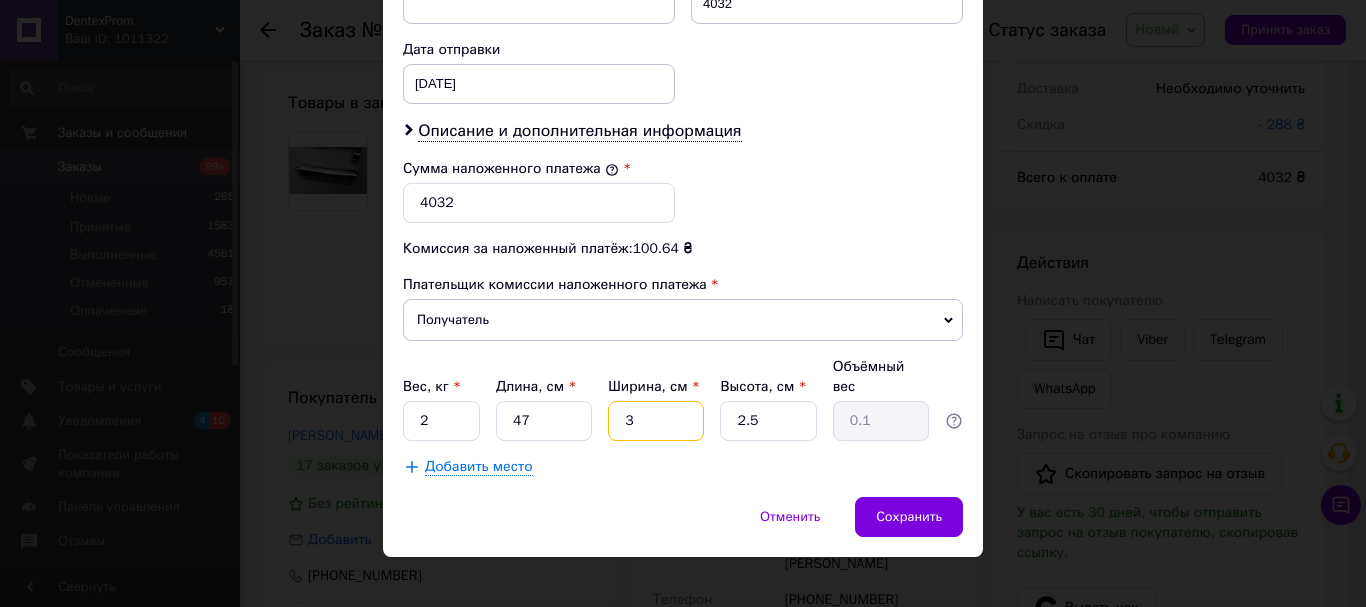 type on "37" 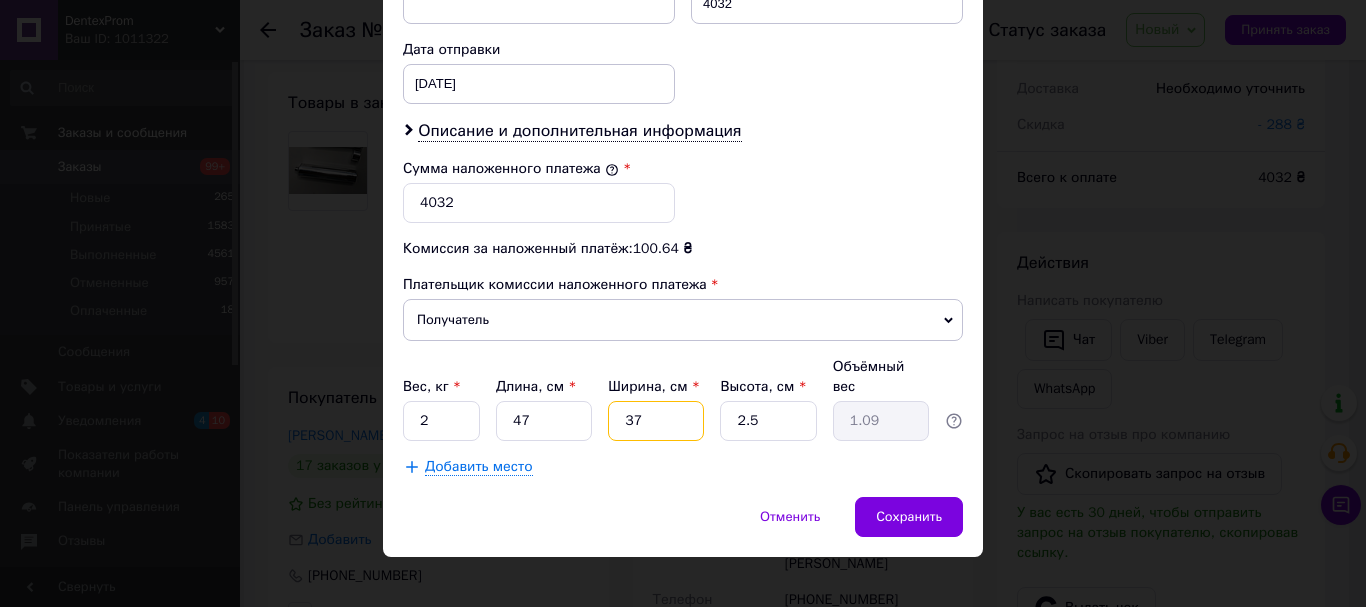 type on "37" 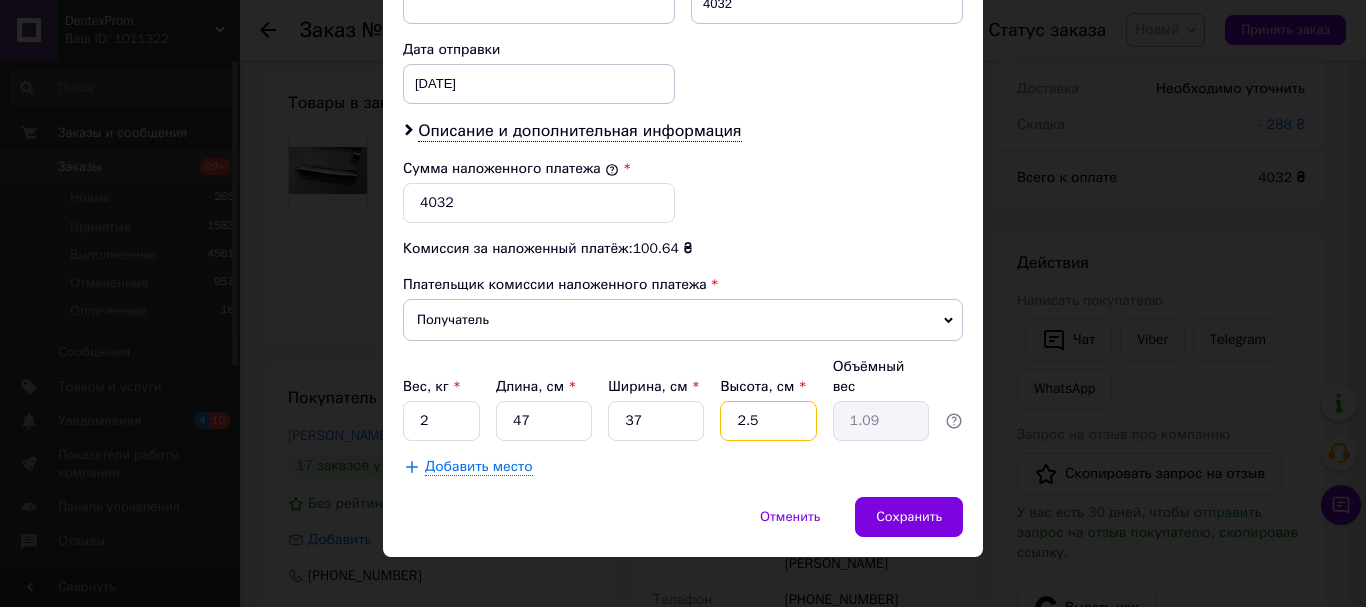 click on "2.5" at bounding box center (768, 421) 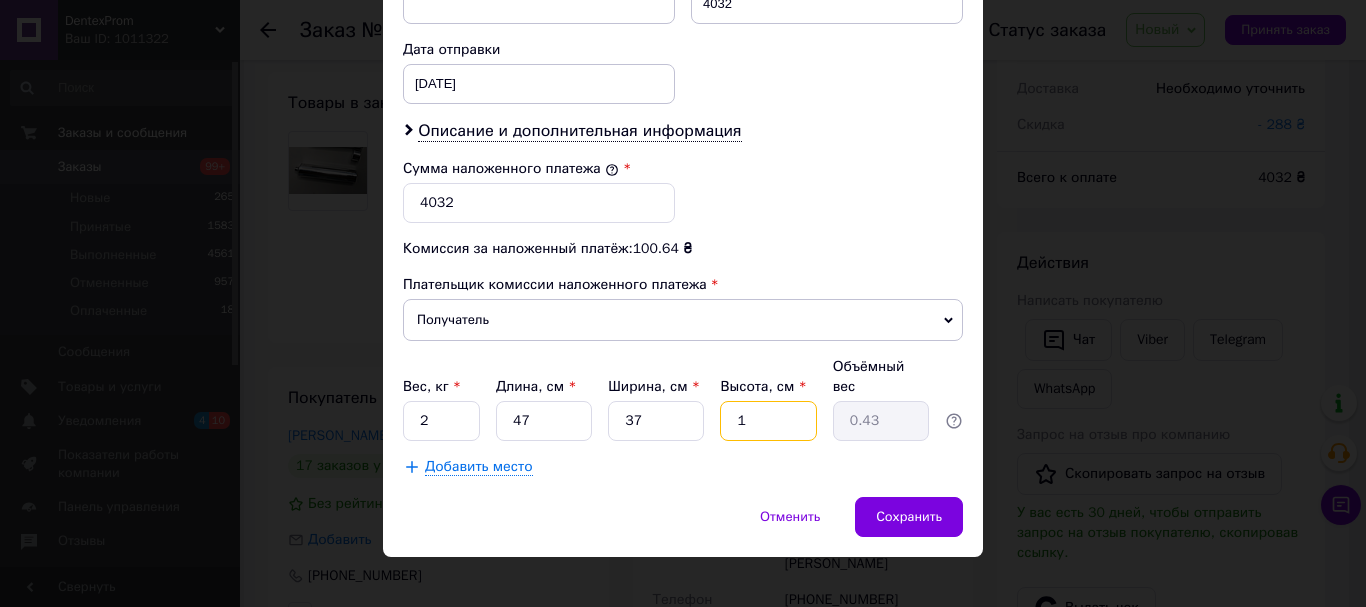 type on "12" 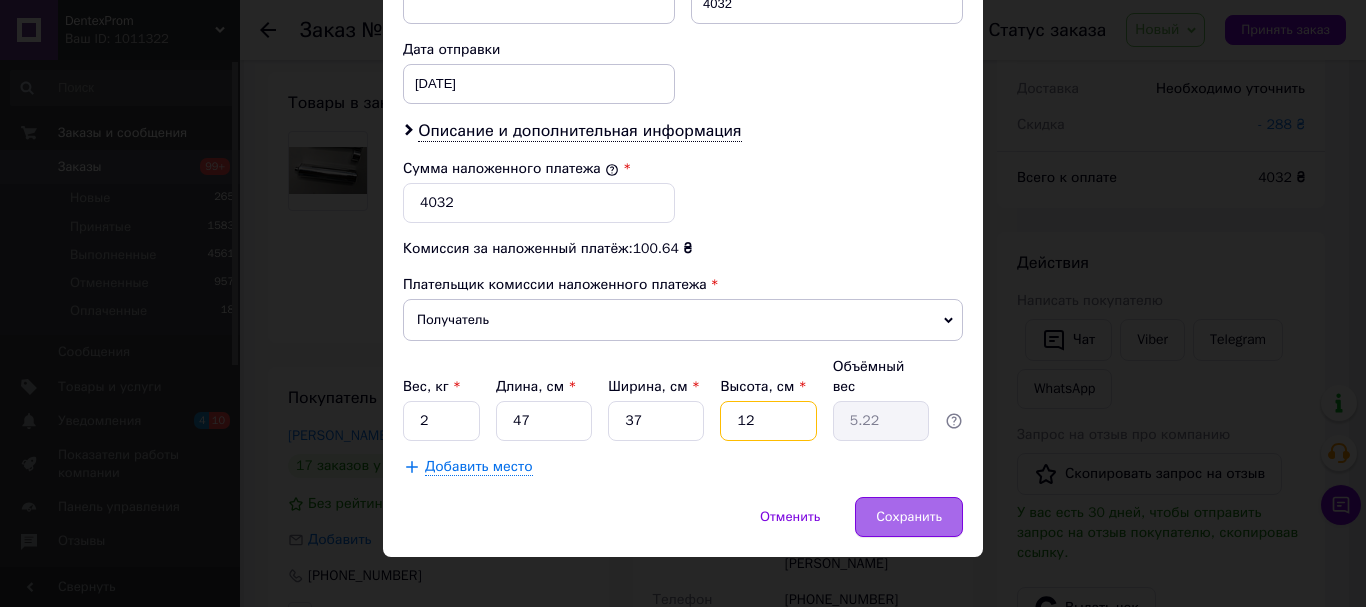 type on "12" 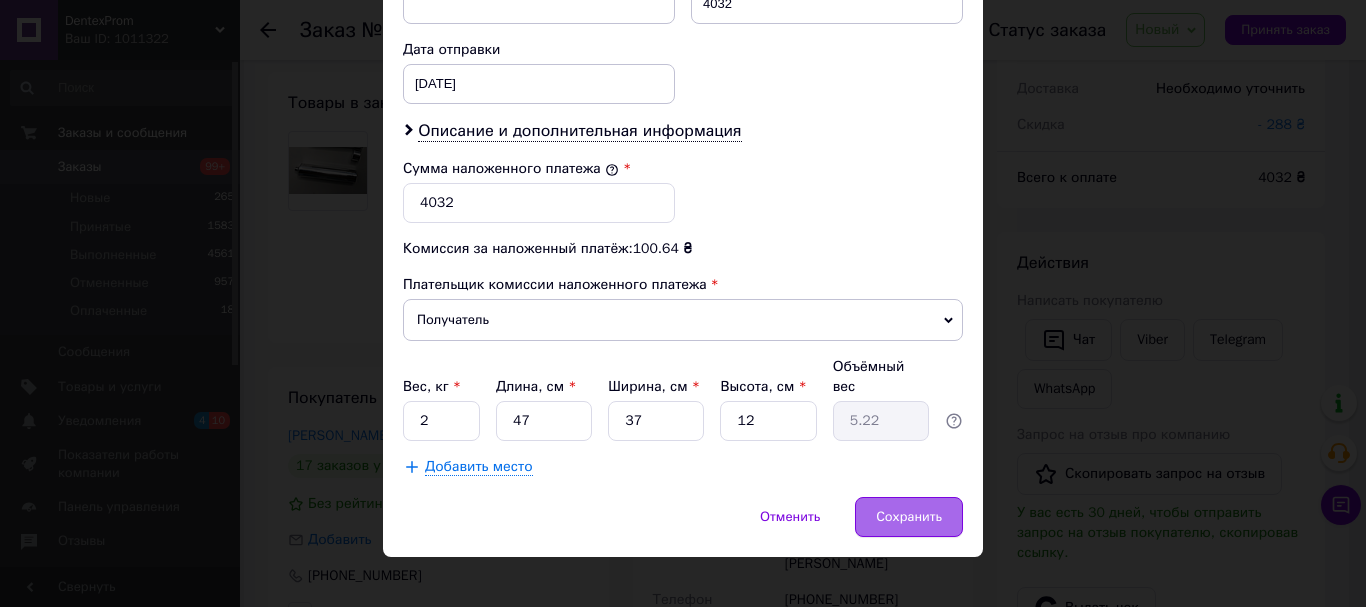 click on "Сохранить" at bounding box center (909, 517) 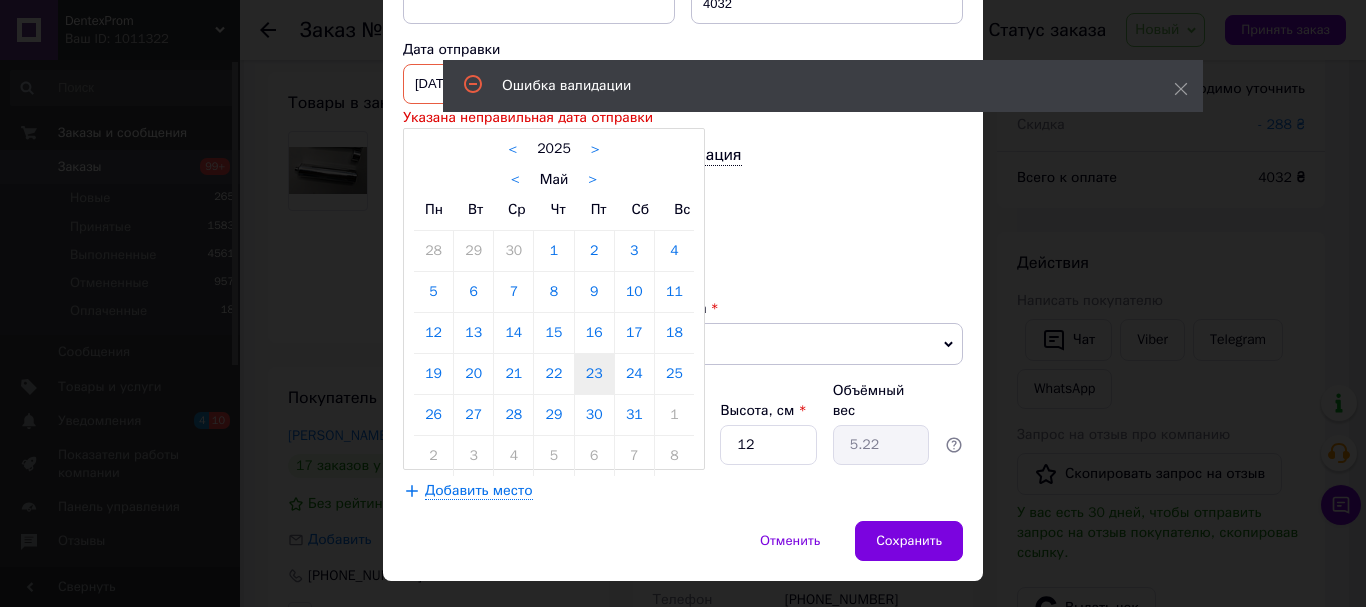 click on "23.05.2025 < 2025 > < Май > Пн Вт Ср Чт Пт Сб Вс 28 29 30 1 2 3 4 5 6 7 8 9 10 11 12 13 14 15 16 17 18 19 20 21 22 23 24 25 26 27 28 29 30 31 1 2 3 4 5 6 7 8" at bounding box center [539, 84] 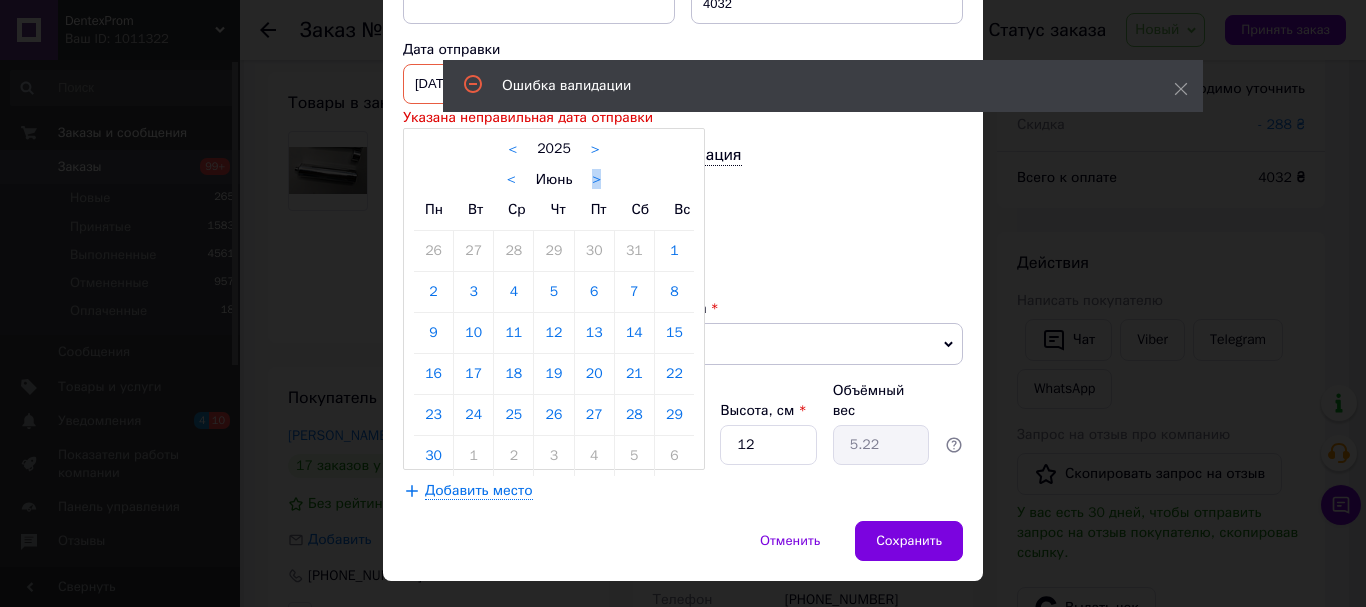 click on ">" at bounding box center (596, 180) 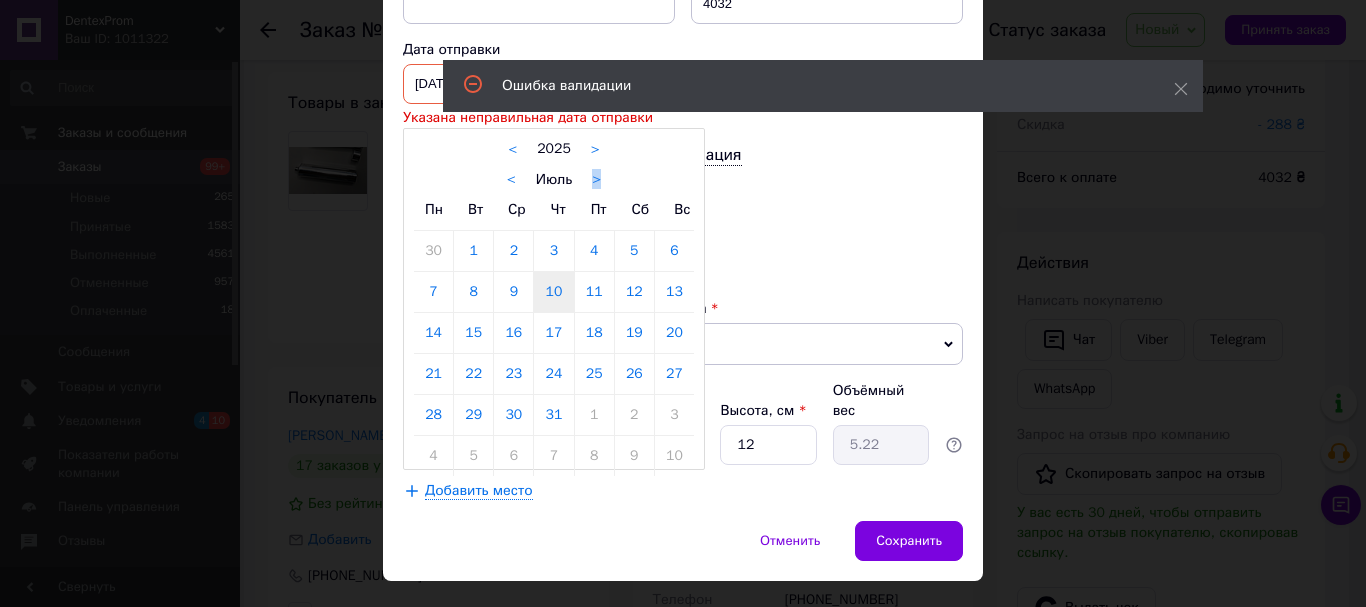 click on "10" at bounding box center [553, 292] 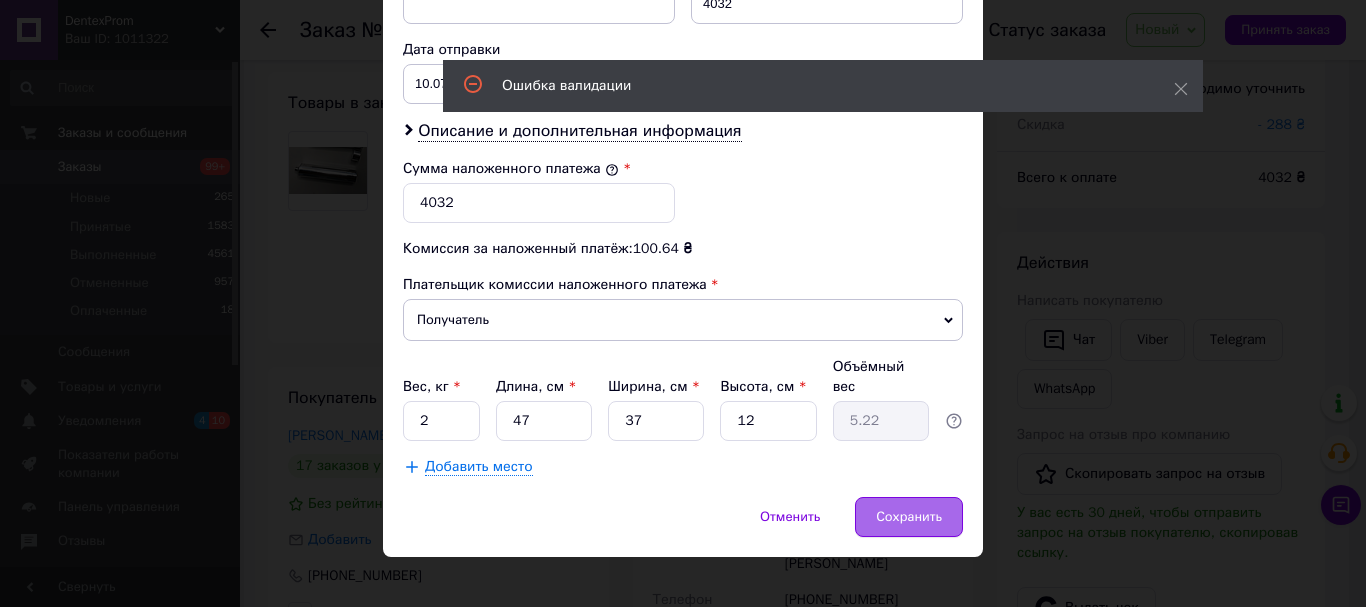click on "Сохранить" at bounding box center (909, 517) 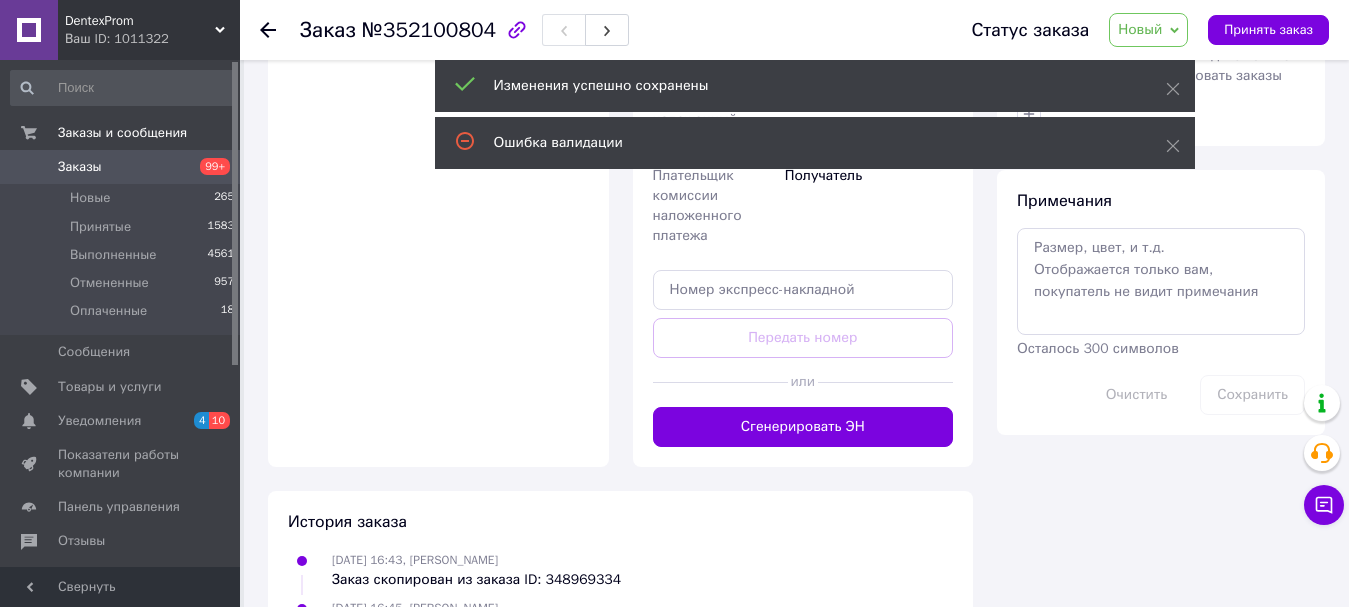 drag, startPoint x: 794, startPoint y: 6, endPoint x: 1053, endPoint y: -121, distance: 288.46143 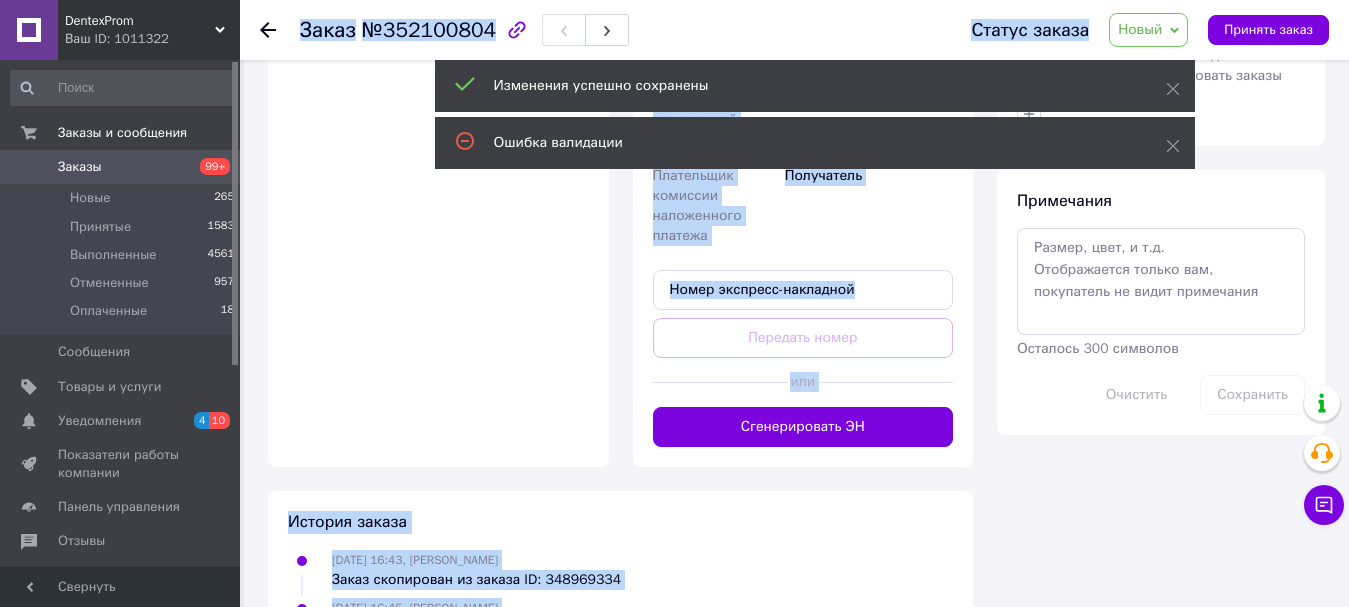 scroll, scrollTop: 865, scrollLeft: 0, axis: vertical 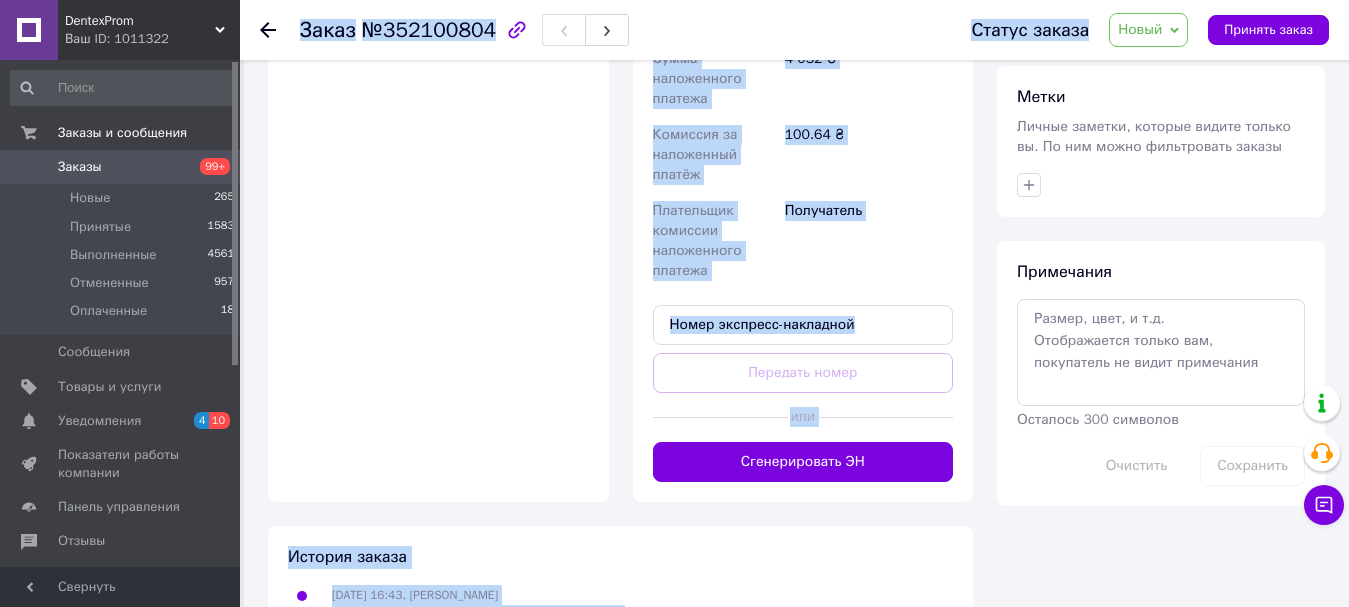 click on "Доставка Редактировать Нова Пошта (платная) Получатель Кривлянський Степан Телефон получателя +380502495921 Адрес с. Розовка (Закарпатская обл.), №1: Свободы, 5е Дата отправки 10.07.2025 Плательщик Получатель Оценочная стоимость 4 032 ₴ Сумма наложенного платежа 4 032 ₴ Комиссия за наложенный платёж 100.64 ₴ Плательщик комиссии наложенного платежа Получатель Передать номер или Сгенерировать ЭН Плательщик Получатель Отправитель Фамилия получателя Кривлянський Имя получателя Степан Отчество получателя Телефон получателя +380502495921 Тип доставки В отделении Курьером <" 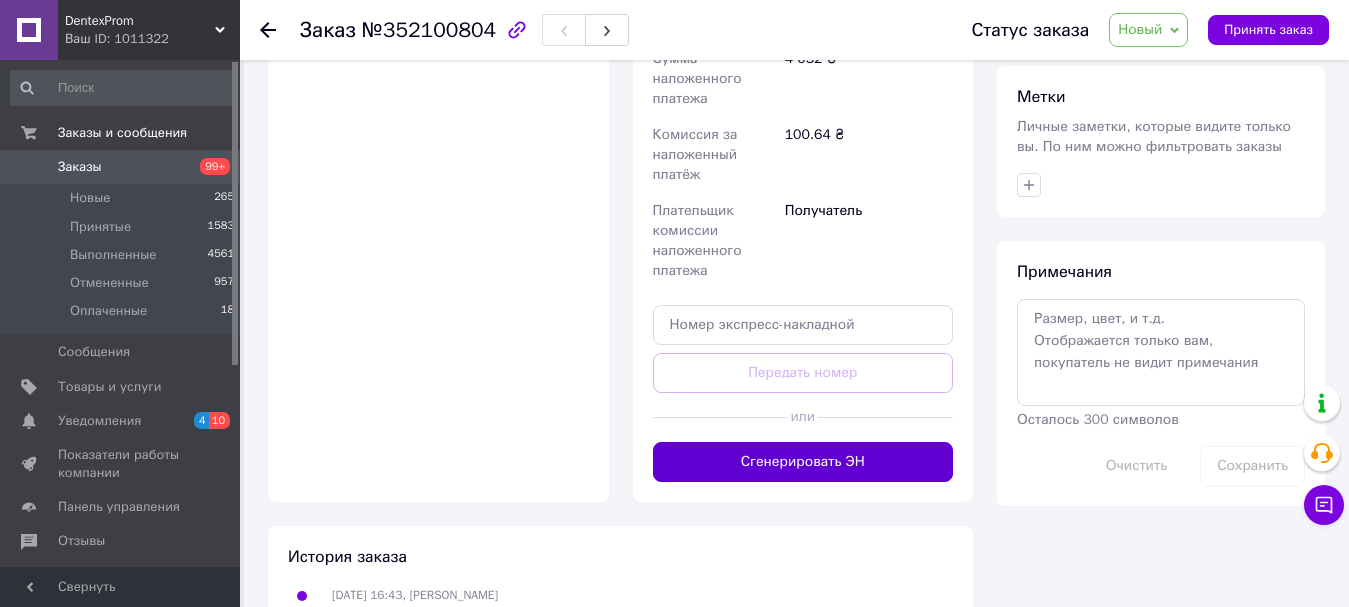 click on "Сгенерировать ЭН" 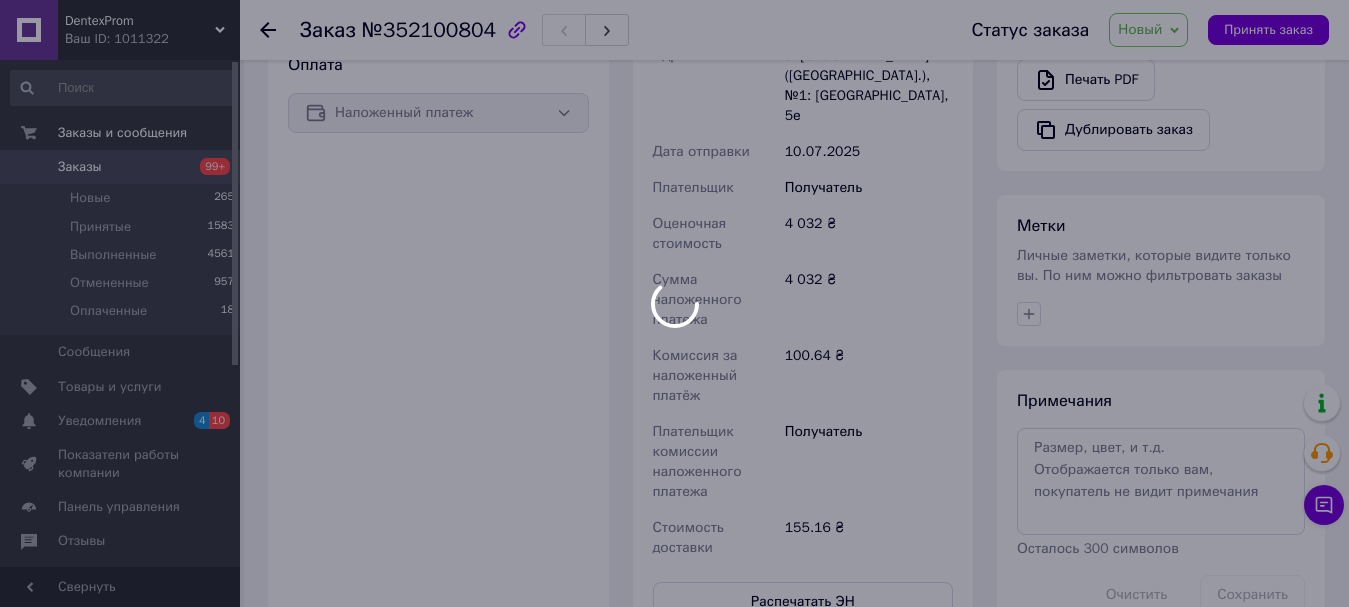scroll, scrollTop: 465, scrollLeft: 0, axis: vertical 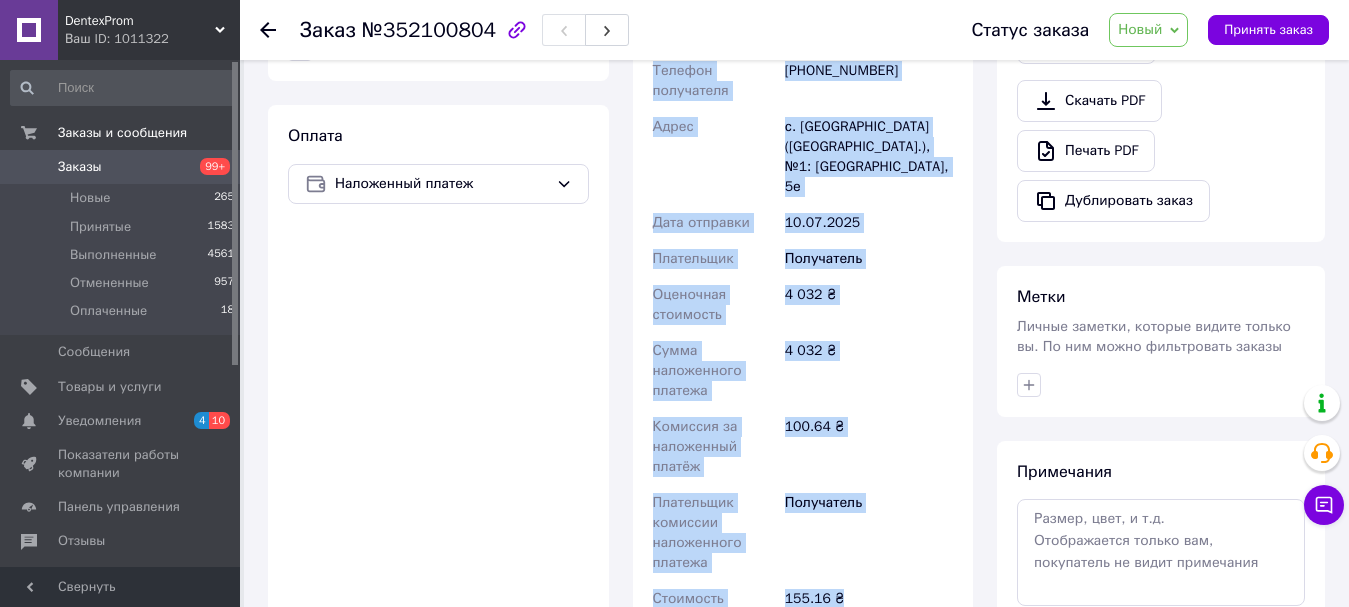 drag, startPoint x: 680, startPoint y: 78, endPoint x: 868, endPoint y: 535, distance: 494.15887 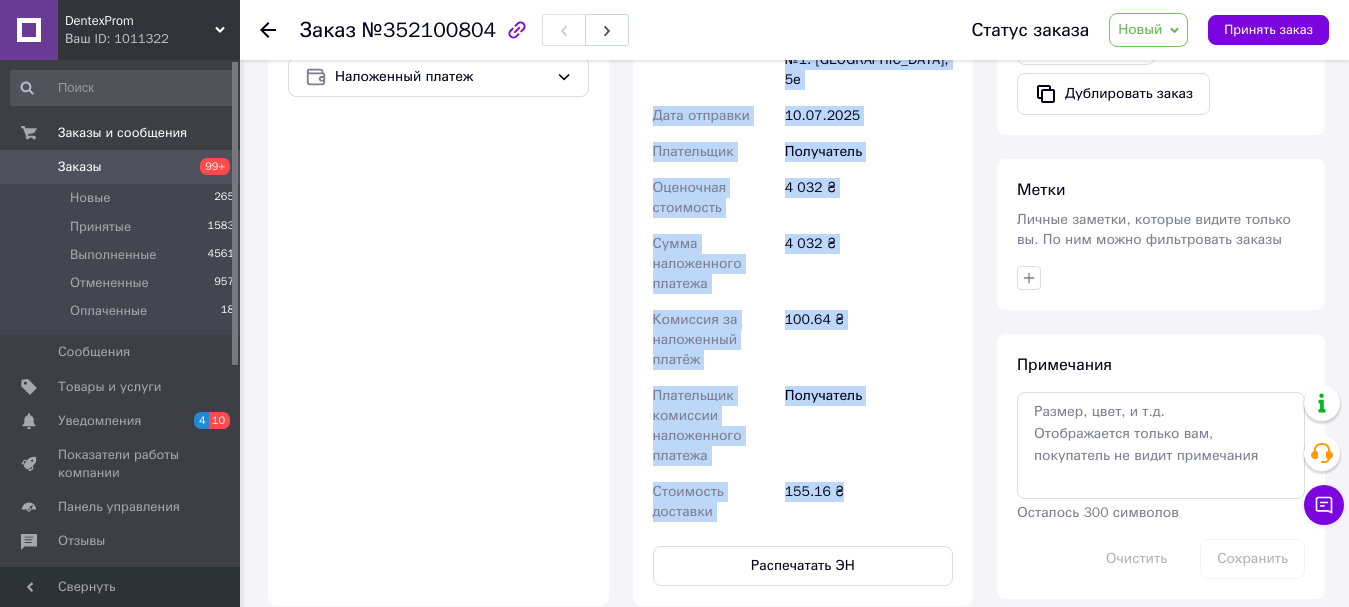 scroll, scrollTop: 965, scrollLeft: 0, axis: vertical 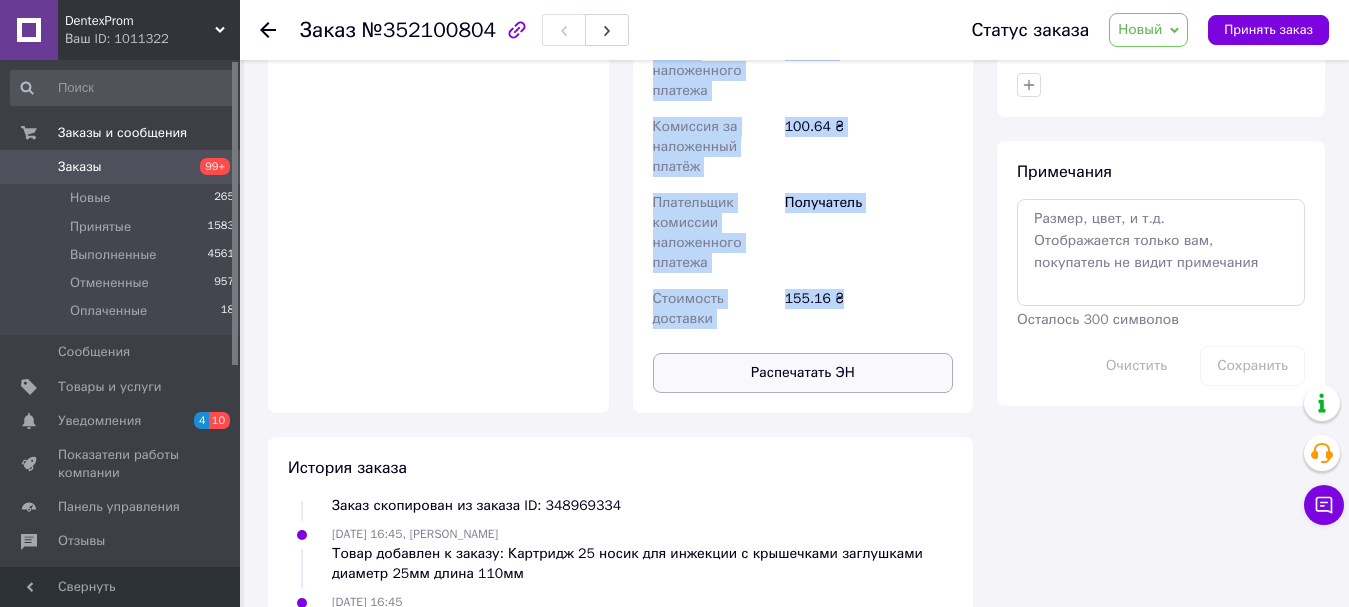 click on "Распечатать ЭН" 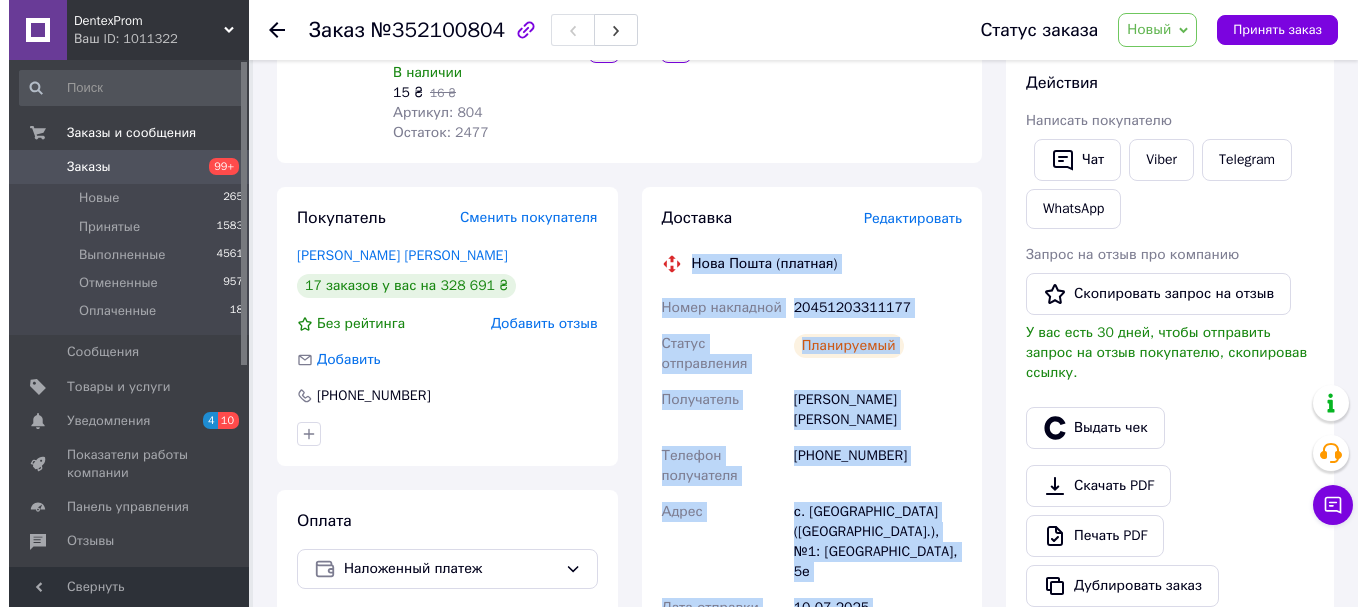 scroll, scrollTop: 265, scrollLeft: 0, axis: vertical 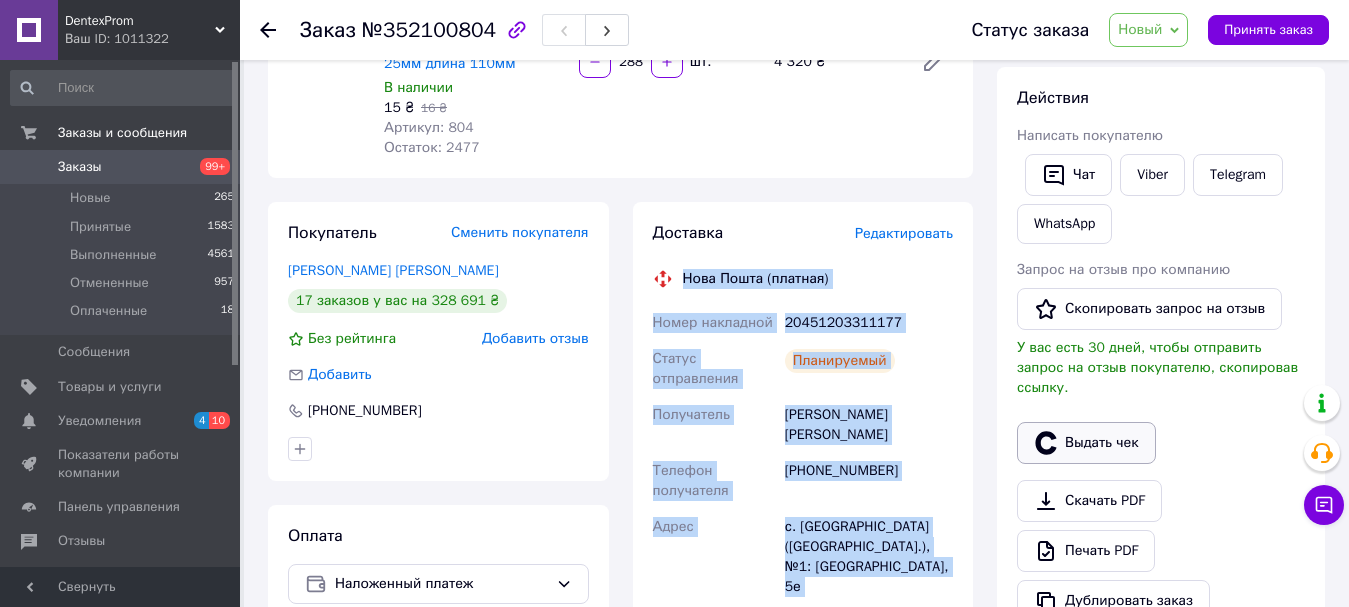 click on "Выдать чек" 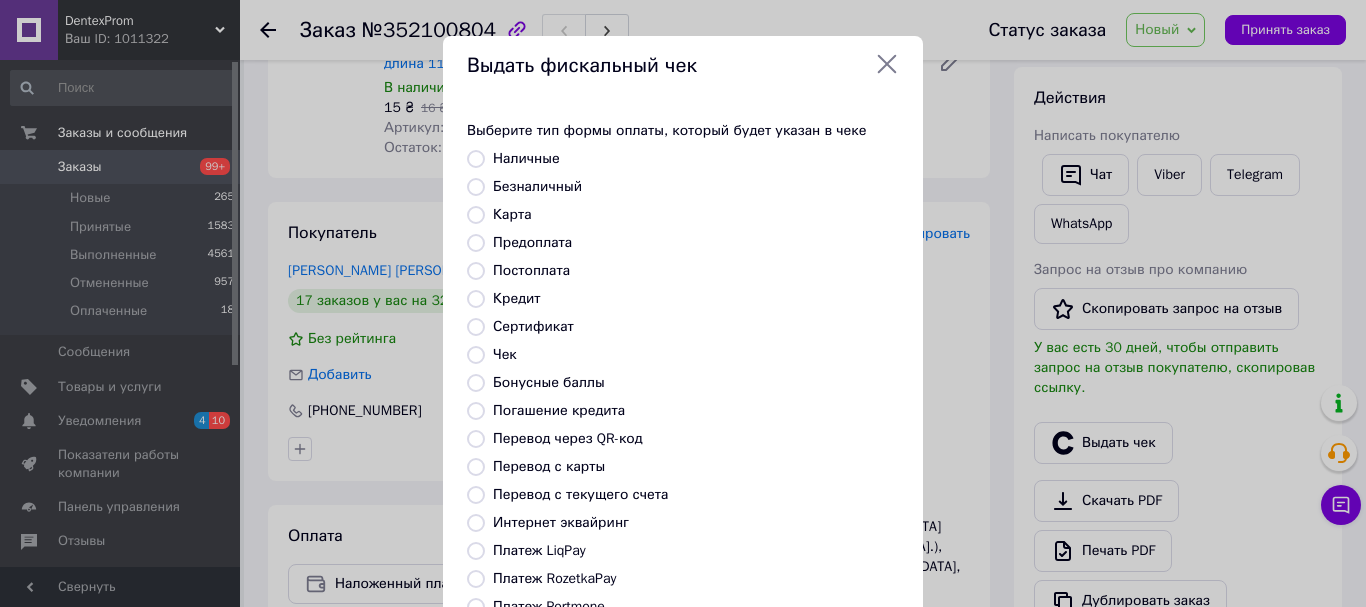click on "Постоплата" 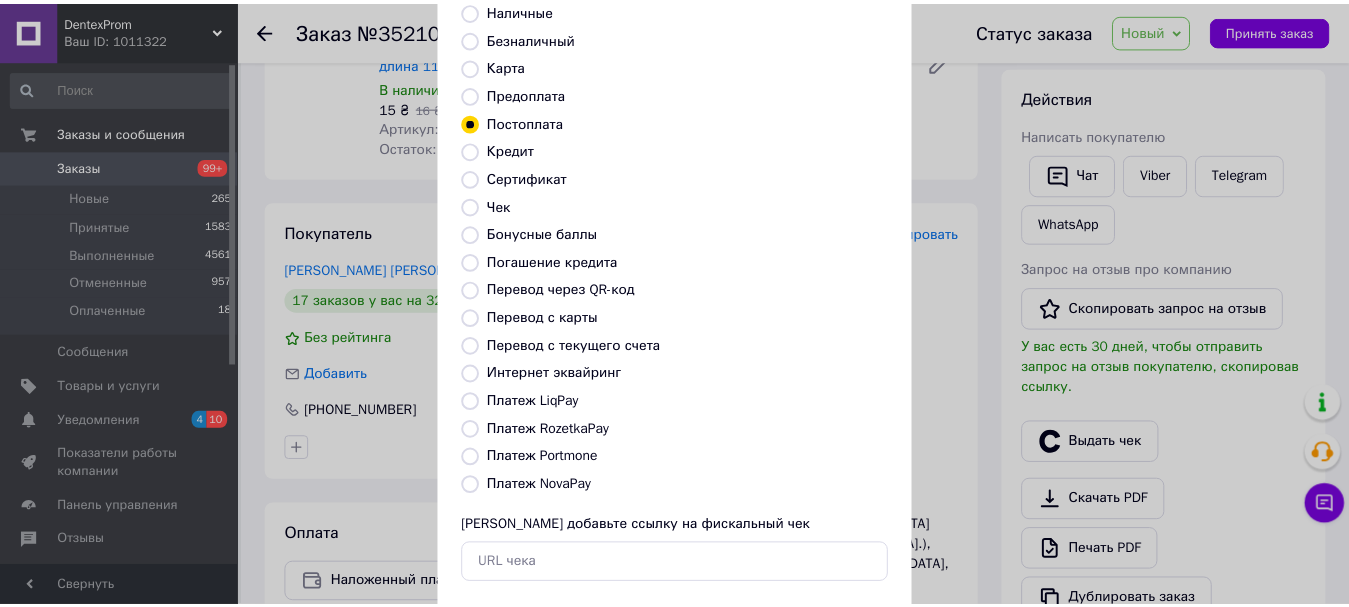 scroll, scrollTop: 252, scrollLeft: 0, axis: vertical 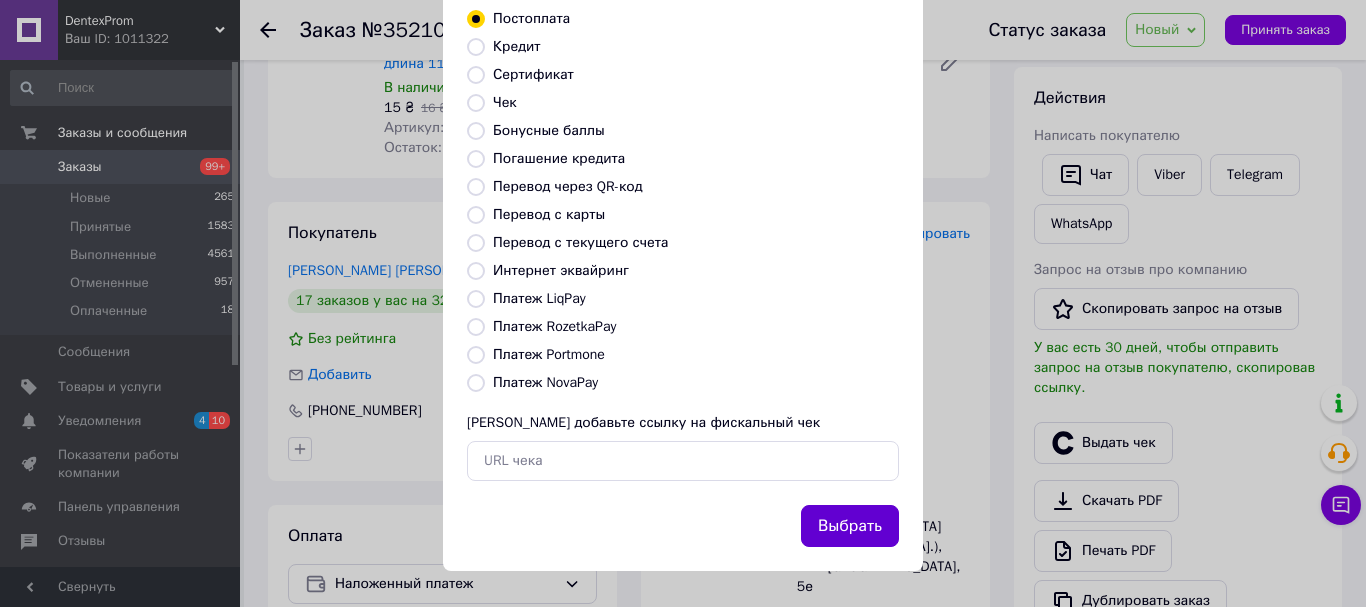 click on "Выбрать" 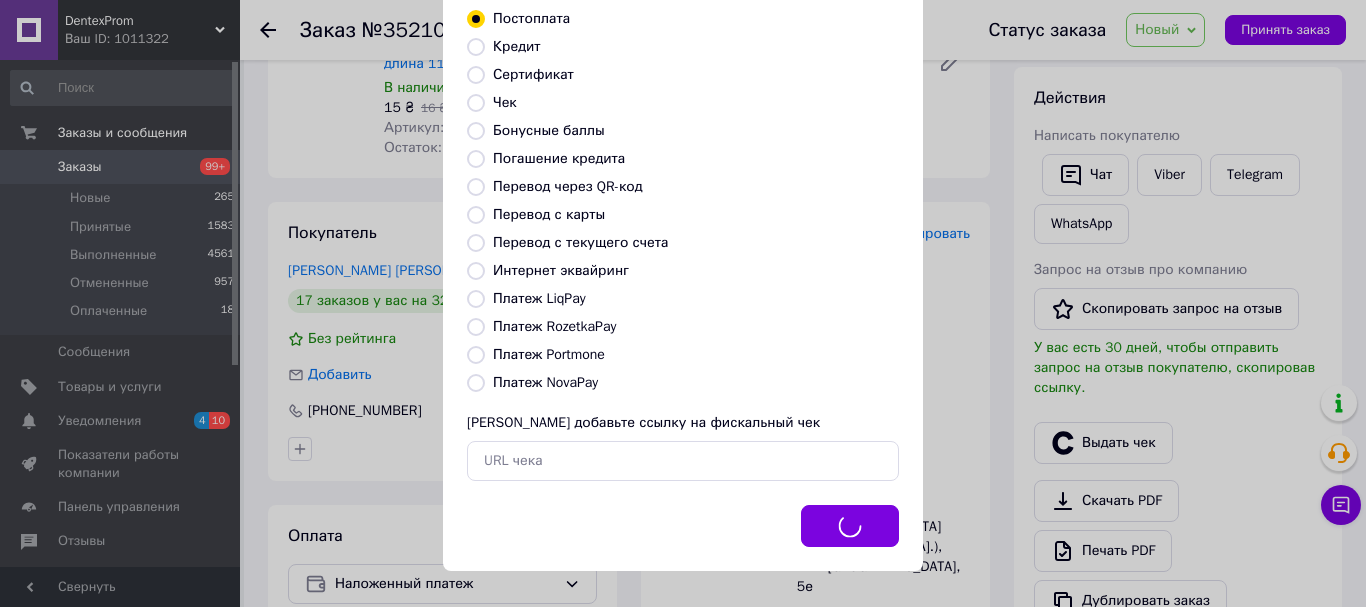 click on "Выдать фискальный чек Выберите тип формы оплаты, который будет указан в чеке Наличные Безналичный Карта Предоплата Постоплата Кредит Сертификат Чек Бонусные баллы Погашение кредита Перевод через QR-код Перевод с карты Перевод с текущего счета Интернет эквайринг Платеж LiqPay Платеж RozetkaPay Платеж Portmone Платеж NovaPay Или добавьте ссылку на фискальный чек Выбрать" 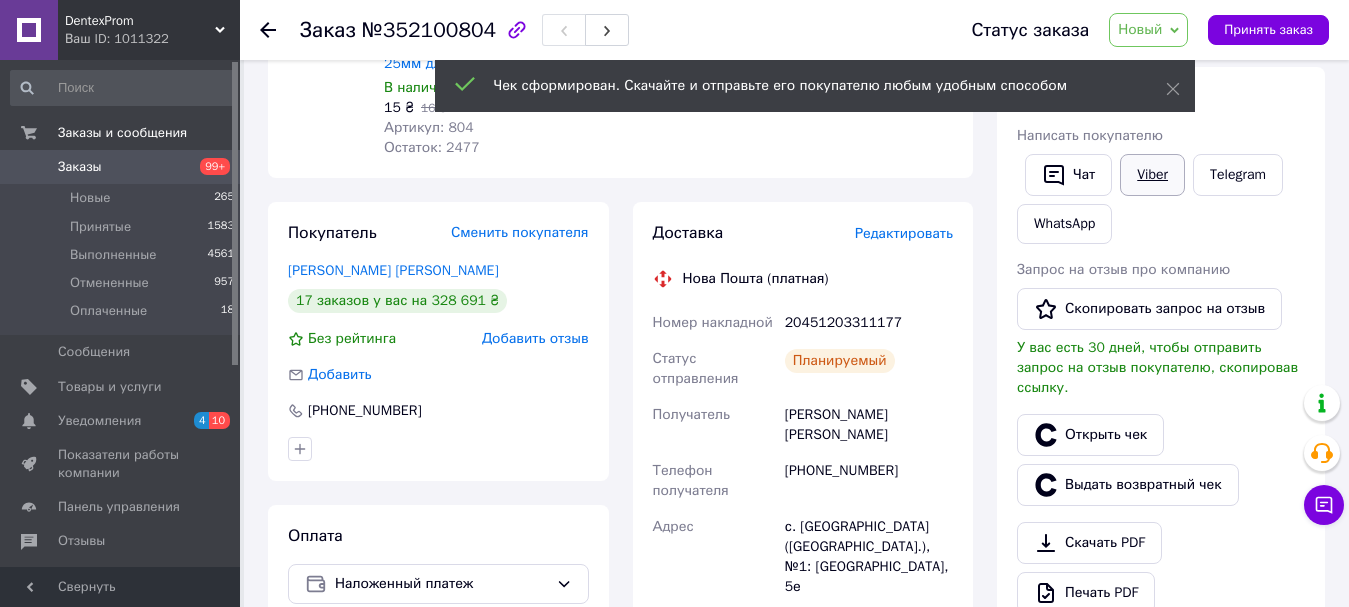 click on "Viber" 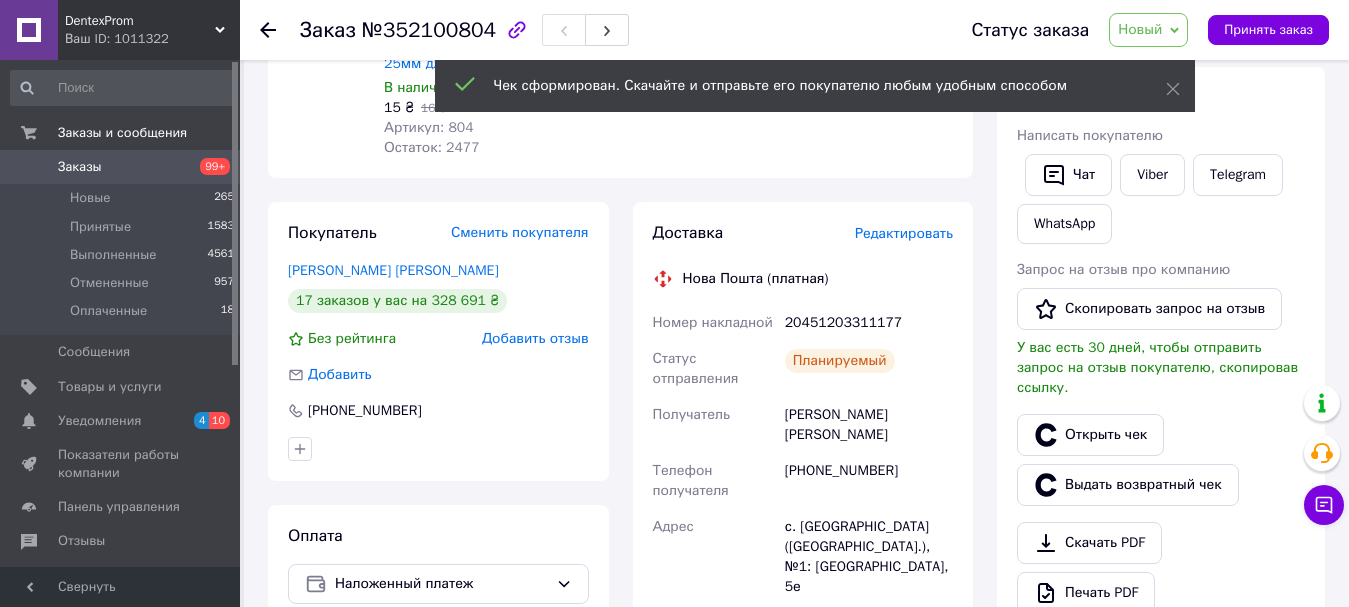click on "Новый" 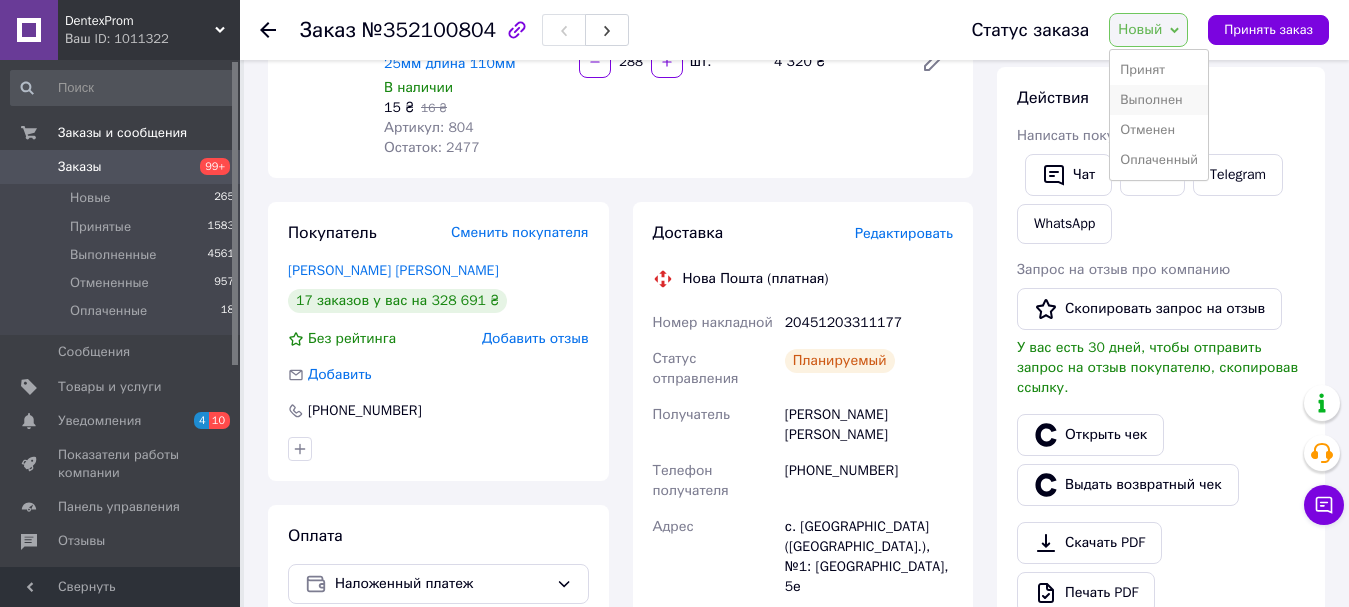 click on "Выполнен" 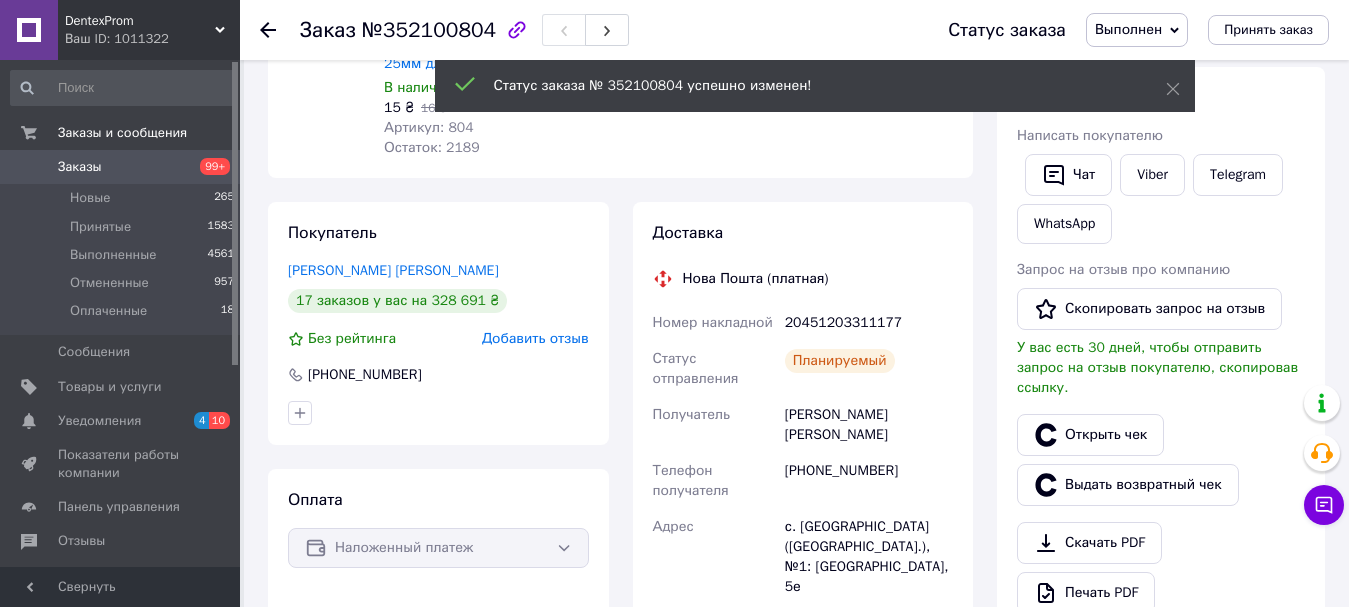 scroll, scrollTop: 68, scrollLeft: 0, axis: vertical 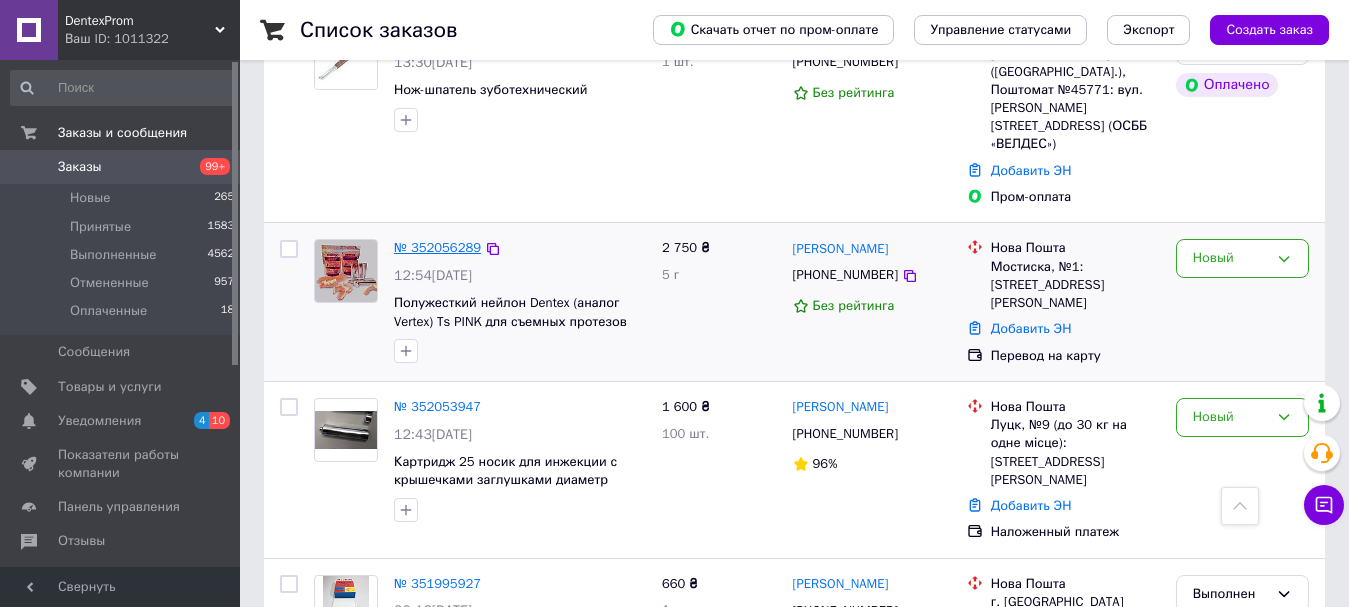 click on "№ 352056289" at bounding box center (437, 247) 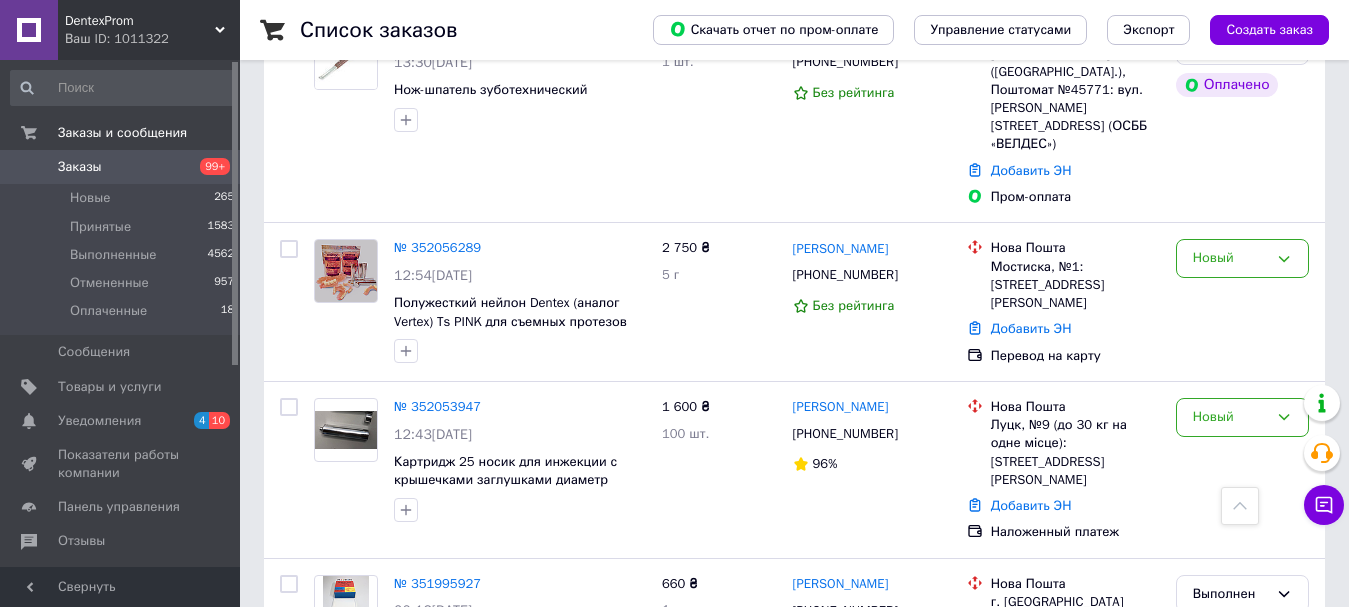 scroll, scrollTop: 1560, scrollLeft: 0, axis: vertical 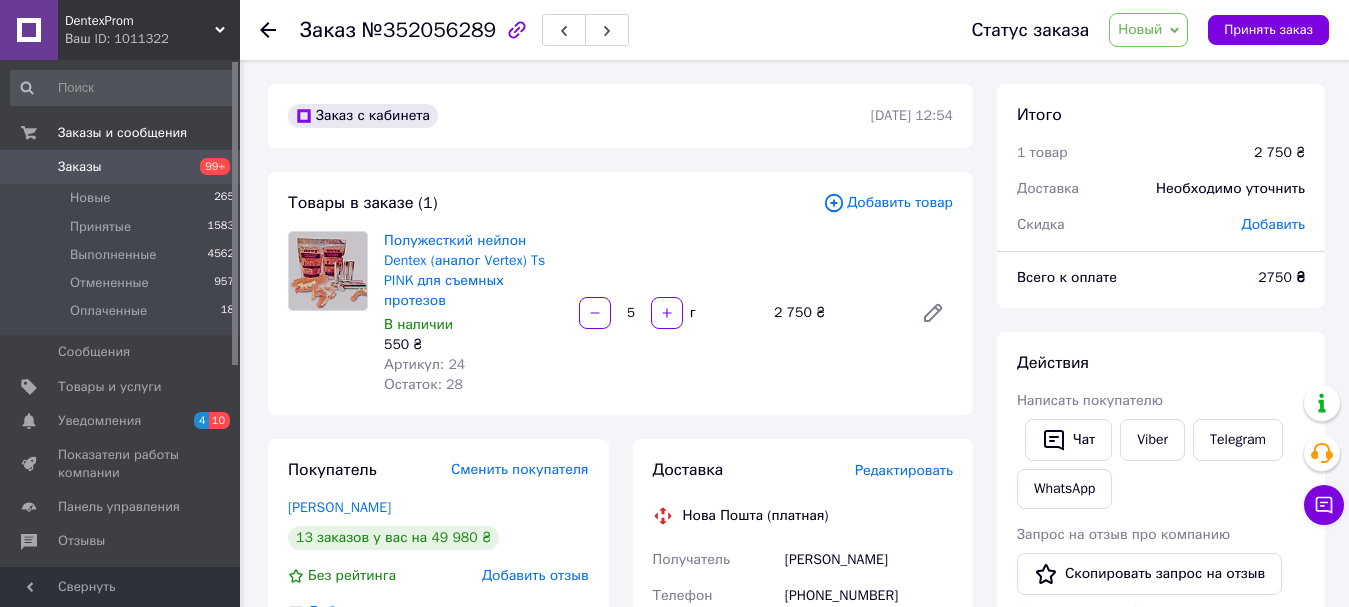 click on "Редактировать" at bounding box center (904, 470) 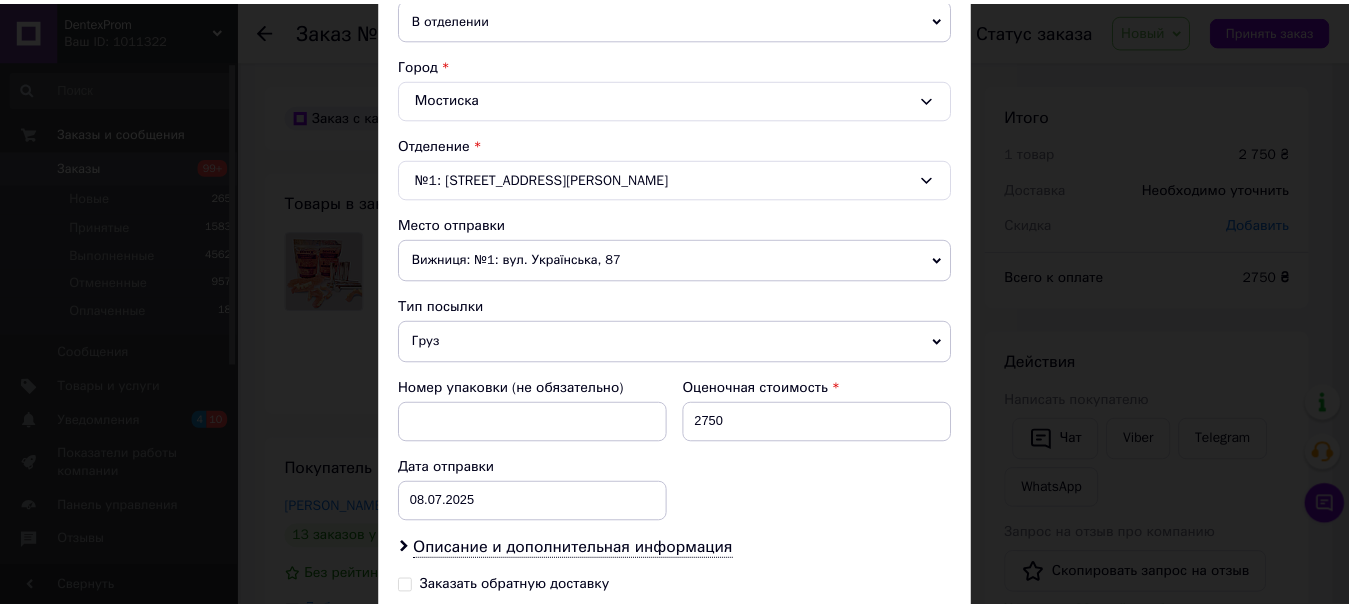 scroll, scrollTop: 757, scrollLeft: 0, axis: vertical 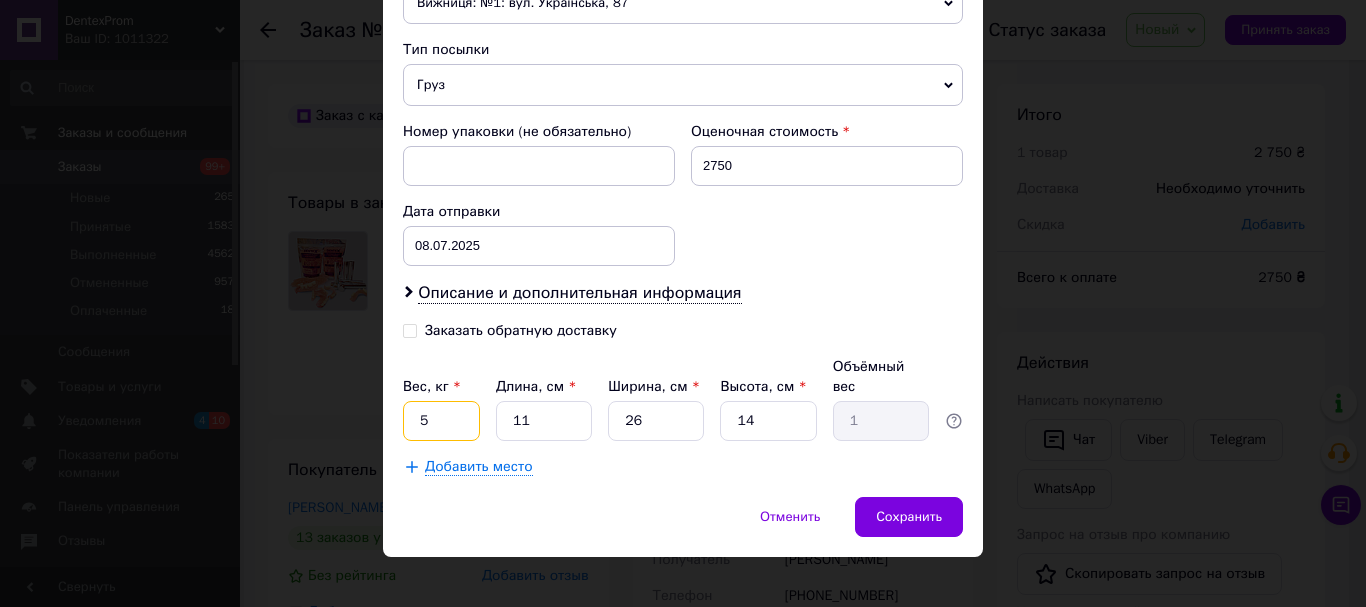 click on "5" at bounding box center [441, 421] 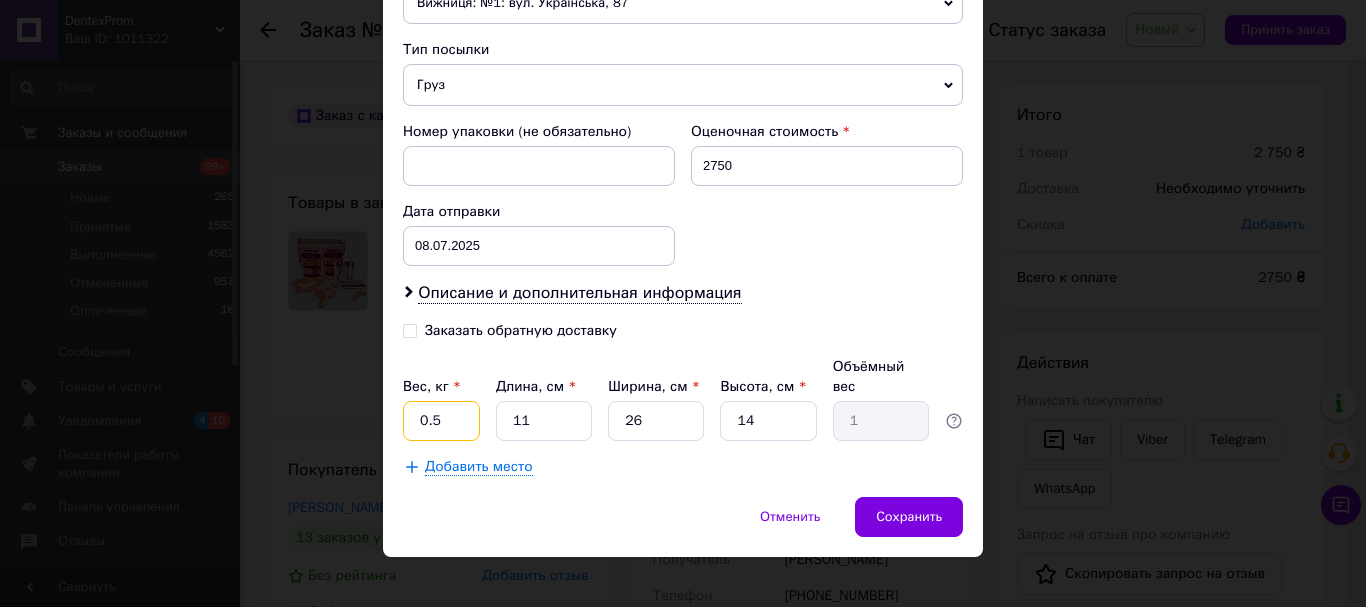 type on "0.5" 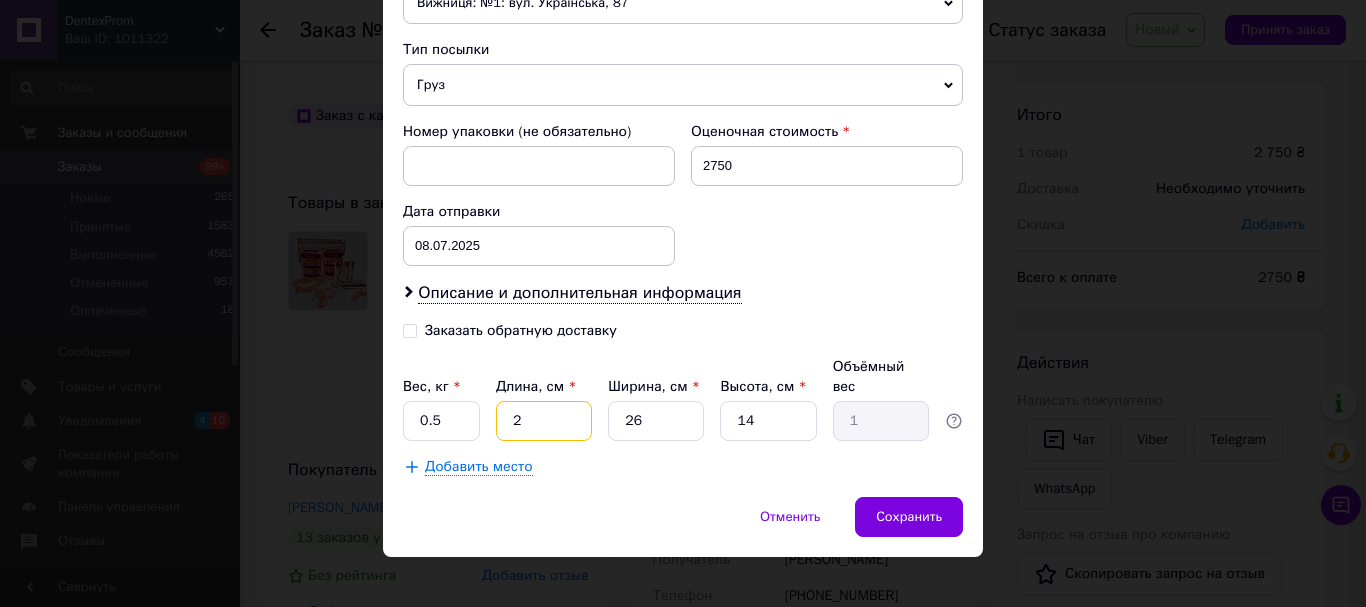 type on "20" 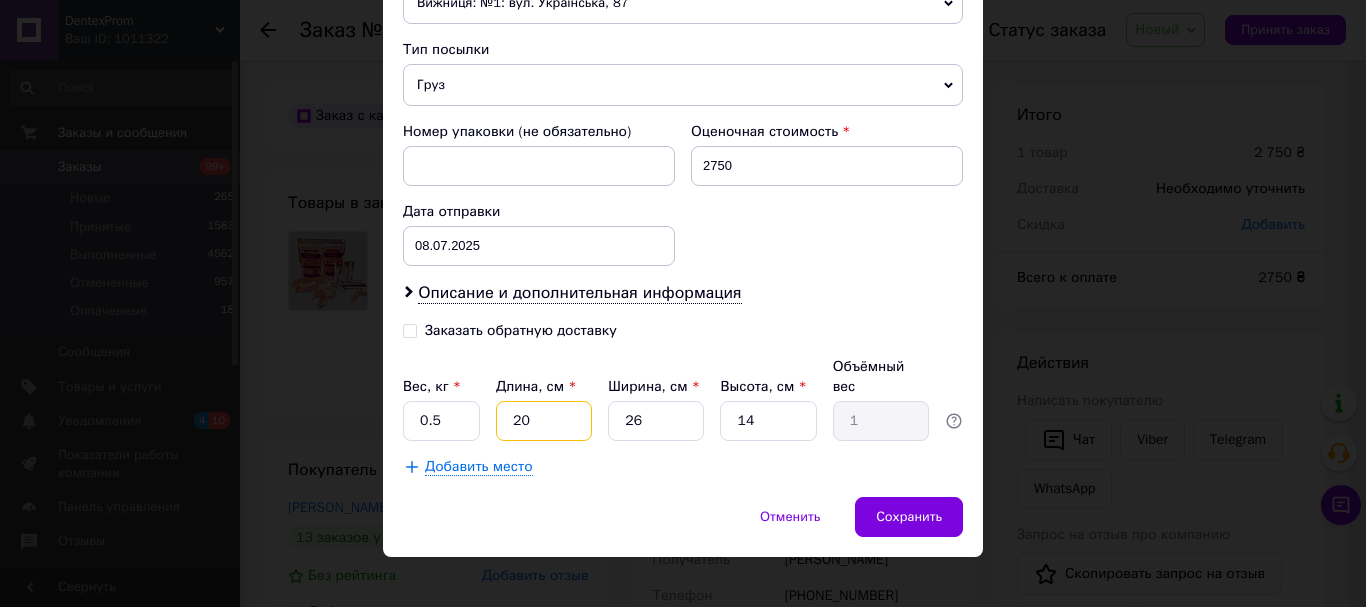 type on "1.82" 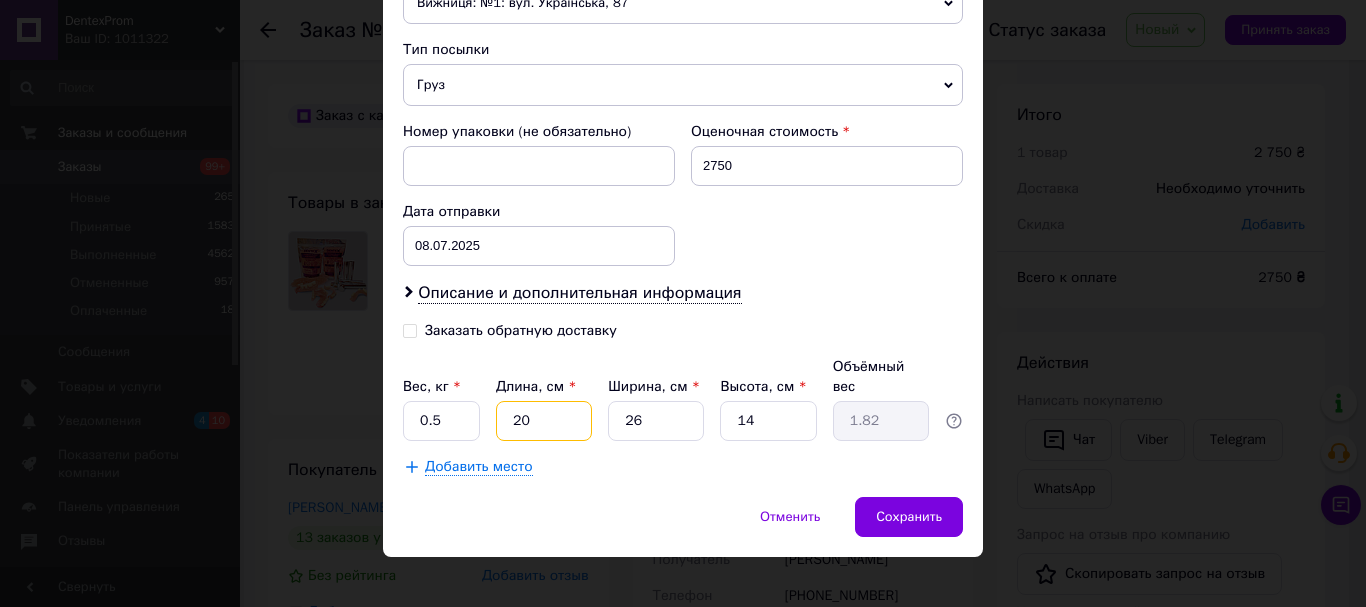 type on "20" 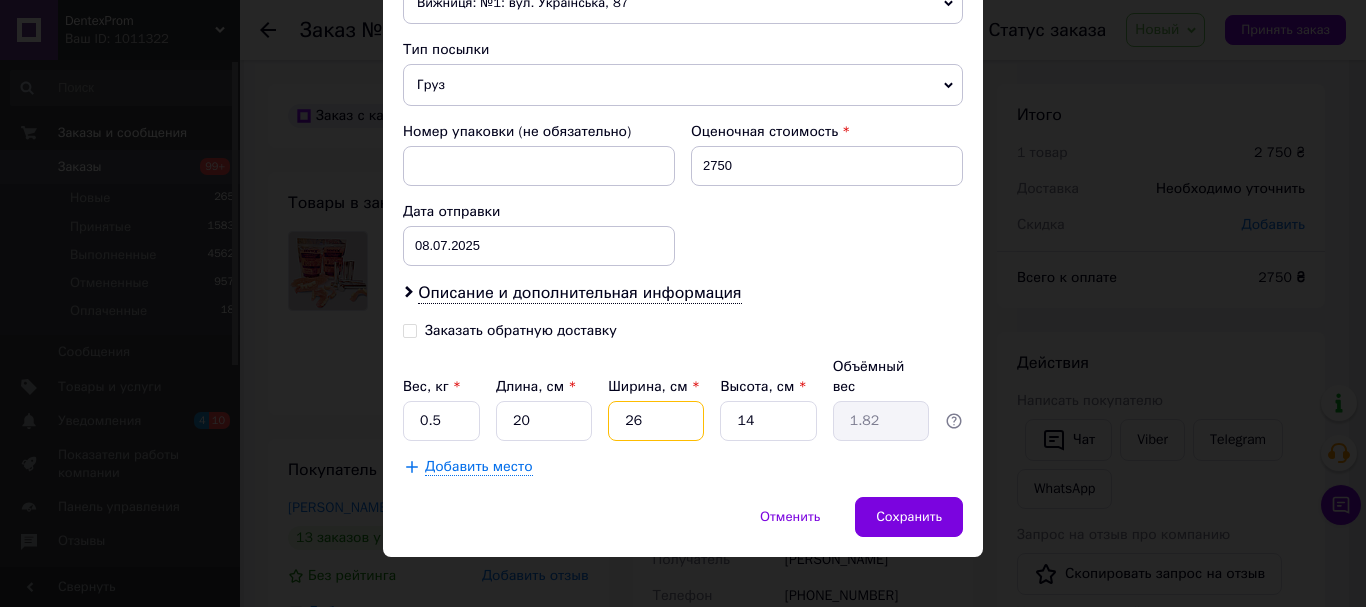 type on "2" 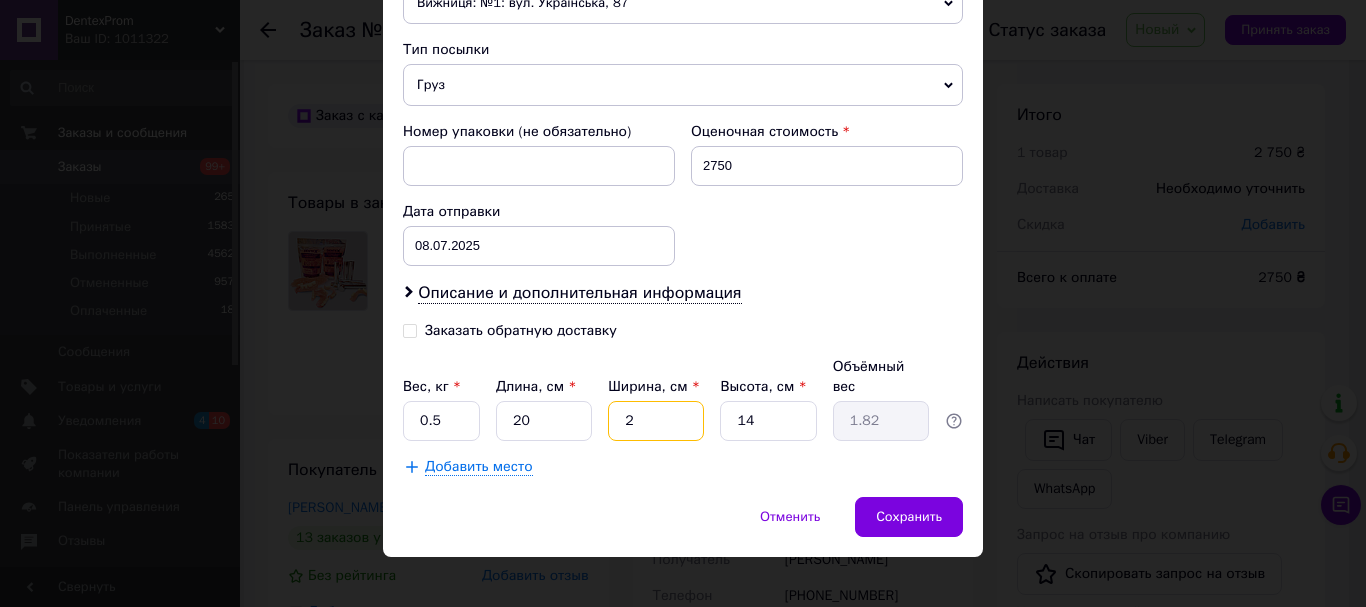 type on "0.14" 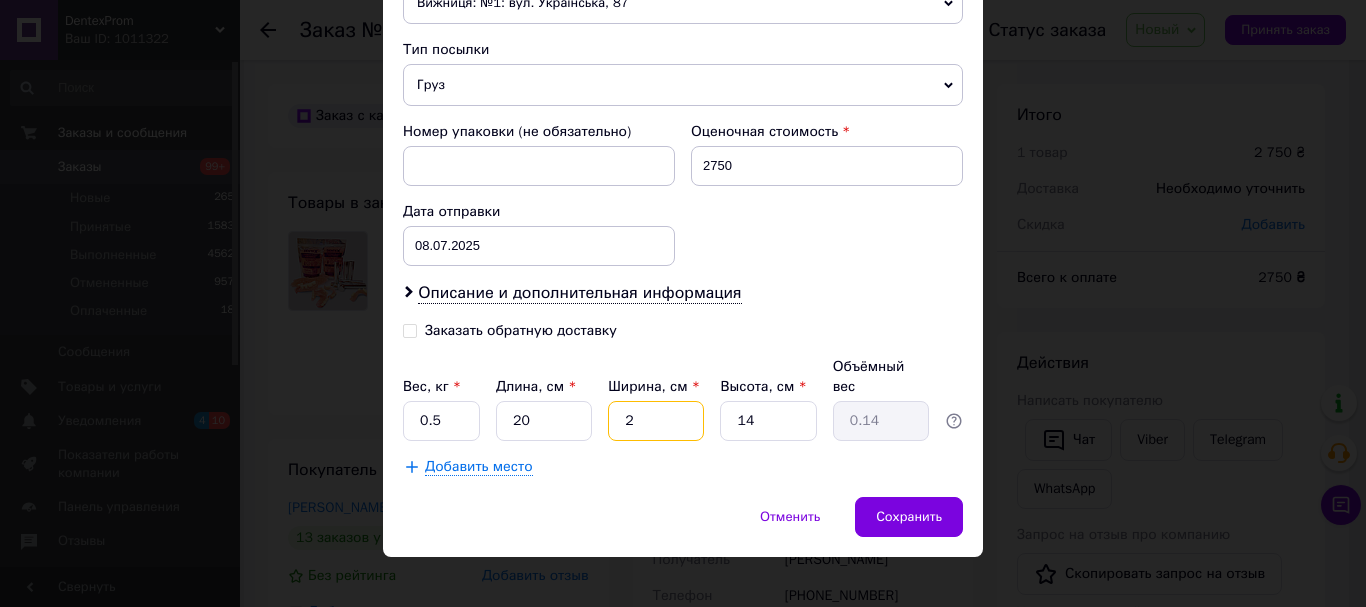 type on "20" 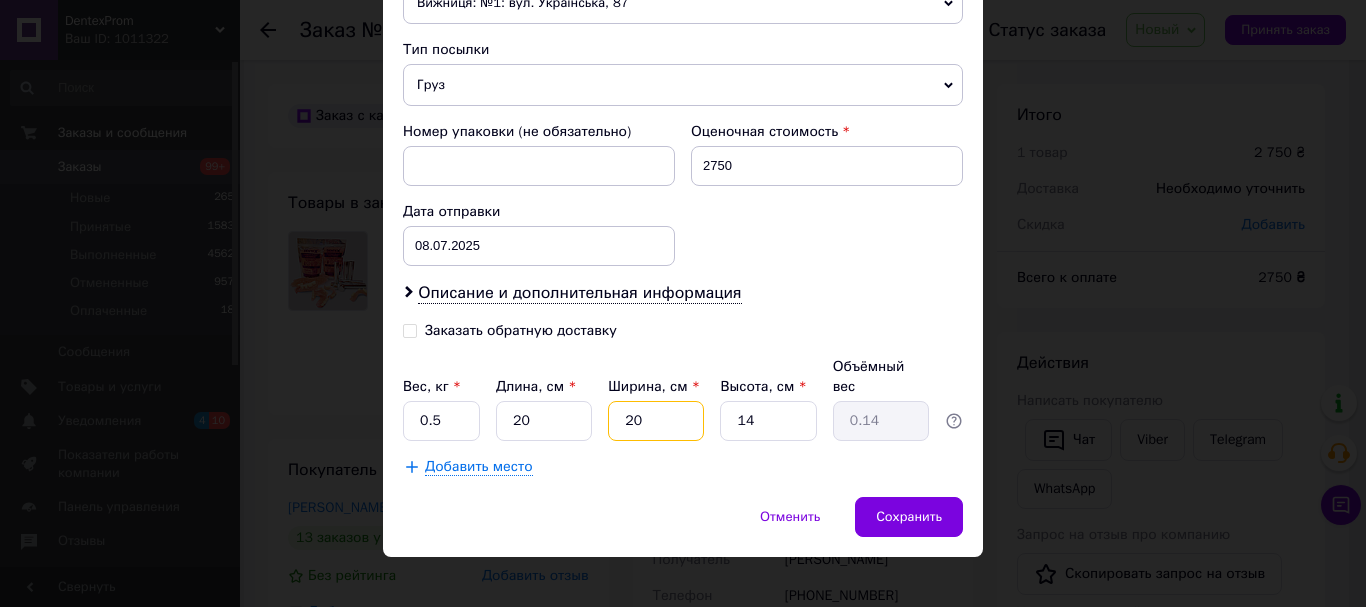 type on "1.4" 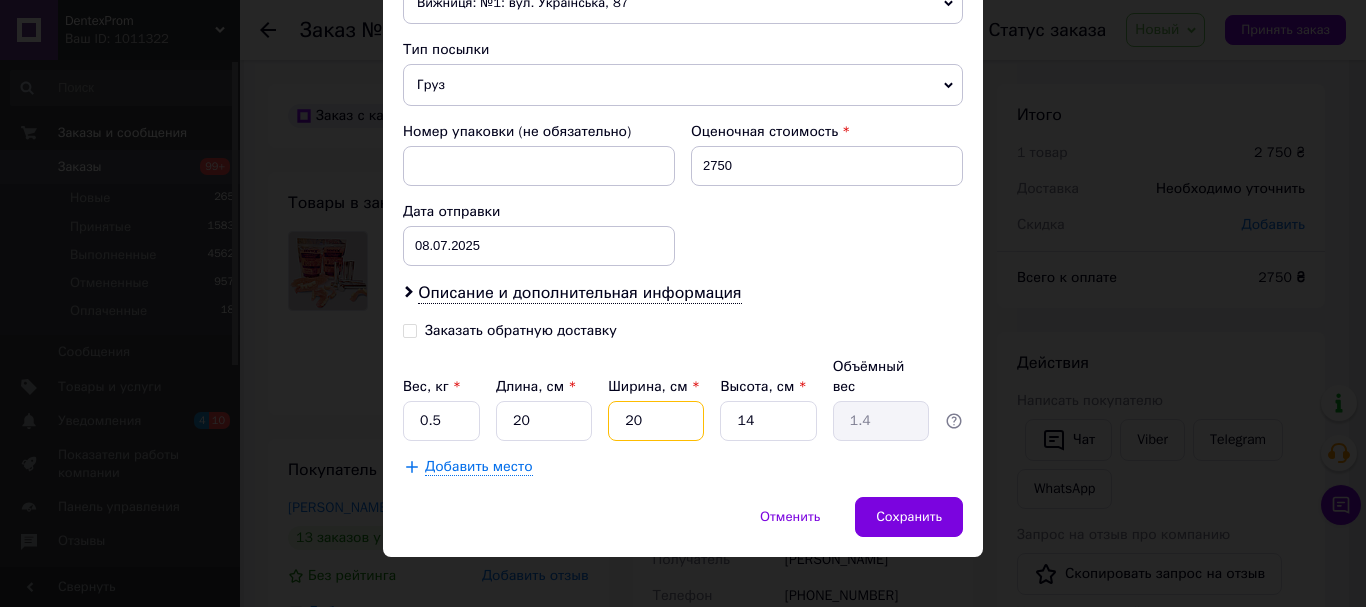 type on "20" 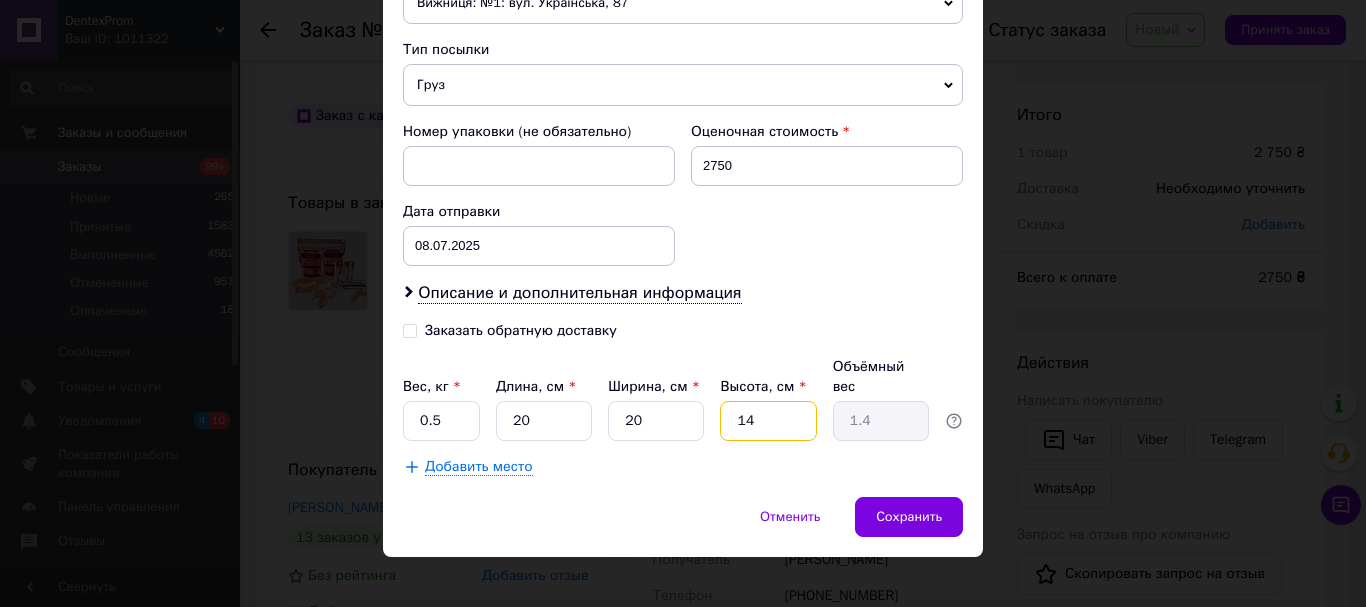 type on "4" 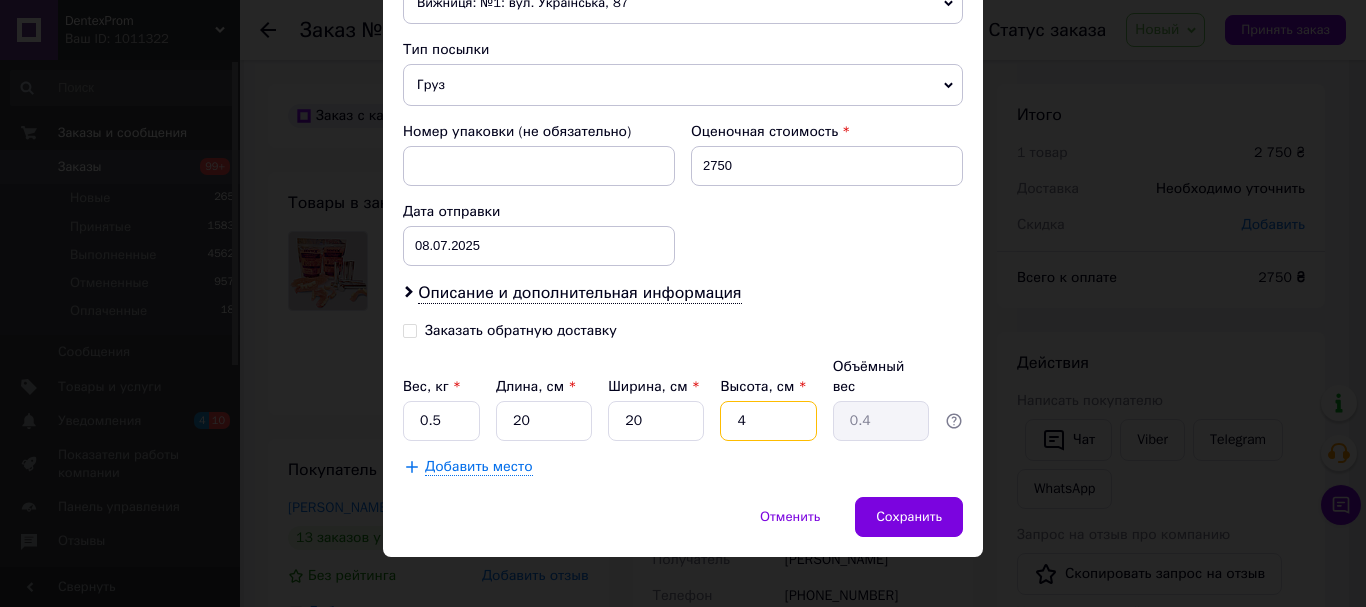type 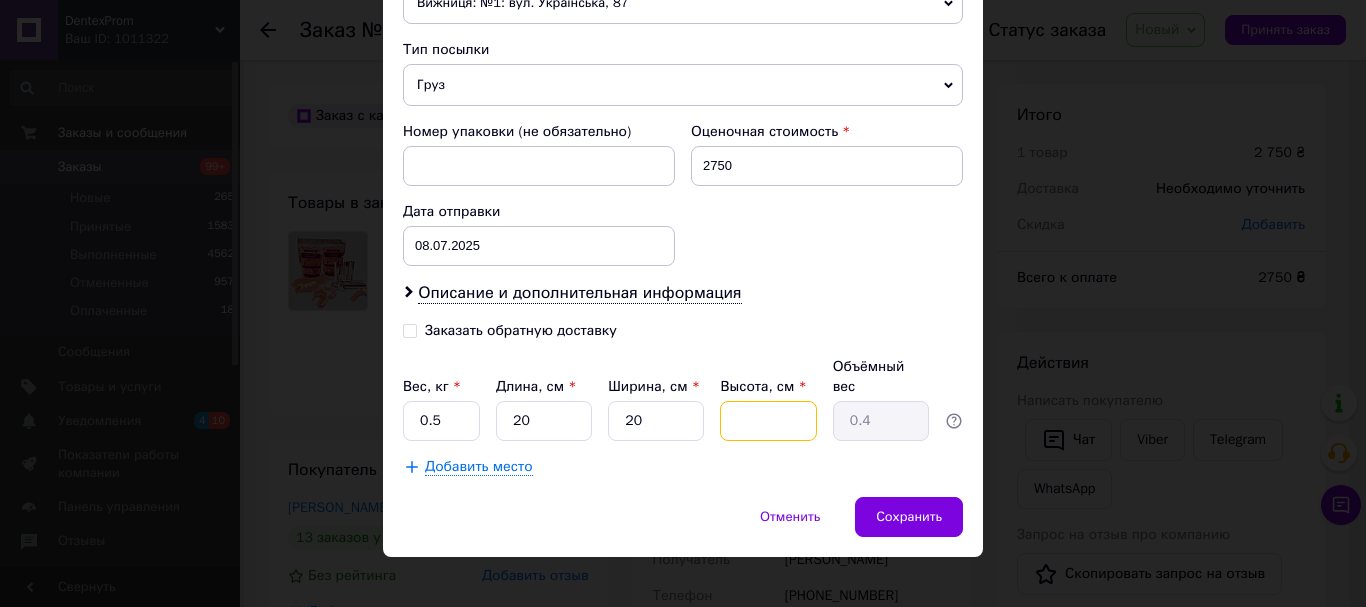 type 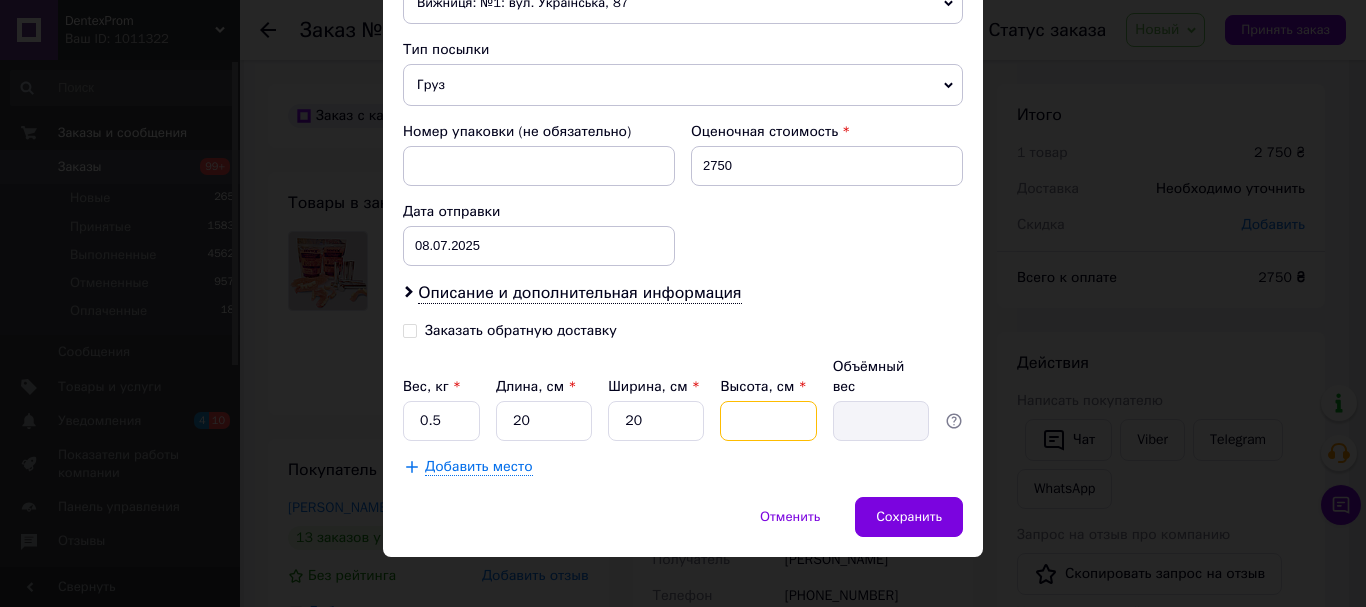 type on "5" 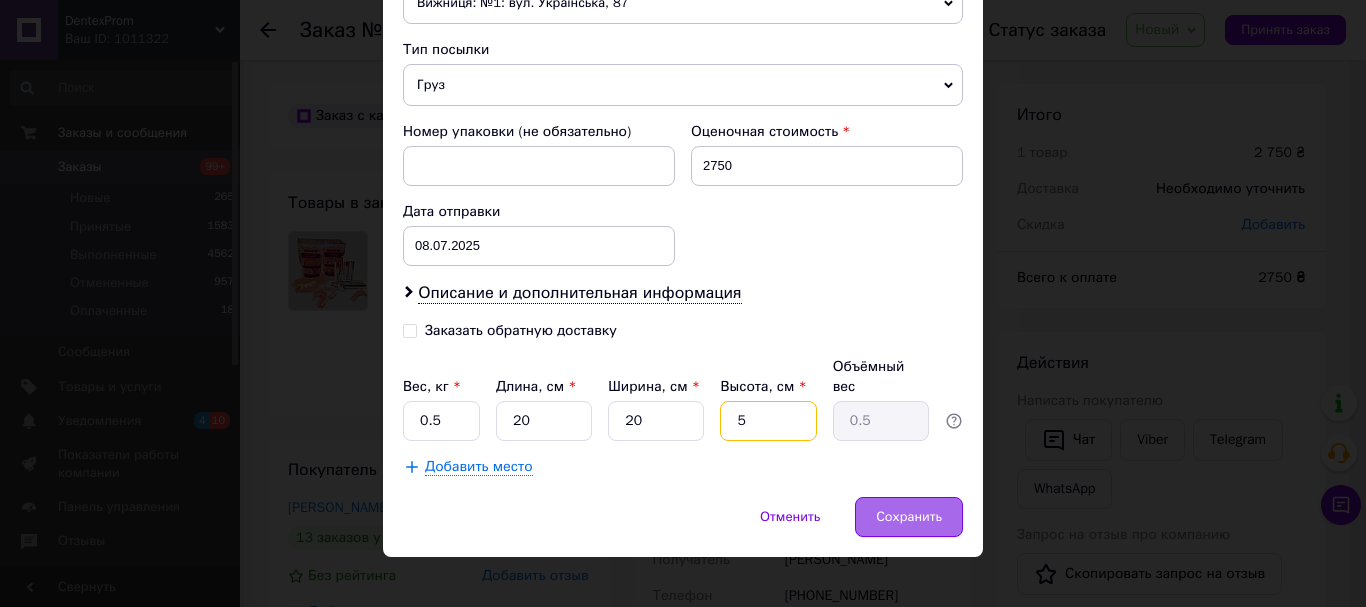 type on "5" 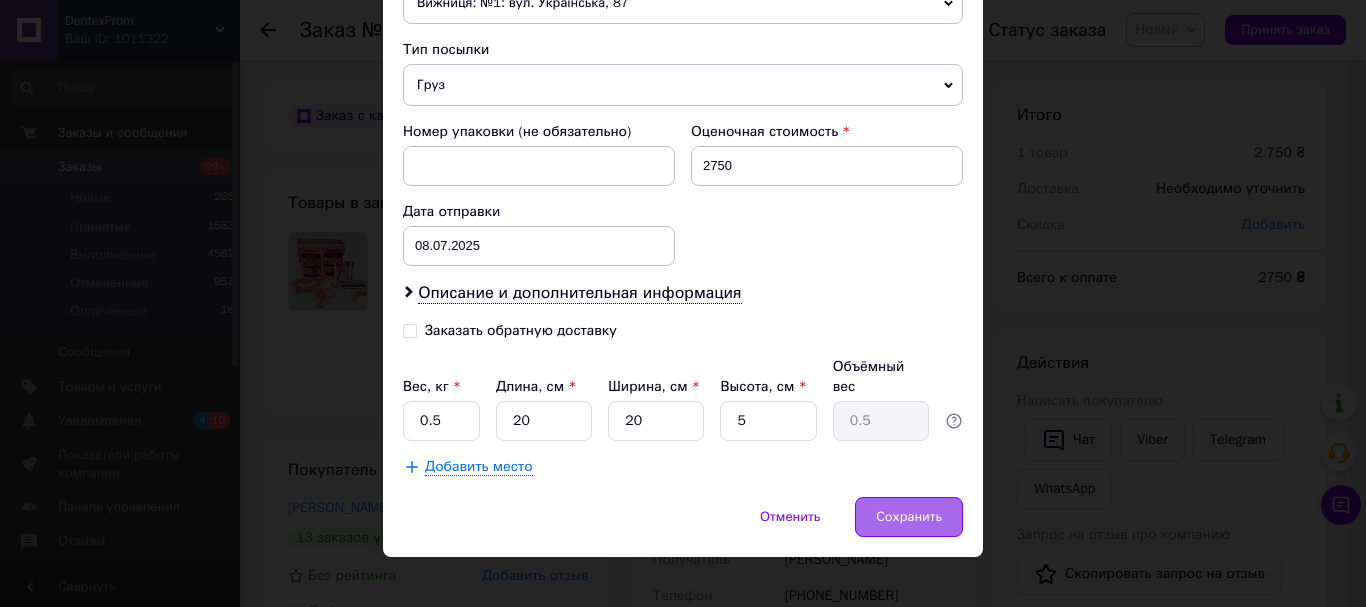 click on "Сохранить" at bounding box center (909, 517) 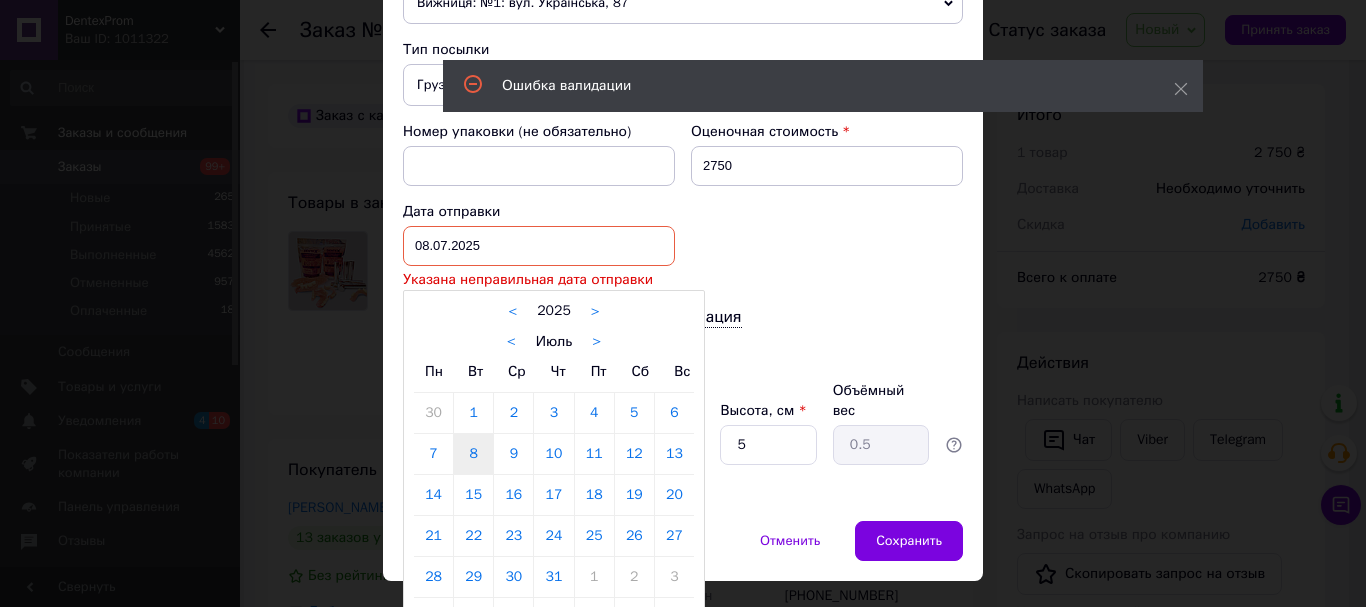 click on "[DATE] < 2025 > < Июль > Пн Вт Ср Чт Пт Сб Вс 30 1 2 3 4 5 6 7 8 9 10 11 12 13 14 15 16 17 18 19 20 21 22 23 24 25 26 27 28 29 30 31 1 2 3 4 5 6 7 8 9 10" at bounding box center [539, 246] 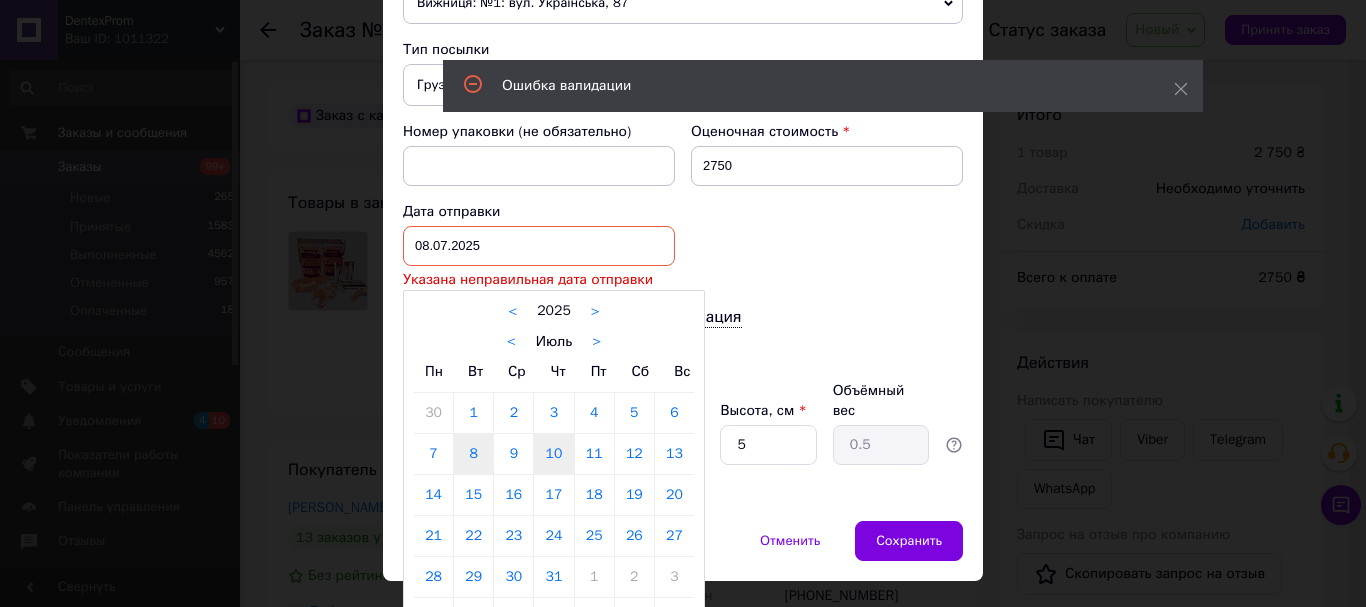 click on "10" at bounding box center (553, 454) 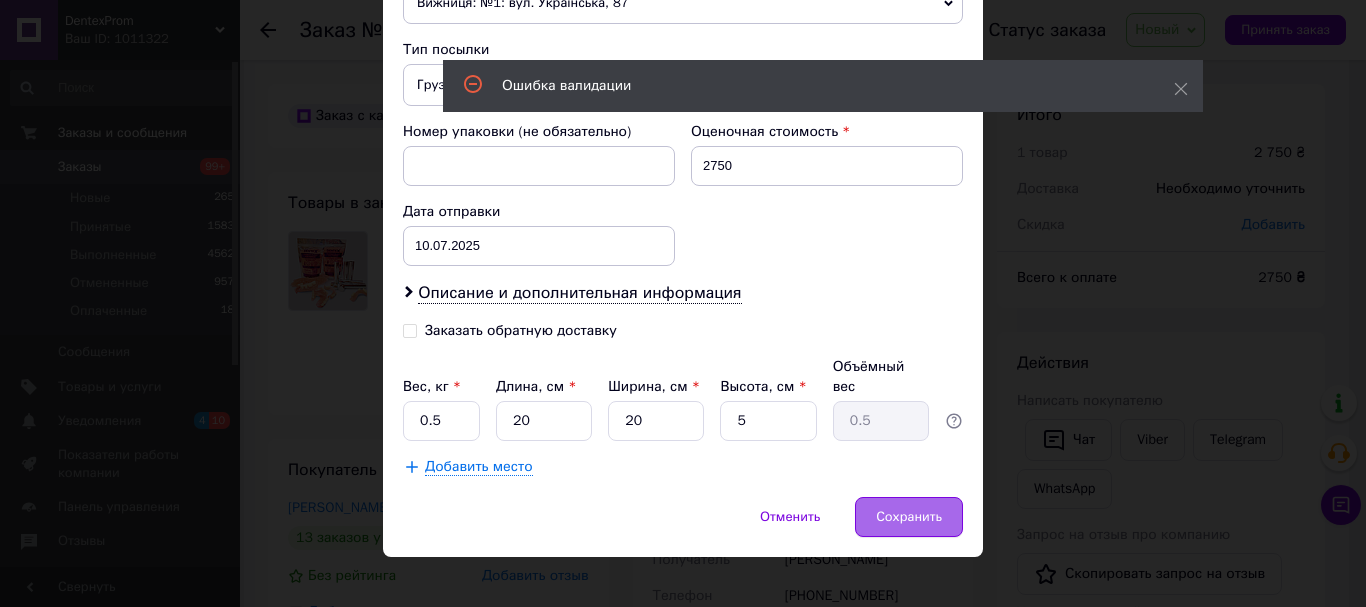click on "Сохранить" at bounding box center (909, 517) 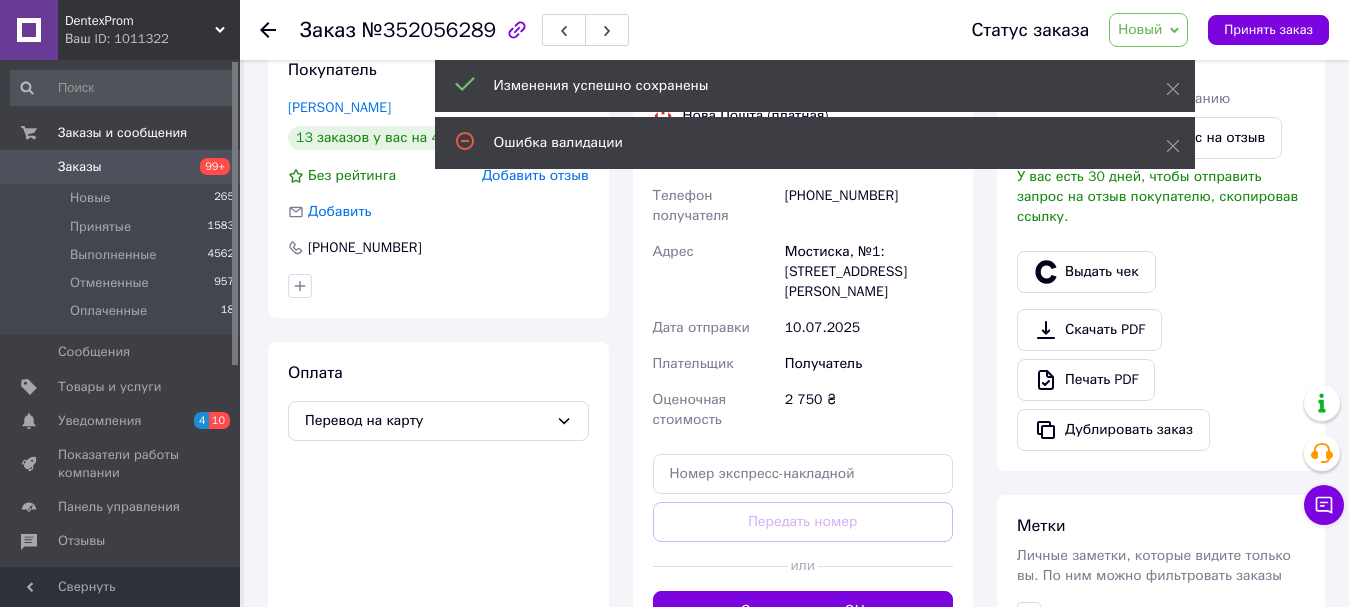 scroll, scrollTop: 500, scrollLeft: 0, axis: vertical 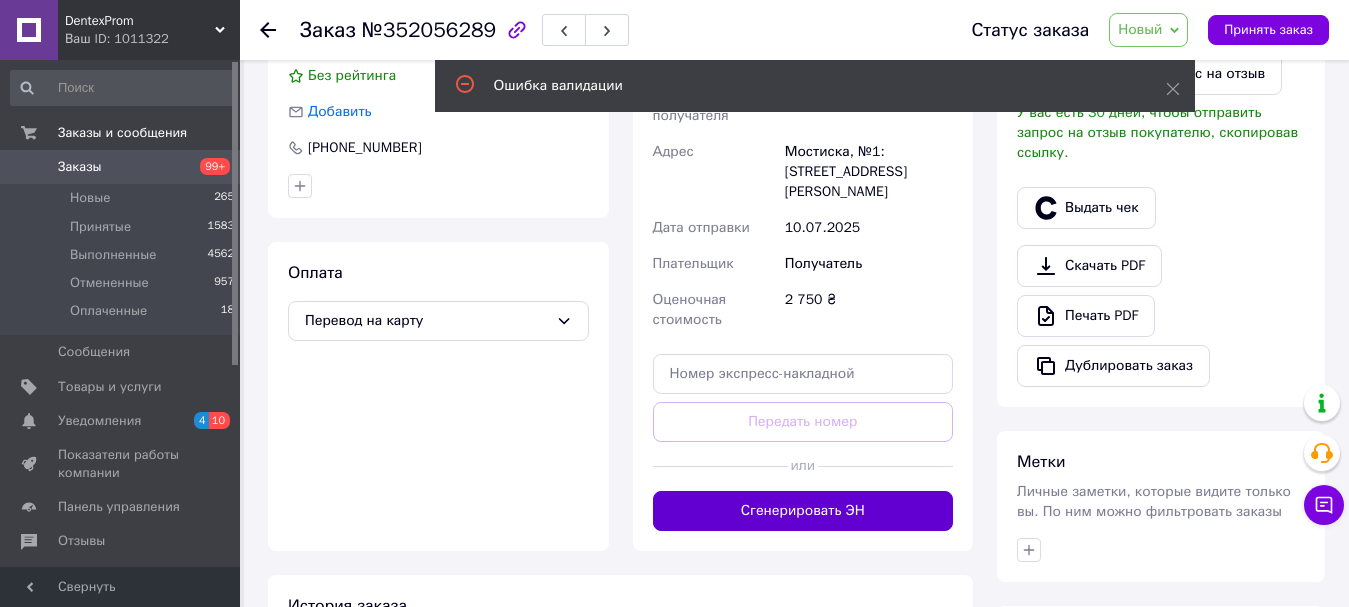 click on "Сгенерировать ЭН" at bounding box center (803, 511) 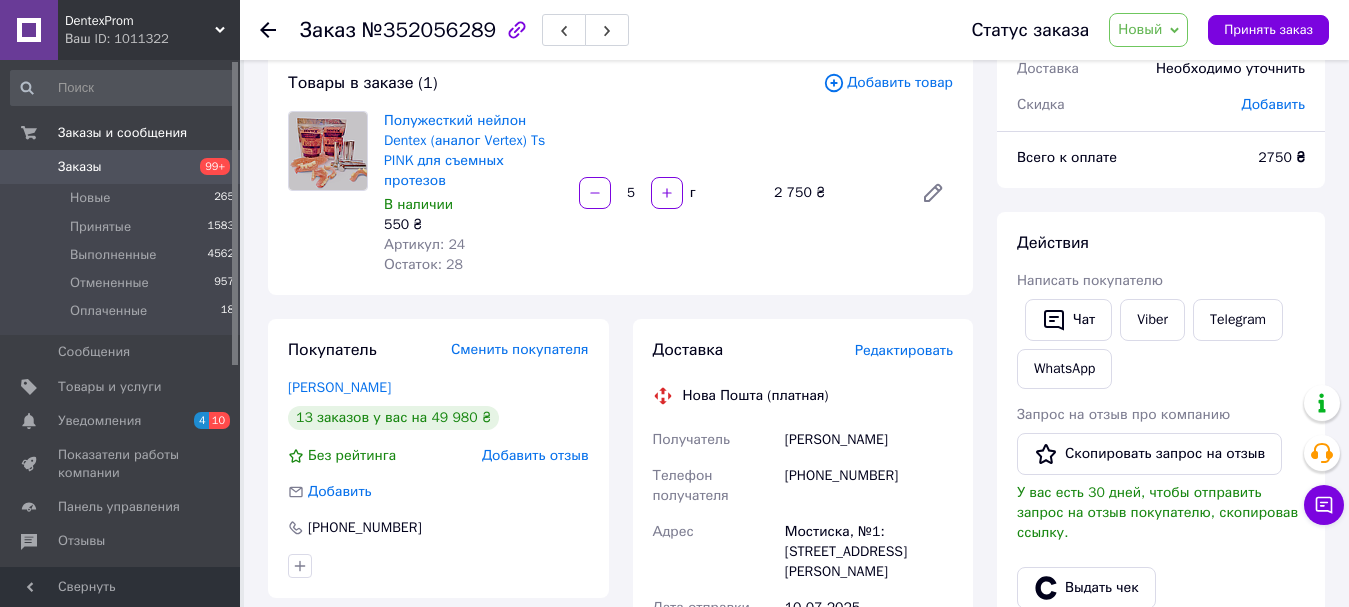 scroll, scrollTop: 0, scrollLeft: 0, axis: both 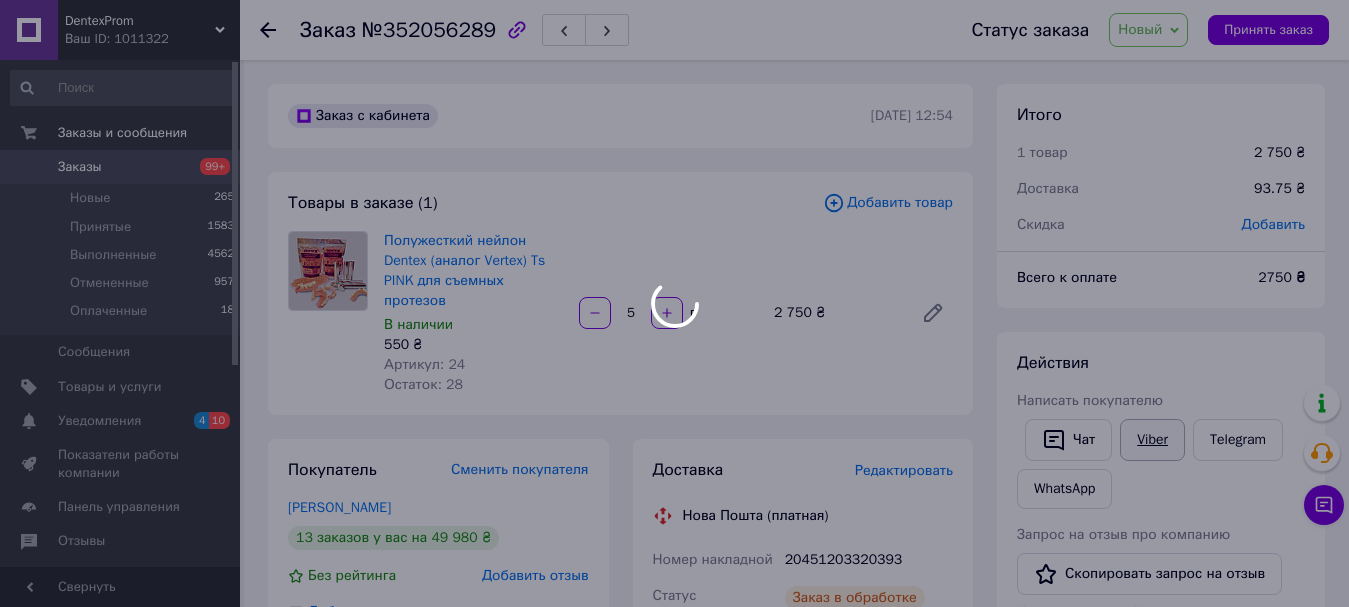 click on "Viber" at bounding box center (1152, 440) 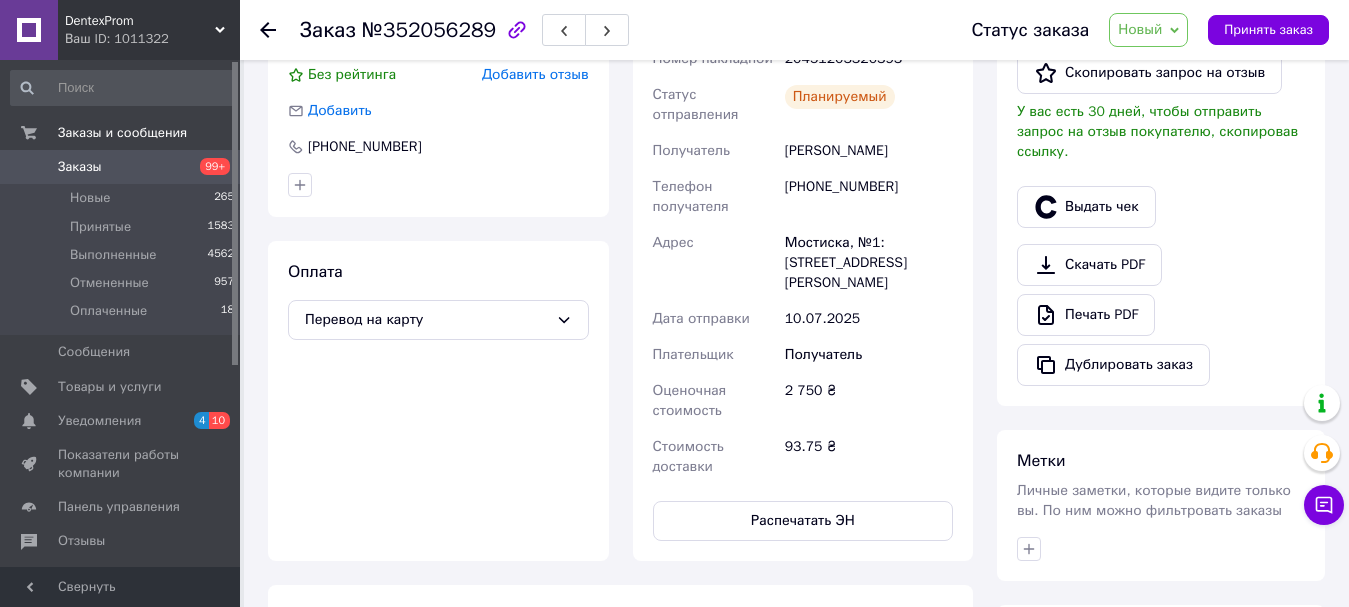 scroll, scrollTop: 800, scrollLeft: 0, axis: vertical 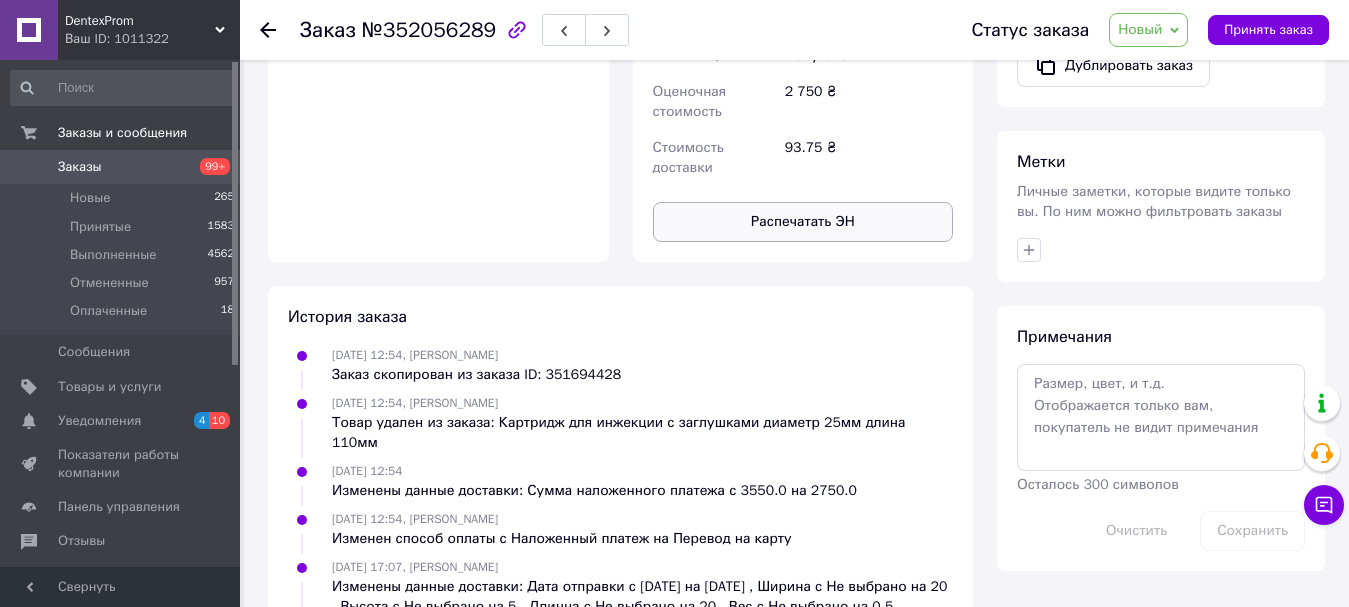 click on "Распечатать ЭН" at bounding box center [803, 222] 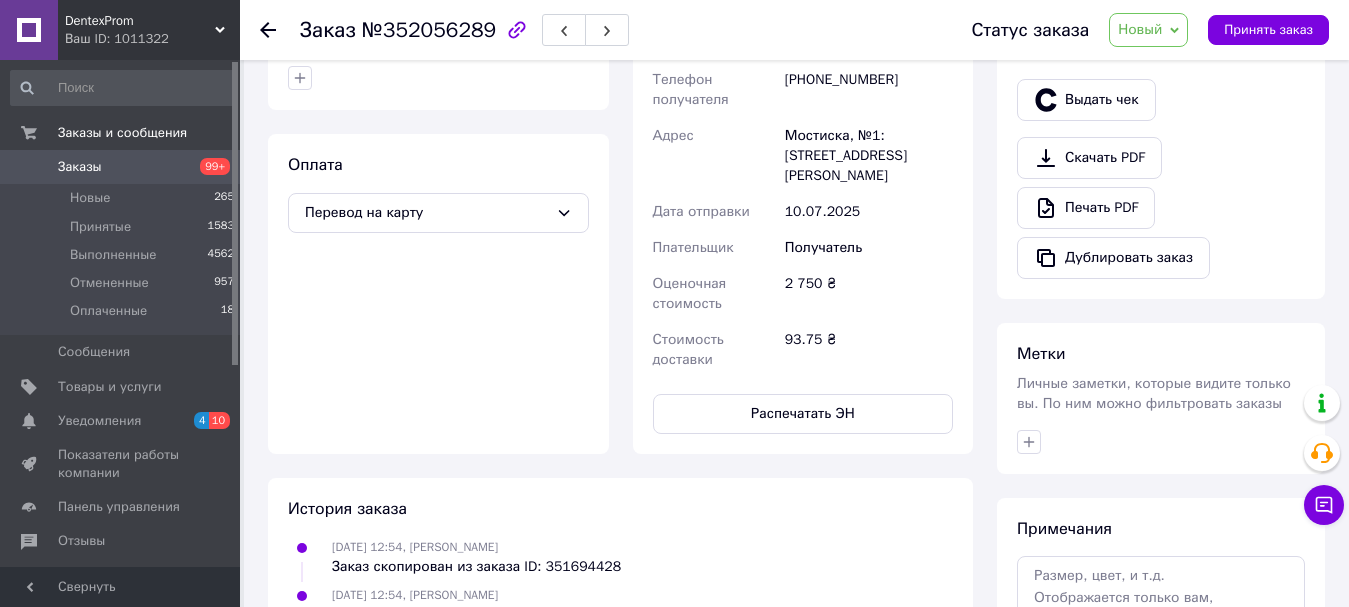 scroll, scrollTop: 200, scrollLeft: 0, axis: vertical 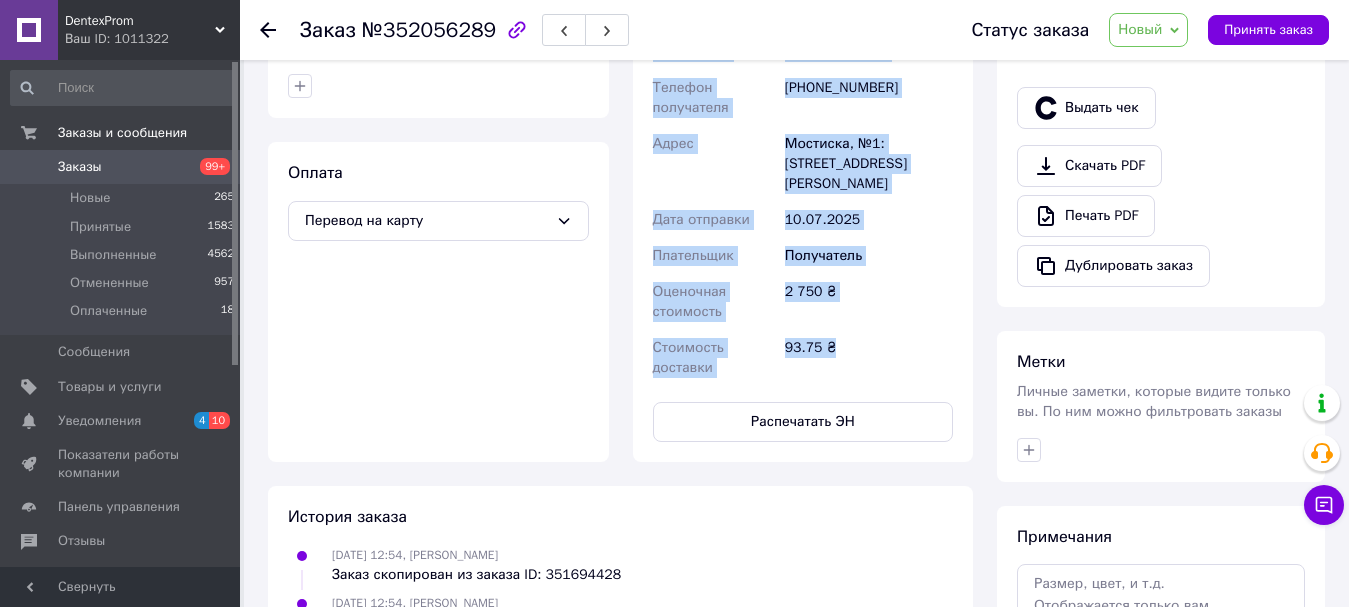 drag, startPoint x: 689, startPoint y: 319, endPoint x: 831, endPoint y: 356, distance: 146.74127 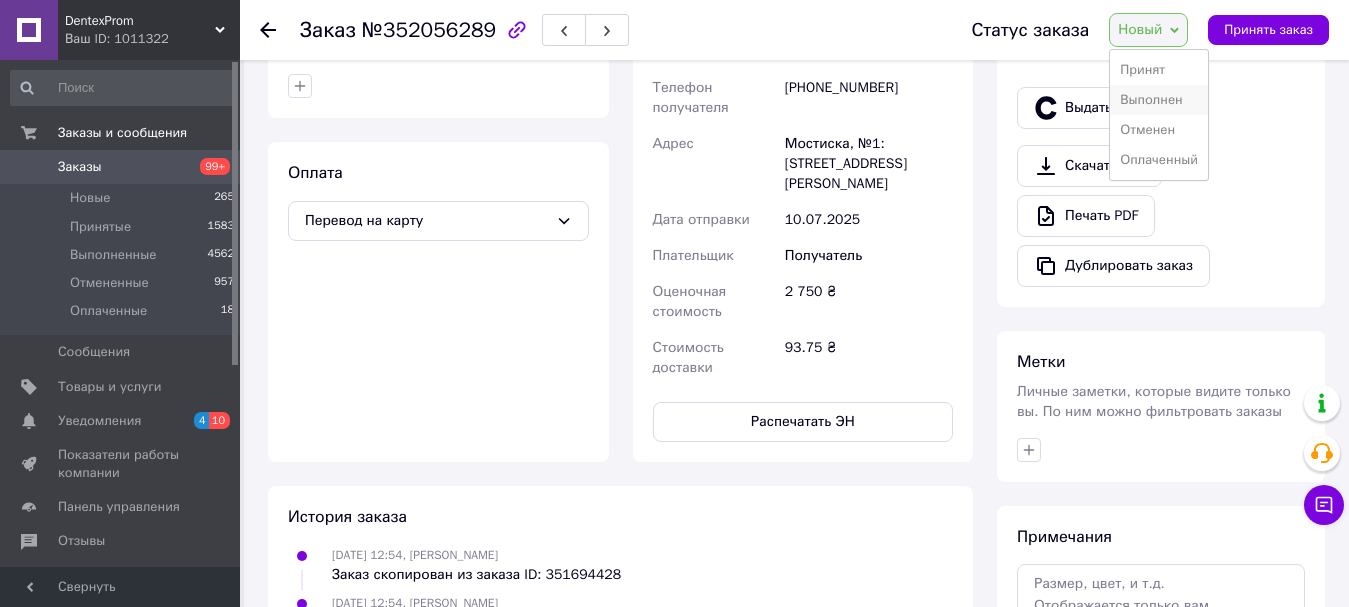 click on "Выполнен" at bounding box center (1159, 100) 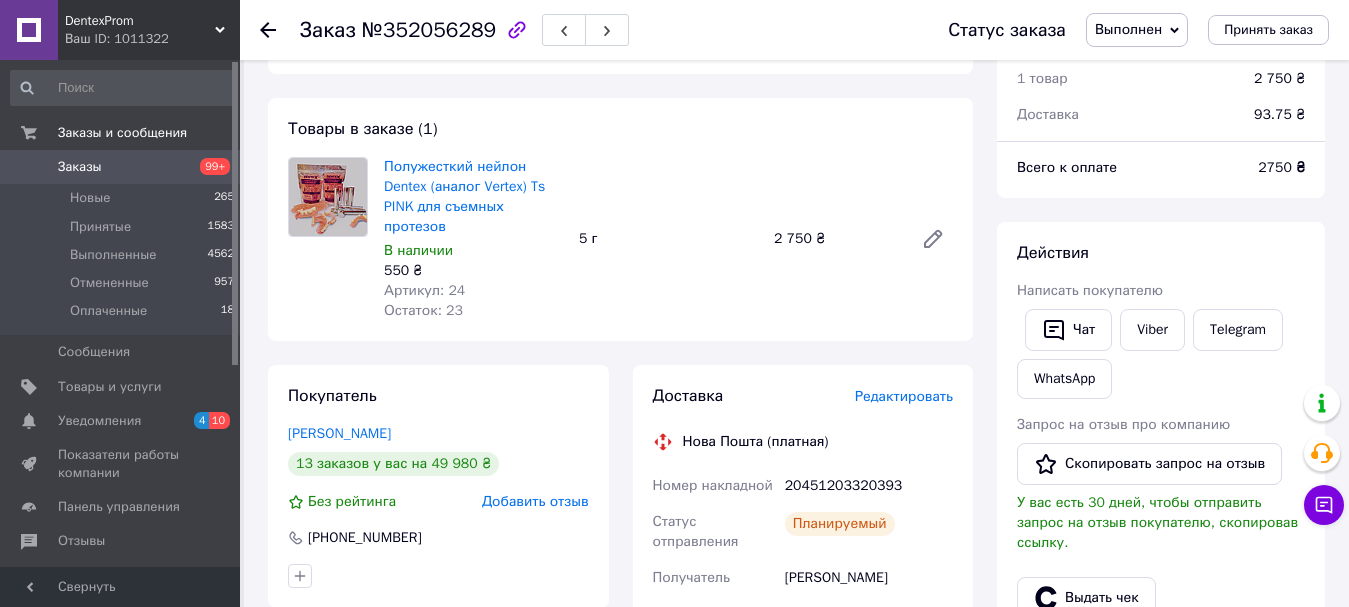 scroll, scrollTop: 0, scrollLeft: 0, axis: both 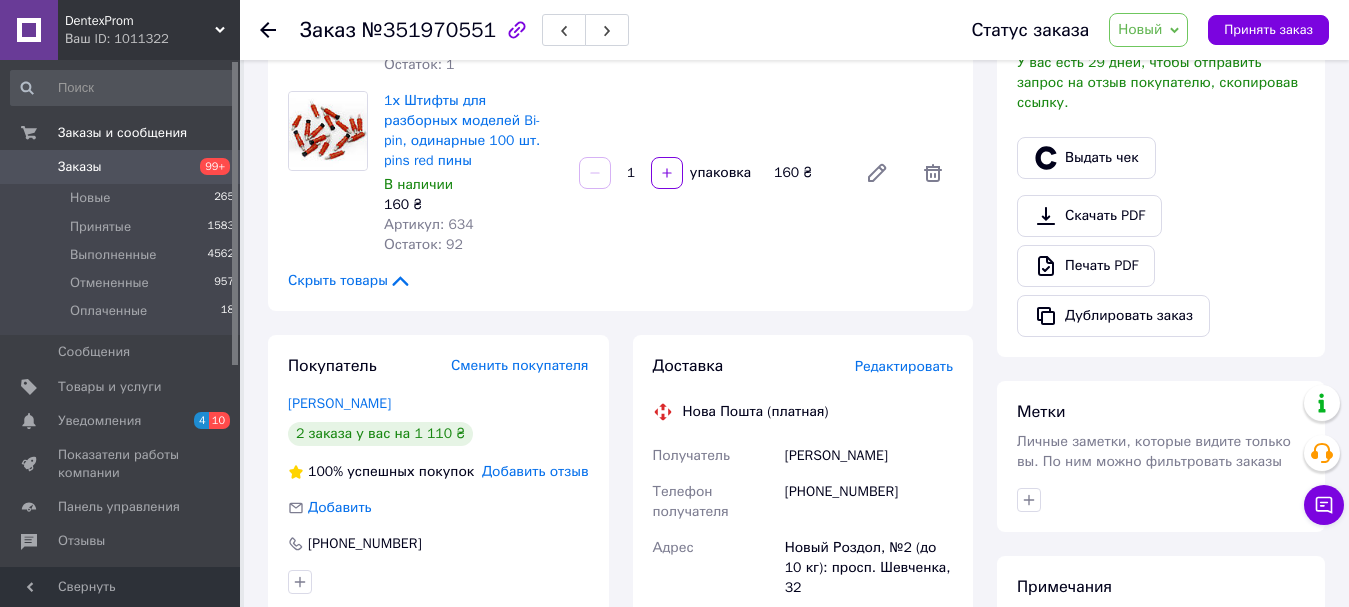 click on "Товары в заказе (3) Добавить товар Пиндекс сверла по металлу вольфрамная сталь диамер 1.95 мм. длина 39мм В наличии 250 ₴ Артикул: 265 Остаток: 8 1   шт. 250 ₴ Пиндекс сверла по металлу вольфрамная сталь диаметр 1.85 мм. длина 35мм В наличии 250 ₴ Артикул: 269 Остаток: 1 1   шт. 250 ₴ 1х Штифты для разборных моделей Bi-pin, одинарные 100 шт. pins red пины В наличии 160 ₴ Артикул: 634 Остаток: 92 1   упаковка 160 ₴ Скрыть товары" at bounding box center (620, -9) 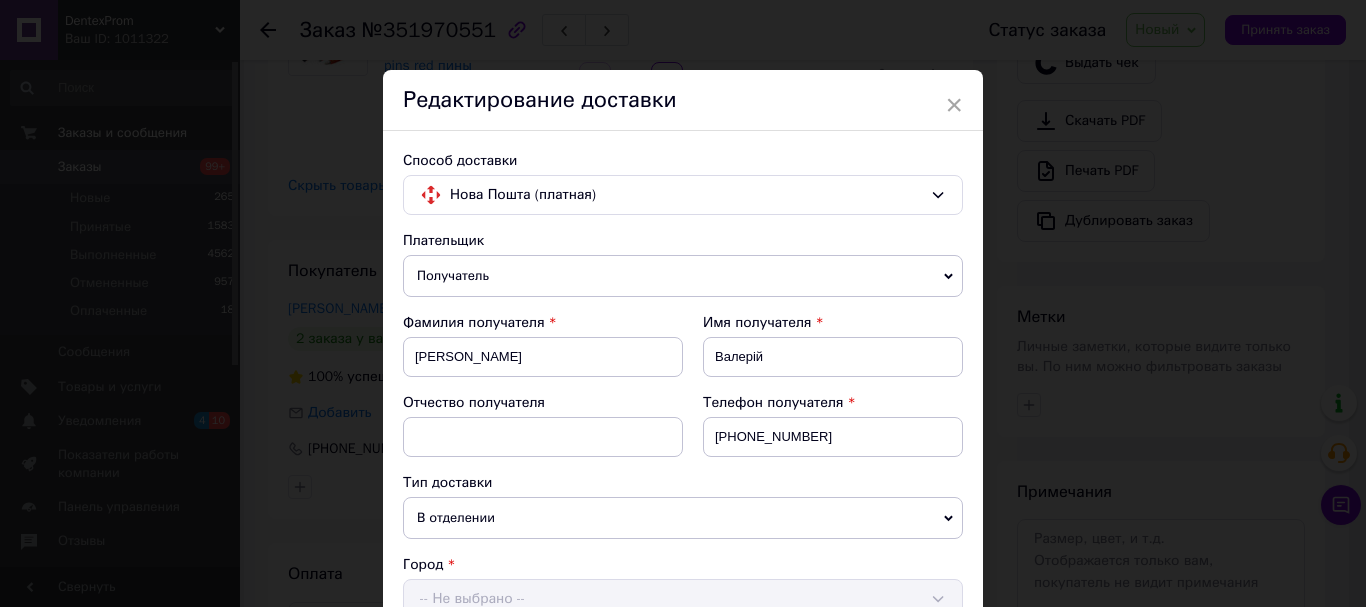 scroll, scrollTop: 600, scrollLeft: 0, axis: vertical 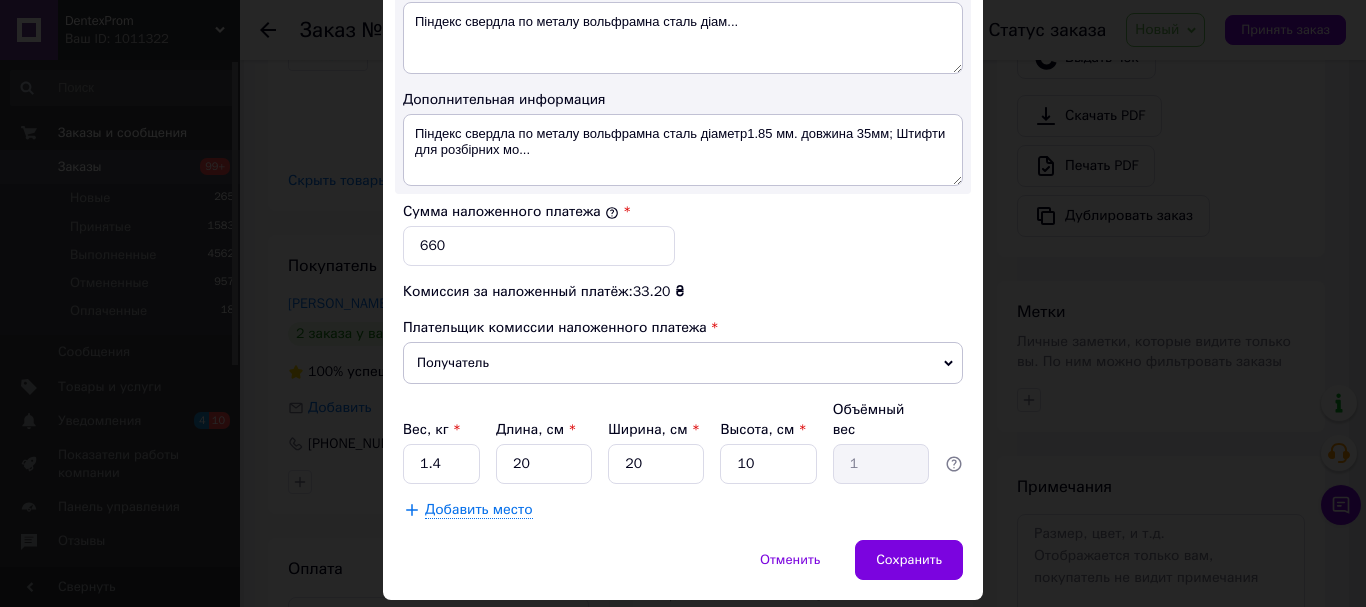 click on "Вес, кг   * 1.4 Длина, см   * 20 Ширина, см   * 20 Высота, см   * 10 Объёмный вес 1" at bounding box center [683, 442] 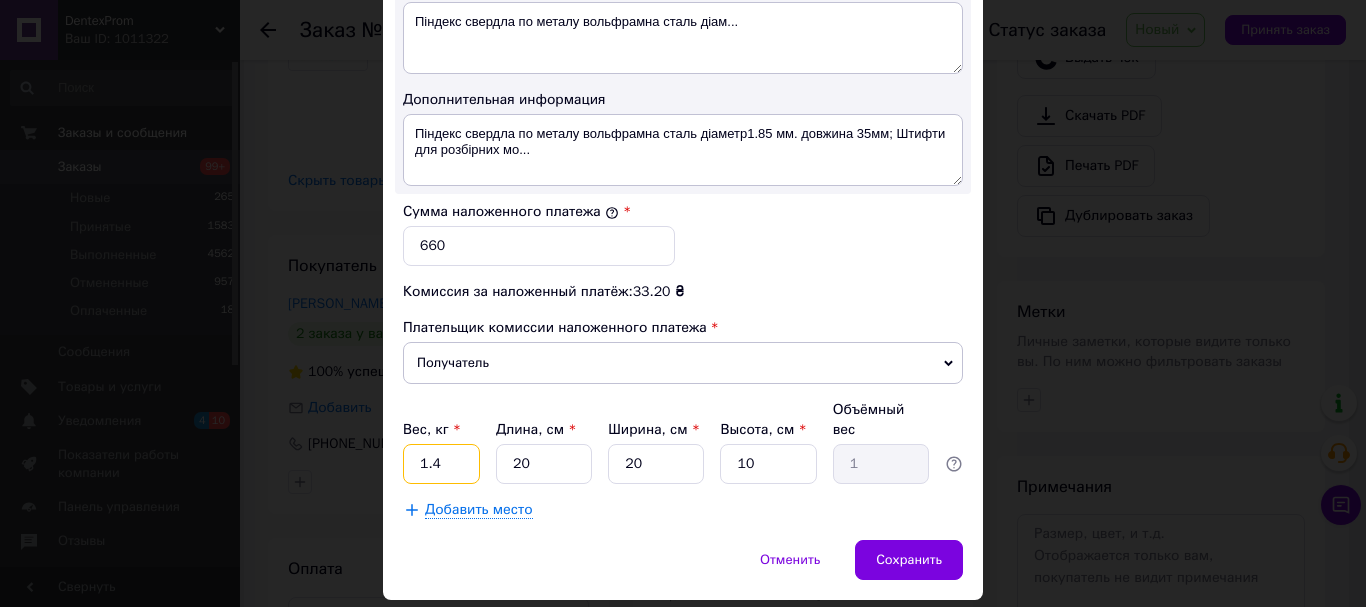 click on "1.4" at bounding box center (441, 464) 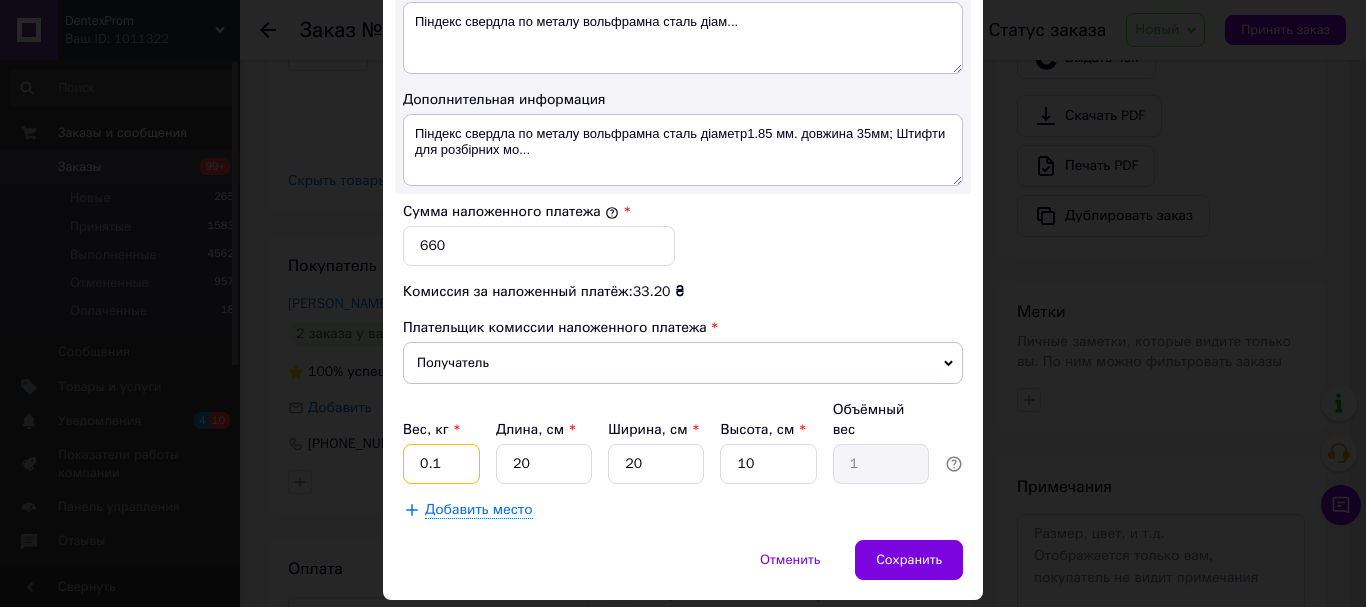 type on "0.1" 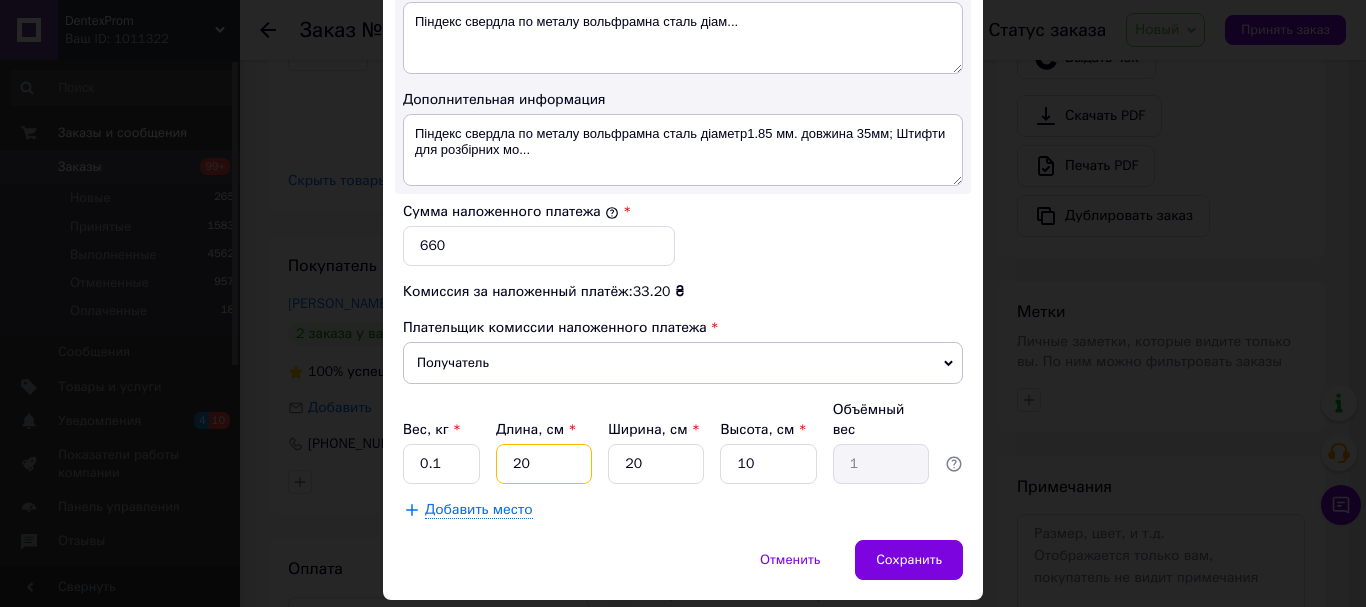 type on "1" 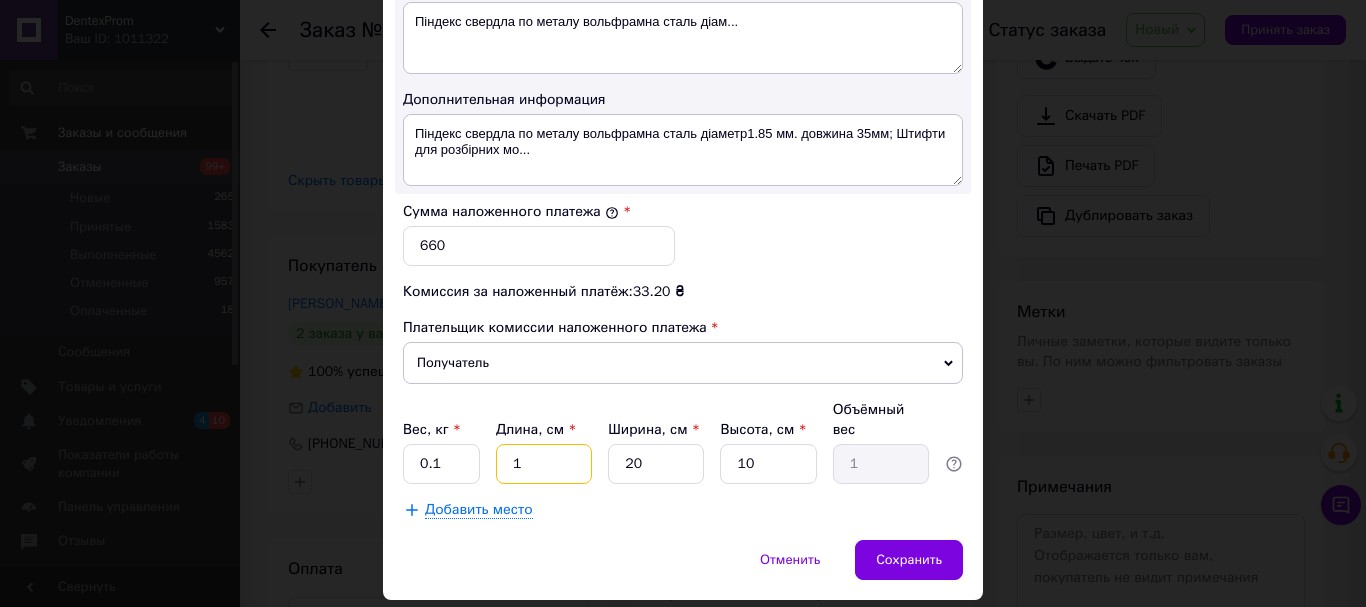 type on "0.1" 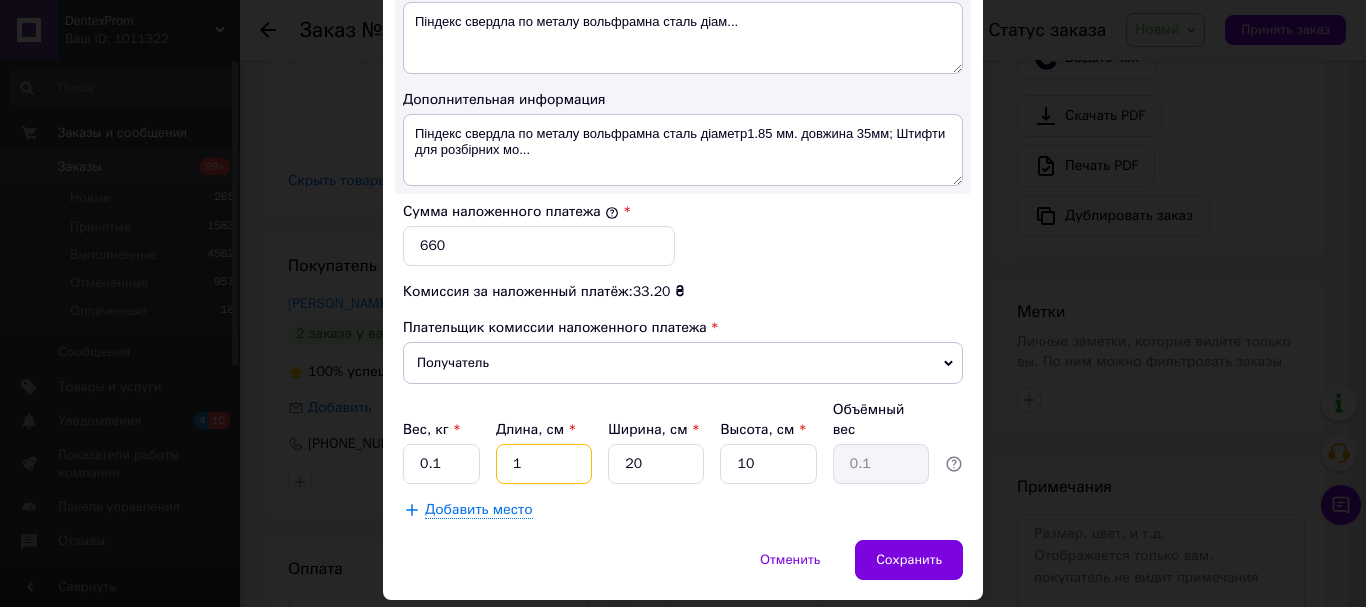 type on "18" 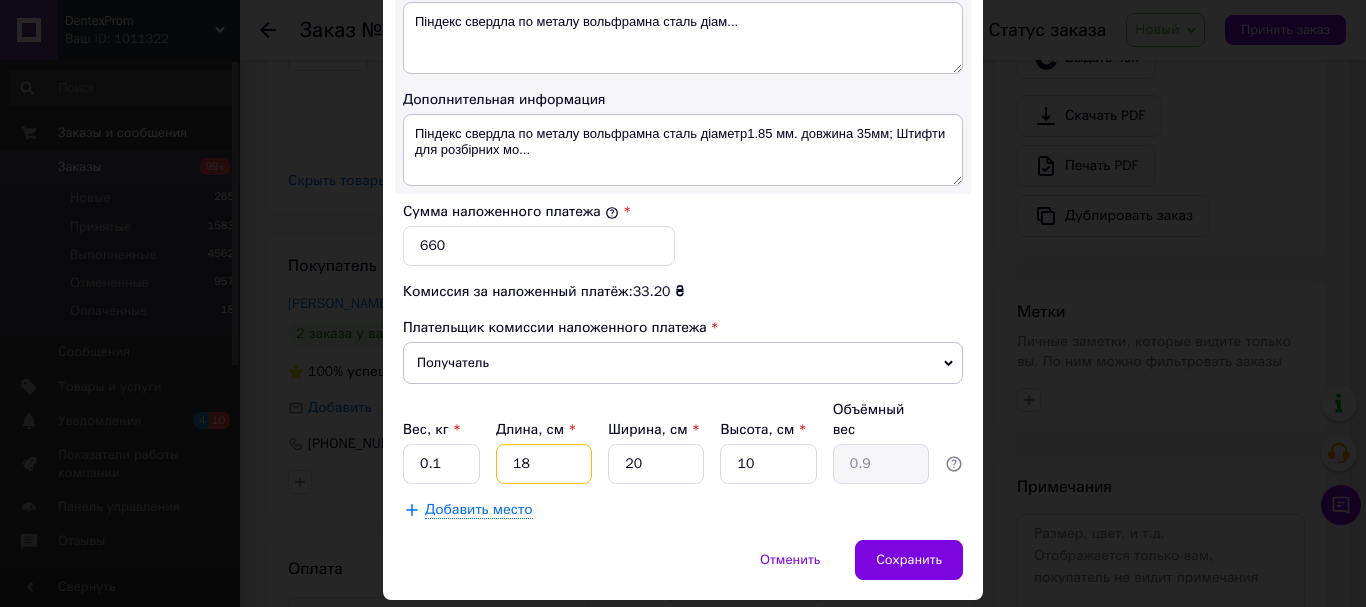 type on "18" 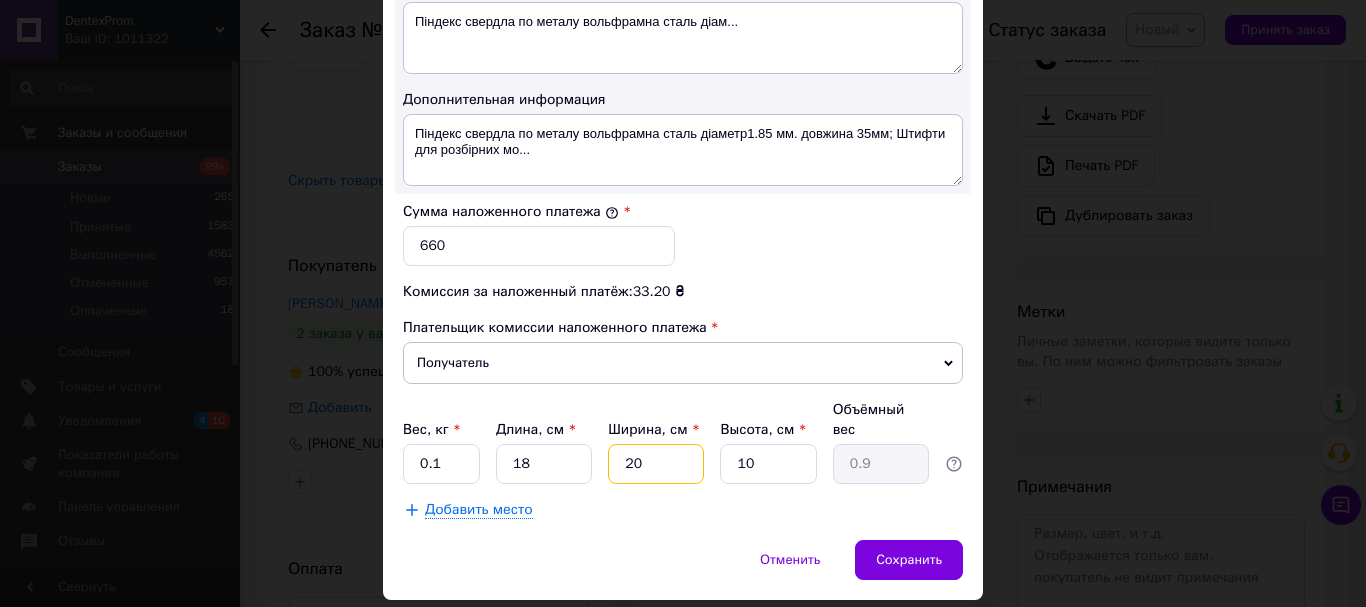 type on "1" 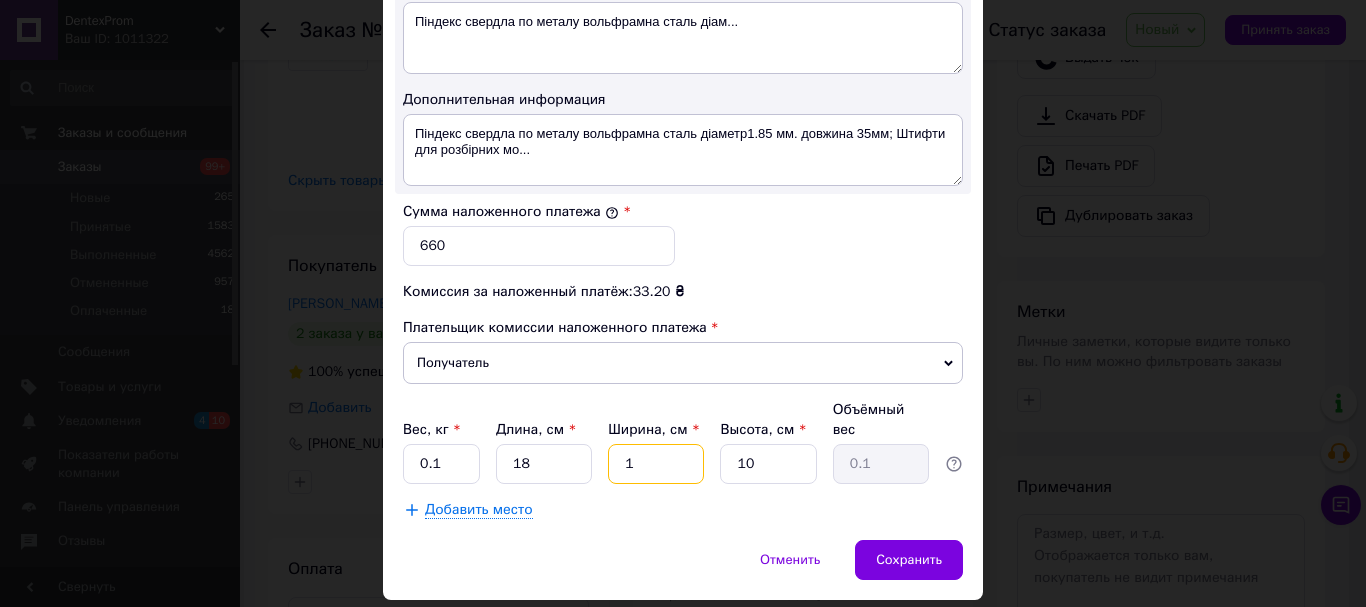 type on "12" 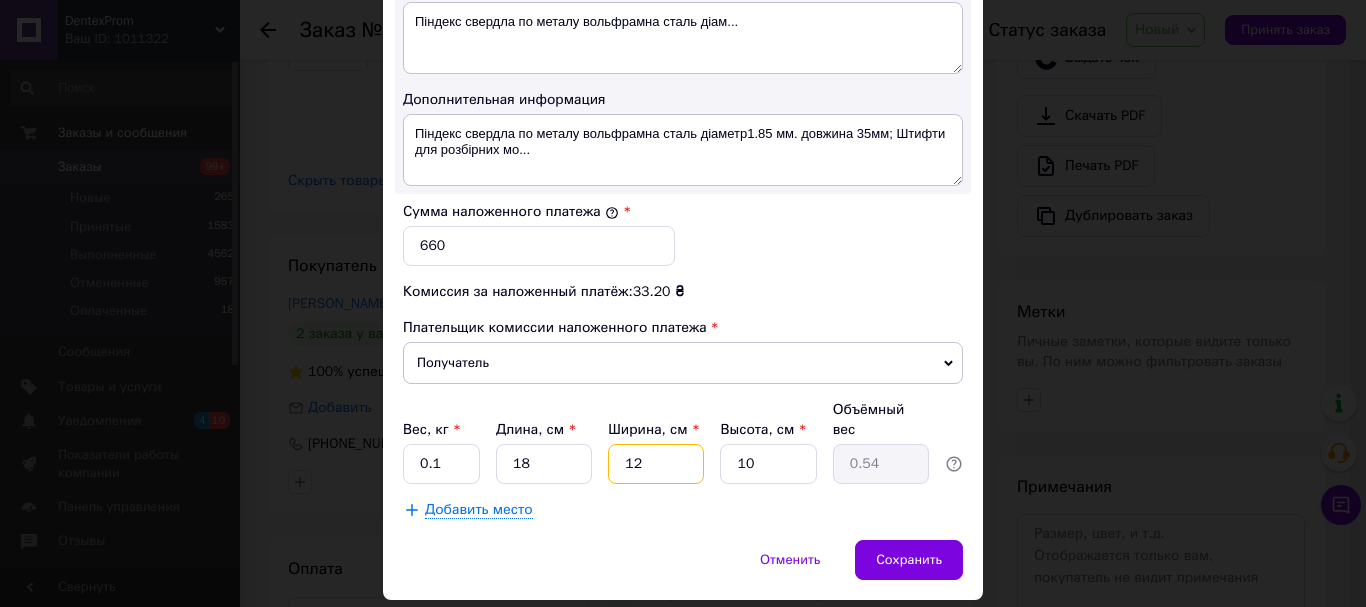 type on "12" 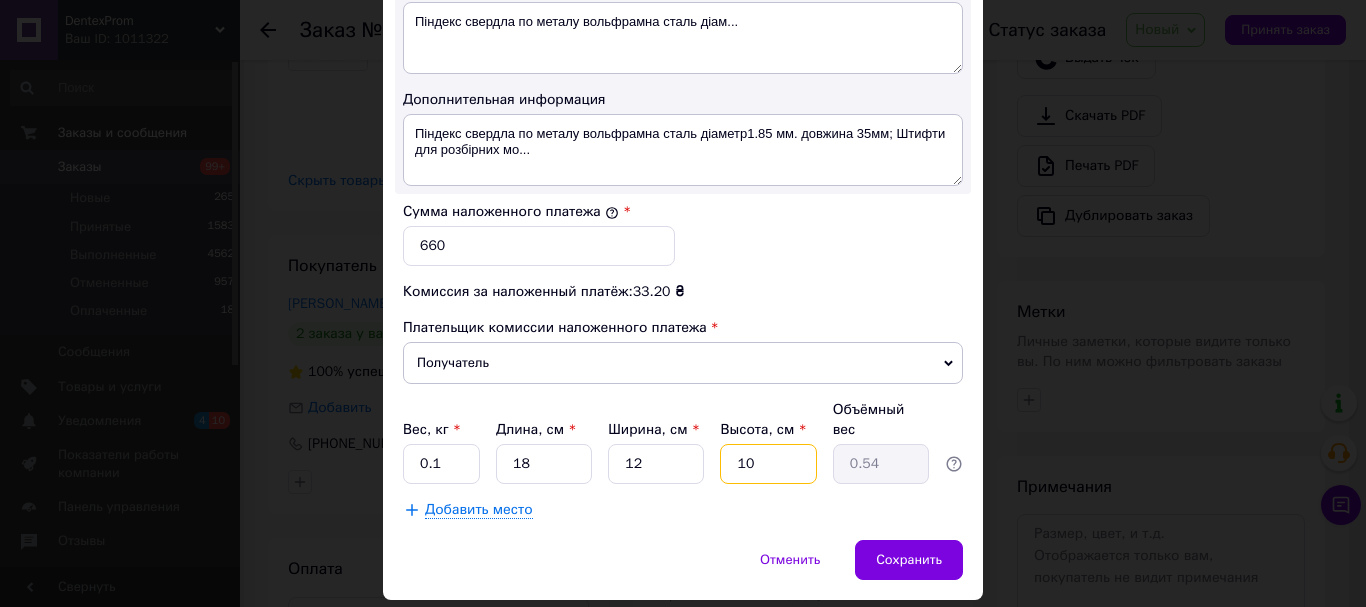 type on "1" 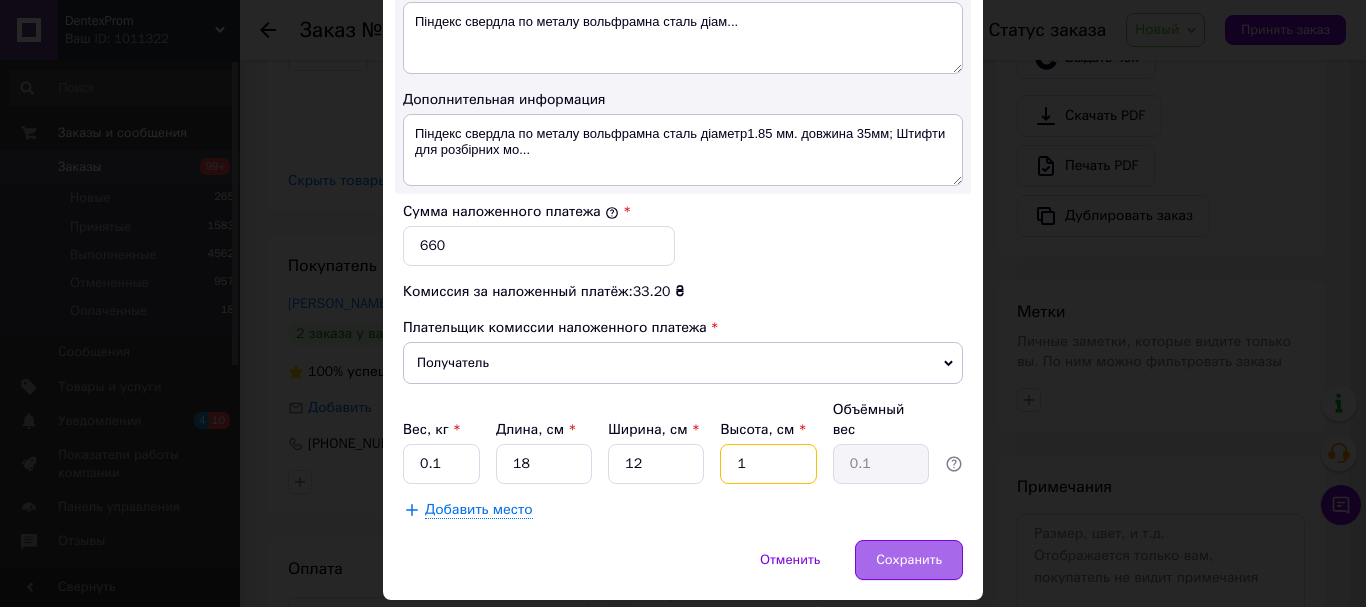 type on "1" 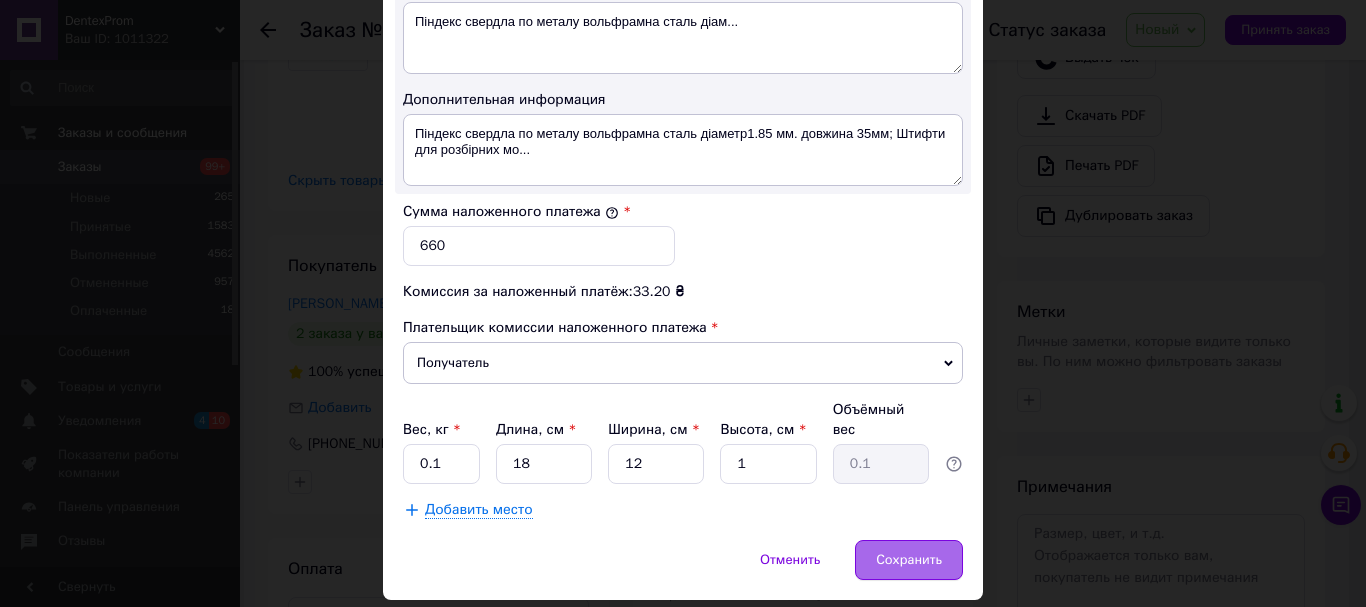 click on "Сохранить" at bounding box center (909, 560) 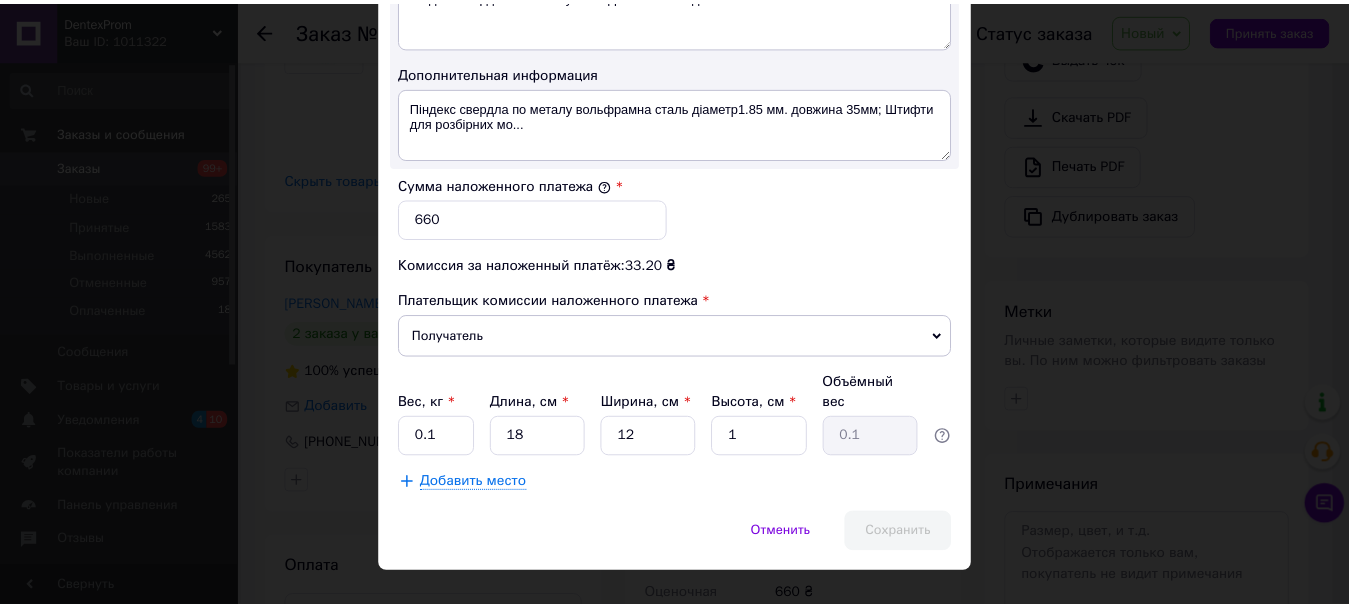 scroll, scrollTop: 1143, scrollLeft: 0, axis: vertical 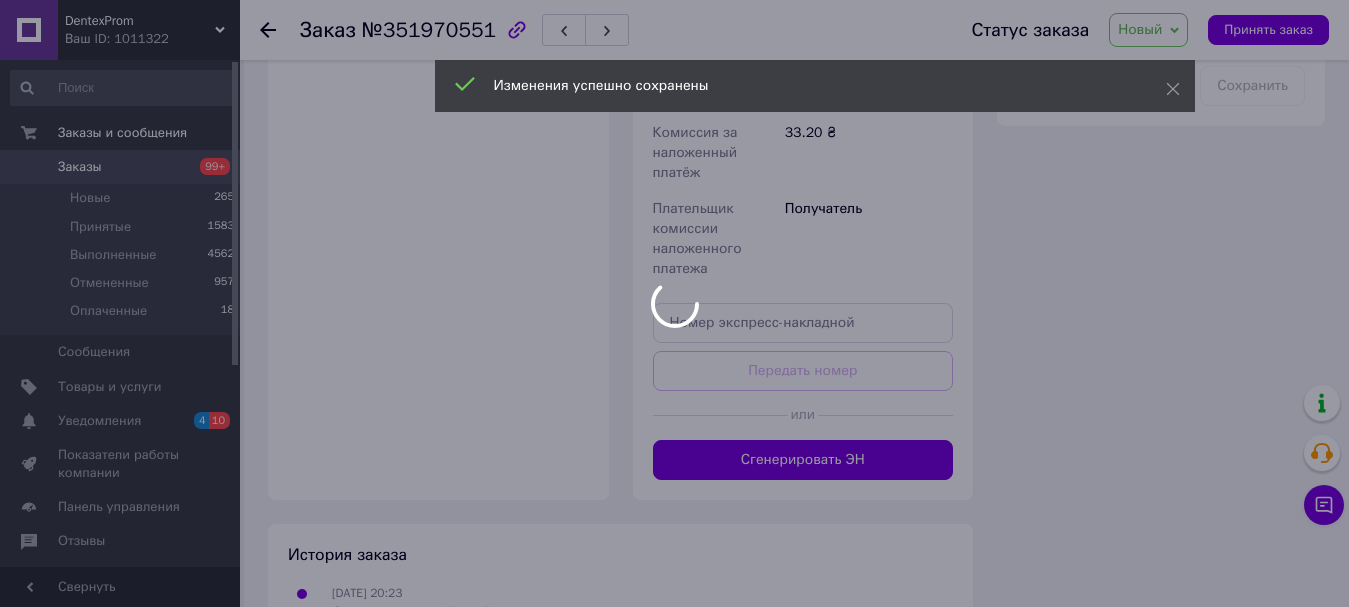 click at bounding box center (674, 303) 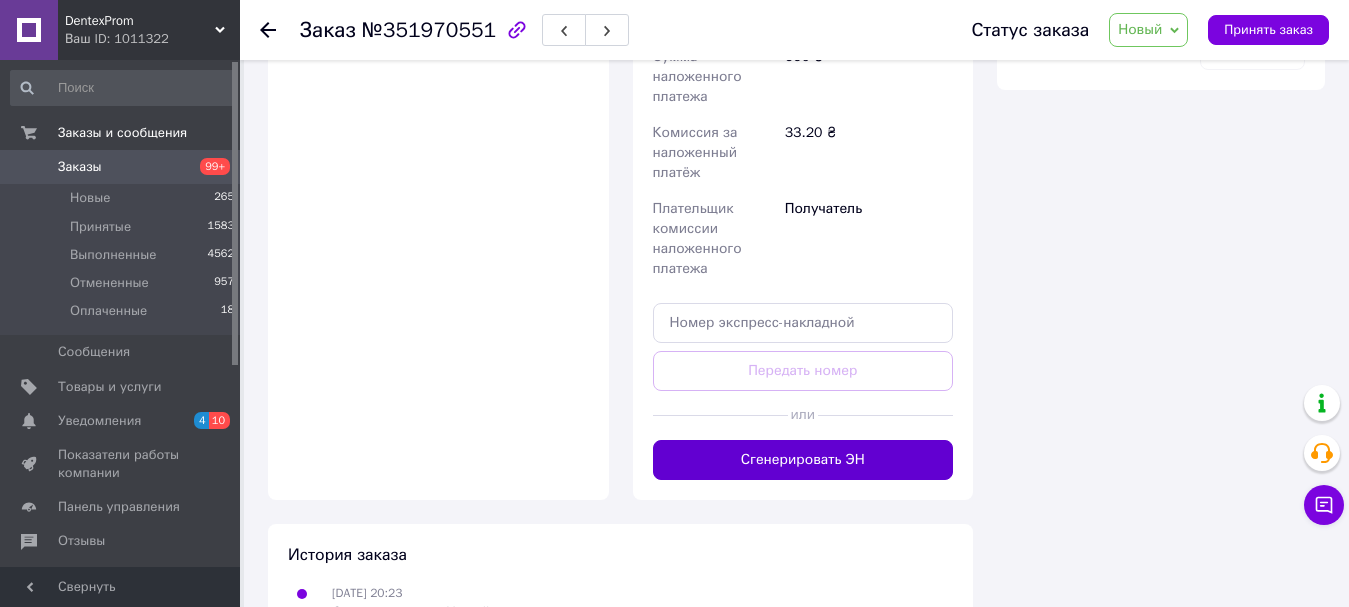 click on "Сгенерировать ЭН" at bounding box center (803, 460) 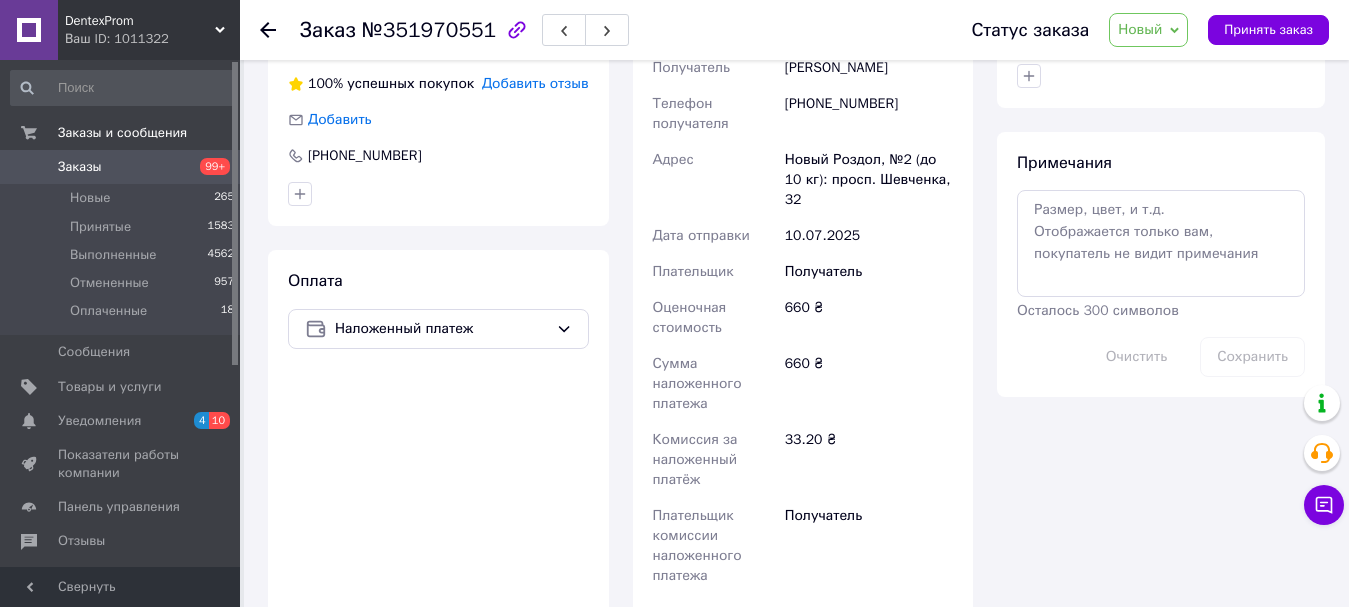 scroll, scrollTop: 695, scrollLeft: 0, axis: vertical 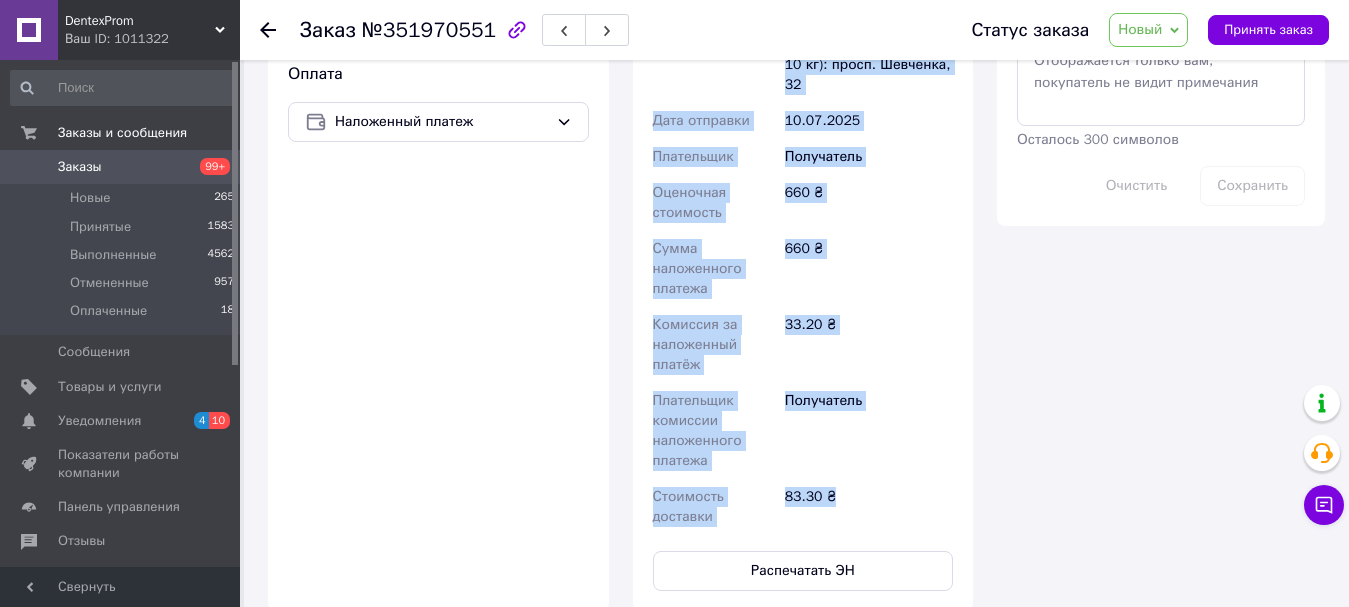 drag, startPoint x: 702, startPoint y: 191, endPoint x: 845, endPoint y: 433, distance: 281.0925 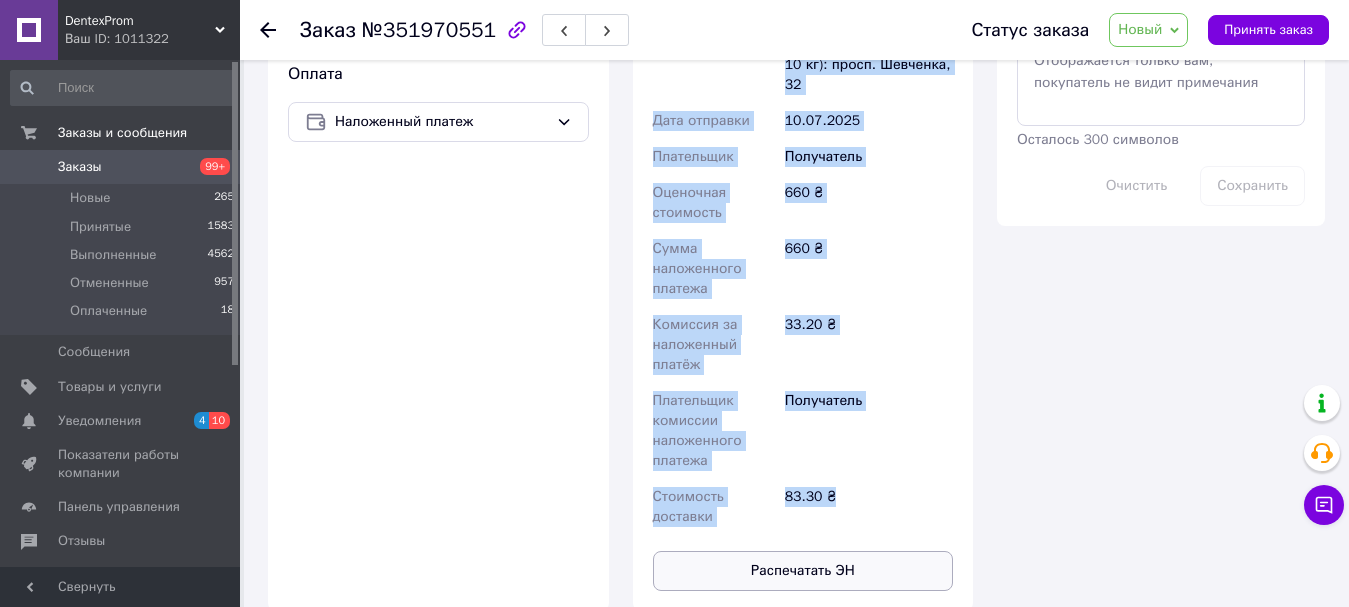click on "Распечатать ЭН" at bounding box center (803, 571) 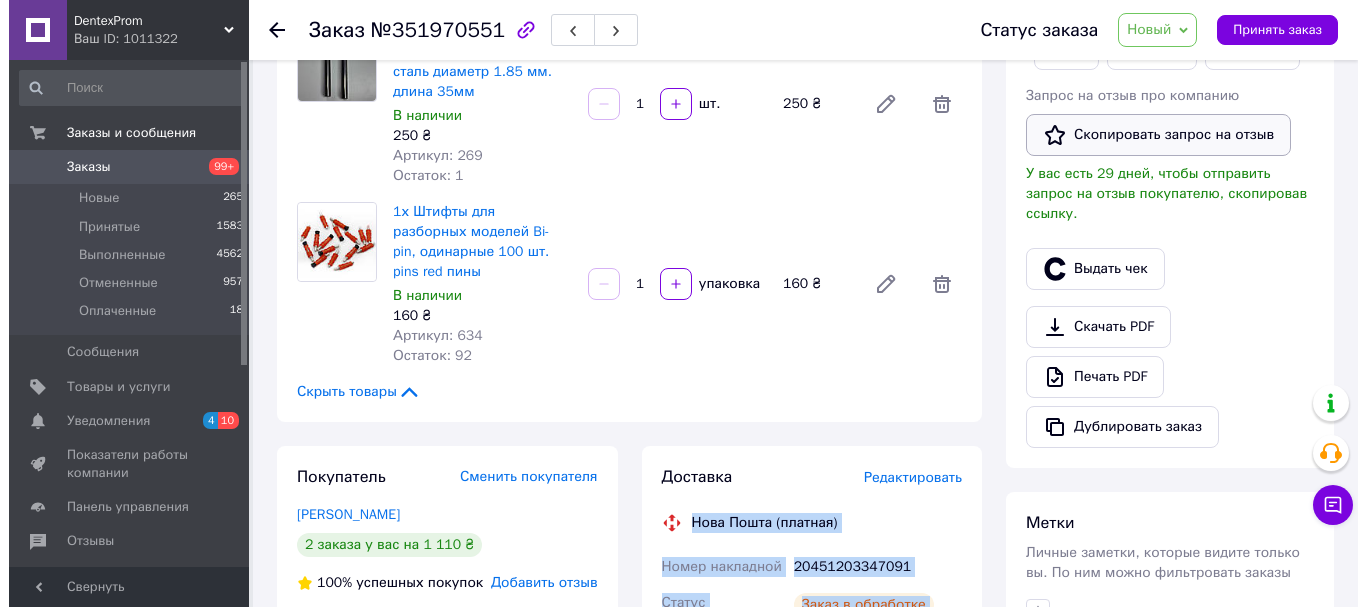 scroll, scrollTop: 95, scrollLeft: 0, axis: vertical 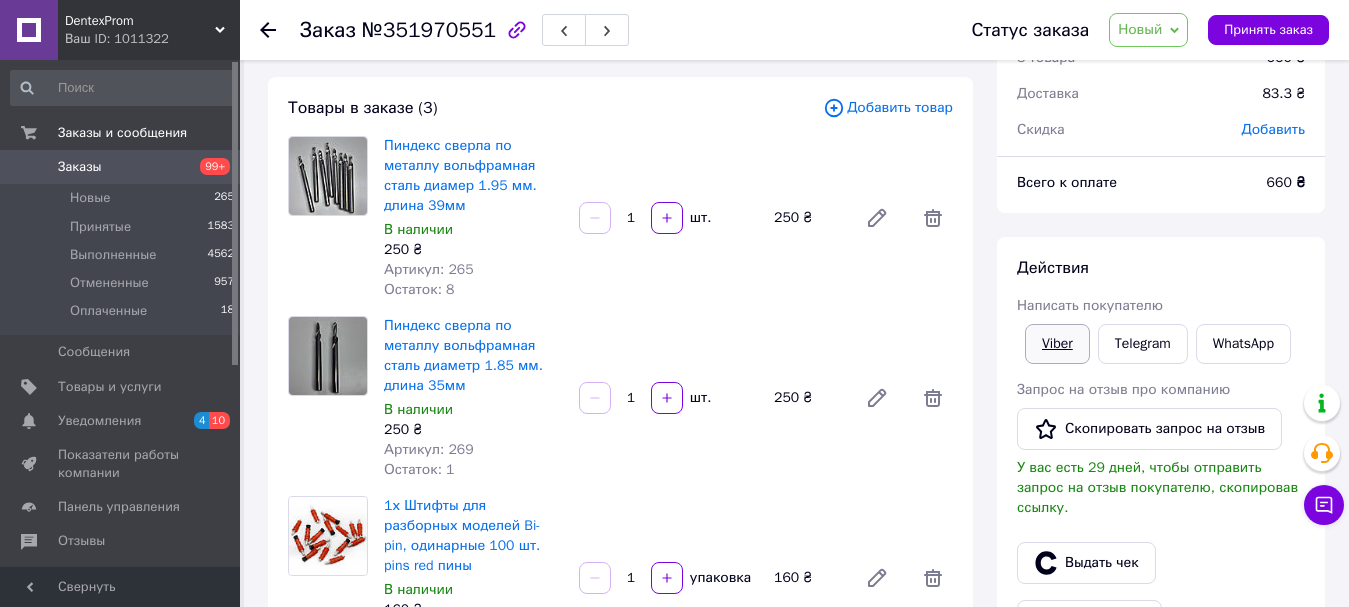 click on "Viber" at bounding box center [1057, 344] 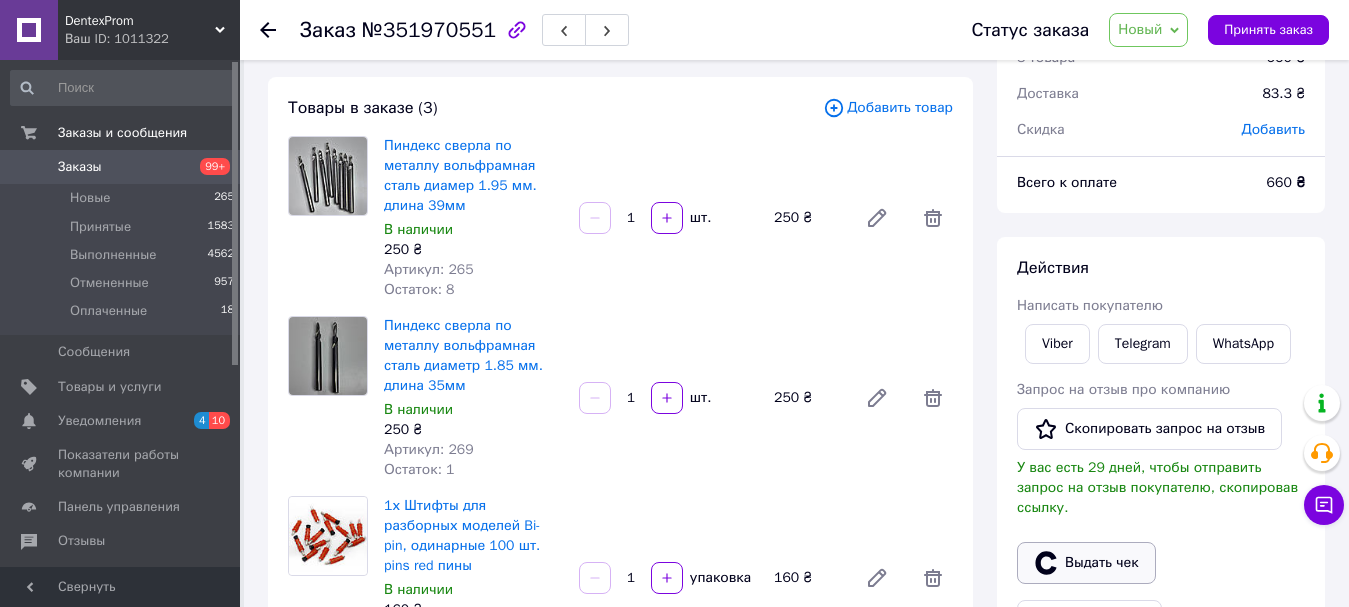 click on "Выдать чек" at bounding box center (1086, 563) 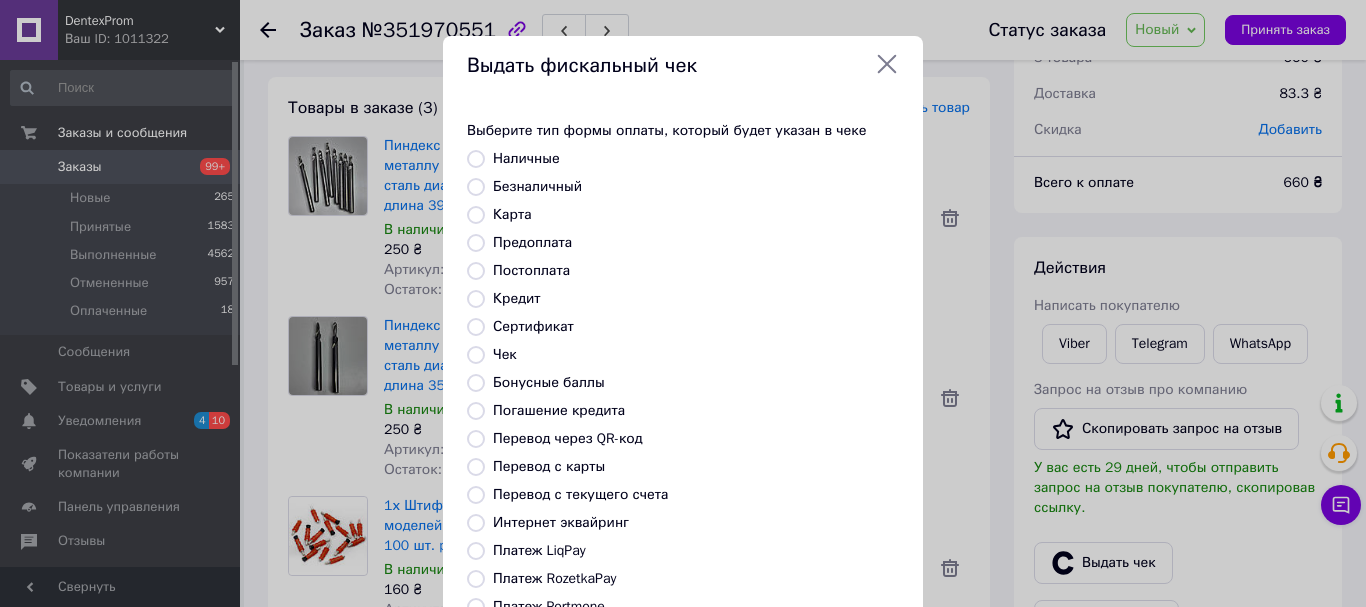 click on "Постоплата" at bounding box center (531, 270) 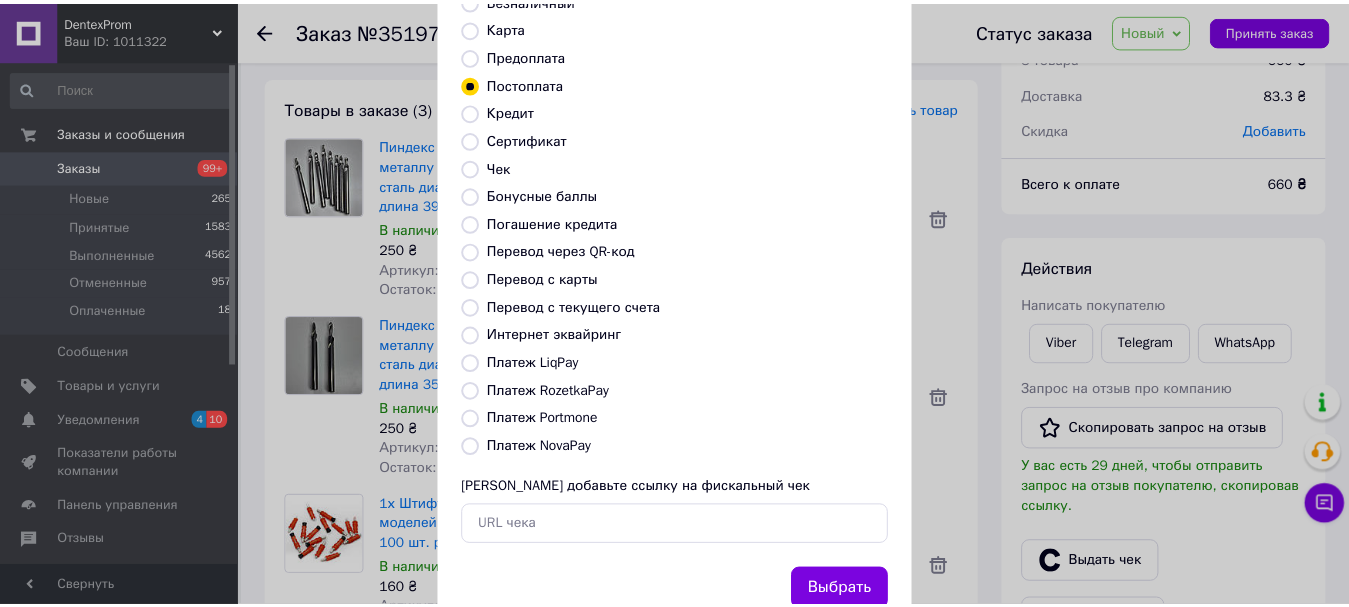 scroll, scrollTop: 252, scrollLeft: 0, axis: vertical 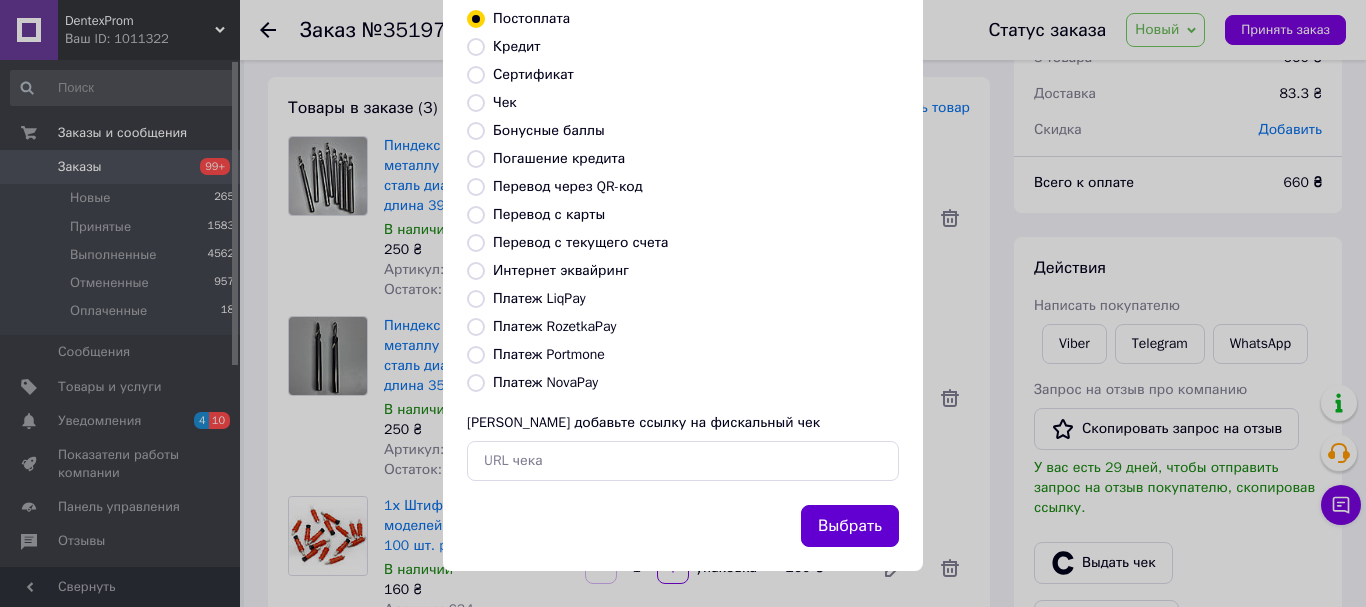 click on "Выбрать" at bounding box center [850, 526] 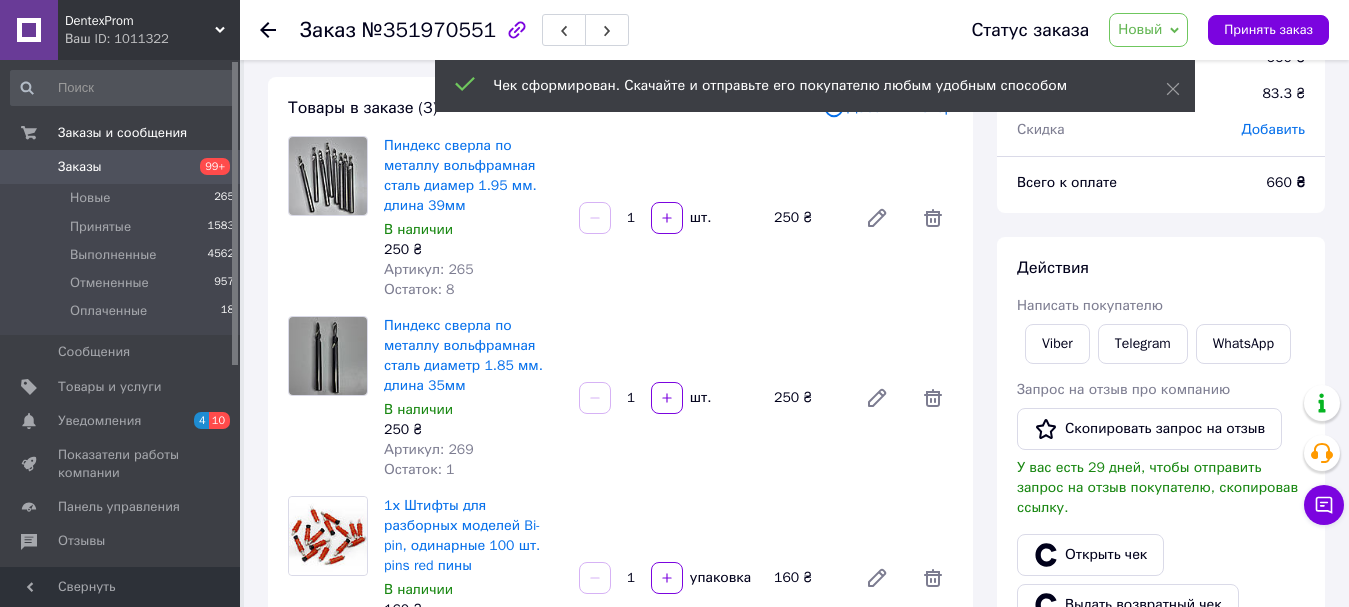 click on "Заказ №351970551" at bounding box center [615, 30] 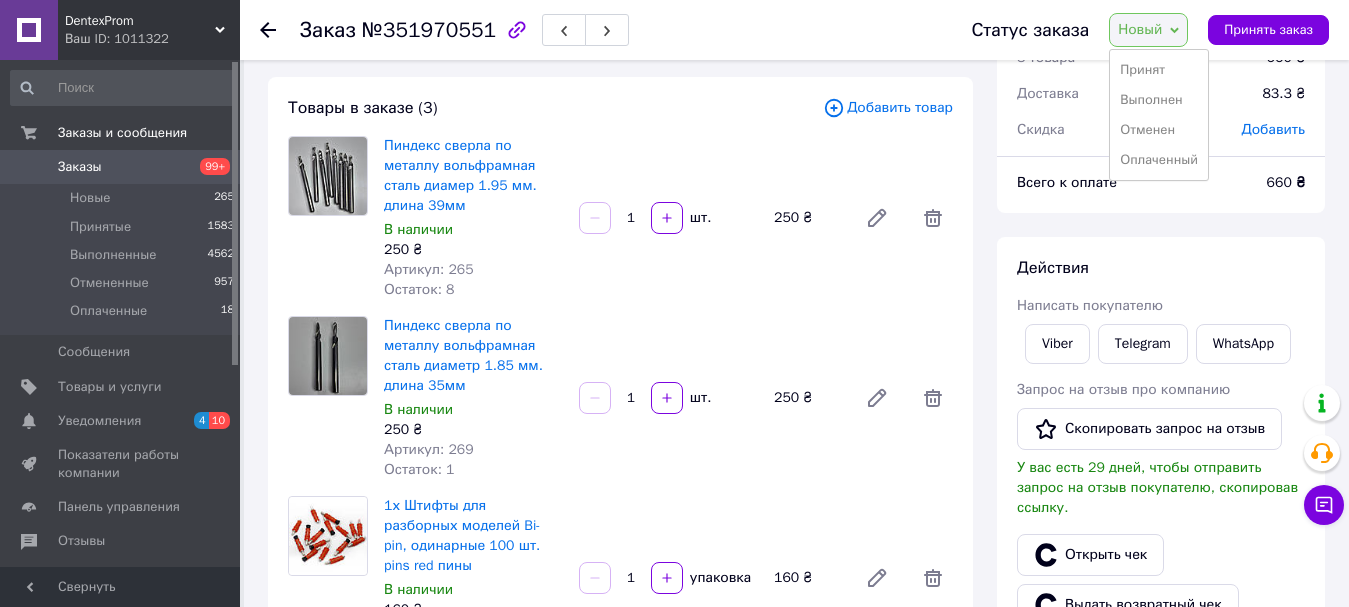 drag, startPoint x: 1203, startPoint y: 80, endPoint x: 1223, endPoint y: 59, distance: 29 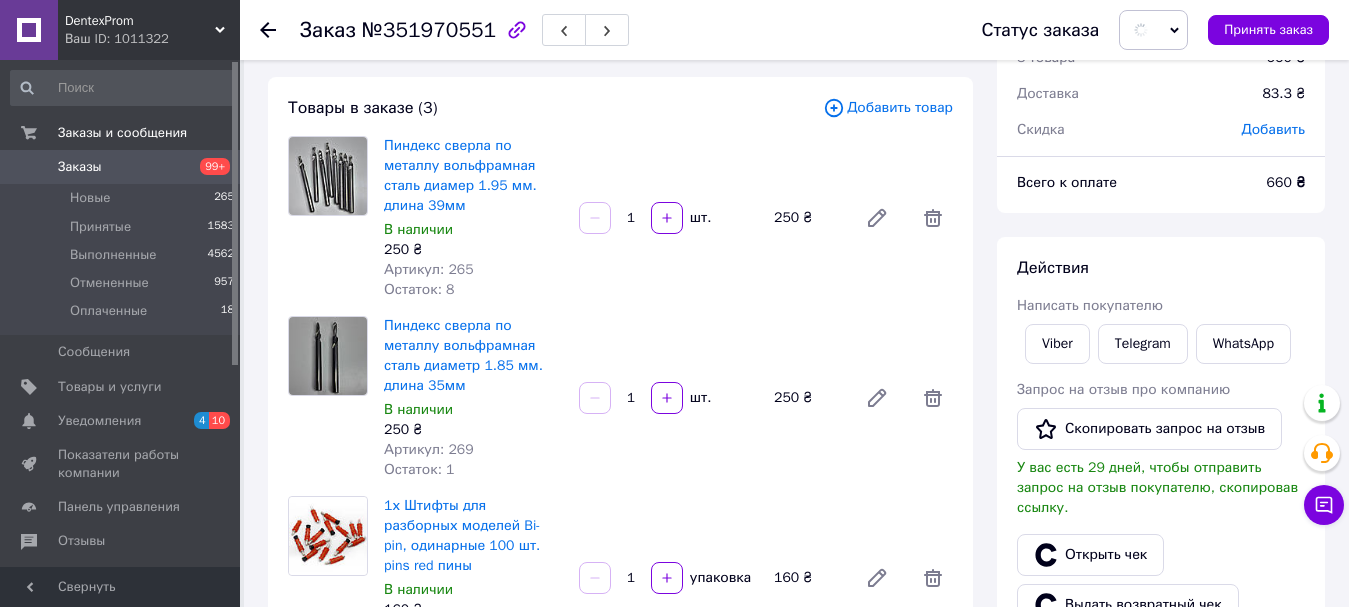 click 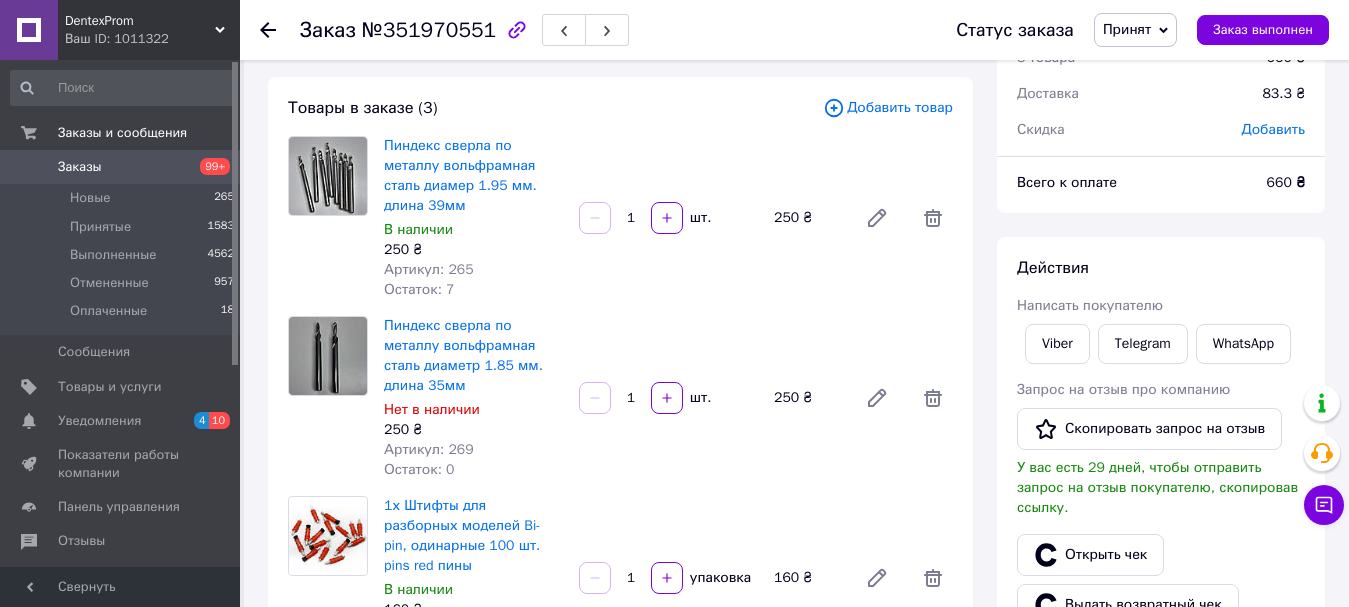 drag, startPoint x: 1170, startPoint y: 35, endPoint x: 1178, endPoint y: 71, distance: 36.878178 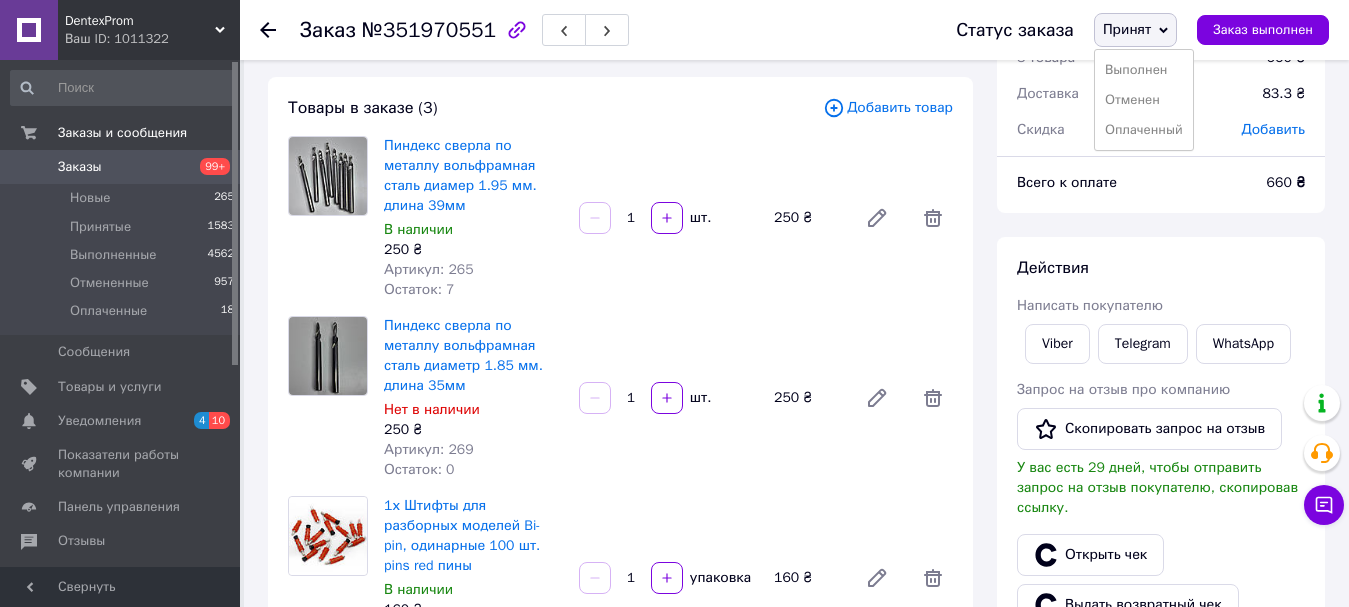 click on "Выполнен" at bounding box center [1144, 70] 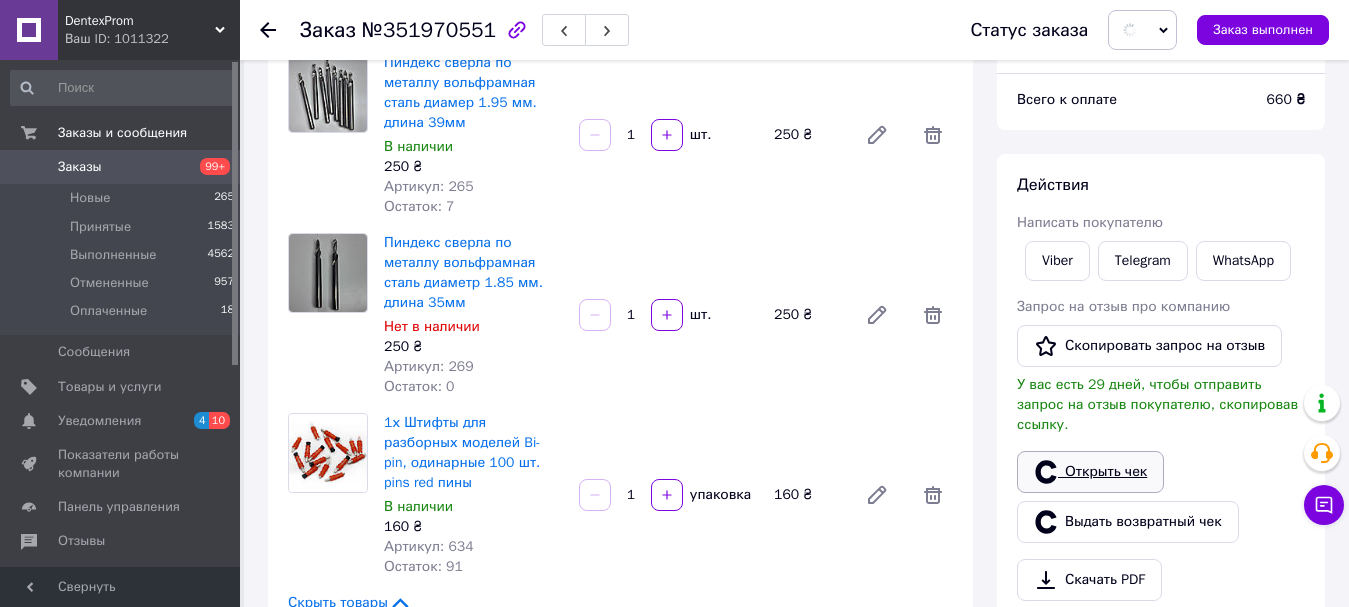 scroll, scrollTop: 295, scrollLeft: 0, axis: vertical 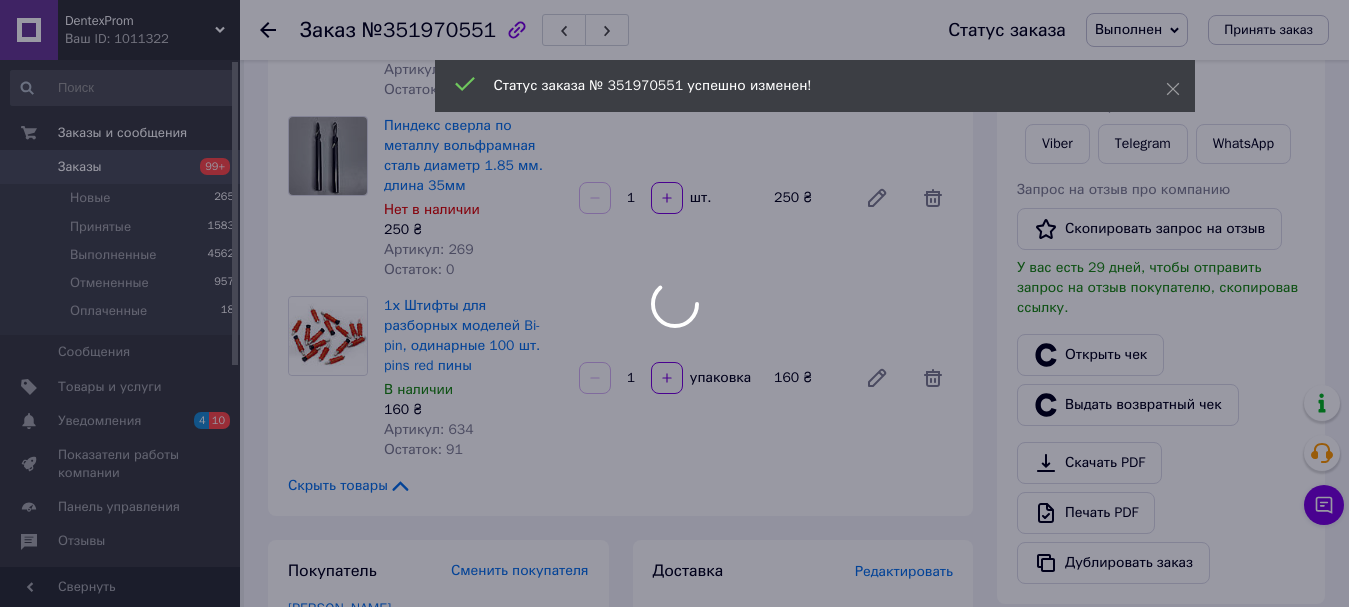 click at bounding box center [674, 303] 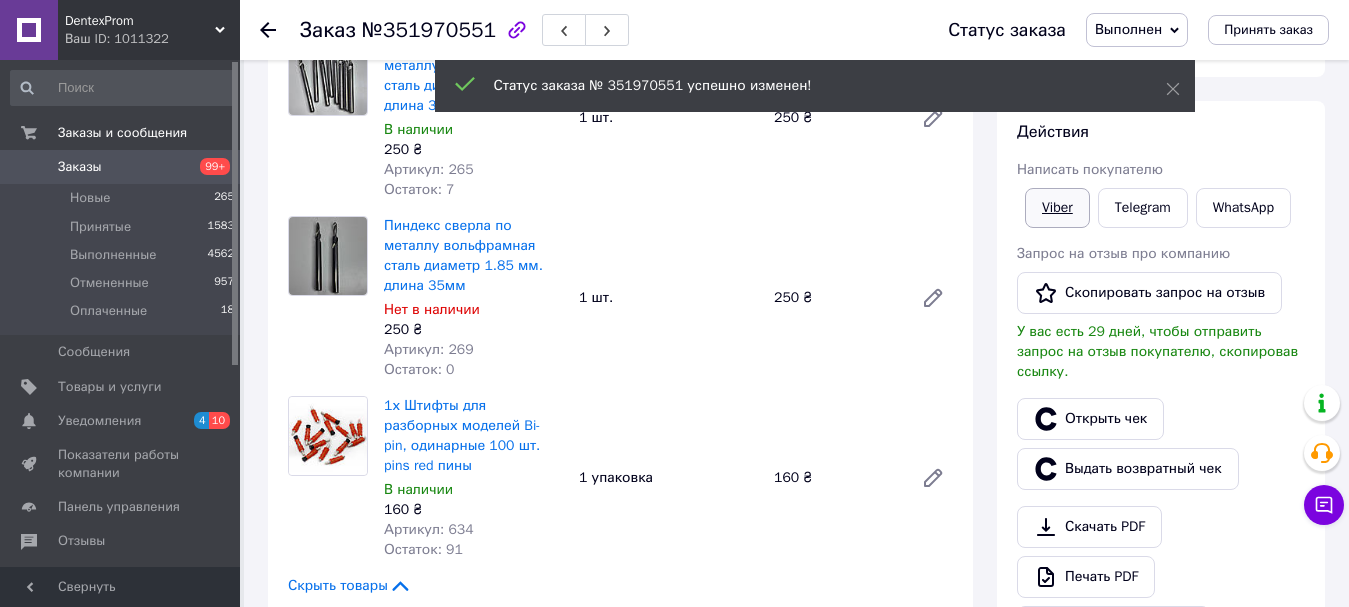 click on "Viber" at bounding box center [1057, 208] 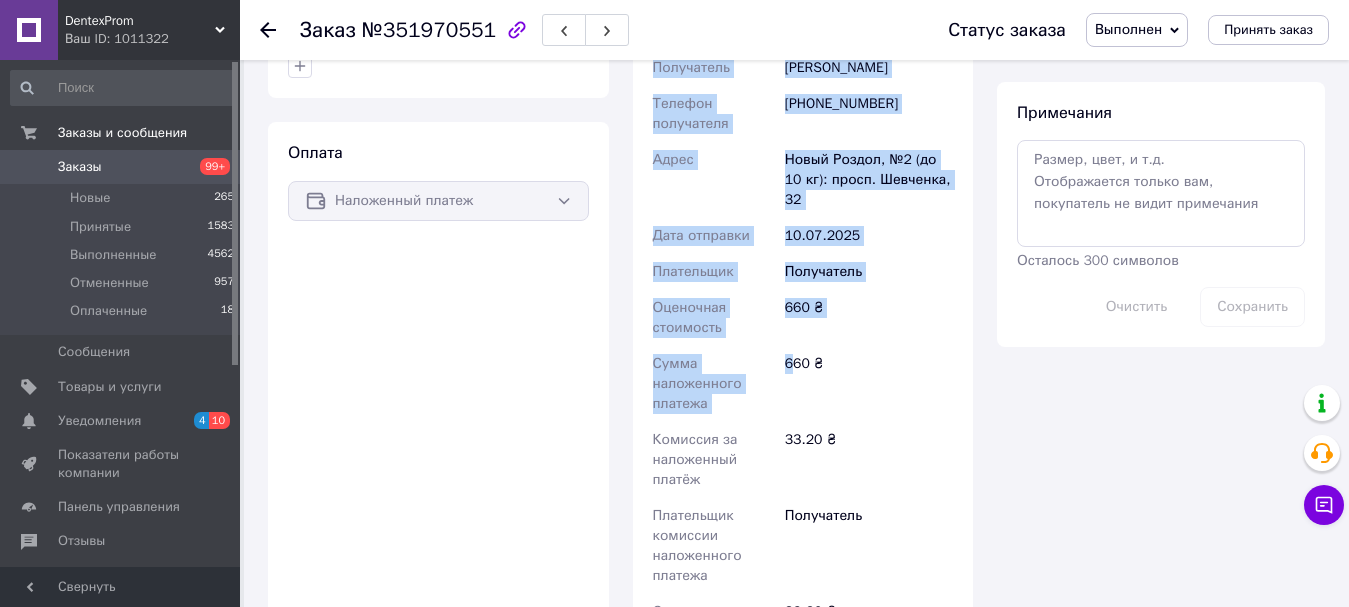 scroll, scrollTop: 995, scrollLeft: 0, axis: vertical 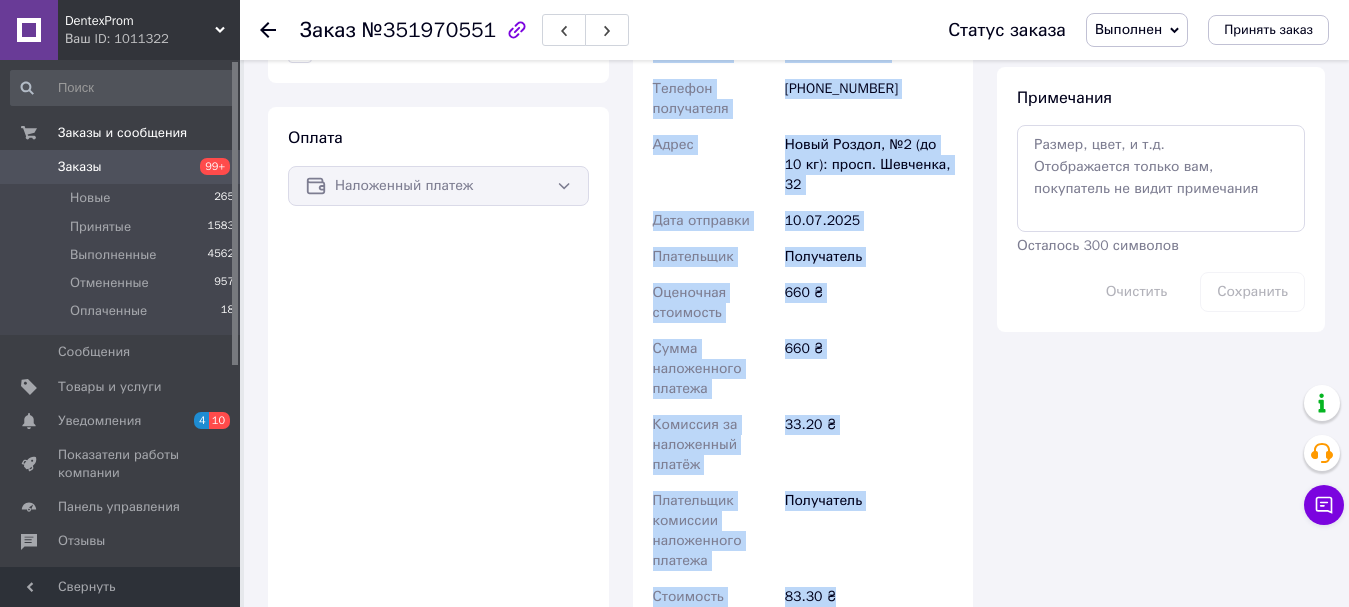 drag, startPoint x: 681, startPoint y: 275, endPoint x: 855, endPoint y: 542, distance: 318.69263 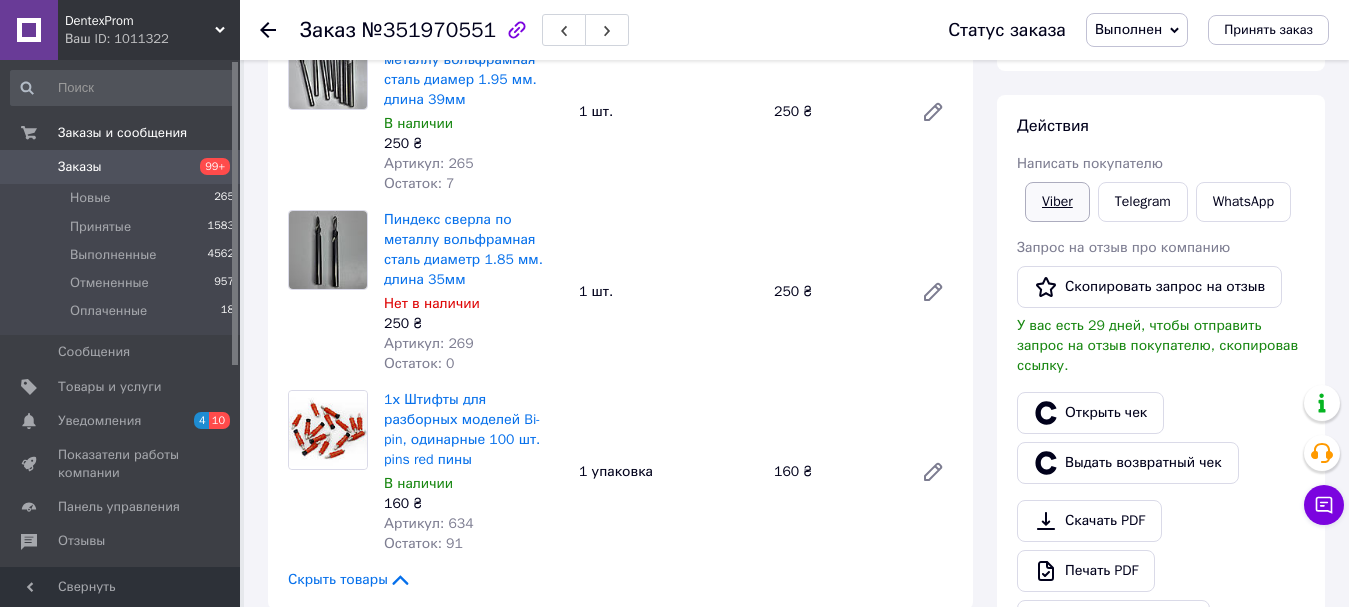 scroll, scrollTop: 195, scrollLeft: 0, axis: vertical 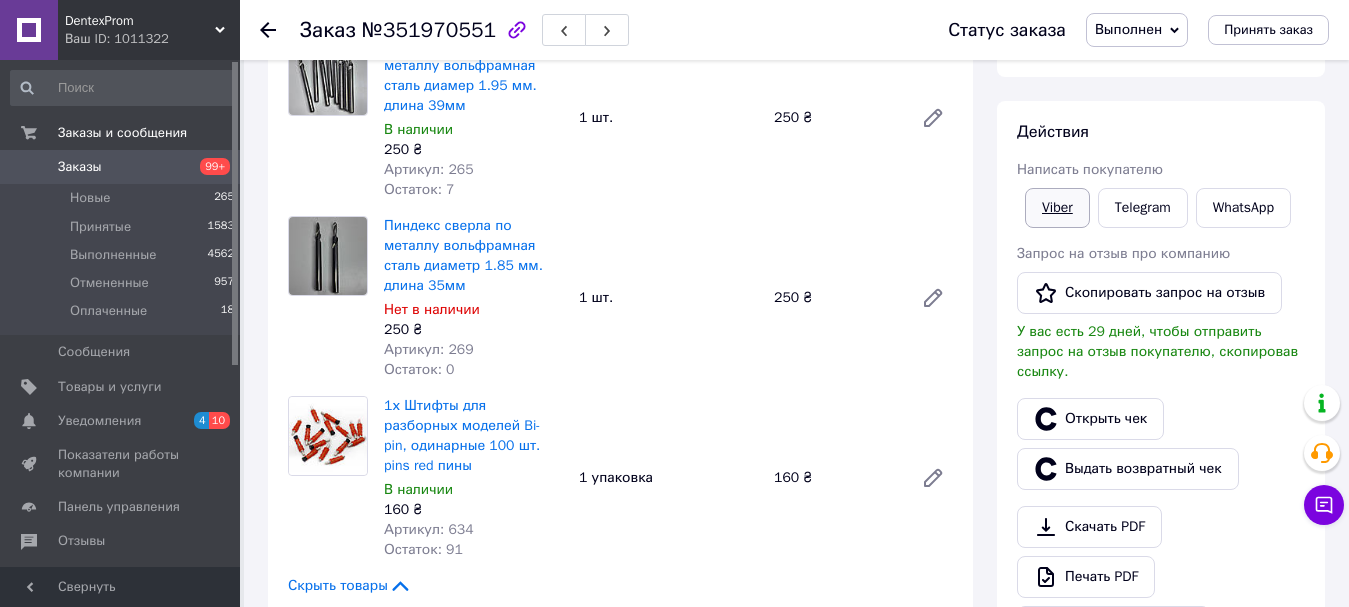 click on "Viber" at bounding box center (1057, 208) 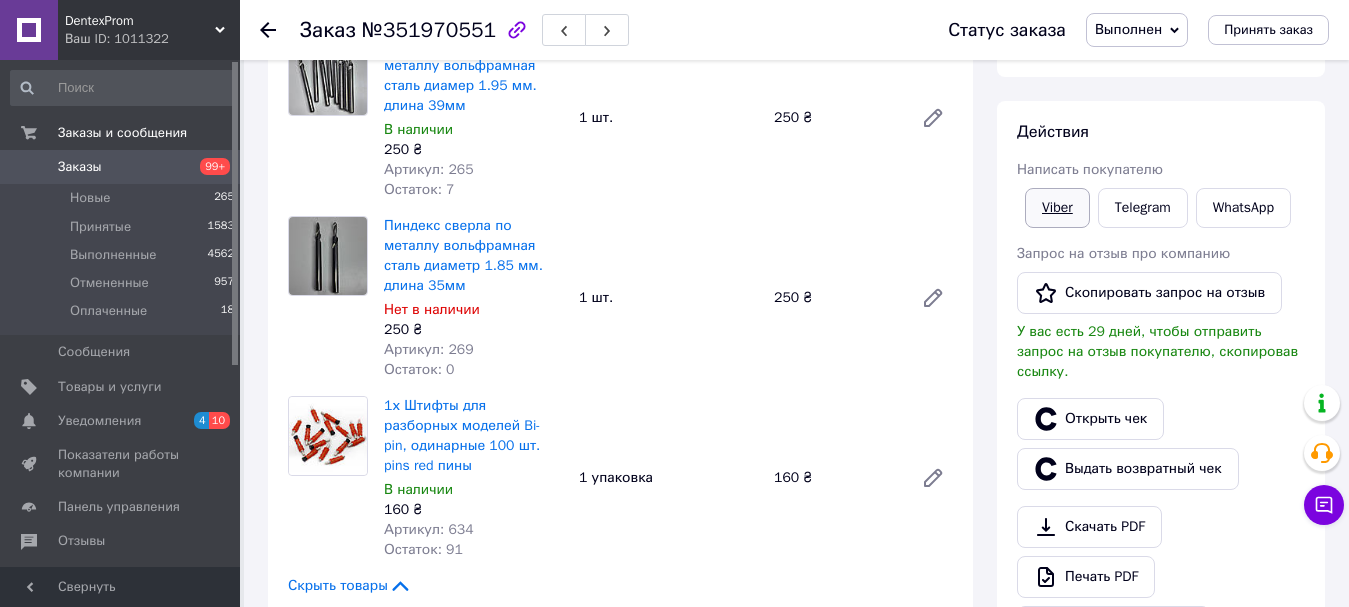 click on "Viber" at bounding box center (1057, 208) 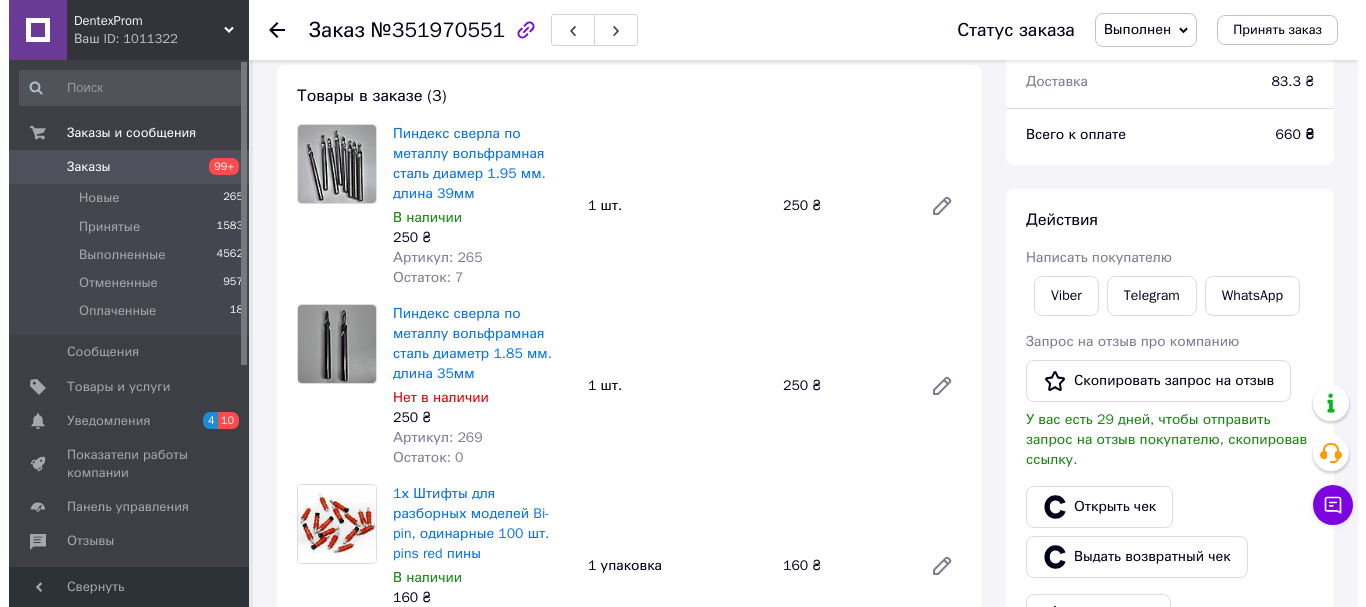 scroll, scrollTop: 0, scrollLeft: 0, axis: both 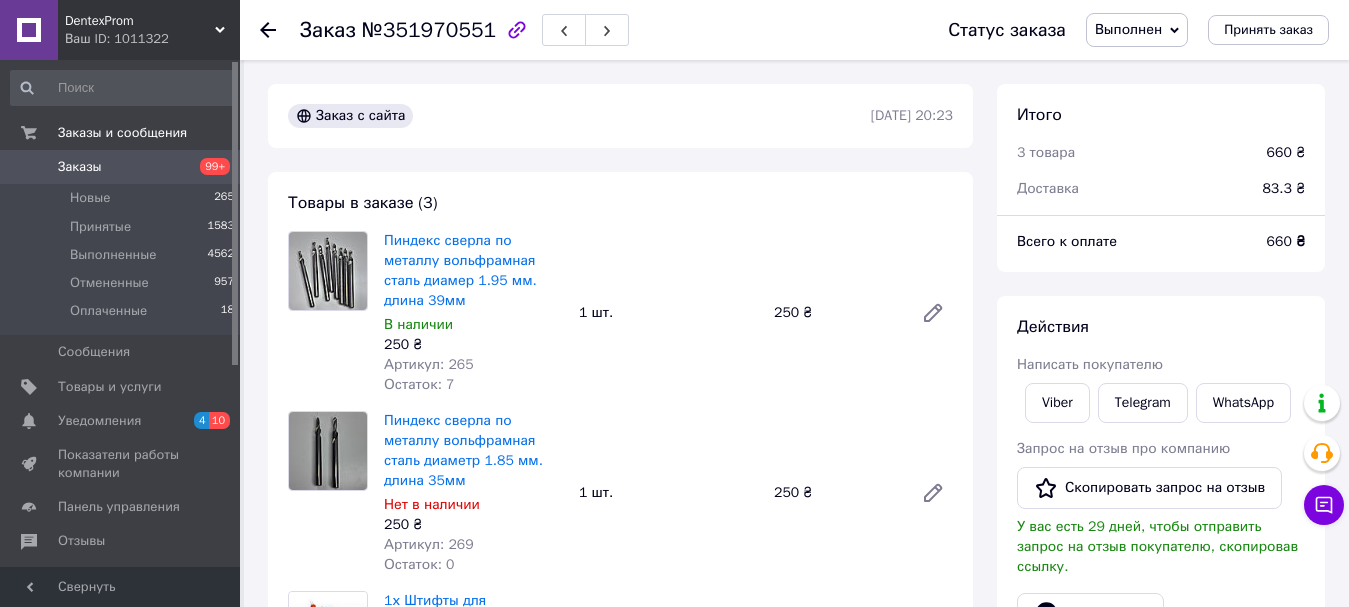 click on "Заказы 99+" at bounding box center (123, 167) 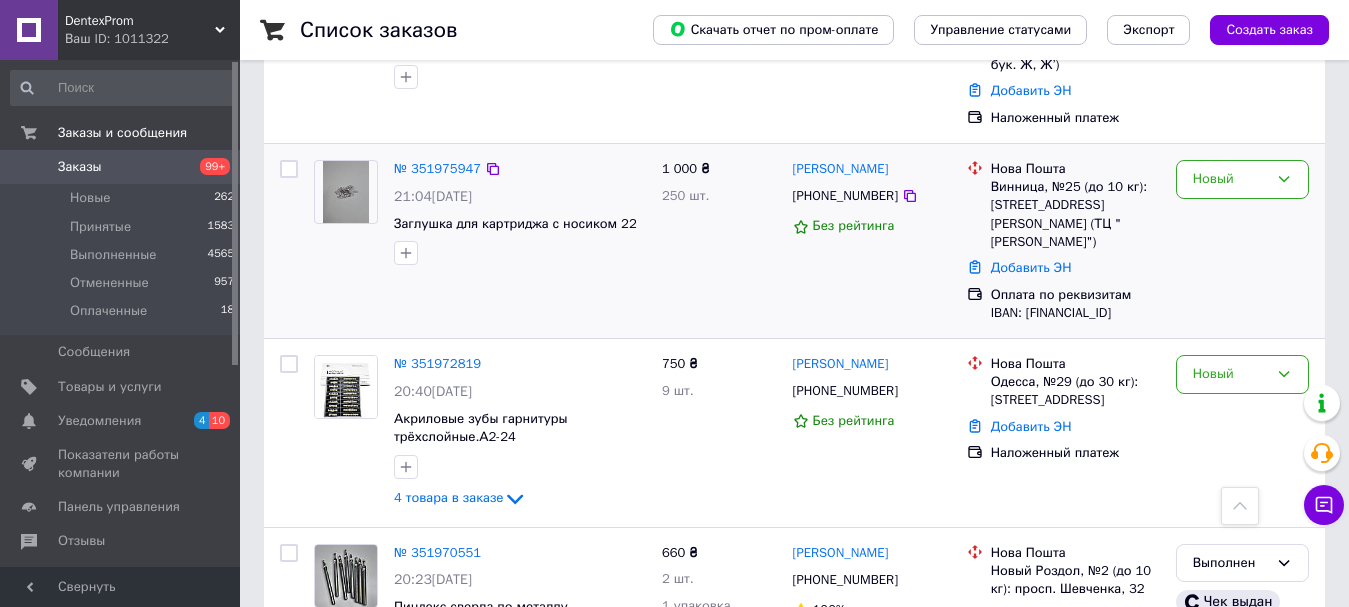 scroll, scrollTop: 2513, scrollLeft: 0, axis: vertical 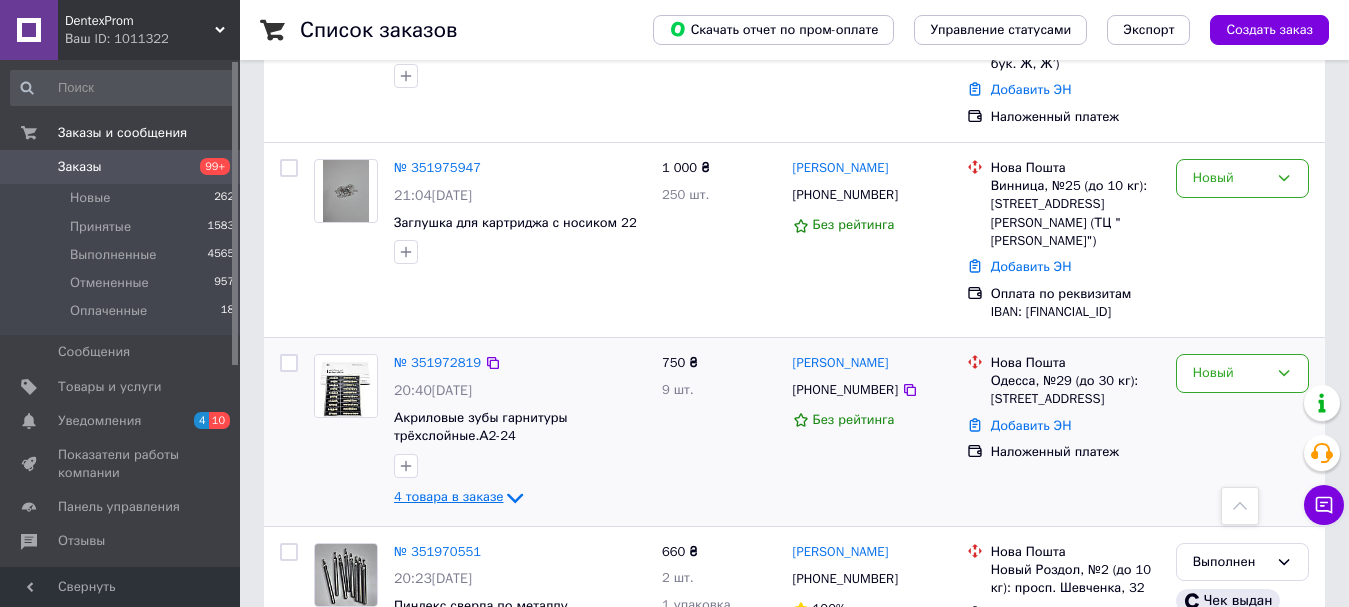 click on "4 товара в заказе" at bounding box center (448, 496) 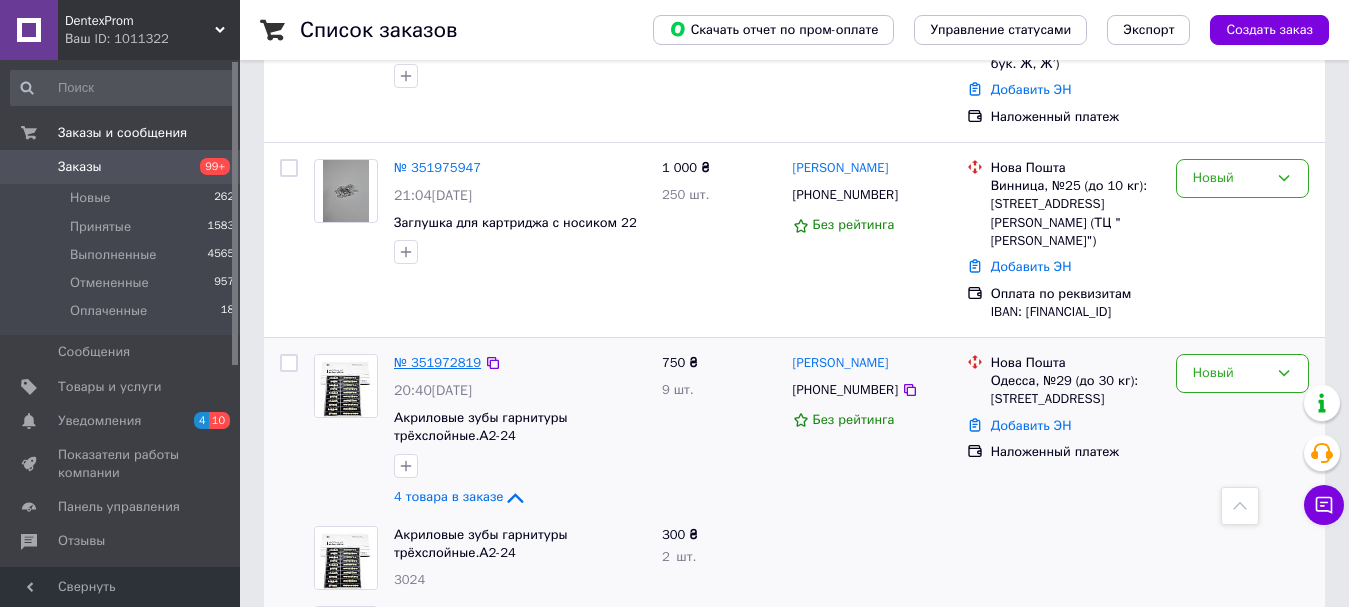 click on "№ 351972819" at bounding box center [437, 362] 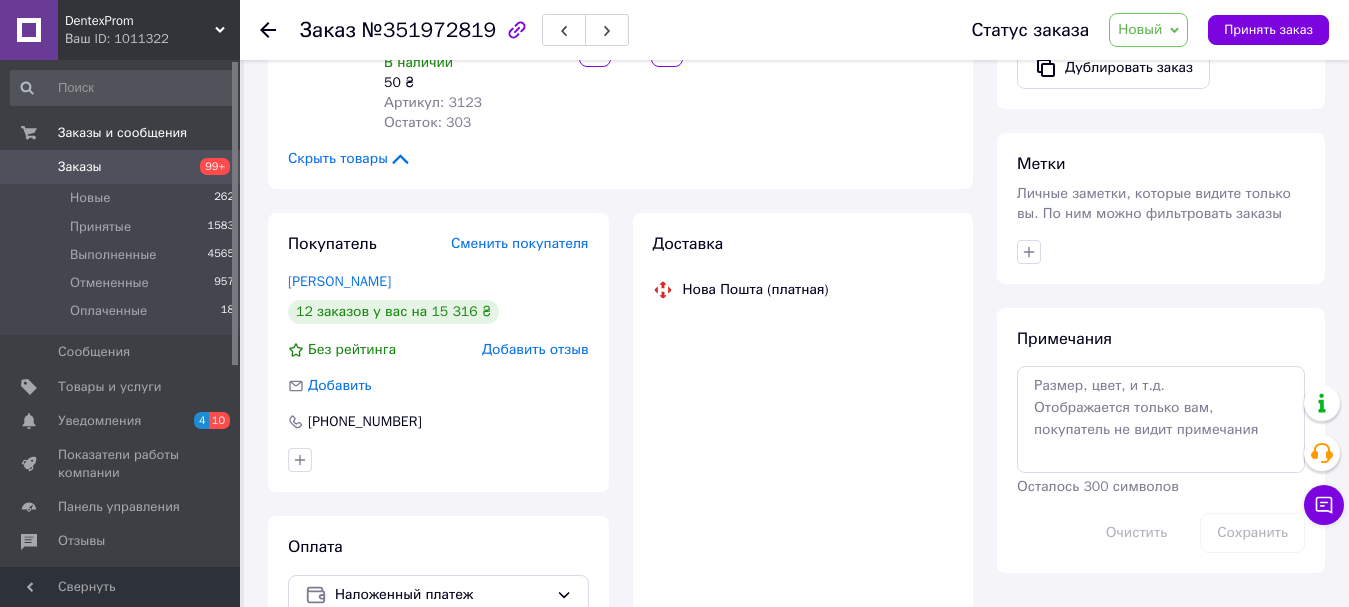 scroll, scrollTop: 1436, scrollLeft: 0, axis: vertical 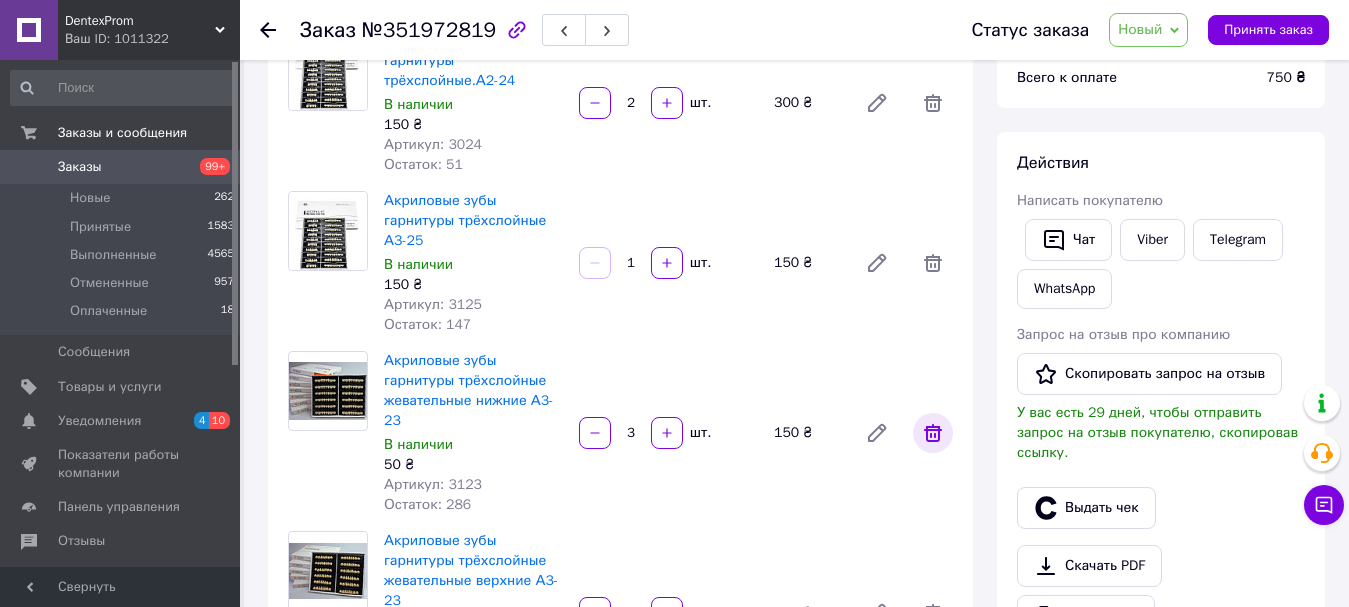 click 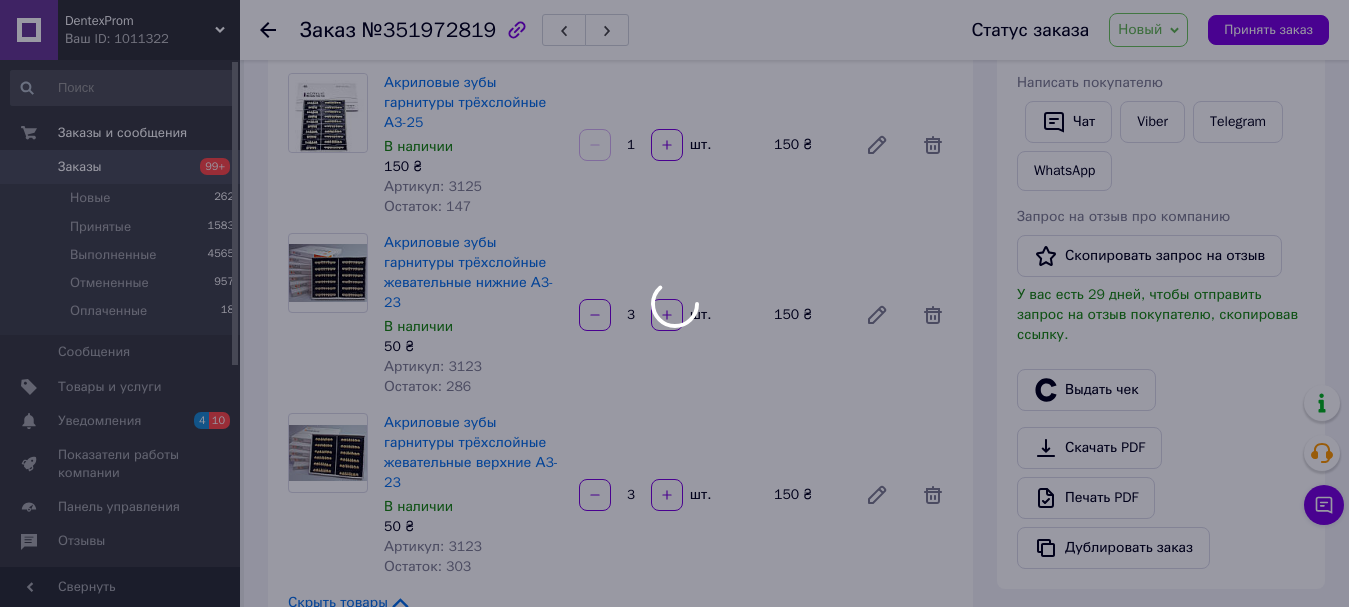 scroll, scrollTop: 400, scrollLeft: 0, axis: vertical 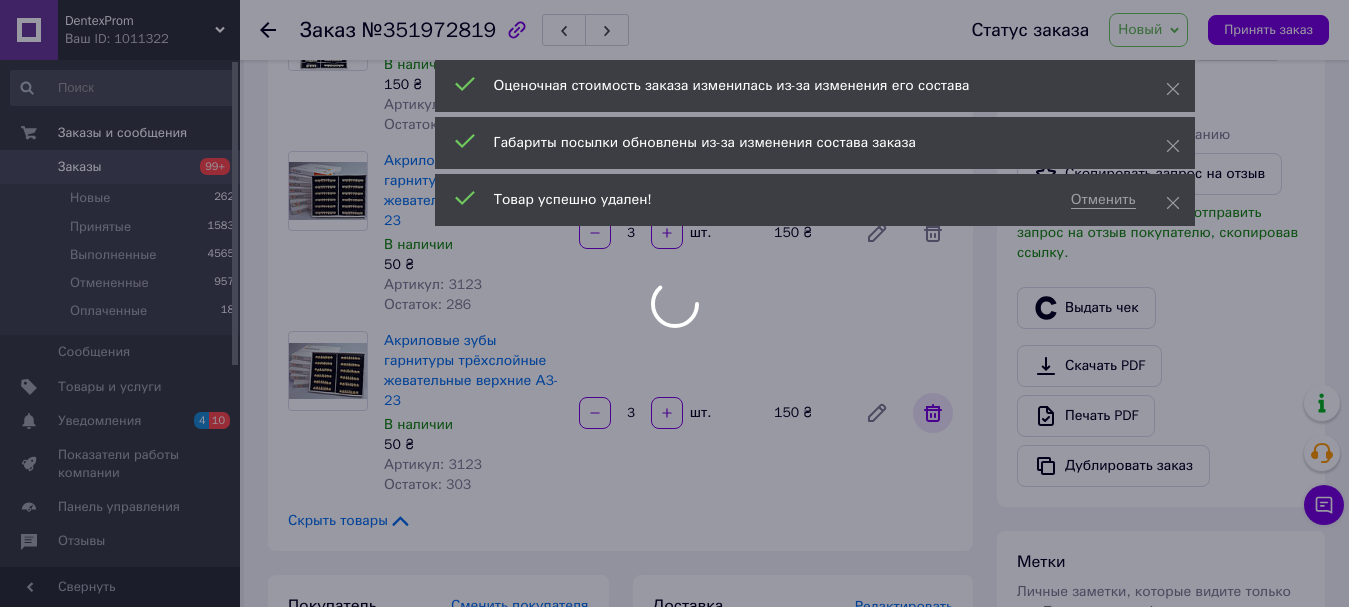 click at bounding box center [674, 303] 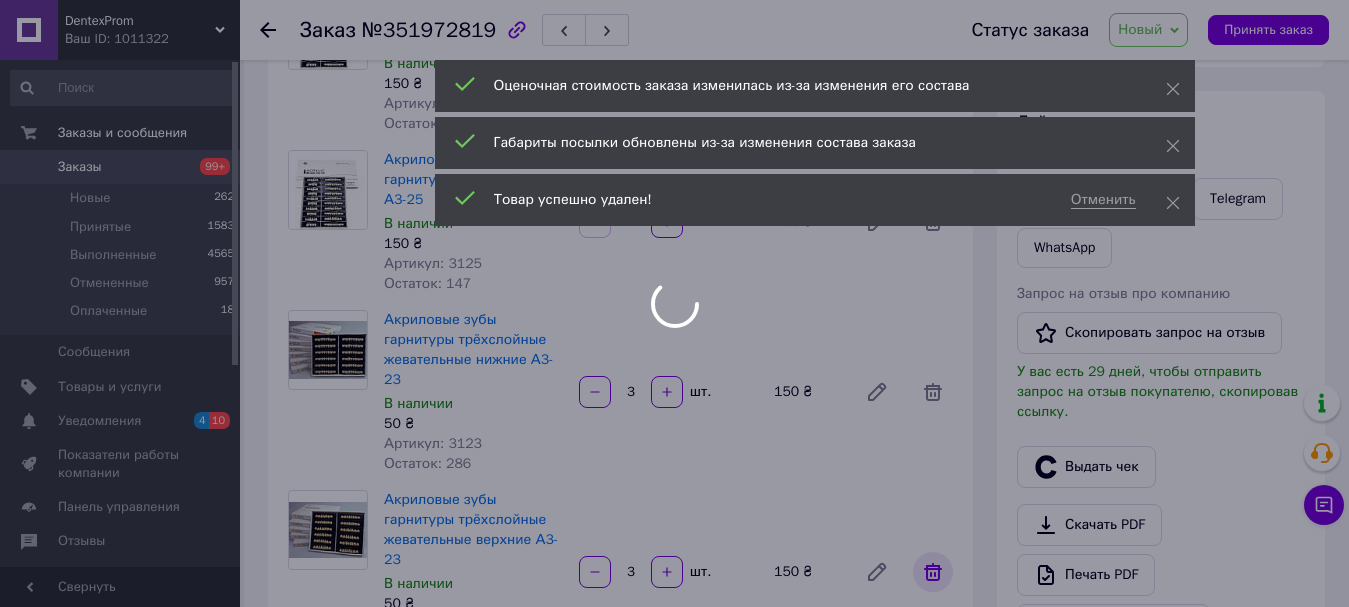 scroll, scrollTop: 0, scrollLeft: 0, axis: both 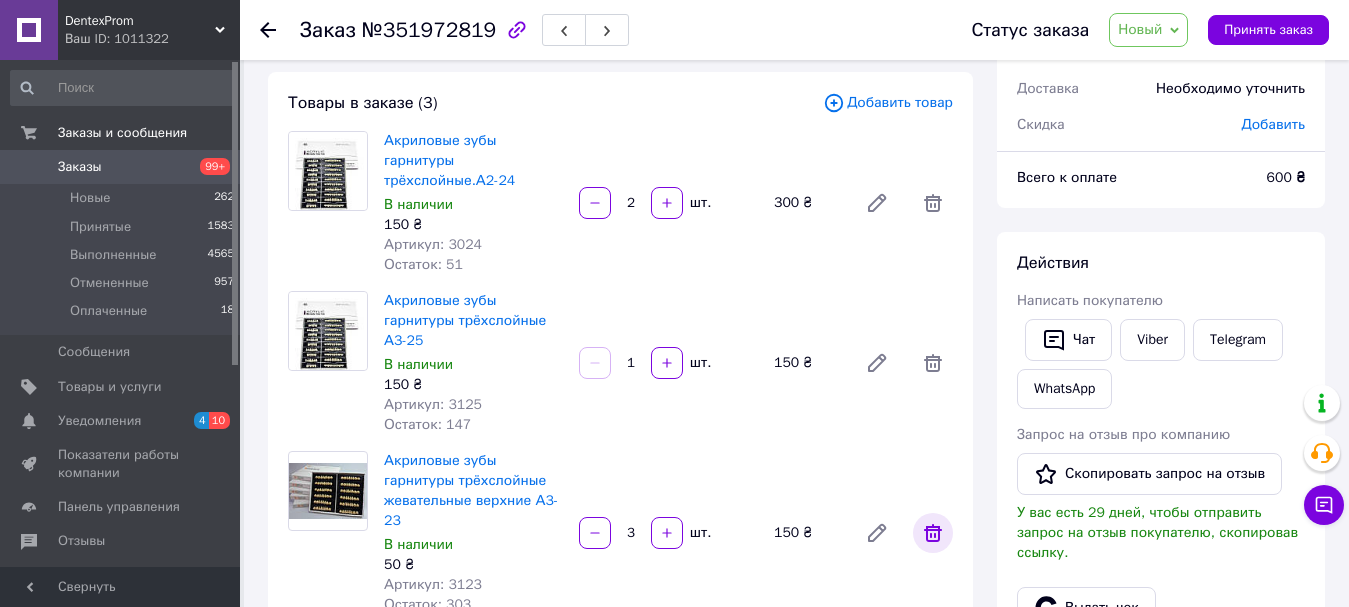 click 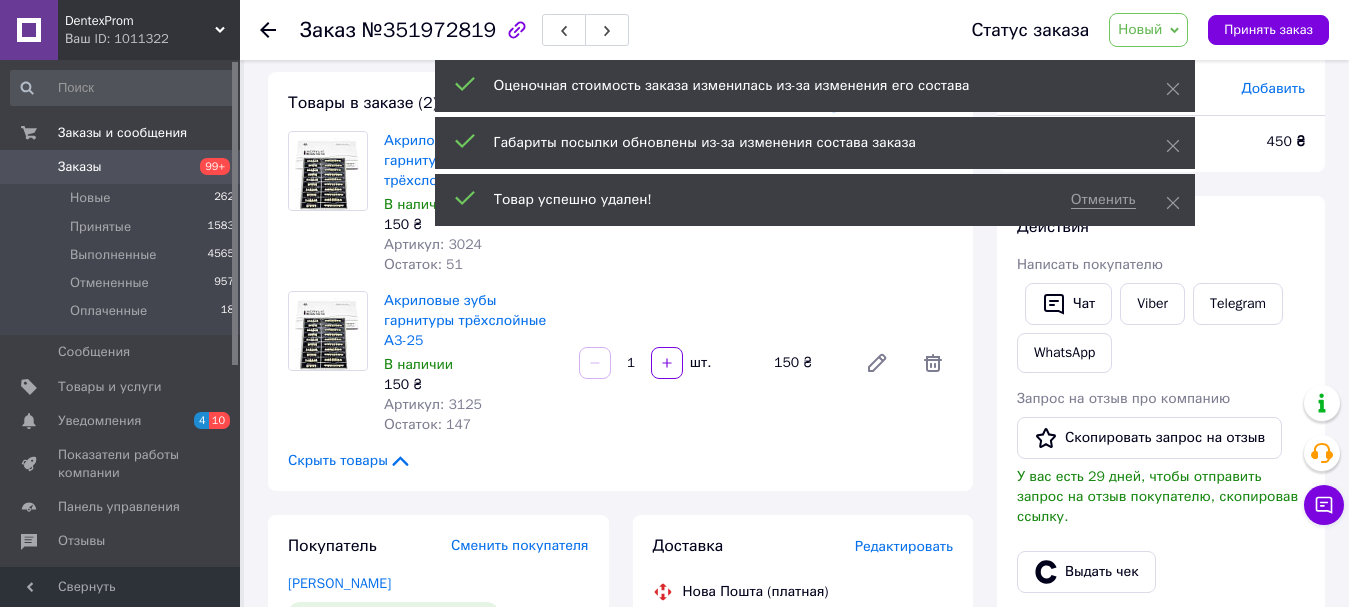 scroll, scrollTop: 344, scrollLeft: 0, axis: vertical 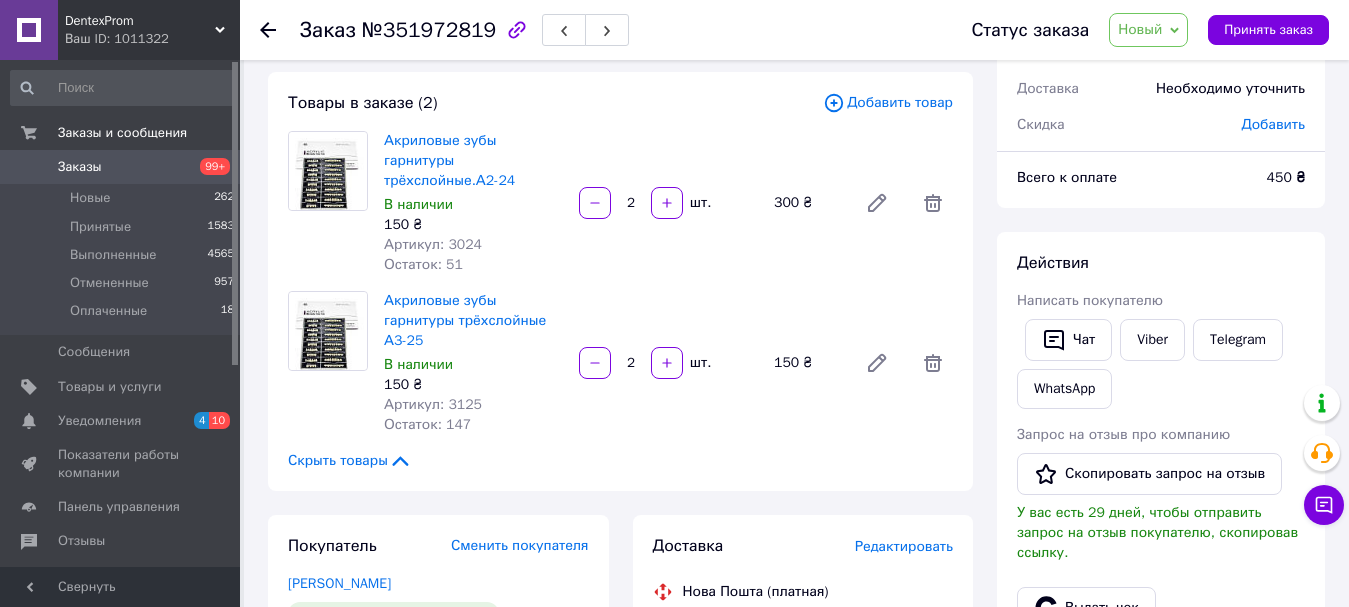 type on "2" 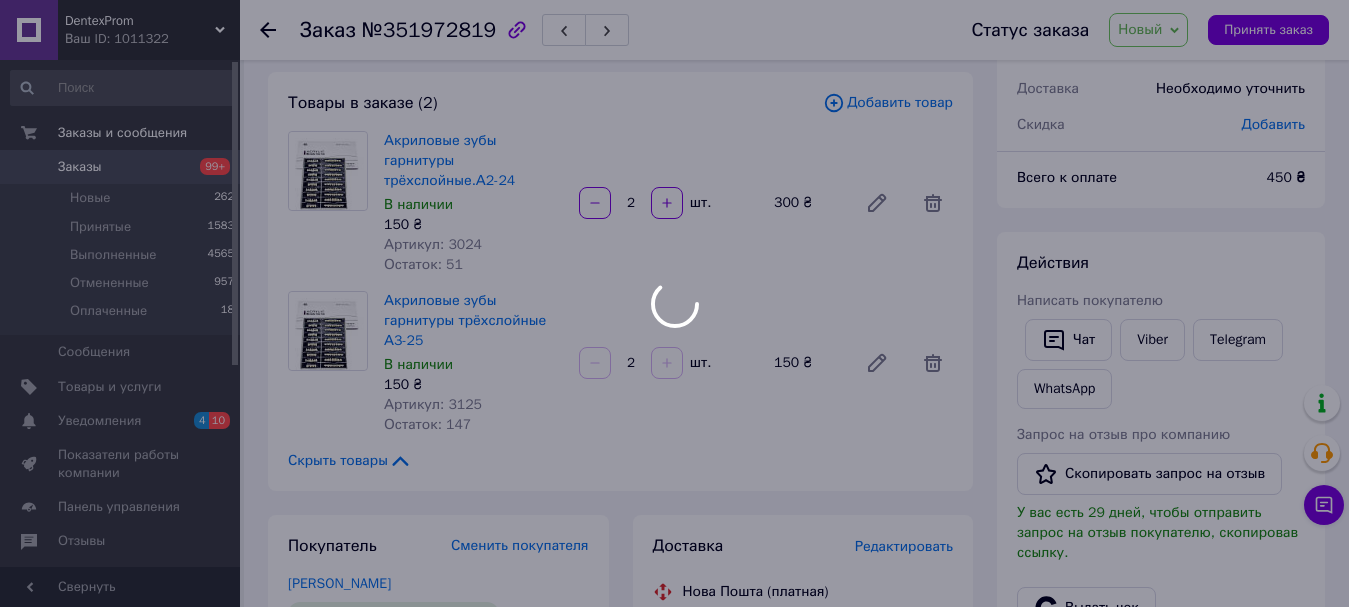 click on "DentexProm Ваш ID: 1011322 Сайт DentexProm Кабинет покупателя Проверить состояние системы Страница на портале Справка Выйти Заказы и сообщения Заказы 99+ Новые 262 Принятые 1583 Выполненные 4565 Отмененные 957 Оплаченные 18 Сообщения 0 Товары и услуги Уведомления 4 10 Показатели работы компании Панель управления Отзывы Покупатели Каталог ProSale Аналитика Инструменты вебмастера и SEO Управление сайтом Кошелек компании Маркет Настройки Тарифы и счета Prom микс 6 000 Свернуть
Заказ №351972819 Статус заказа Новый Принят Выполнен 2" at bounding box center (674, 991) 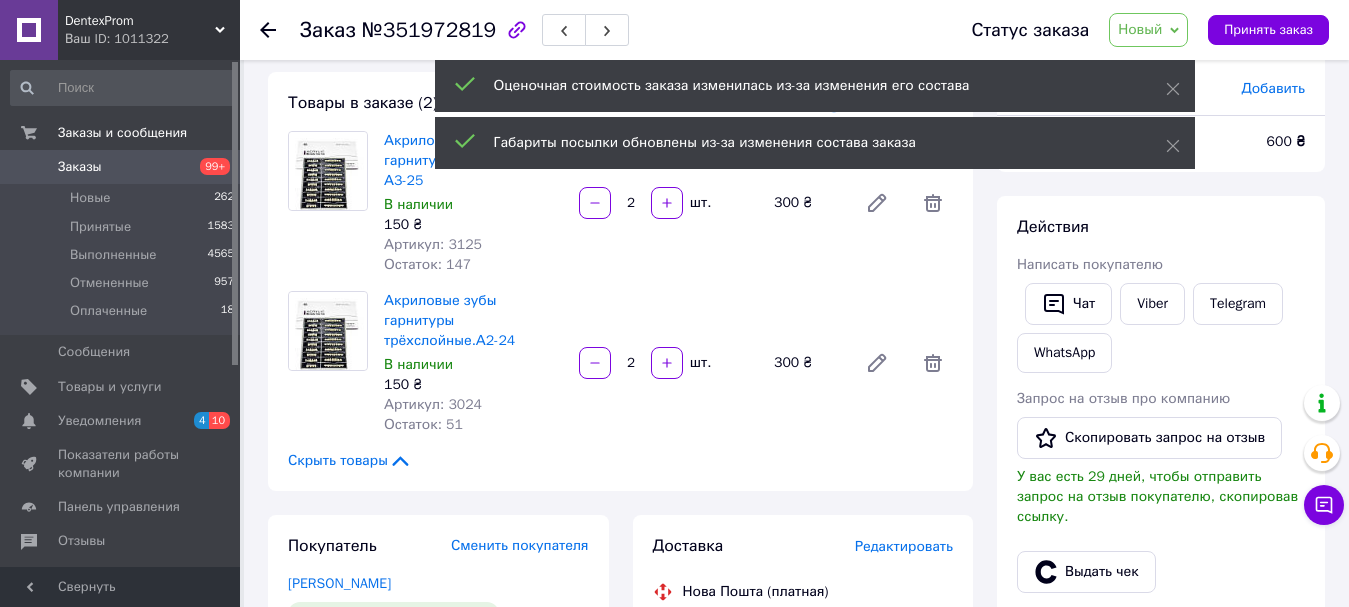 scroll, scrollTop: 440, scrollLeft: 0, axis: vertical 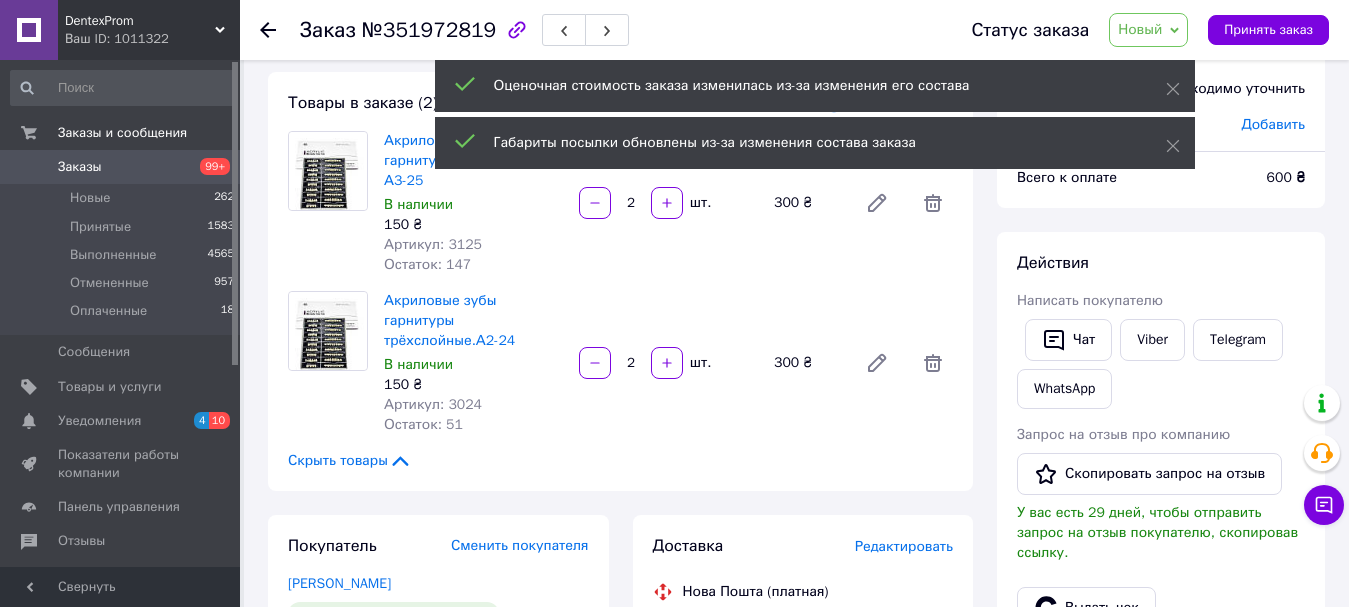 click on "2" at bounding box center (631, 203) 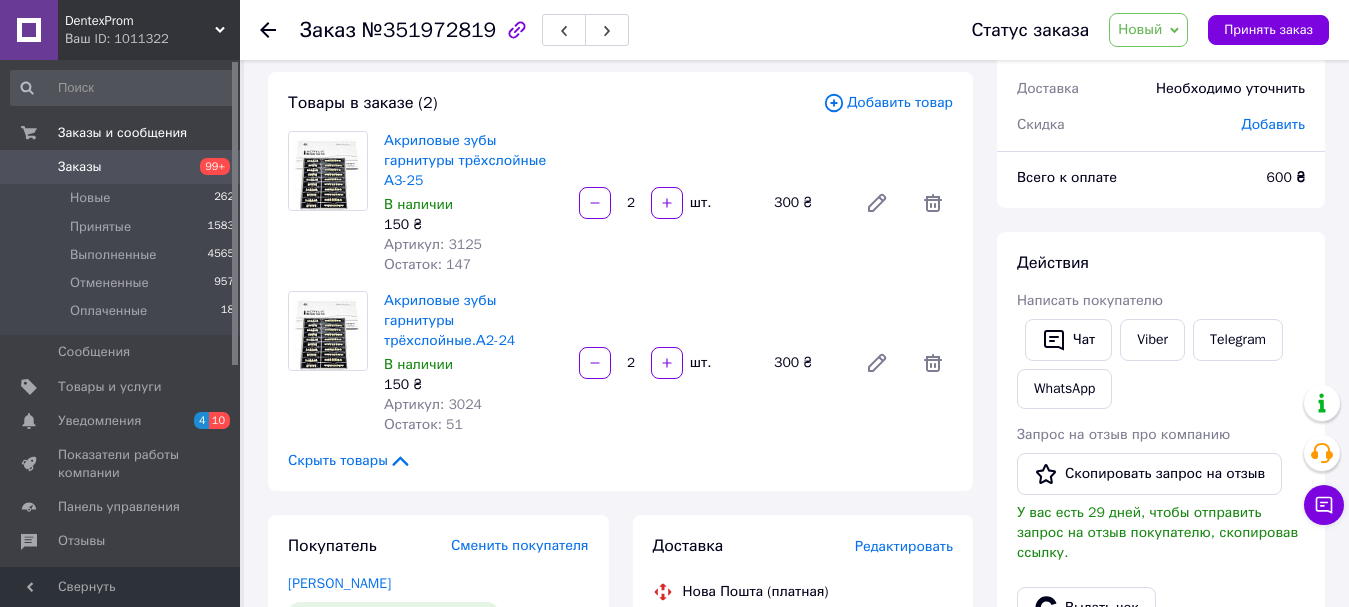 scroll, scrollTop: 0, scrollLeft: 0, axis: both 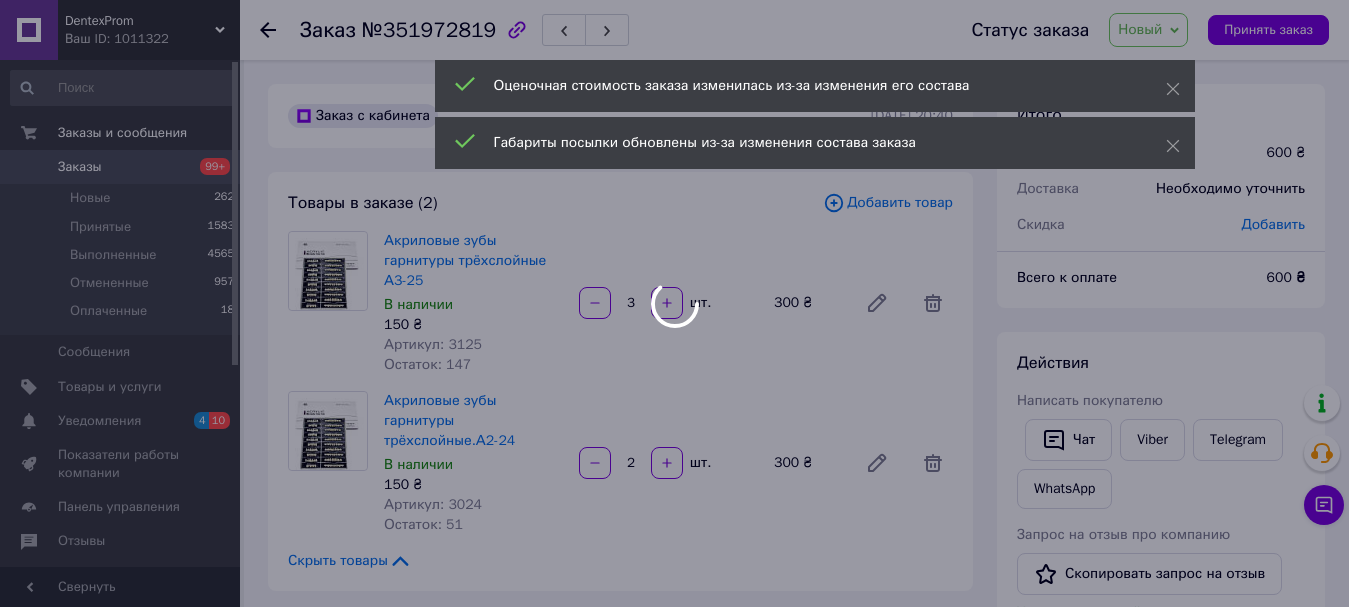 type on "3" 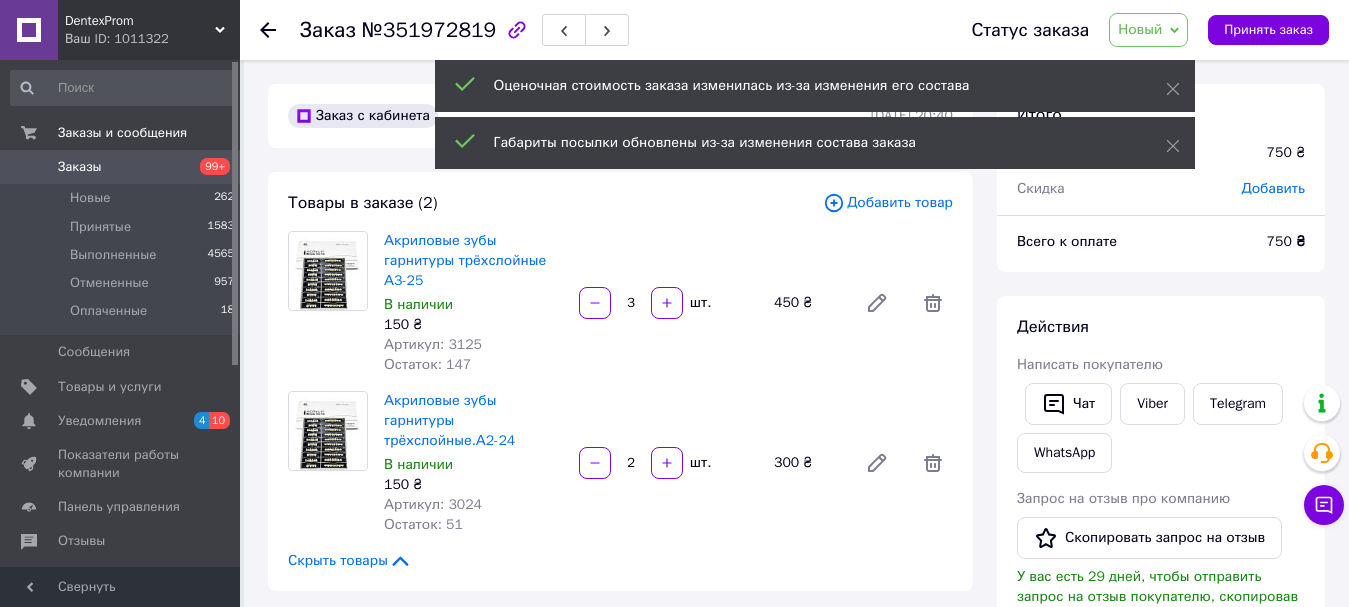 scroll, scrollTop: 536, scrollLeft: 0, axis: vertical 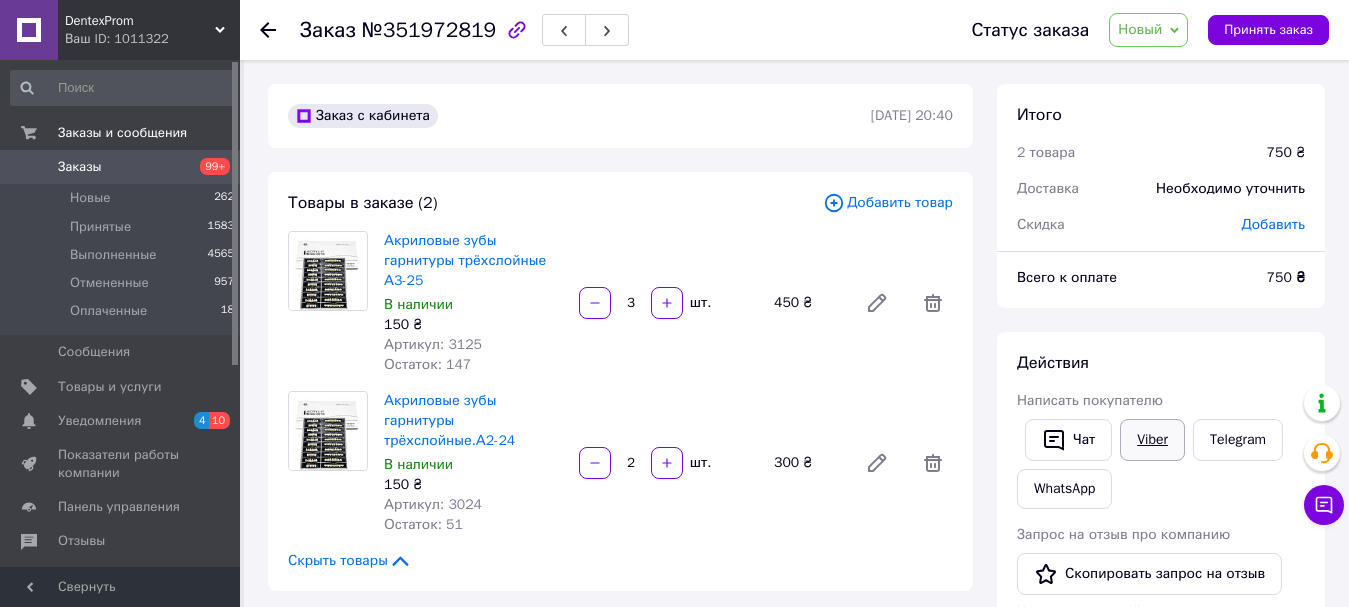 click on "Viber" at bounding box center (1152, 440) 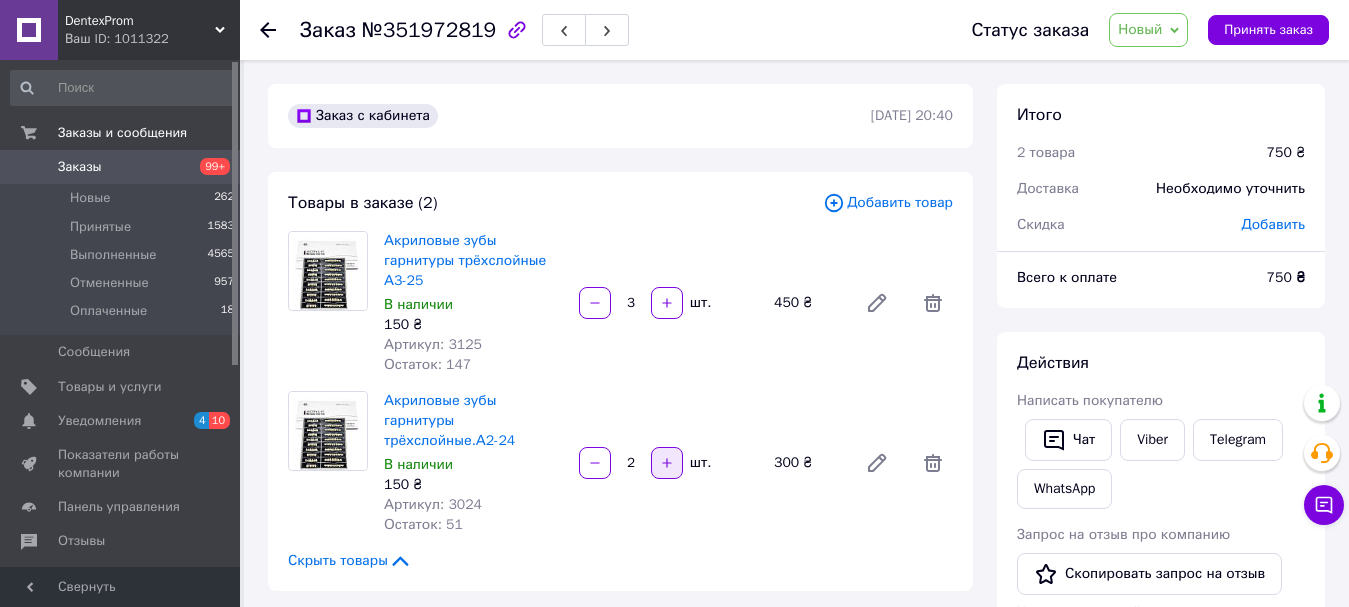 click 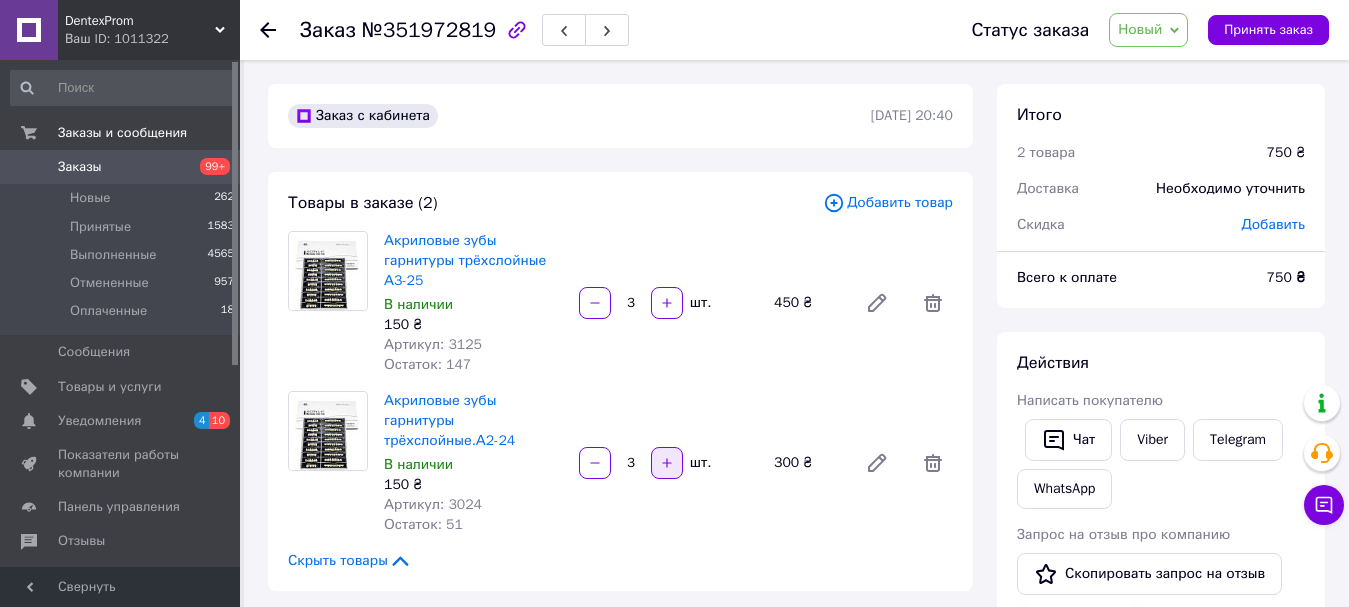 type on "3" 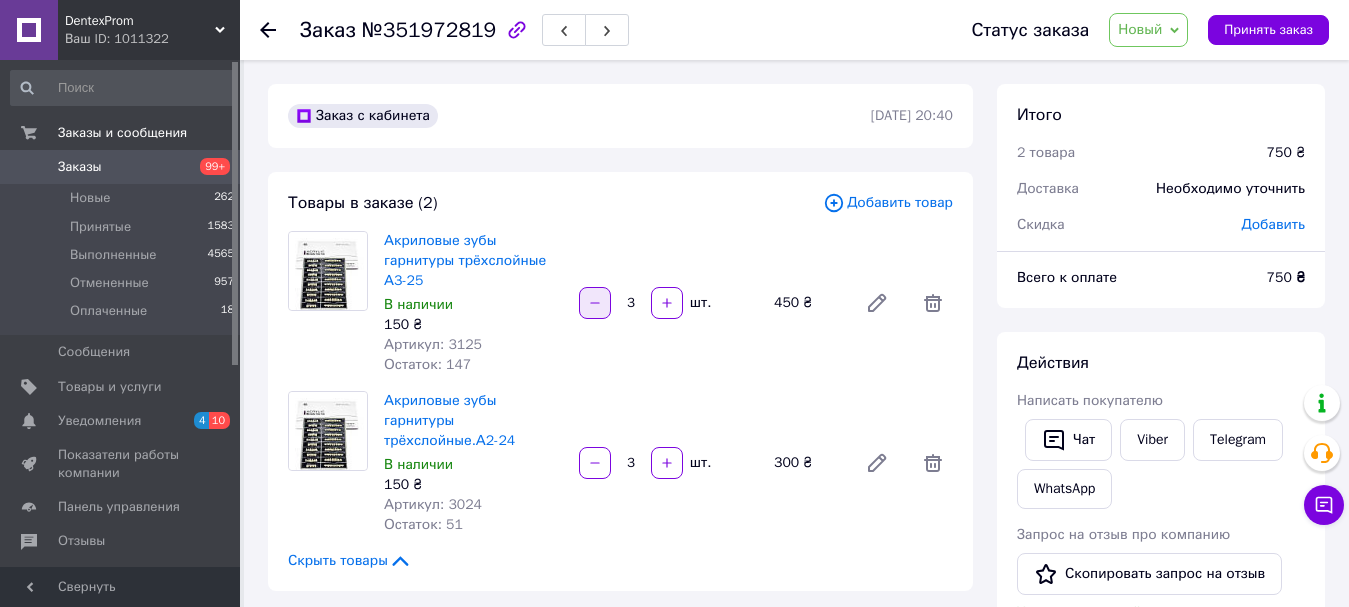 click 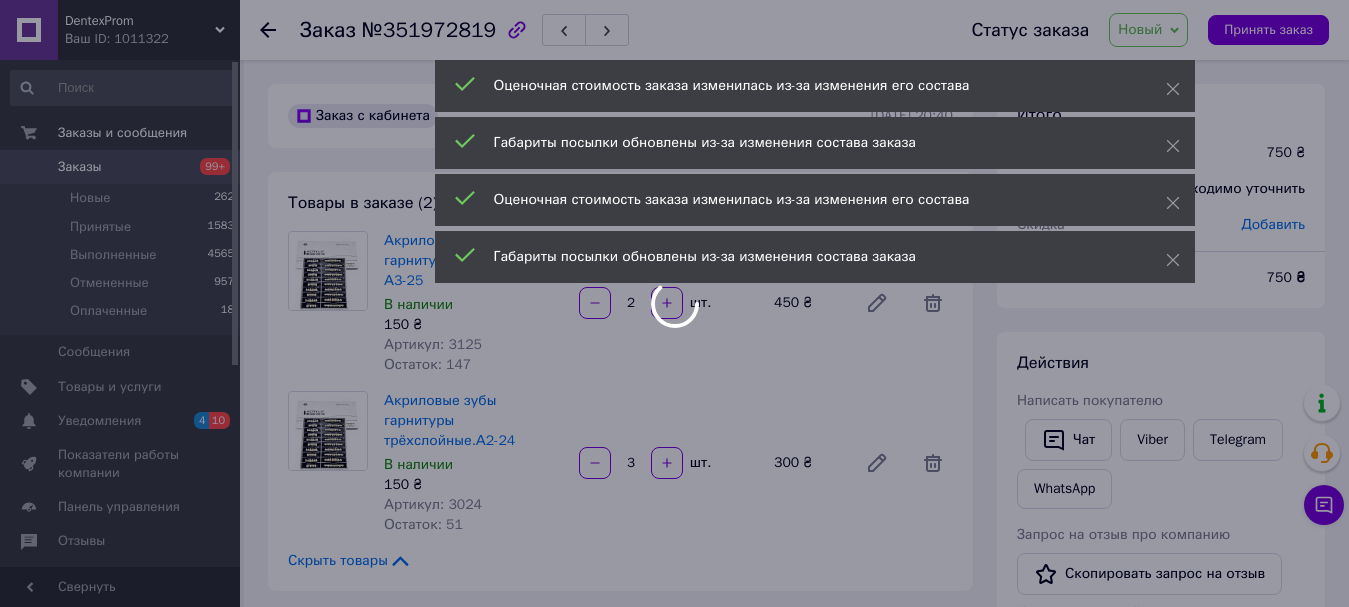 type on "3" 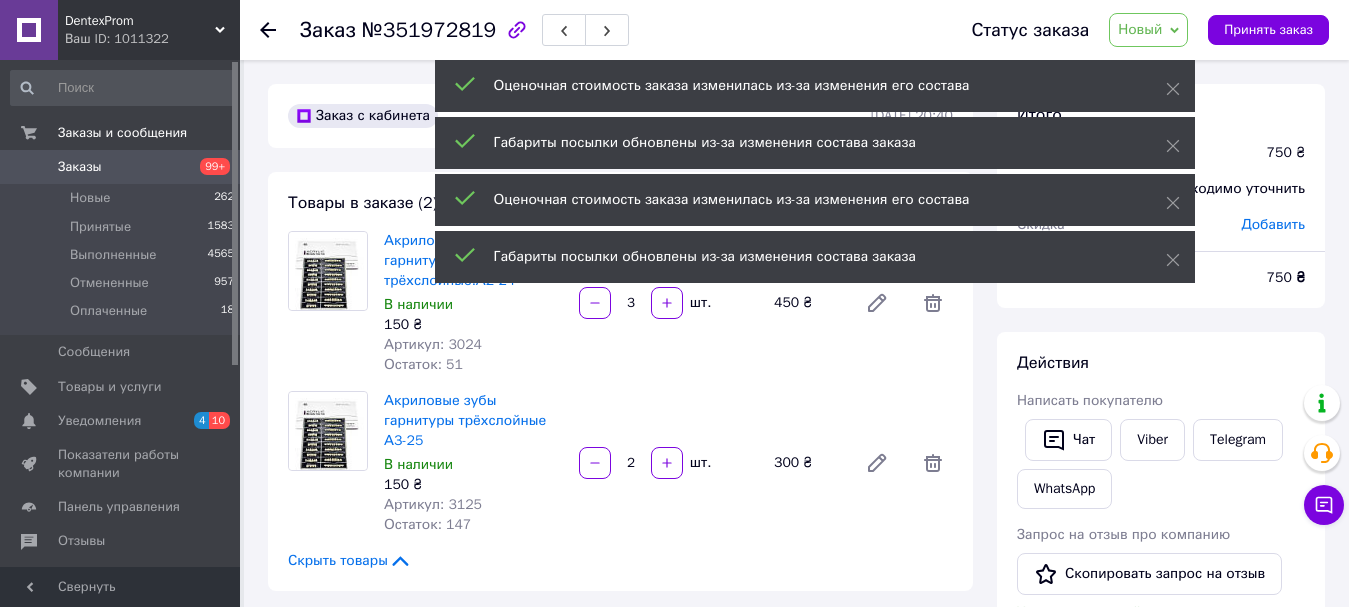 scroll, scrollTop: 728, scrollLeft: 0, axis: vertical 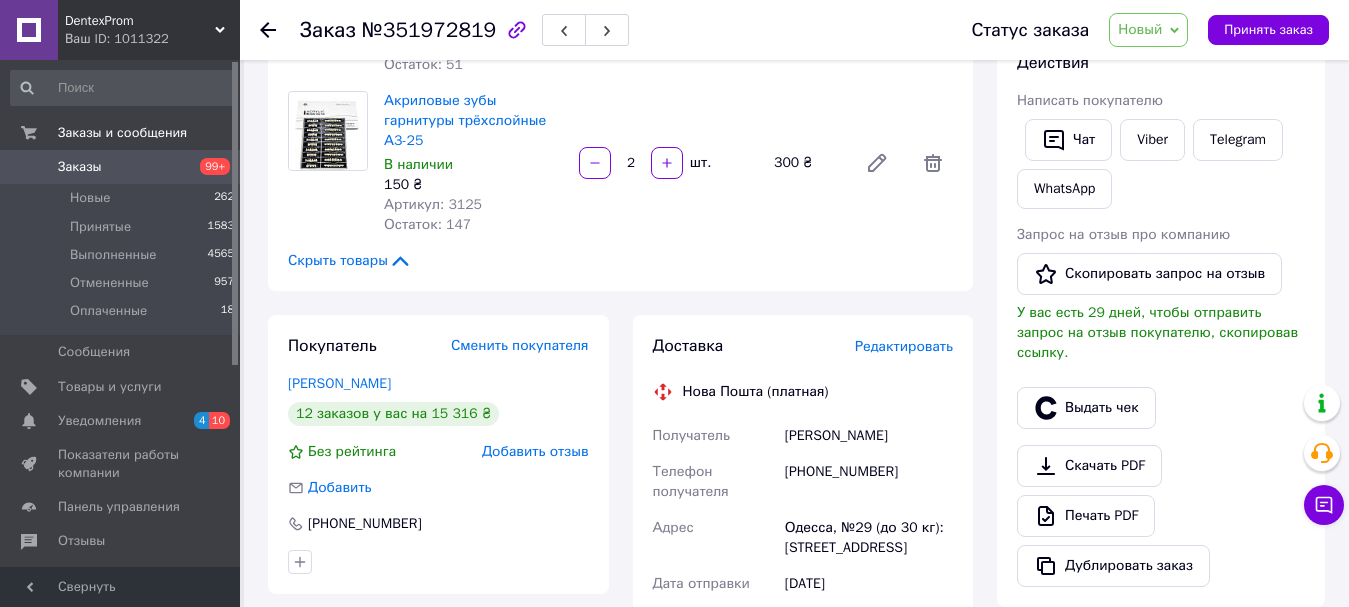 click on "Редактировать" at bounding box center (904, 346) 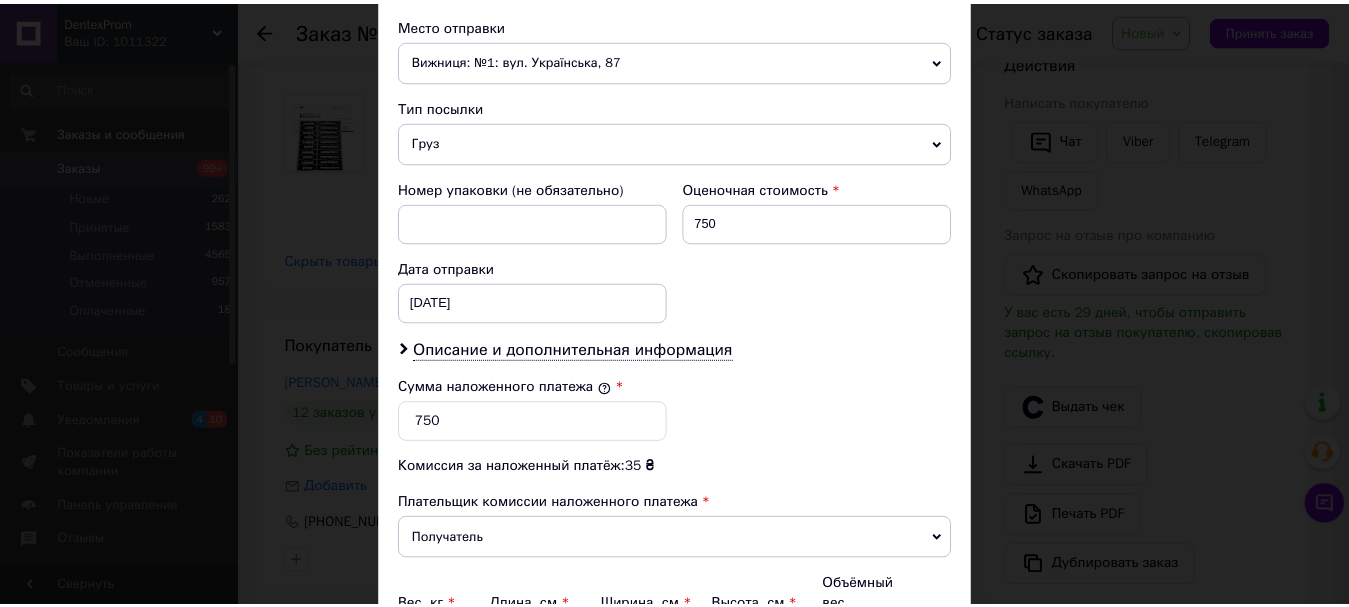 scroll, scrollTop: 919, scrollLeft: 0, axis: vertical 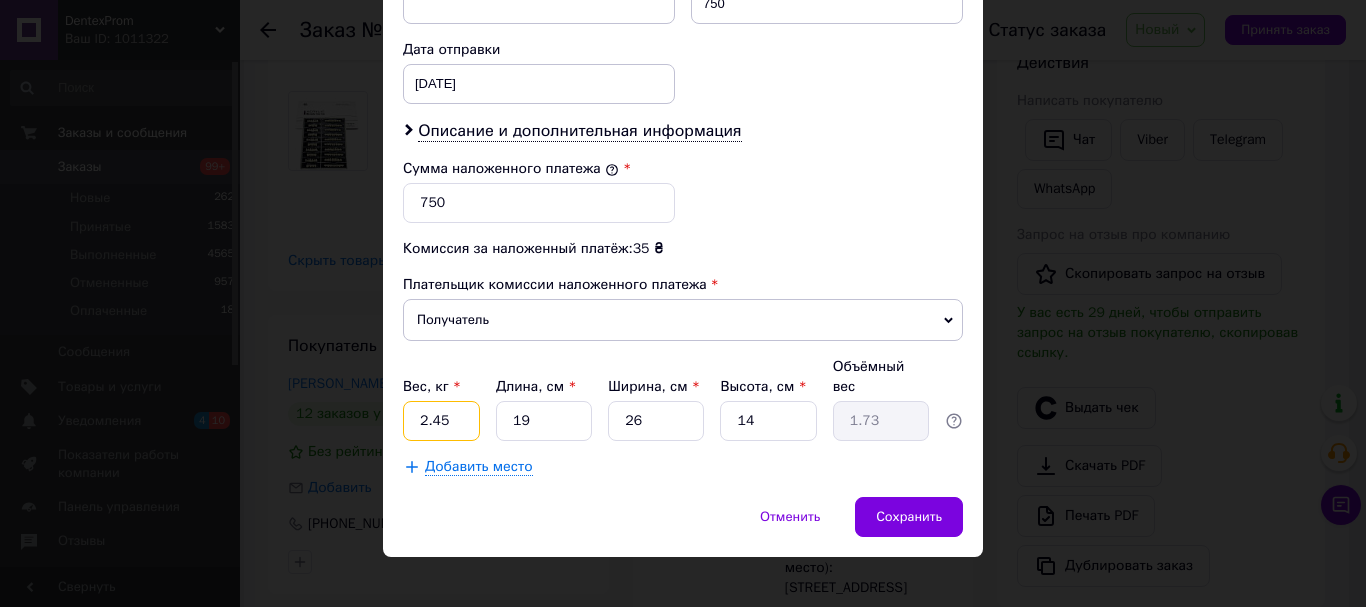 click on "2.45" at bounding box center (441, 421) 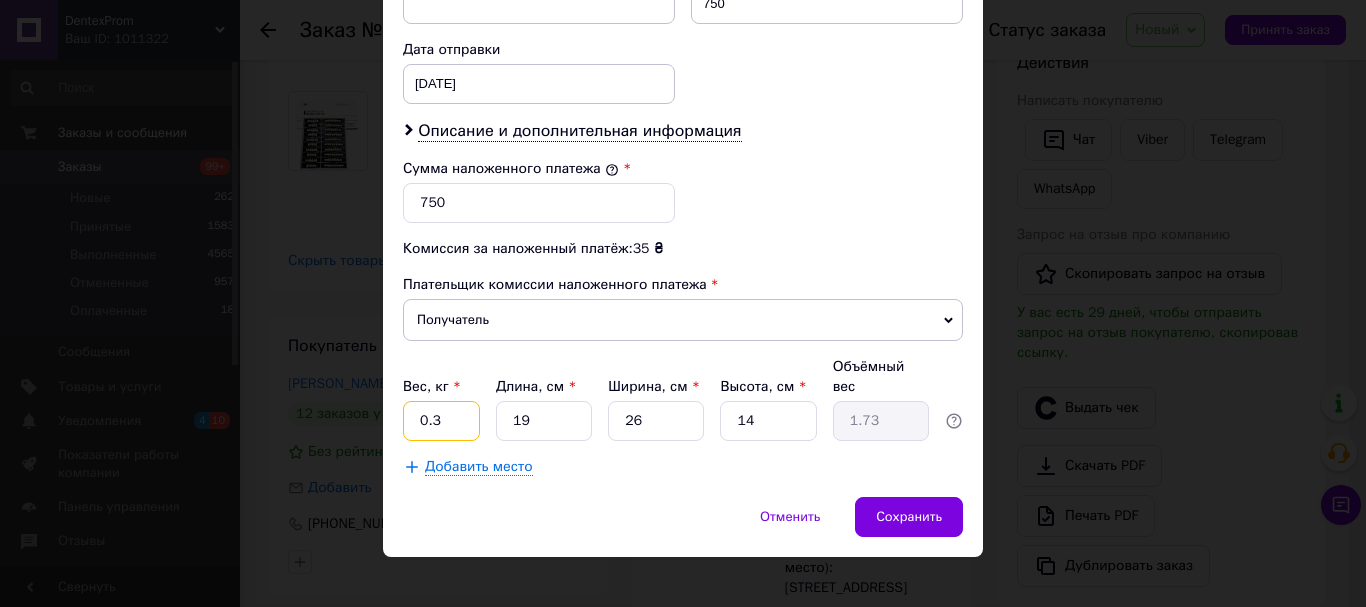 type on "0.3" 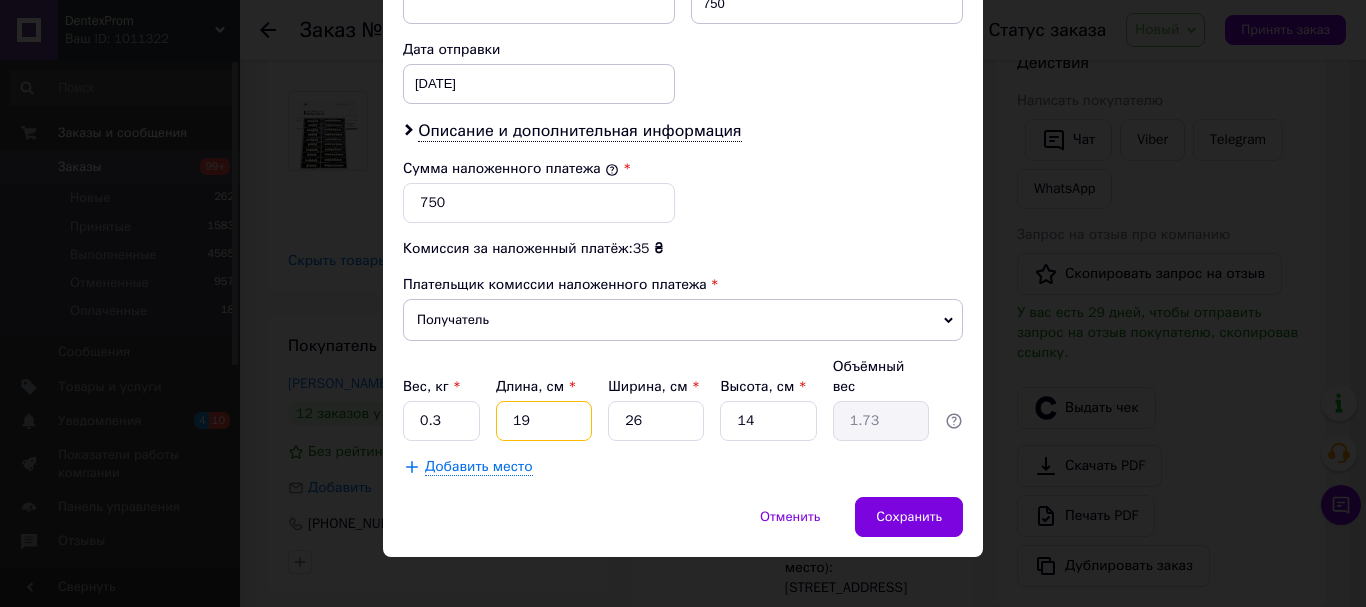 type on "2" 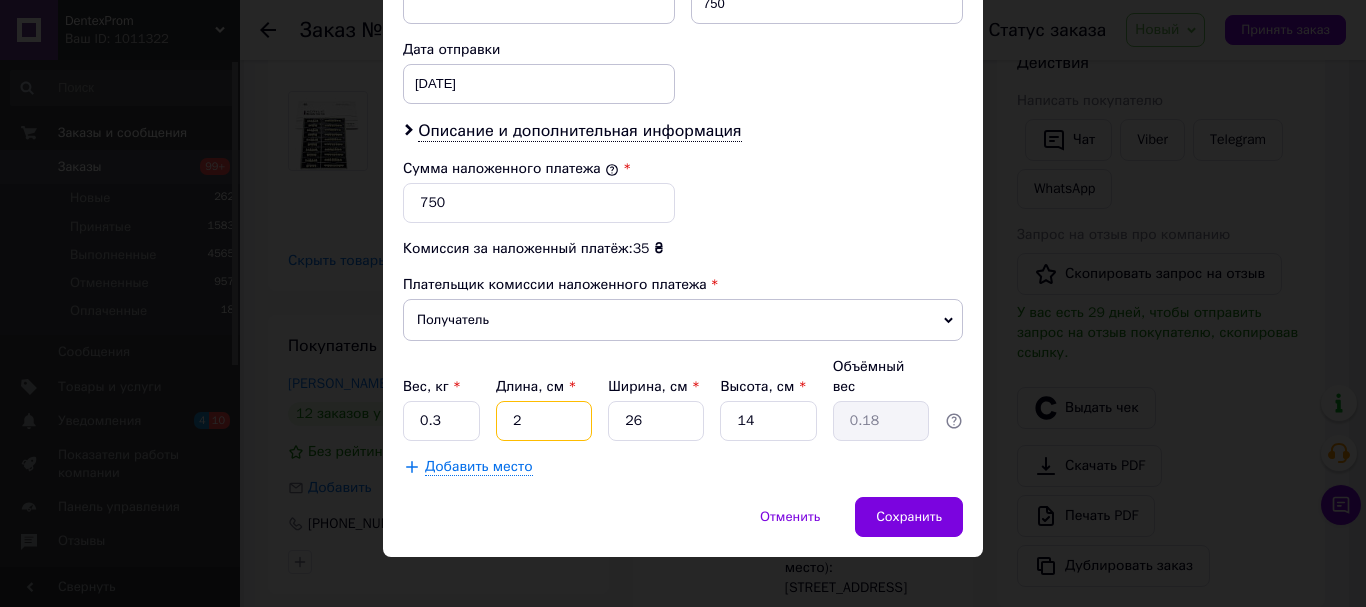 type on "27" 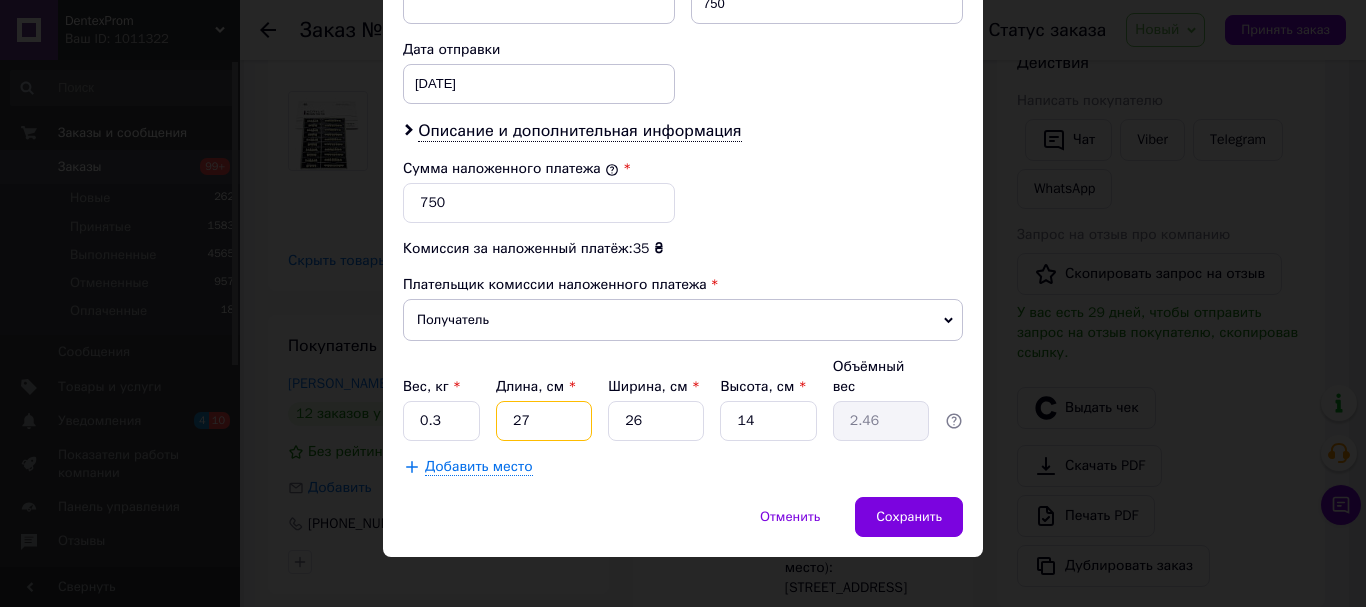 type on "27" 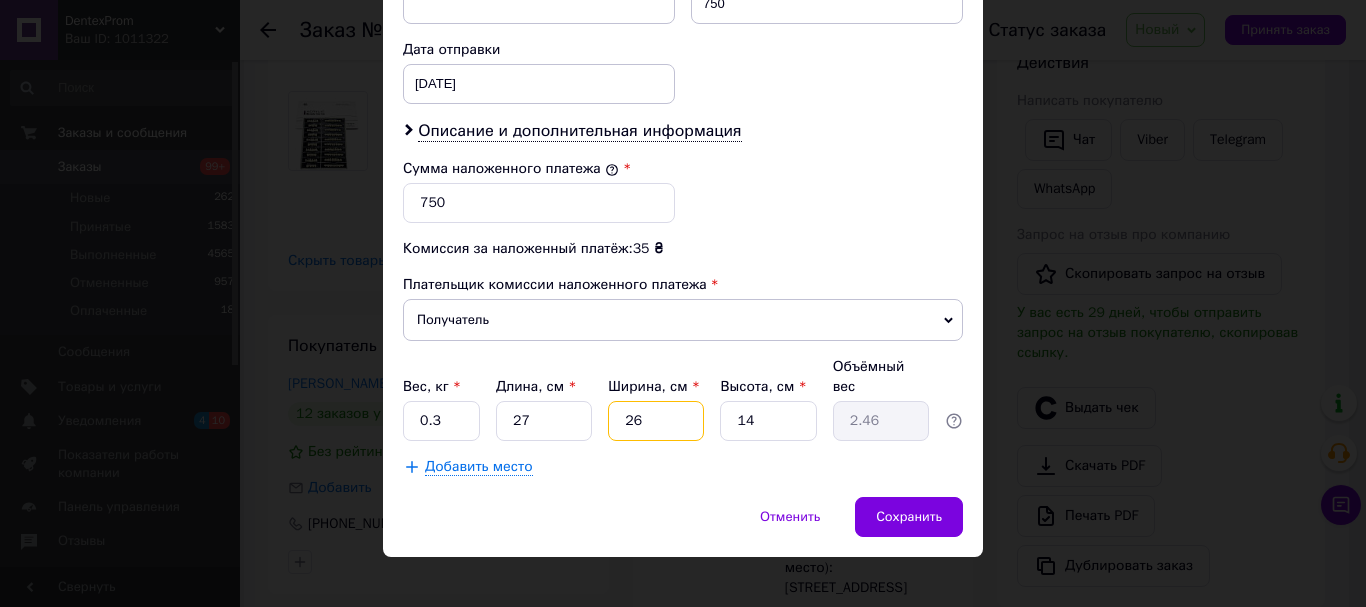 type on "1" 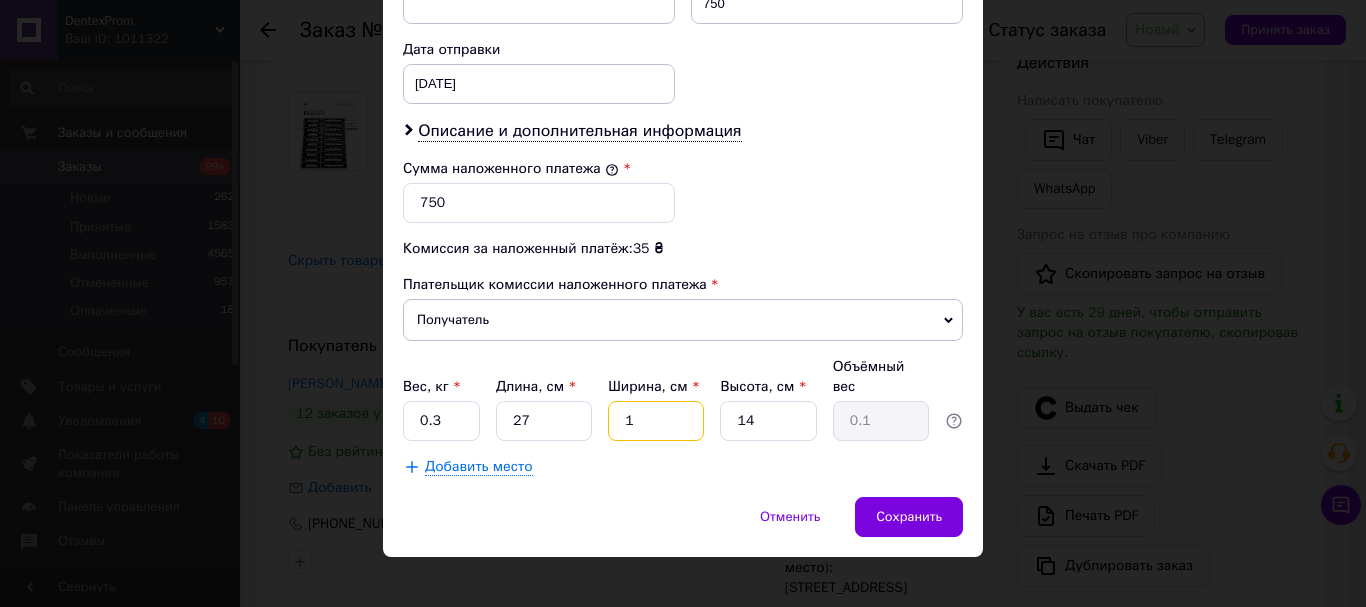 type on "17" 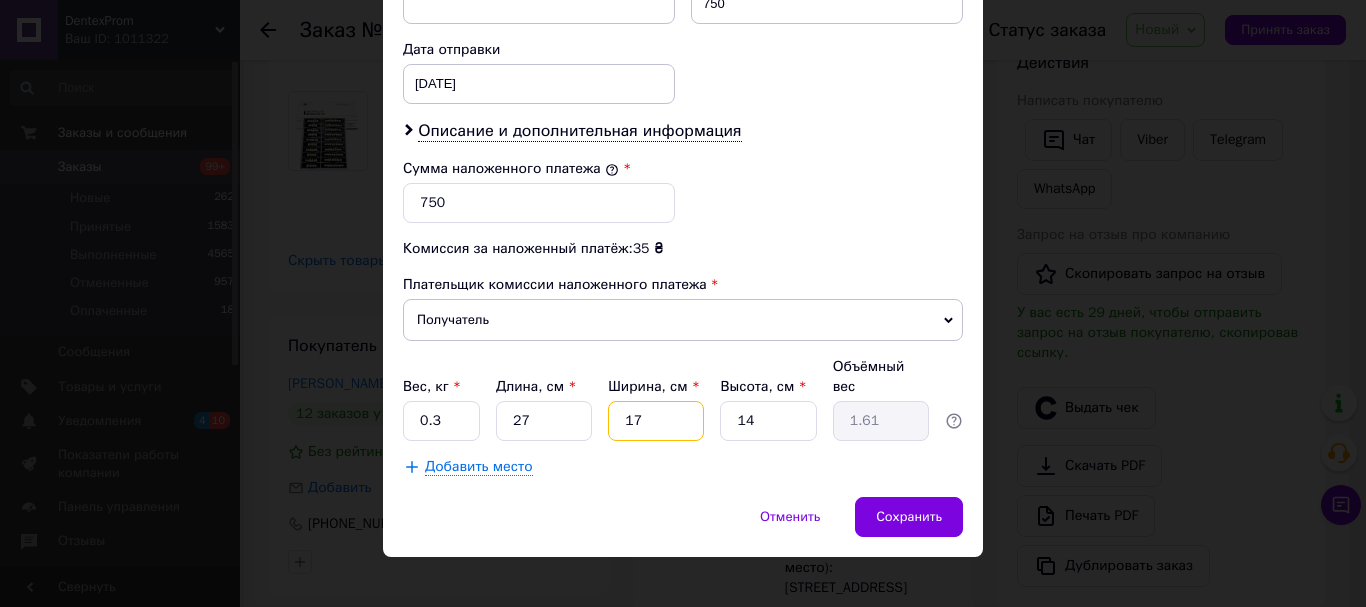 type on "17" 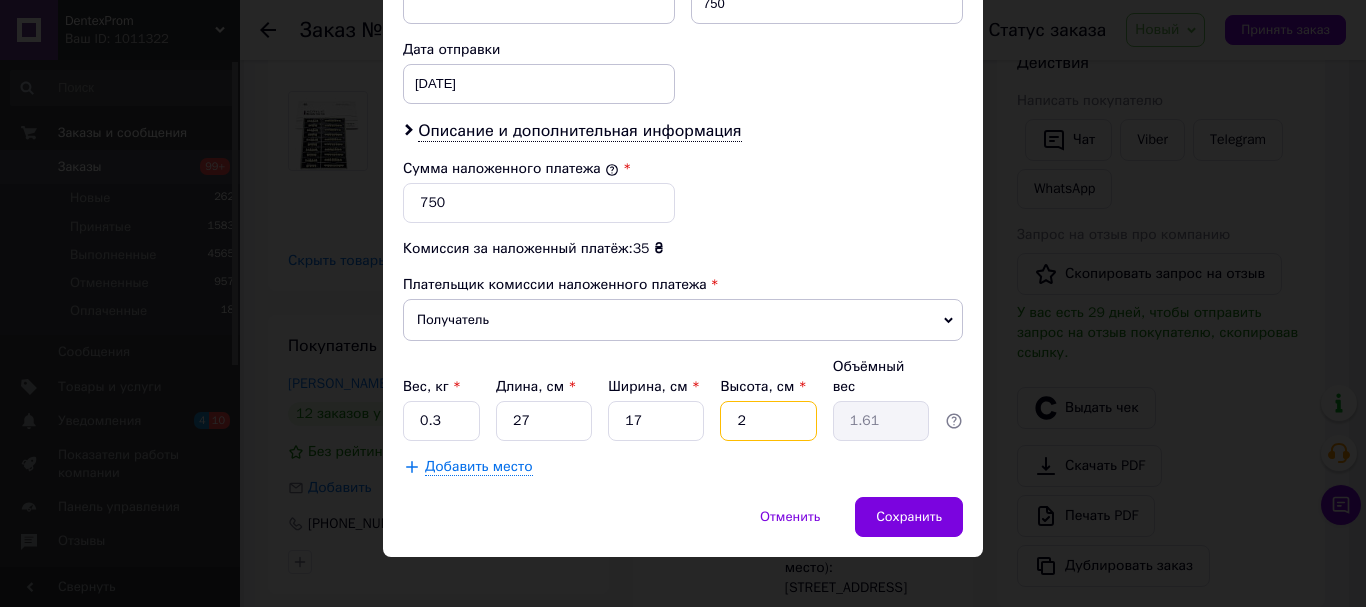 type on "2" 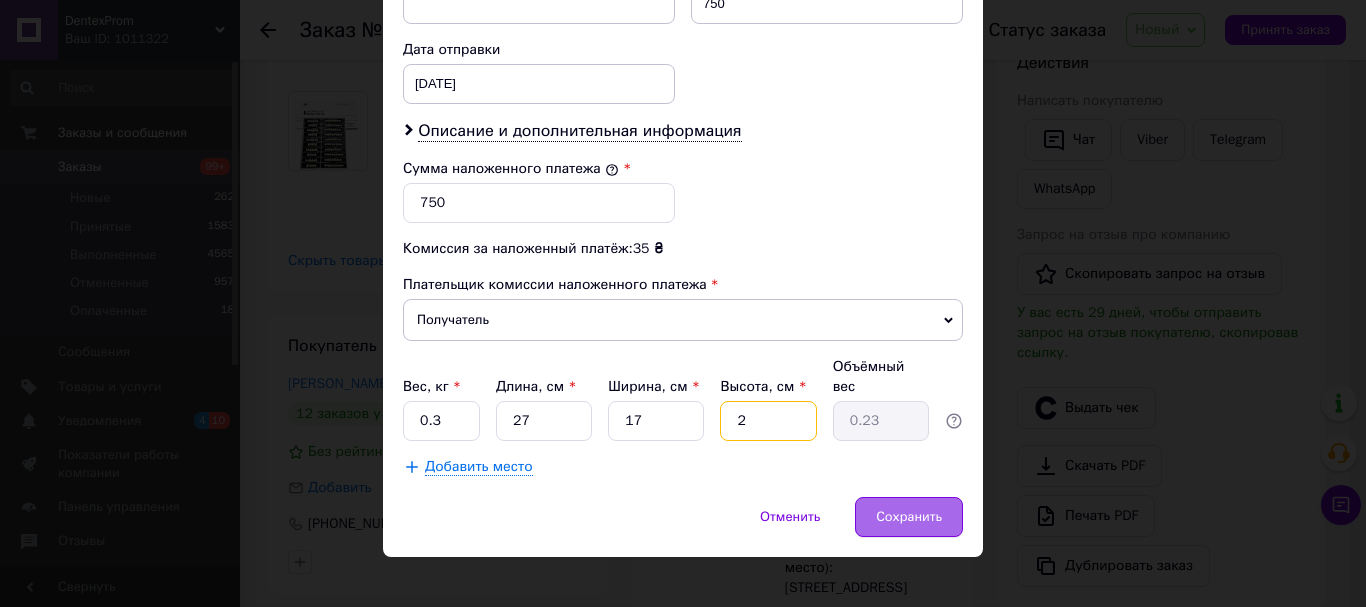 type on "2" 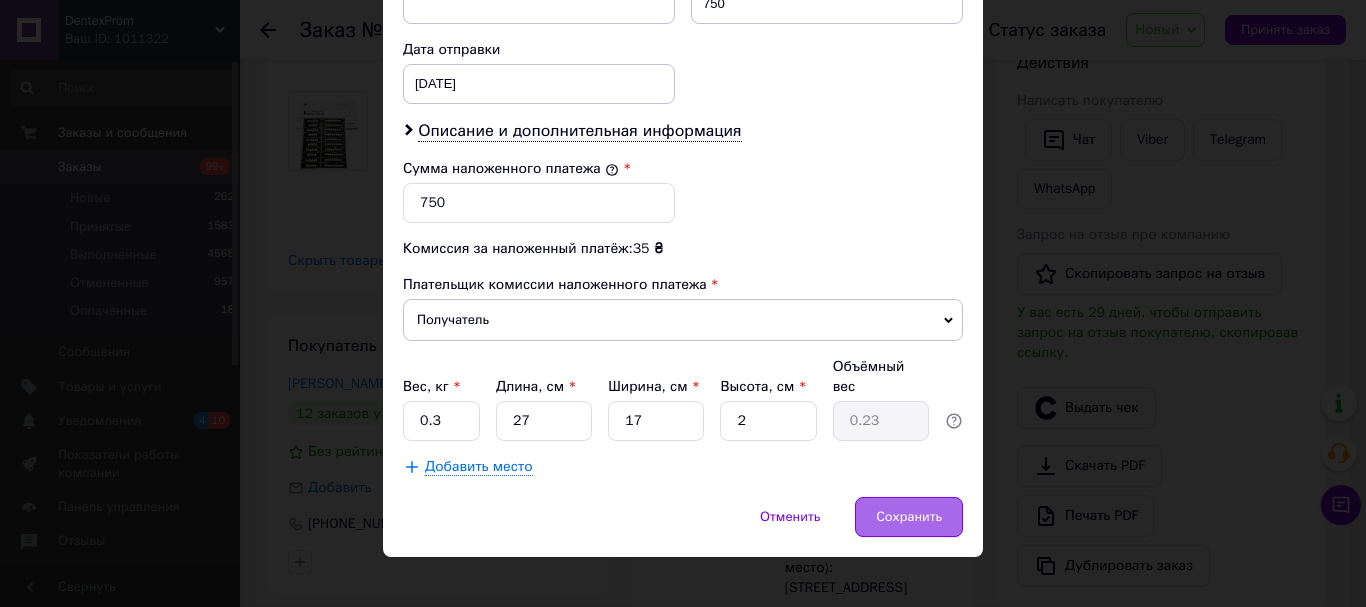 click on "Сохранить" at bounding box center (909, 517) 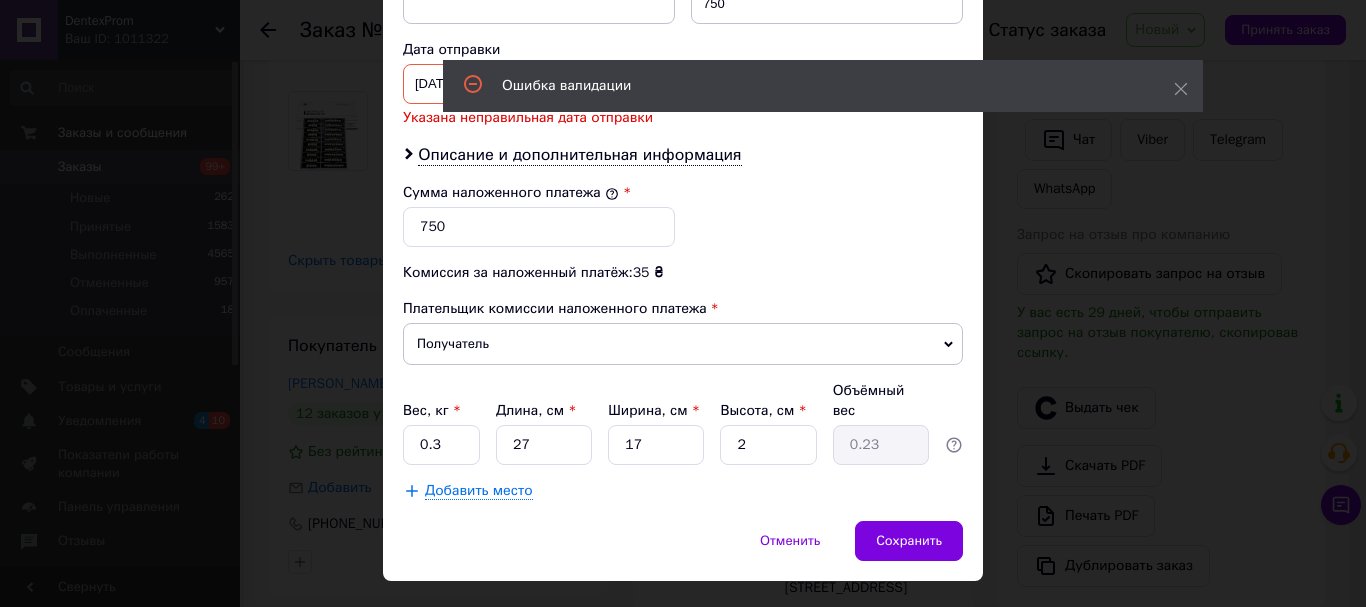 click on "29.12.2024 < 2024 > < Декабрь > Пн Вт Ср Чт Пт Сб Вс 25 26 27 28 29 30 1 2 3 4 5 6 7 8 9 10 11 12 13 14 15 16 17 18 19 20 21 22 23 24 25 26 27 28 29 30 31 1 2 3 4 5" at bounding box center (539, 84) 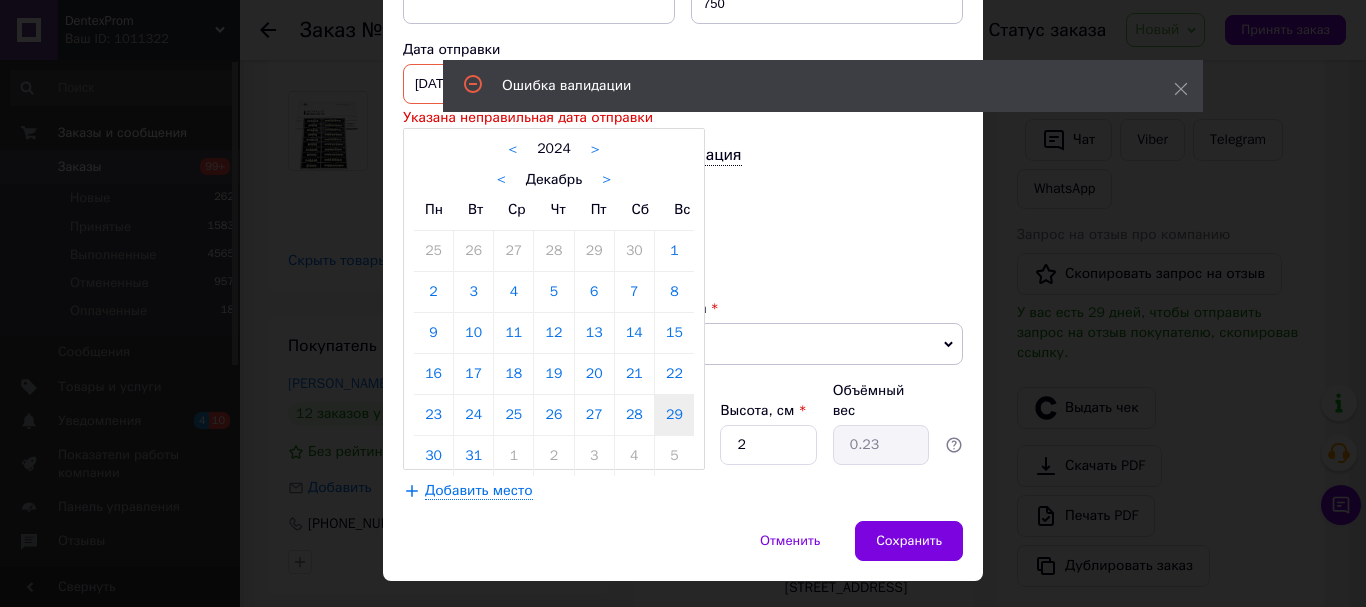 click on "< Декабрь >" at bounding box center (554, 179) 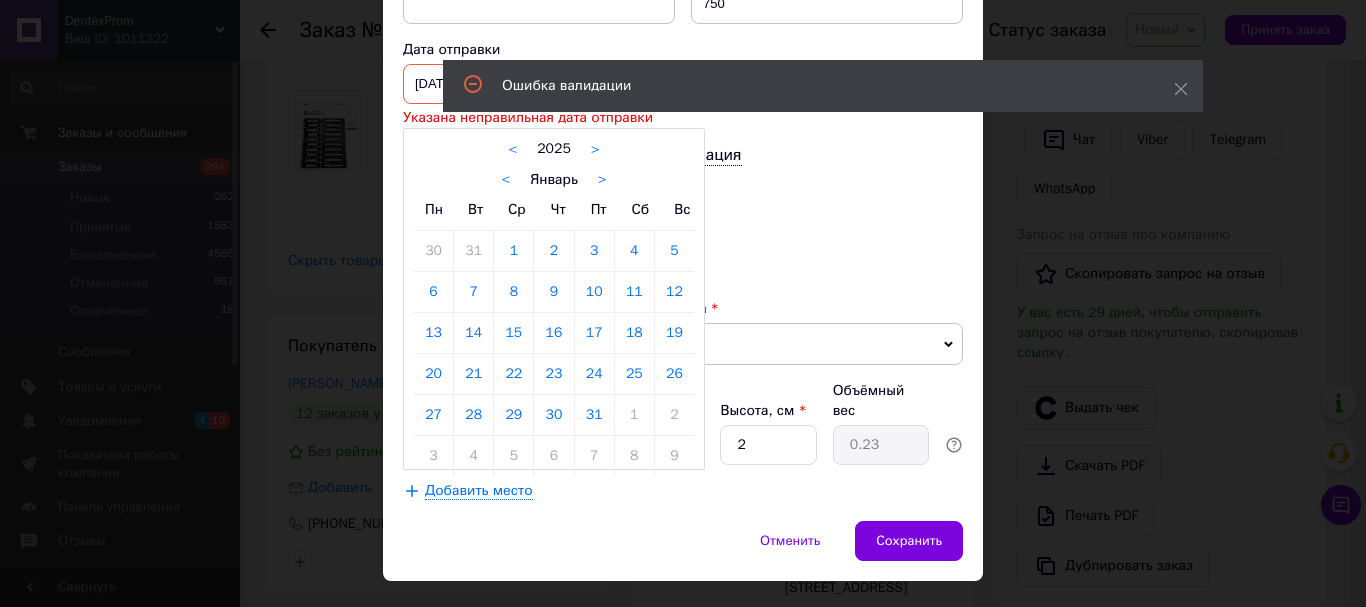 click on "< Январь >" at bounding box center [554, 179] 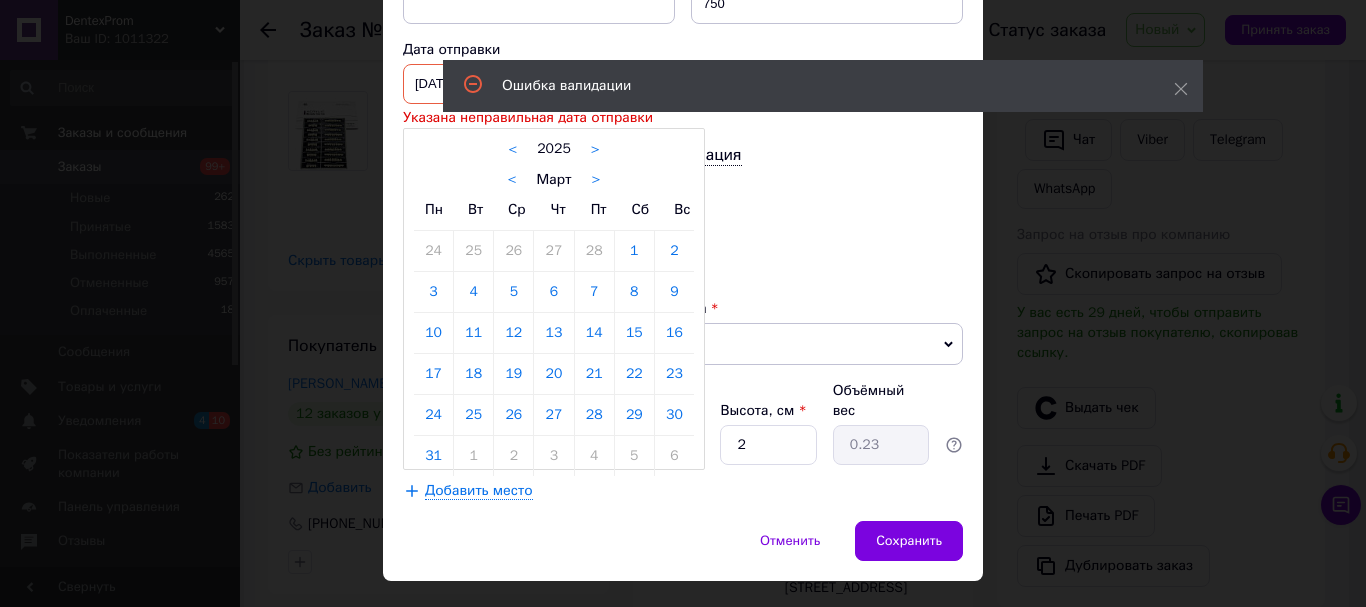 click on ">" at bounding box center (595, 180) 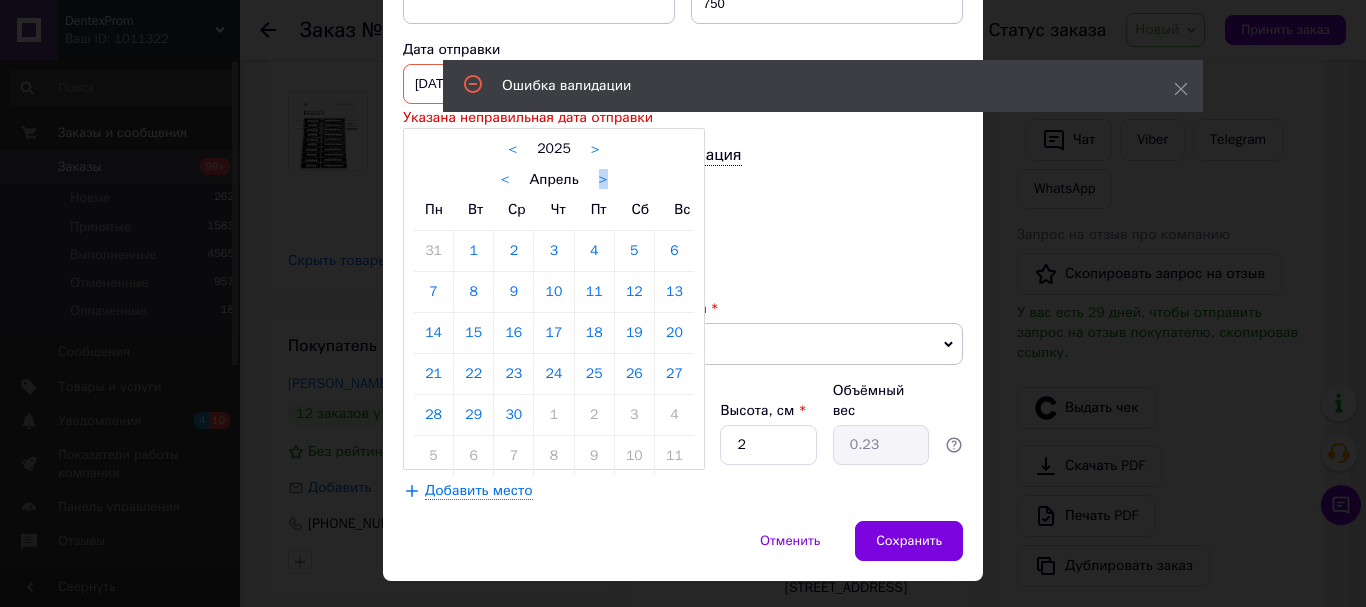 click on ">" at bounding box center (603, 180) 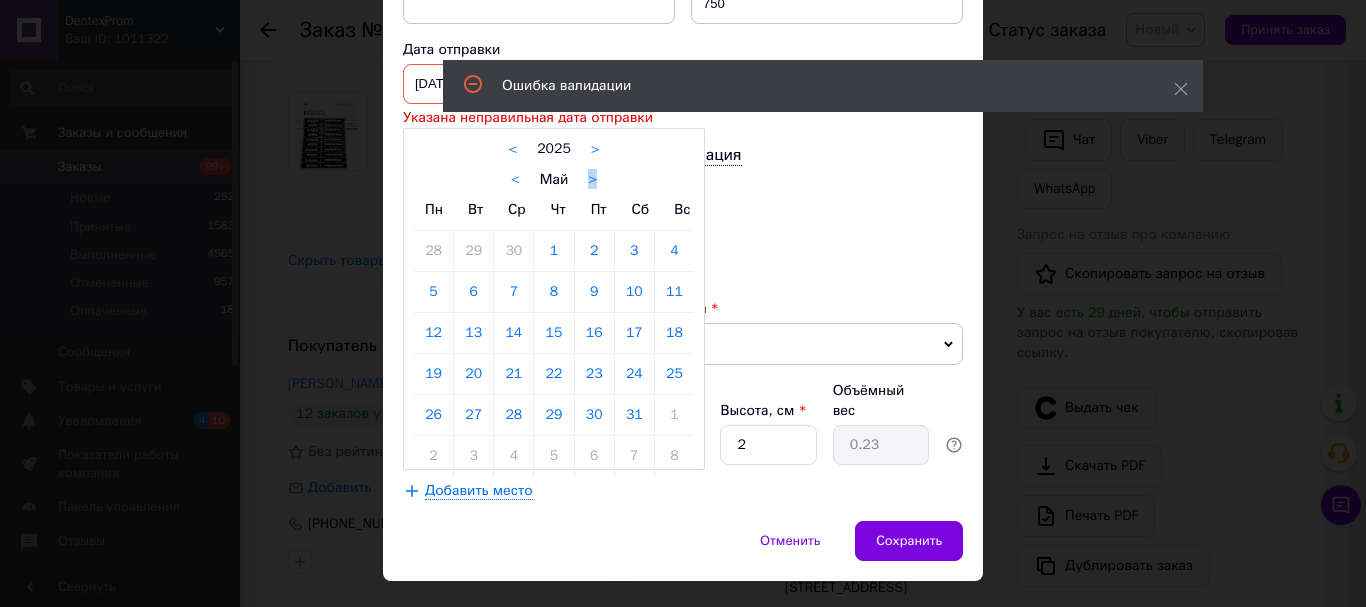 click on ">" at bounding box center [592, 180] 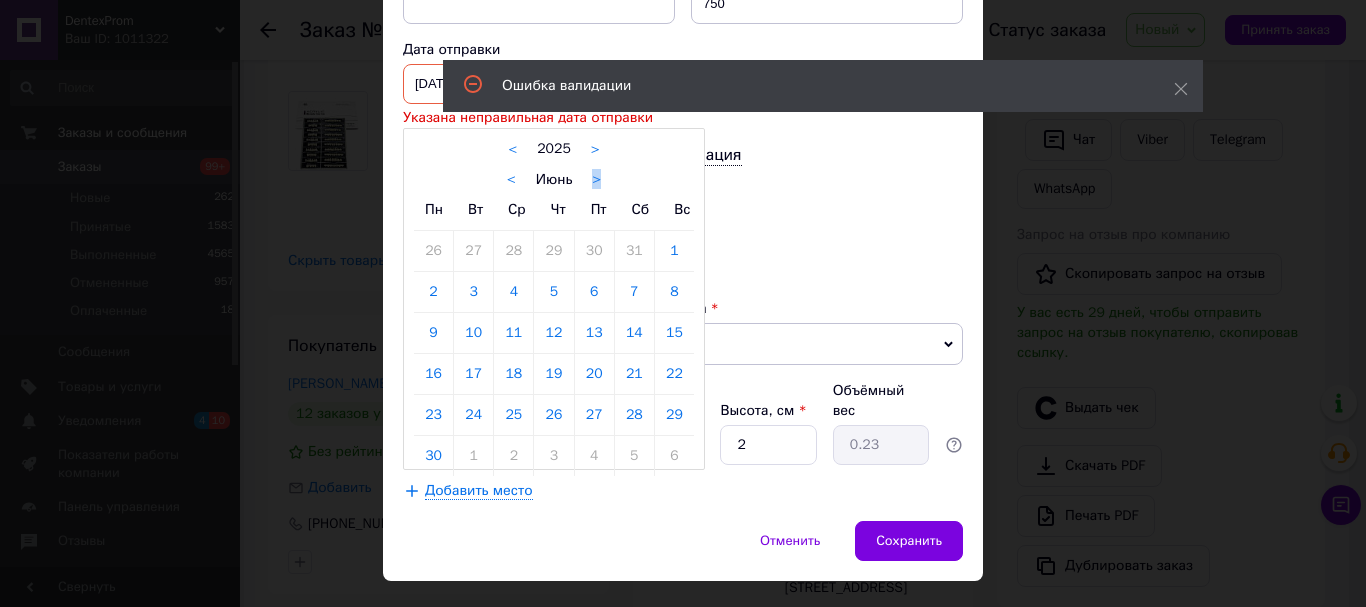 click on ">" at bounding box center [596, 180] 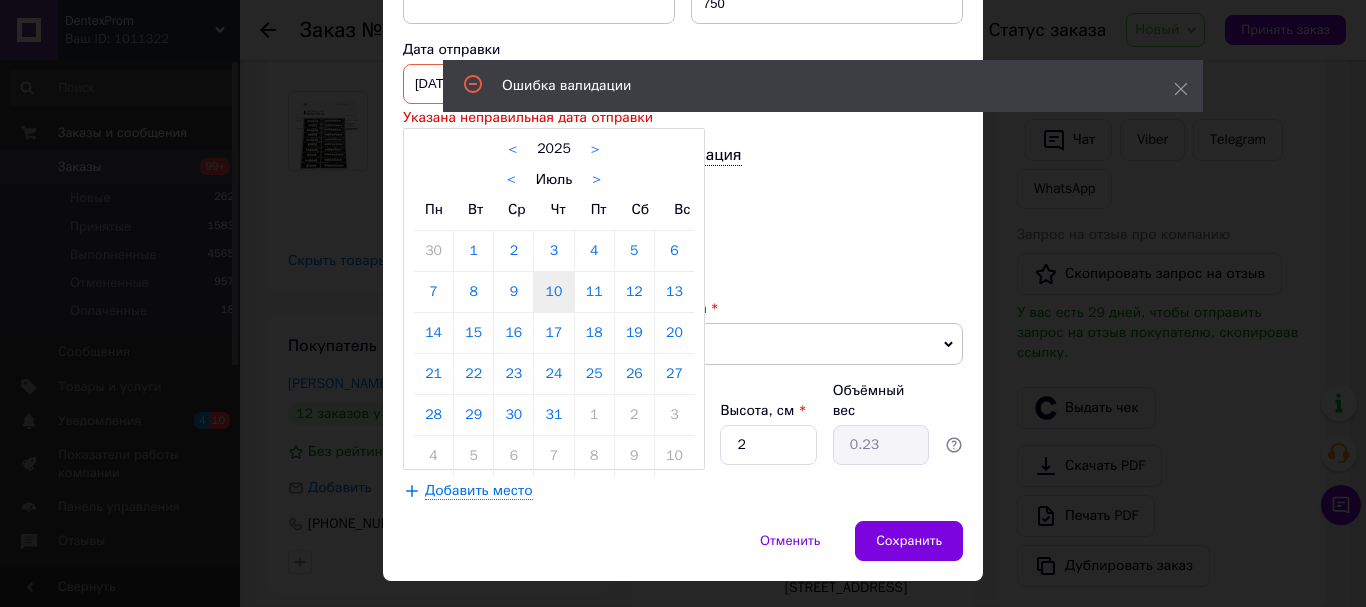 click on "10" at bounding box center [553, 292] 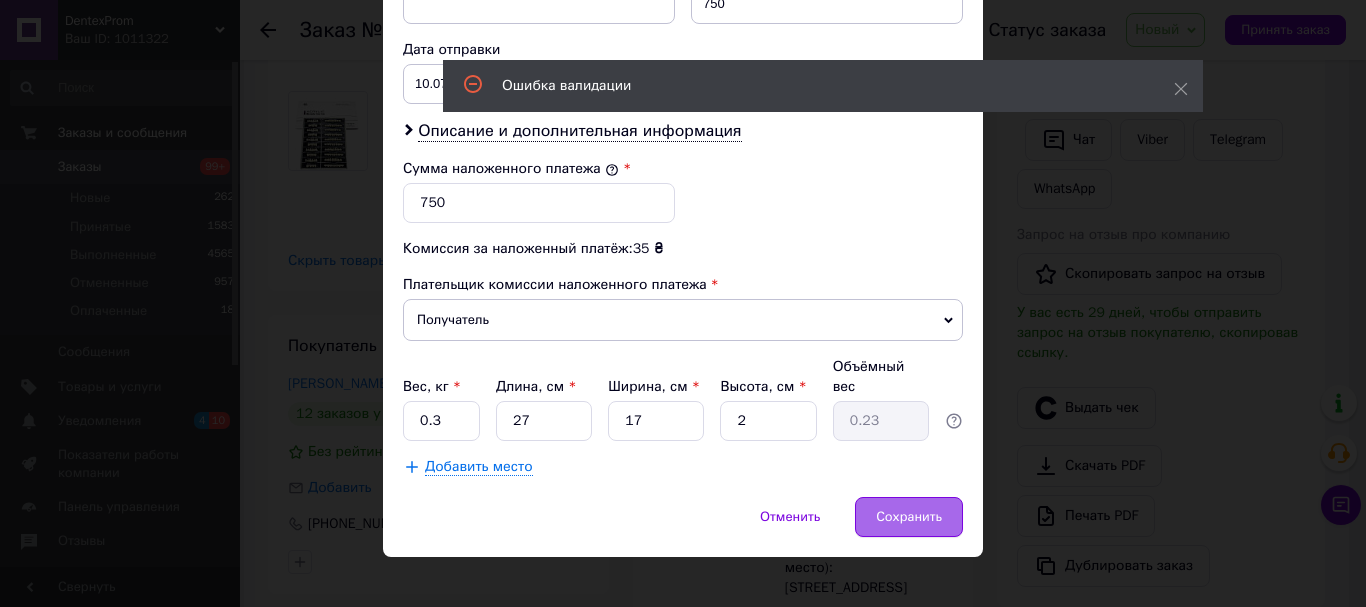 click on "Сохранить" at bounding box center (909, 517) 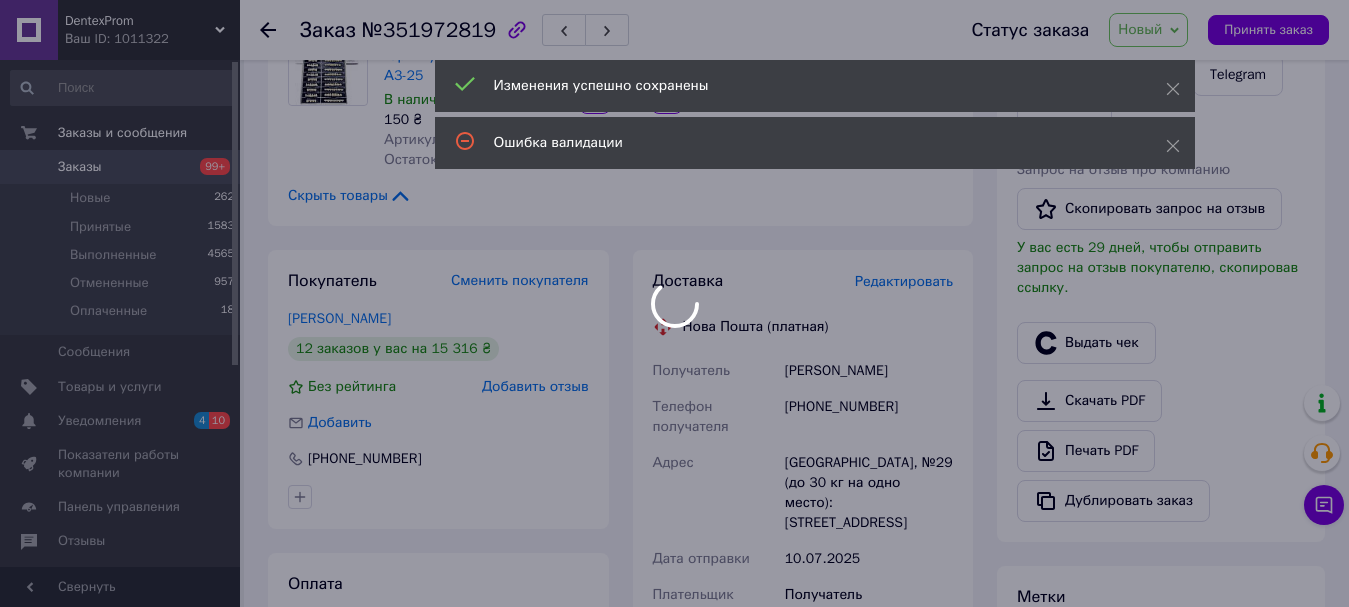 scroll, scrollTop: 900, scrollLeft: 0, axis: vertical 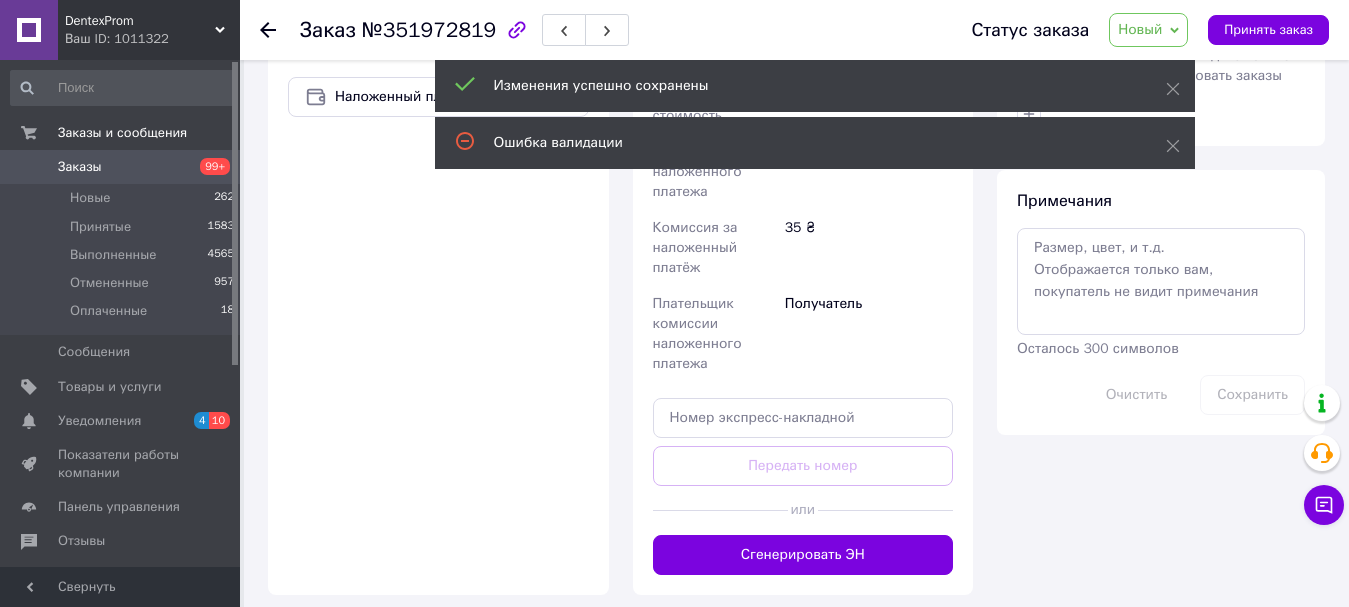 drag, startPoint x: 778, startPoint y: 504, endPoint x: 803, endPoint y: 477, distance: 36.796738 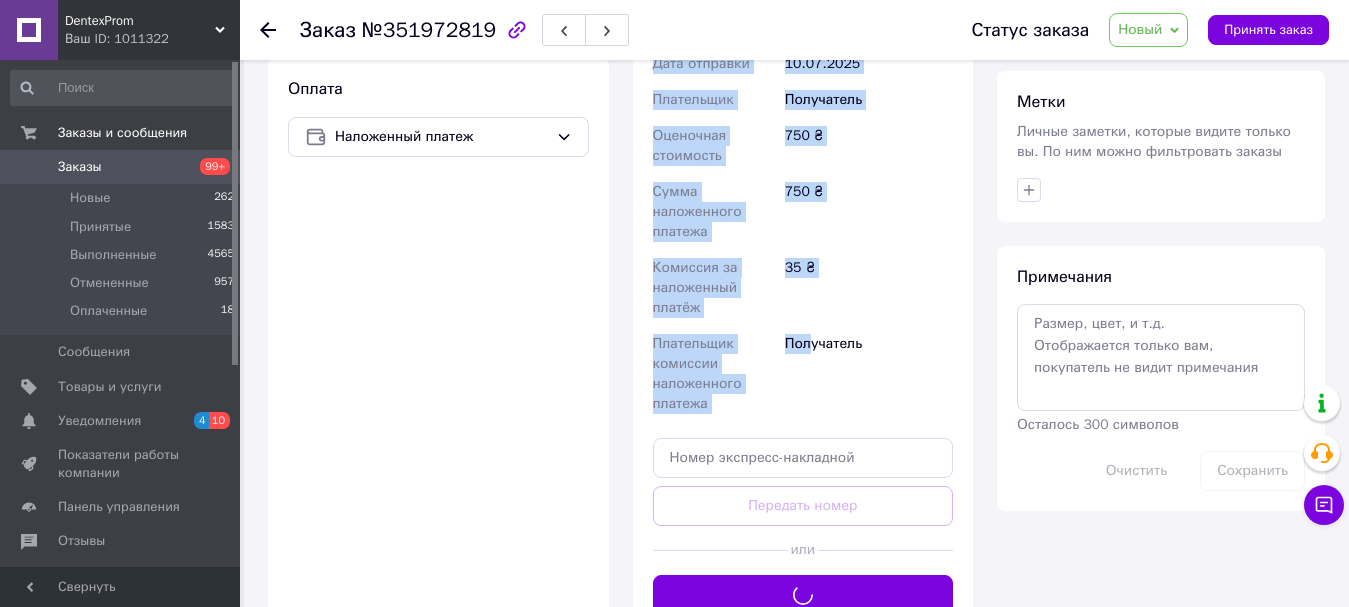 scroll, scrollTop: 900, scrollLeft: 0, axis: vertical 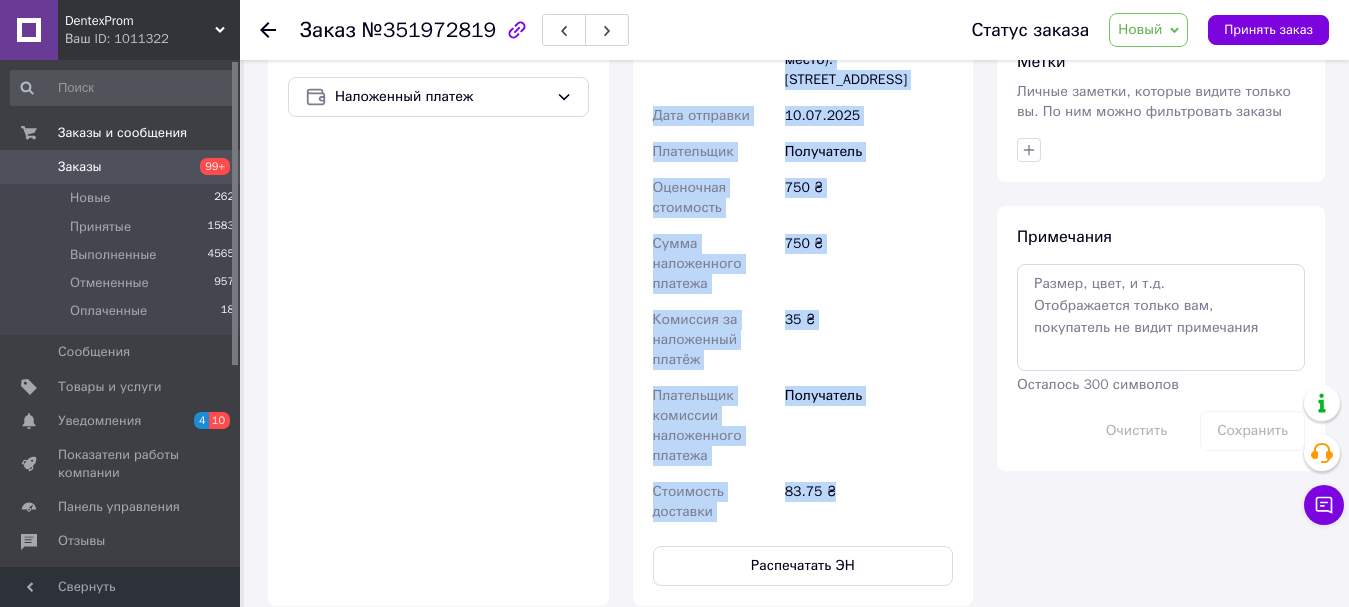 drag, startPoint x: 681, startPoint y: 152, endPoint x: 860, endPoint y: 432, distance: 332.32666 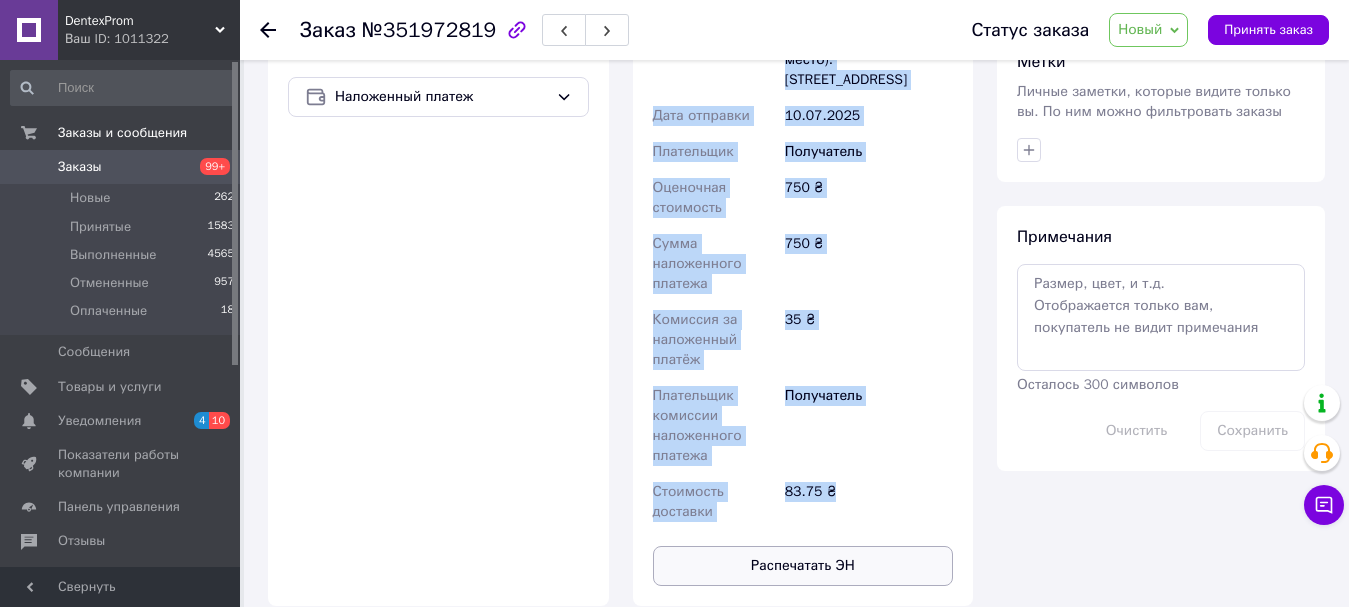 click on "Распечатать ЭН" at bounding box center [803, 566] 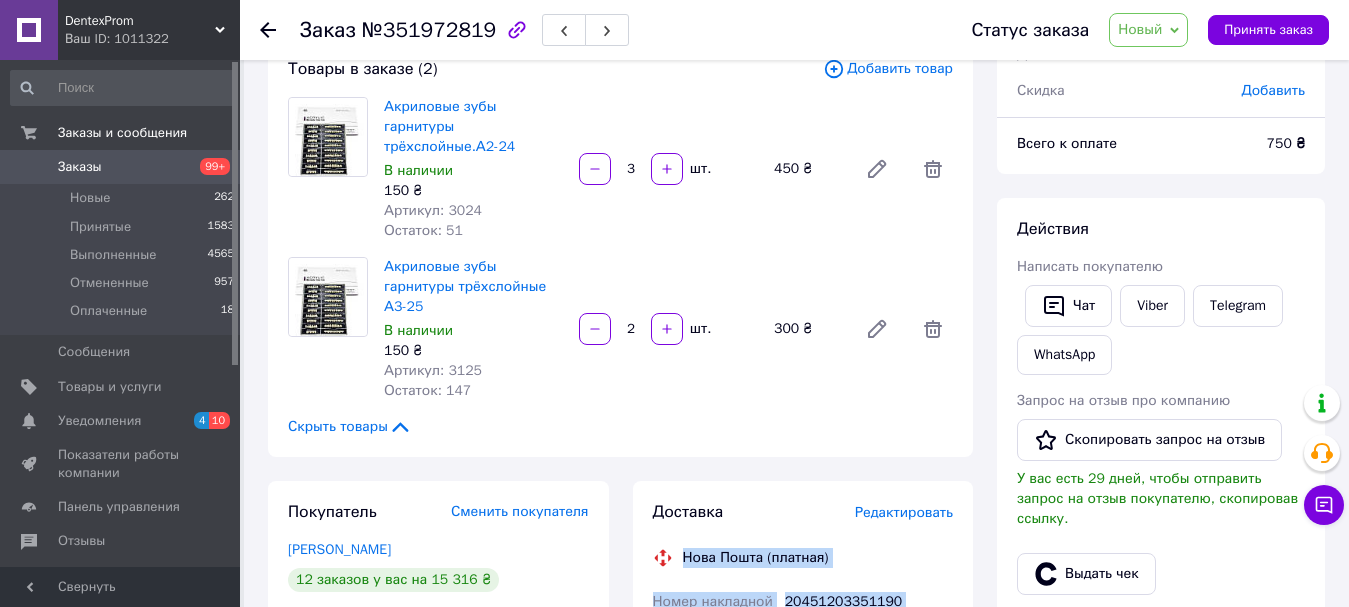 scroll, scrollTop: 0, scrollLeft: 0, axis: both 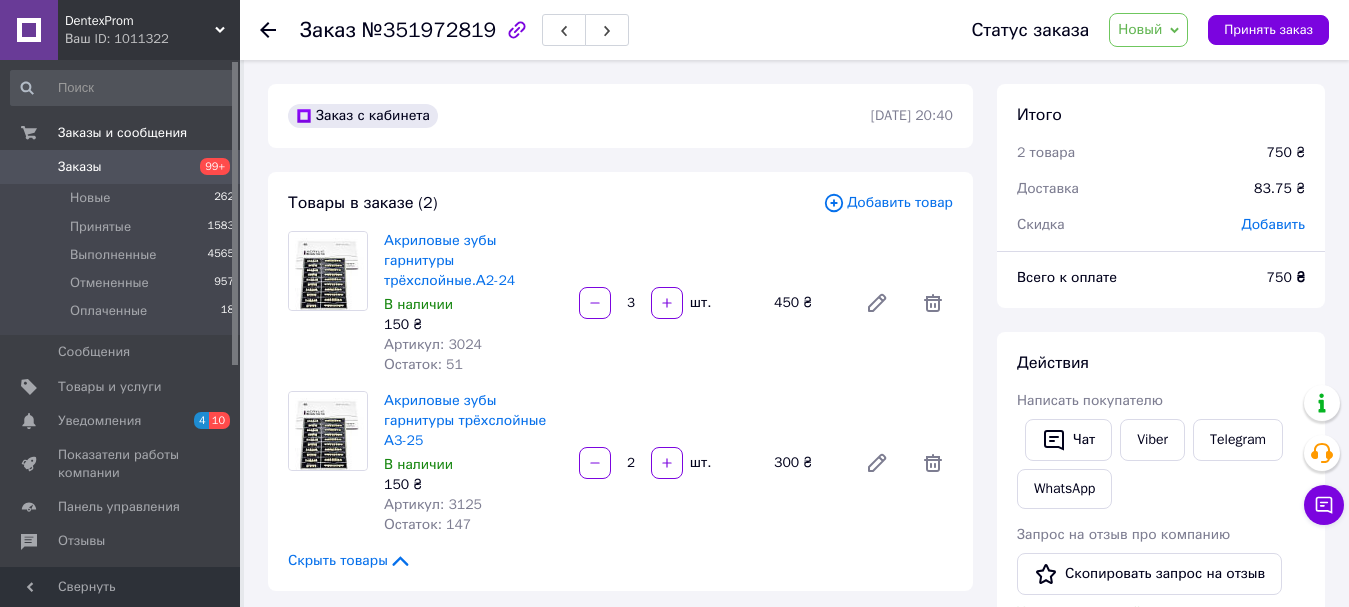 drag, startPoint x: 1144, startPoint y: 433, endPoint x: 1141, endPoint y: 412, distance: 21.213203 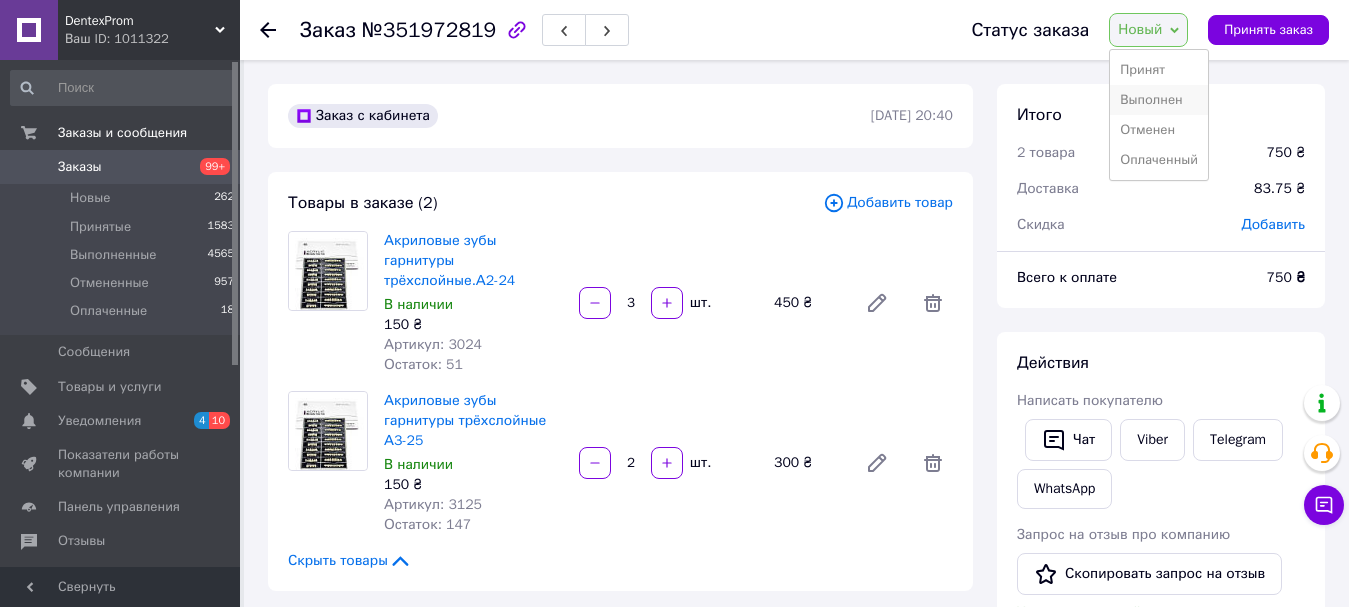 click on "Выполнен" at bounding box center [1159, 100] 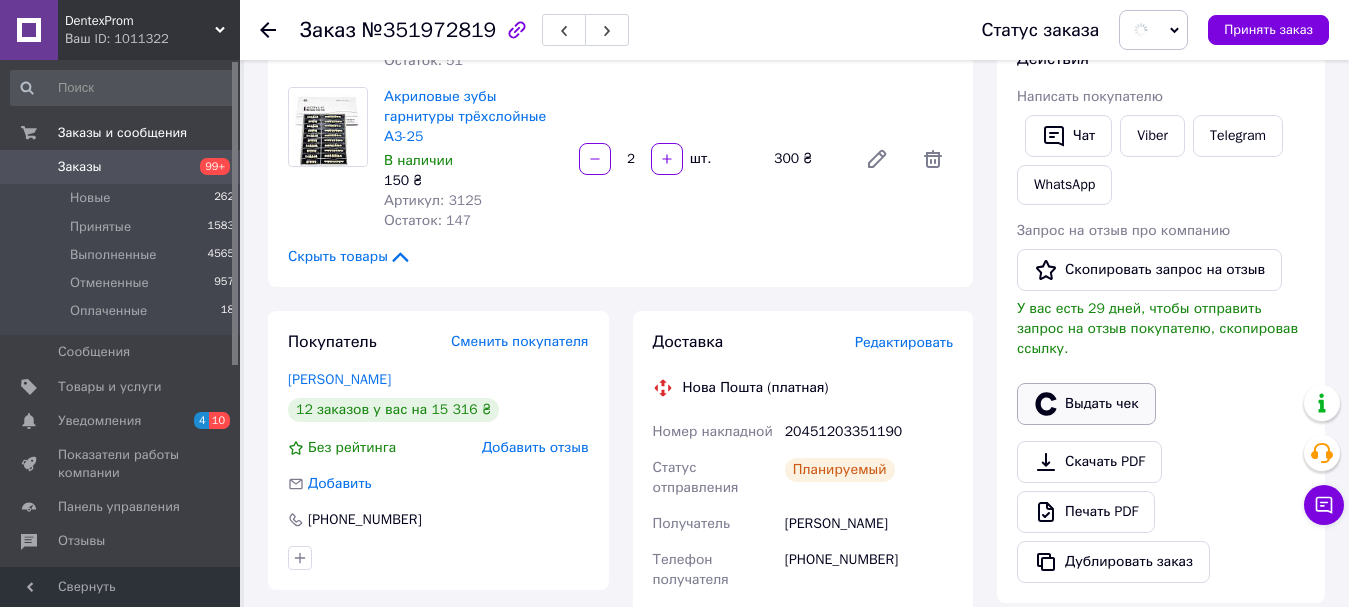 scroll, scrollTop: 300, scrollLeft: 0, axis: vertical 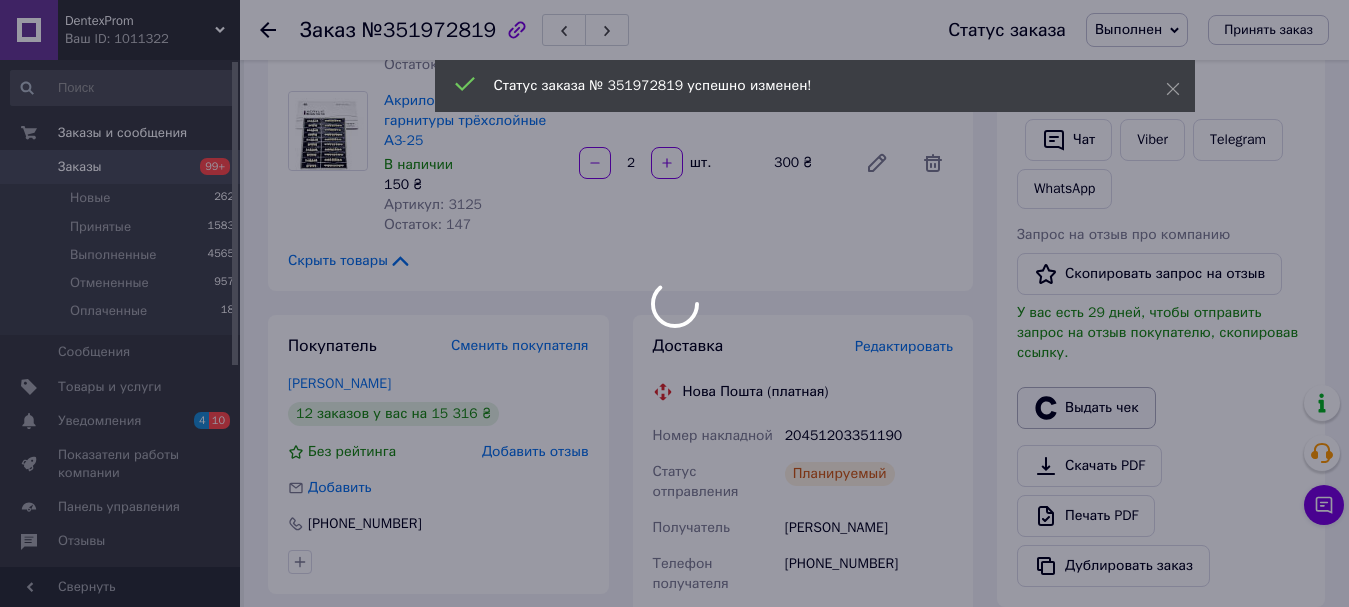 click on "DentexProm Ваш ID: 1011322 Сайт DentexProm Кабинет покупателя Проверить состояние системы Страница на портале Справка Выйти Заказы и сообщения Заказы 99+ Новые 262 Принятые 1583 Выполненные 4565 Отмененные 957 Оплаченные 18 Сообщения 0 Товары и услуги Уведомления 4 10 Показатели работы компании Панель управления Отзывы Покупатели Каталог ProSale Аналитика Инструменты вебмастера и SEO Управление сайтом Кошелек компании Маркет Настройки Тарифы и счета Prom микс 6 000 Свернуть
Заказ №351972819 Статус заказа Выполнен Принят Отменен 3" at bounding box center [674, 816] 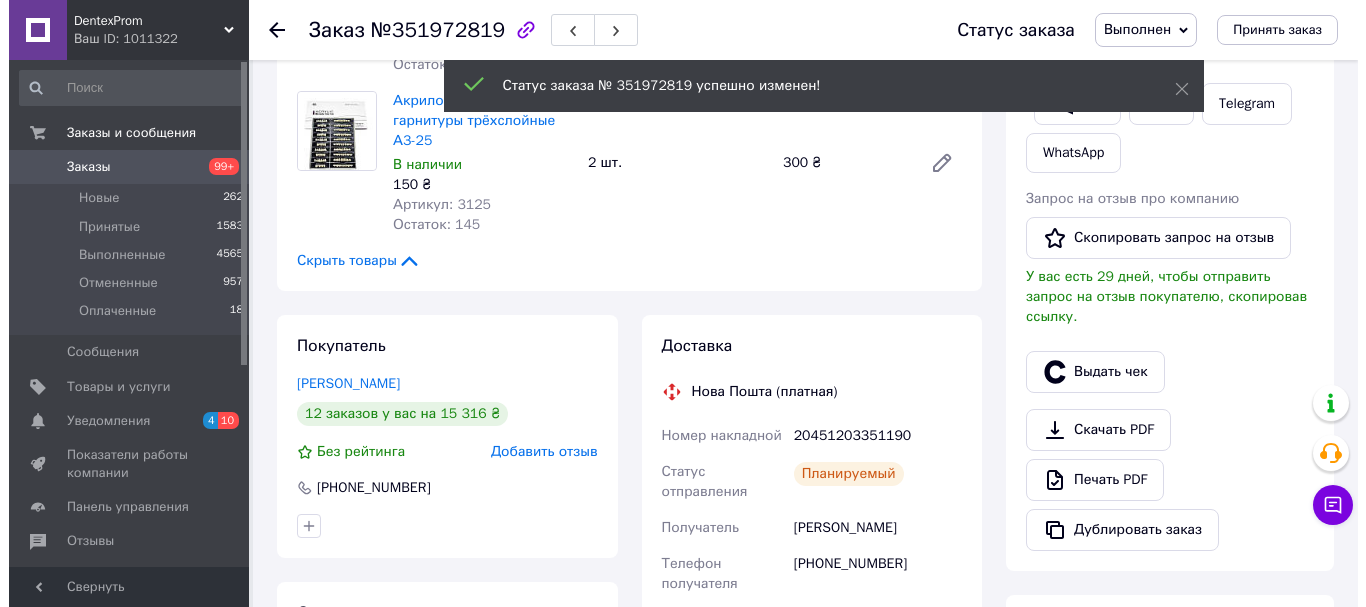 scroll, scrollTop: 952, scrollLeft: 0, axis: vertical 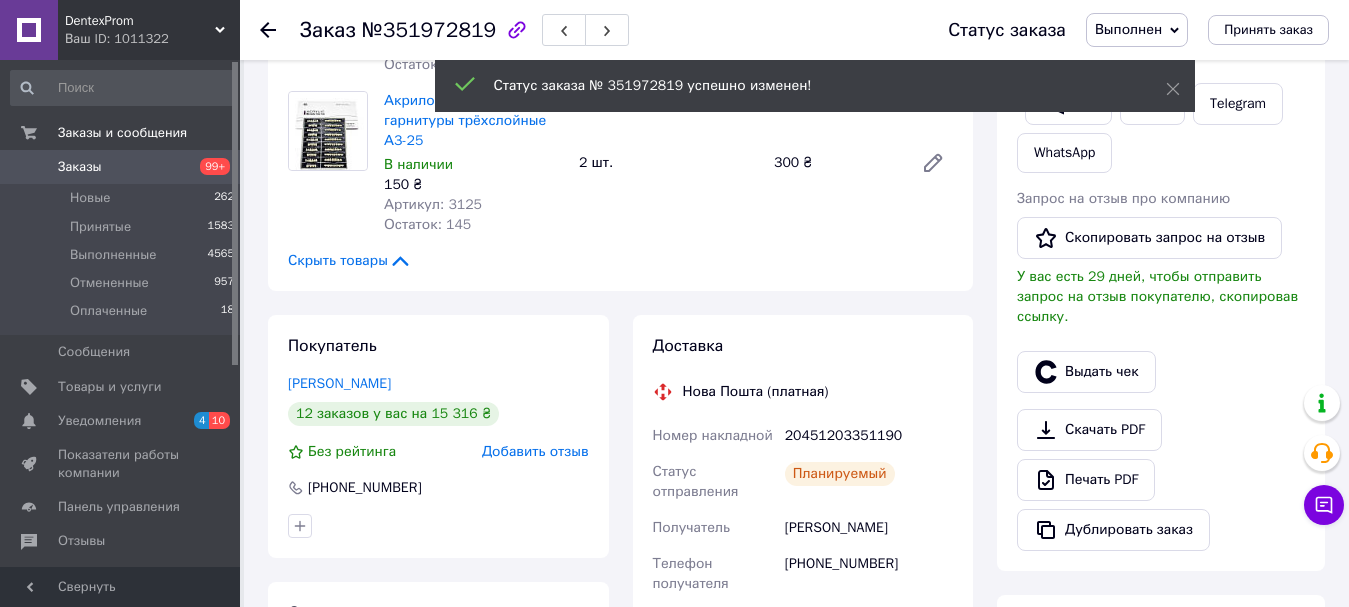 click on "Нова Пошта (платная)" at bounding box center [803, 392] 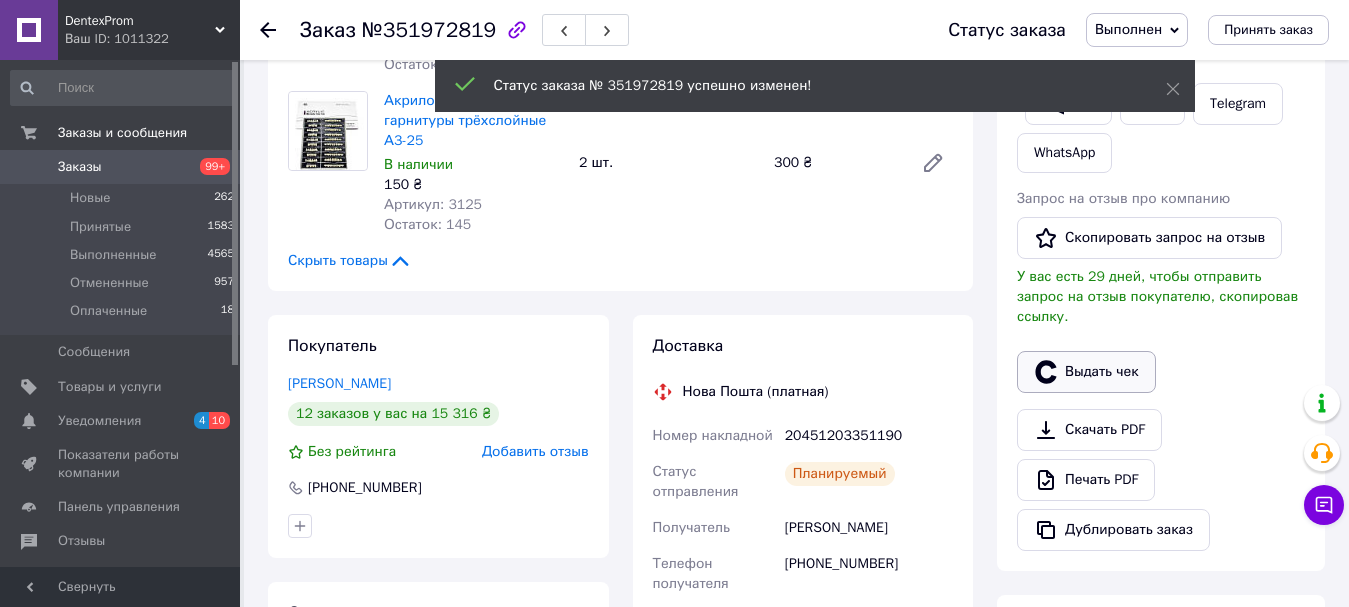 click on "Выдать чек" at bounding box center [1086, 372] 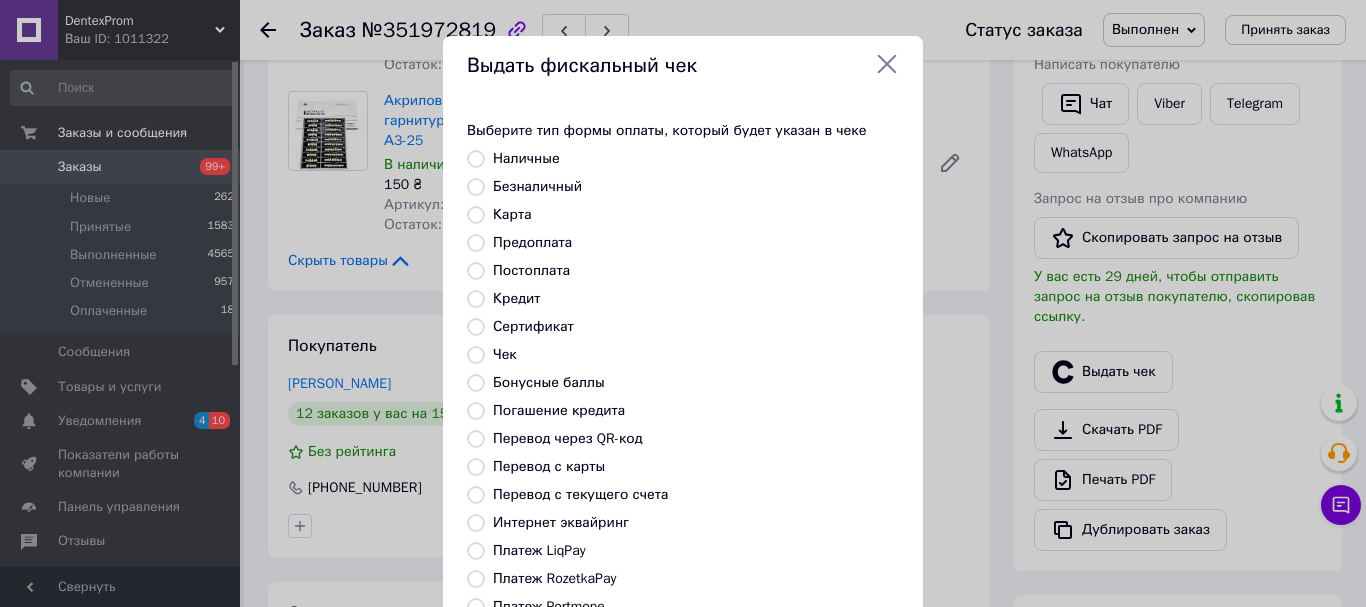 click on "Постоплата" at bounding box center [531, 270] 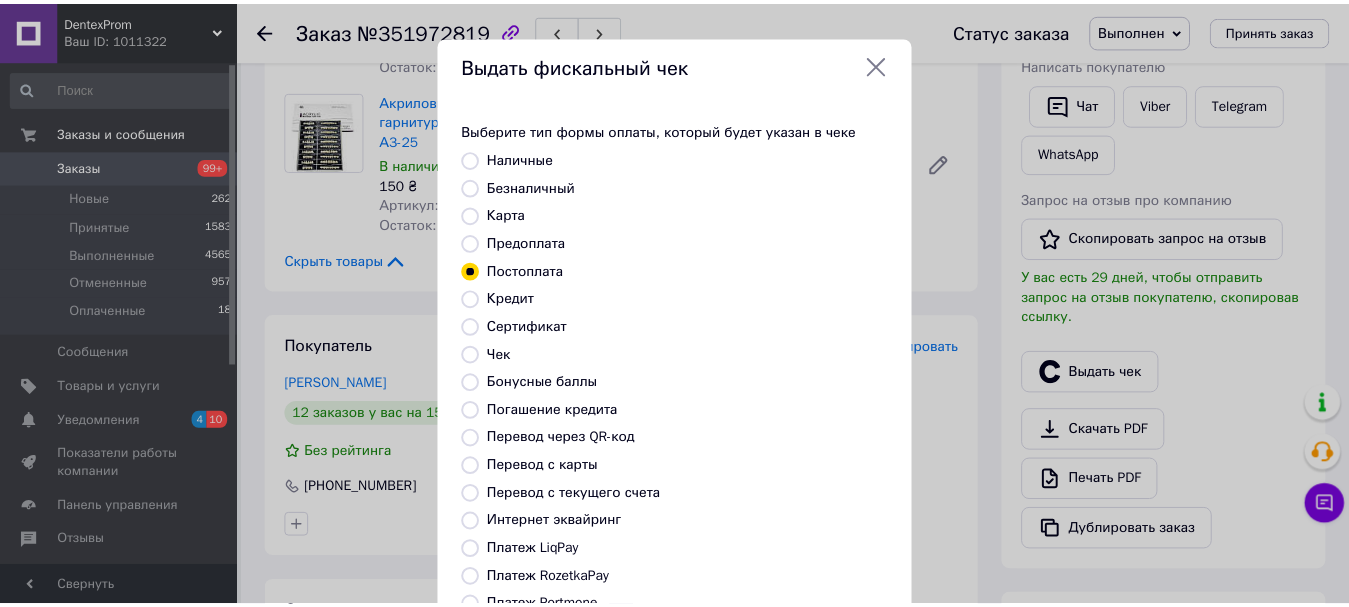 scroll, scrollTop: 252, scrollLeft: 0, axis: vertical 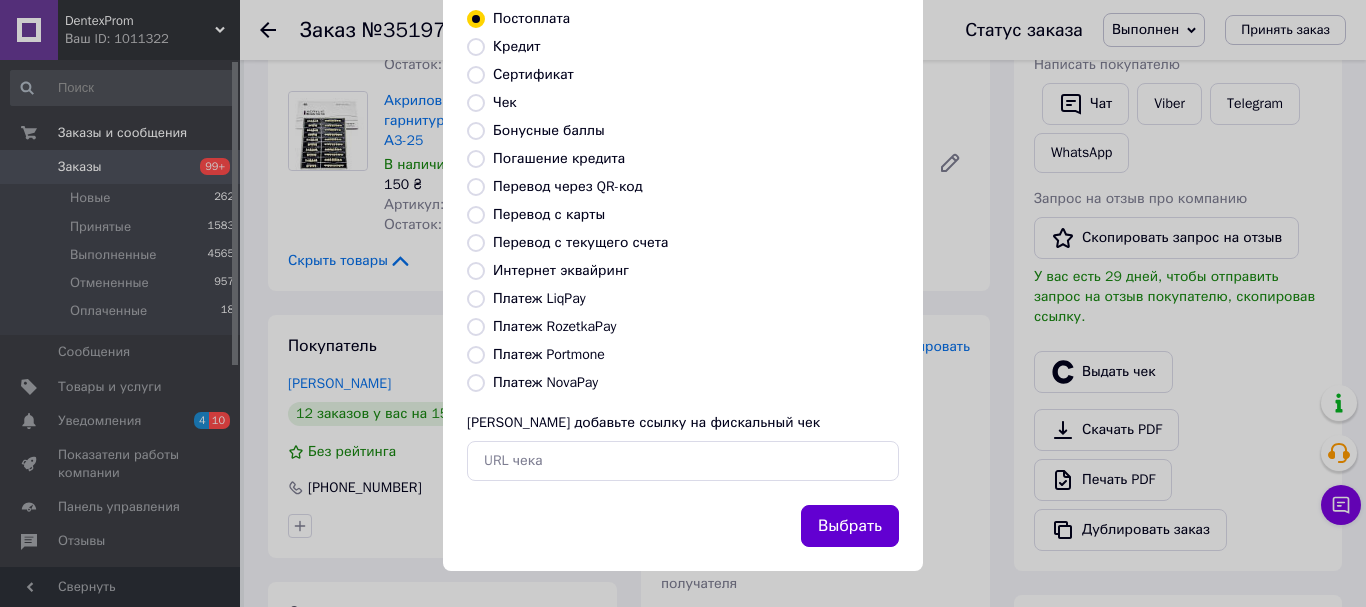 click on "Выбрать" at bounding box center (850, 526) 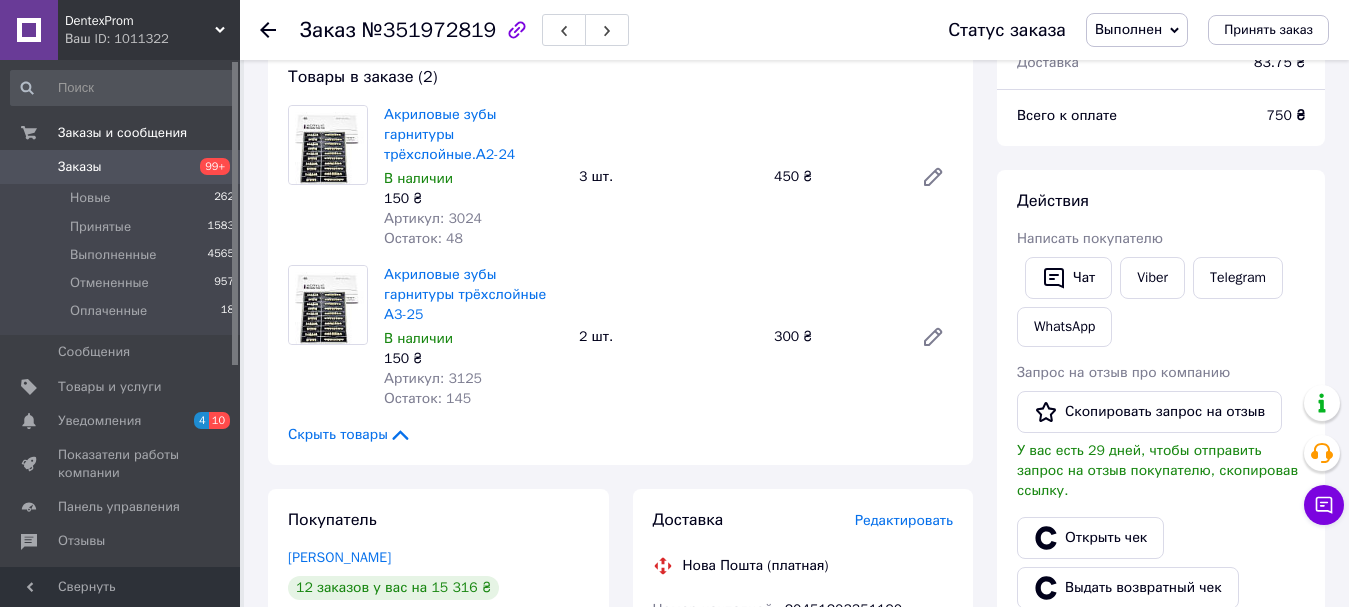 scroll, scrollTop: 0, scrollLeft: 0, axis: both 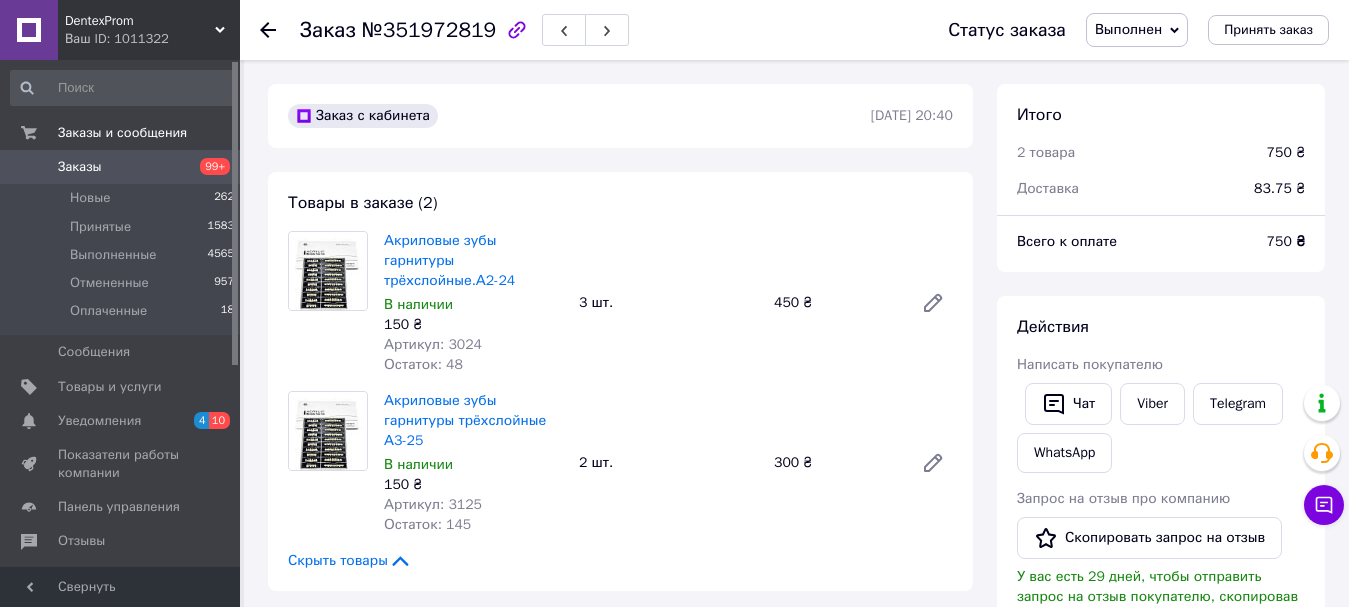 click on "Заказы" at bounding box center (121, 167) 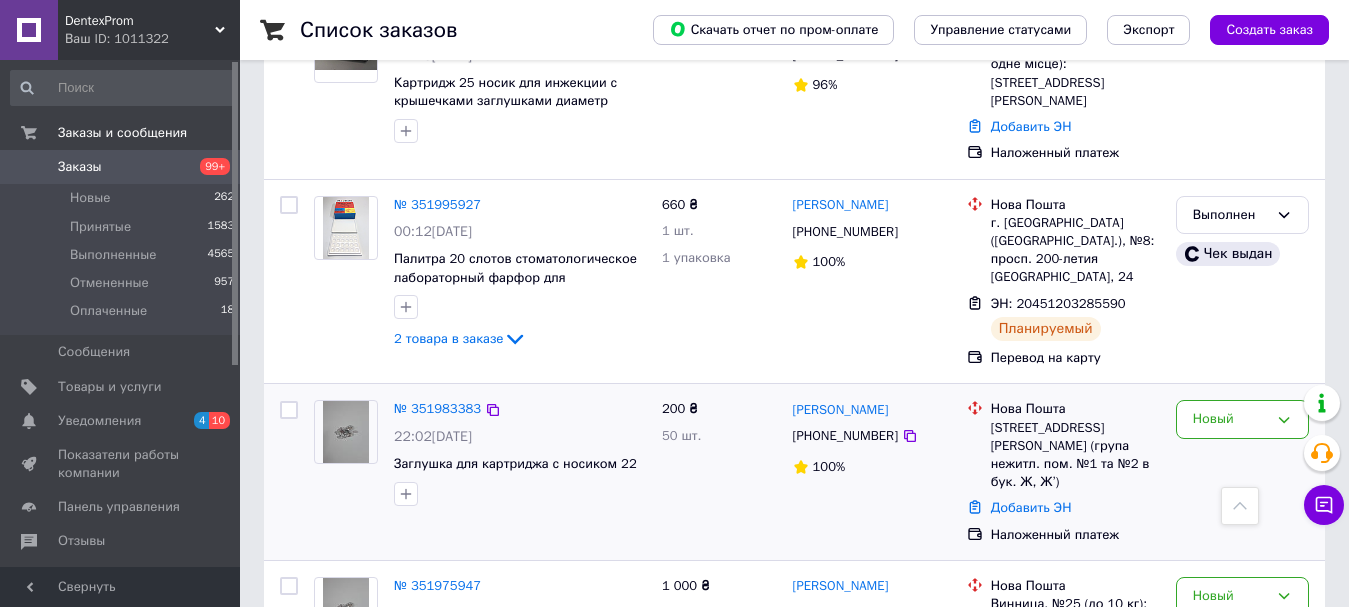 scroll, scrollTop: 2100, scrollLeft: 0, axis: vertical 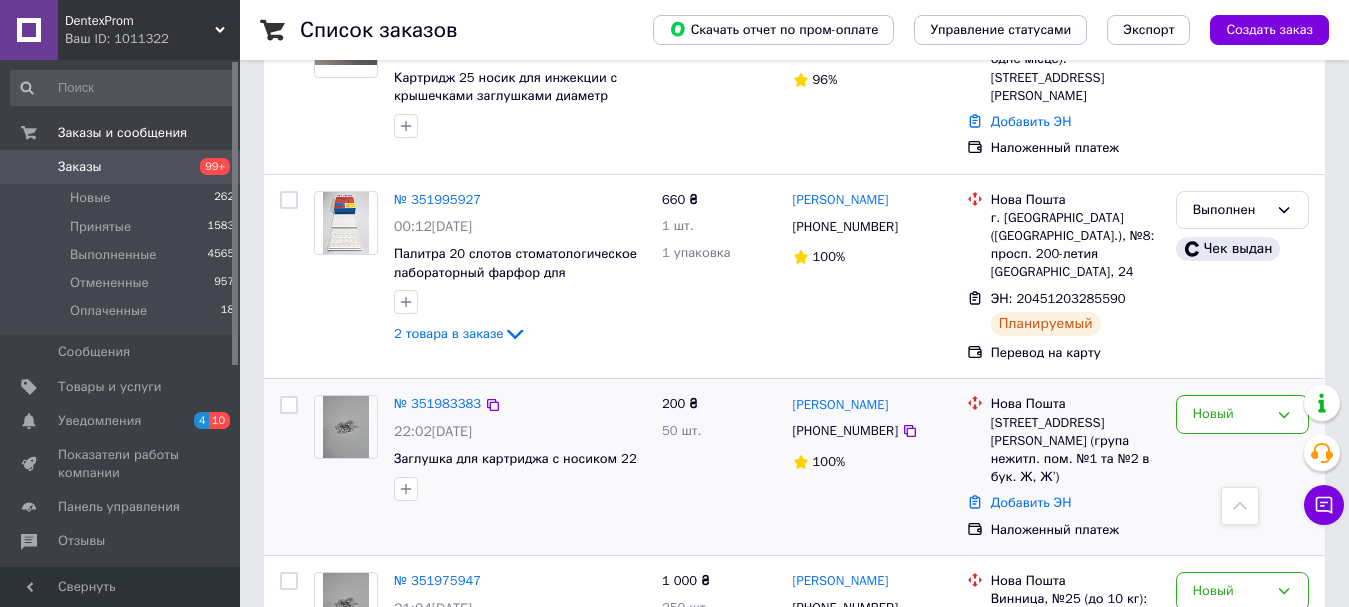 drag, startPoint x: 600, startPoint y: 331, endPoint x: 585, endPoint y: 363, distance: 35.341194 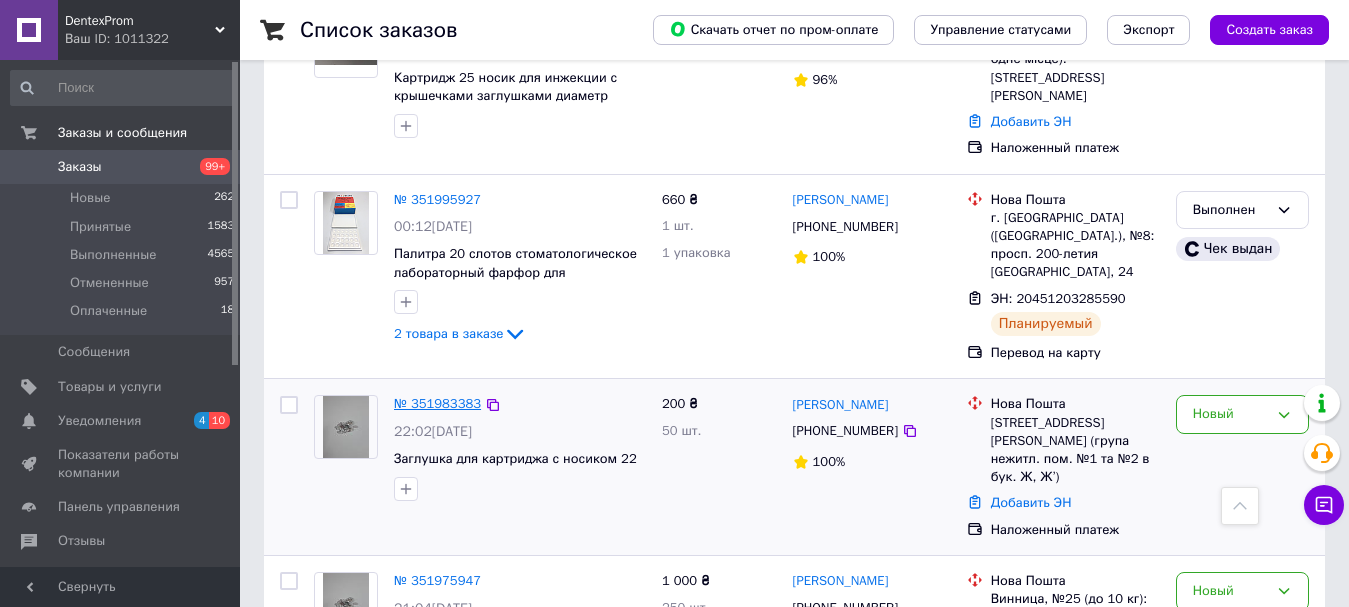 click on "№ 351983383" at bounding box center [437, 403] 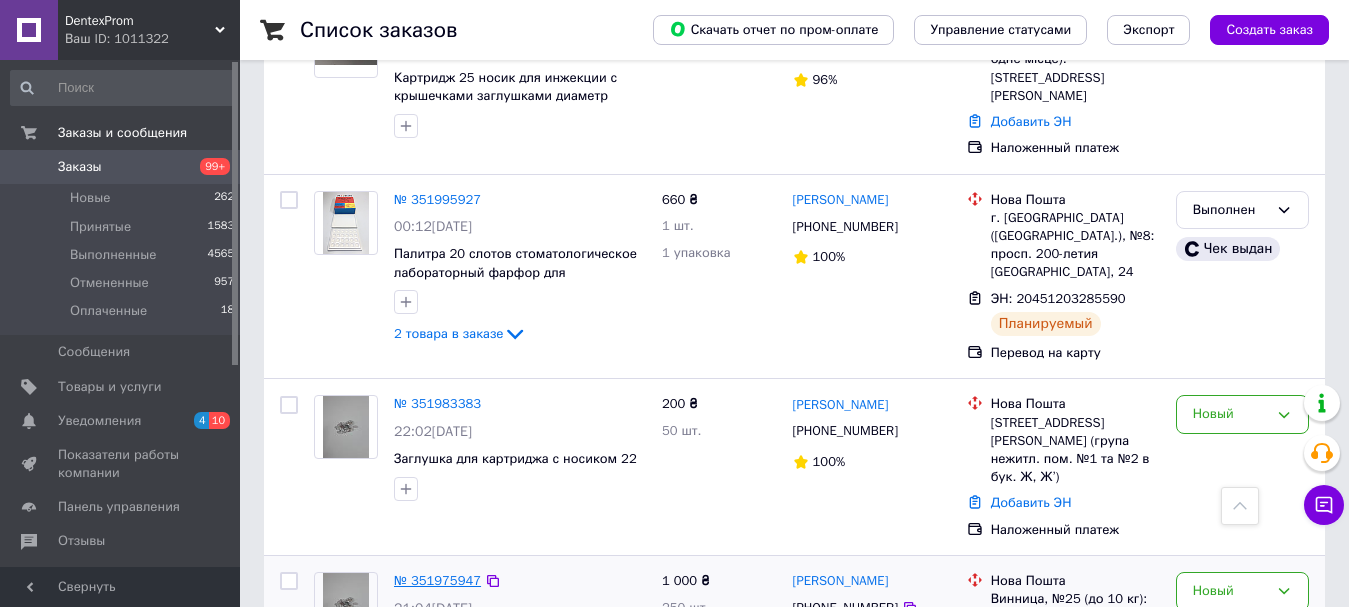 click on "№ 351975947" at bounding box center [437, 580] 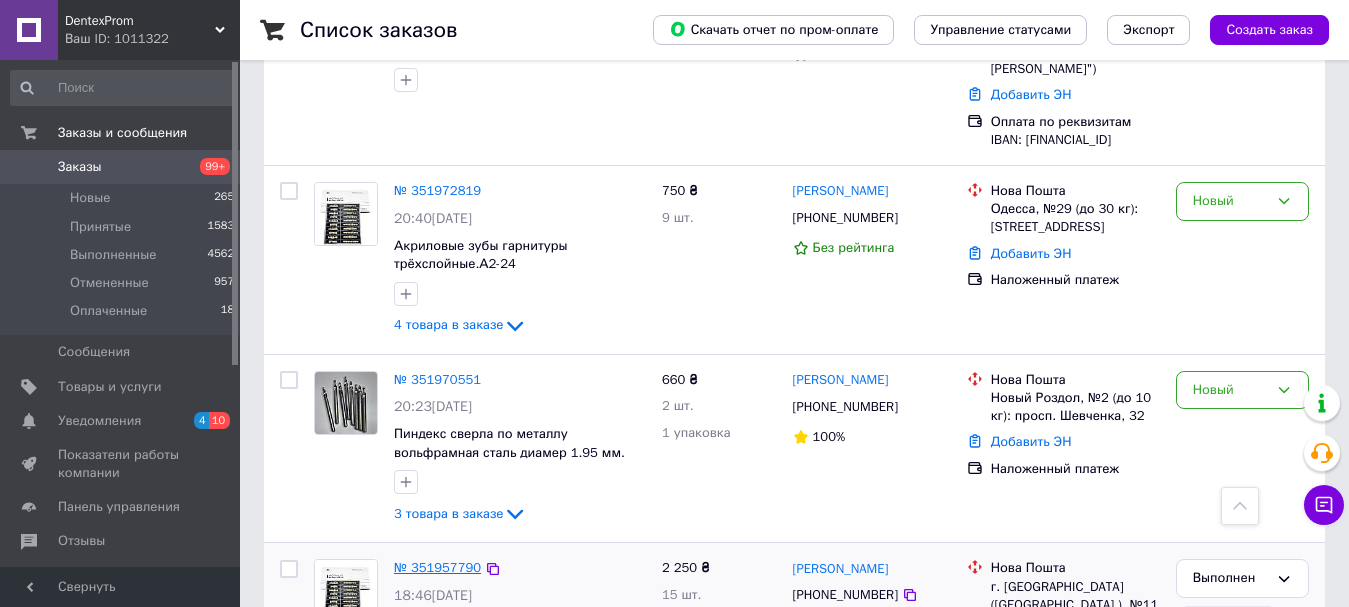 scroll, scrollTop: 2630, scrollLeft: 0, axis: vertical 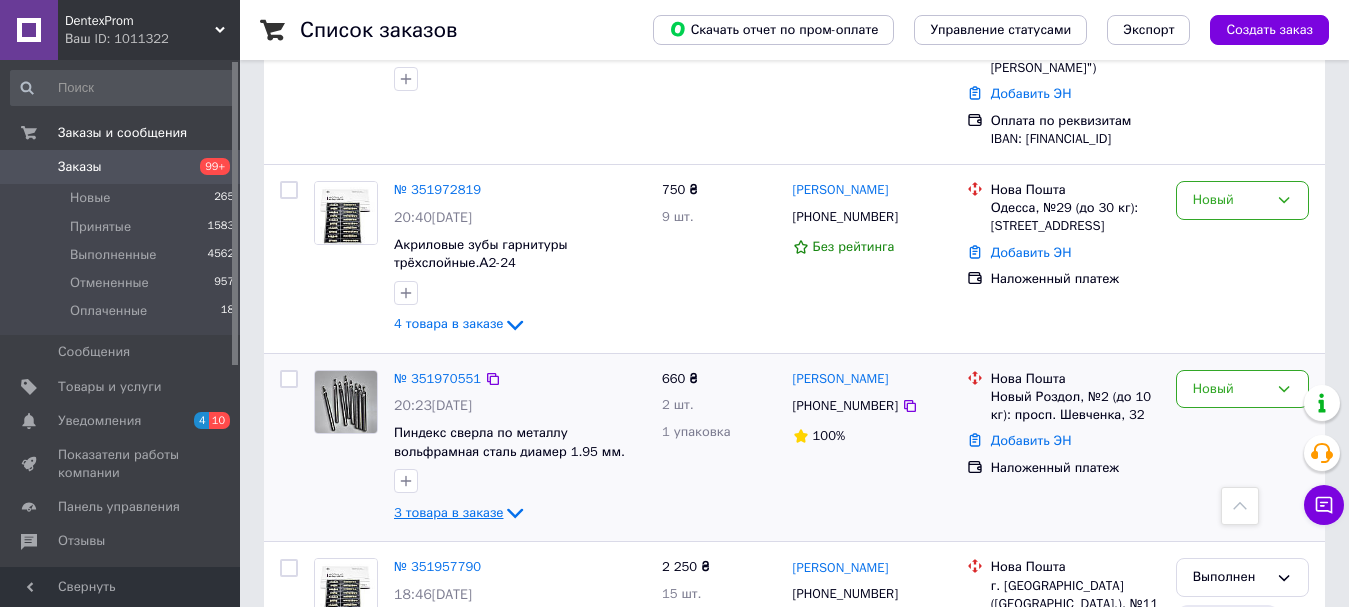 click on "3 товара в заказе" at bounding box center (448, 512) 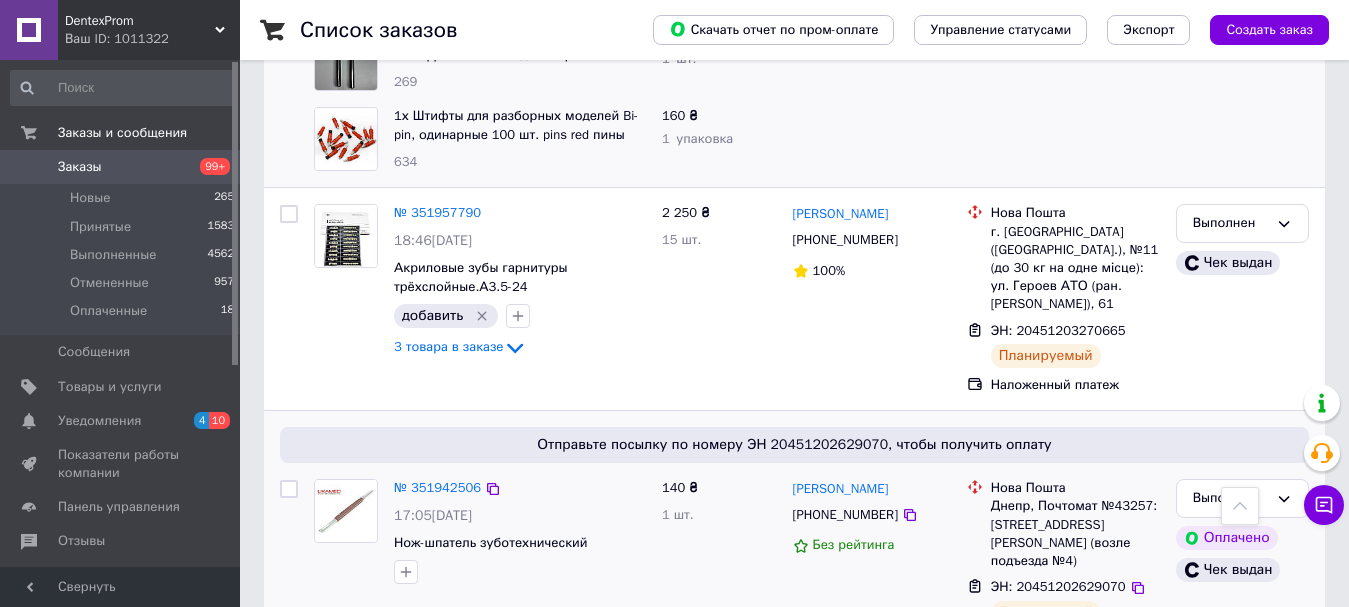 scroll, scrollTop: 3230, scrollLeft: 0, axis: vertical 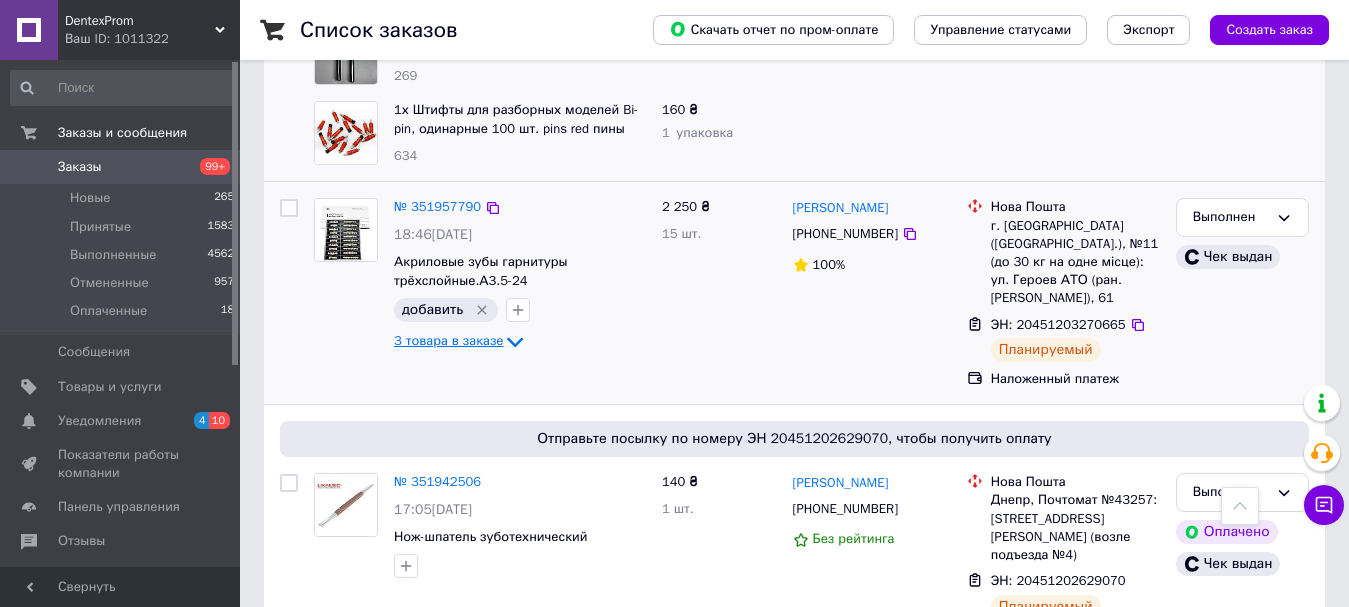 click on "3 товара в заказе" at bounding box center [448, 341] 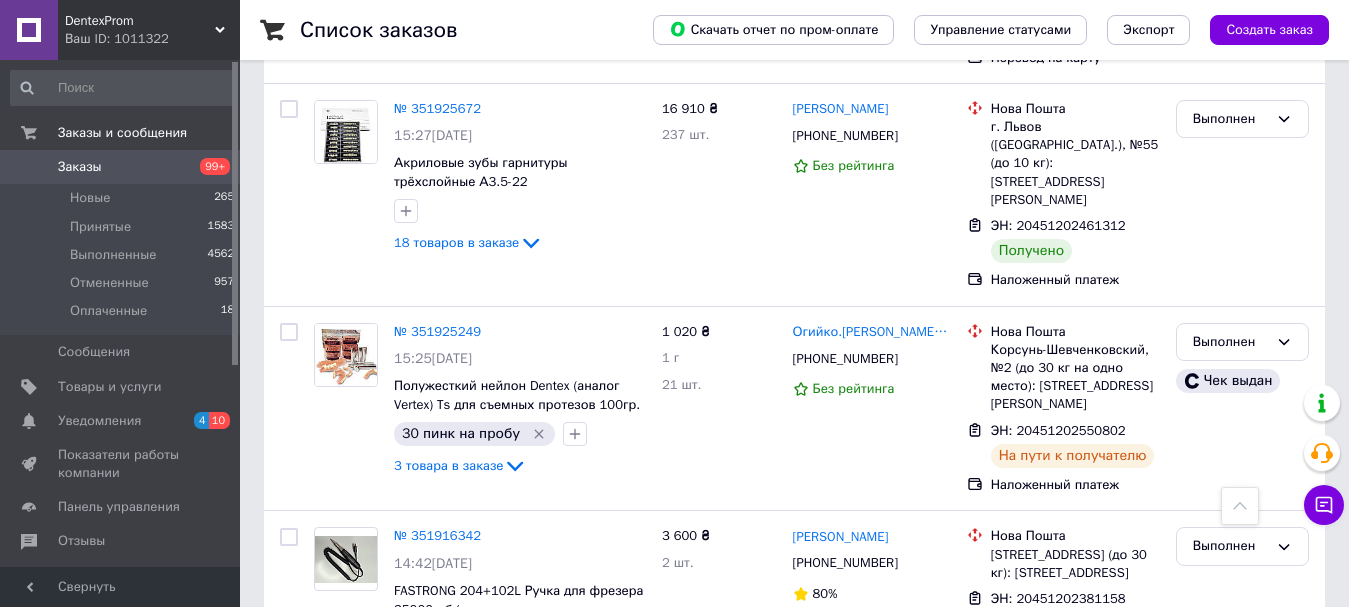 scroll, scrollTop: 4530, scrollLeft: 0, axis: vertical 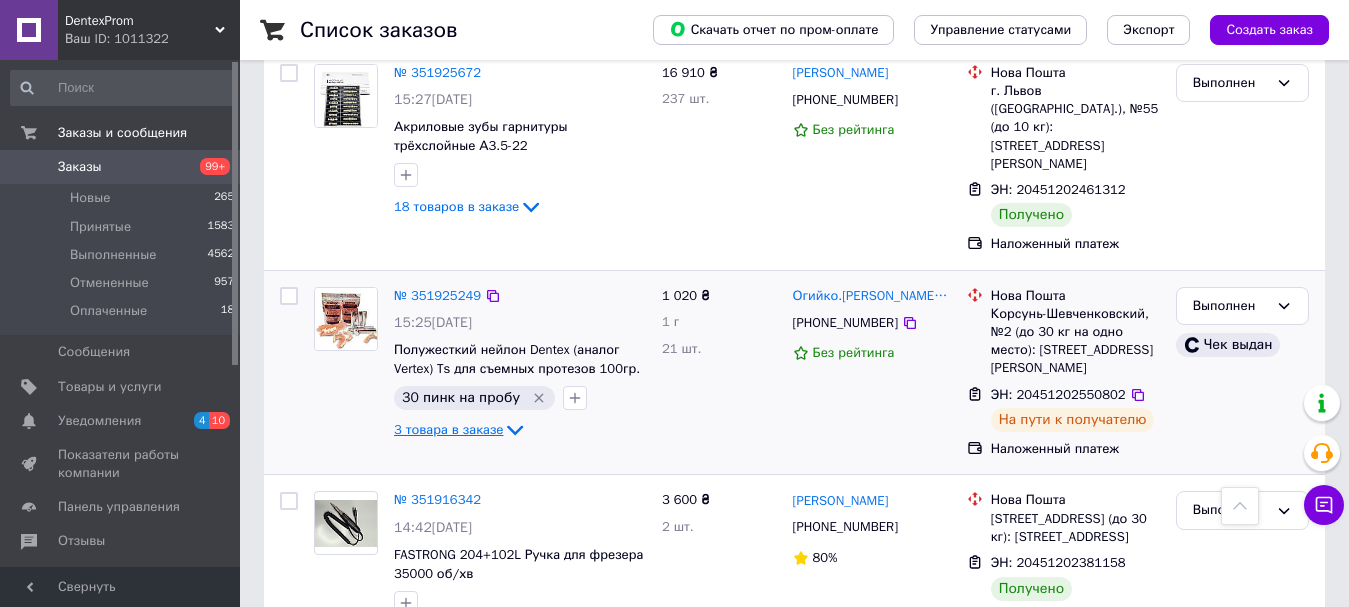 click 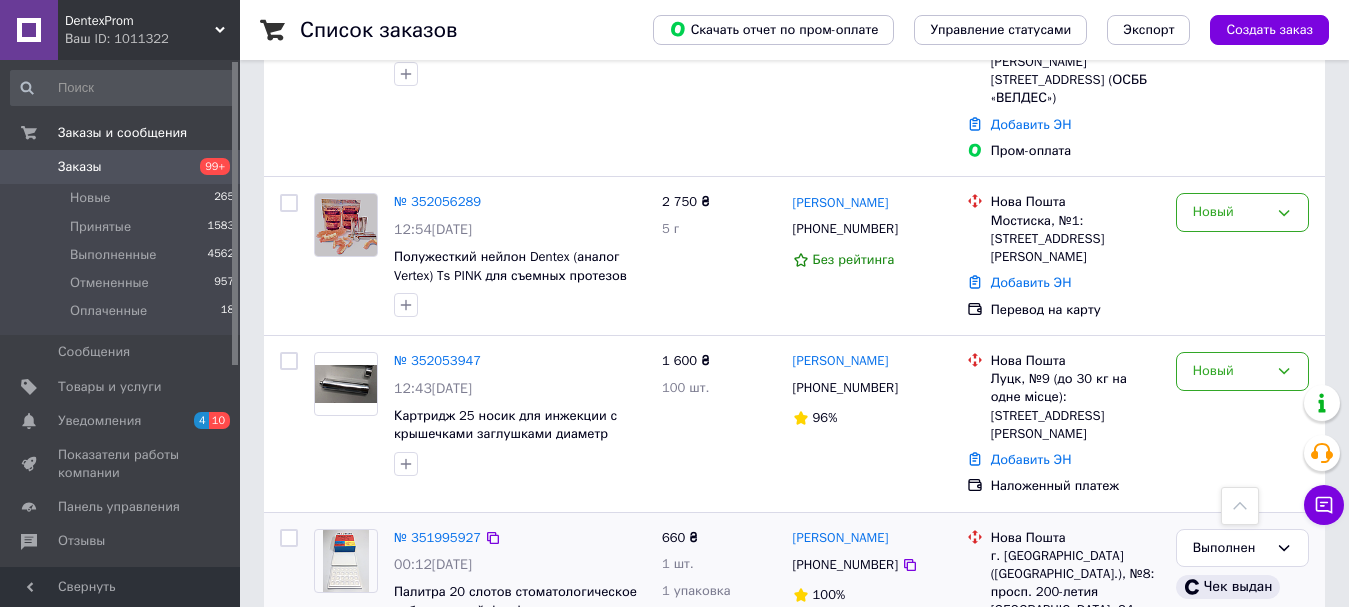 scroll, scrollTop: 1730, scrollLeft: 0, axis: vertical 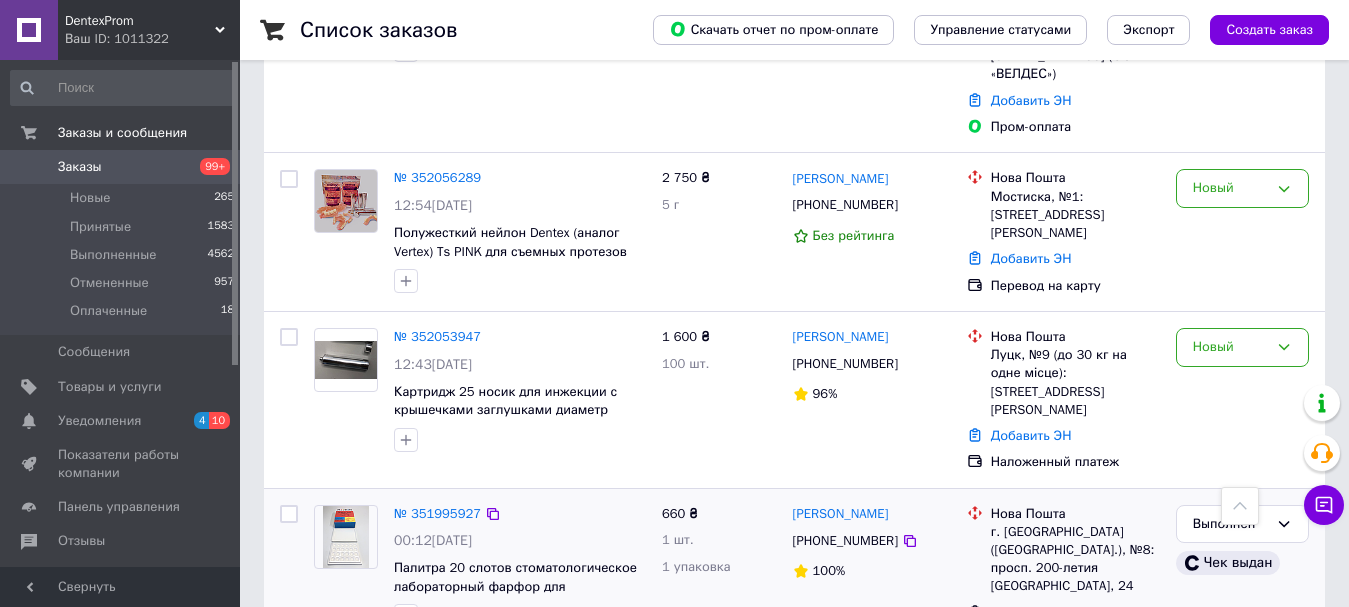 click on "2 товара в заказе" at bounding box center [448, 647] 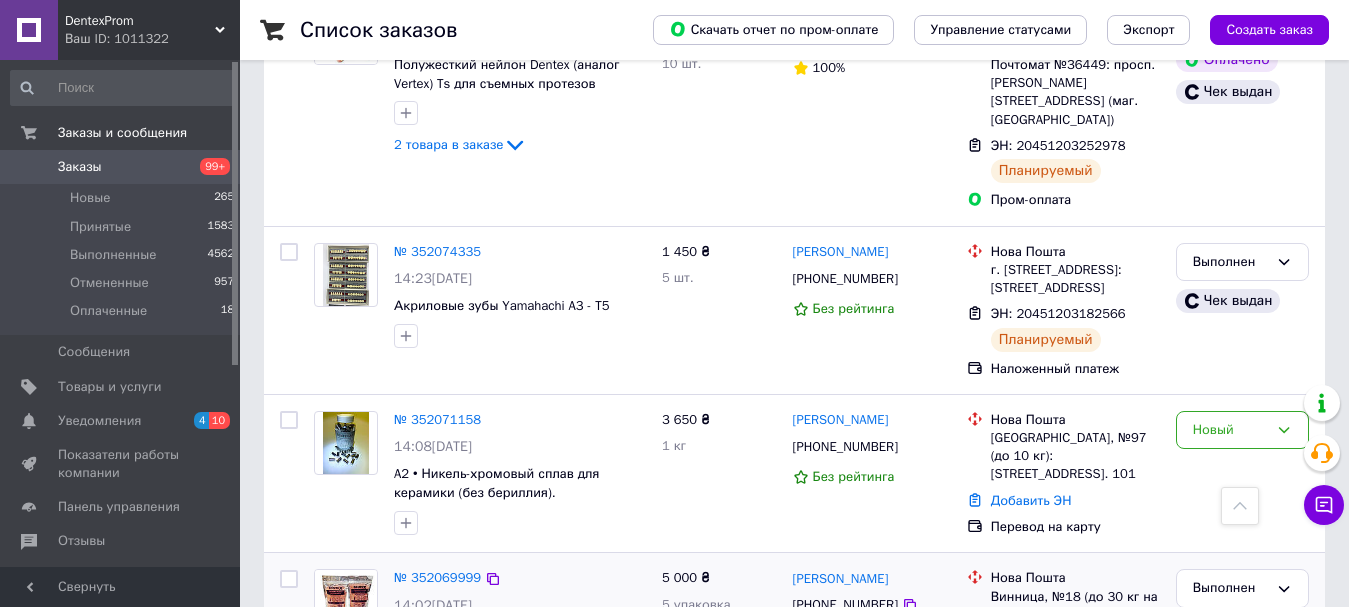 scroll, scrollTop: 630, scrollLeft: 0, axis: vertical 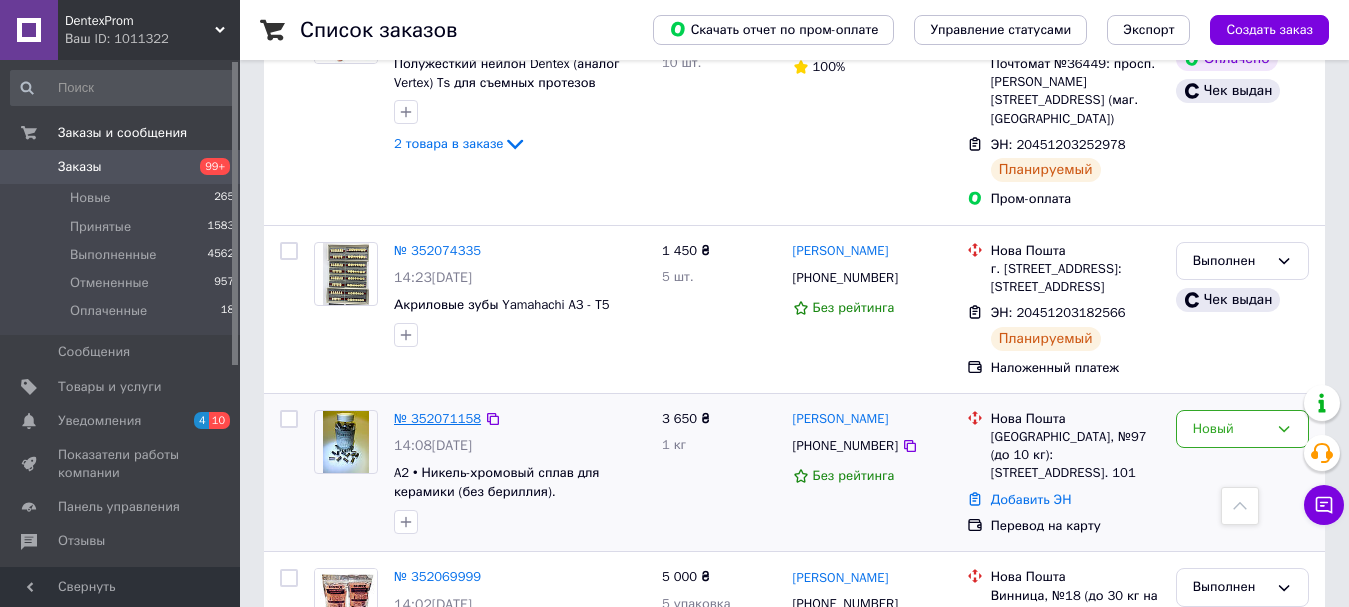 click on "№ 352071158" at bounding box center (437, 418) 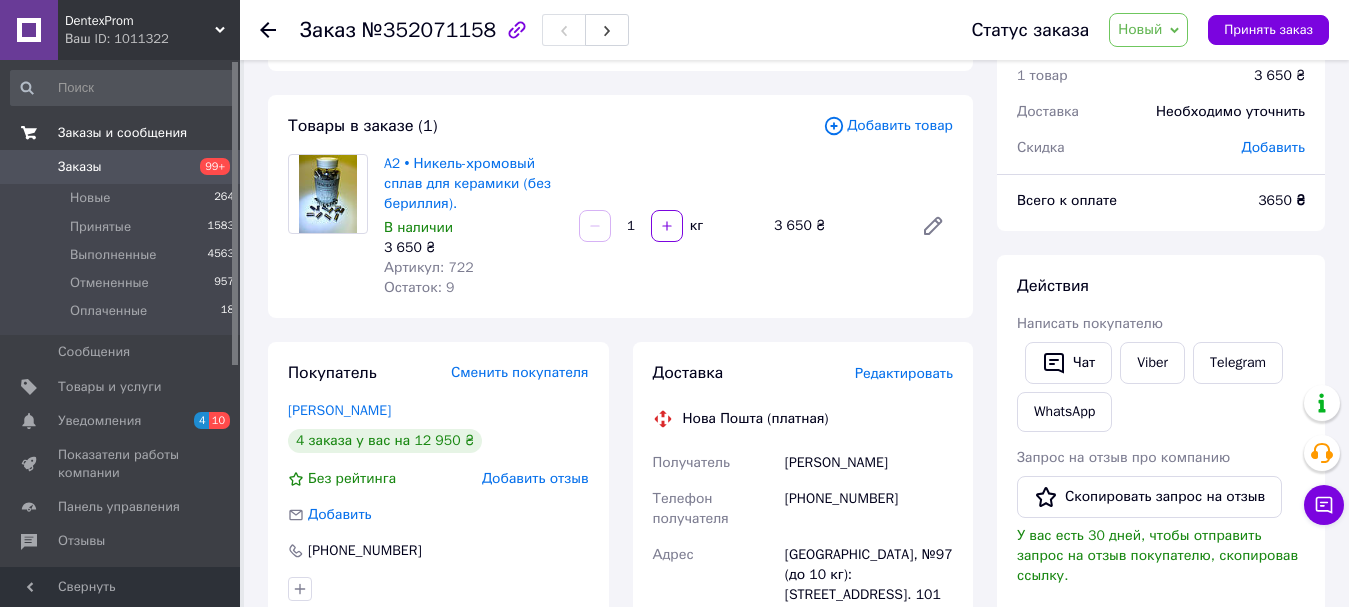 scroll, scrollTop: 100, scrollLeft: 0, axis: vertical 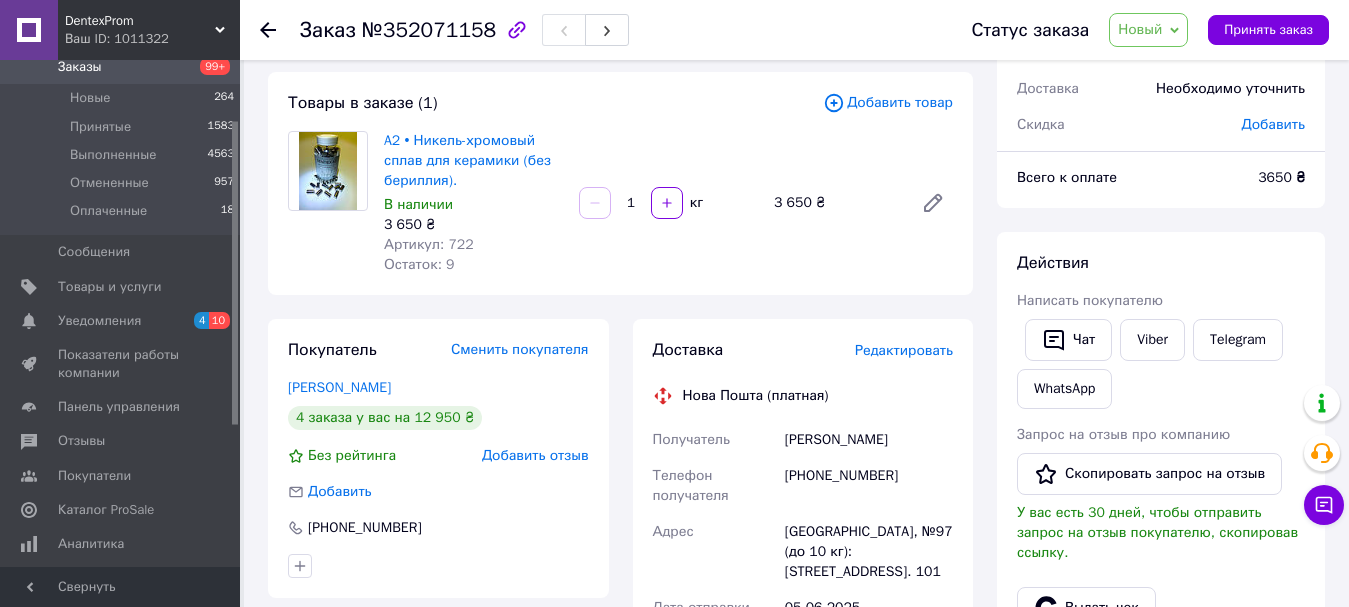click on "Редактировать" at bounding box center [904, 350] 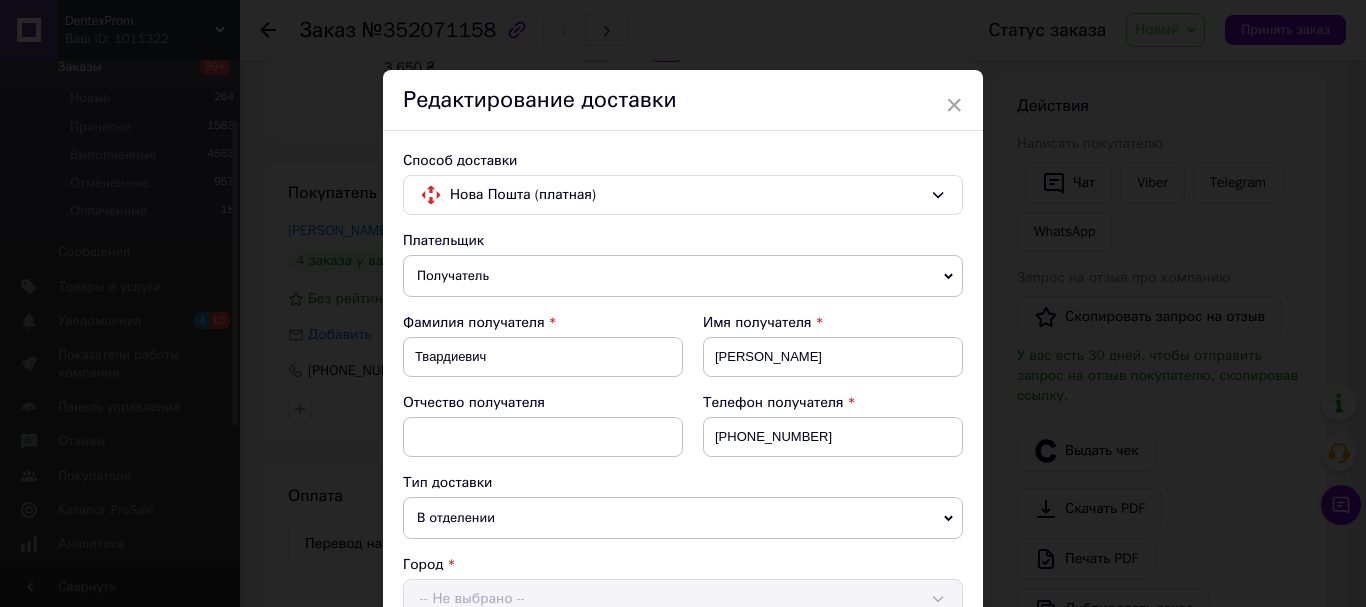 scroll, scrollTop: 300, scrollLeft: 0, axis: vertical 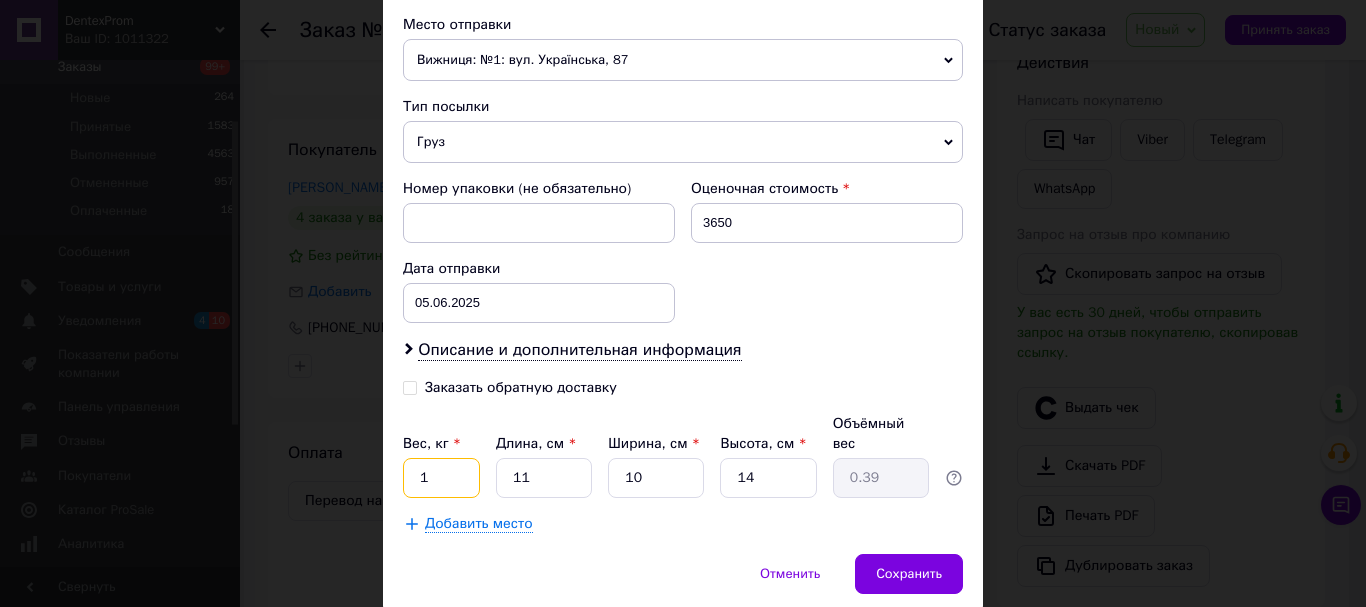 click on "1" at bounding box center (441, 478) 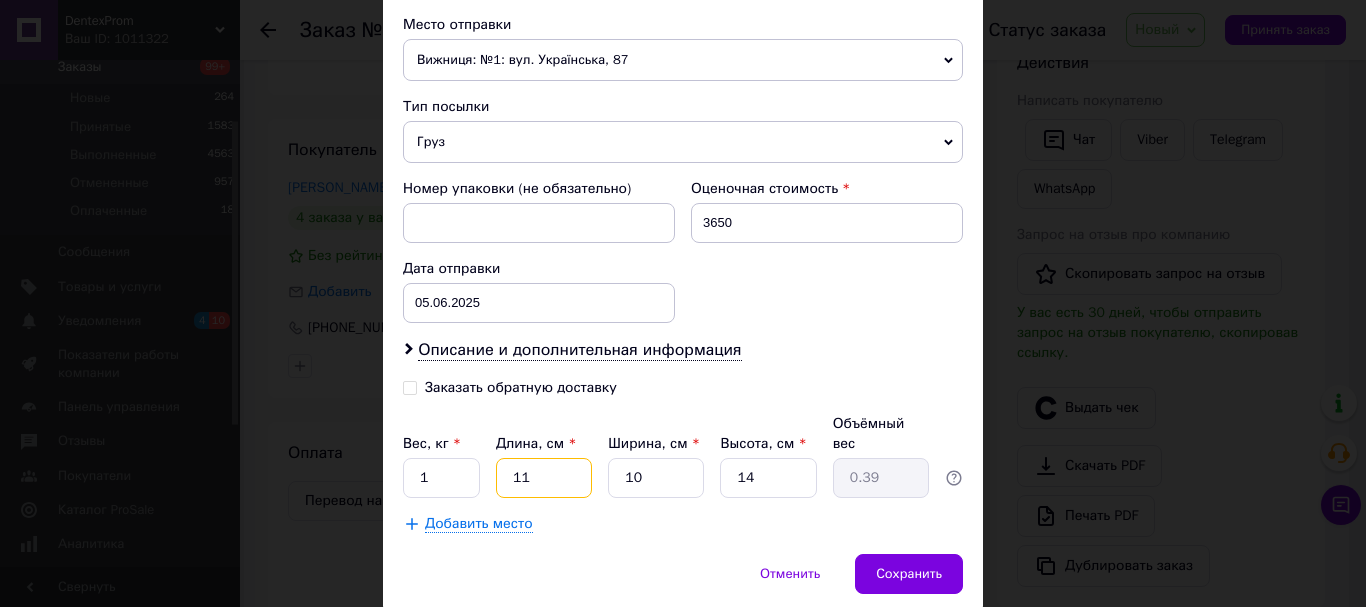 click on "11" at bounding box center (544, 478) 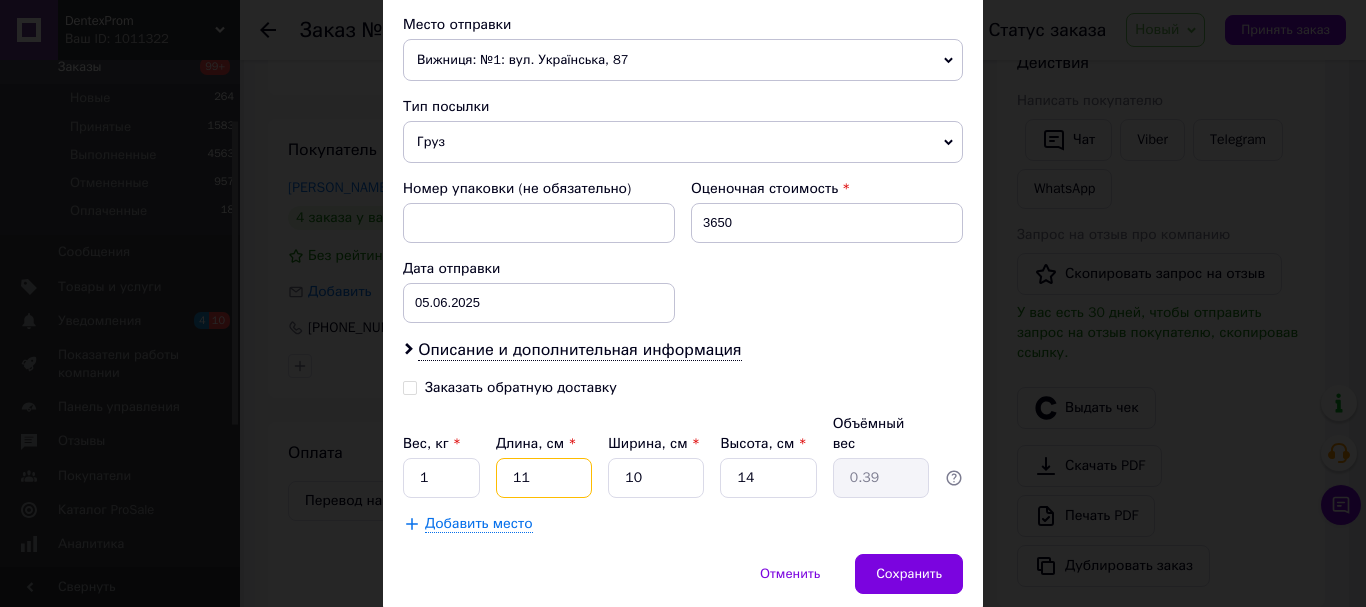 type on "2" 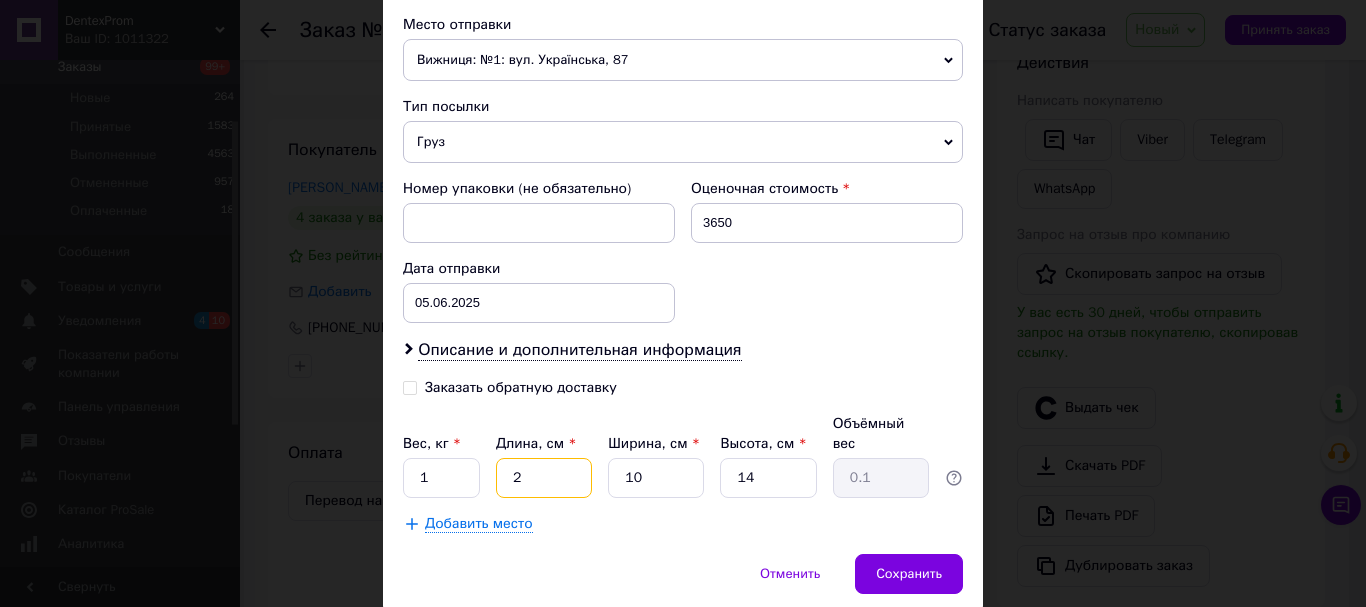type on "20" 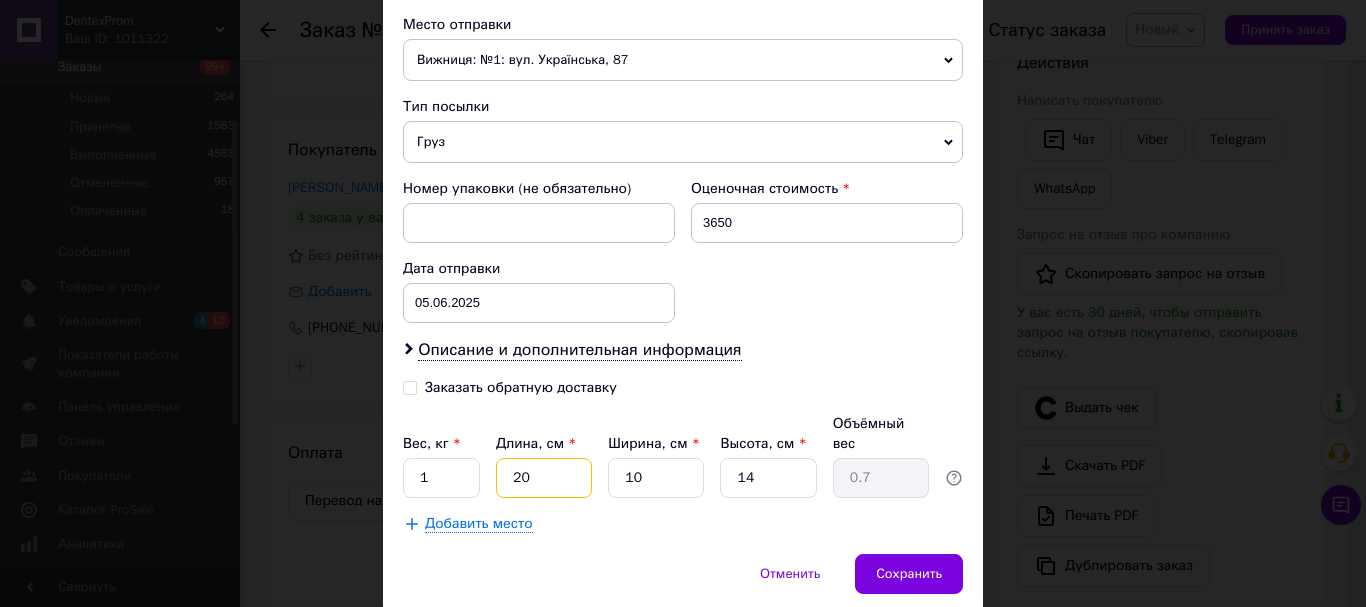 type on "20" 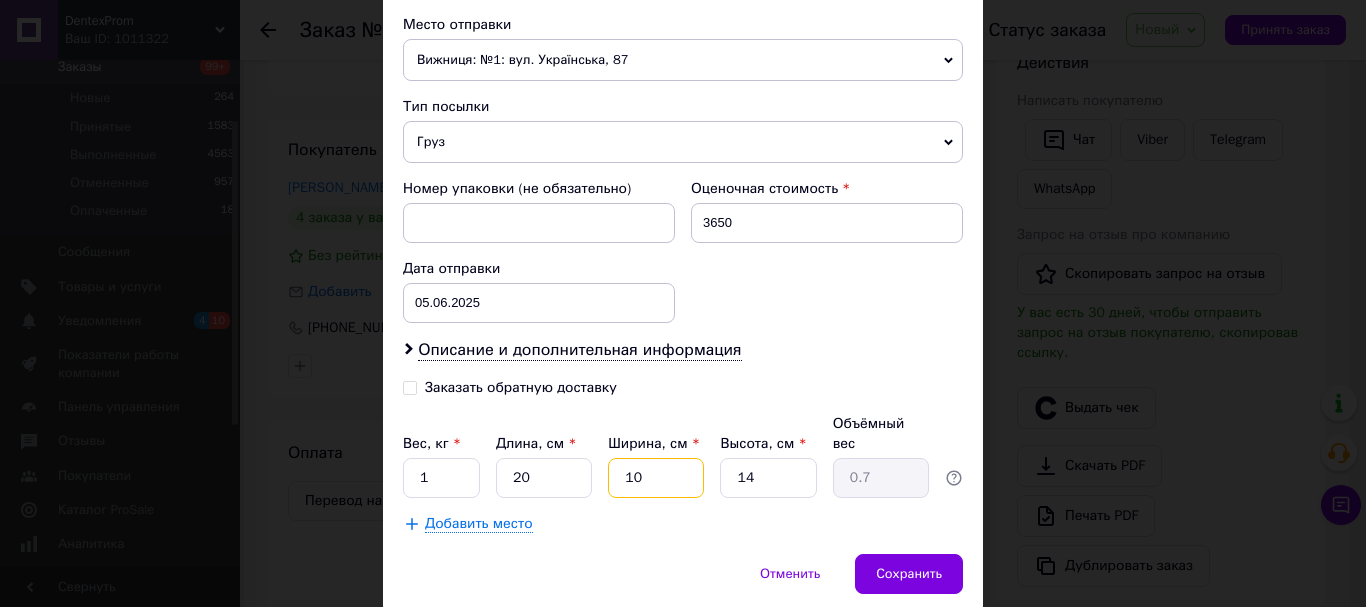 type on "1" 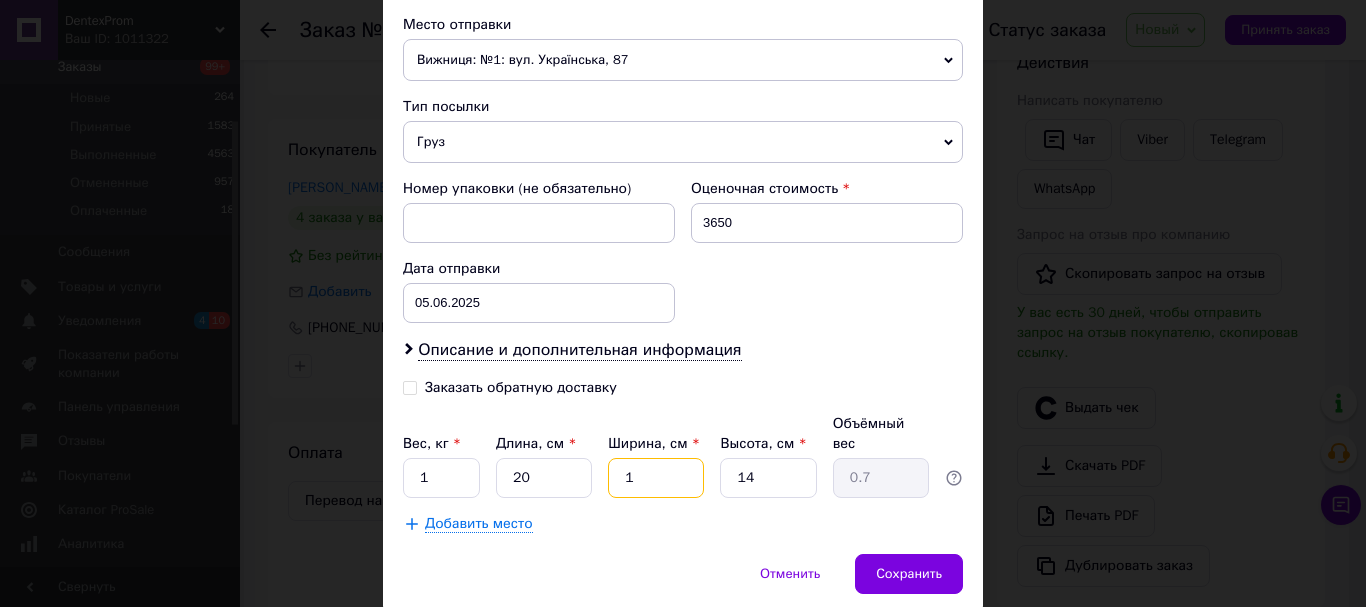 type on "0.1" 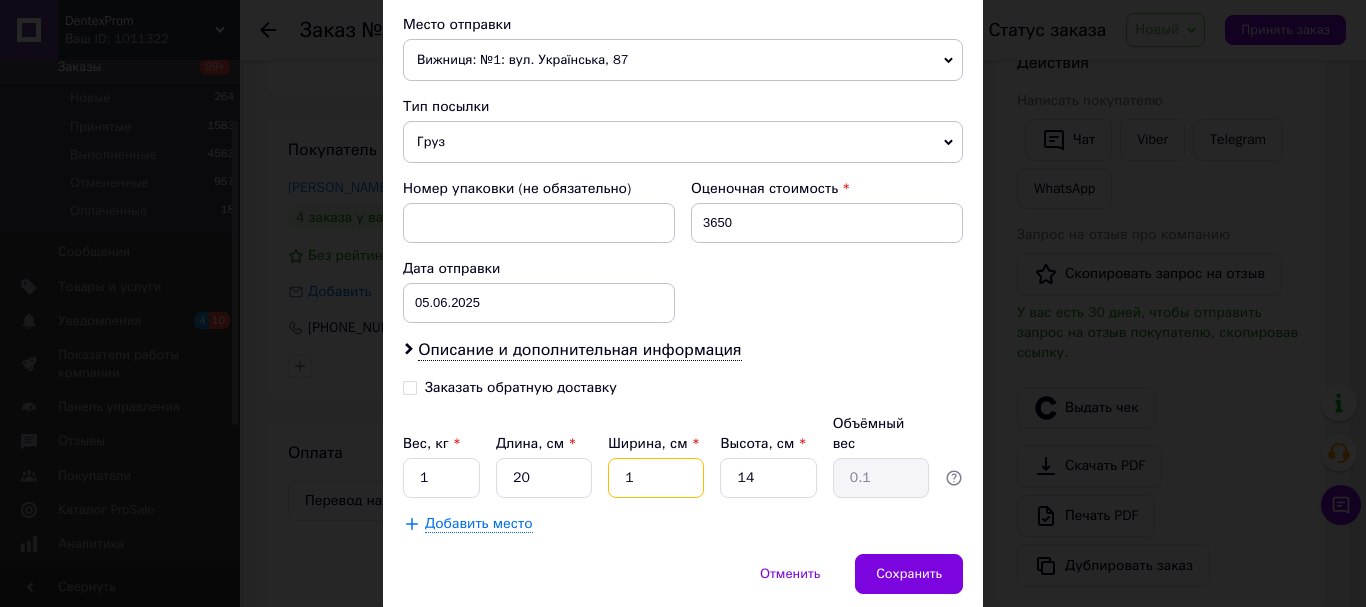 type on "10" 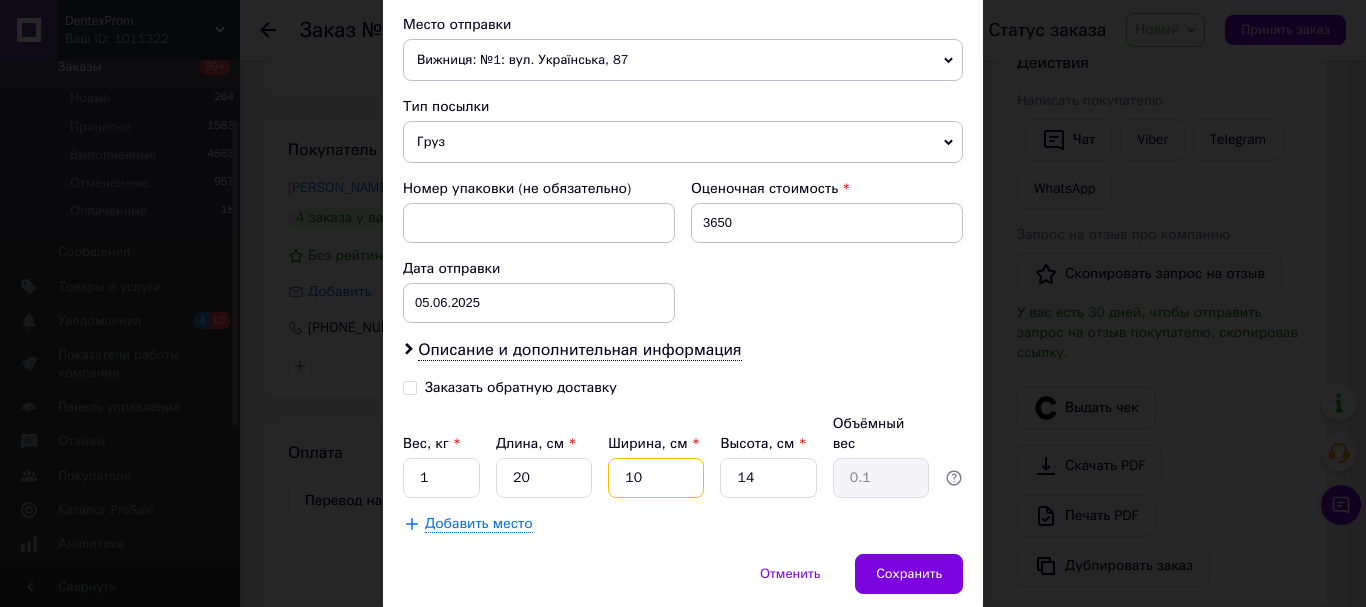 type on "0.7" 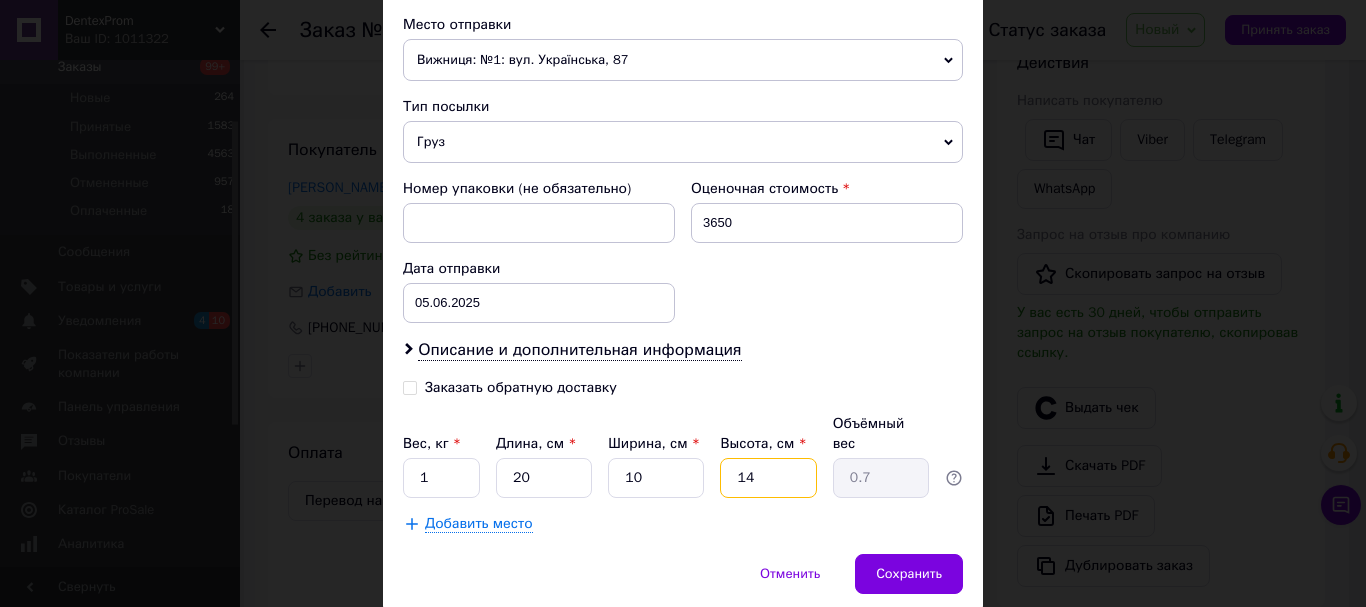 type on "1" 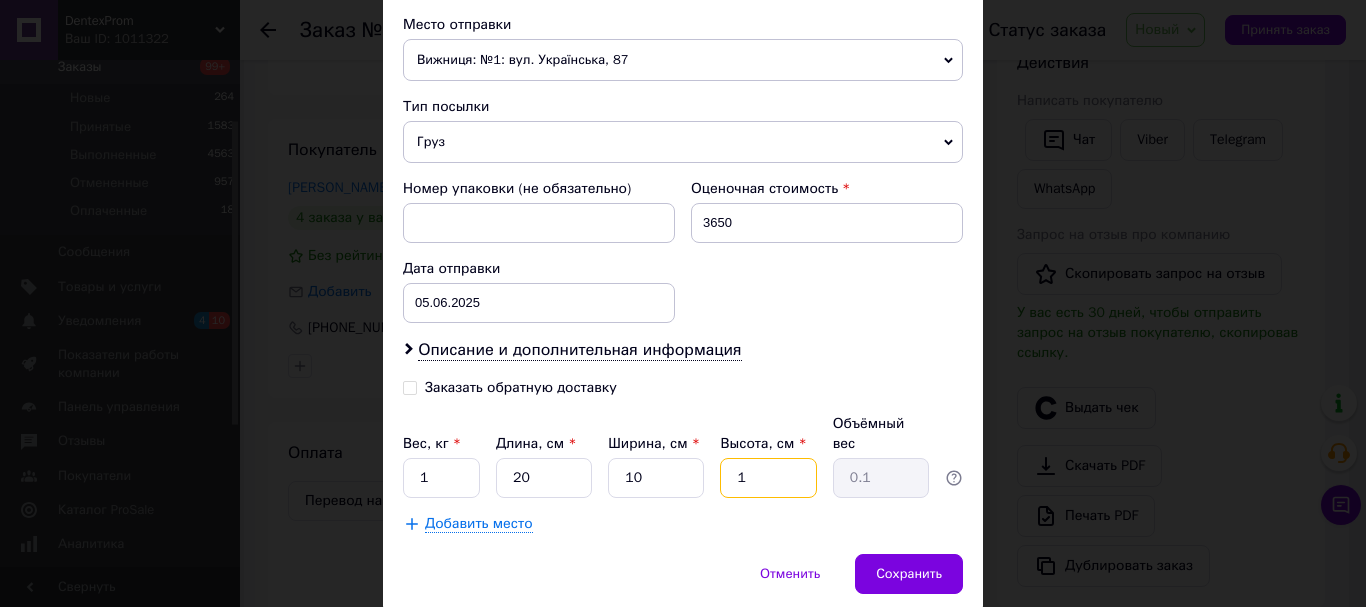 type on "10" 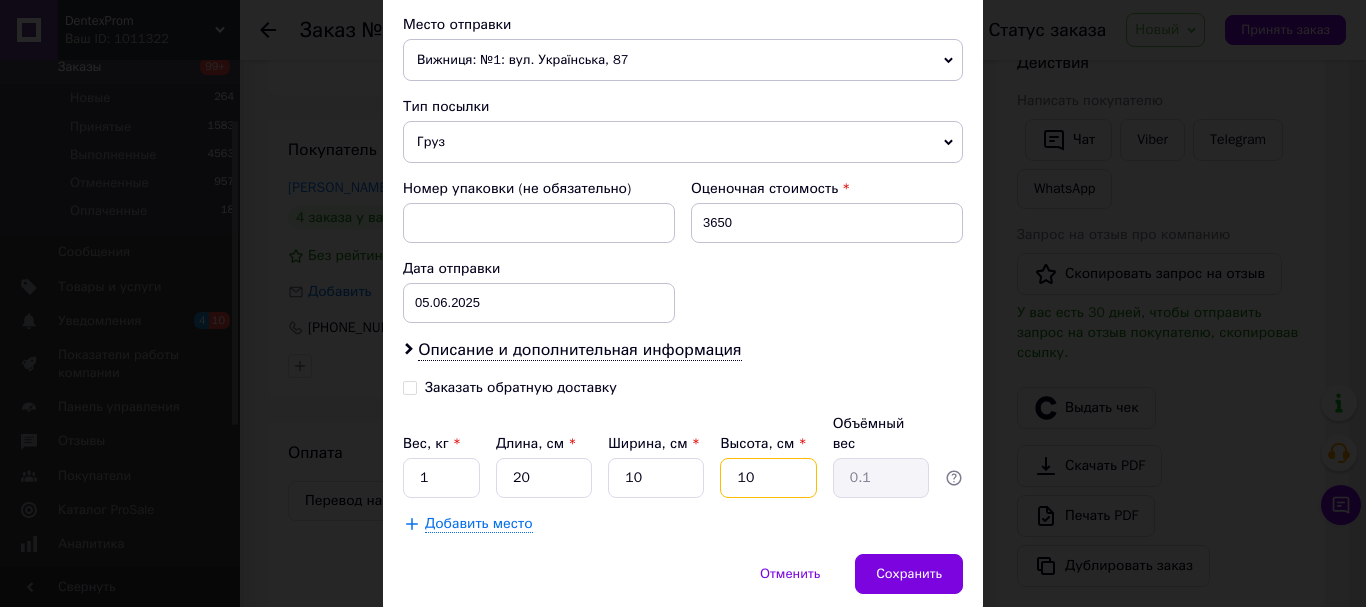 type on "0.5" 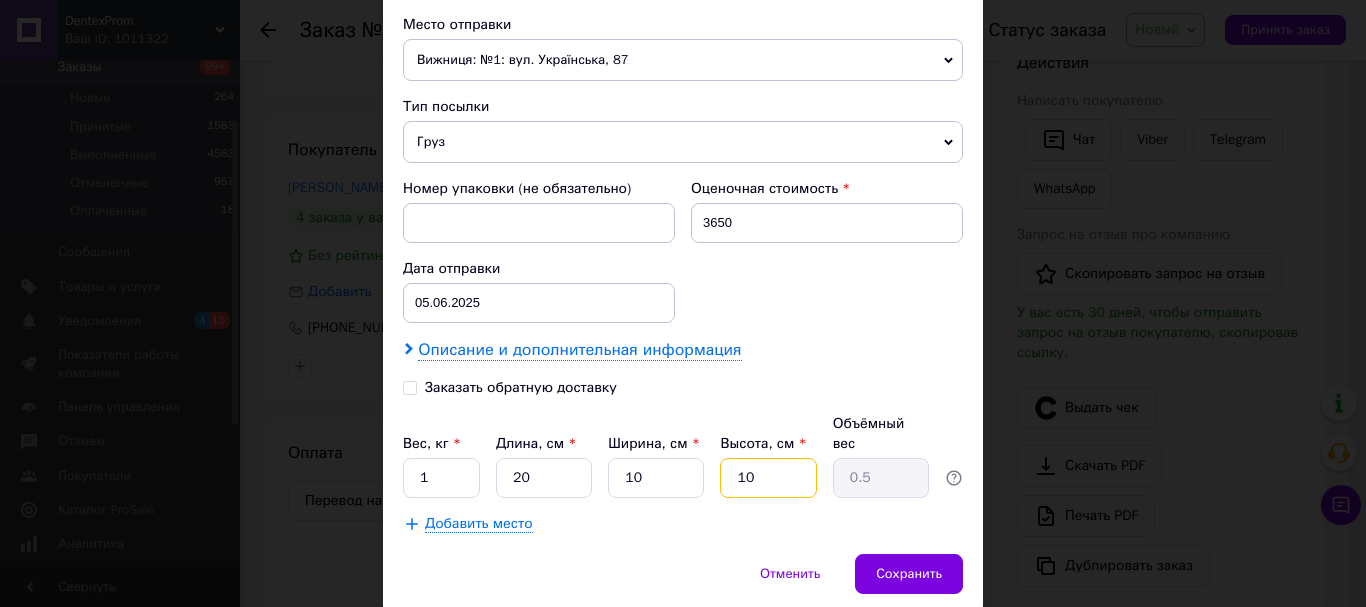 type on "10" 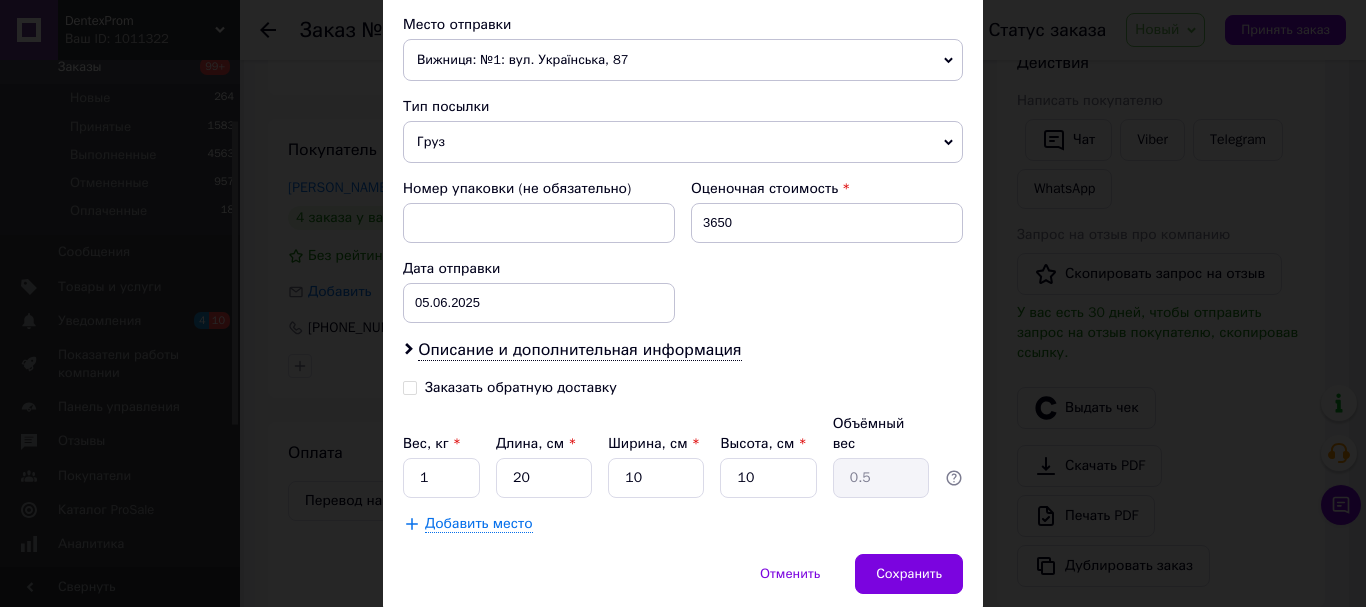 drag, startPoint x: 602, startPoint y: 354, endPoint x: 571, endPoint y: 321, distance: 45.276924 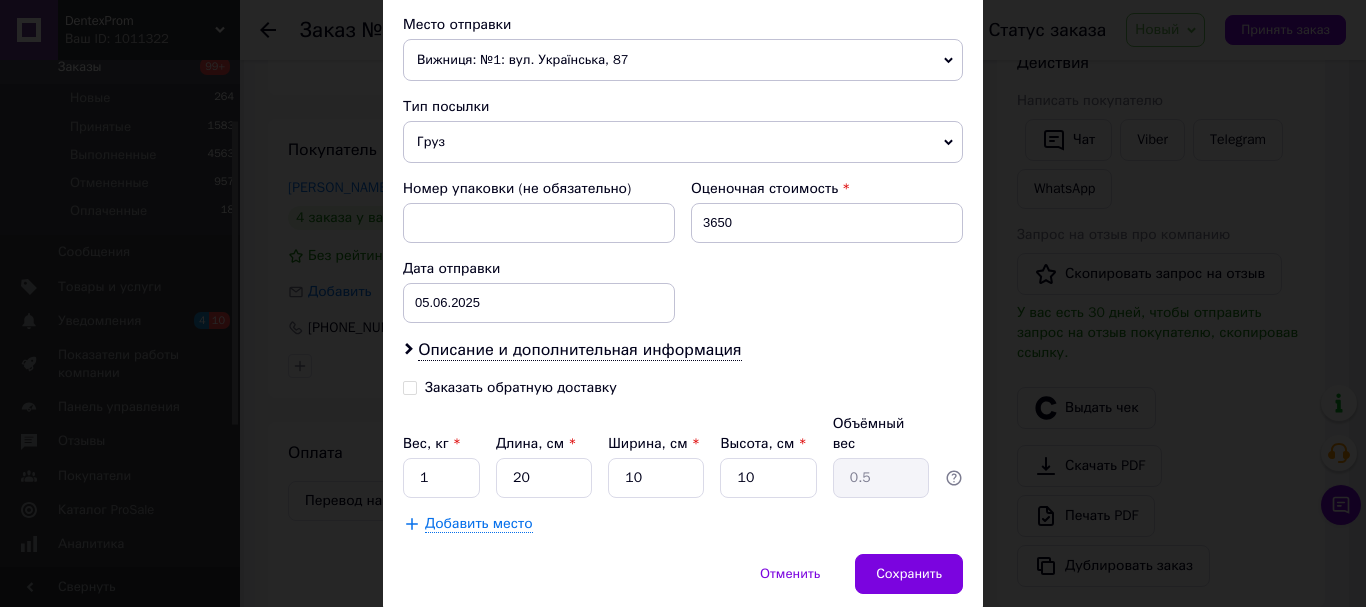 click on "Описание и дополнительная информация" at bounding box center (579, 350) 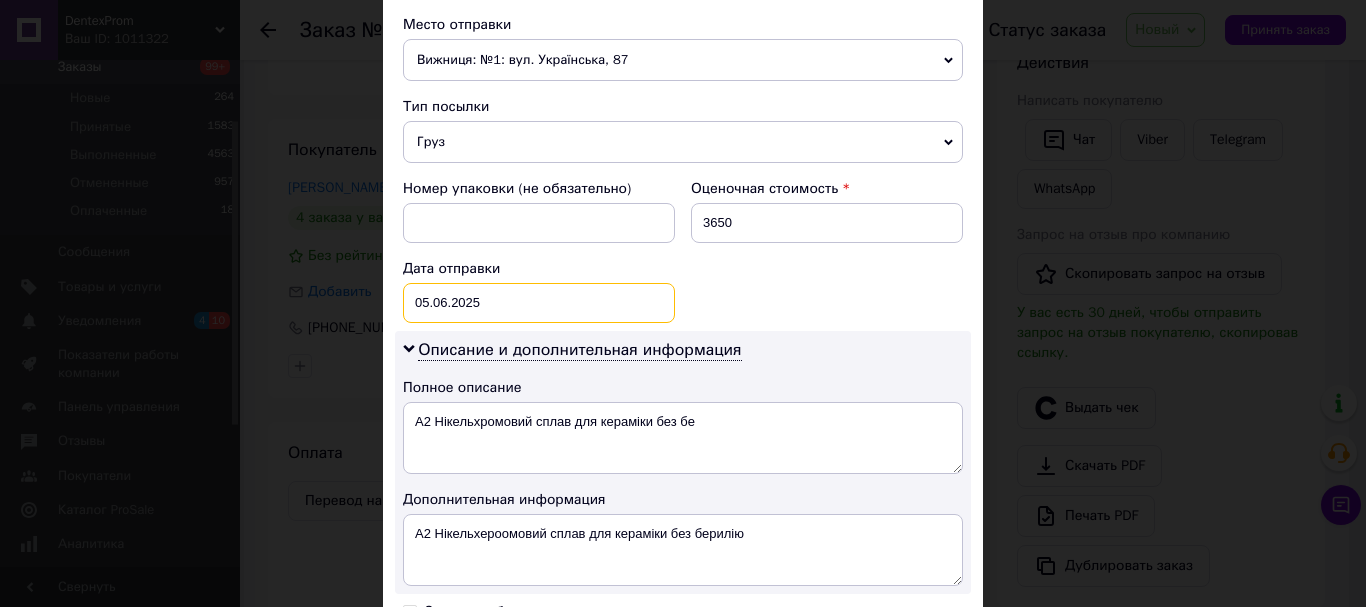 click on "[DATE] < 2025 > < Июнь > Пн Вт Ср Чт Пт Сб Вс 26 27 28 29 30 31 1 2 3 4 5 6 7 8 9 10 11 12 13 14 15 16 17 18 19 20 21 22 23 24 25 26 27 28 29 30 1 2 3 4 5 6" at bounding box center (539, 303) 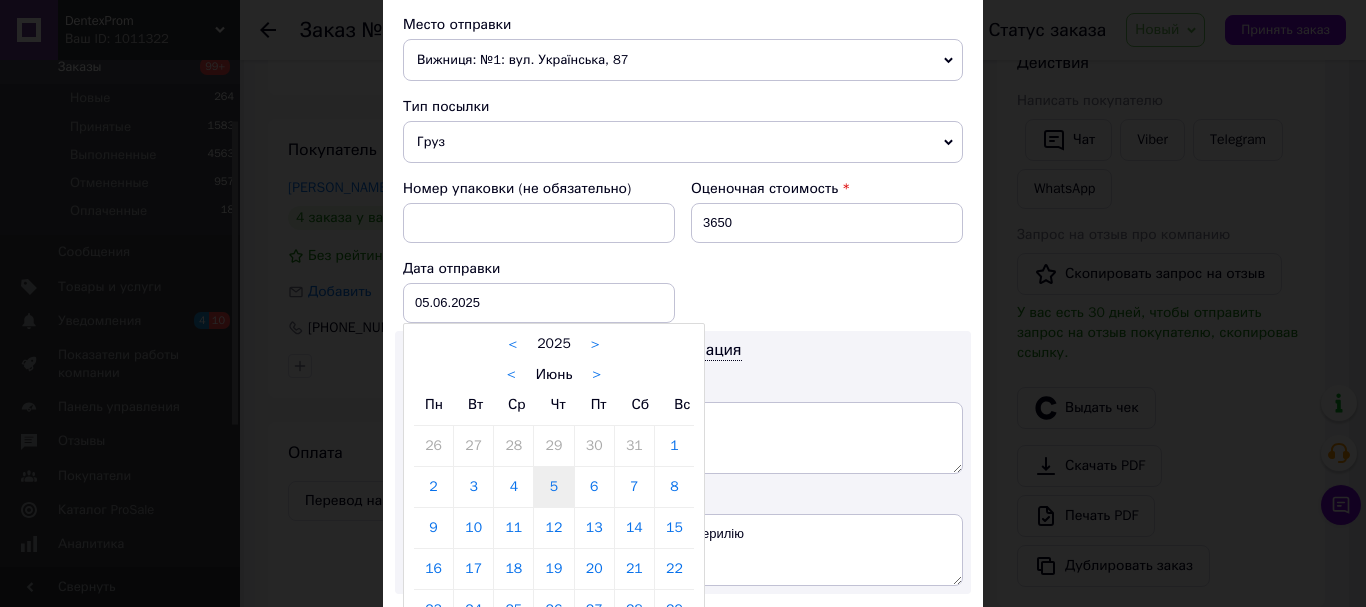 click on ">" at bounding box center [596, 375] 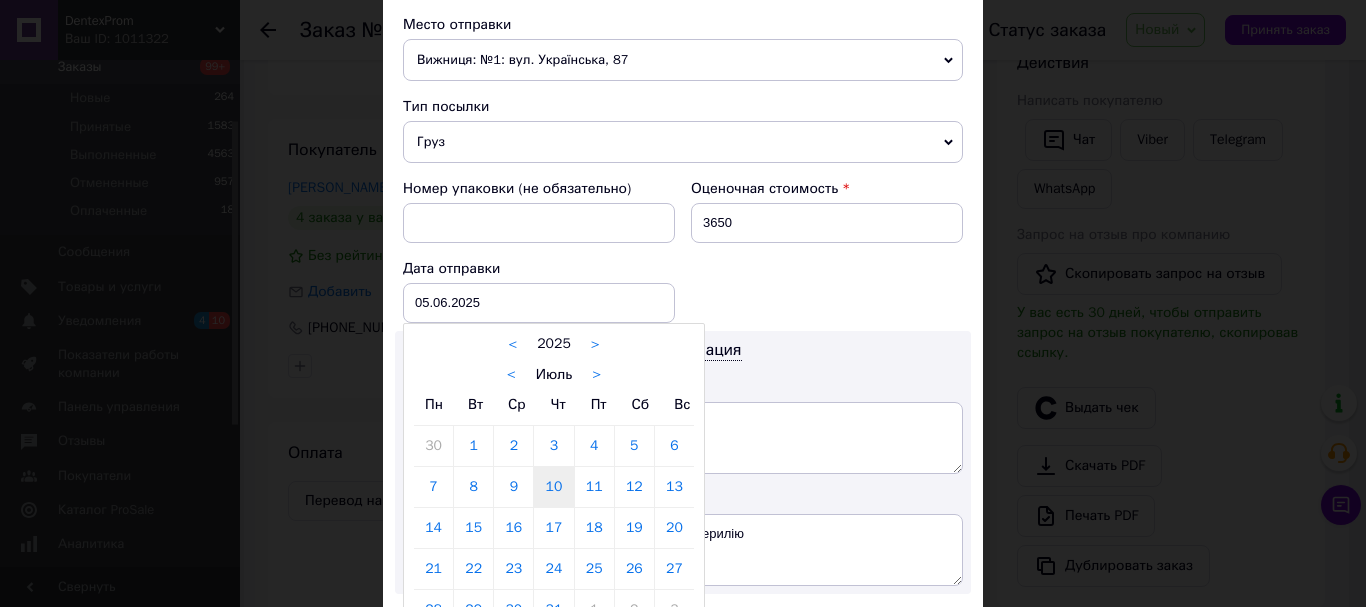 click on "10" at bounding box center [553, 487] 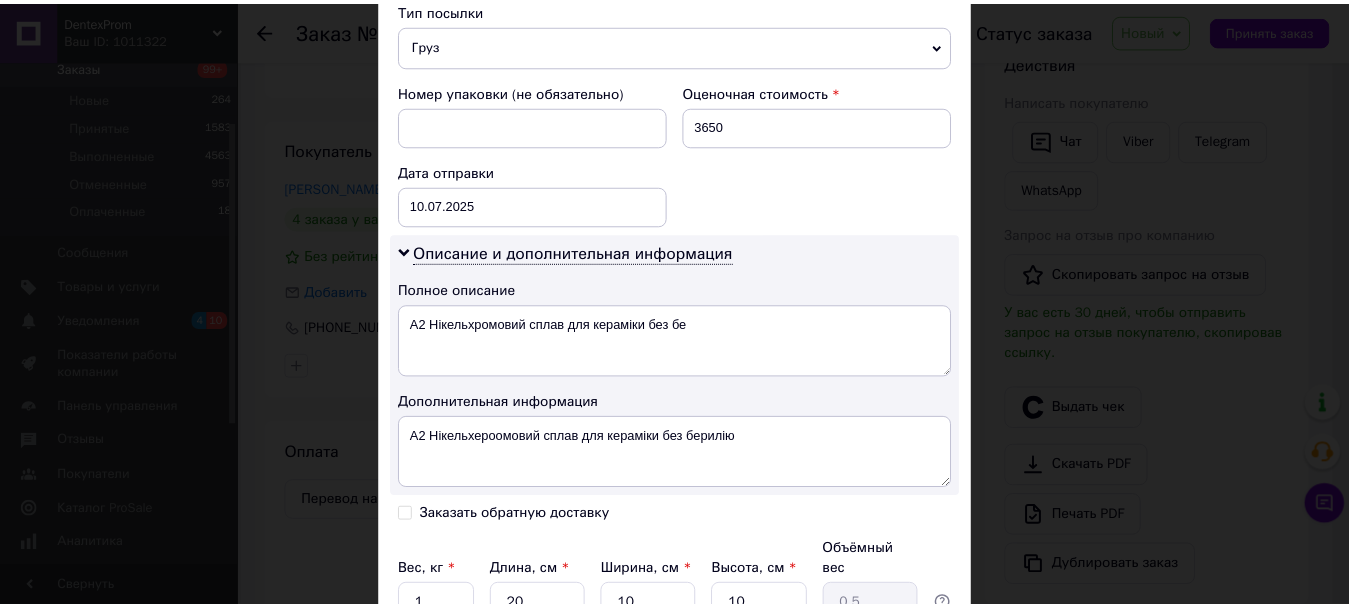 scroll, scrollTop: 981, scrollLeft: 0, axis: vertical 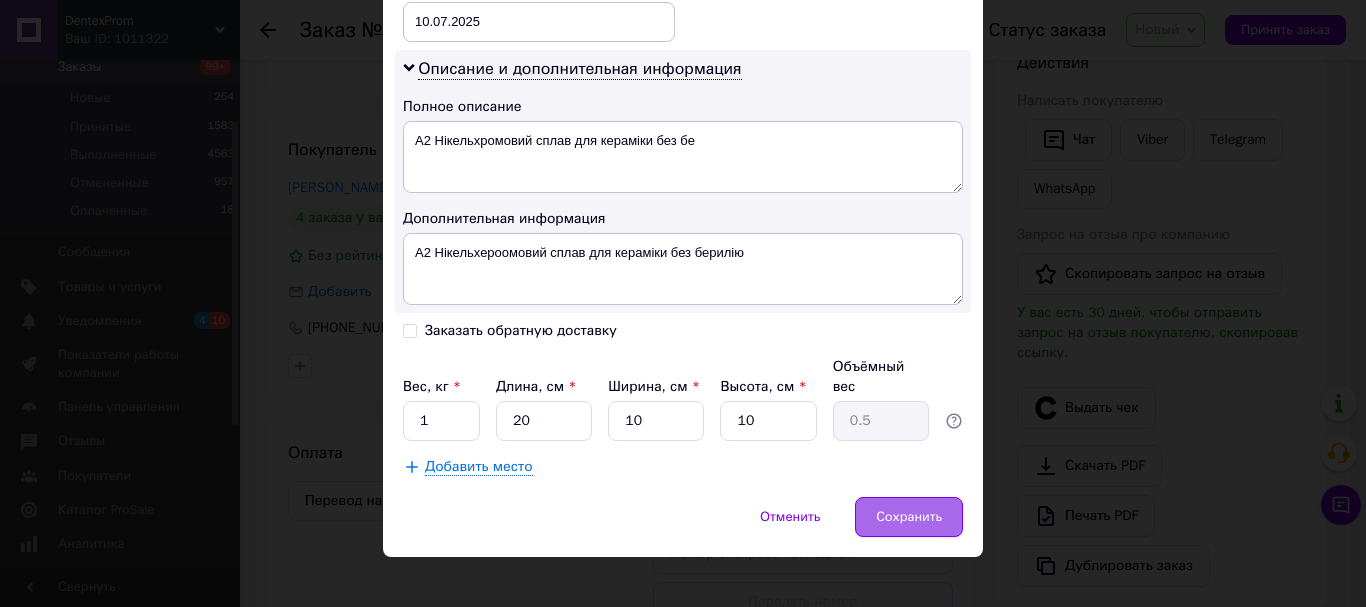 click on "Сохранить" at bounding box center (909, 517) 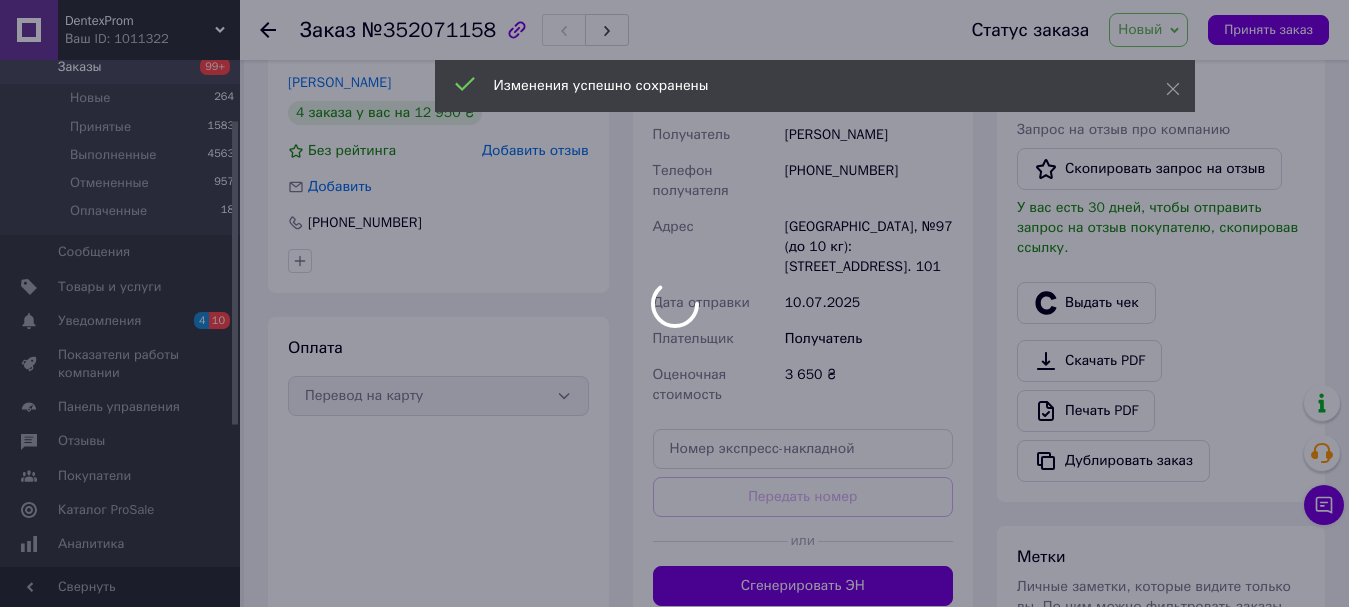 scroll, scrollTop: 768, scrollLeft: 0, axis: vertical 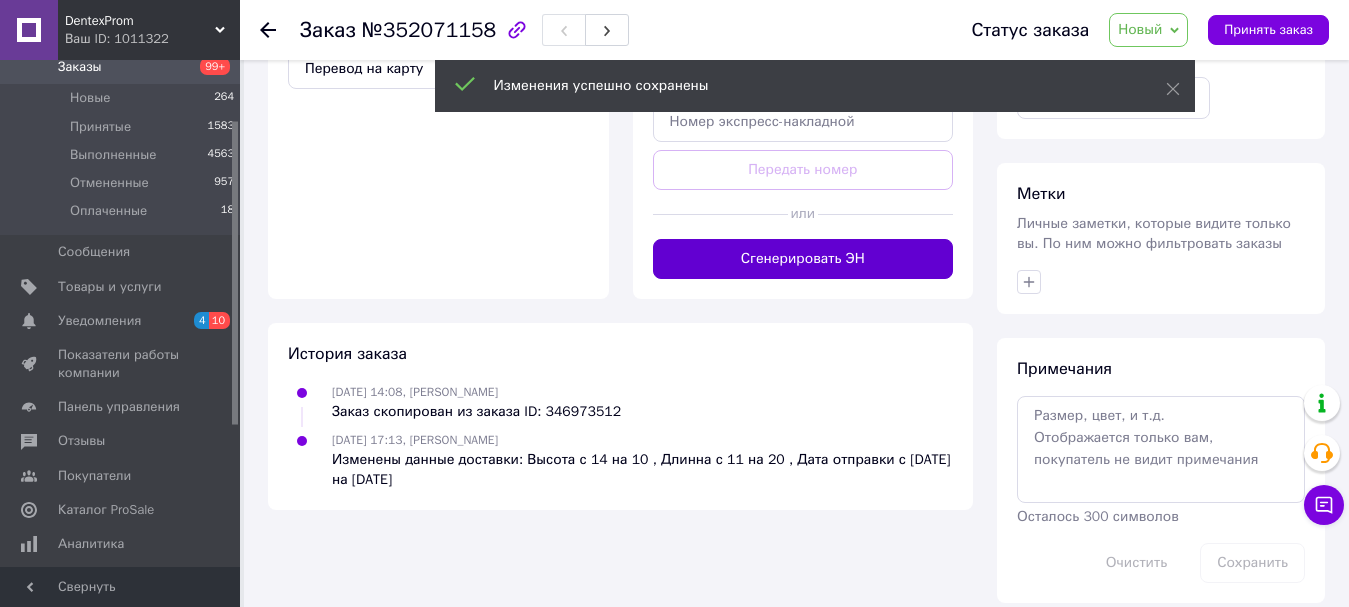 click on "Сгенерировать ЭН" at bounding box center (803, 259) 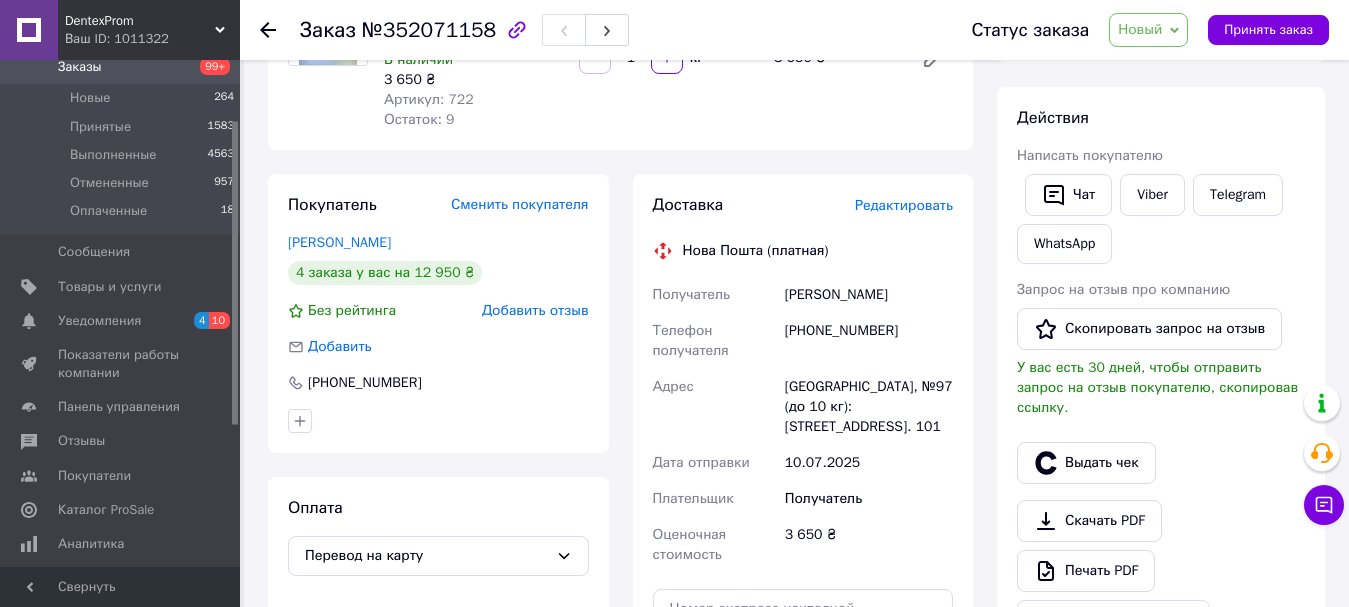 scroll, scrollTop: 32, scrollLeft: 0, axis: vertical 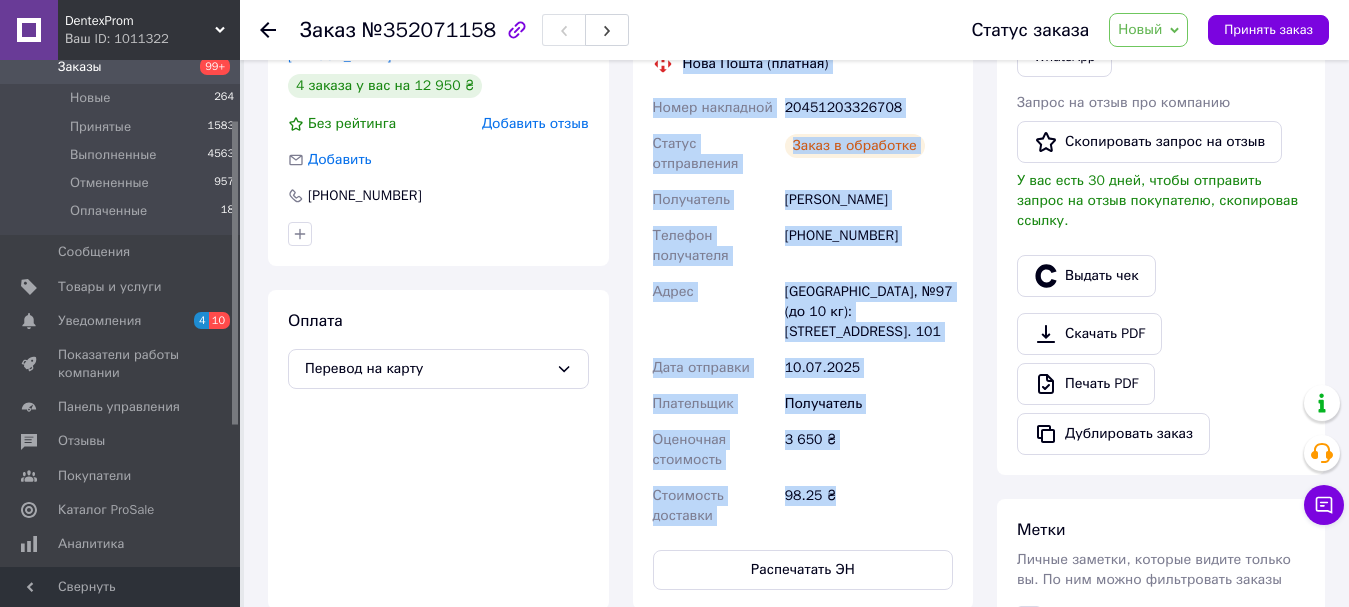 drag, startPoint x: 685, startPoint y: 467, endPoint x: 847, endPoint y: 506, distance: 166.62833 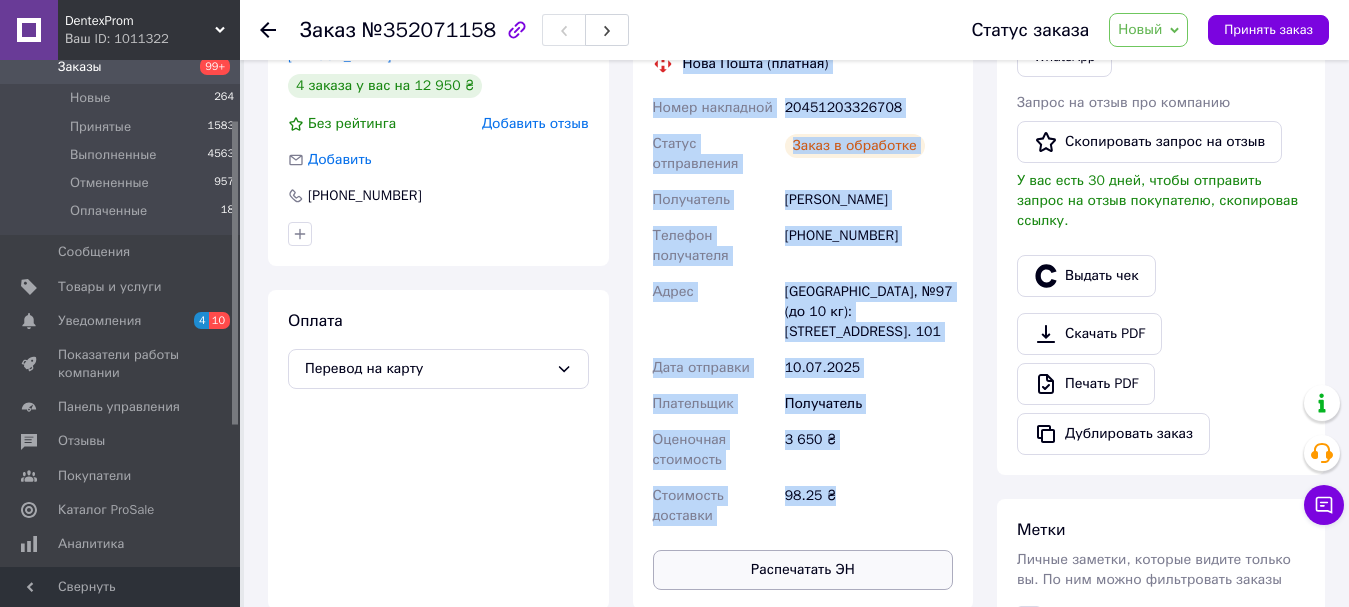 click on "Распечатать ЭН" at bounding box center (803, 570) 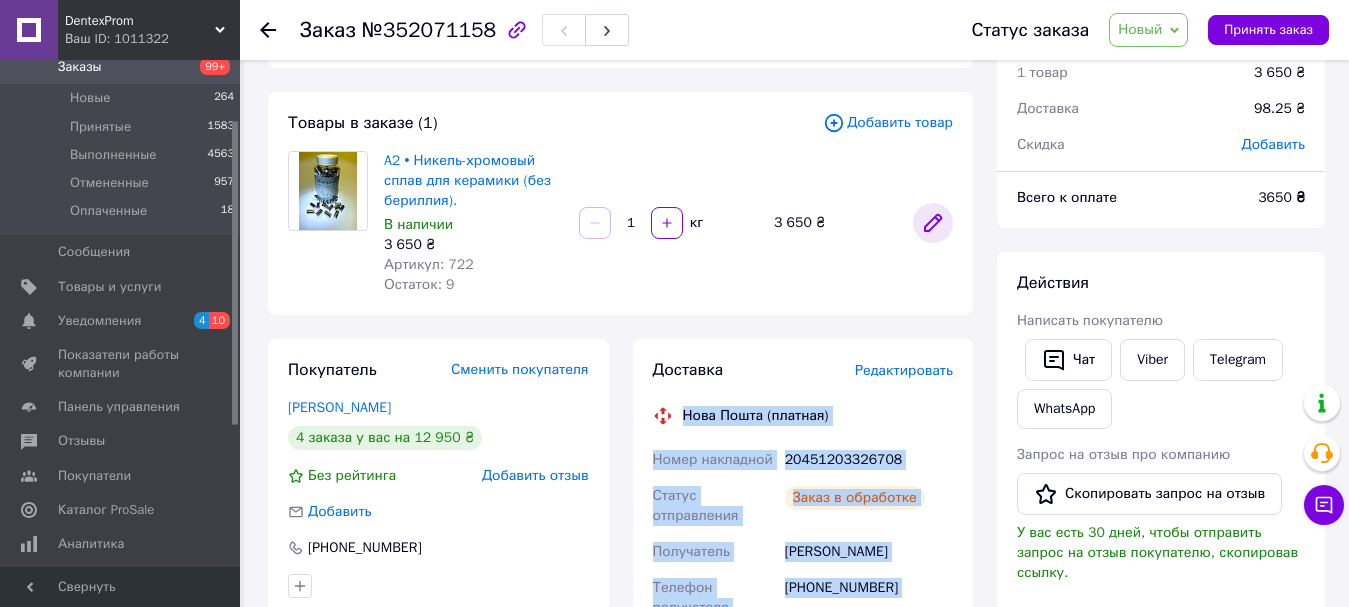 scroll, scrollTop: 0, scrollLeft: 0, axis: both 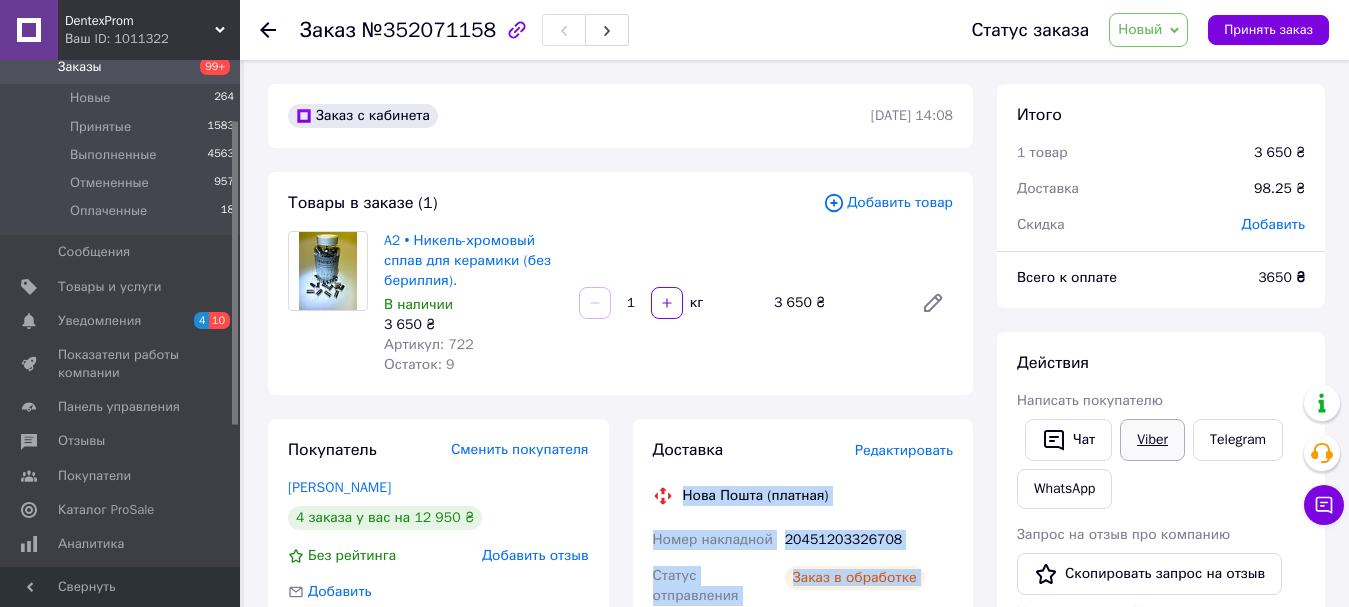 click on "Viber" at bounding box center [1152, 440] 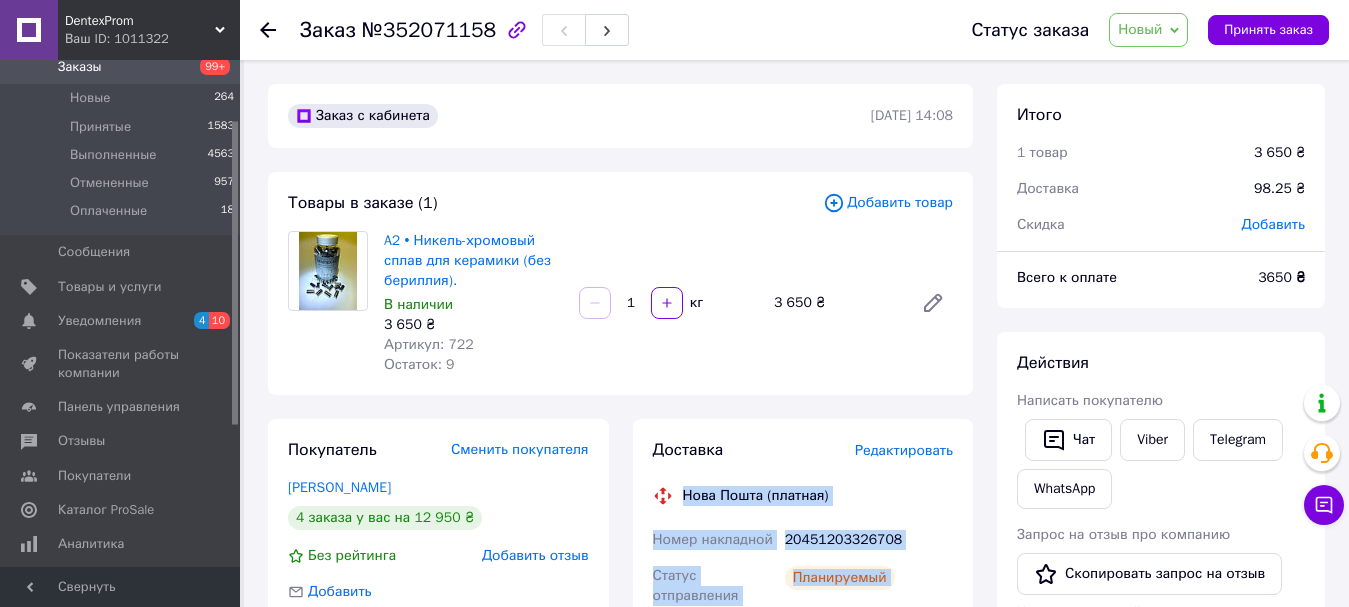 click on "Новый" at bounding box center (1140, 29) 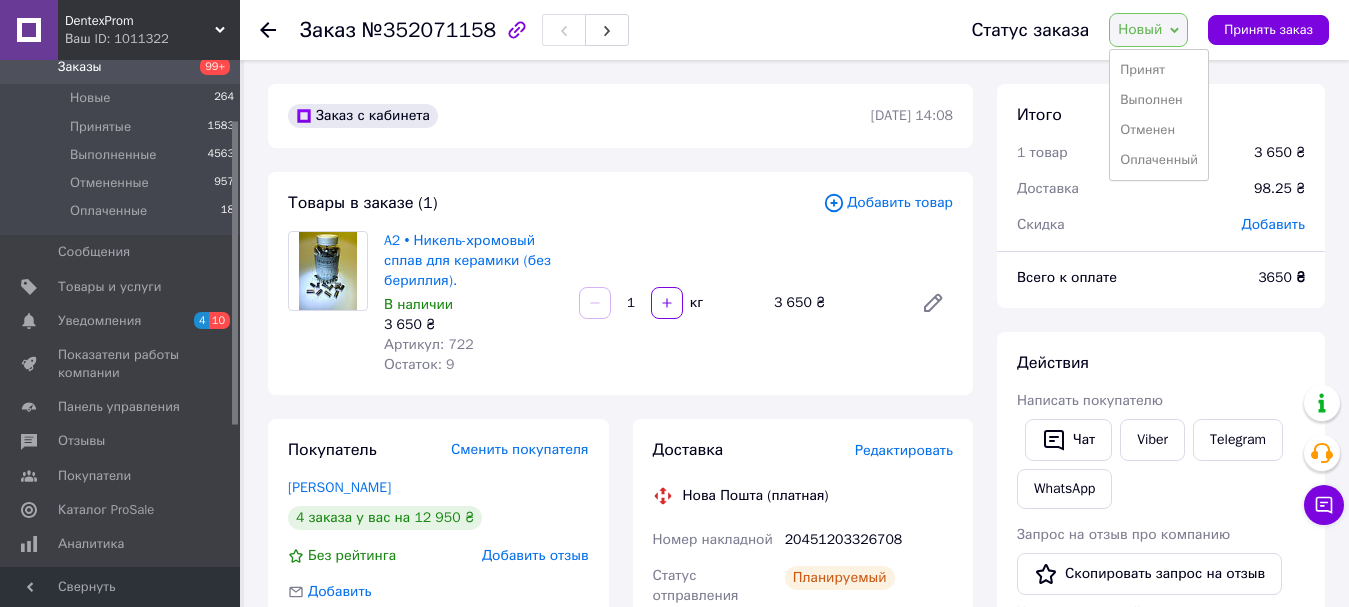 click on "Выполнен" at bounding box center (1159, 100) 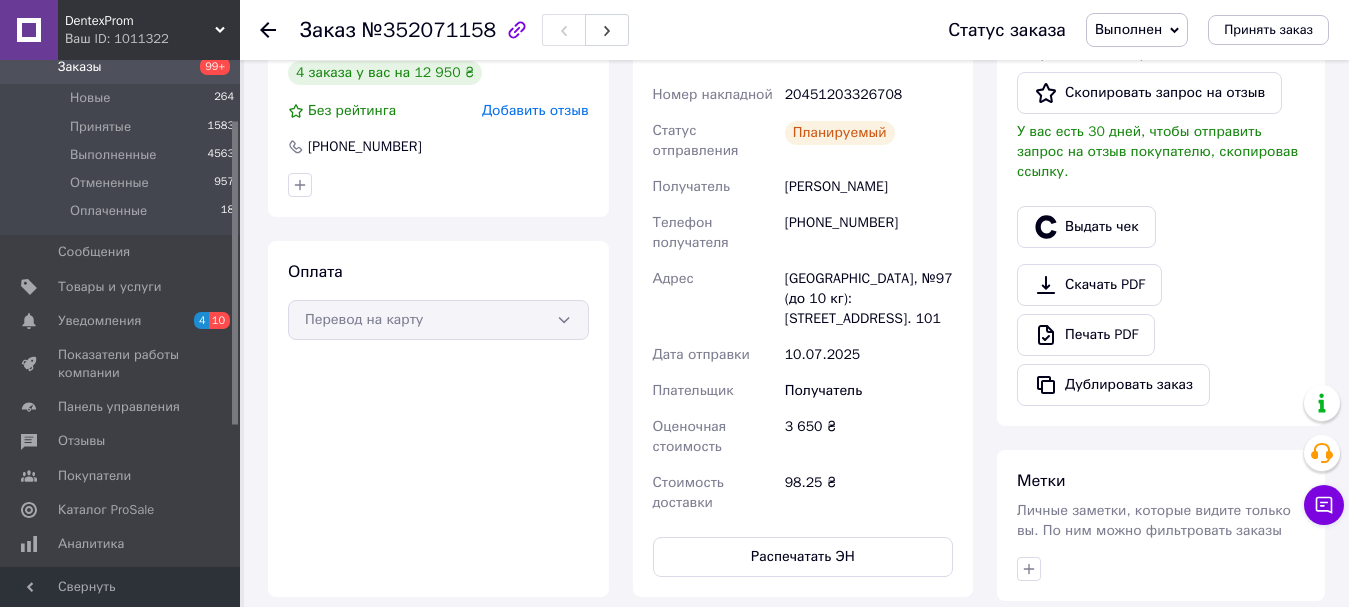 scroll, scrollTop: 464, scrollLeft: 0, axis: vertical 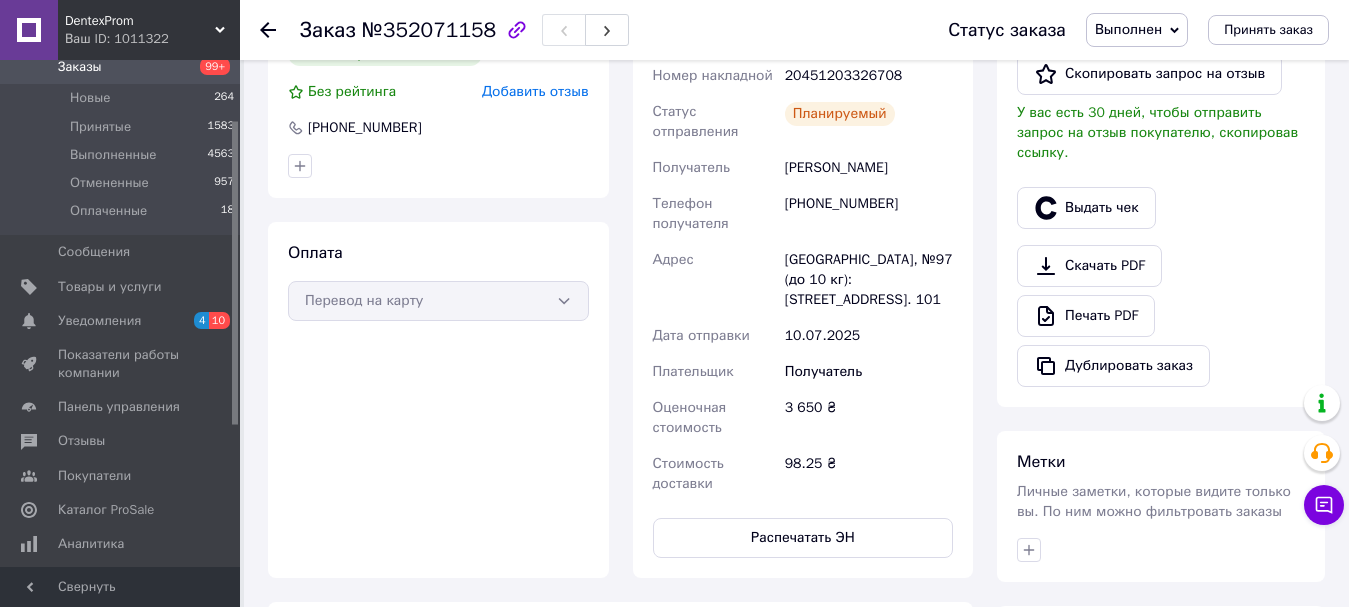 click on "3 650 ₴" at bounding box center [869, 418] 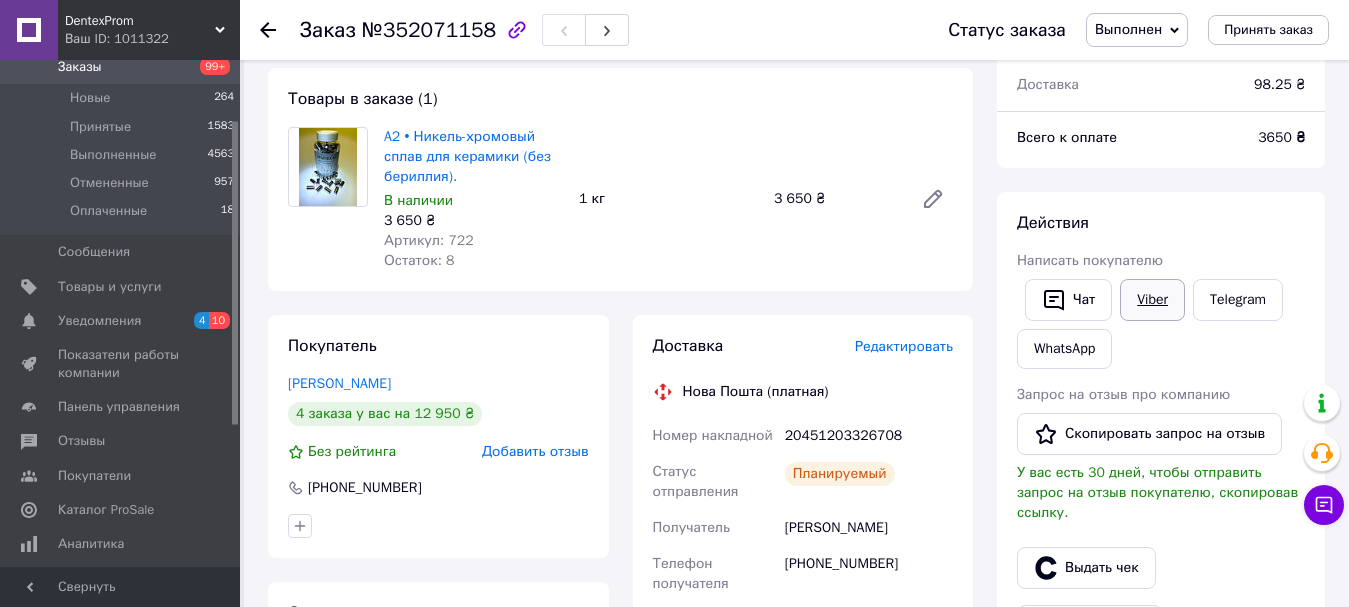 scroll, scrollTop: 95, scrollLeft: 0, axis: vertical 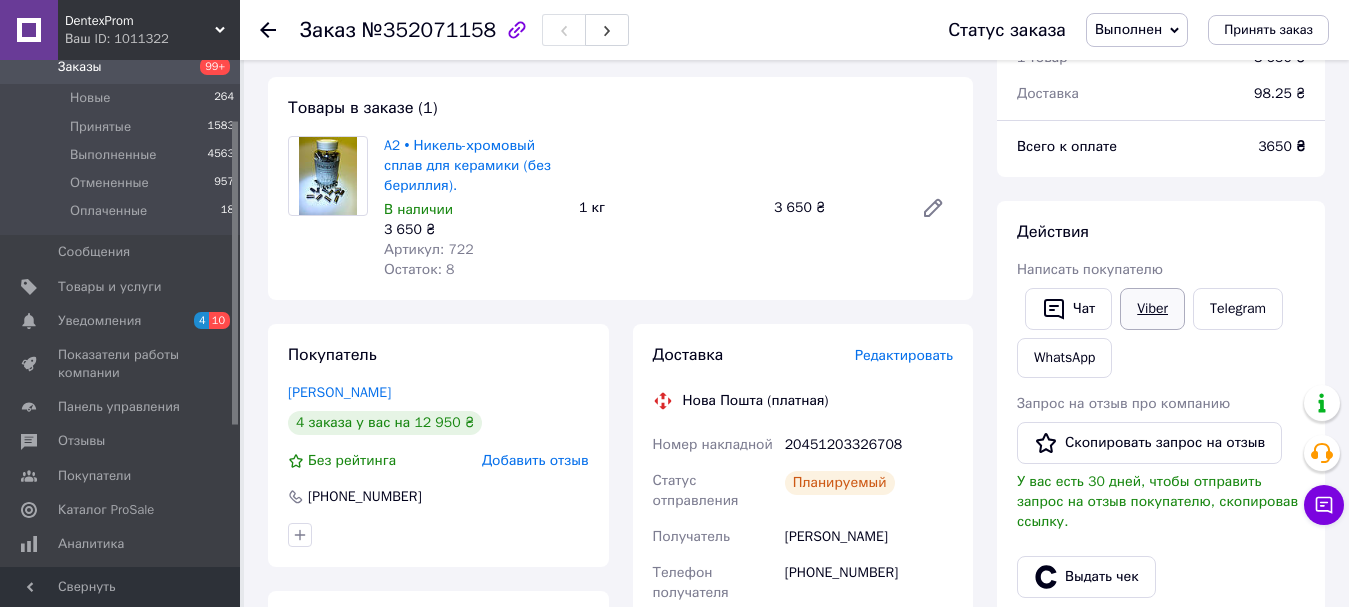 click on "Viber" at bounding box center (1152, 309) 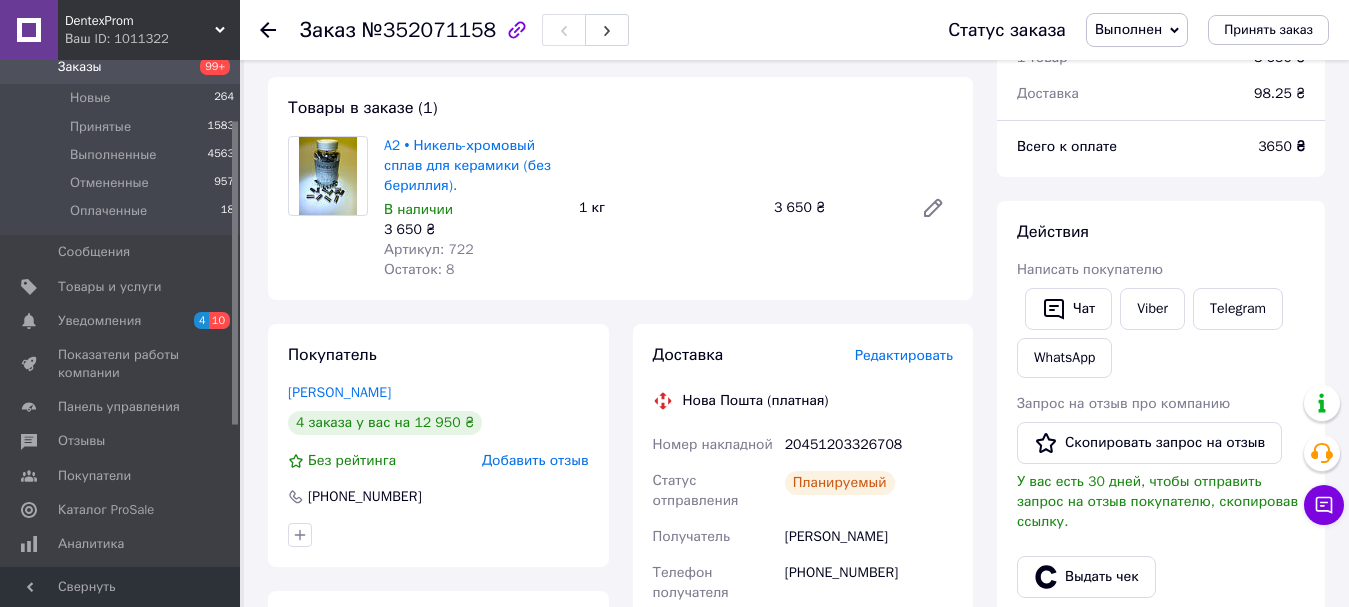 scroll, scrollTop: 295, scrollLeft: 0, axis: vertical 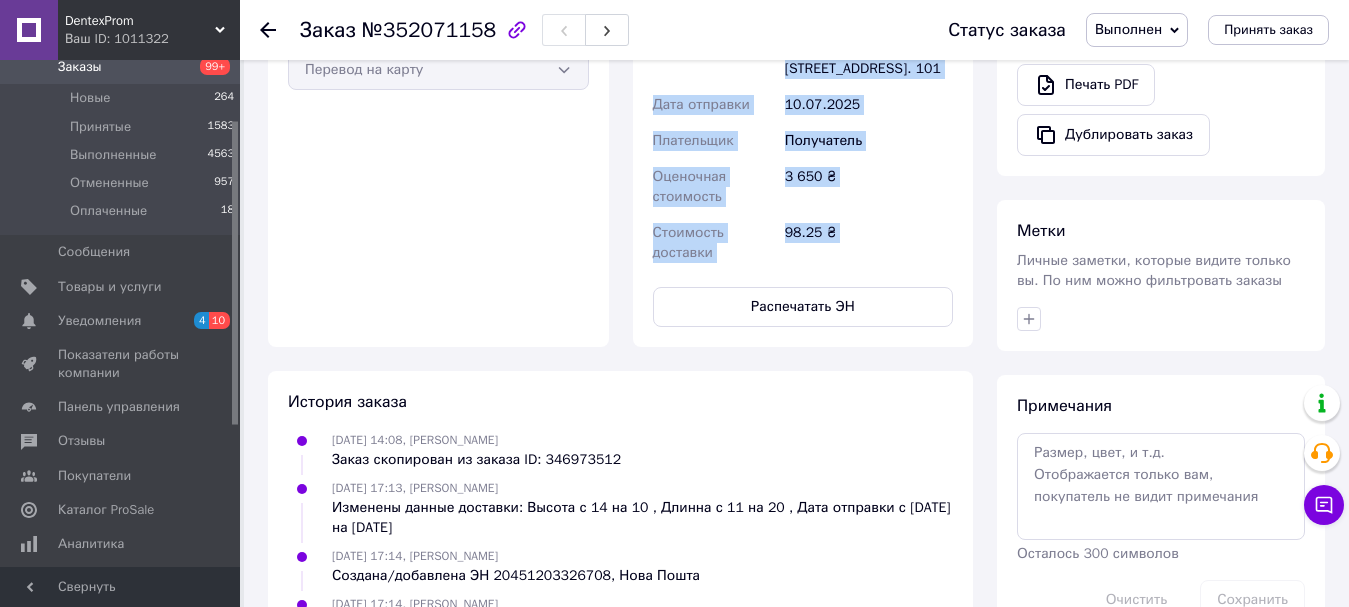 drag, startPoint x: 685, startPoint y: 201, endPoint x: 841, endPoint y: 270, distance: 170.57843 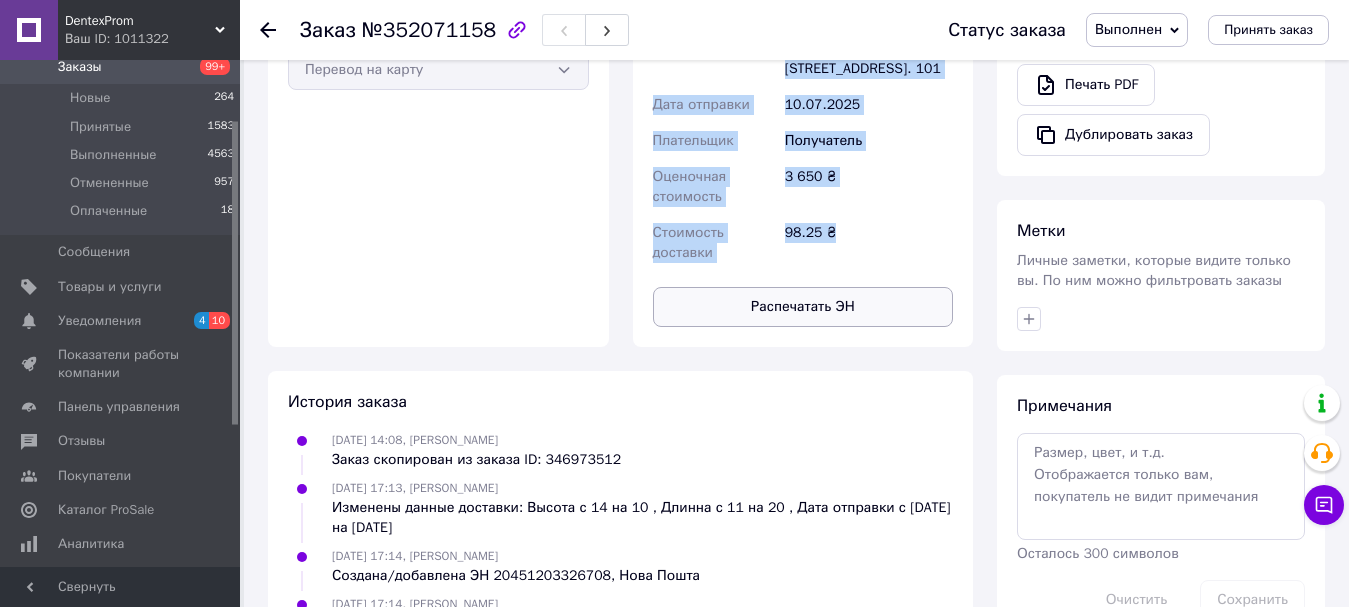 copy on "Нова Пошта (платная) Номер накладной 20451203326708 Статус отправления Планируемый Получатель [PERSON_NAME] Телефон получателя [PHONE_NUMBER] [PERSON_NAME][GEOGRAPHIC_DATA], №97 (до 10 кг): [STREET_ADDRESS], пом. 101 Дата отправки [DATE] Плательщик Получатель Оценочная стоимость 3 650 ₴ Стоимость доставки 98.25 ₴" 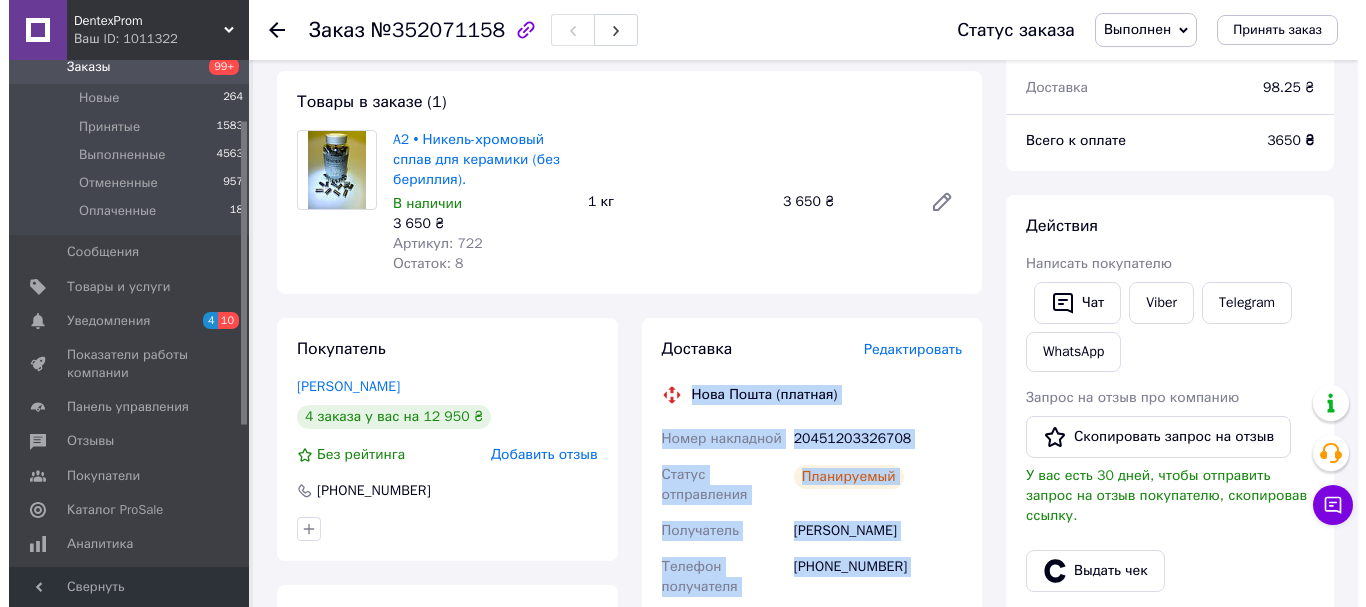 scroll, scrollTop: 0, scrollLeft: 0, axis: both 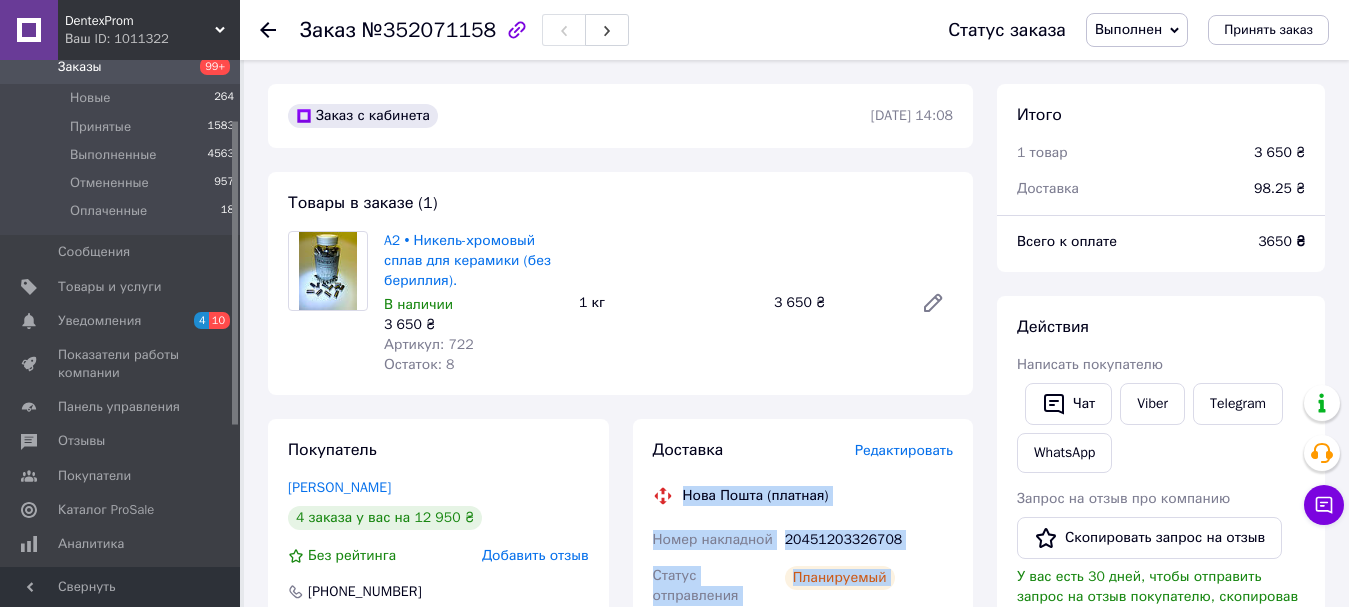 click on "Заказы" at bounding box center (121, 67) 